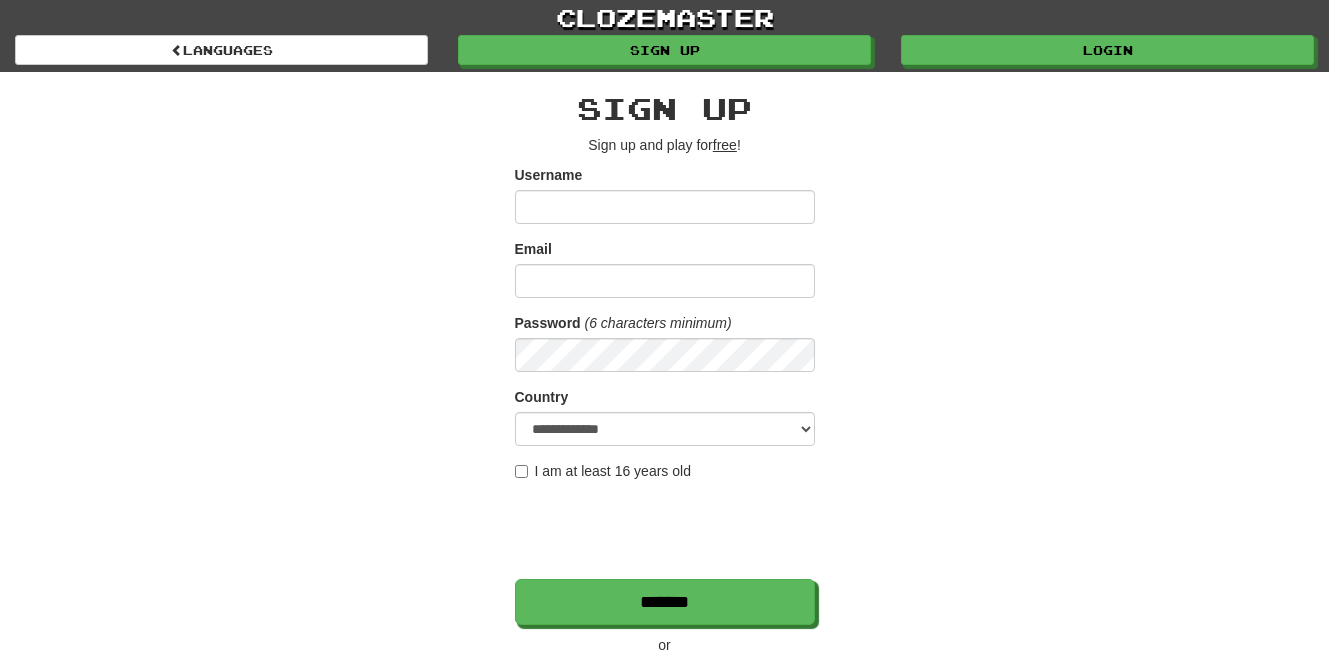 scroll, scrollTop: 0, scrollLeft: 0, axis: both 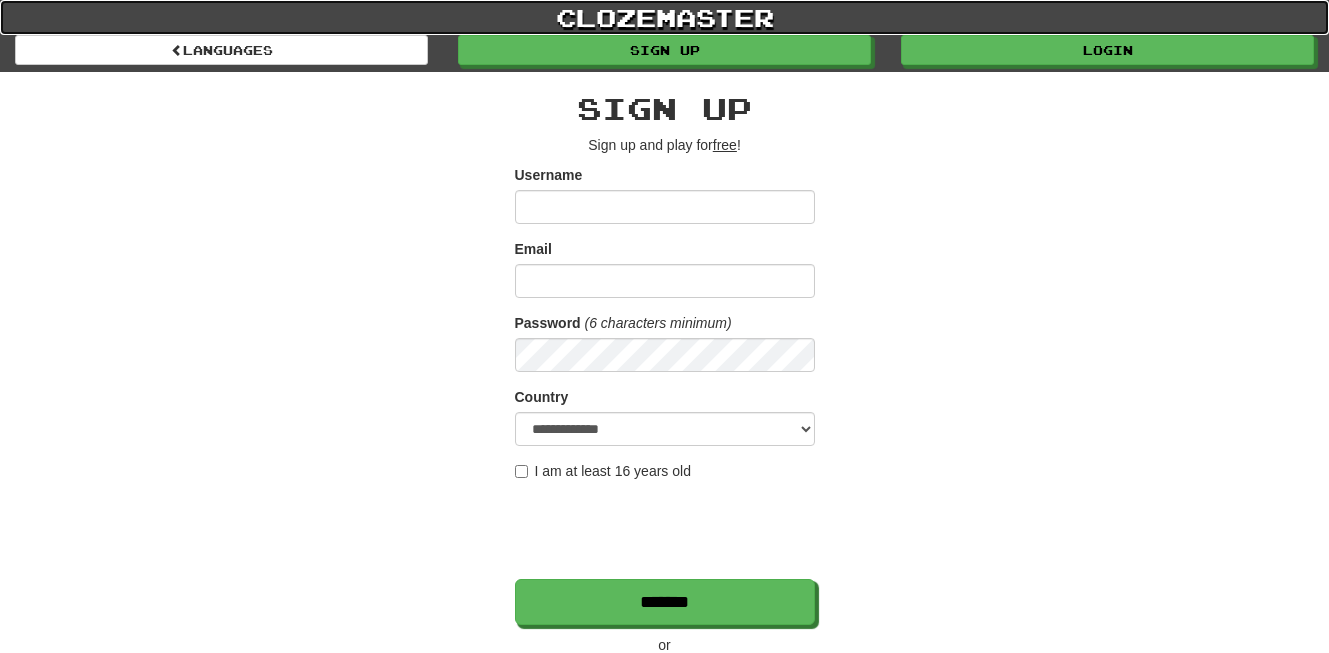 click on "clozemaster" at bounding box center [664, 17] 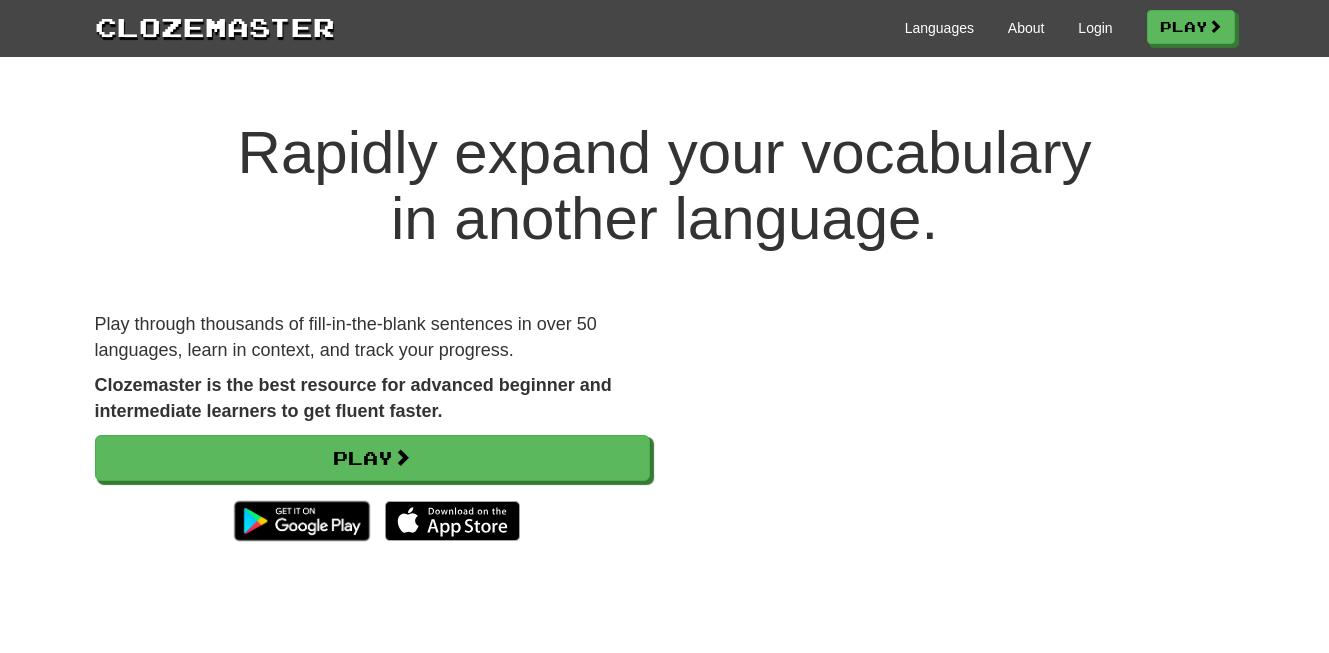 scroll, scrollTop: 0, scrollLeft: 0, axis: both 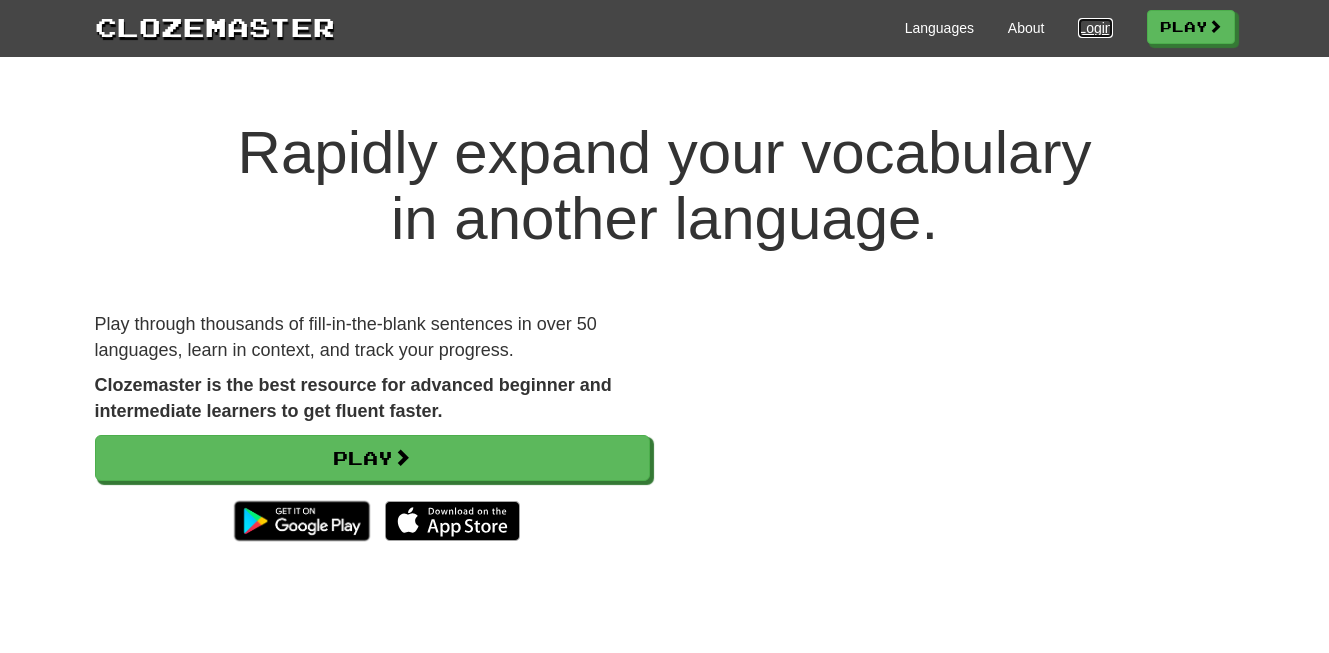 click on "Login" at bounding box center (1095, 28) 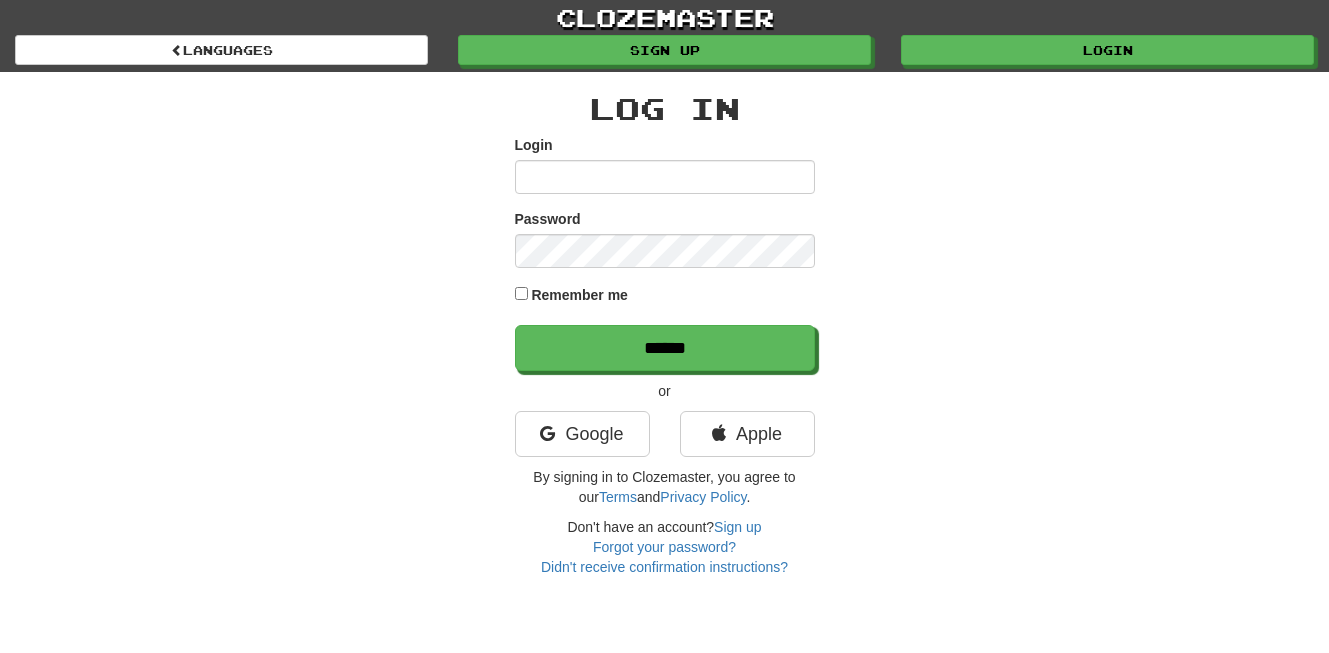 scroll, scrollTop: 0, scrollLeft: 0, axis: both 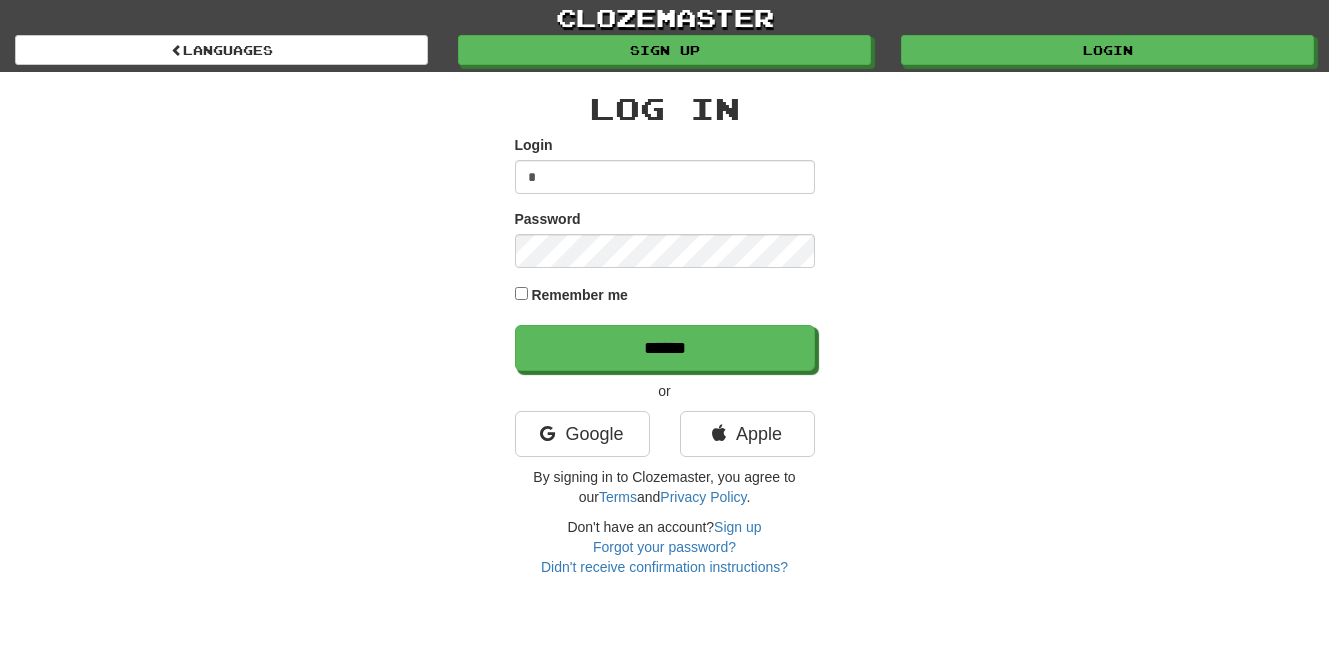 type on "**********" 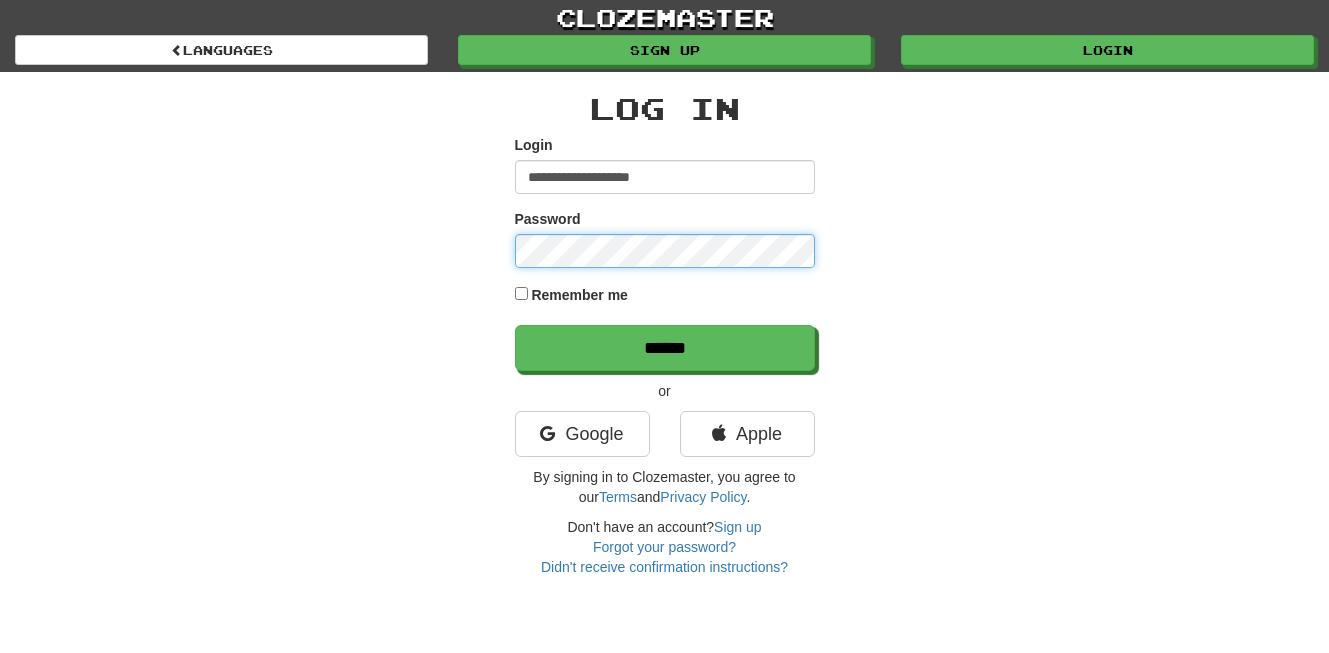 click on "******" at bounding box center (665, 348) 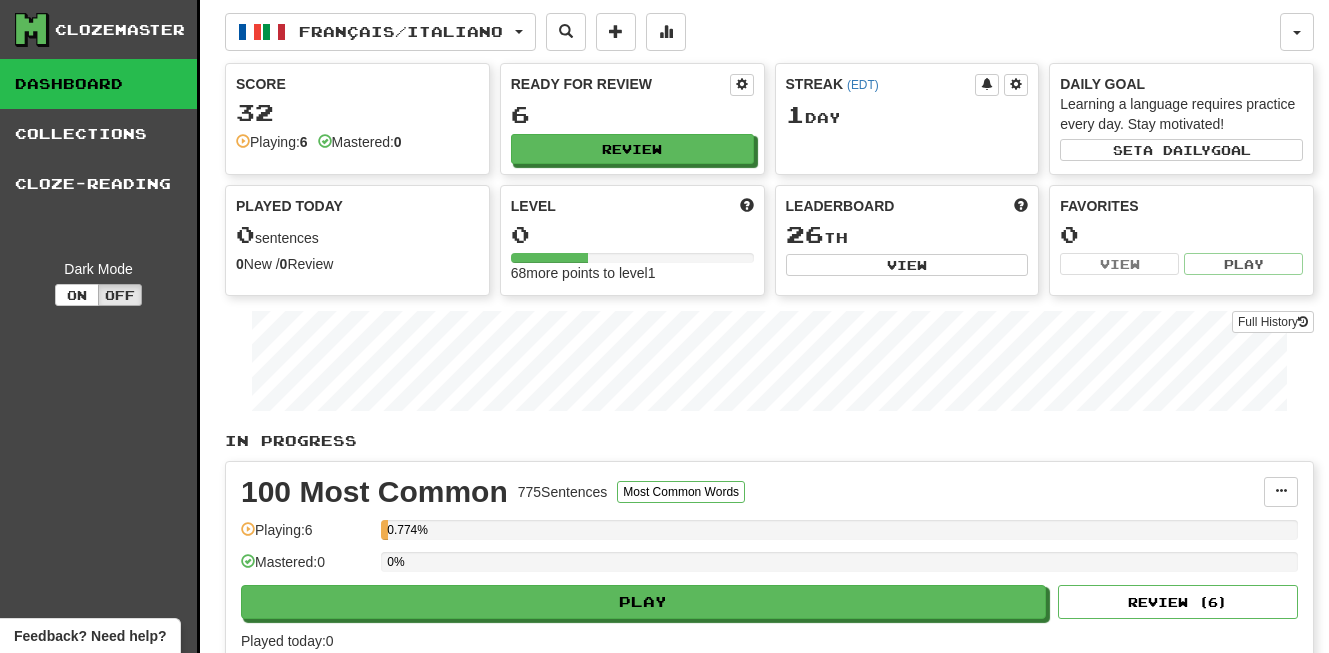 scroll, scrollTop: 0, scrollLeft: 0, axis: both 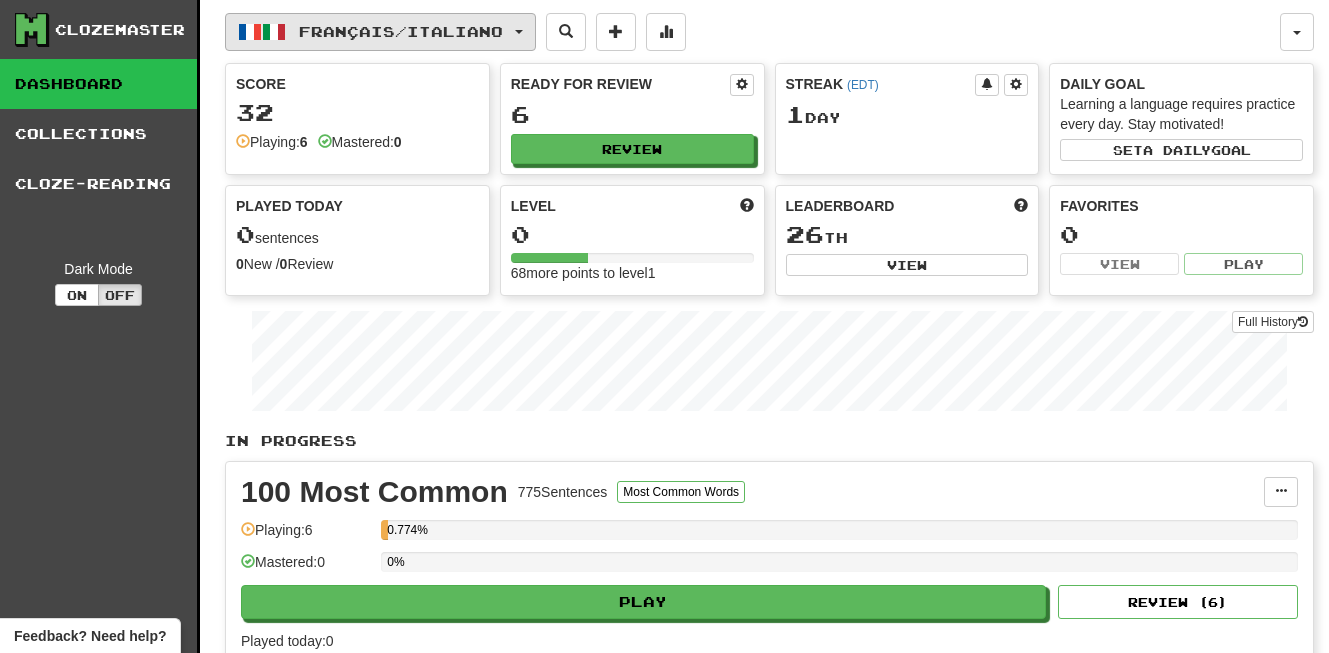 click on "Français  /  Italiano" at bounding box center [401, 31] 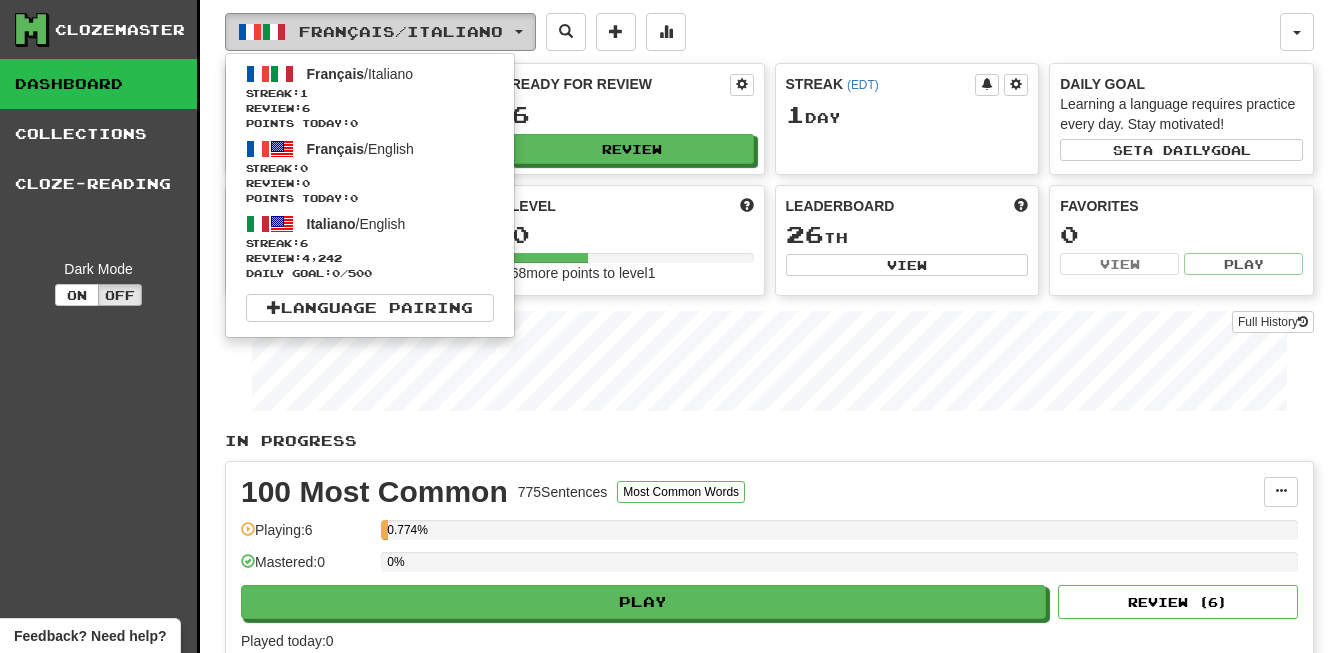 click on "Français  /  Italiano" at bounding box center (401, 31) 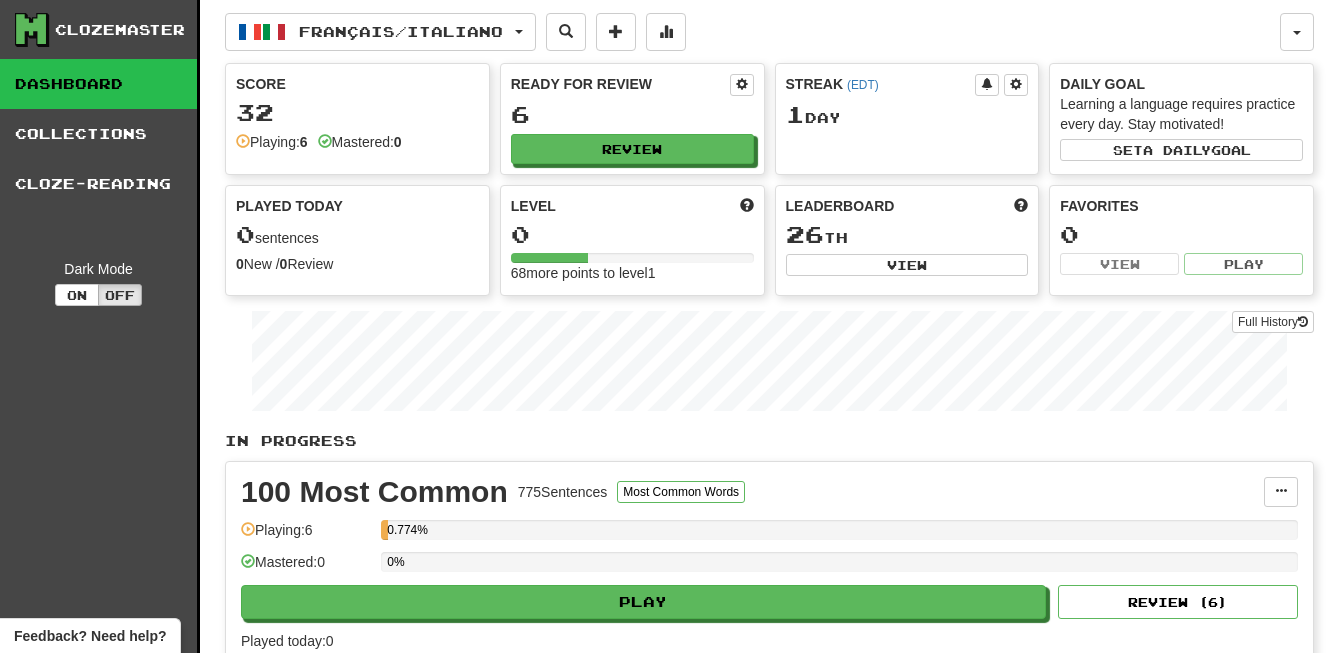 click on "Français  /  Italiano Français  /  Italiano Streak:  1   Review:  6 Points today:  0 Français  /  English Streak:  0   Review:  0 Points today:  0 Italiano  /  English Streak:  6   Review:  4,242 Daily Goal:  0  /  500  Language Pairing" at bounding box center [752, 32] 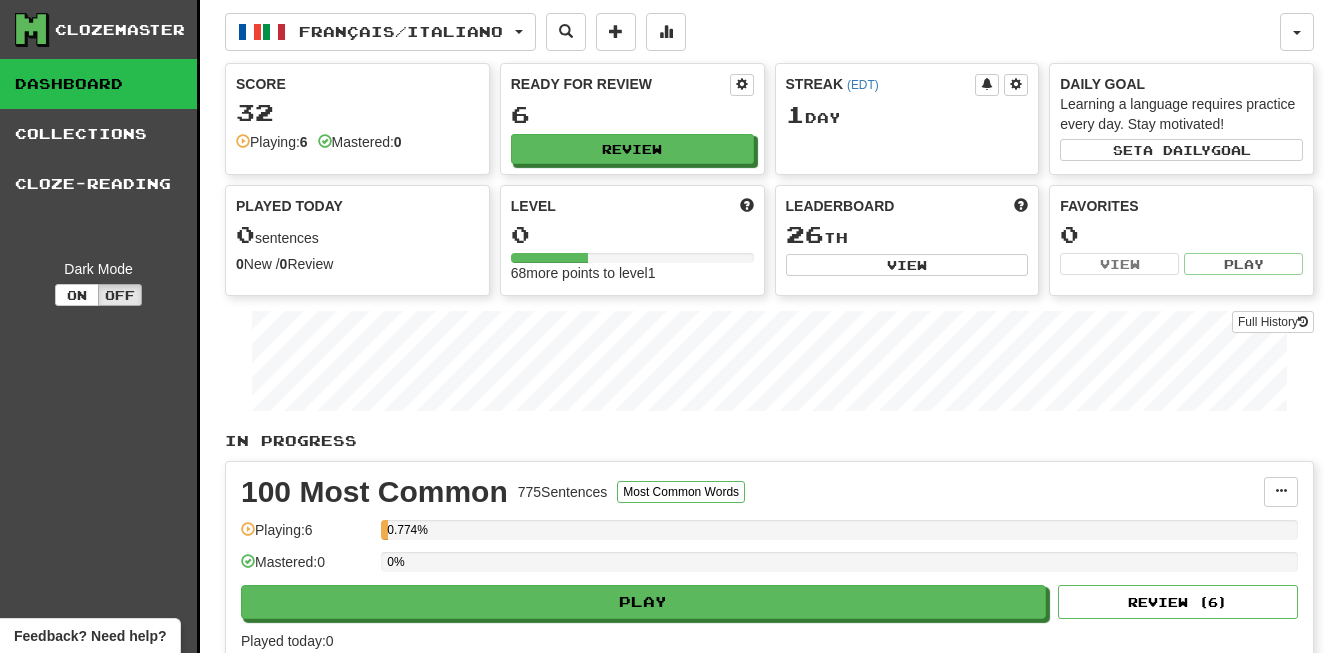 scroll, scrollTop: 0, scrollLeft: 0, axis: both 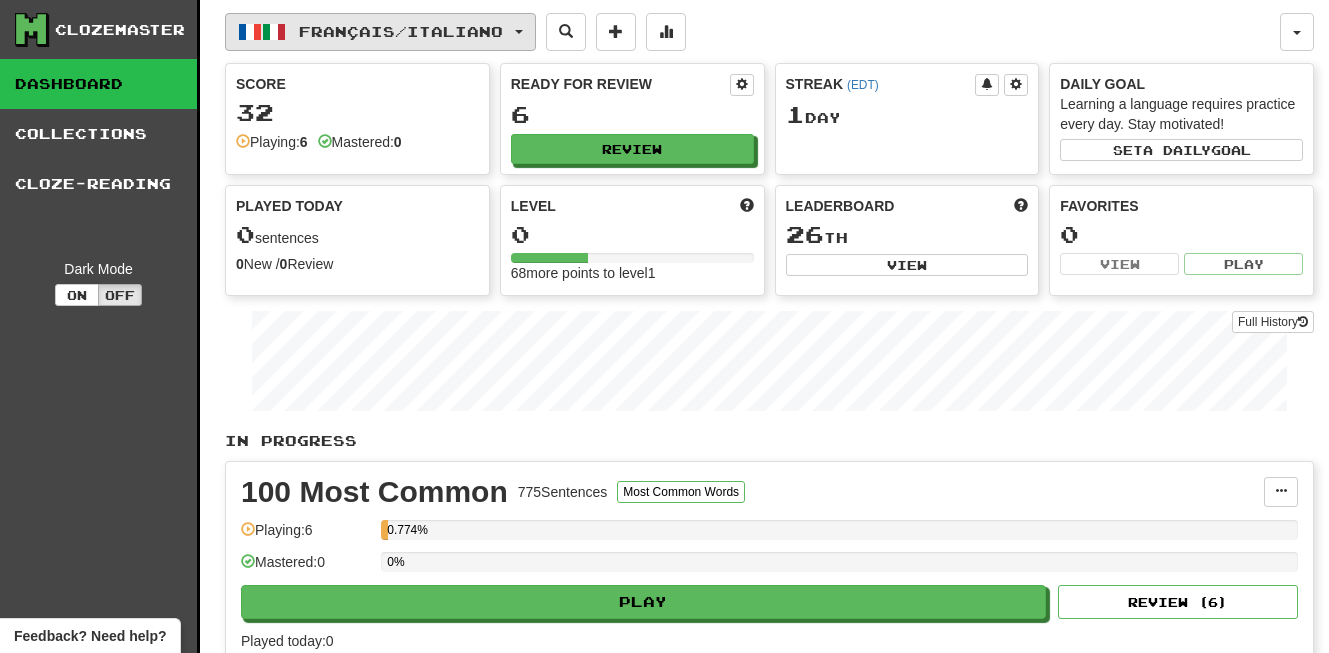 click on "Français  /  Italiano" at bounding box center [401, 31] 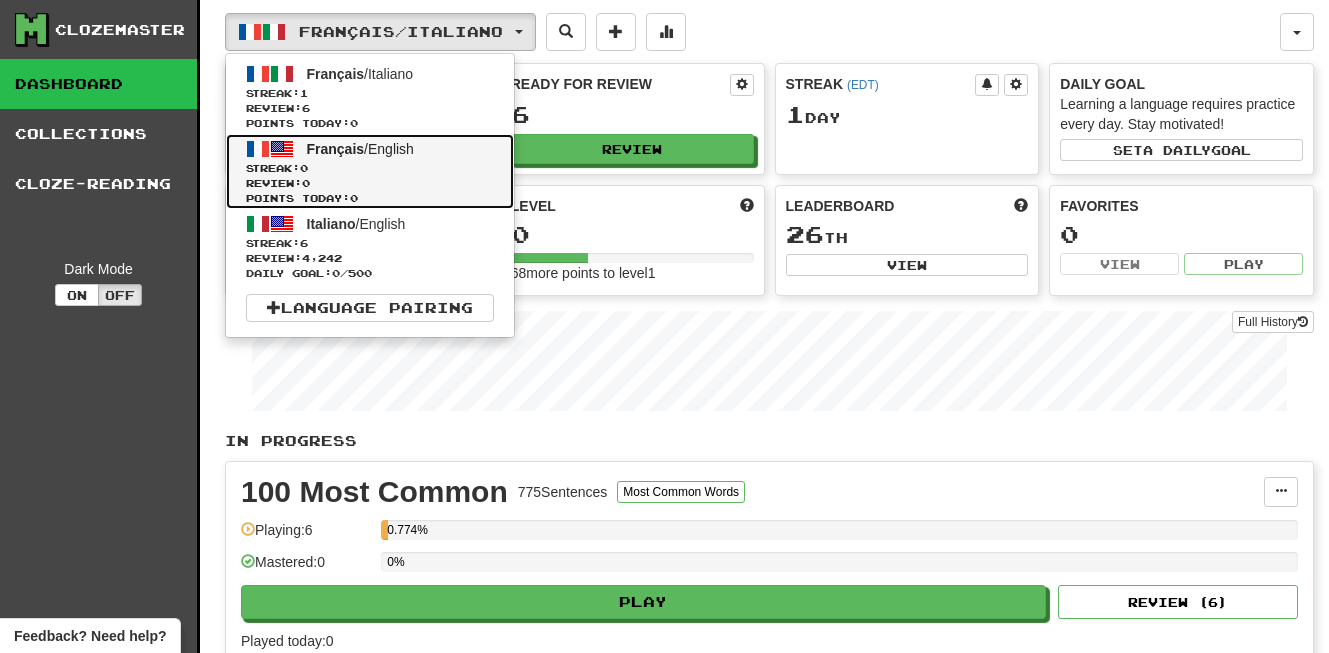 click on "Review:  0" at bounding box center (370, 183) 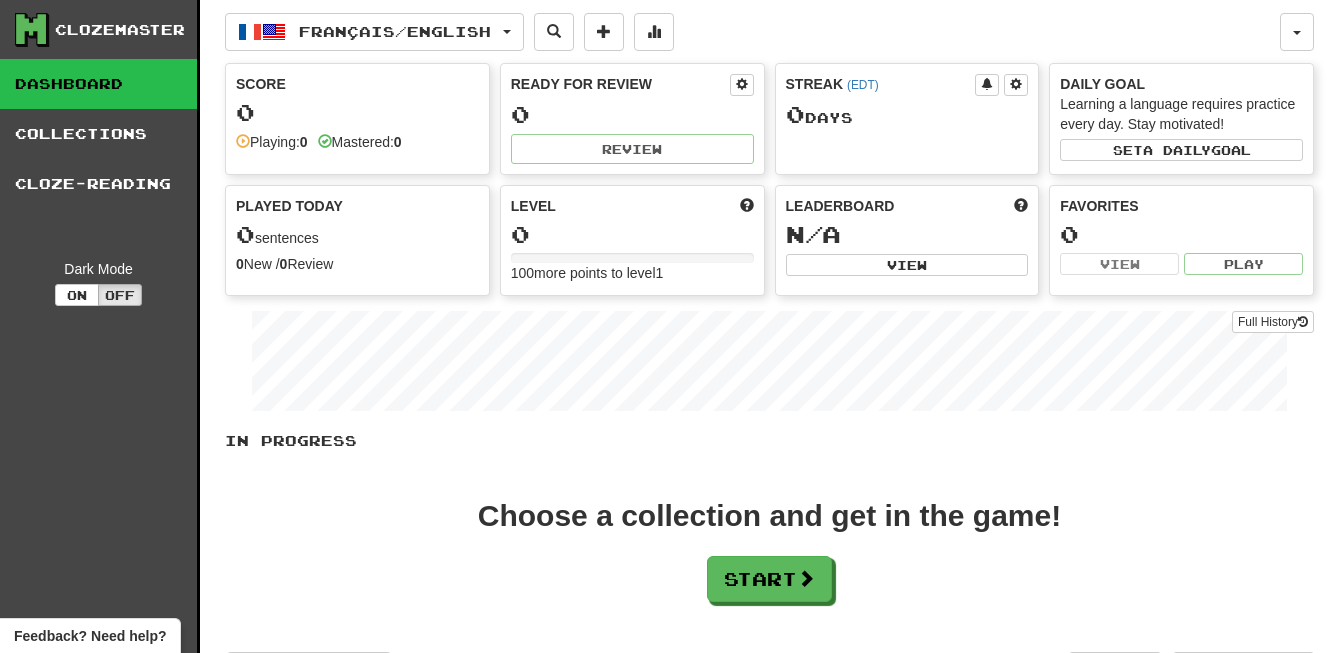 scroll, scrollTop: 0, scrollLeft: 0, axis: both 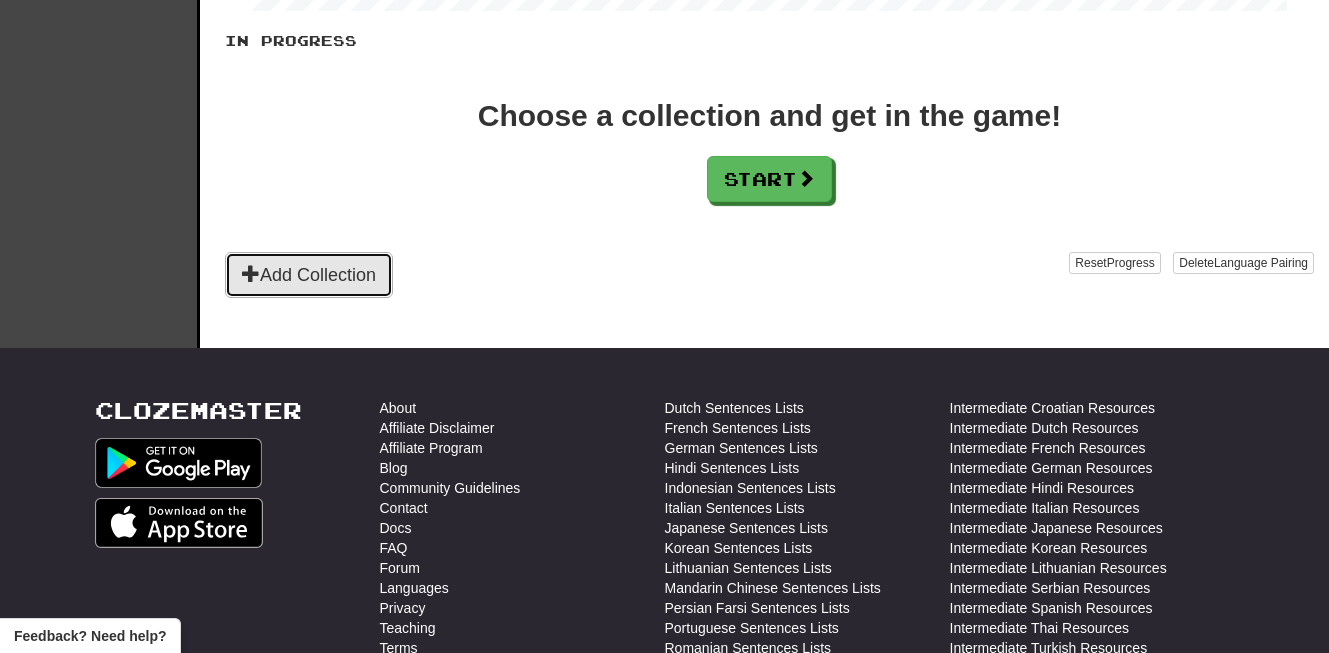 click on "Add Collection" at bounding box center [309, 275] 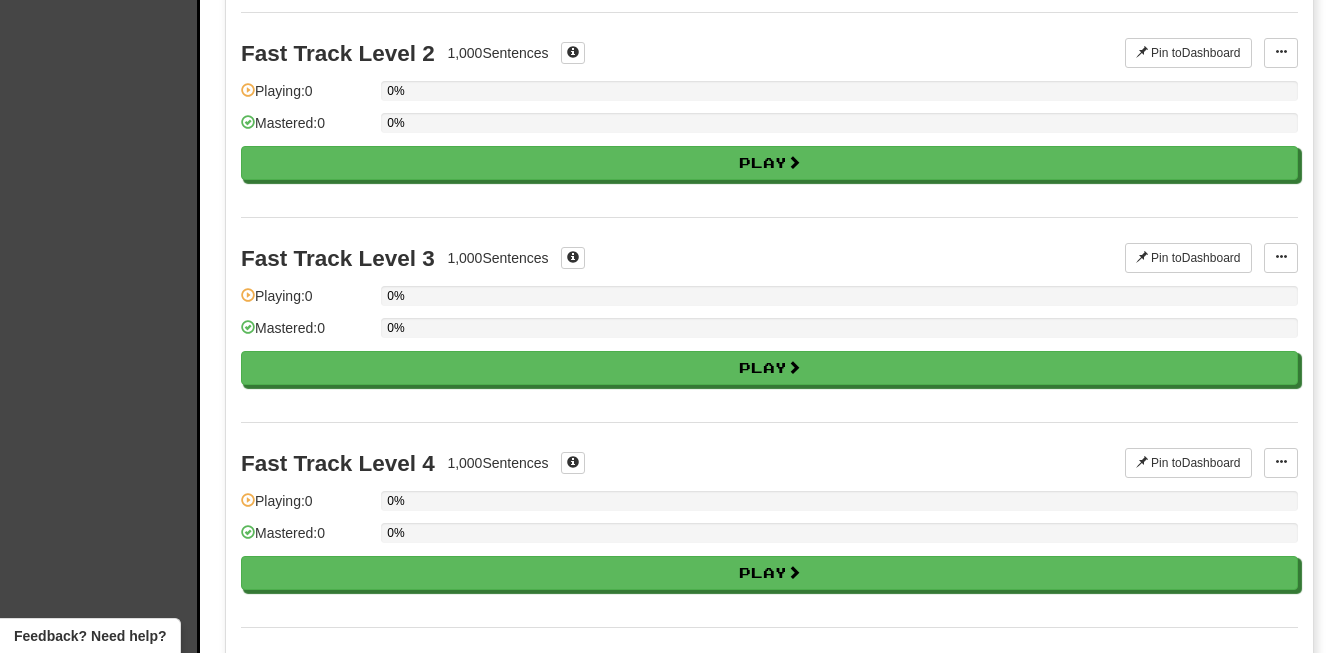 scroll, scrollTop: 0, scrollLeft: 0, axis: both 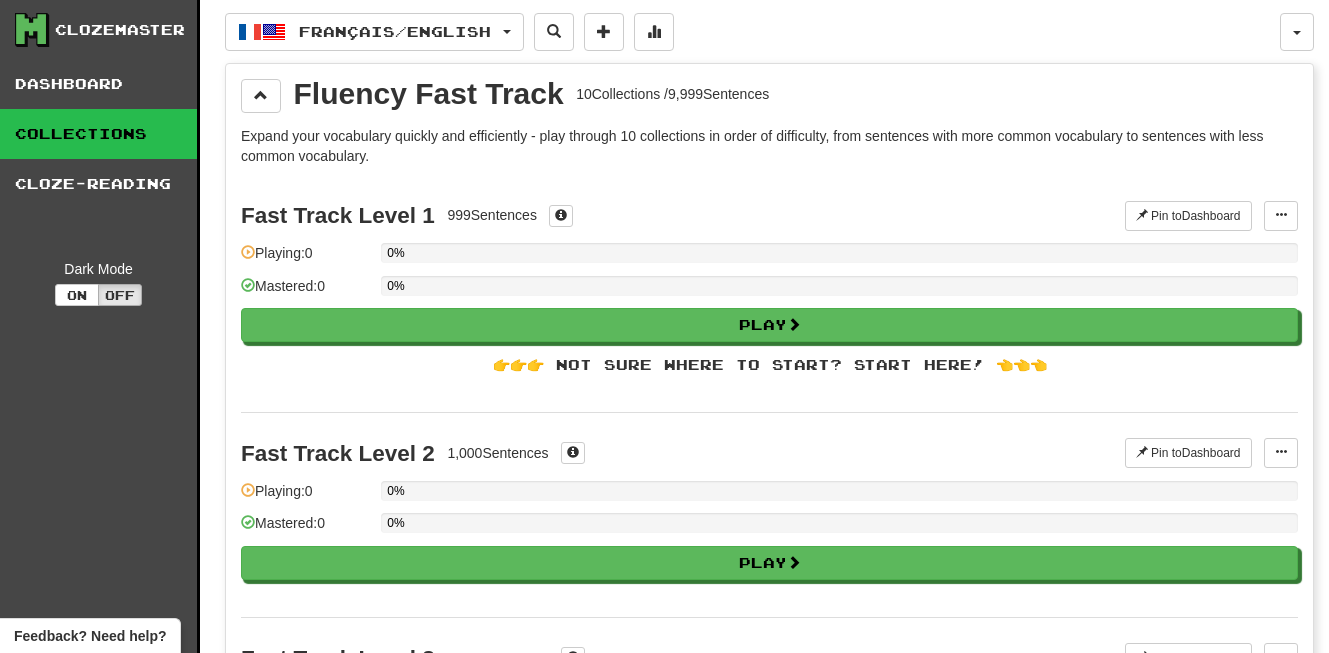 click on "Clozemaster Dashboard Collections Cloze-Reading Dark Mode On Off Dashboard Collections Pro Cloze-Reading Français  /  English Français  /  Italiano Streak:  1   Review:  6 Points today:  0 Français  /  English Streak:  0   Review:  0 Points today:  0 Italiano  /  English Streak:  6   Review:  4,242 Daily Goal:  0  /  500  Language Pairing Username: nmcclain Edit  Account  Notifications  Activity Feed  Profile  Leaderboard  Forum  Logout Fluency Fast Track 10  Collections /  9,999  Sentences Expand your vocabulary quickly and efficiently - play through 10 collections in order of difficulty, from sentences with more common vocabulary to sentences with less common vocabulary. Fast Track Level 1 999  Sentences   Pin to  Dashboard   Pin to  Dashboard Manage Sentences  Playing:  0 0%  Mastered:  0 0% Play  👉👉👉 Not sure where to start? Start here! 👈👈👈 Fast Track Level 2 1,000  Sentences   Pin to  Dashboard   Pin to  Dashboard Manage Sentences  Playing:  0 0%  Mastered:  0 0% Play  1,000   Pin to" at bounding box center (664, 1821) 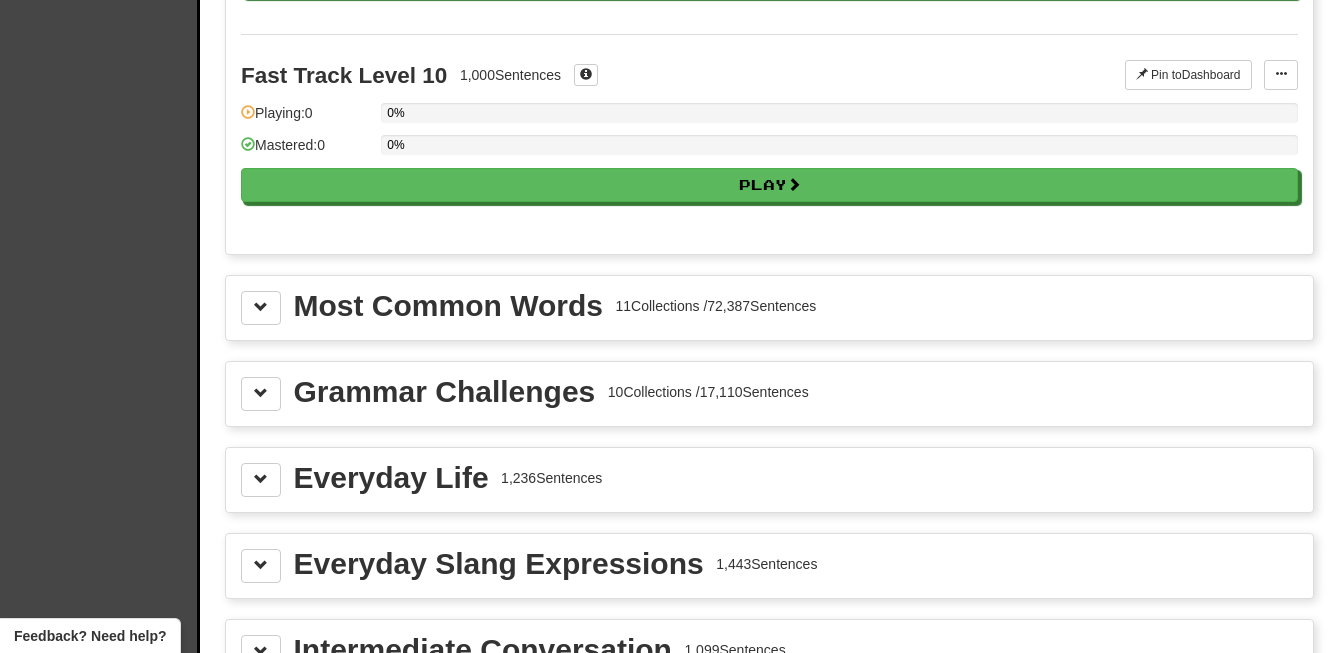 scroll, scrollTop: 2045, scrollLeft: 0, axis: vertical 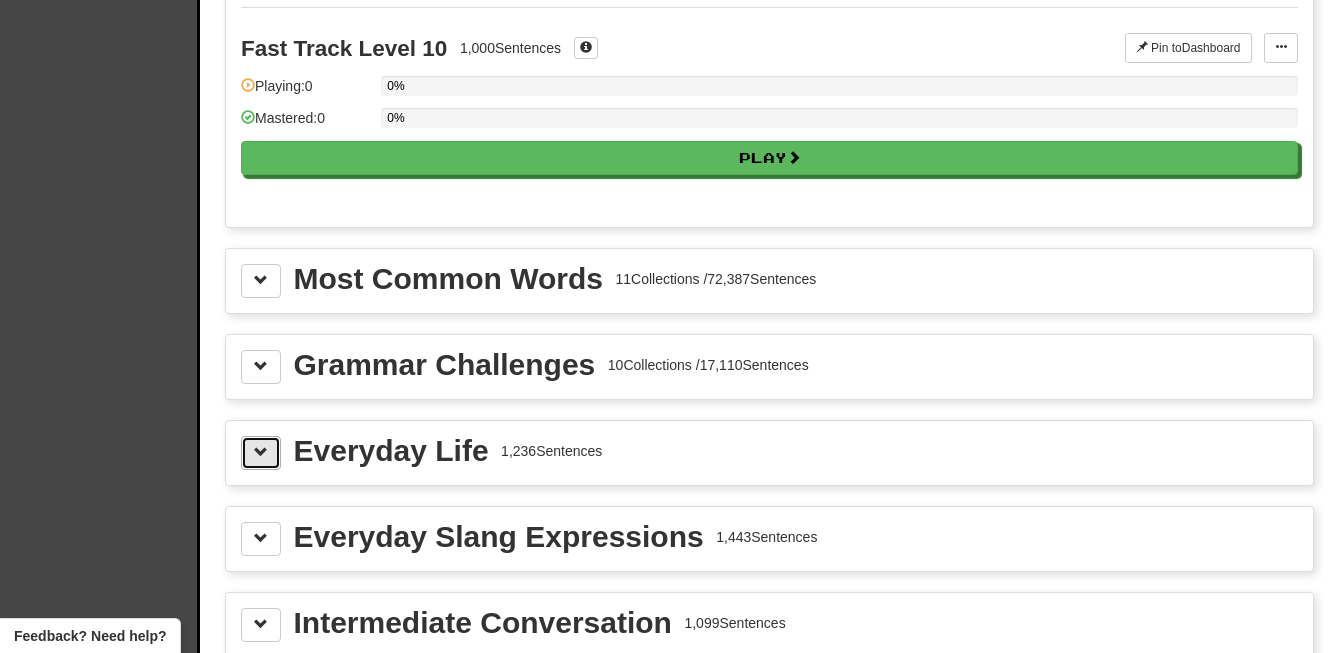 click at bounding box center (261, 452) 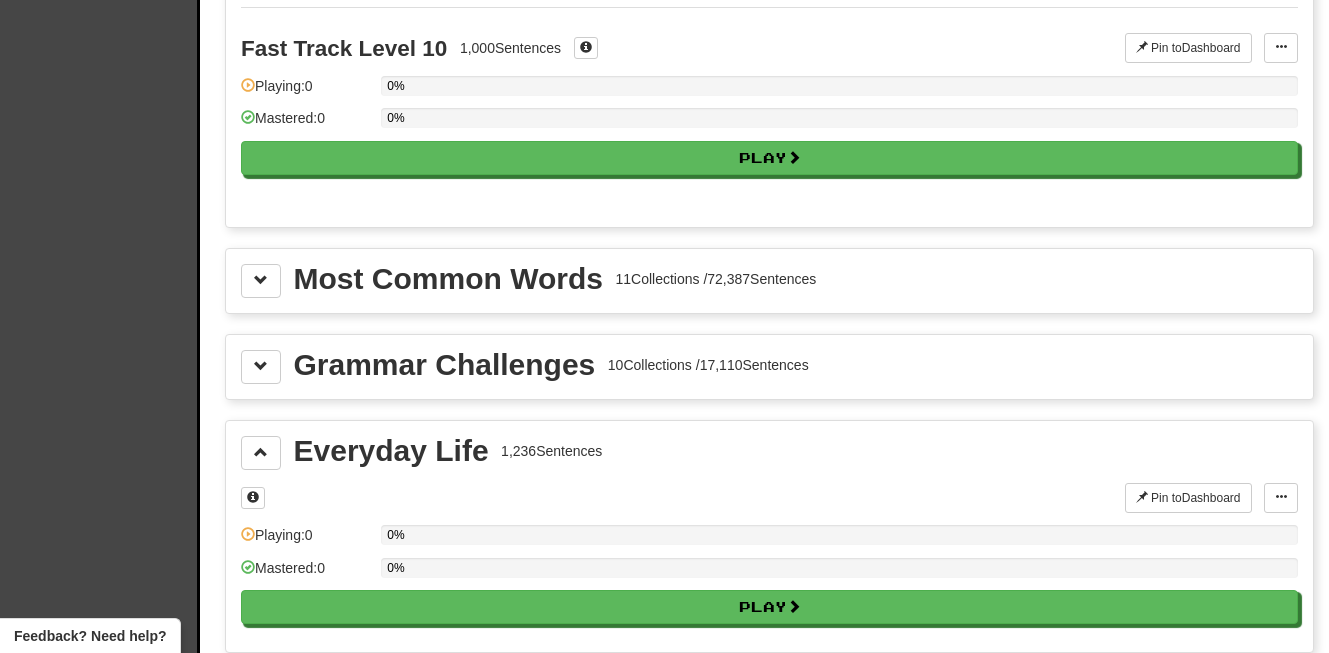 click on "Clozemaster Dashboard Collections Cloze-Reading Dark Mode On Off" at bounding box center (100, -141) 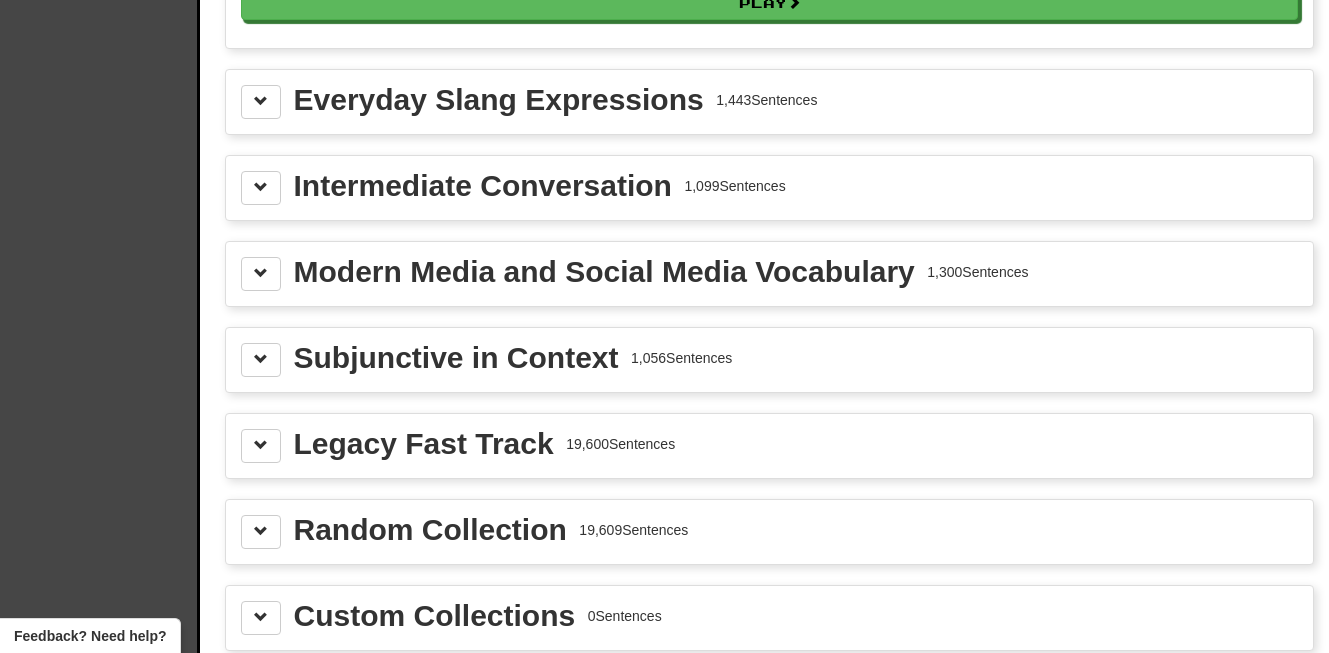 scroll, scrollTop: 2685, scrollLeft: 0, axis: vertical 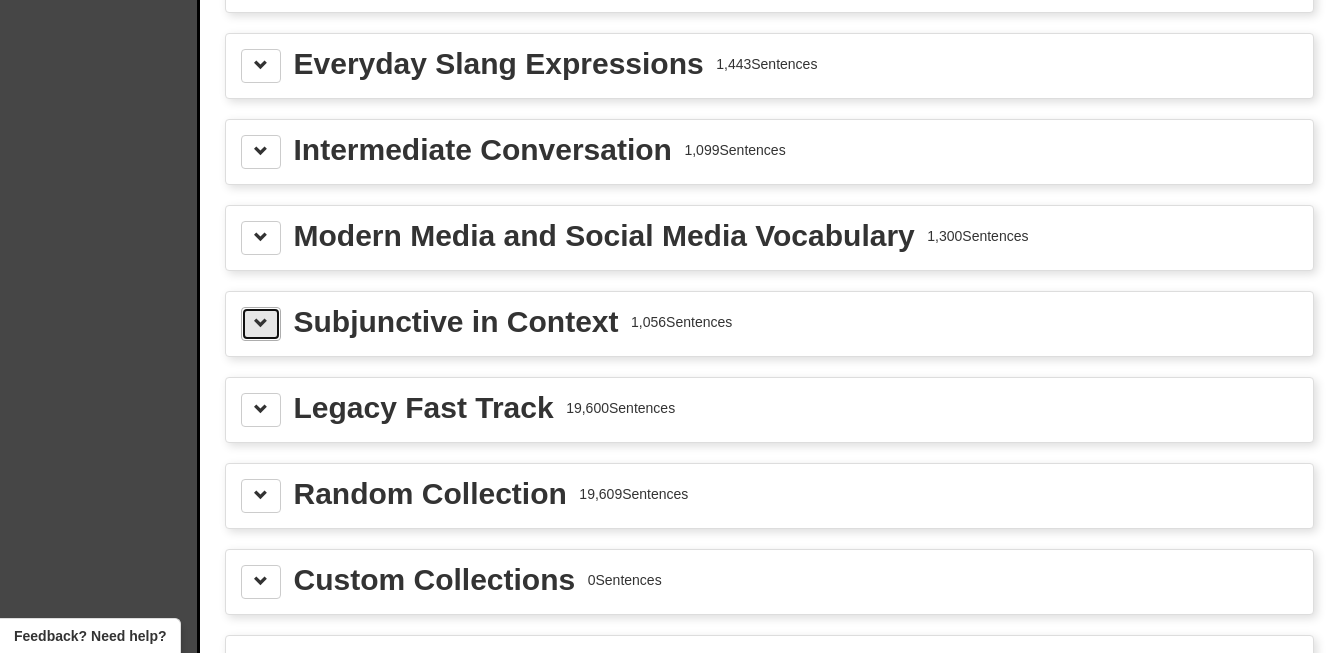 click at bounding box center [261, 324] 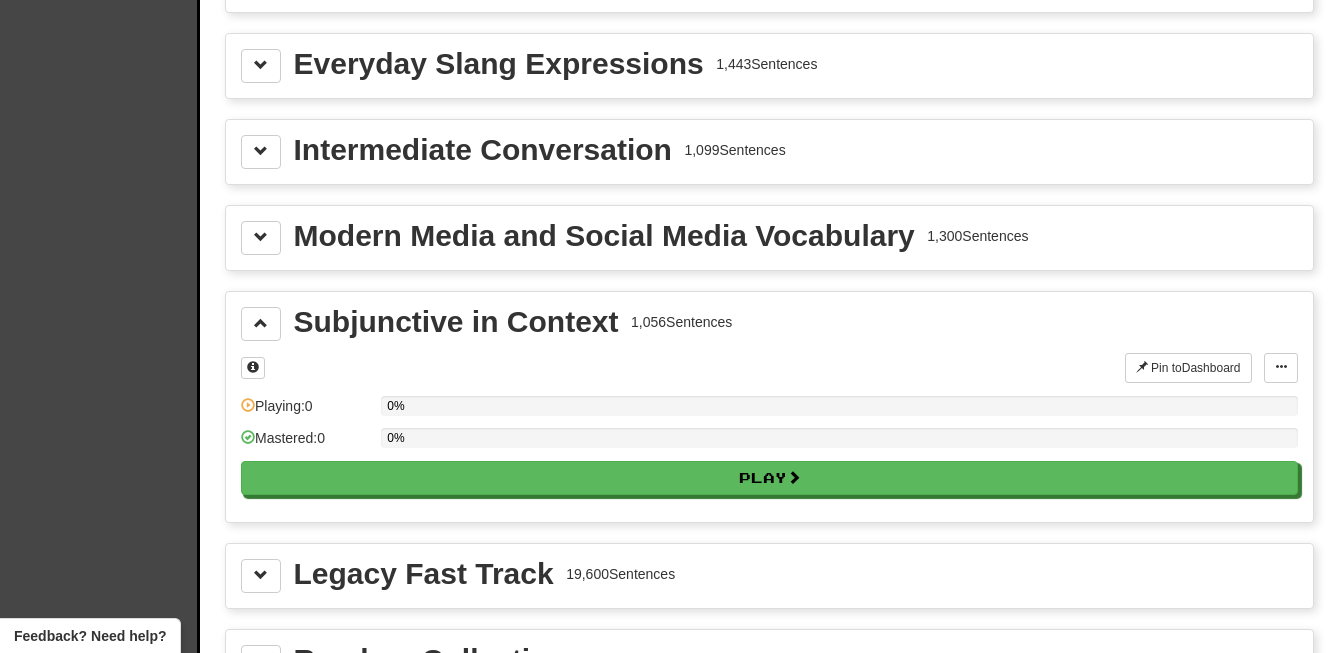 click on "Clozemaster Dashboard Collections Cloze-Reading Dark Mode On Off" at bounding box center [100, -698] 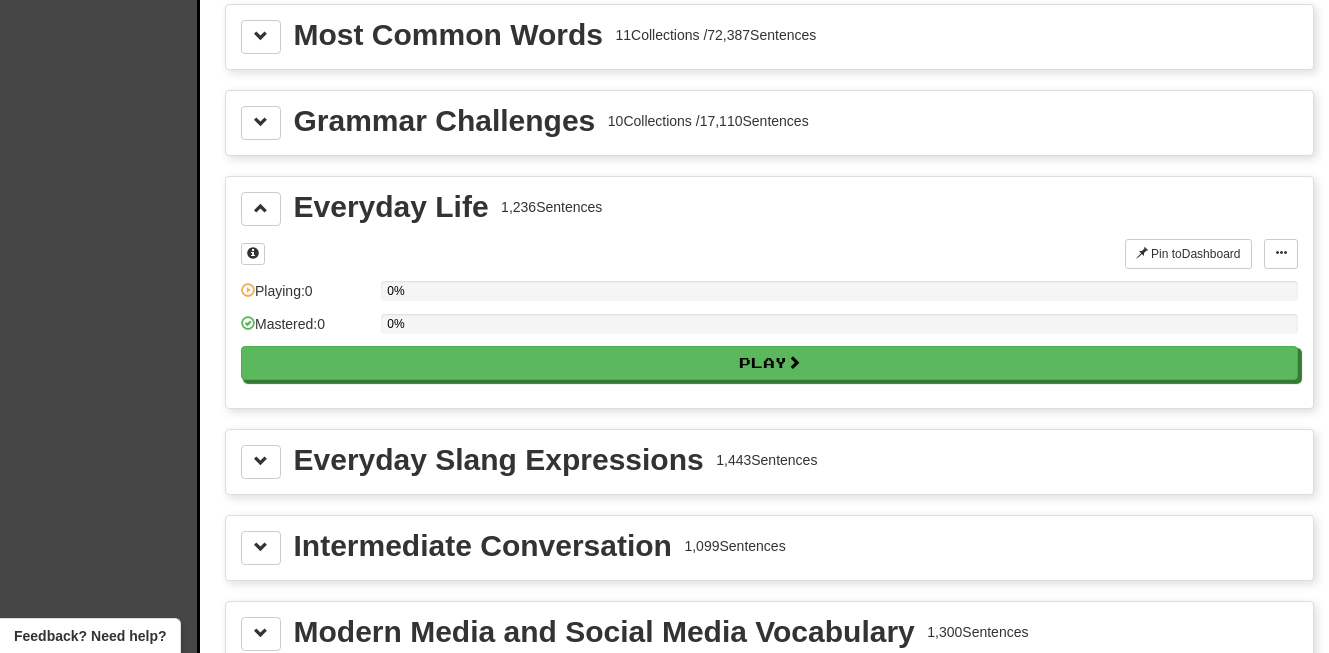 scroll, scrollTop: 2285, scrollLeft: 0, axis: vertical 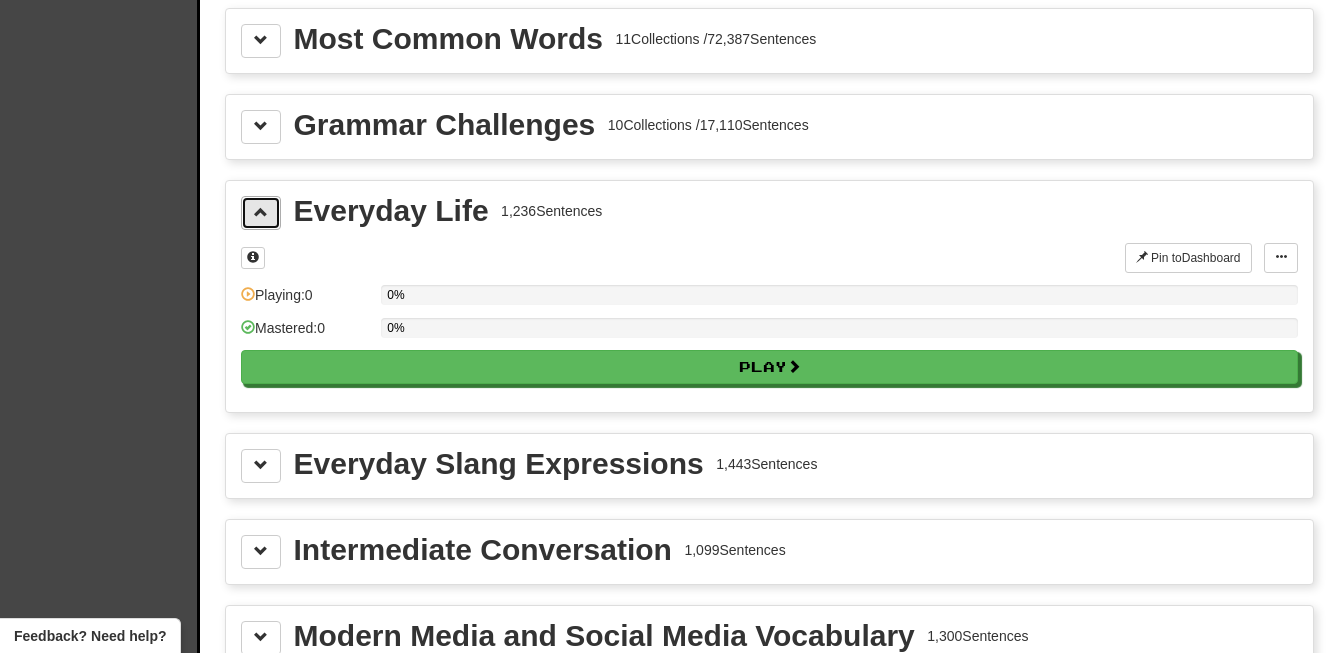 click at bounding box center (261, 213) 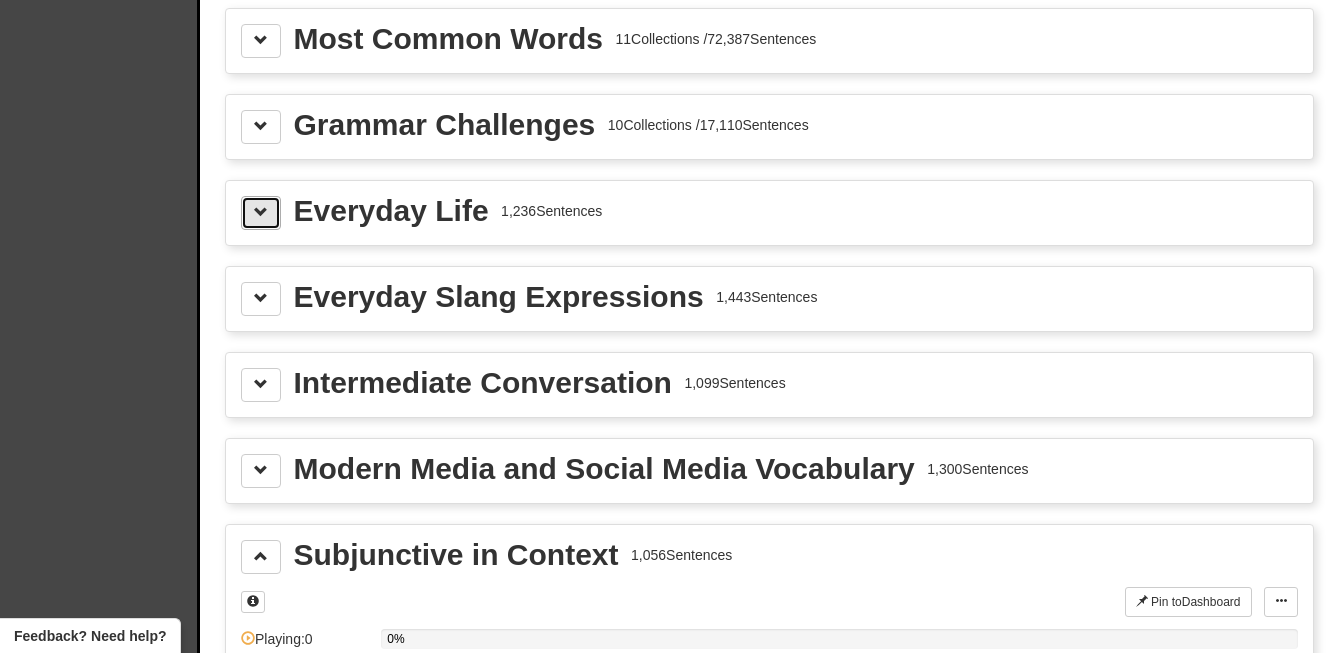 click at bounding box center [261, 213] 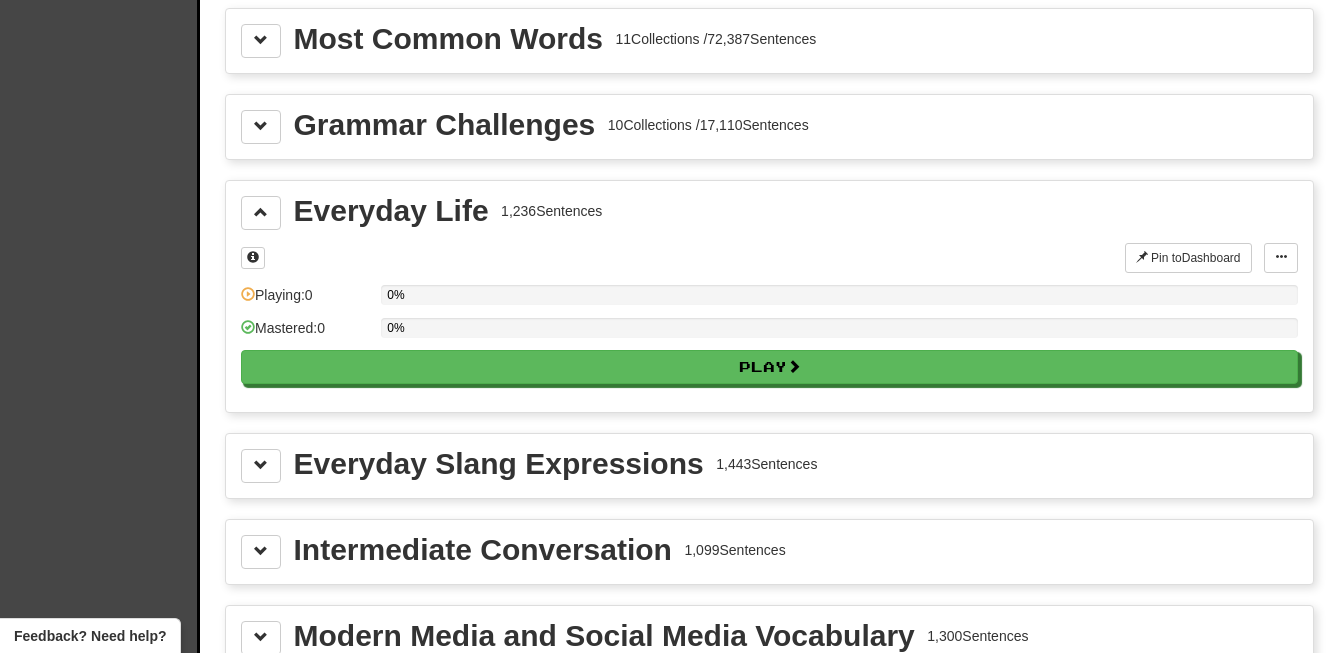 click on "Clozemaster Dashboard Collections Cloze-Reading Dark Mode On Off" at bounding box center (100, -298) 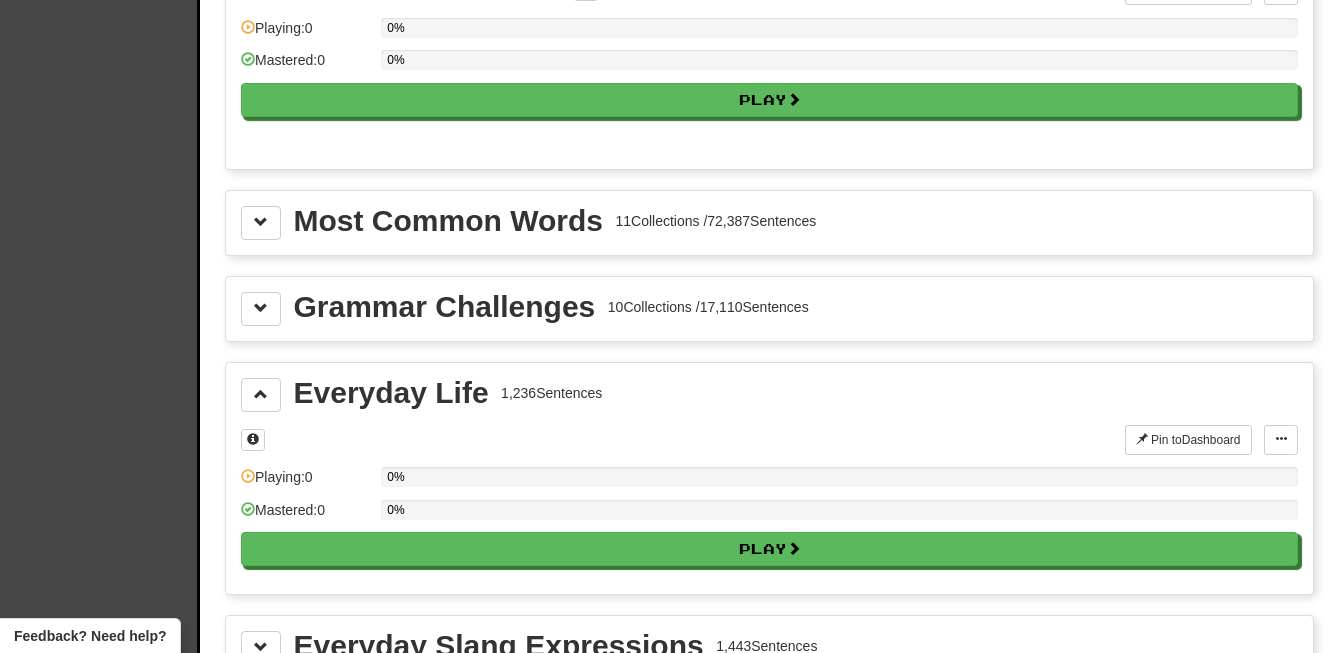 scroll, scrollTop: 2085, scrollLeft: 0, axis: vertical 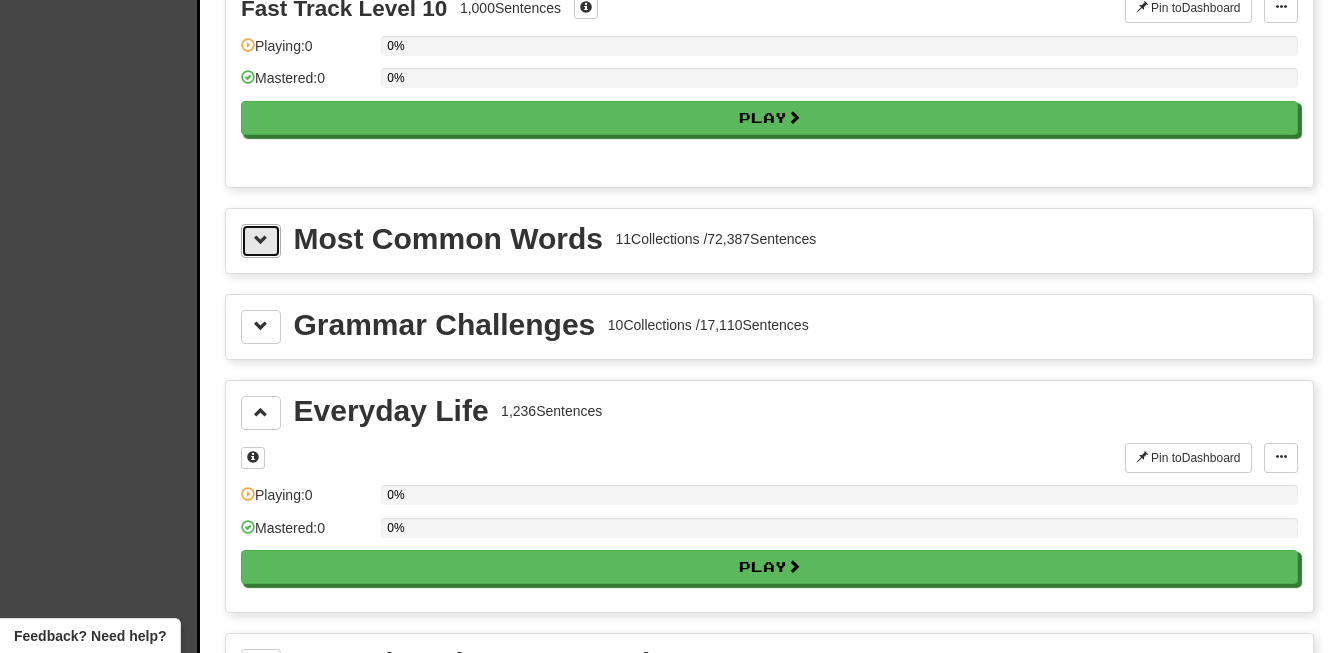 click at bounding box center [261, 241] 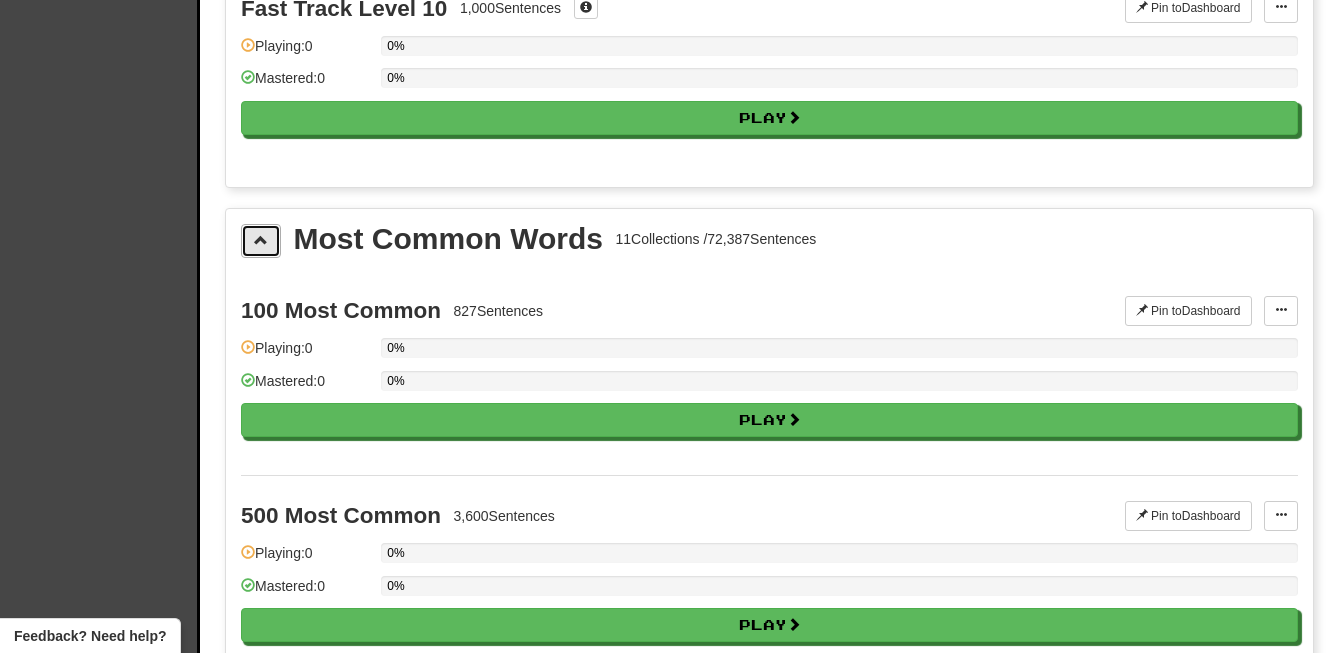 click at bounding box center (261, 241) 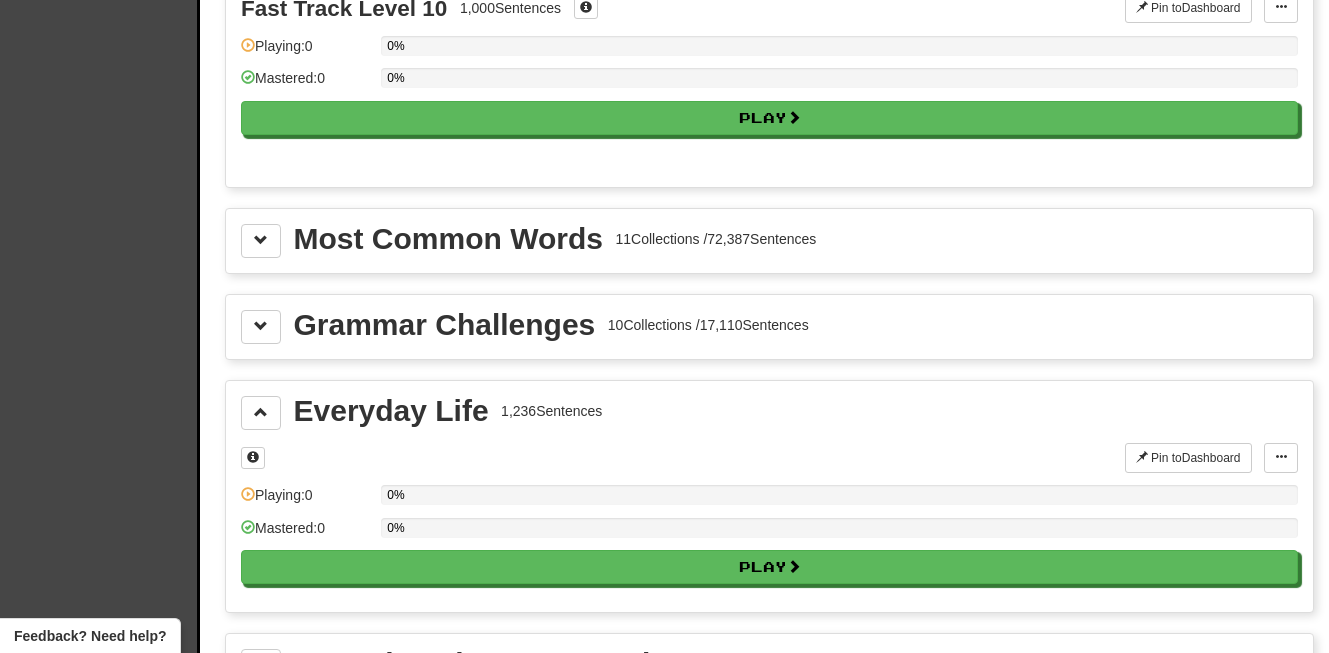 click on "Clozemaster Dashboard Collections Cloze-Reading Dark Mode On Off" at bounding box center [100, -98] 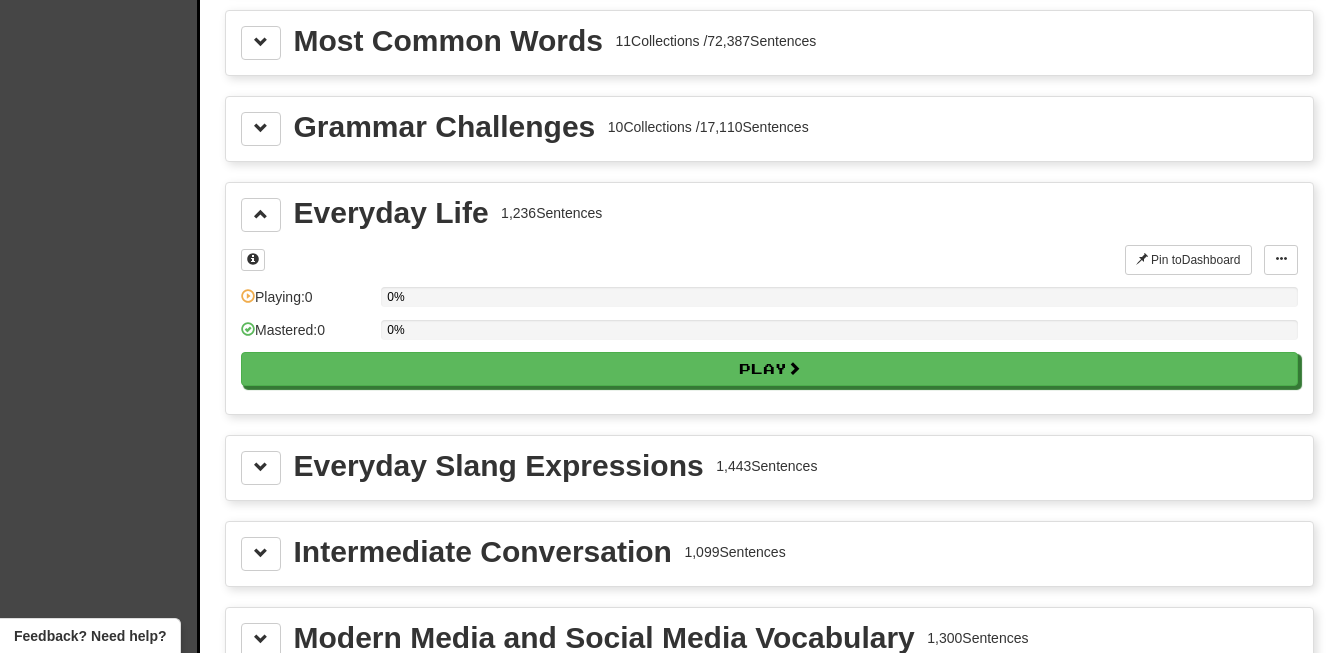scroll, scrollTop: 2285, scrollLeft: 0, axis: vertical 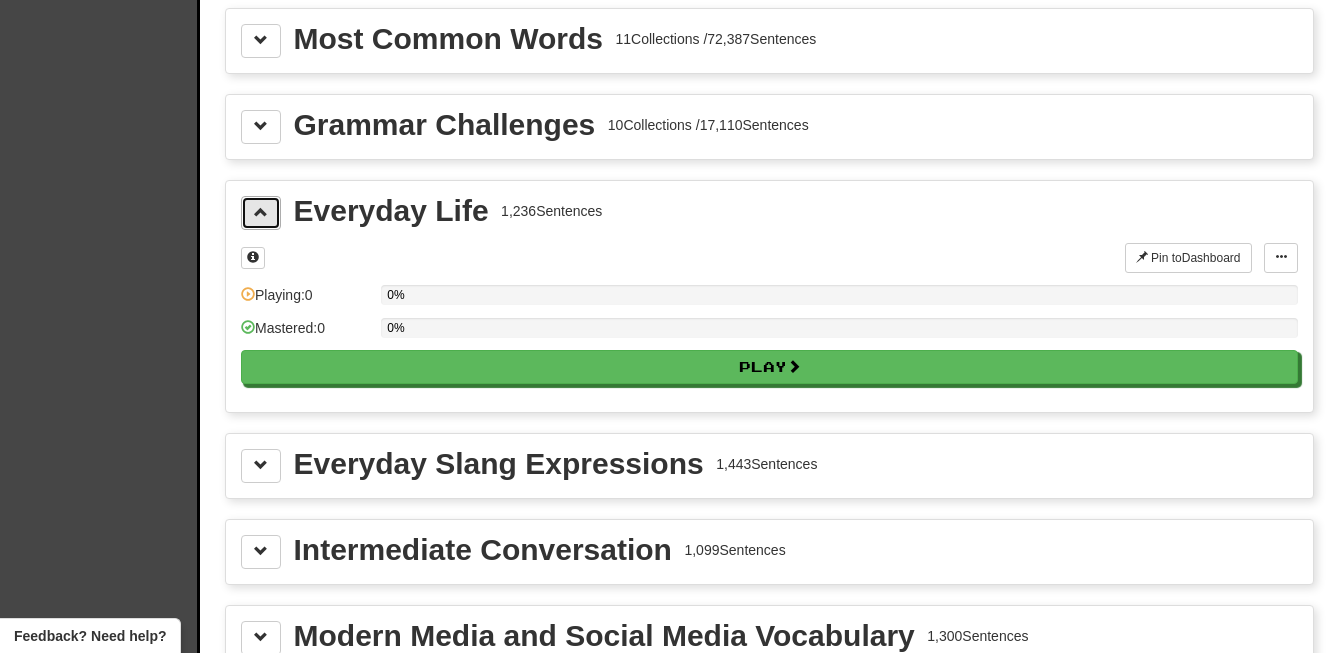 click at bounding box center [261, 213] 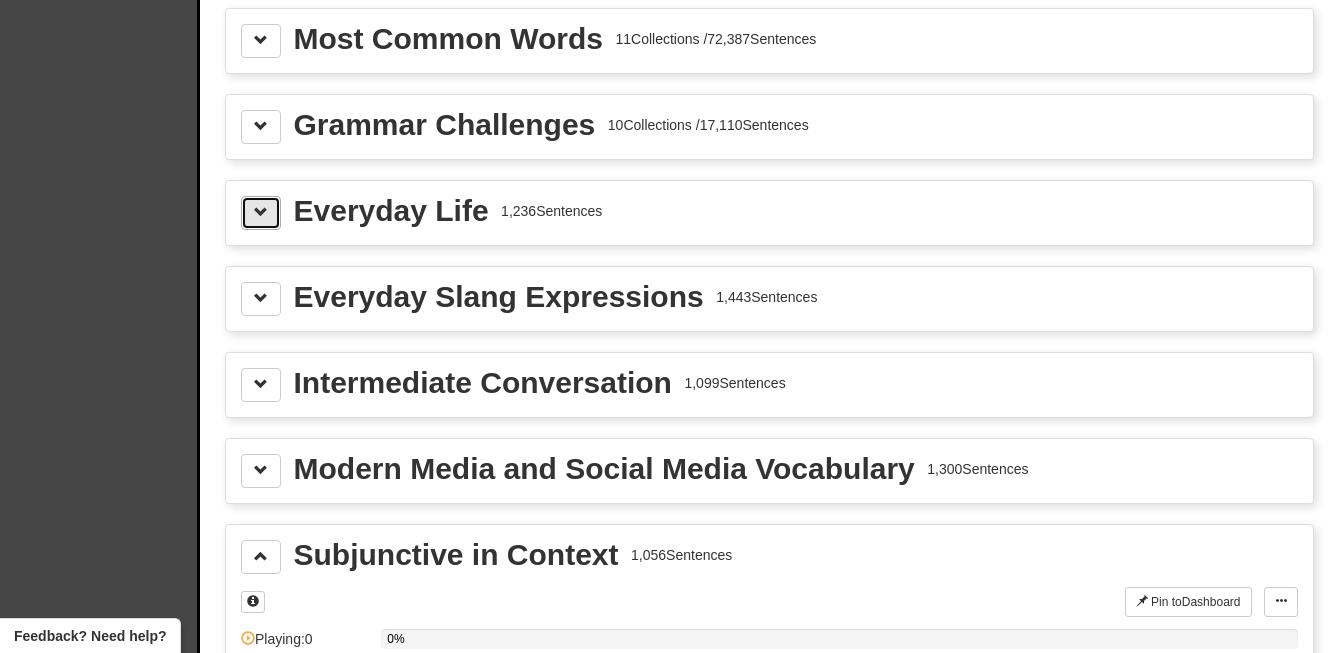 type 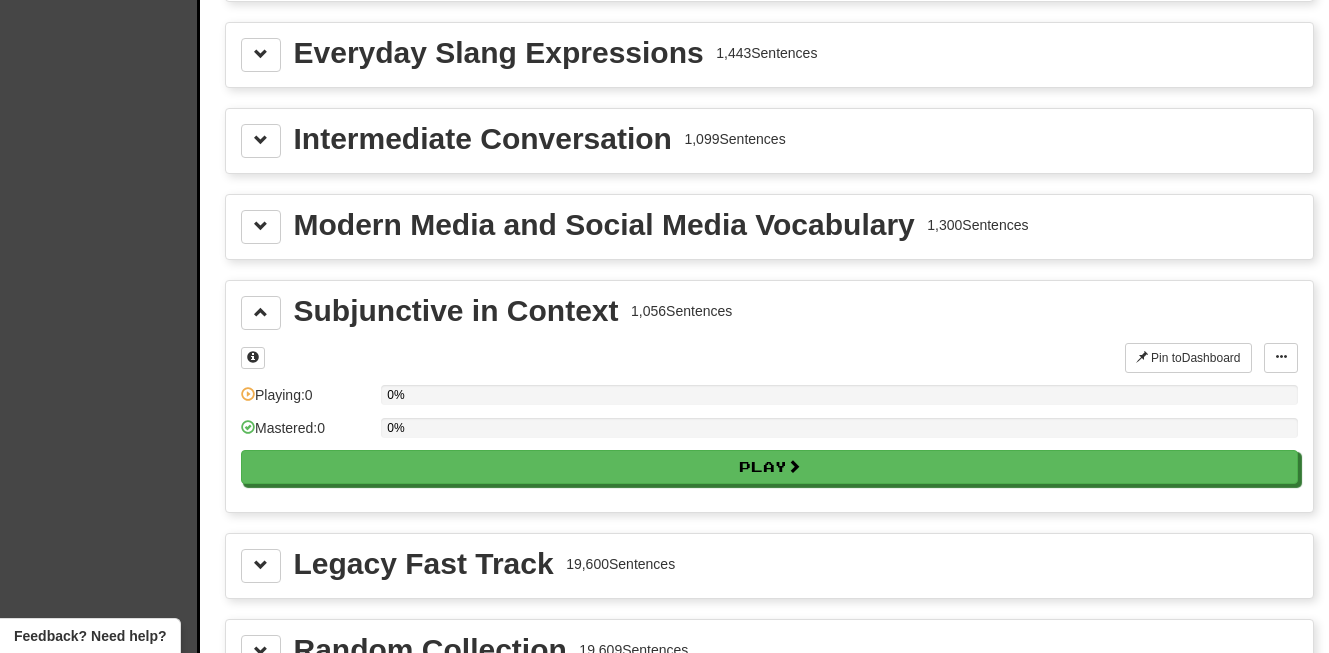 scroll, scrollTop: 2565, scrollLeft: 0, axis: vertical 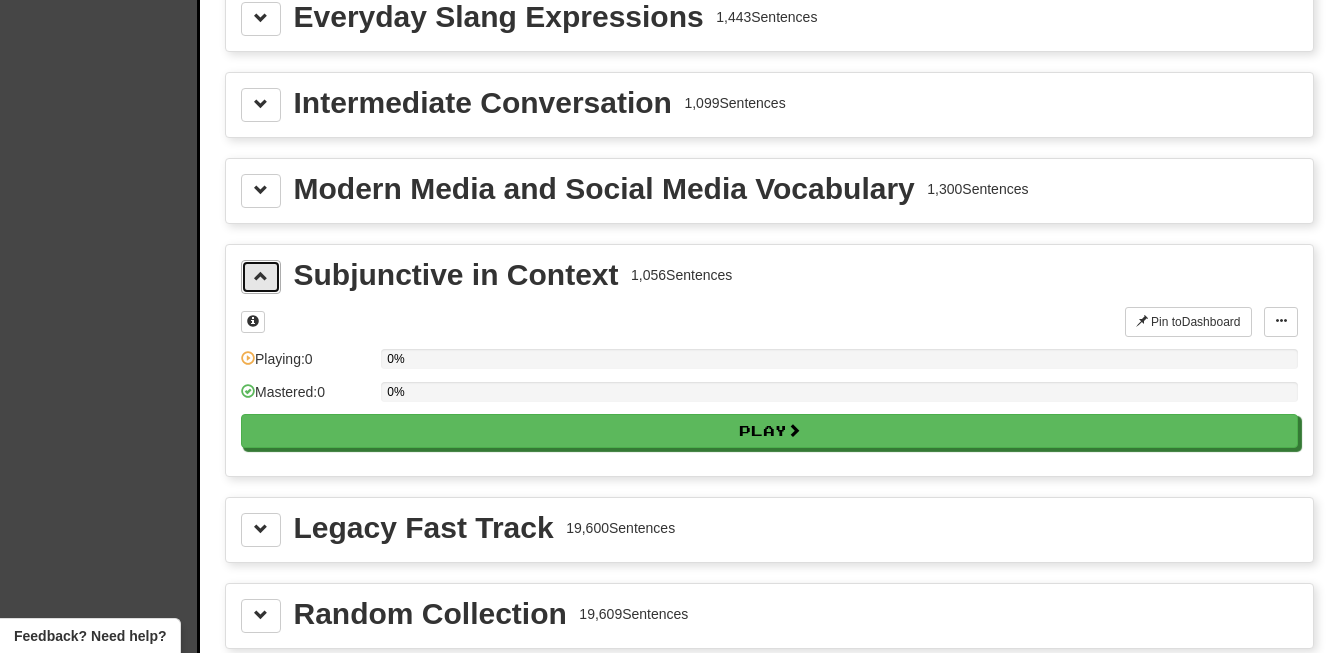 click at bounding box center (261, 277) 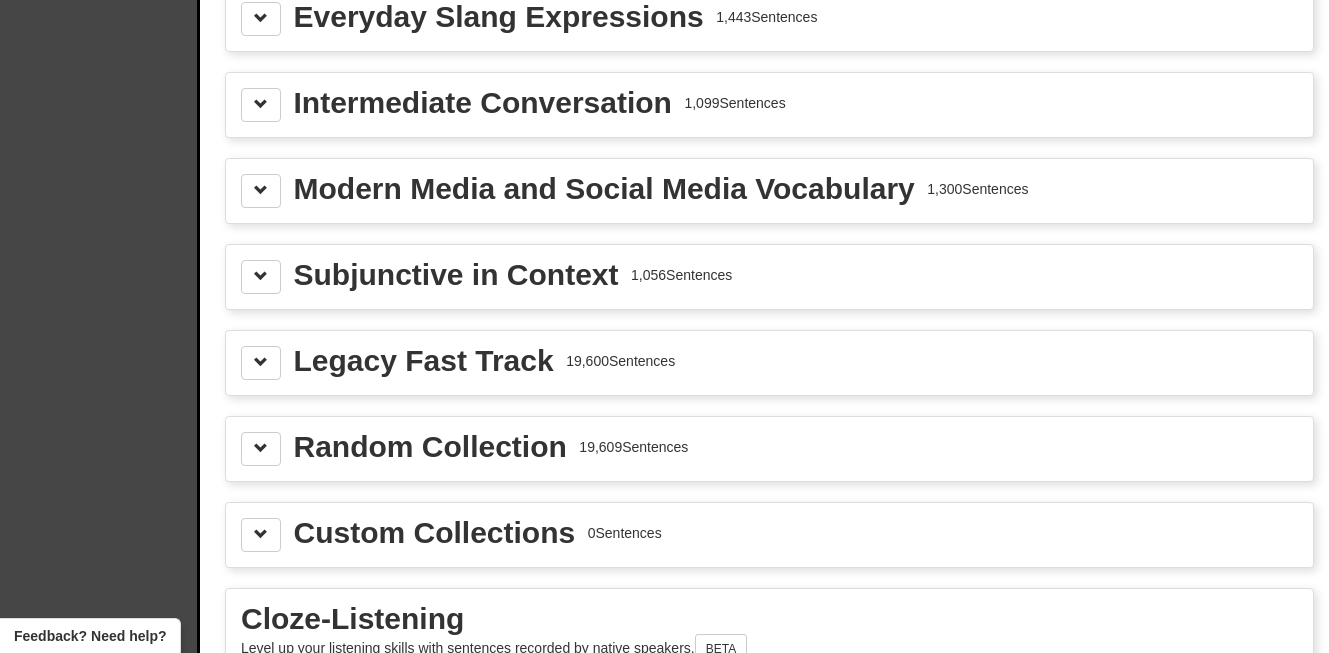 click on "Clozemaster Dashboard Collections Cloze-Reading Dark Mode On Off" at bounding box center (100, -744) 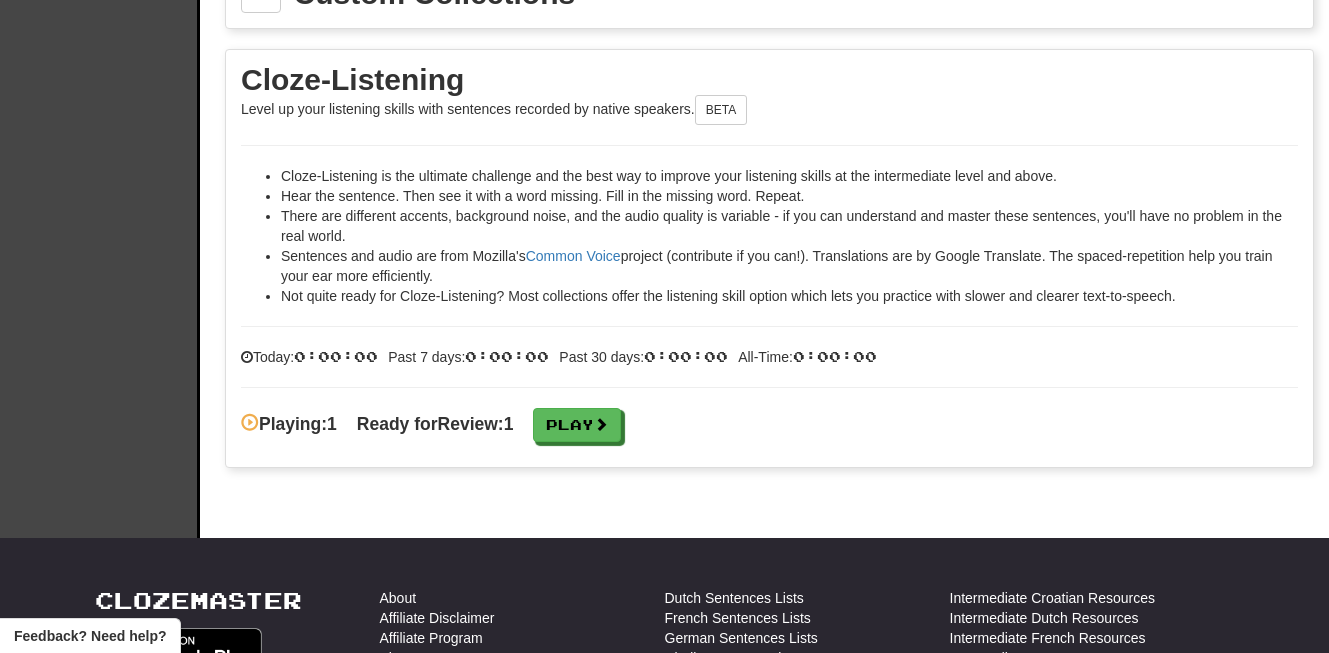 scroll, scrollTop: 3125, scrollLeft: 0, axis: vertical 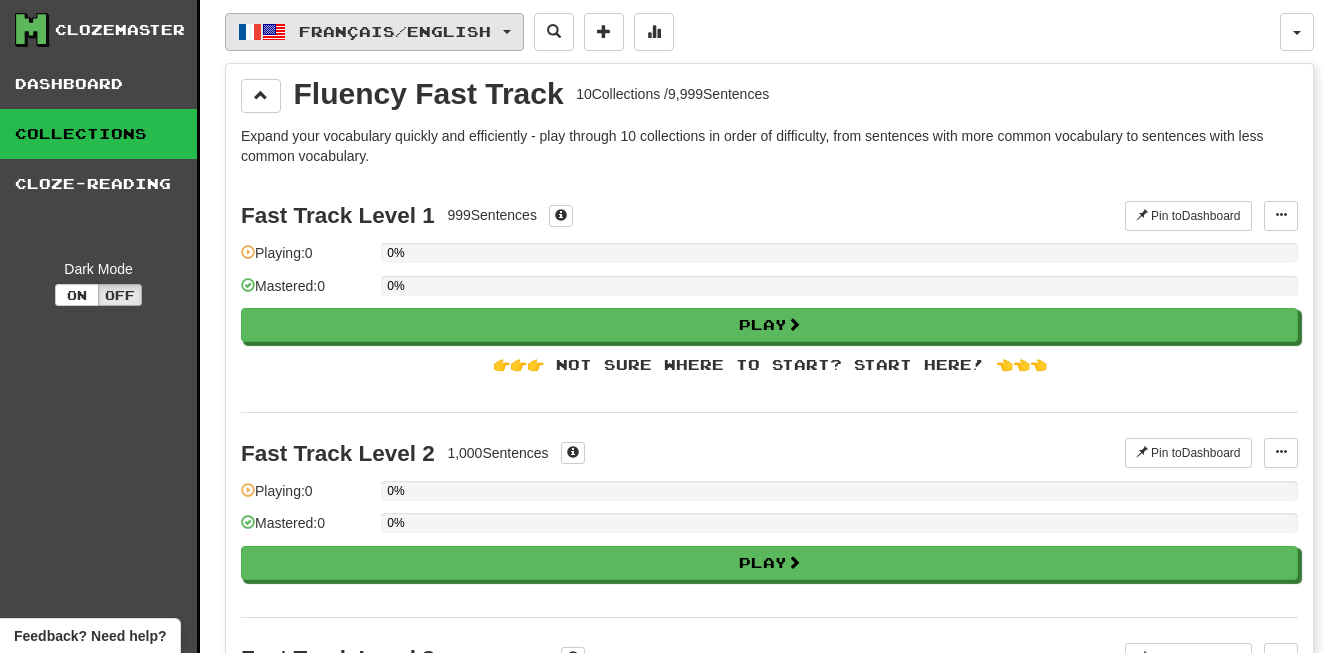 click at bounding box center (507, 32) 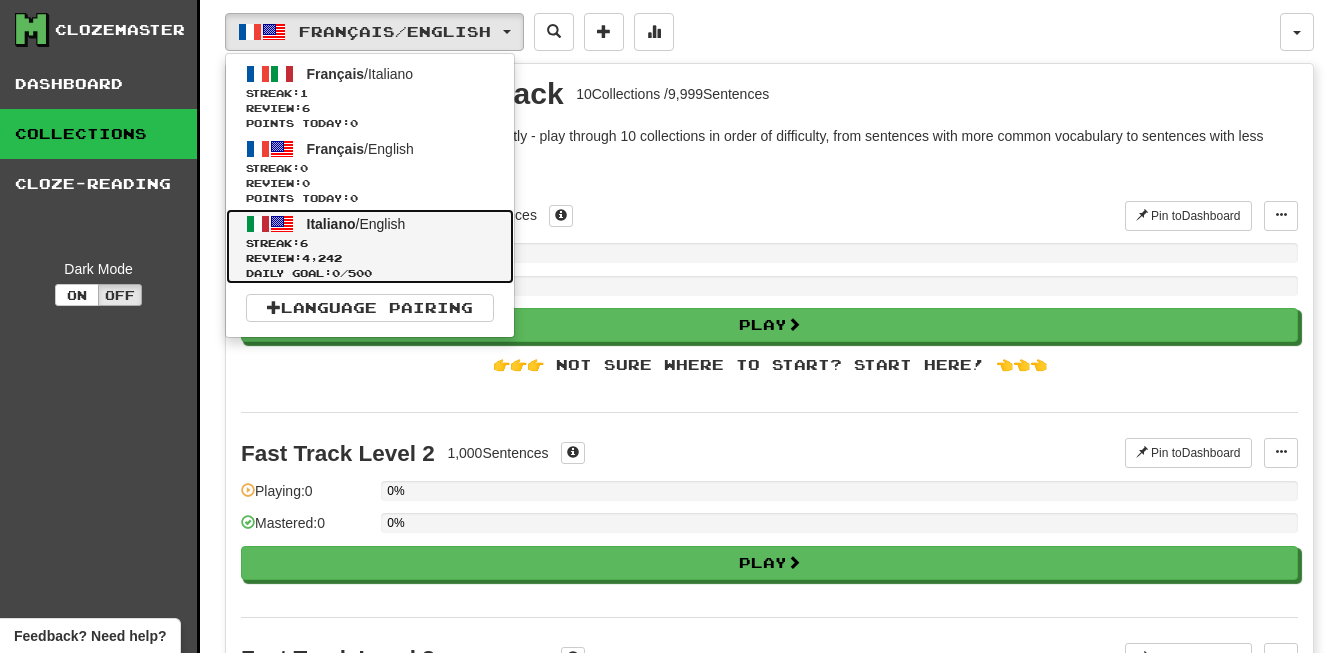 click on "Streak:  6" at bounding box center (370, 243) 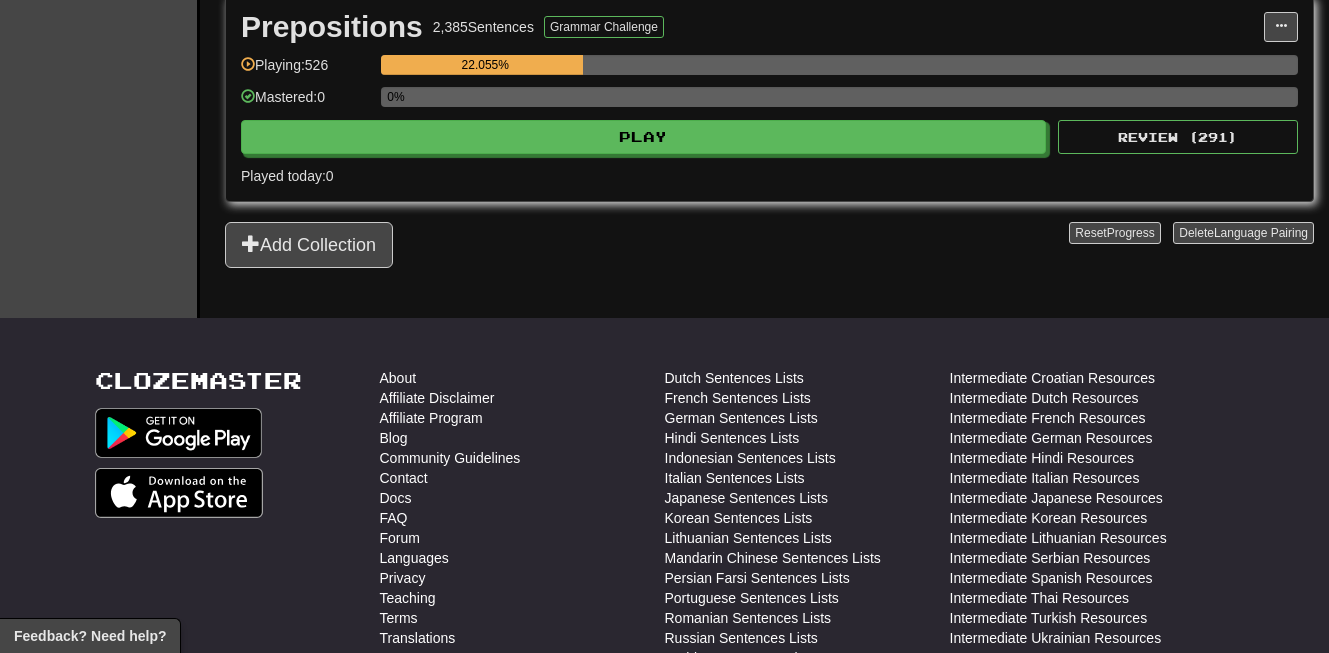 scroll, scrollTop: 720, scrollLeft: 0, axis: vertical 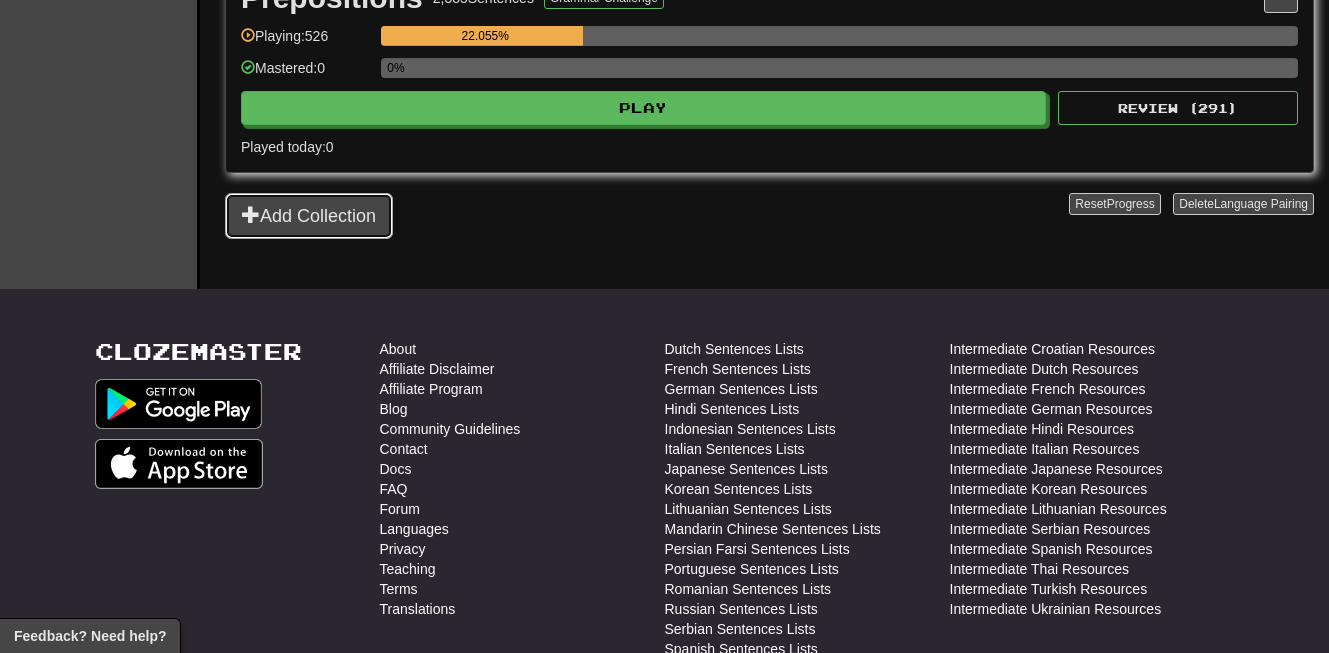 click on "Add Collection" at bounding box center [309, 216] 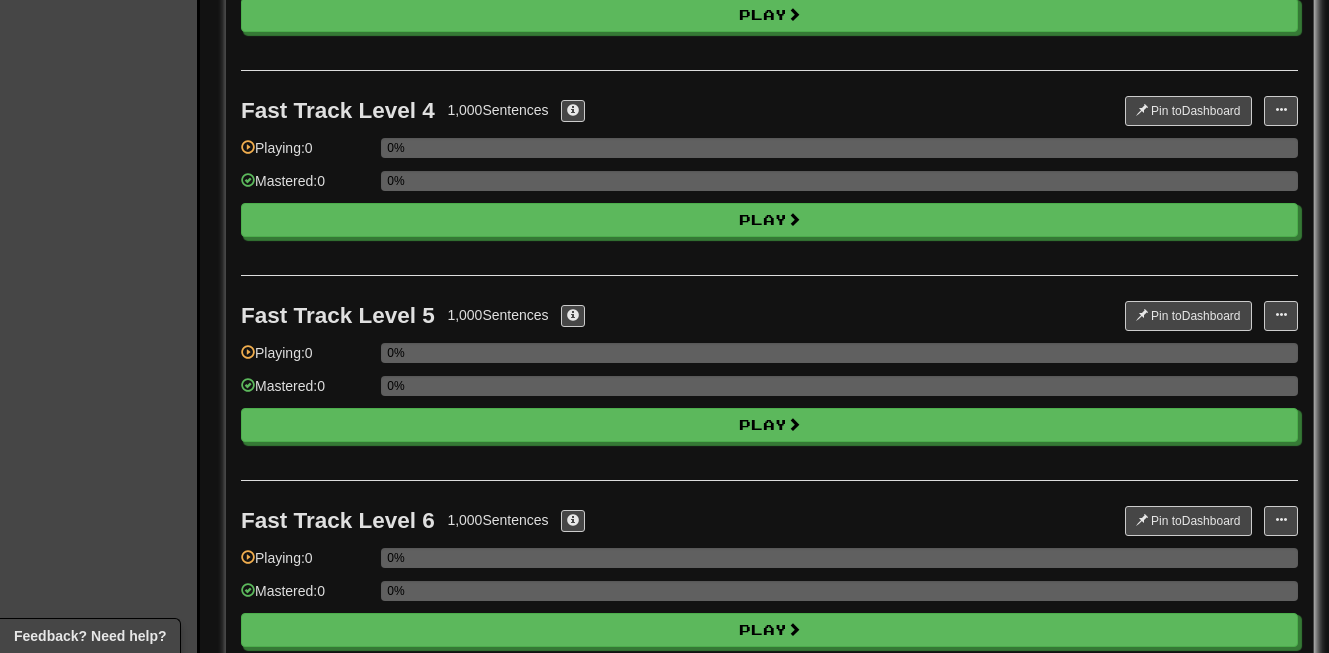 scroll, scrollTop: 0, scrollLeft: 0, axis: both 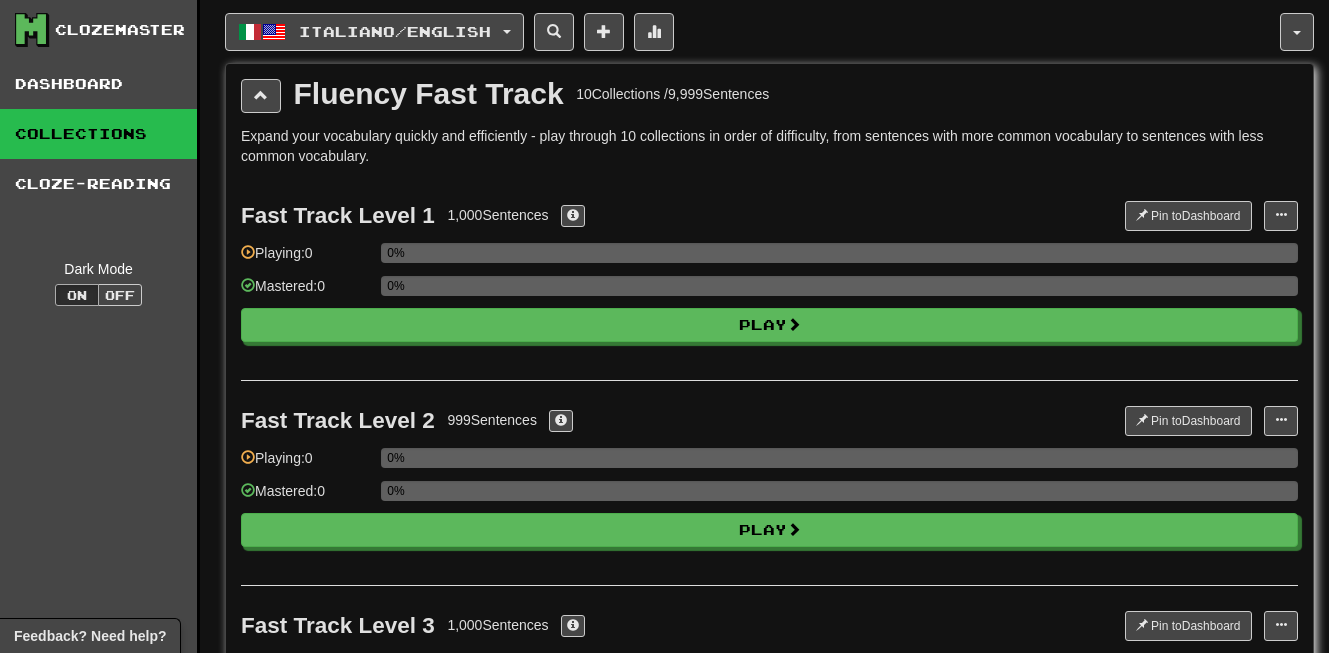 click on "Clozemaster Dashboard Collections Cloze-Reading Dark Mode On Off Dashboard Collections Pro Cloze-Reading Italiano  /  English Français  /  Italiano Streak:  1   Review:  6 Points today:  0 Français  /  English Streak:  0   Review:  0 Points today:  0 Italiano  /  English Streak:  6   Review:  4,242 Daily Goal:  0  /  500  Language Pairing Username: nmcclain Edit  Account  Notifications  Activity Feed  Profile  Leaderboard  Forum  Logout Fluency Fast Track 10  Collections /  9,999  Sentences Expand your vocabulary quickly and efficiently - play through 10 collections in order of difficulty, from sentences with more common vocabulary to sentences with less common vocabulary. Fast Track Level 1 1,000  Sentences   Pin to  Dashboard   Pin to  Dashboard Manage Sentences  Playing:  0 0%  Mastered:  0 0% Play  Fast Track Level 2 999  Sentences   Pin to  Dashboard   Pin to  Dashboard Manage Sentences  Playing:  0 0%  Mastered:  0 0% Play  Fast Track Level 3 1,000  Sentences   Pin to  Dashboard   Pin to  Dashboard 0" at bounding box center [664, 1542] 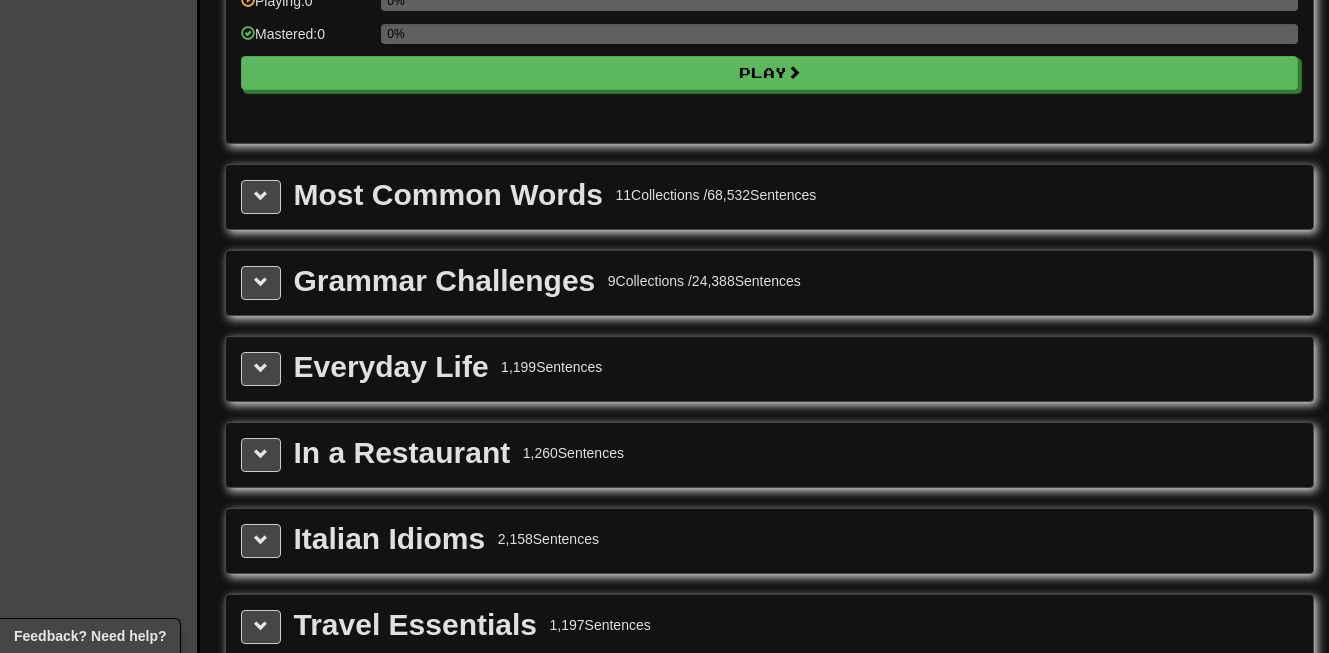 scroll, scrollTop: 2117, scrollLeft: 0, axis: vertical 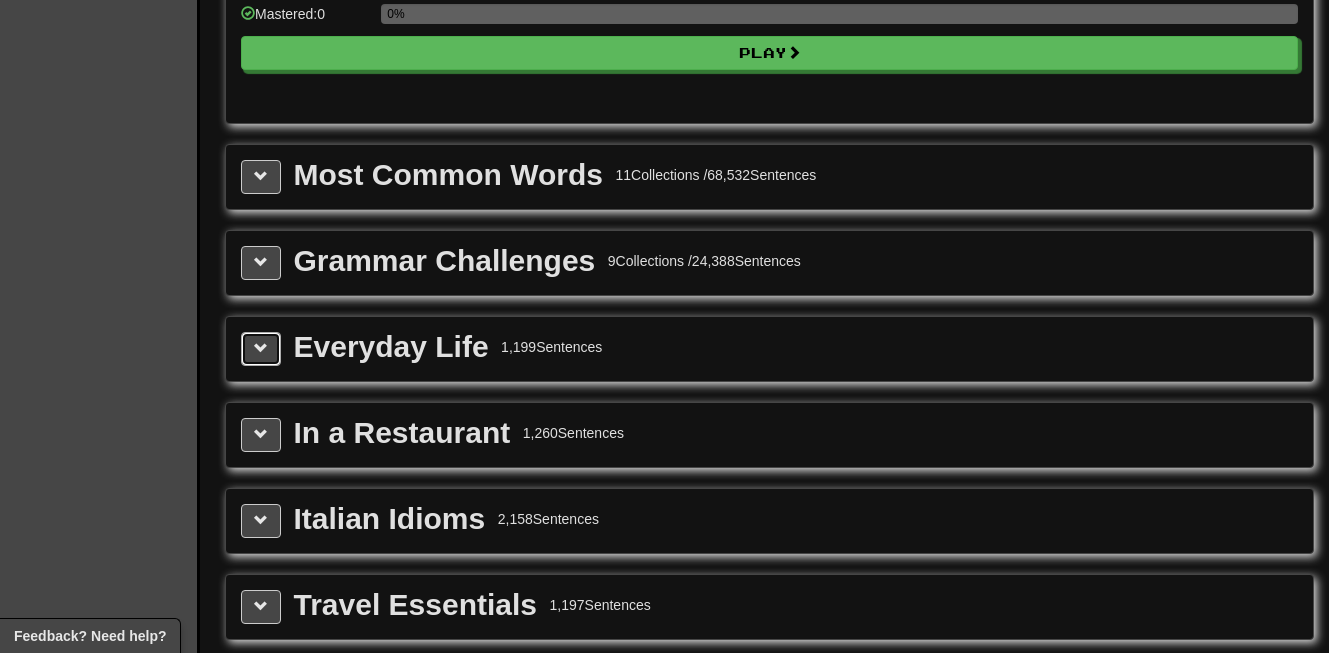 click at bounding box center (261, 348) 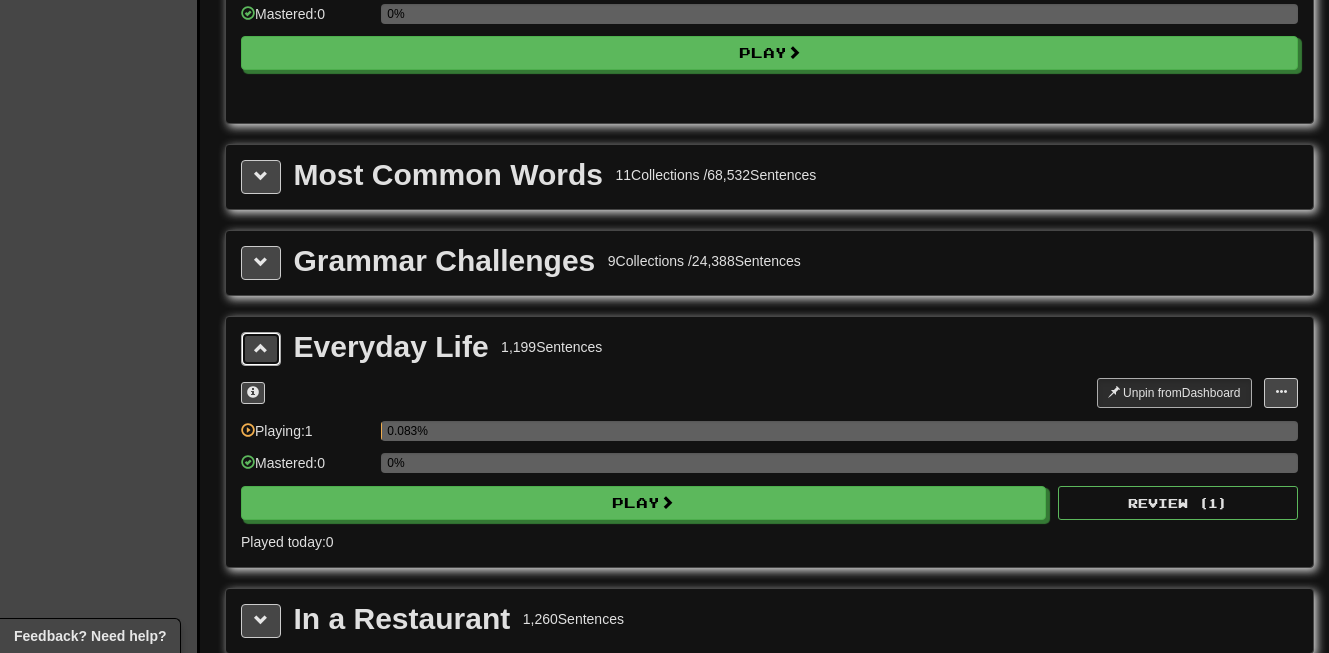 click at bounding box center (261, 348) 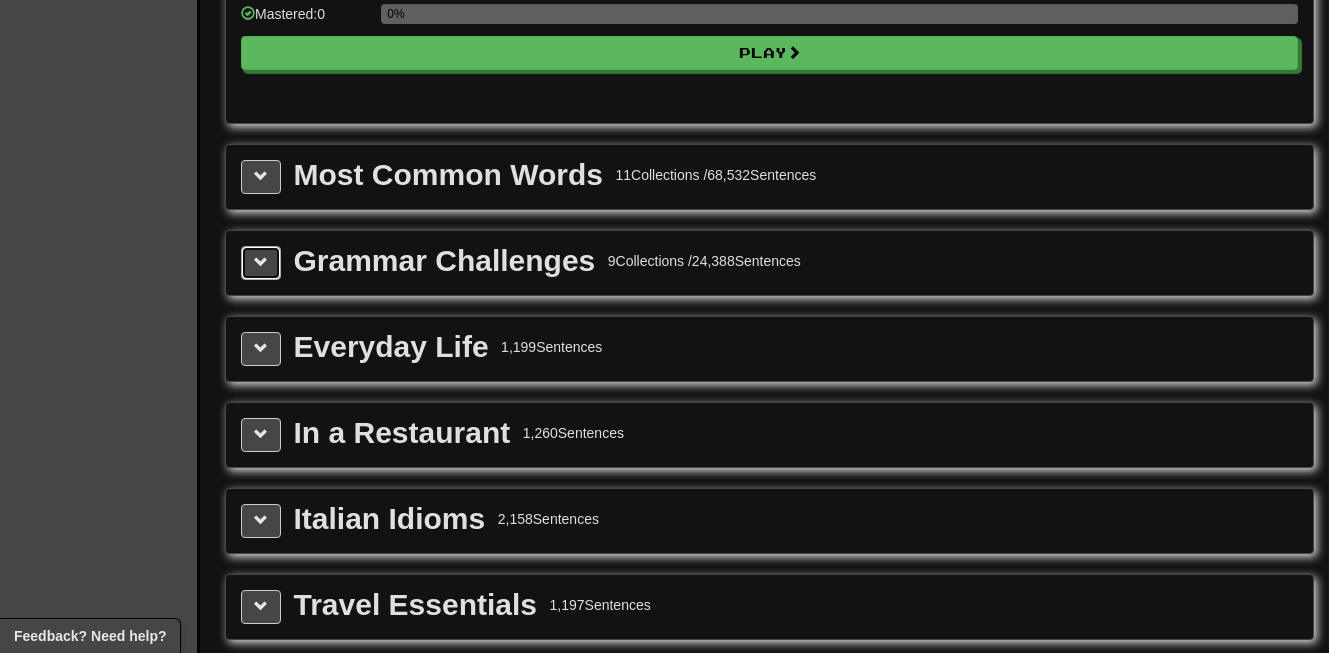 click at bounding box center (261, 263) 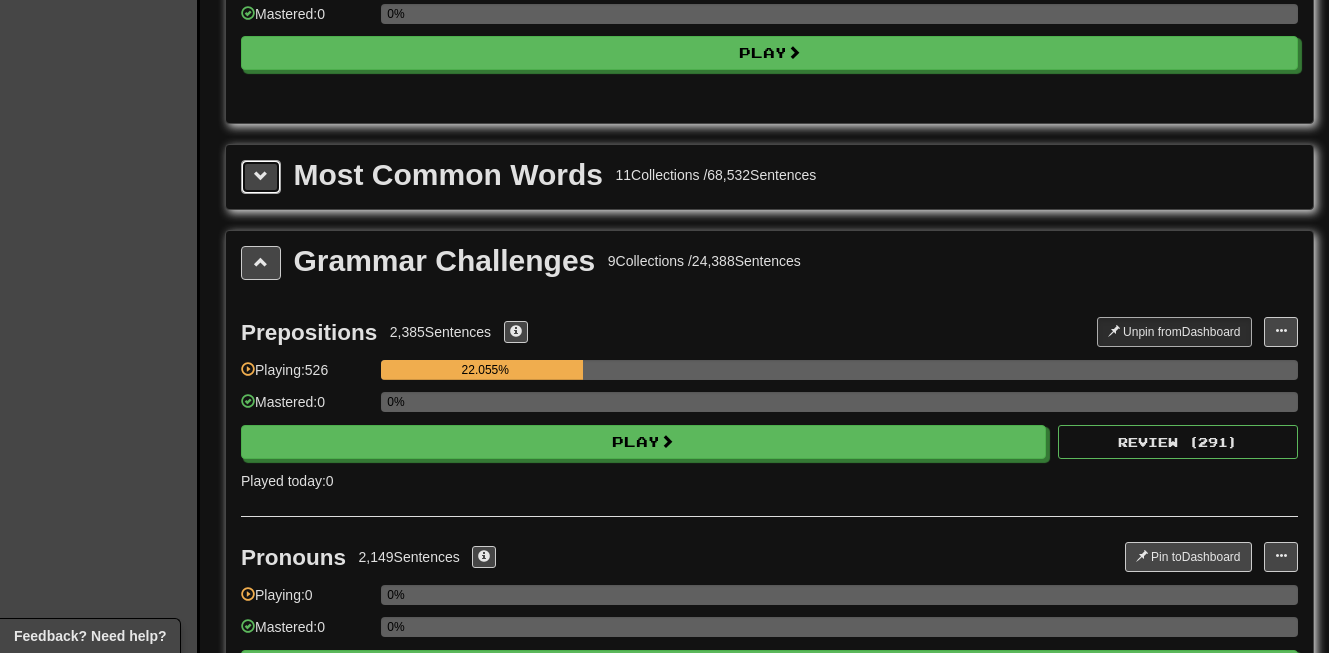 click at bounding box center [261, 177] 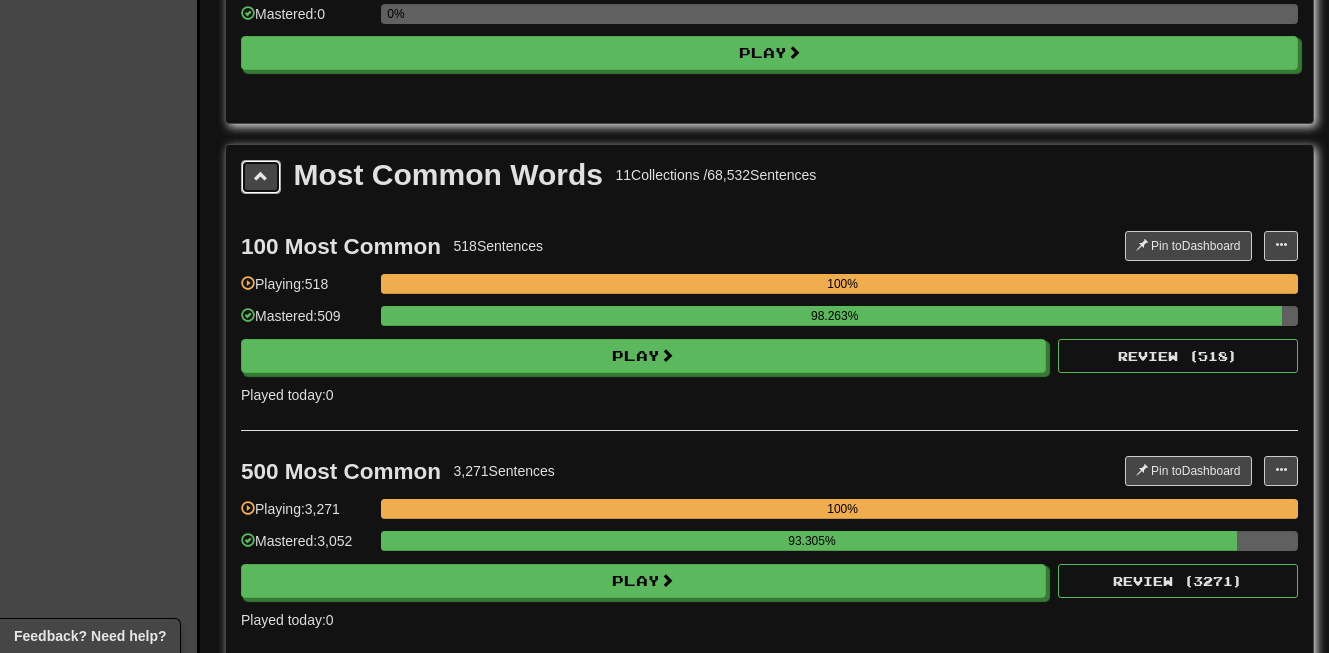 click at bounding box center [261, 177] 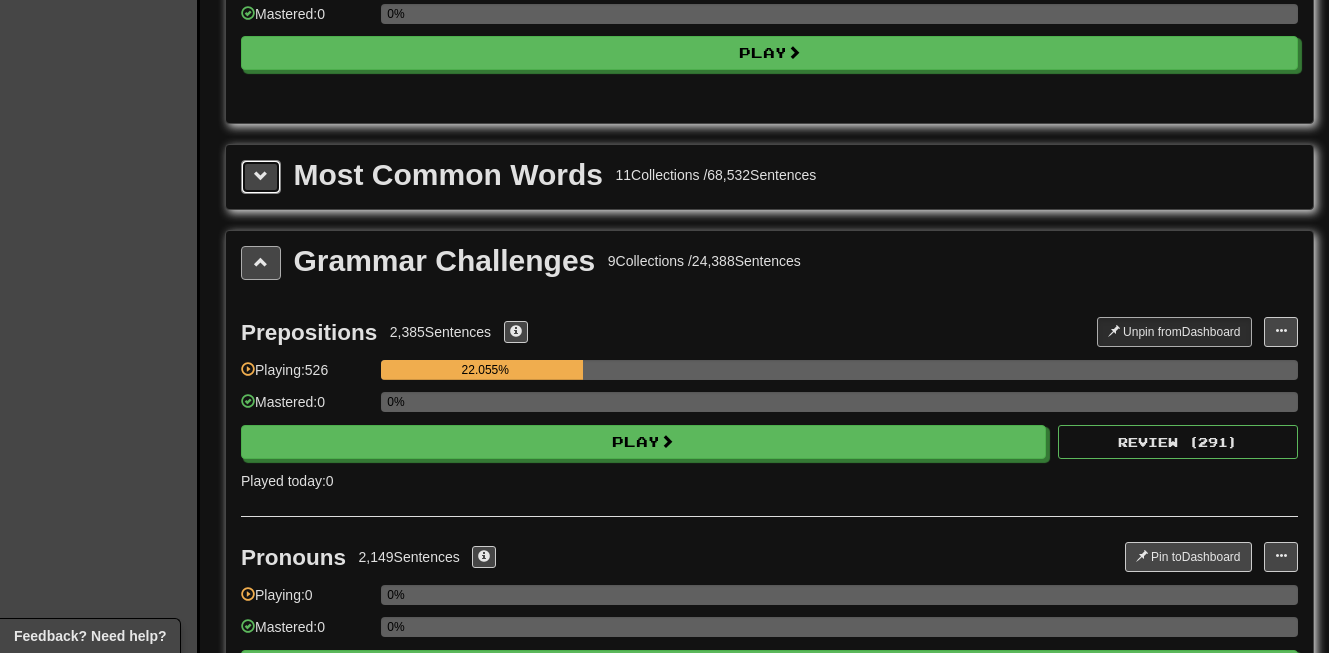 type 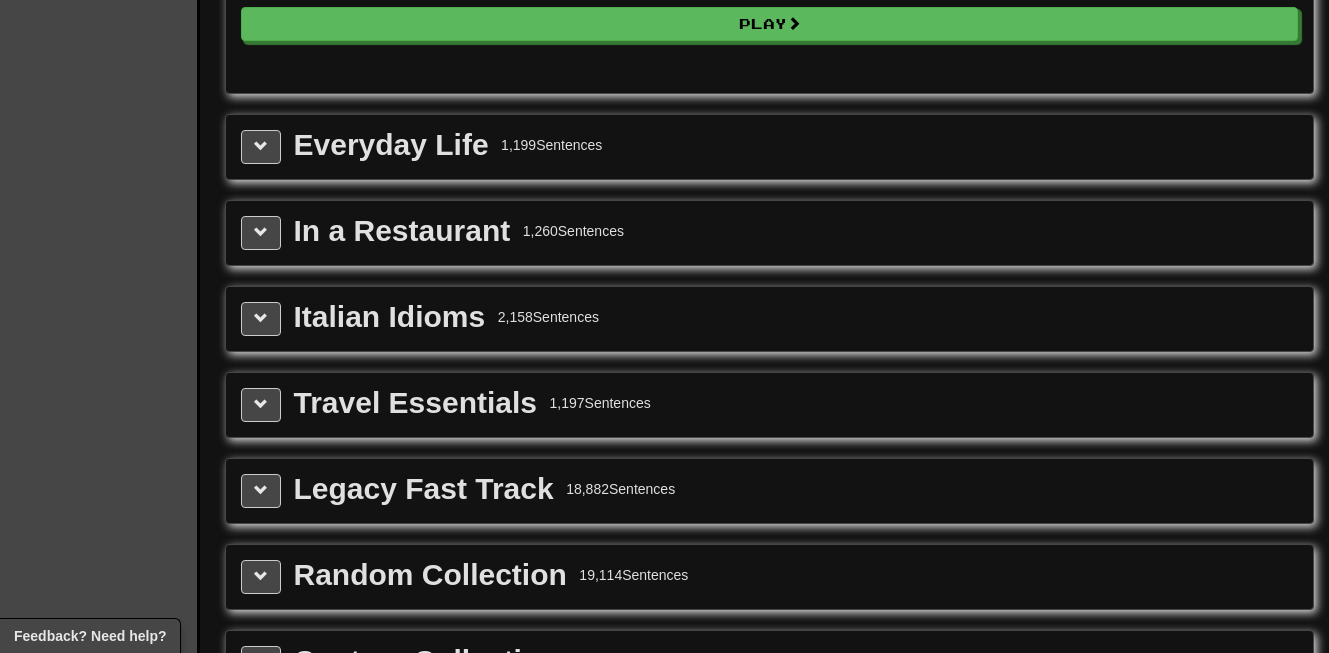 scroll, scrollTop: 4197, scrollLeft: 0, axis: vertical 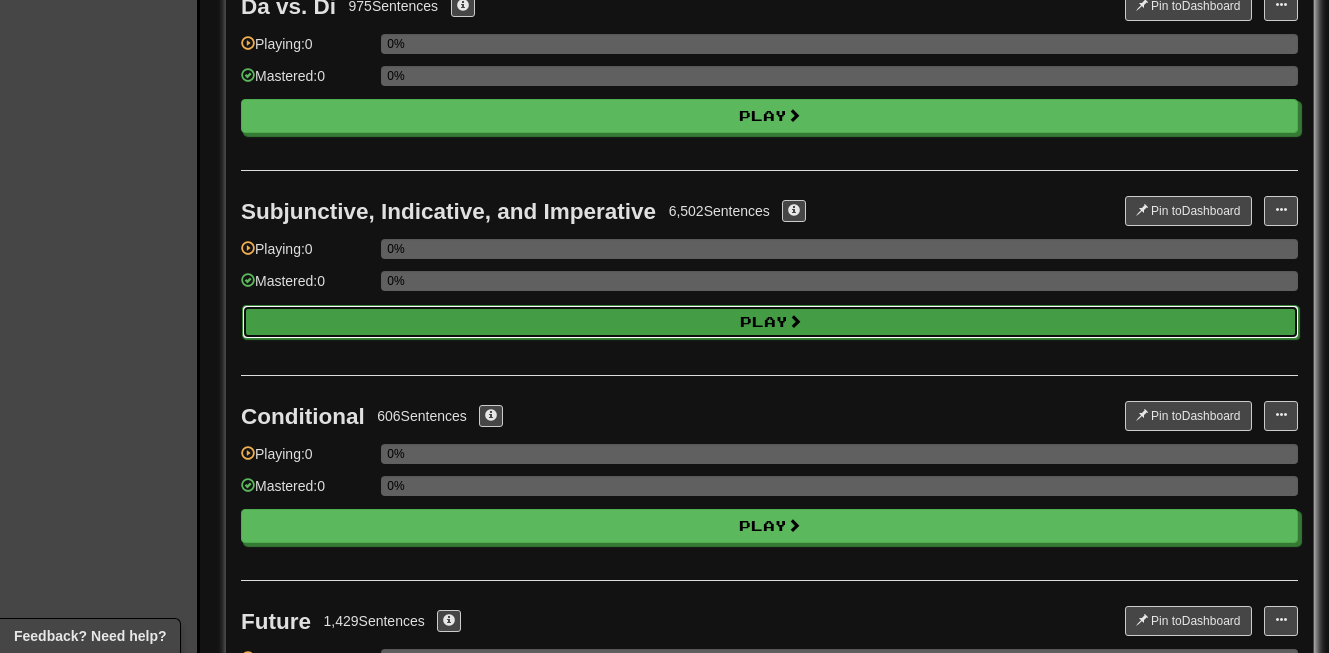 click on "Play" at bounding box center (770, 322) 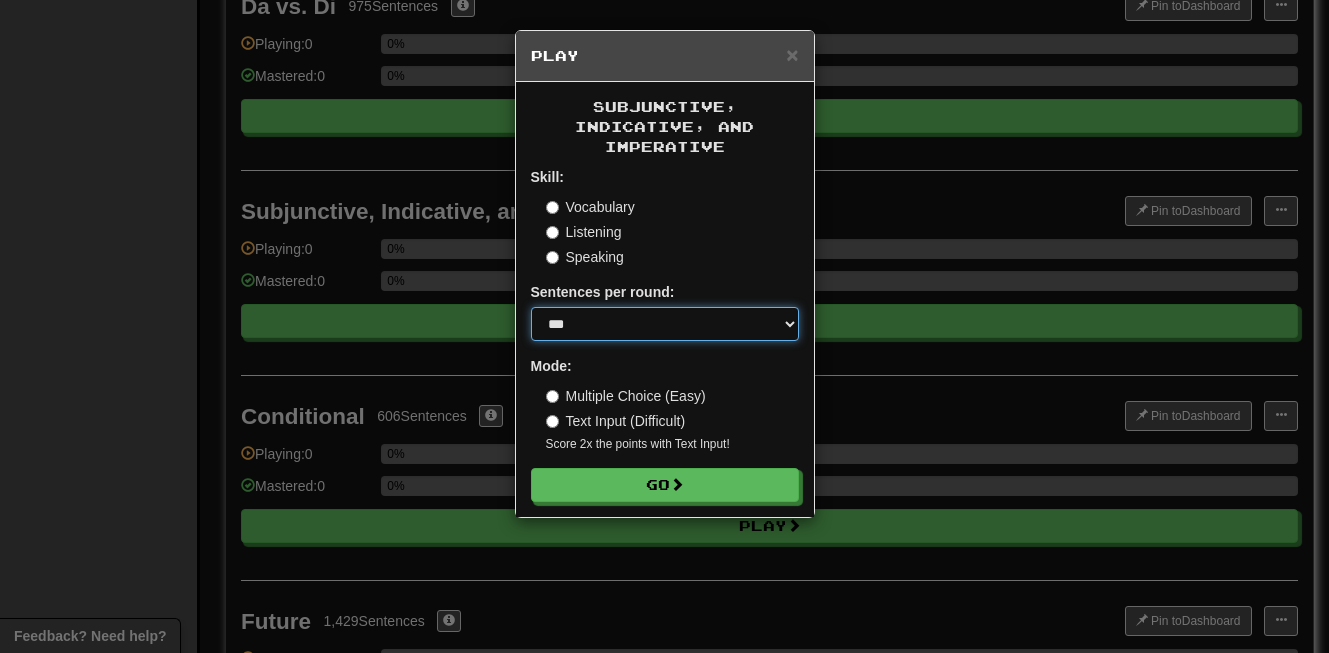 click on "* ** ** ** ** ** *** ********" at bounding box center (665, 324) 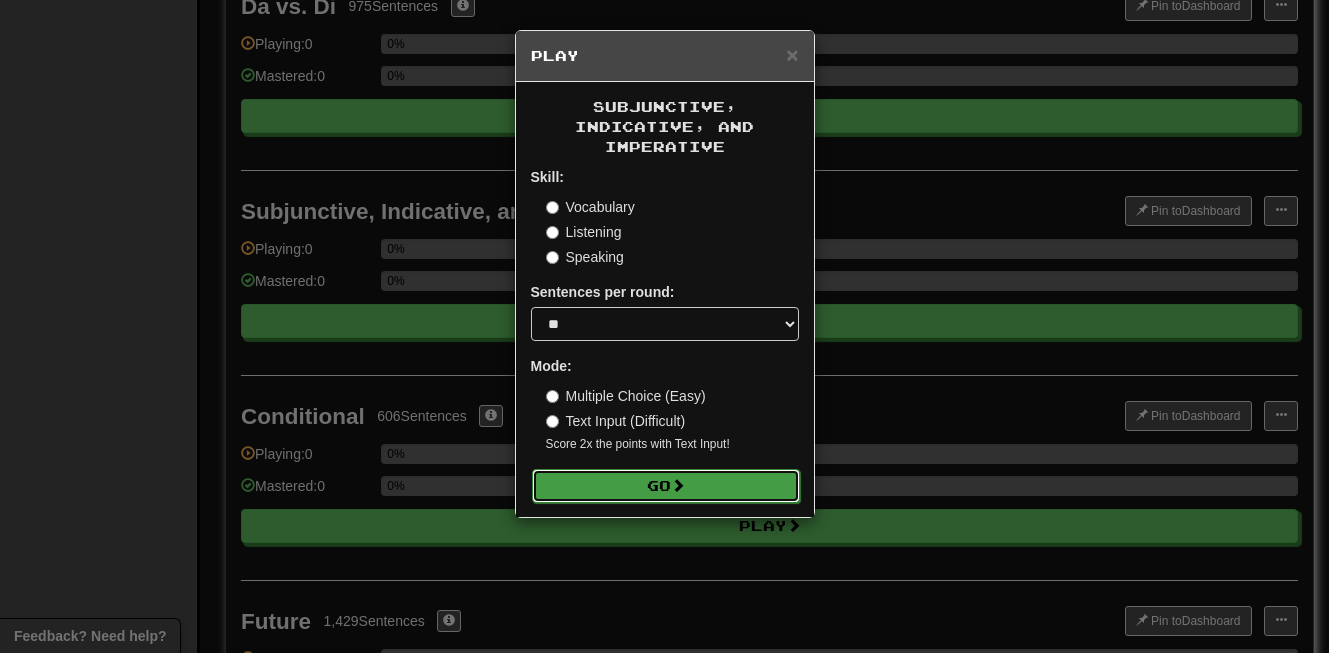 click on "Go" at bounding box center [666, 486] 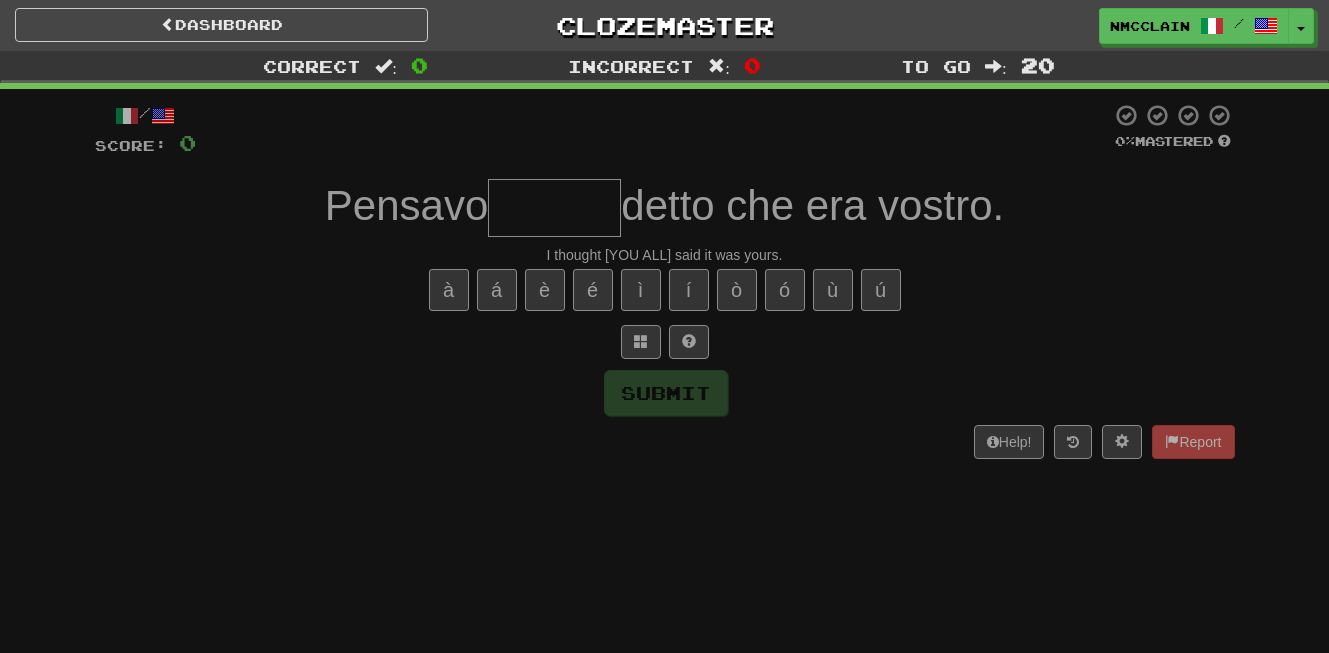 scroll, scrollTop: 0, scrollLeft: 0, axis: both 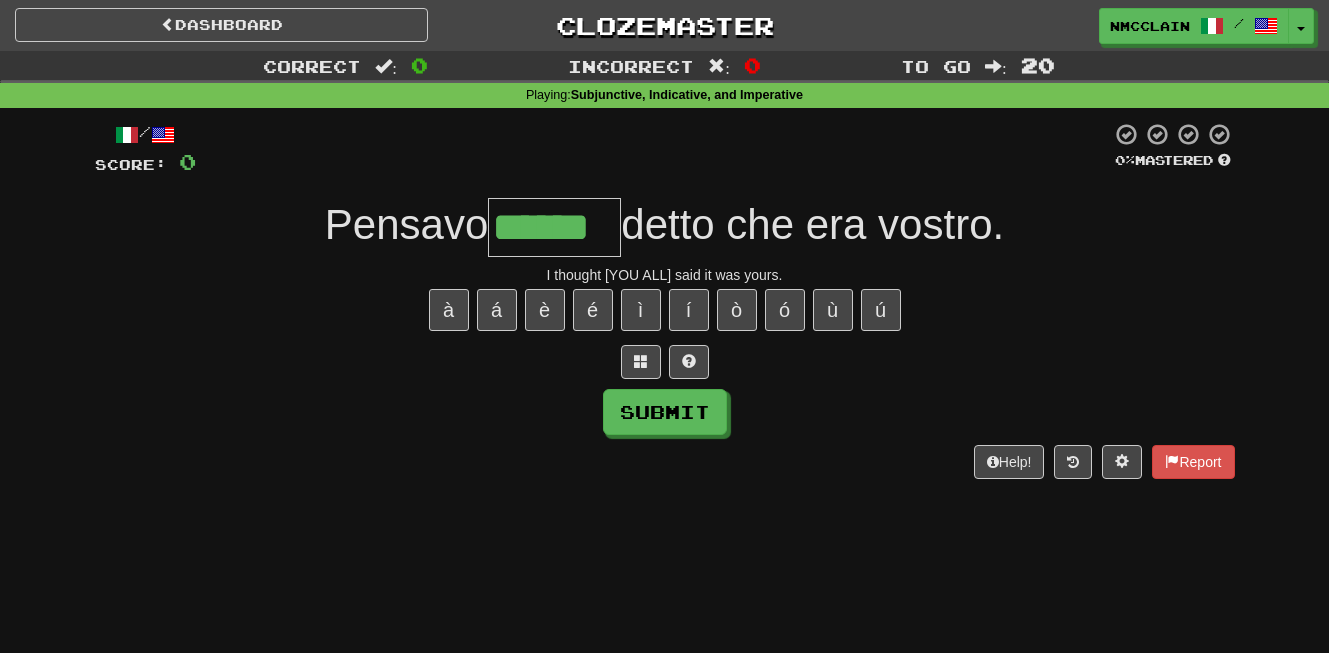 type on "******" 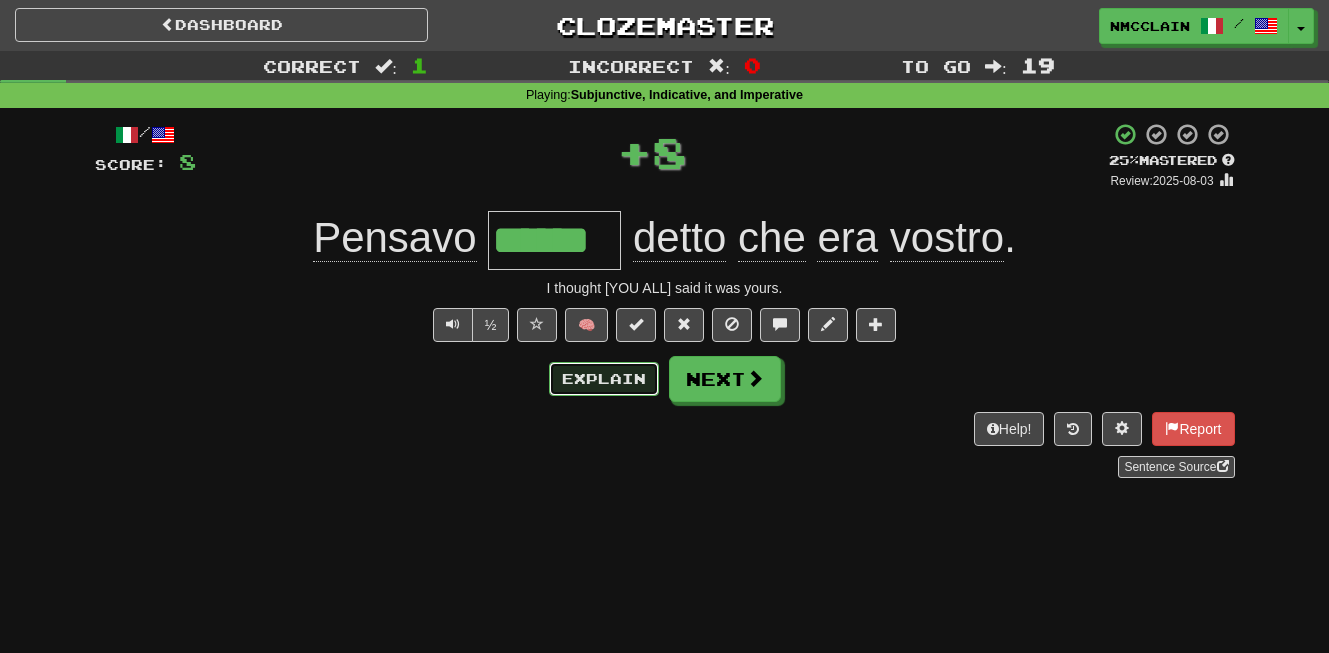 click on "Explain" at bounding box center [604, 379] 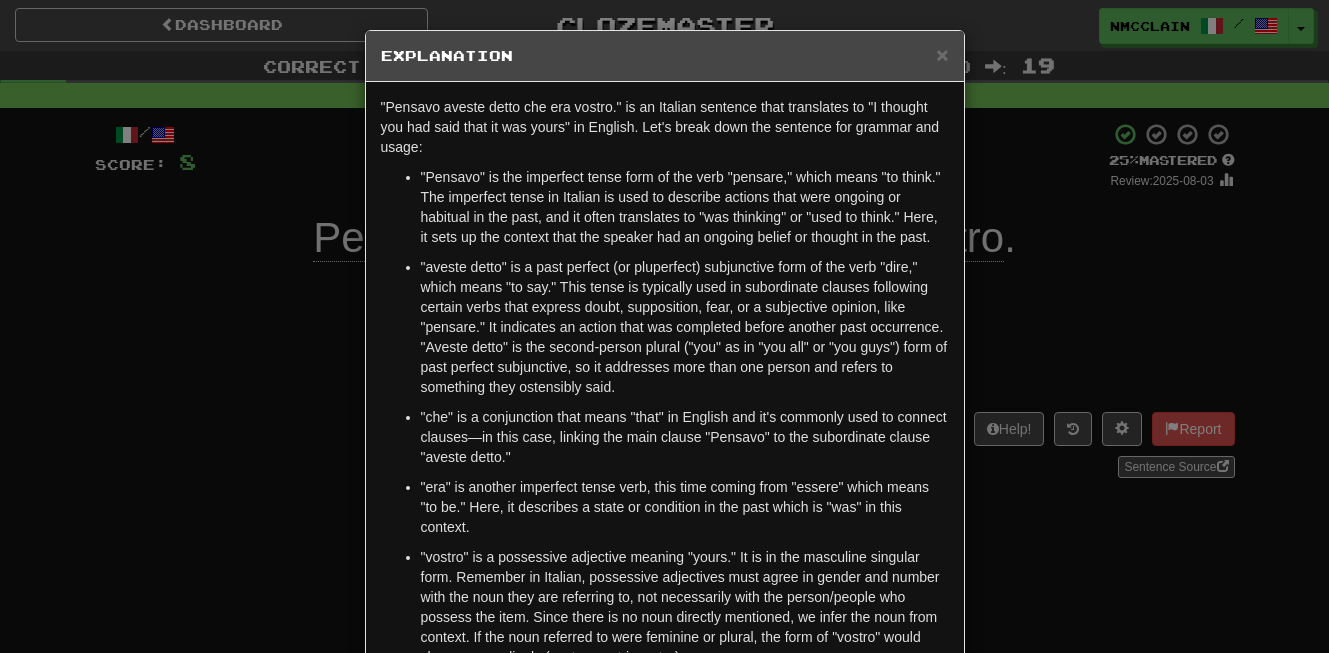 click on "× Explanation" at bounding box center (665, 56) 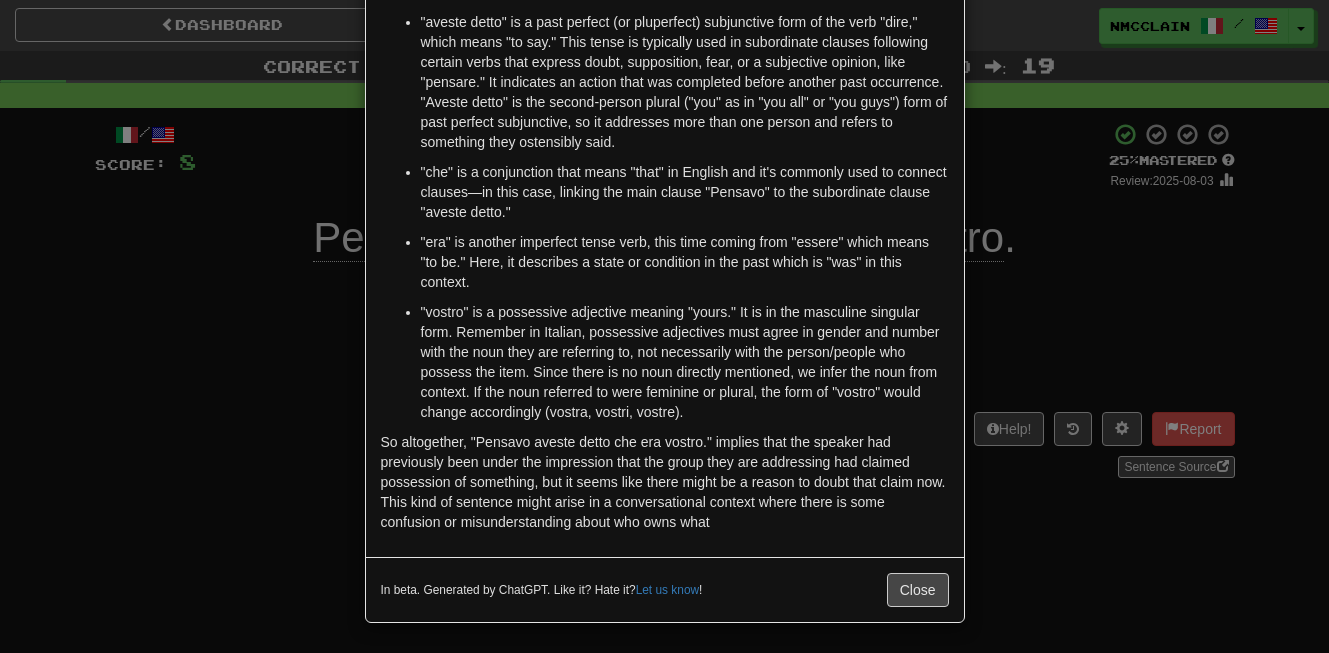scroll, scrollTop: 265, scrollLeft: 0, axis: vertical 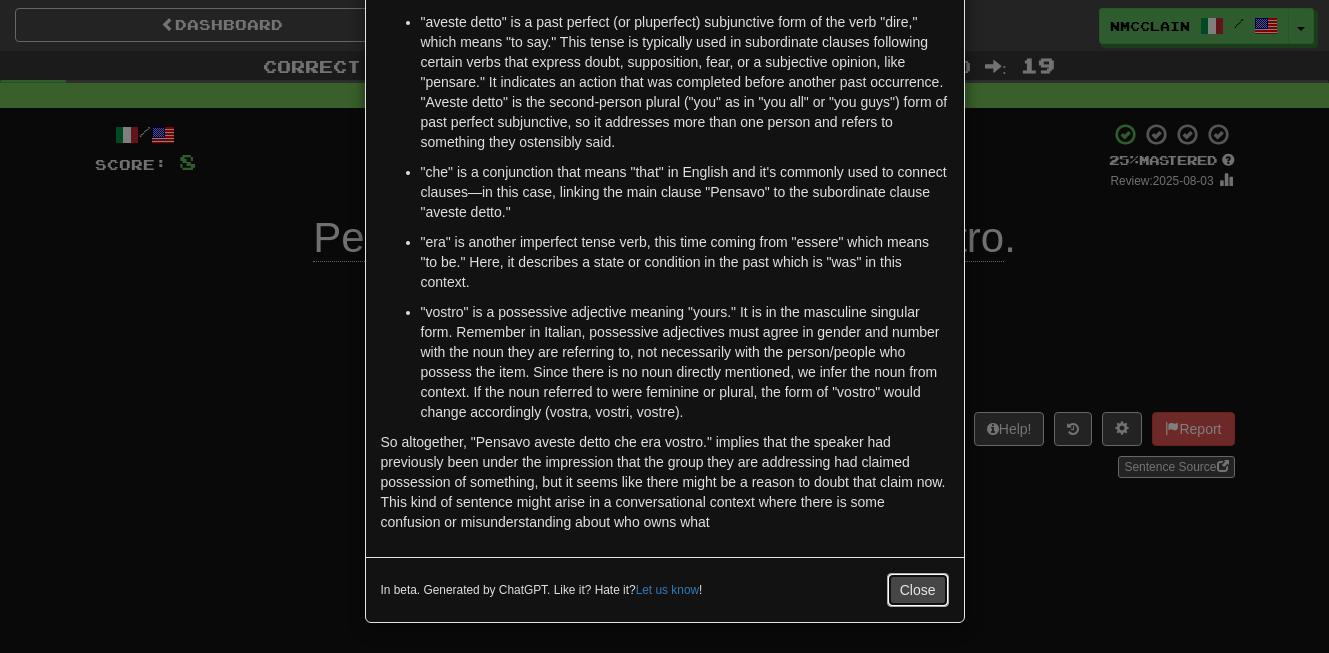 click on "Close" at bounding box center (918, 590) 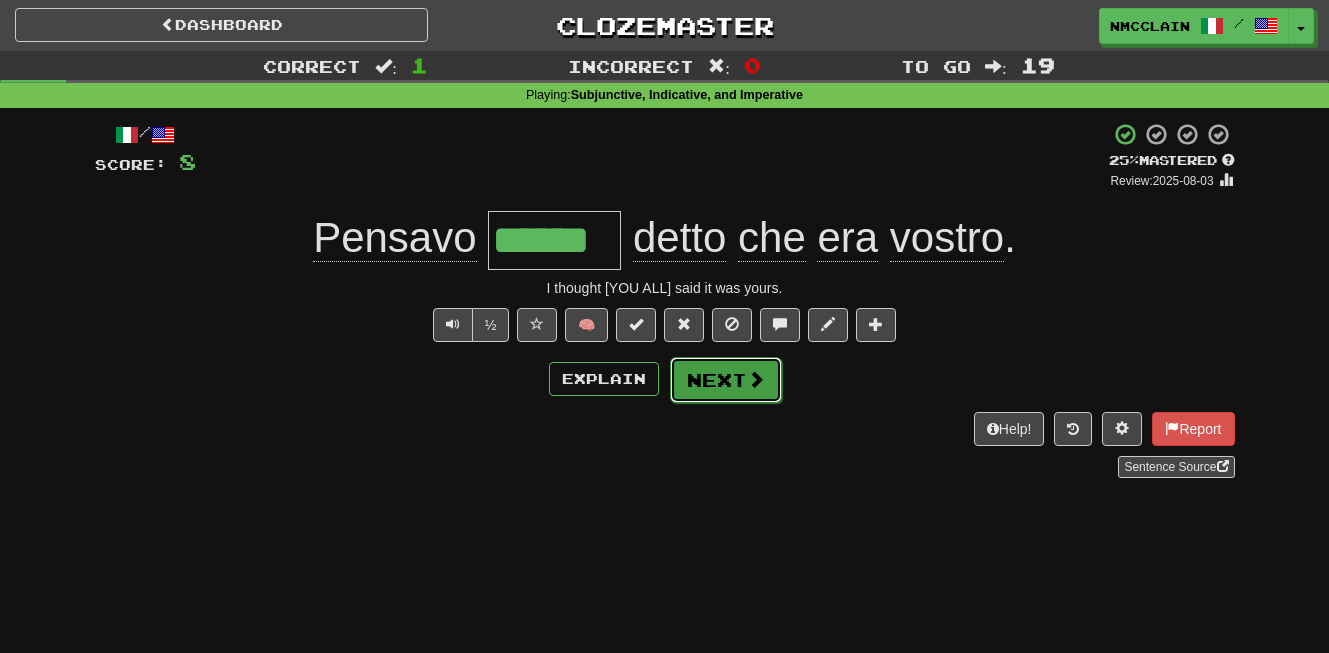 click on "Next" at bounding box center [726, 380] 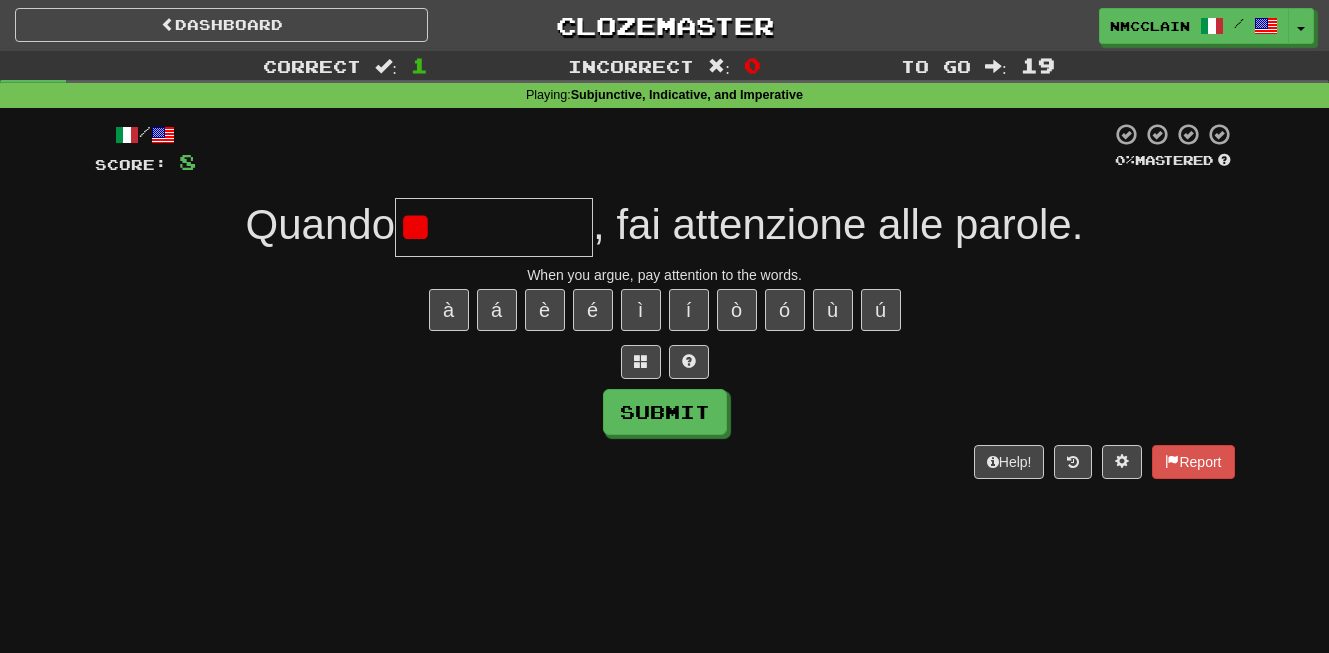 type on "*" 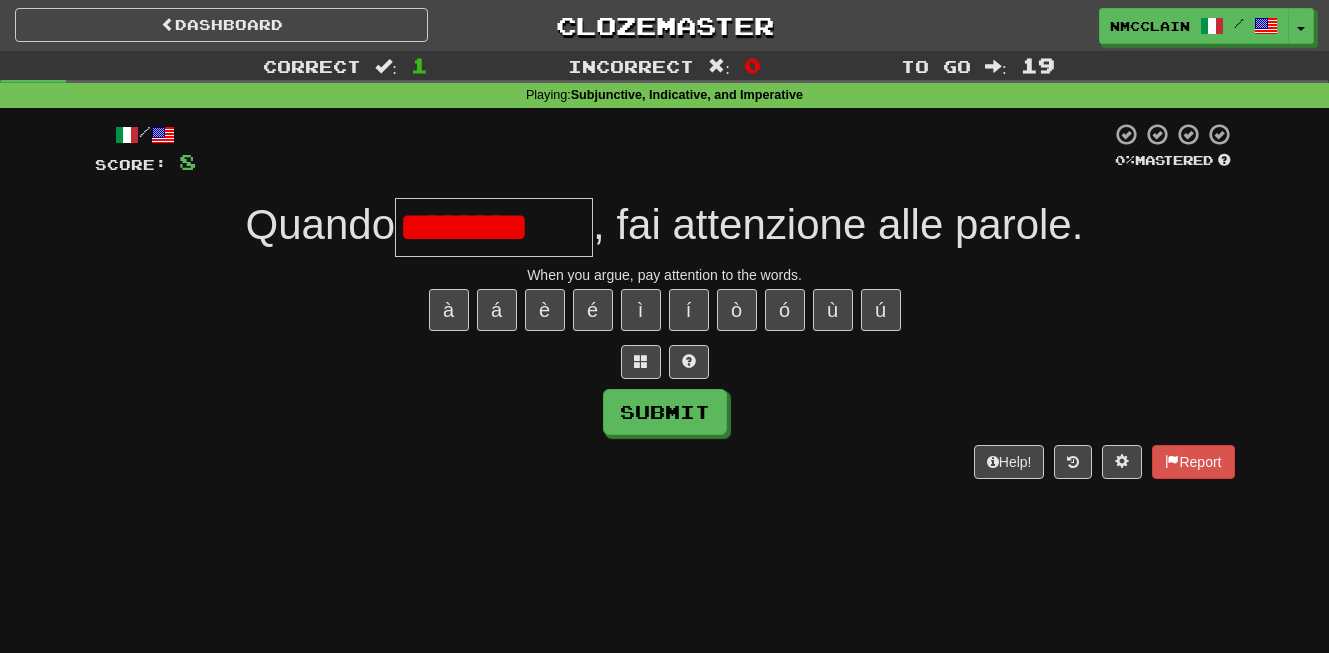 scroll, scrollTop: 0, scrollLeft: 0, axis: both 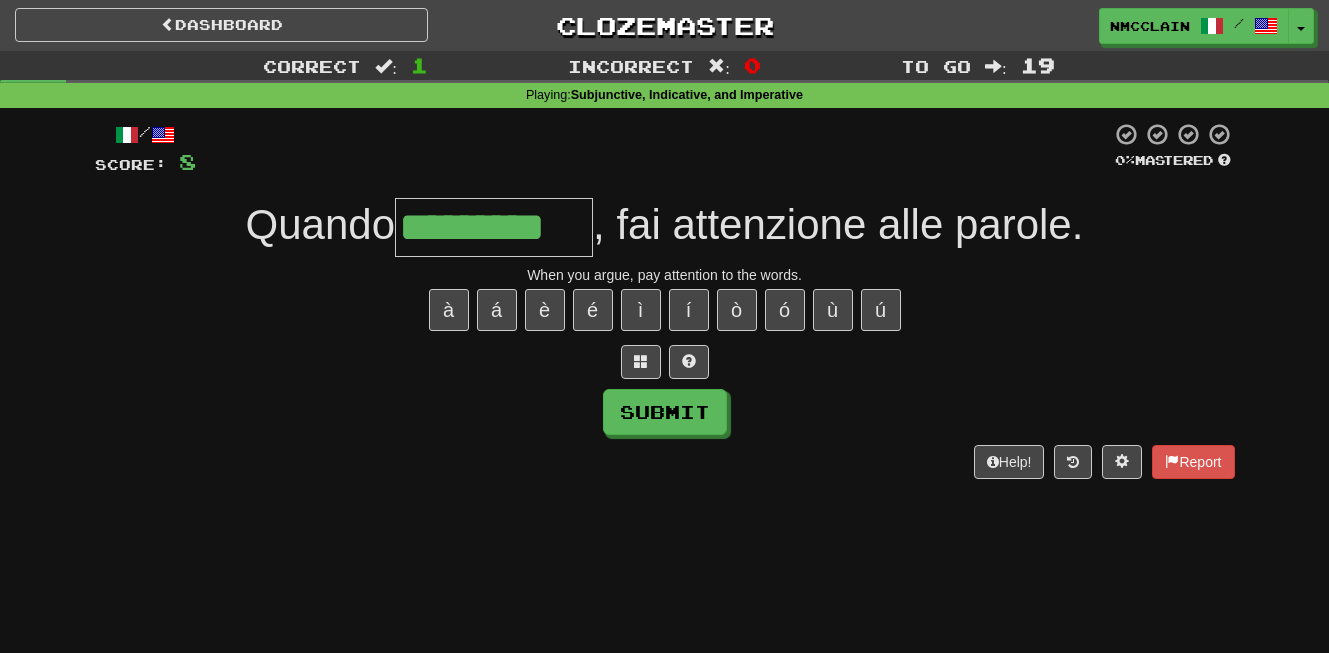 type on "*********" 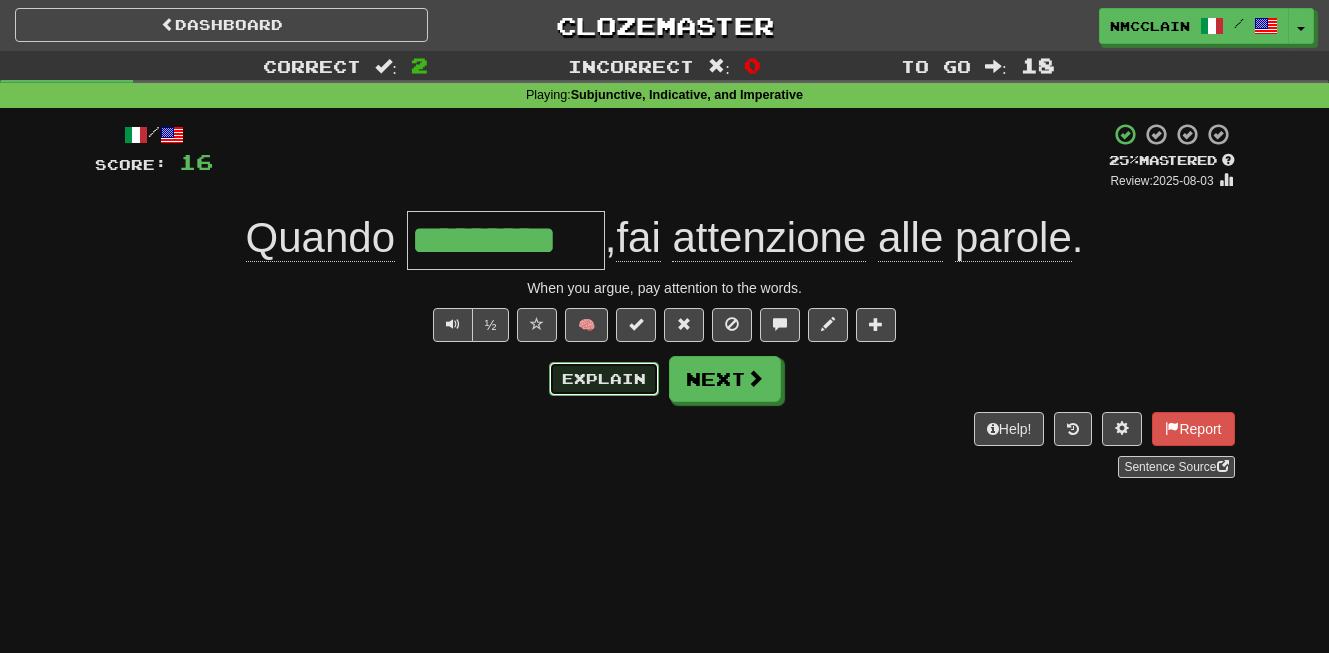 click on "Explain" at bounding box center [604, 379] 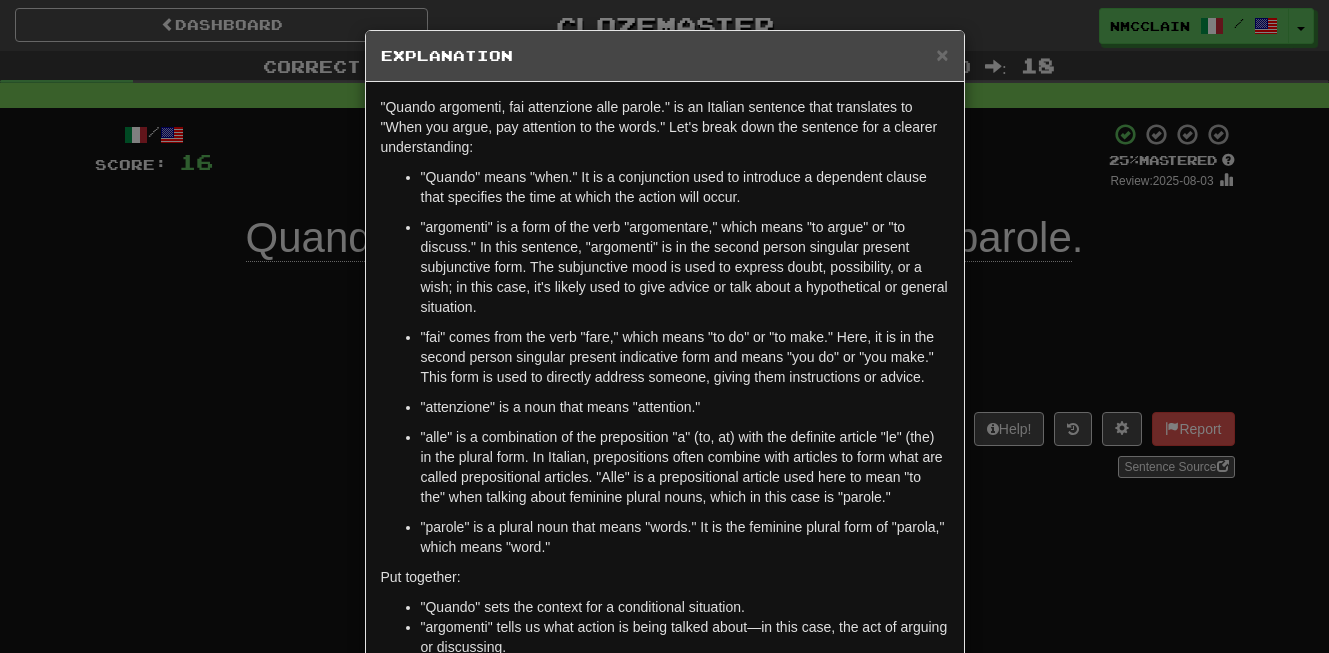 click on ""fai" comes from the verb "fare," which means "to do" or "to make." Here, it is in the second person singular present indicative form and means "you do" or "you make." This form is used to directly address someone, giving them instructions or advice." at bounding box center (685, 357) 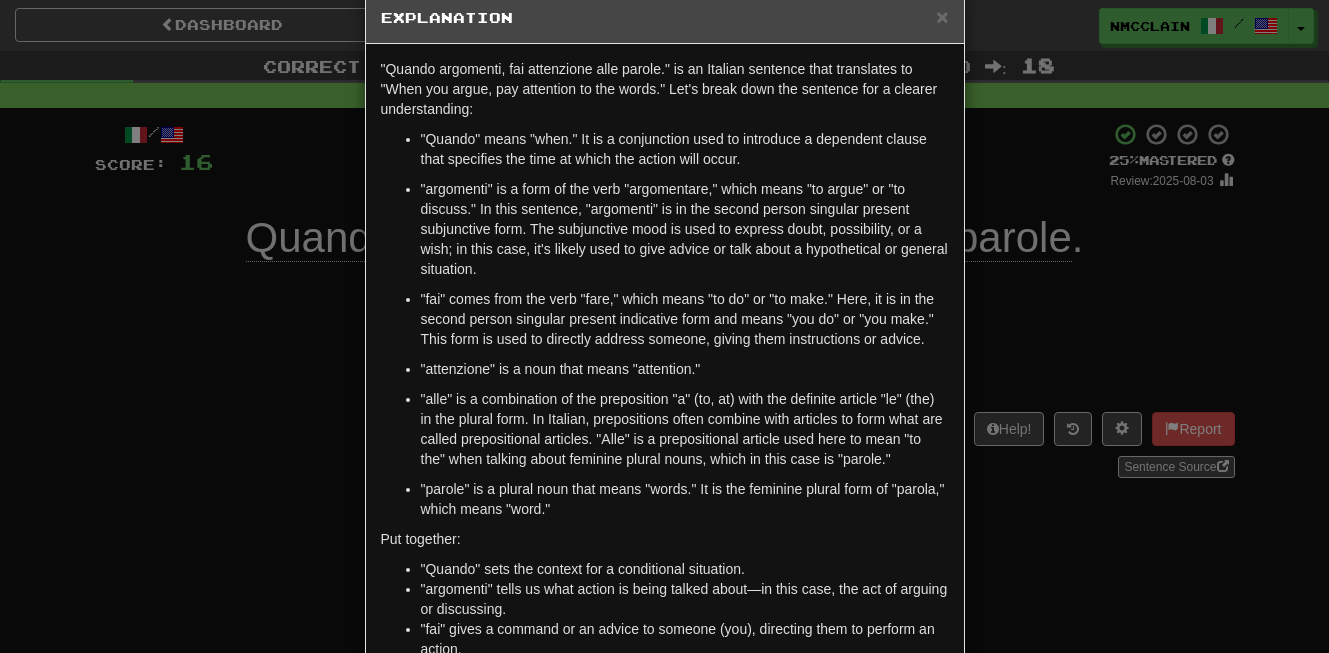 scroll, scrollTop: 40, scrollLeft: 0, axis: vertical 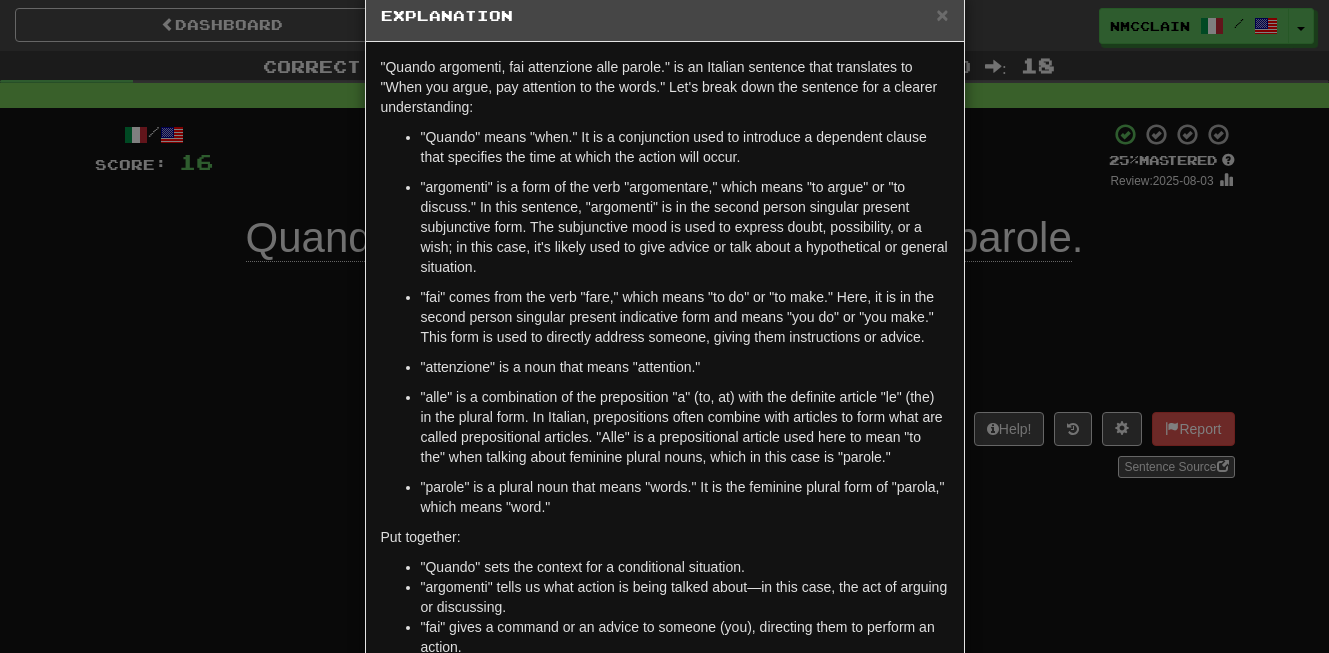 click on "× Explanation "Quando argomenti, fai attenzione alle parole." is an Italian sentence that translates to "When you argue, pay attention to the words." Let's break down the sentence for a clearer understanding:
"Quando" means "when." It is a conjunction used to introduce a dependent clause that specifies the time at which the action will occur.
"argomenti" is a form of the verb "argomentare," which means "to argue" or "to discuss." In this sentence, "argomenti" is in the second person singular present subjunctive form. The subjunctive mood is used to express doubt, possibility, or a wish; in this case, it's likely used to give advice or talk about a hypothetical or general situation.
"fai" comes from the verb "fare," which means "to do" or "to make." Here, it is in the second person singular present indicative form and means "you do" or "you make." This form is used to directly address someone, giving them instructions or advice.
"attenzione" is a noun that means "attention."" at bounding box center [664, 326] 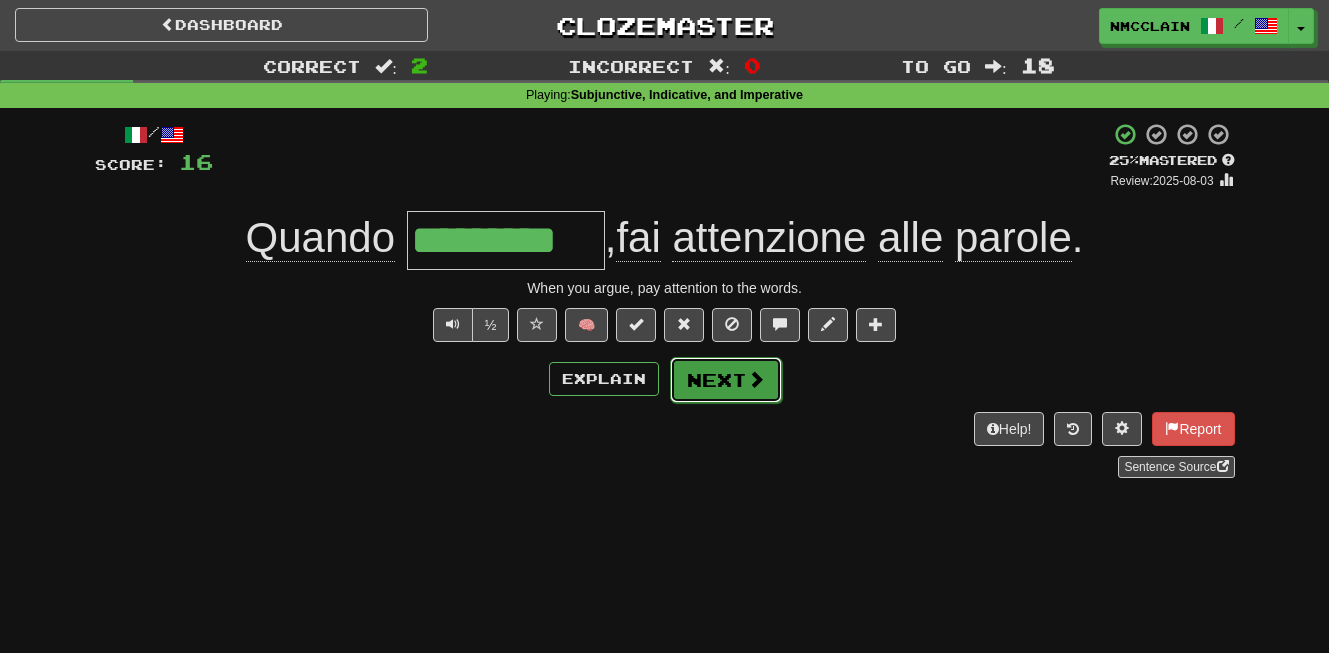 click at bounding box center [756, 379] 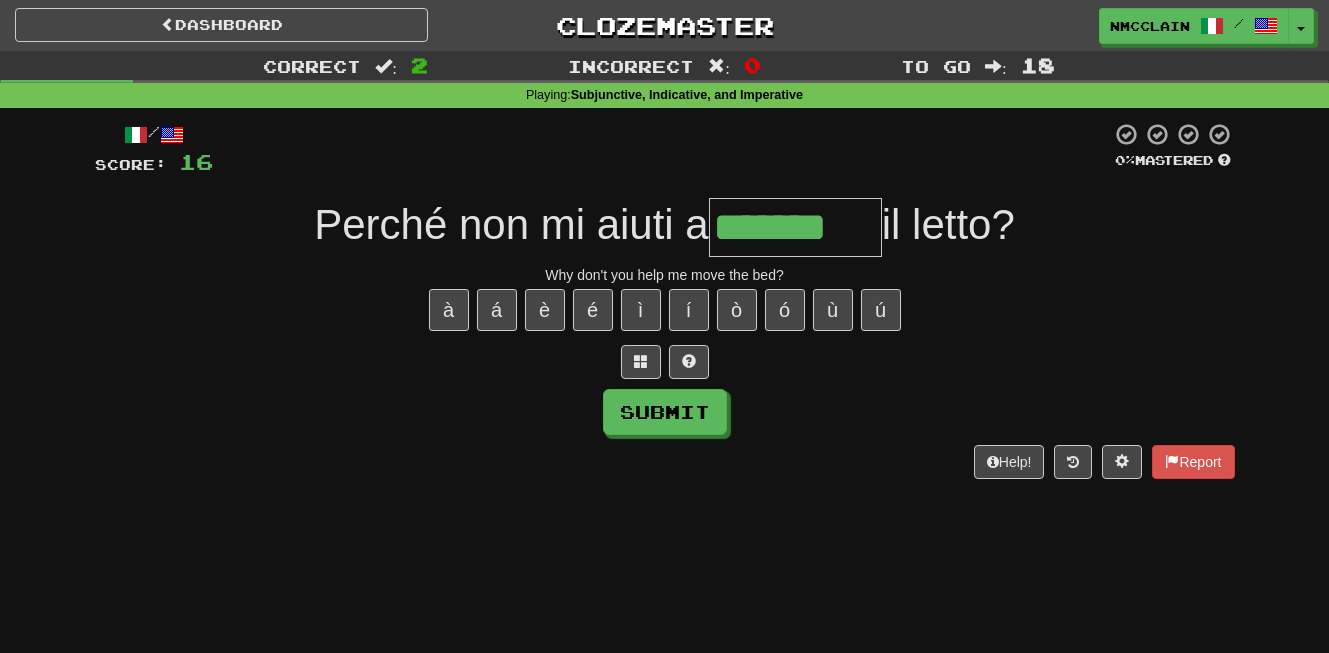 type on "*******" 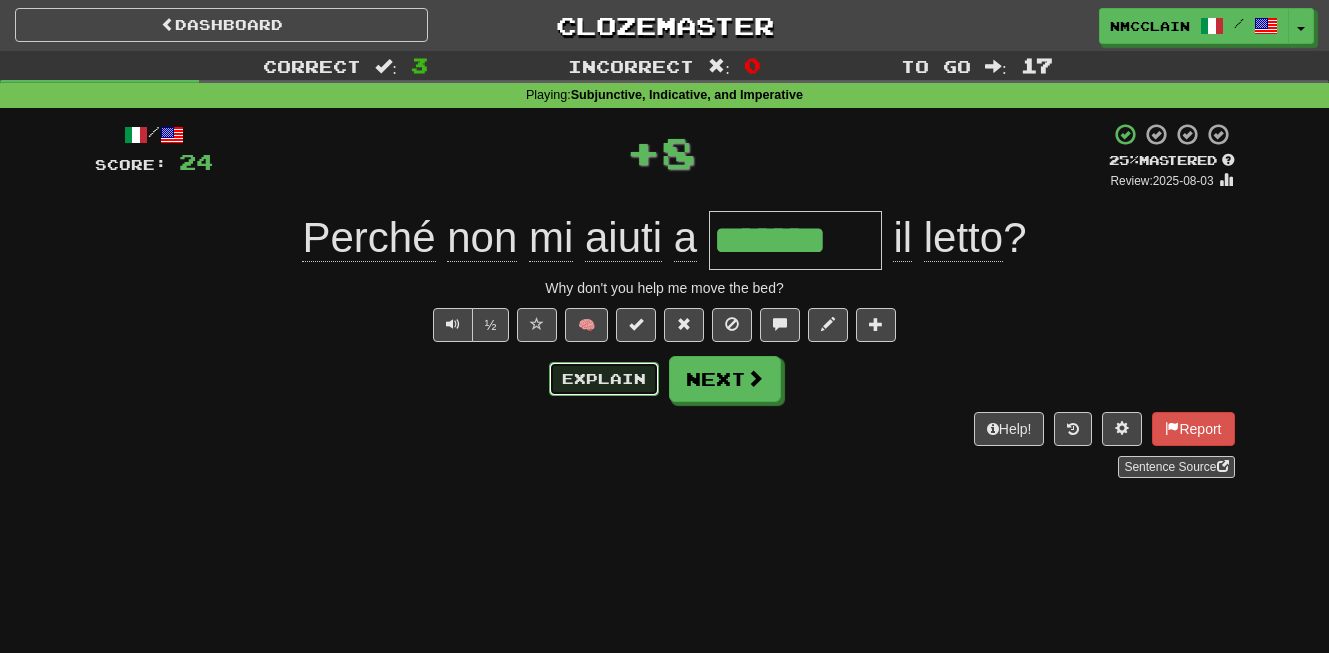 click on "Explain" at bounding box center (604, 379) 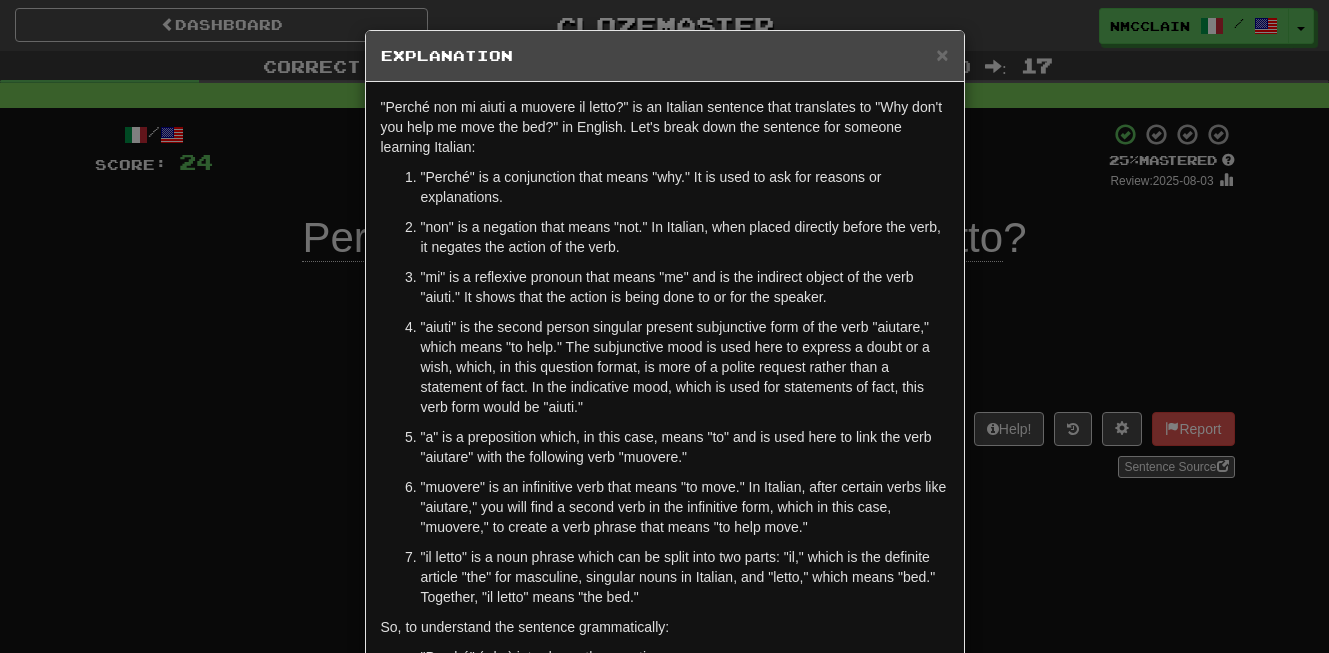 click on "× Explanation "Perché non mi aiuti a muovere il letto?" is an Italian sentence that translates to "Why don't you help me move the bed?" in English. Let's break down the sentence for someone learning Italian:
"Perché" is a conjunction that means "why." It is used to ask for reasons or explanations.
"non" is a negation that means "not." In Italian, when placed directly before the verb, it negates the action of the verb.
"mi" is a reflexive pronoun that means "me" and is the indirect object of the verb "aiuti." It shows that the action is being done to or for the speaker.
"aiuti" is the second person singular present subjunctive form of the verb "aiutare," which means "to help." The subjunctive mood is used here to express a doubt or a wish, which, in this question format, is more of a polite request rather than a statement of fact. In the indicative mood, which is used for statements of fact, this verb form would be "aiuti."
Let us know !" at bounding box center [664, 326] 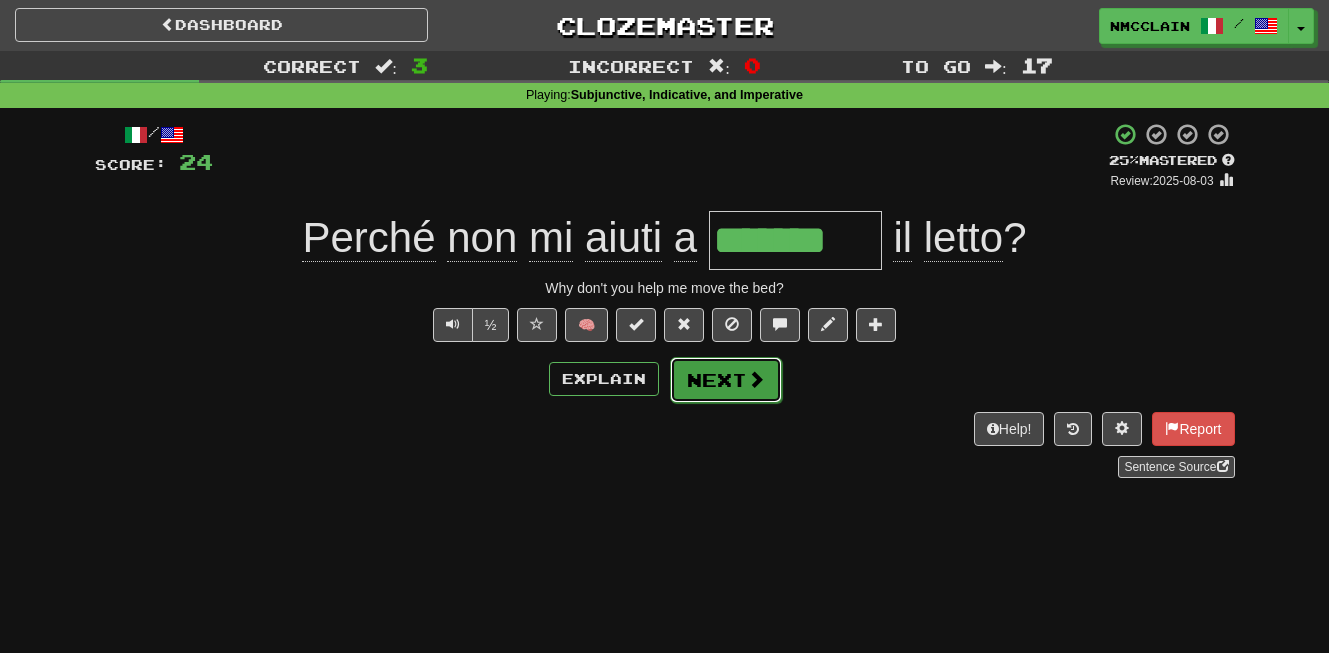 click on "Next" at bounding box center [726, 380] 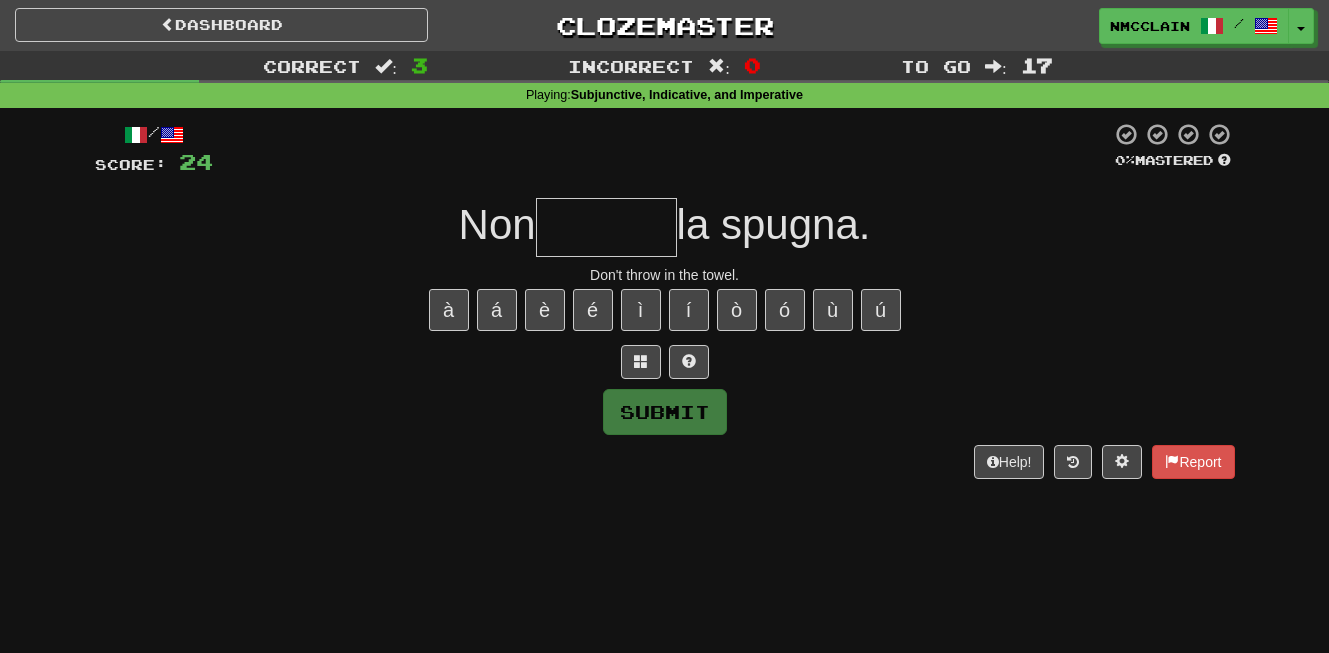 type on "*" 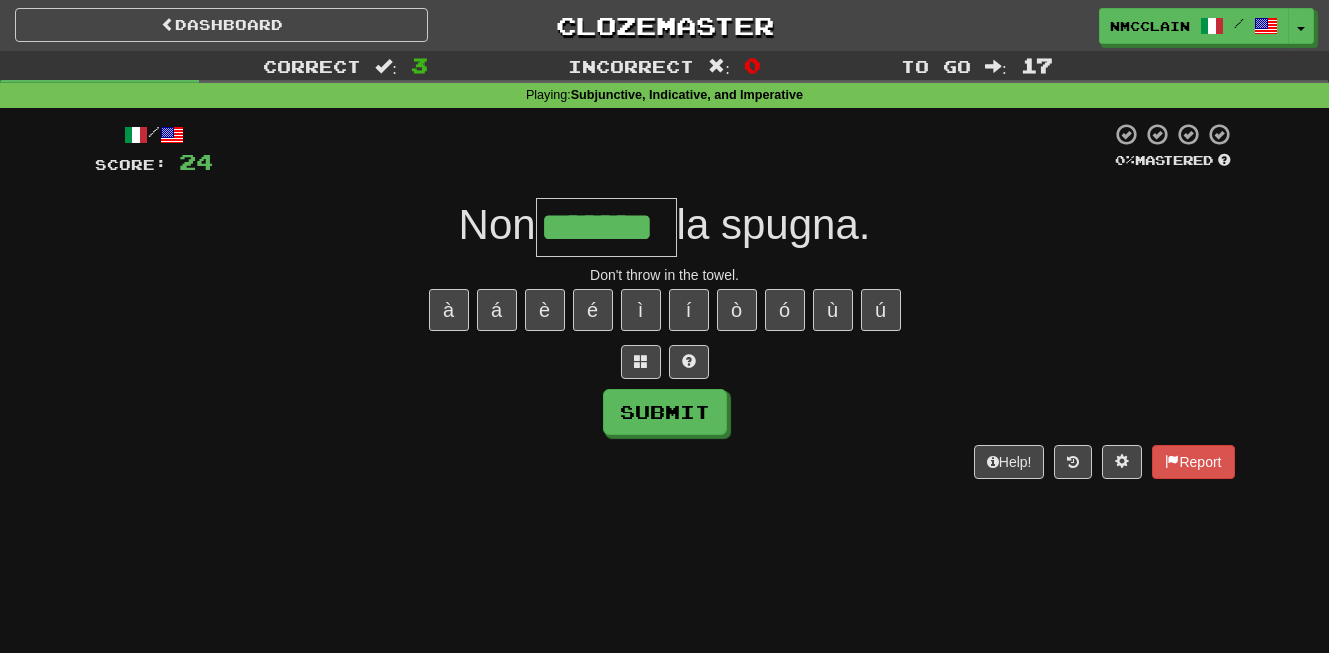 type on "*******" 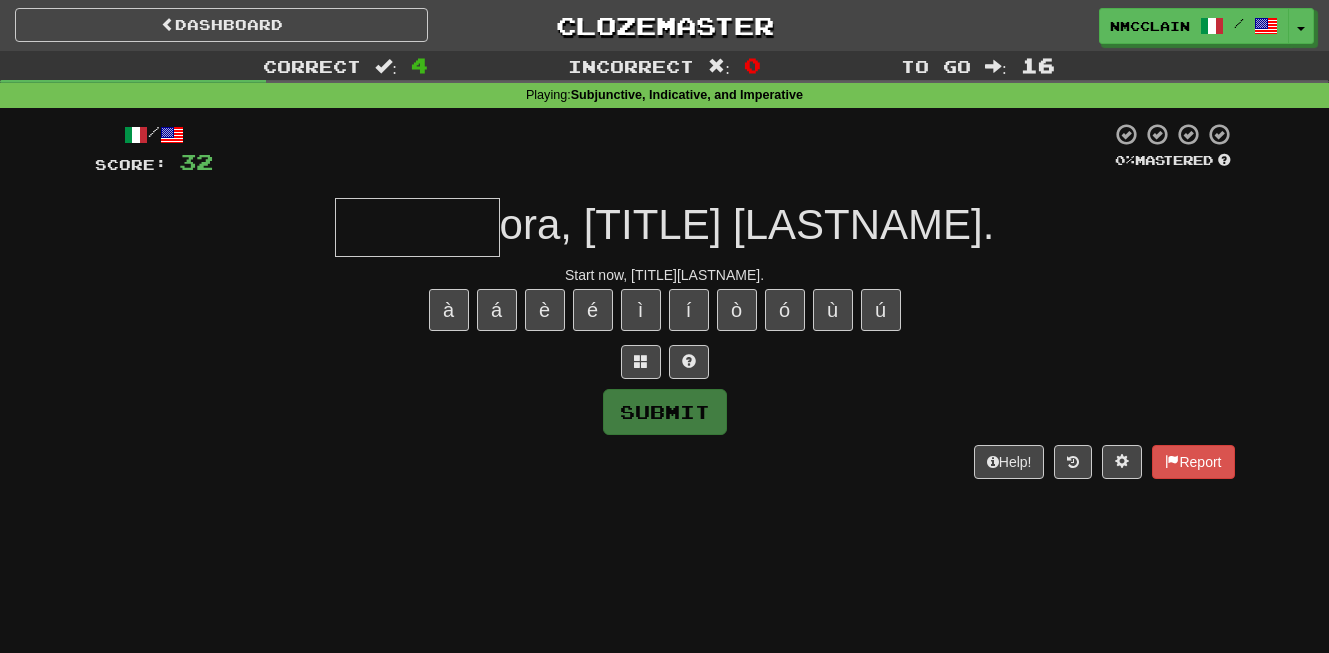 type on "*" 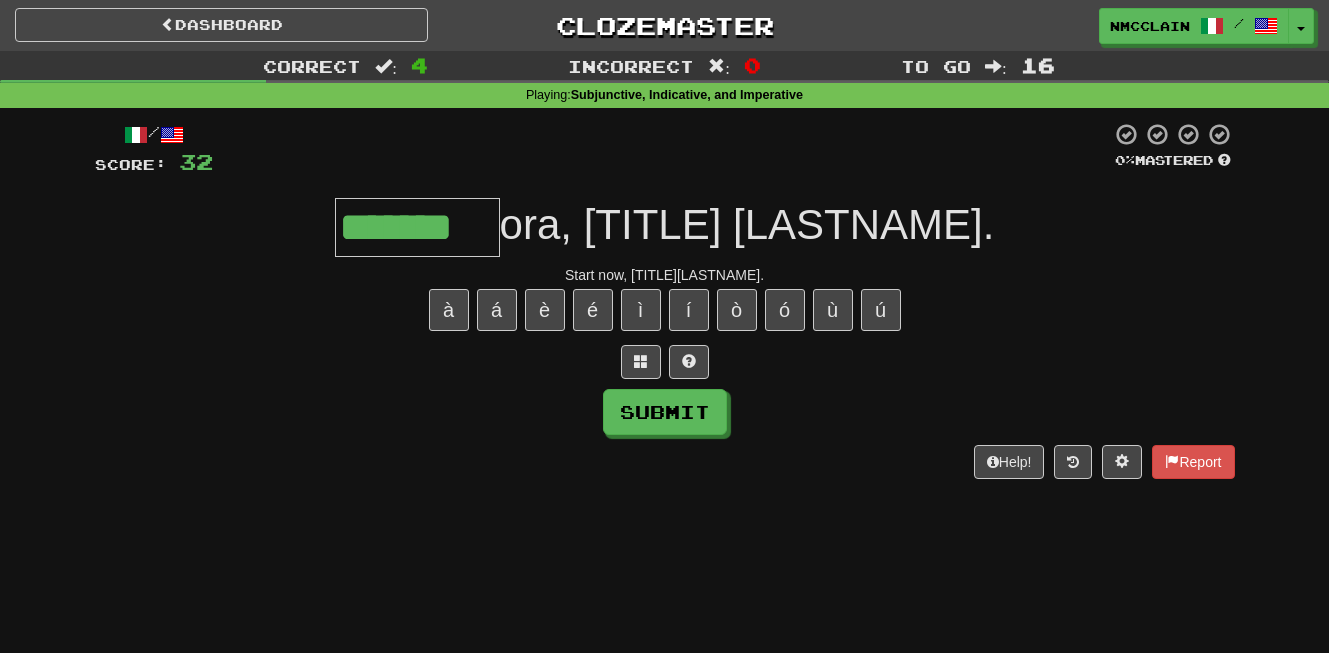 type on "*******" 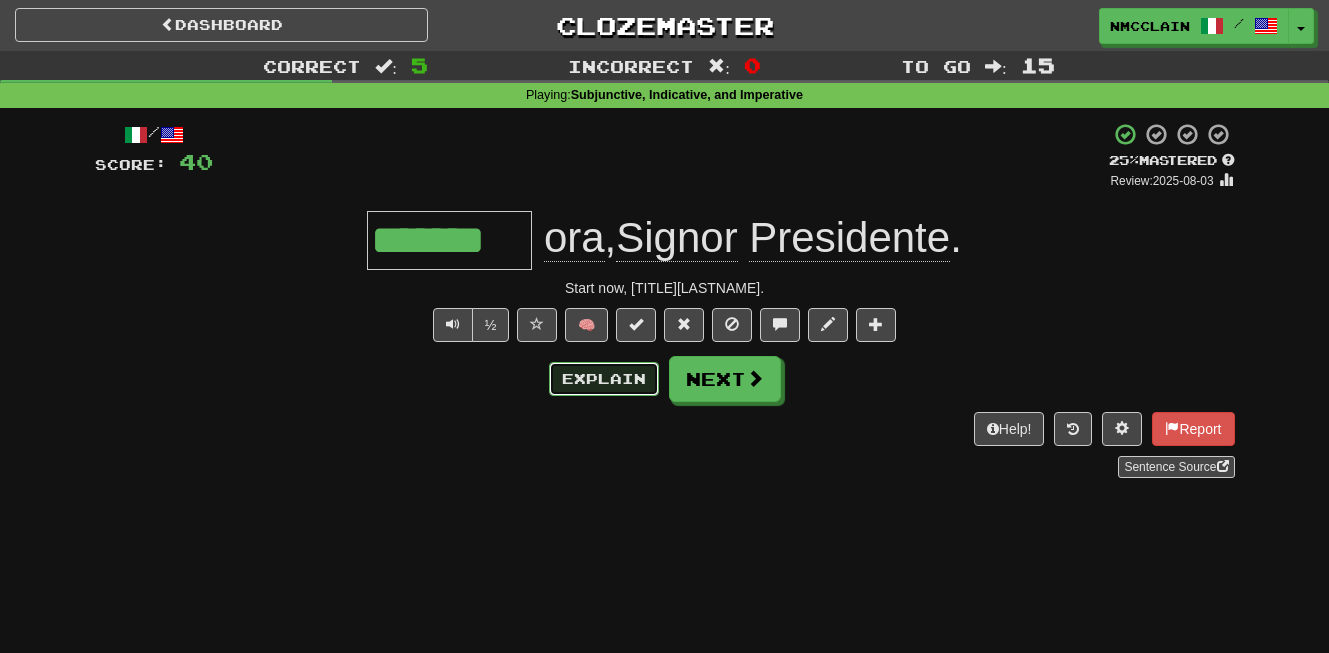 click on "Explain" at bounding box center [604, 379] 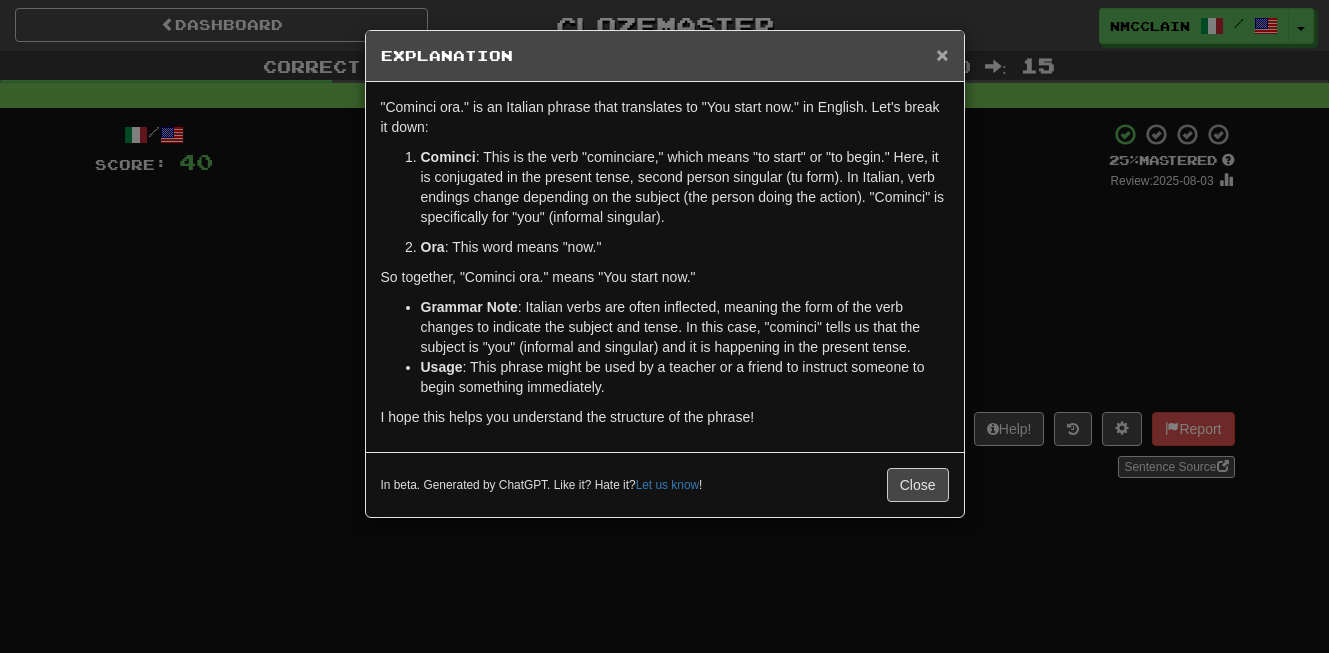click on "×" at bounding box center (942, 54) 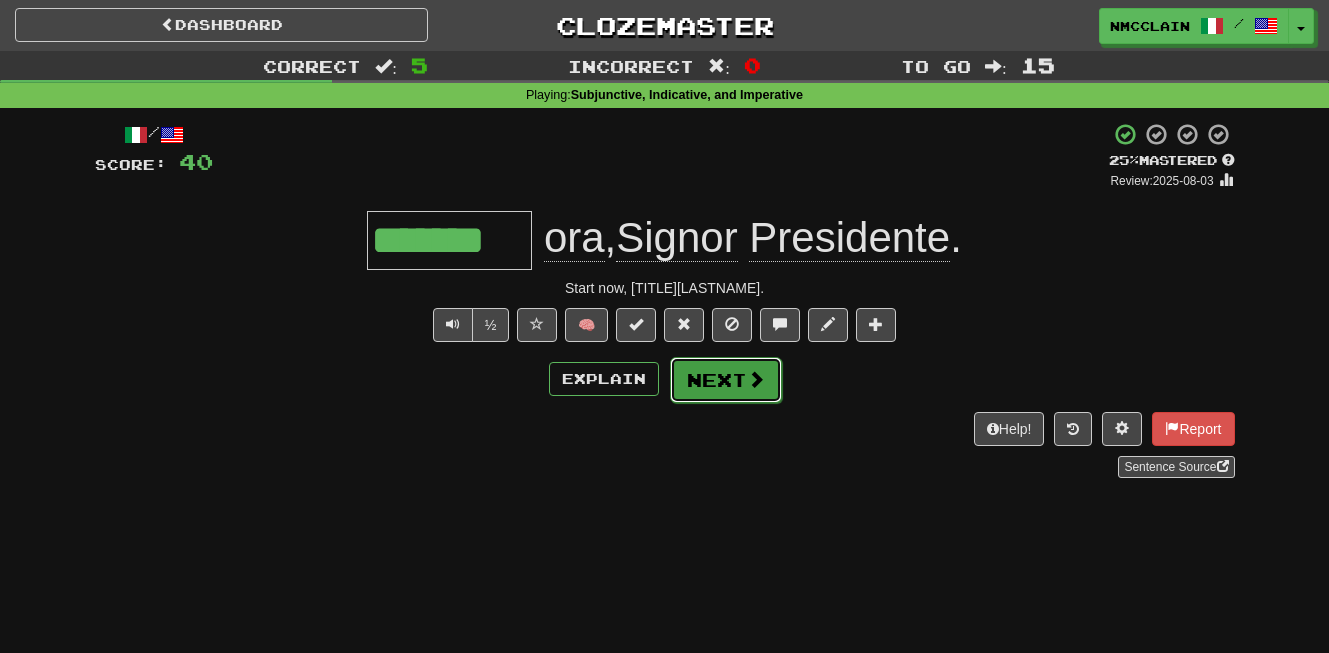 click on "Next" at bounding box center [726, 380] 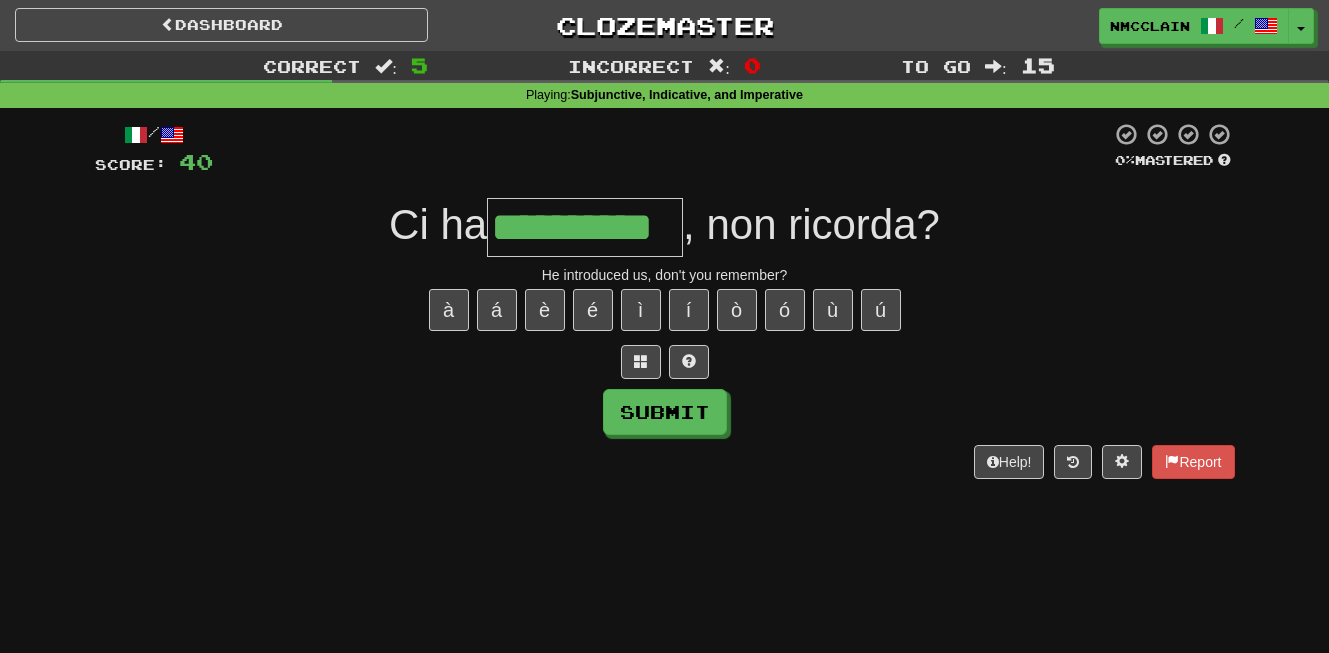 type on "**********" 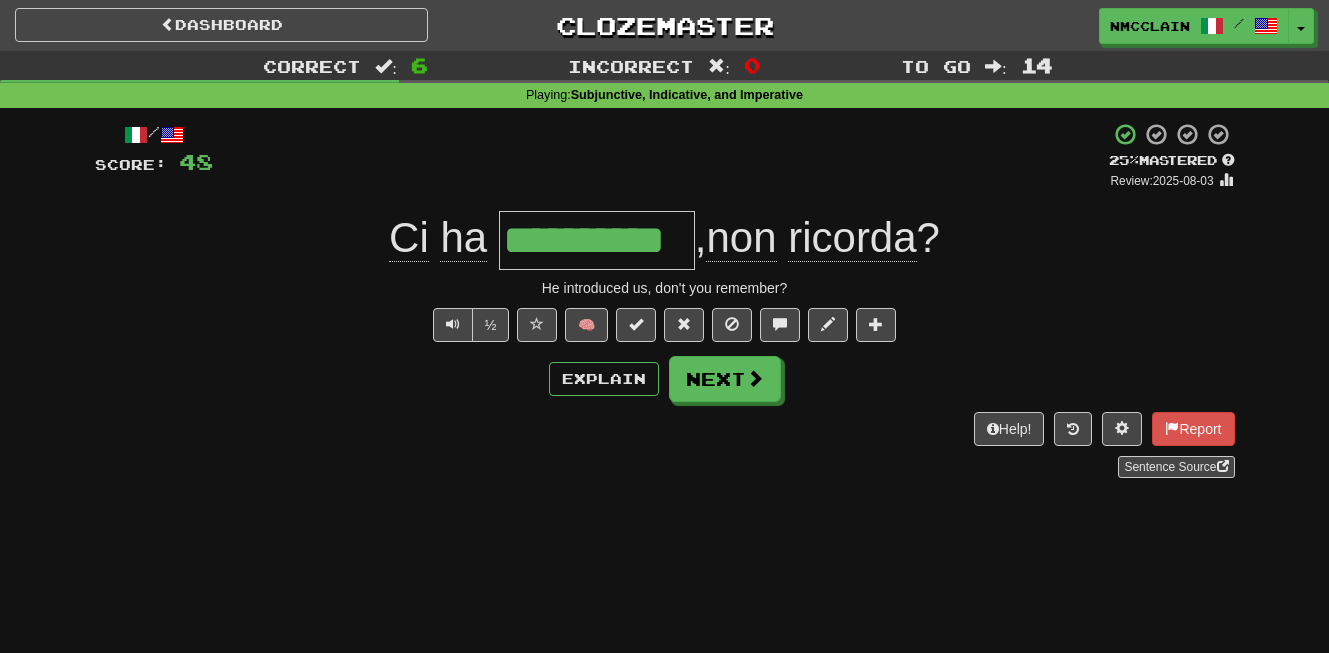 click on "/ Score: 48 + 8 25 % Mastered Review: 2025-08-03 Ci ha [NAME] , non ricorda ? He introduced us, don't you remember? ½ 🧠 Explain Next Help! Report Sentence Source" at bounding box center [665, 300] 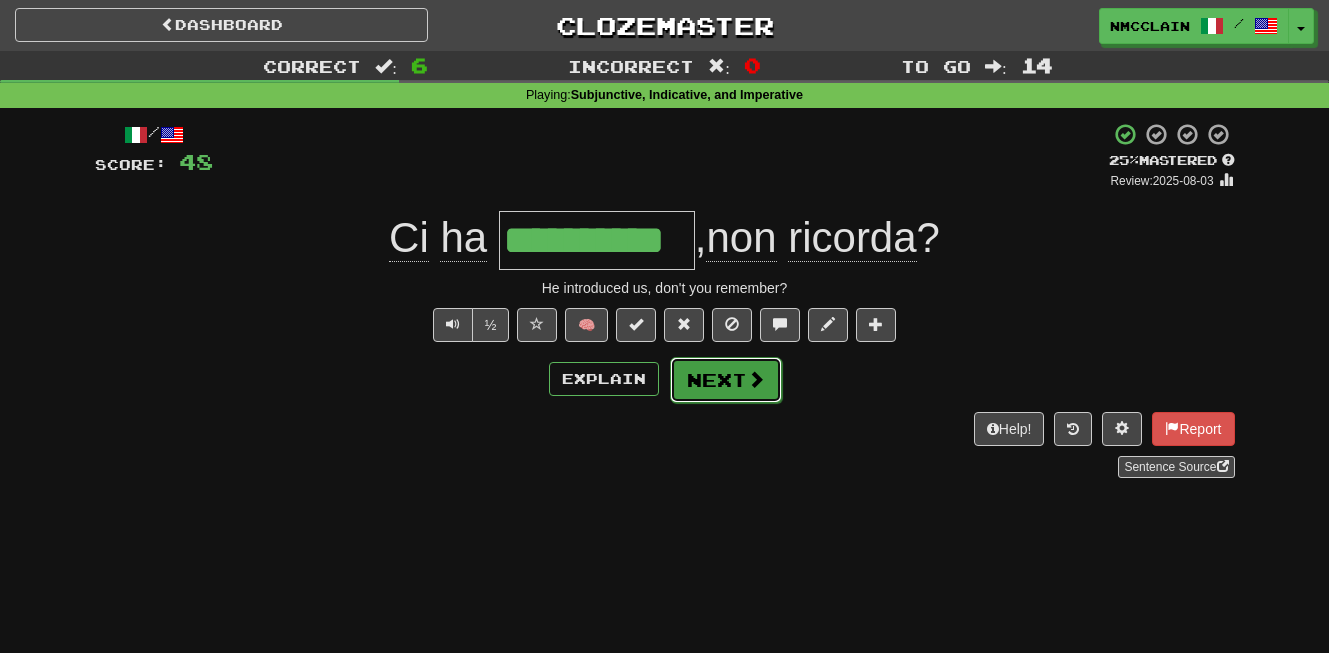 click on "Next" at bounding box center (726, 380) 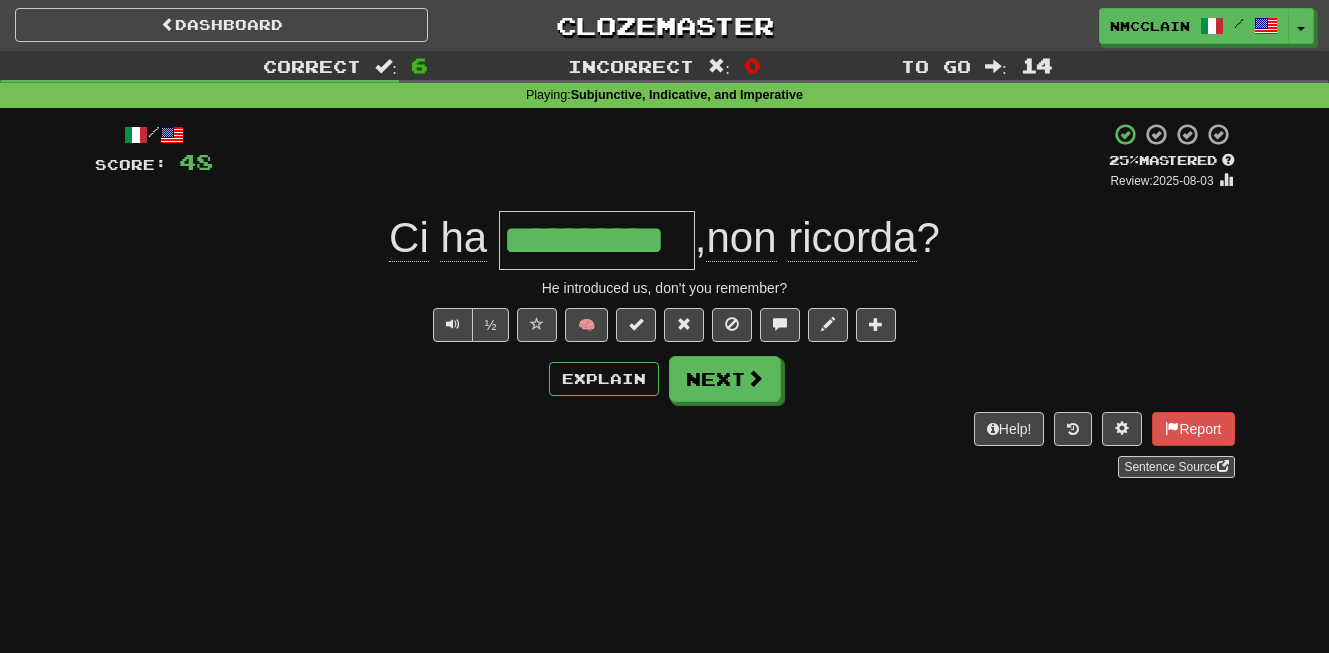 type 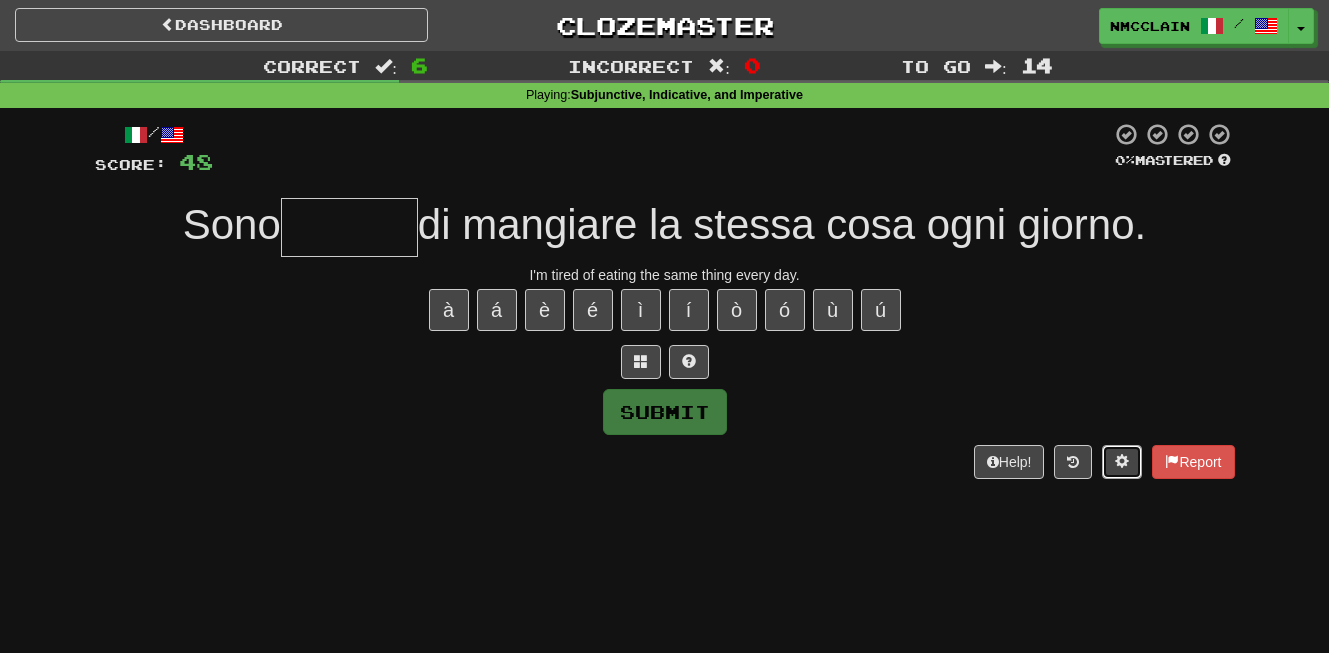 click at bounding box center [1122, 461] 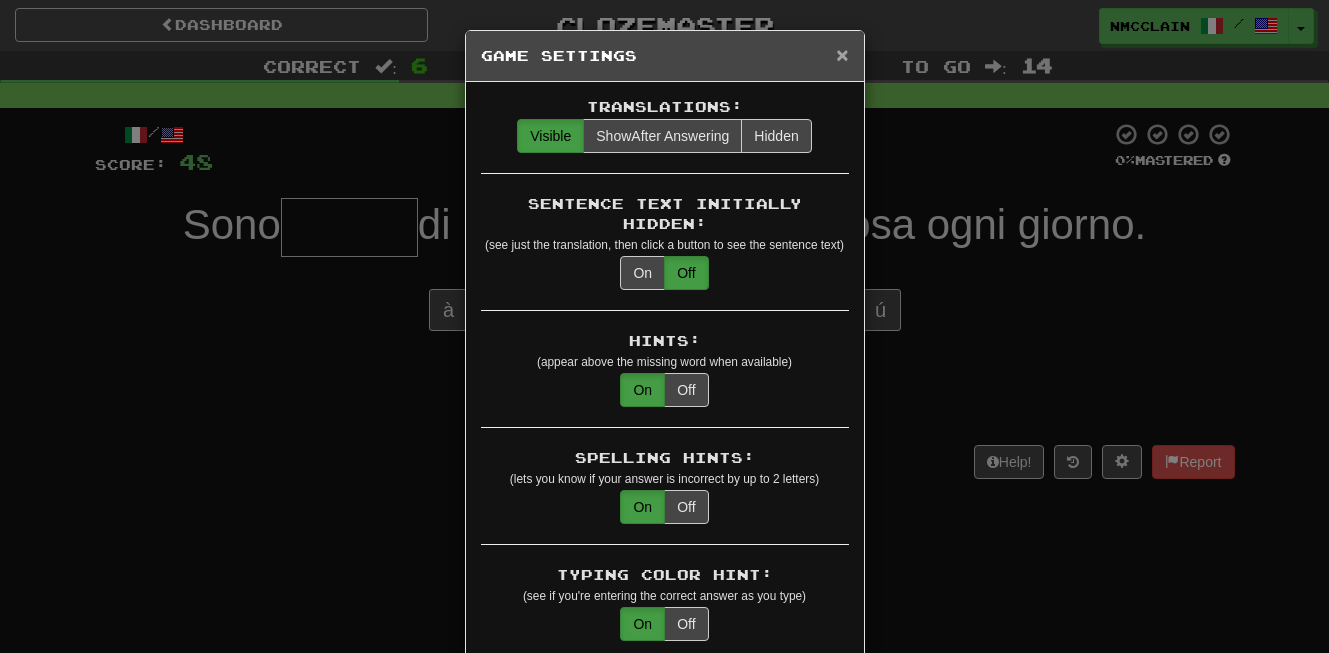 click on "×" at bounding box center (842, 54) 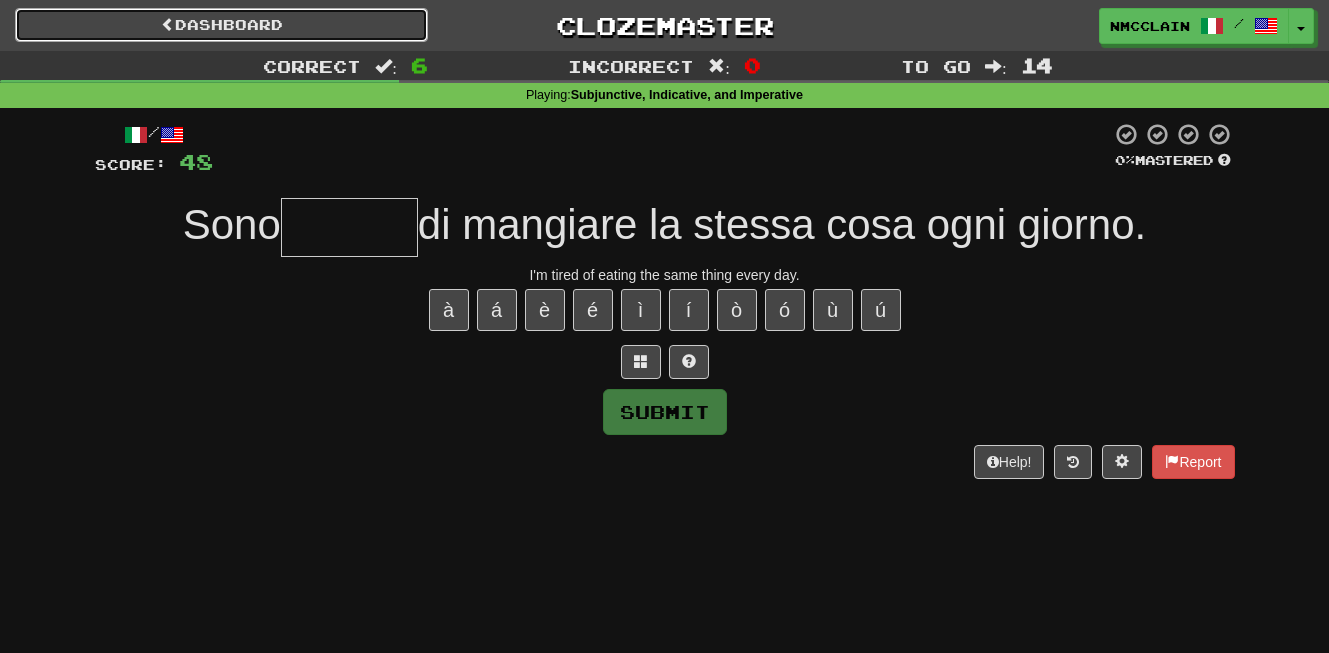 click on "Dashboard" at bounding box center [221, 25] 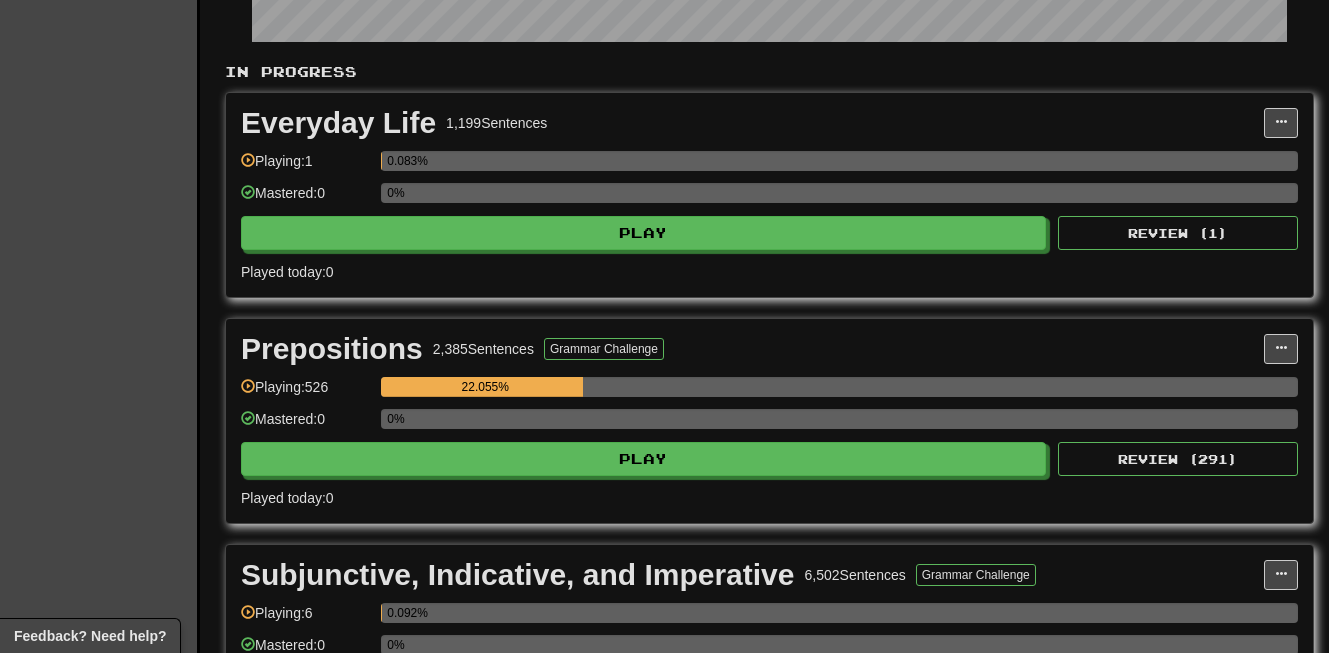 scroll, scrollTop: 400, scrollLeft: 0, axis: vertical 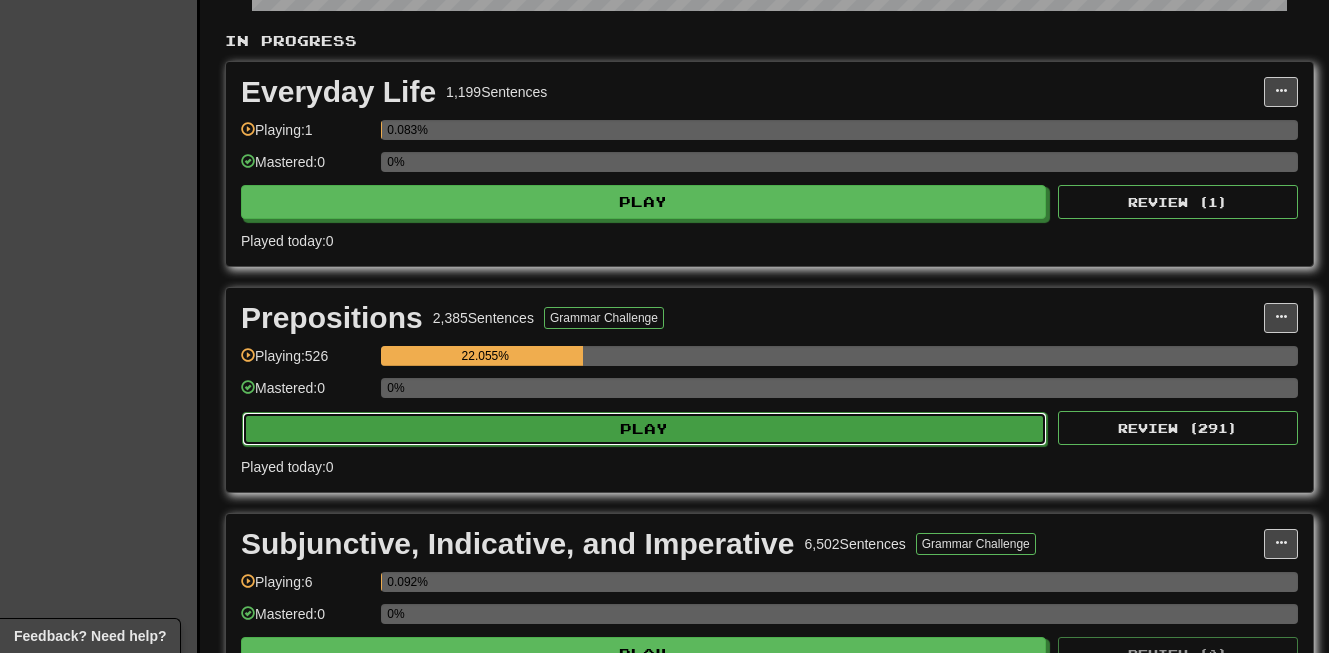 click on "Play" at bounding box center (644, 429) 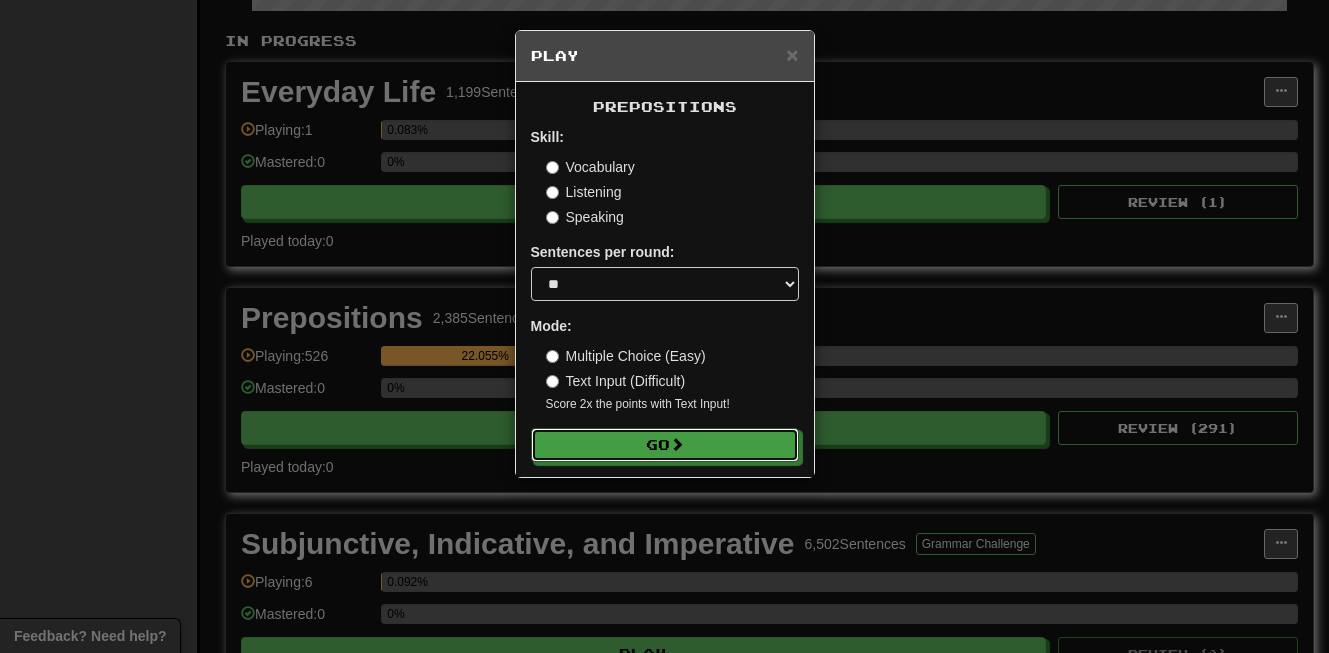 drag, startPoint x: 618, startPoint y: 449, endPoint x: 739, endPoint y: 262, distance: 222.73302 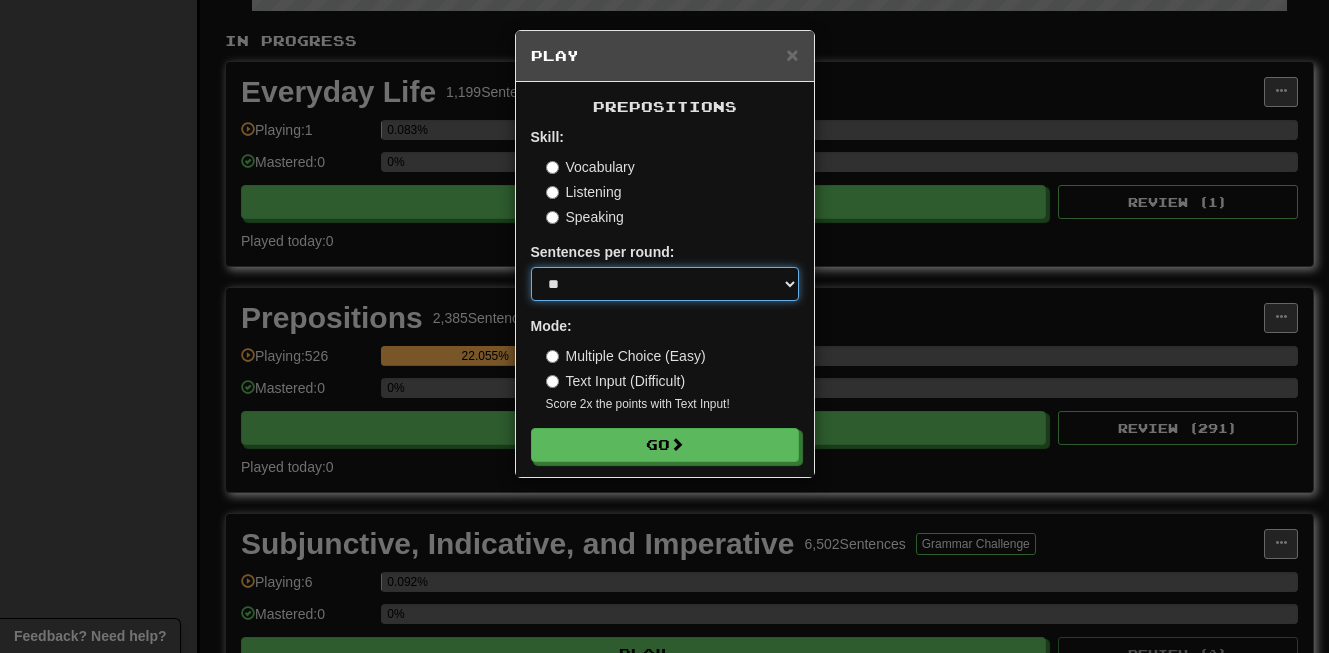 click on "* ** ** ** ** ** *** ********" at bounding box center [665, 284] 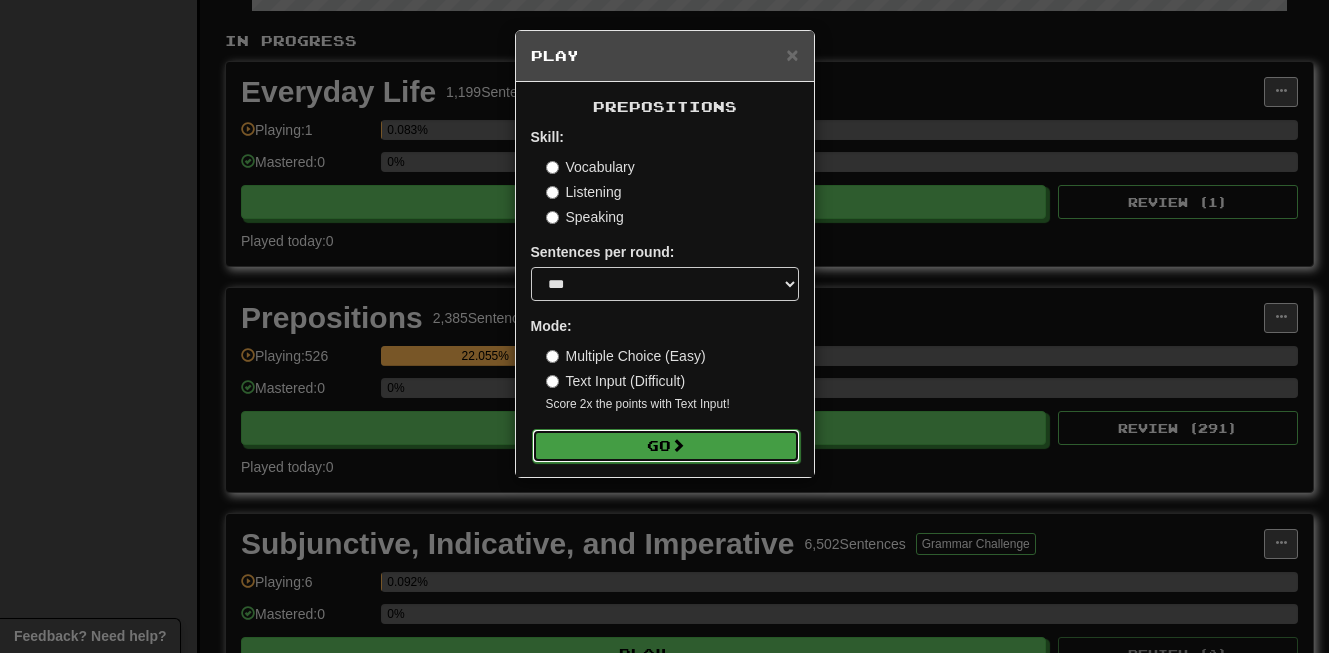 click on "Go" at bounding box center (666, 446) 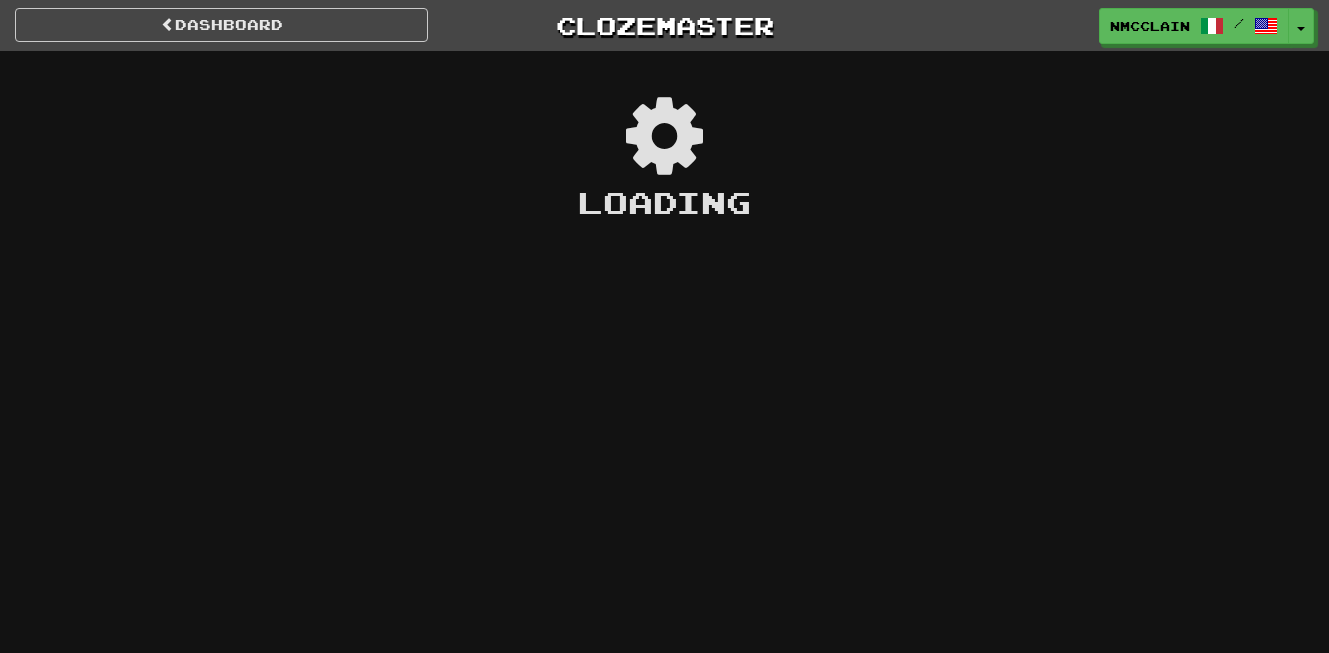 scroll, scrollTop: 0, scrollLeft: 0, axis: both 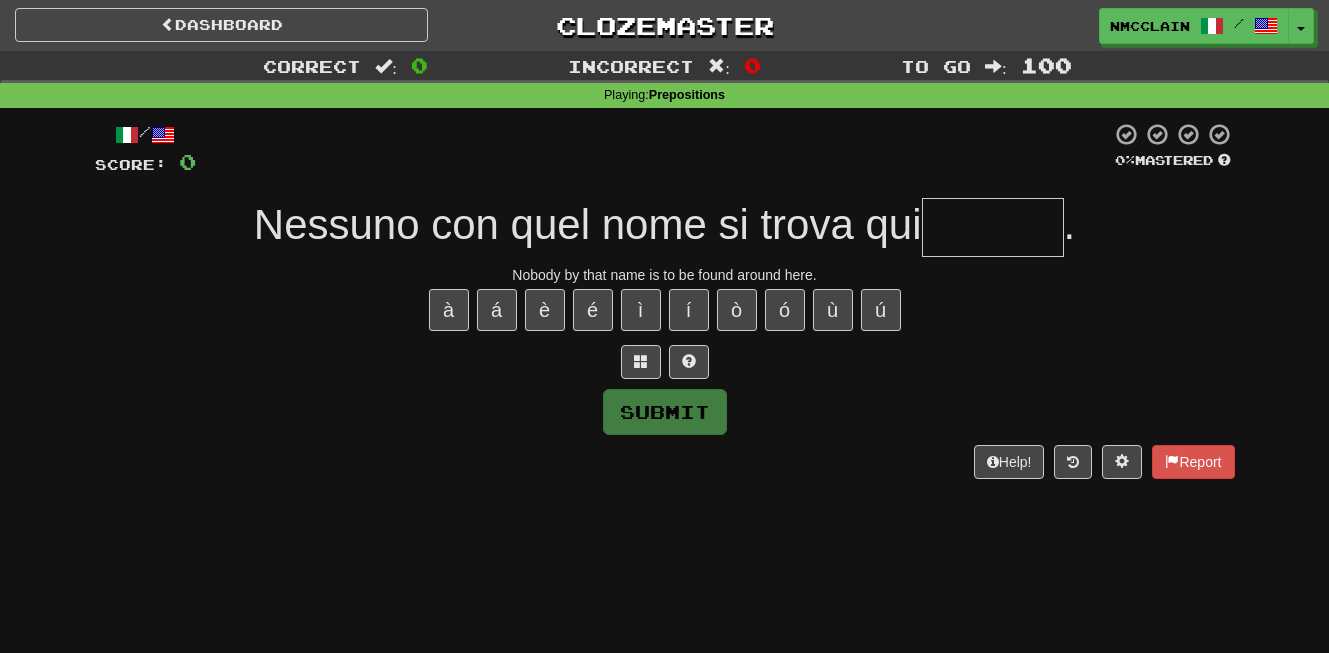 click at bounding box center [993, 227] 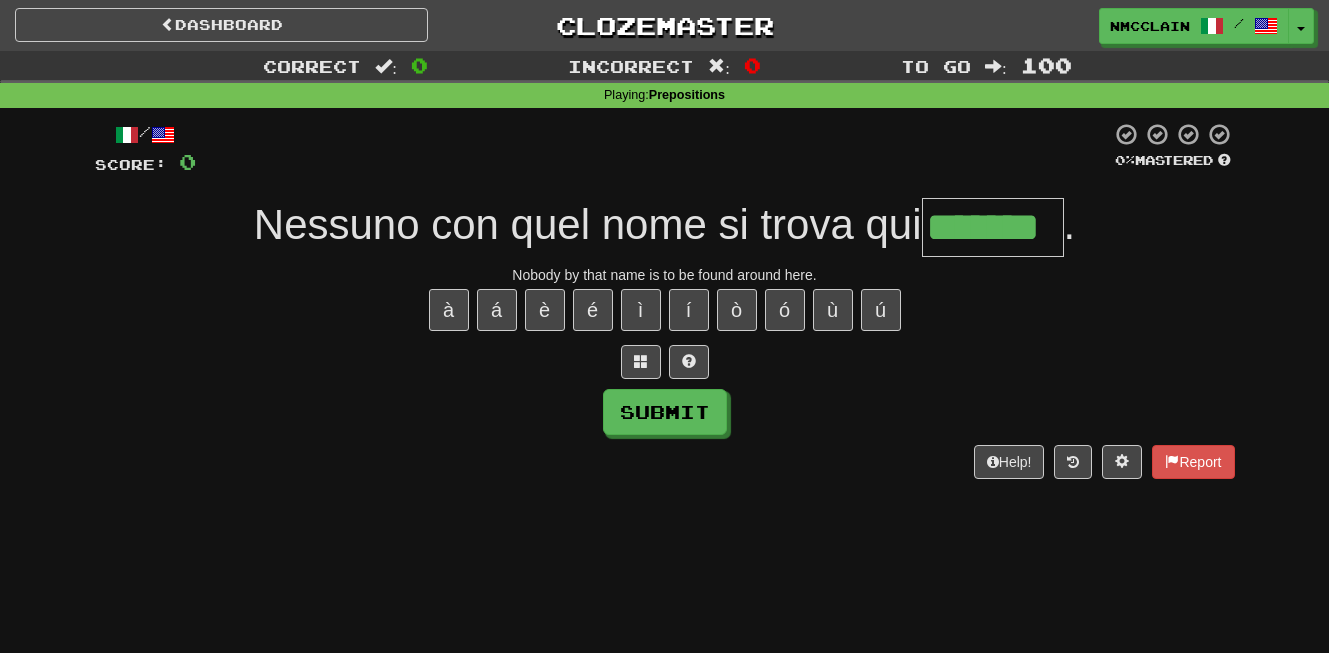 type on "*******" 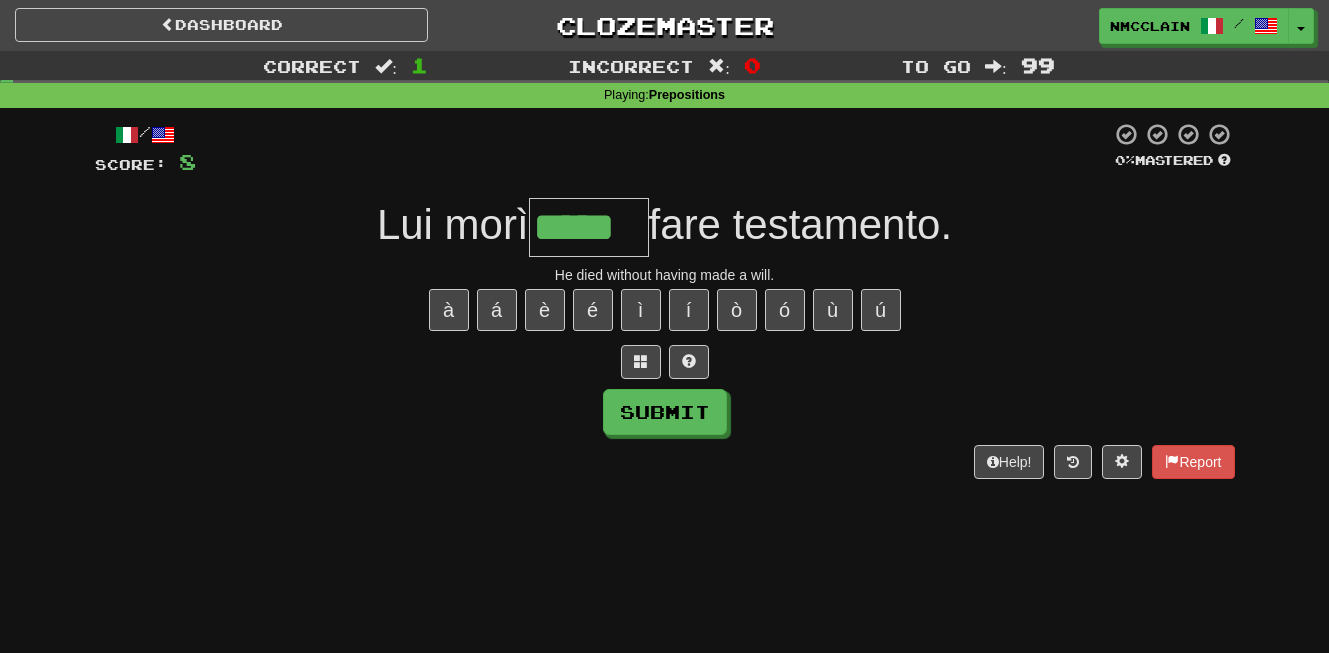 type on "*****" 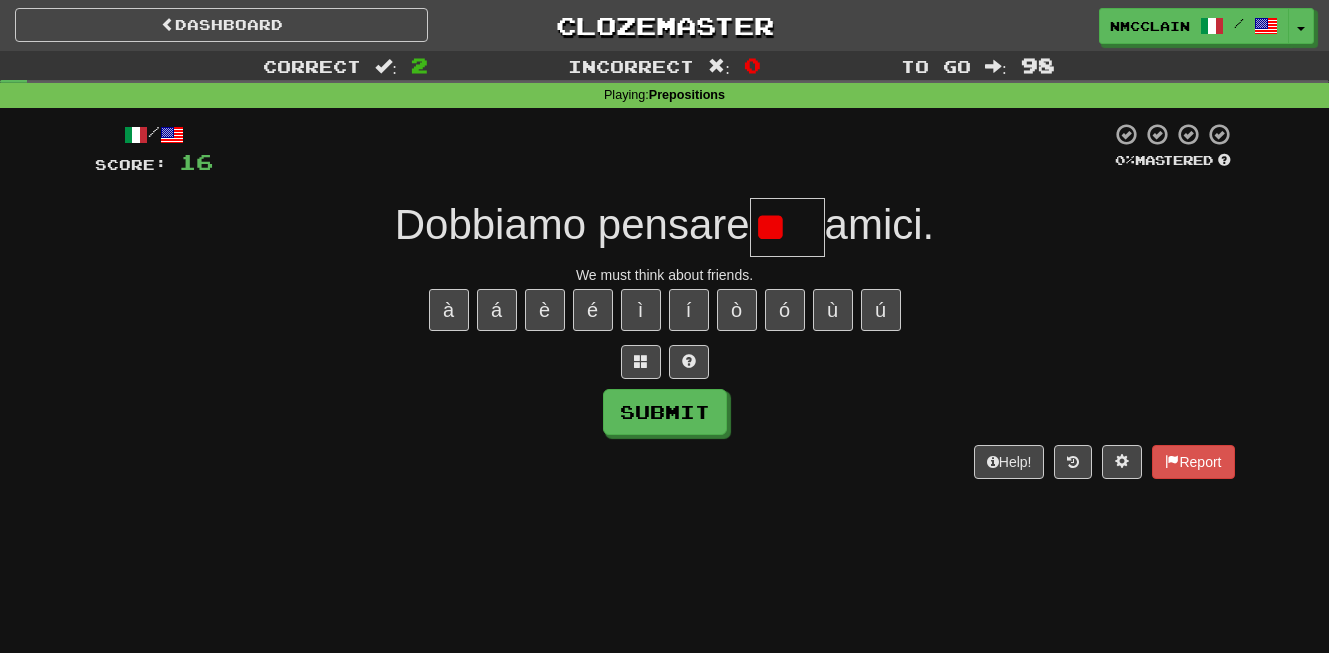 type on "*" 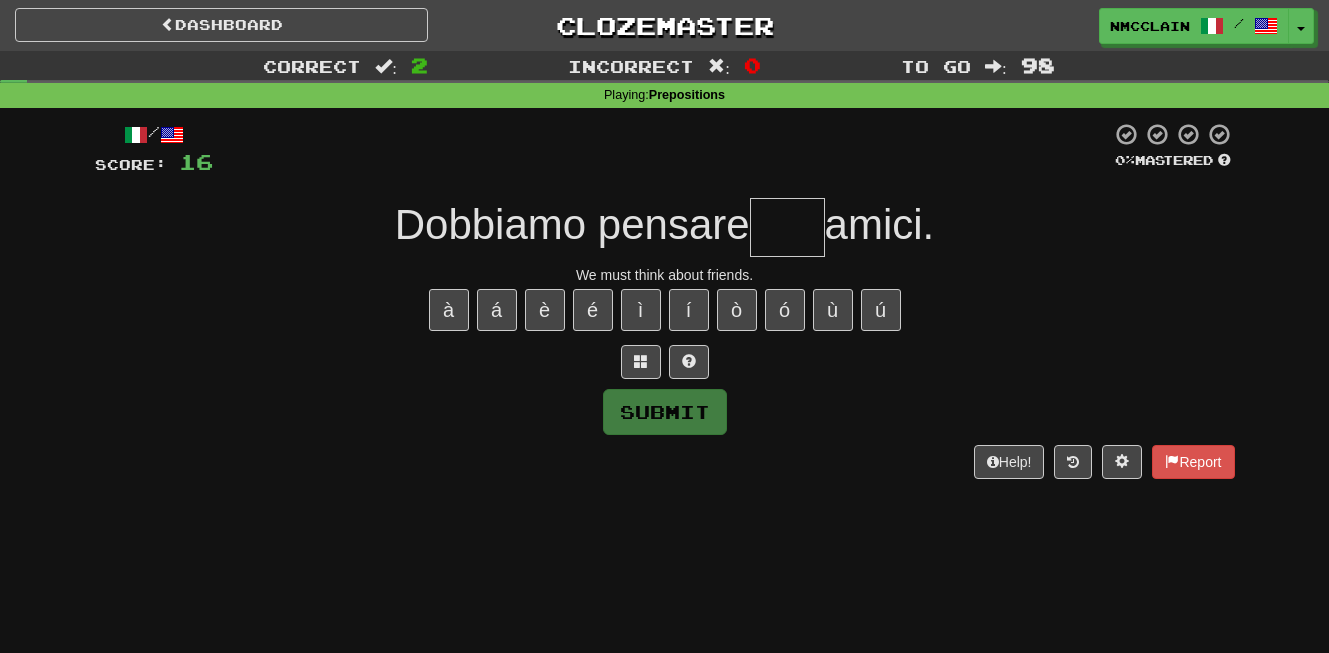 type on "*" 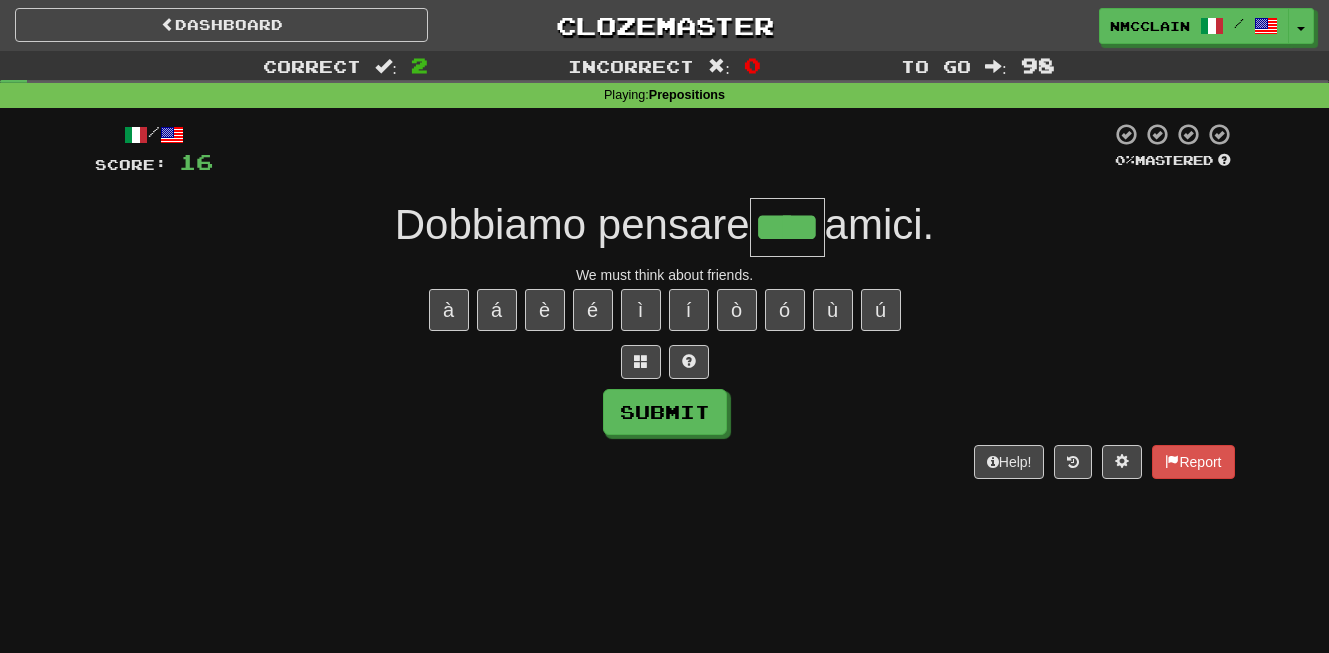 type on "****" 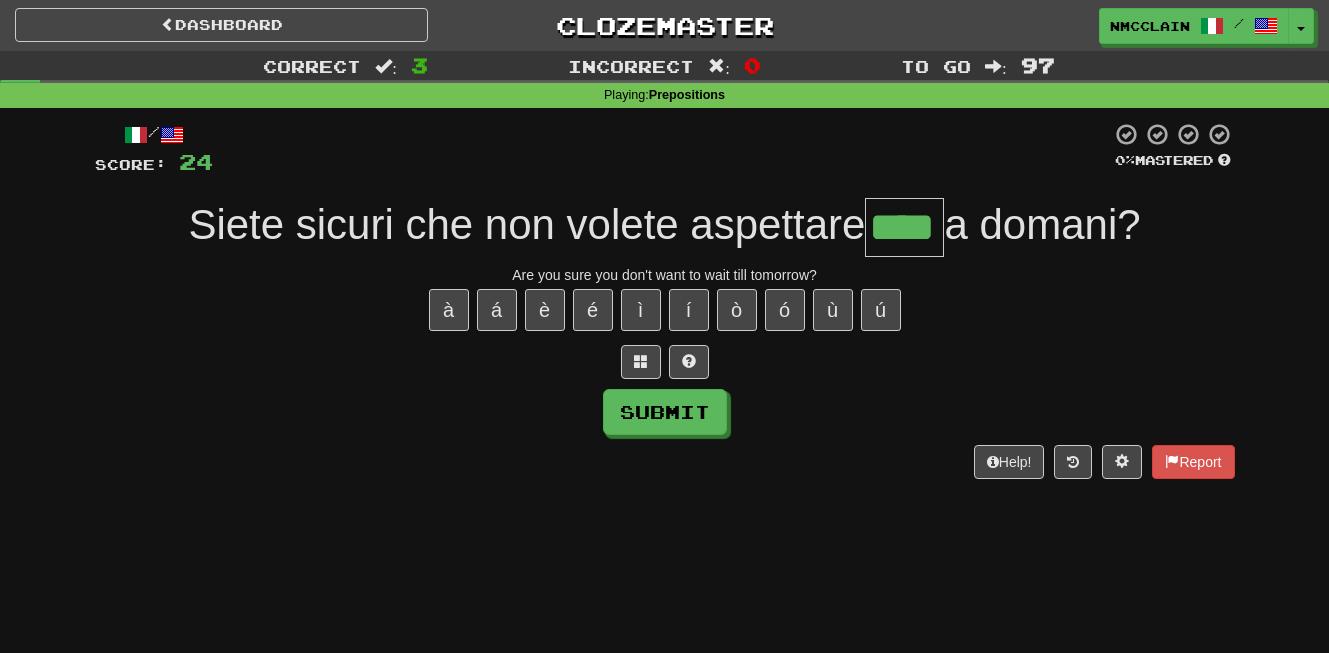 type on "****" 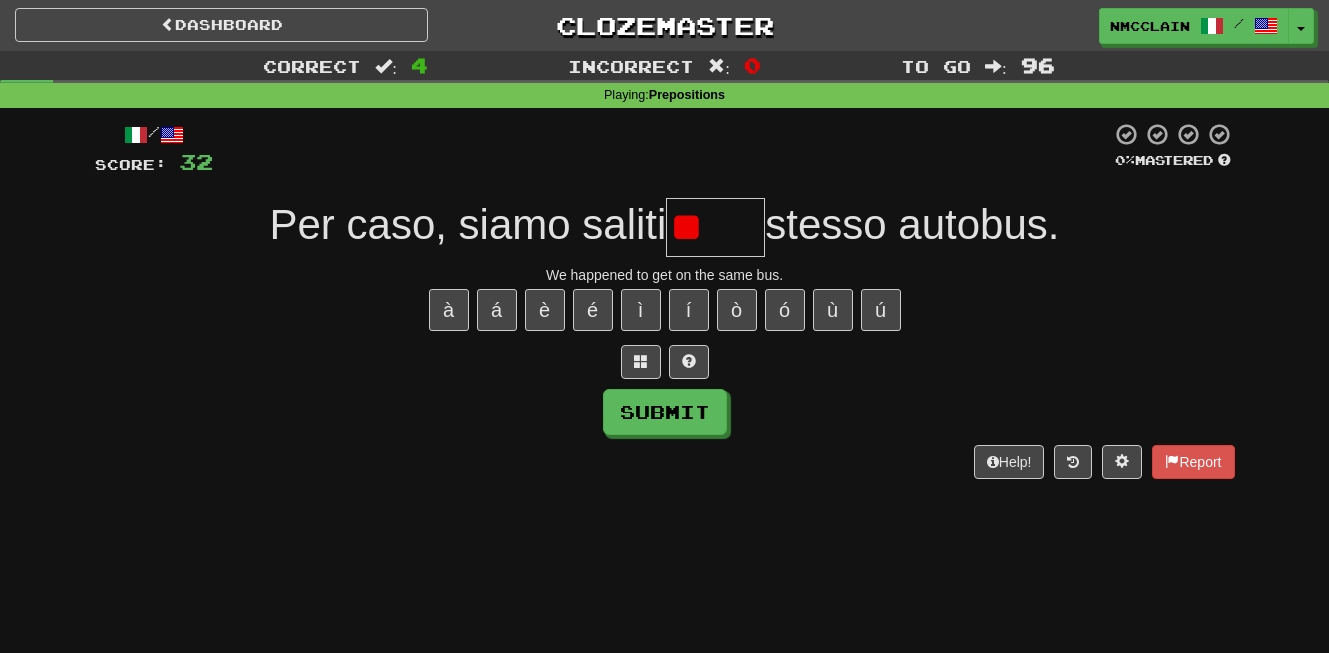 type on "*" 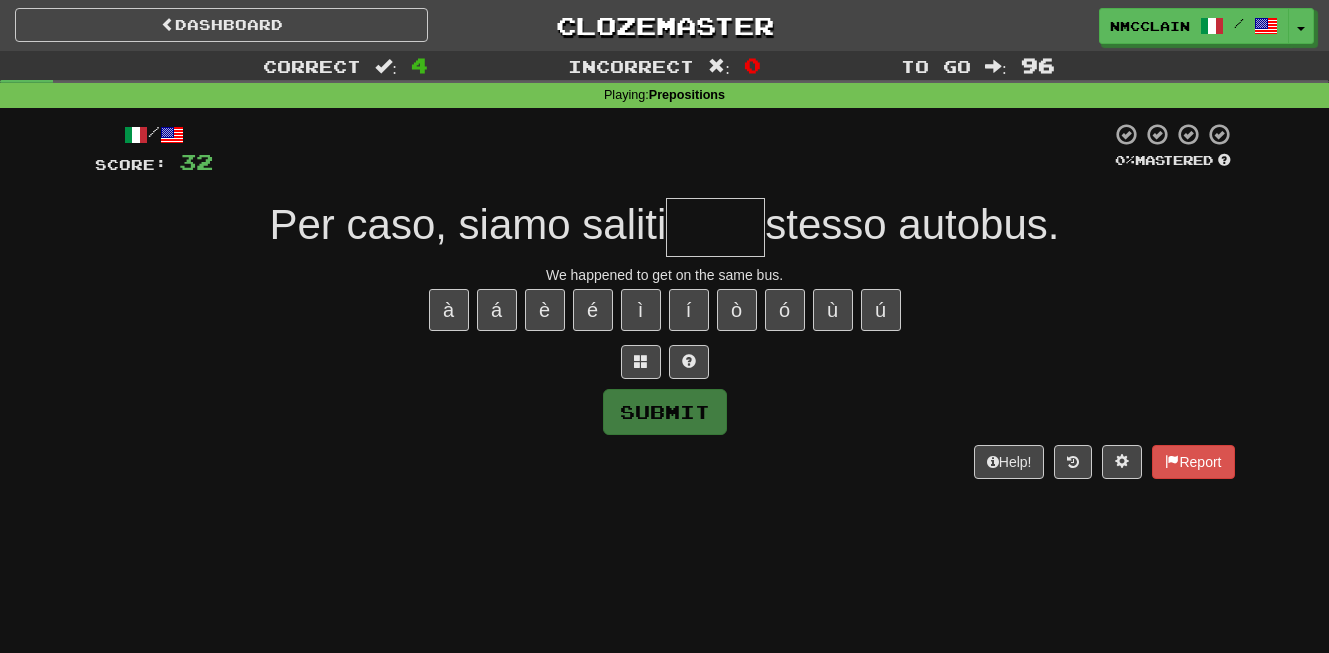 type on "*" 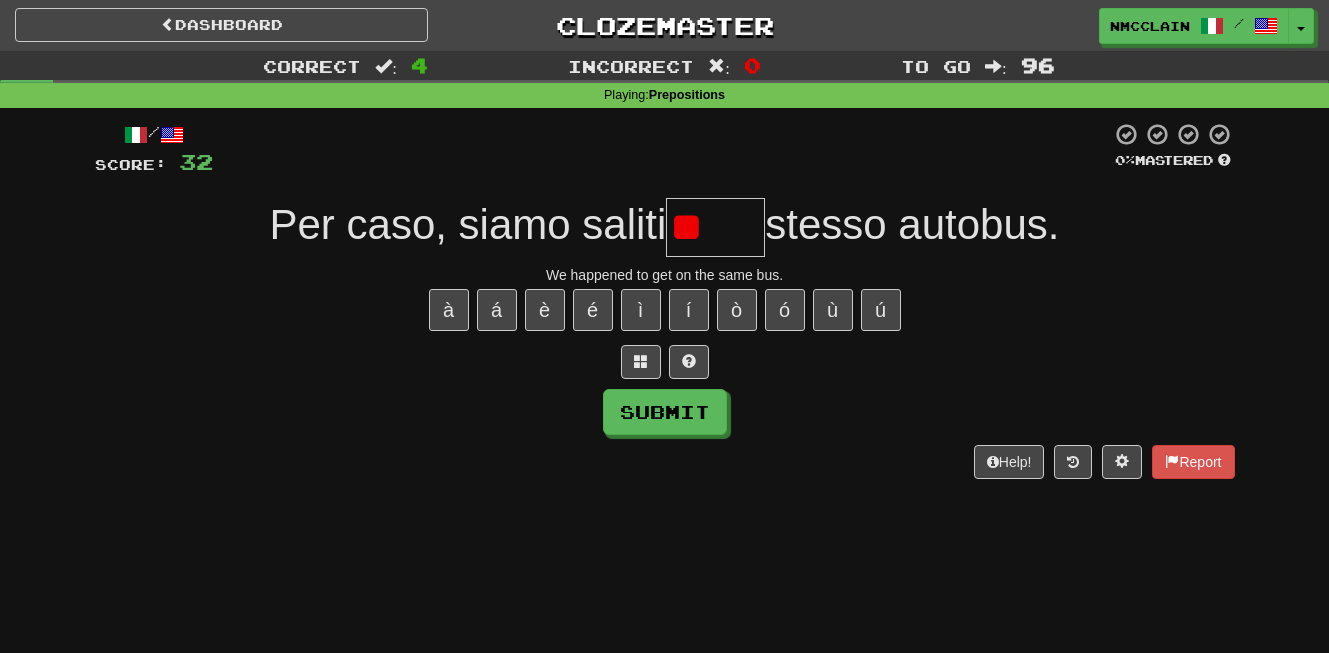 type on "*" 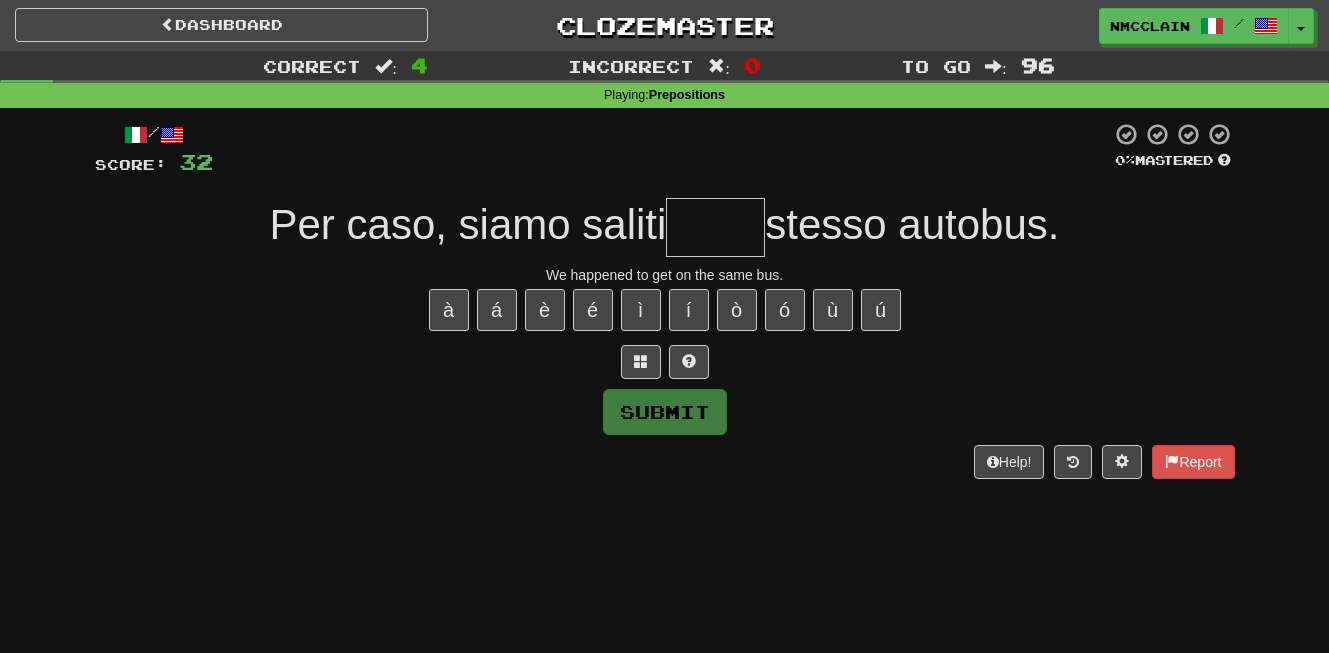 type on "*" 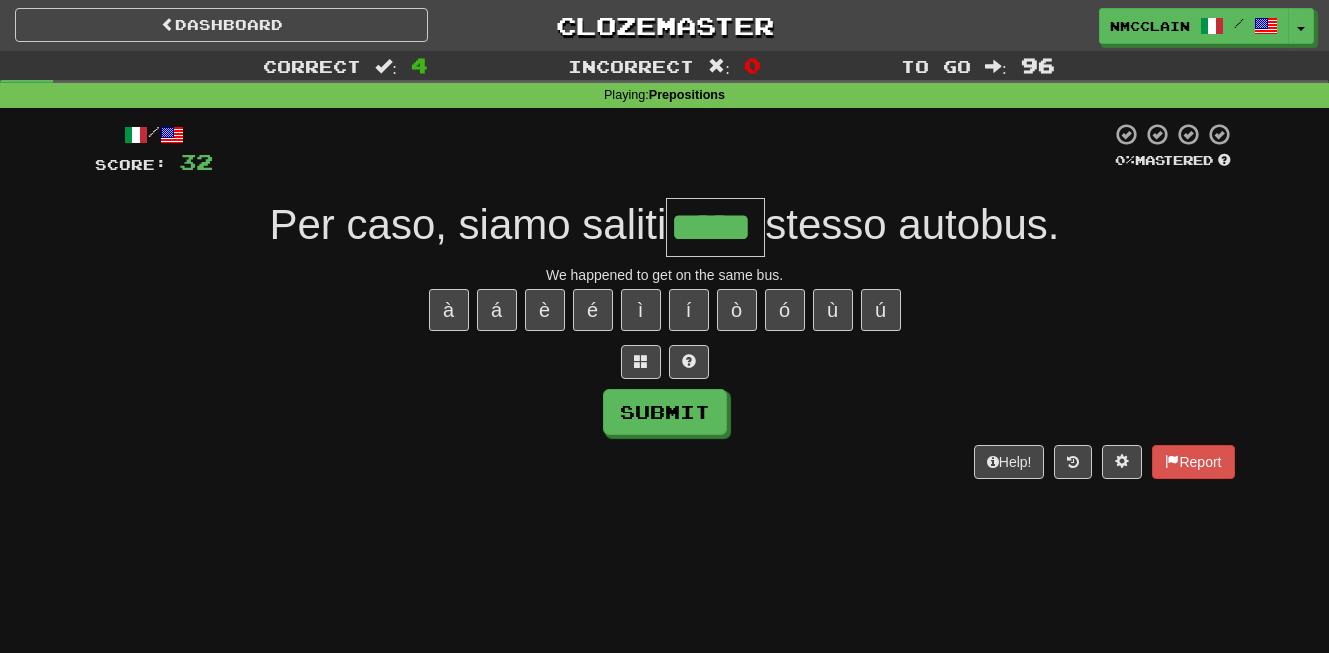 type on "*****" 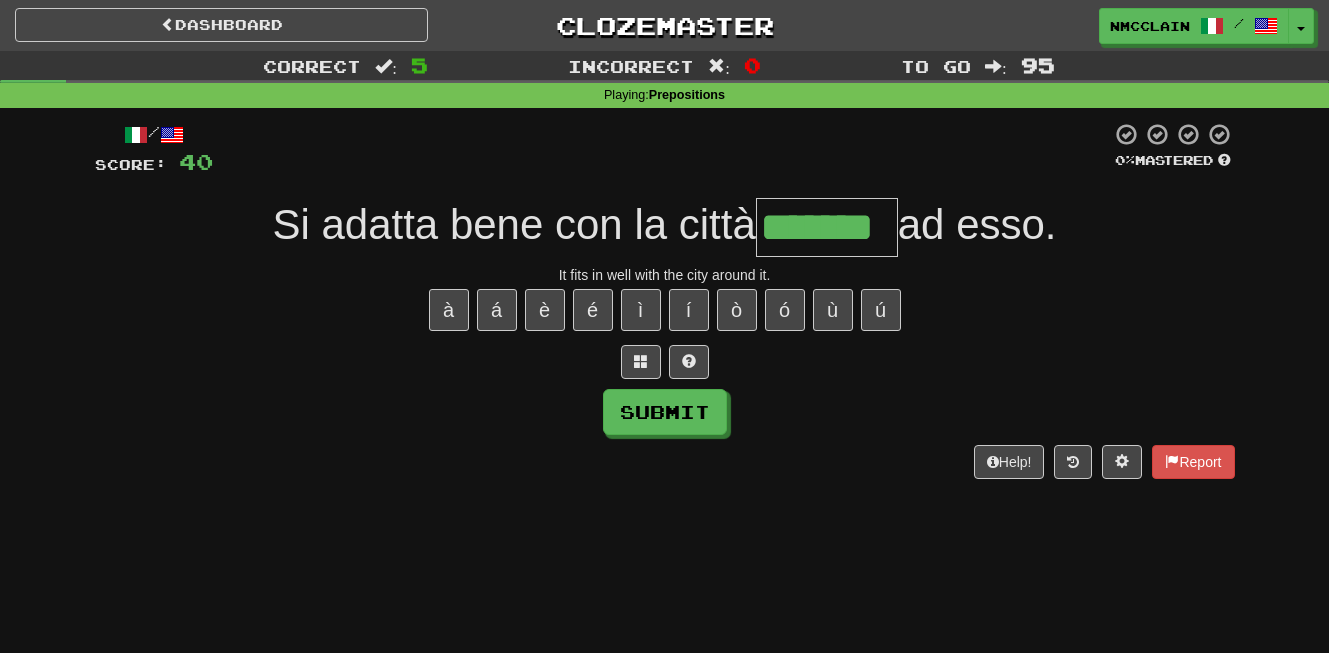 type on "*******" 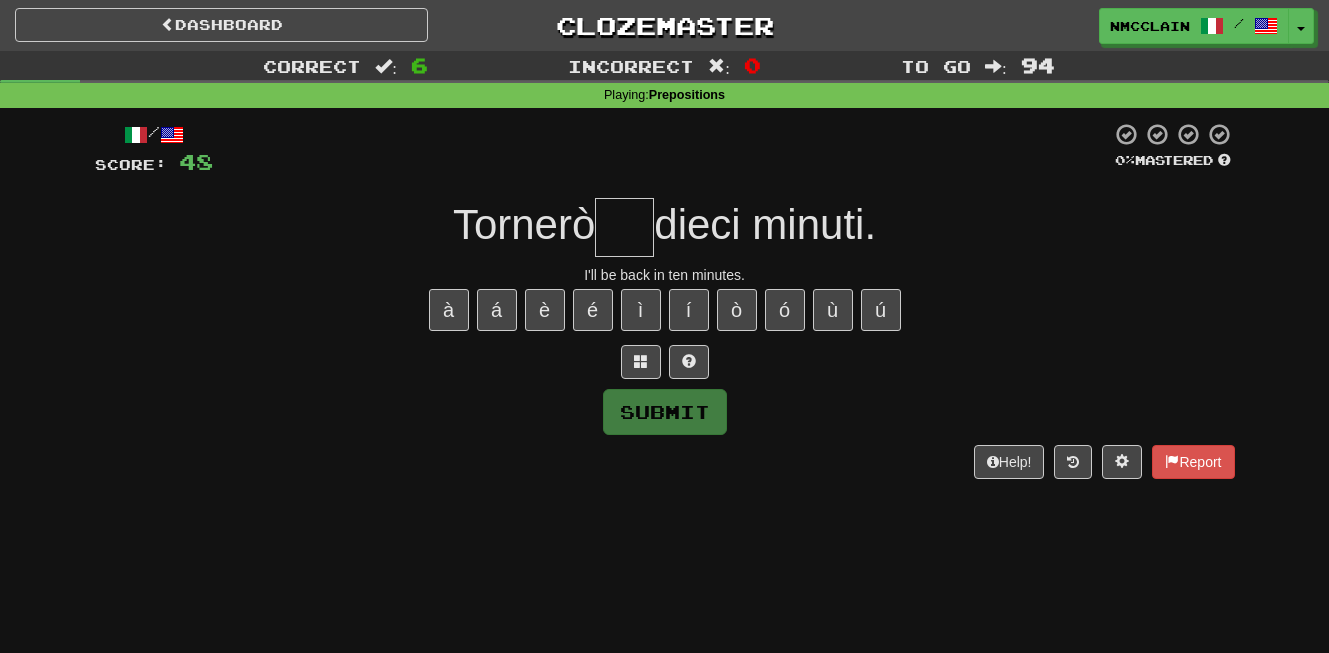 type on "*" 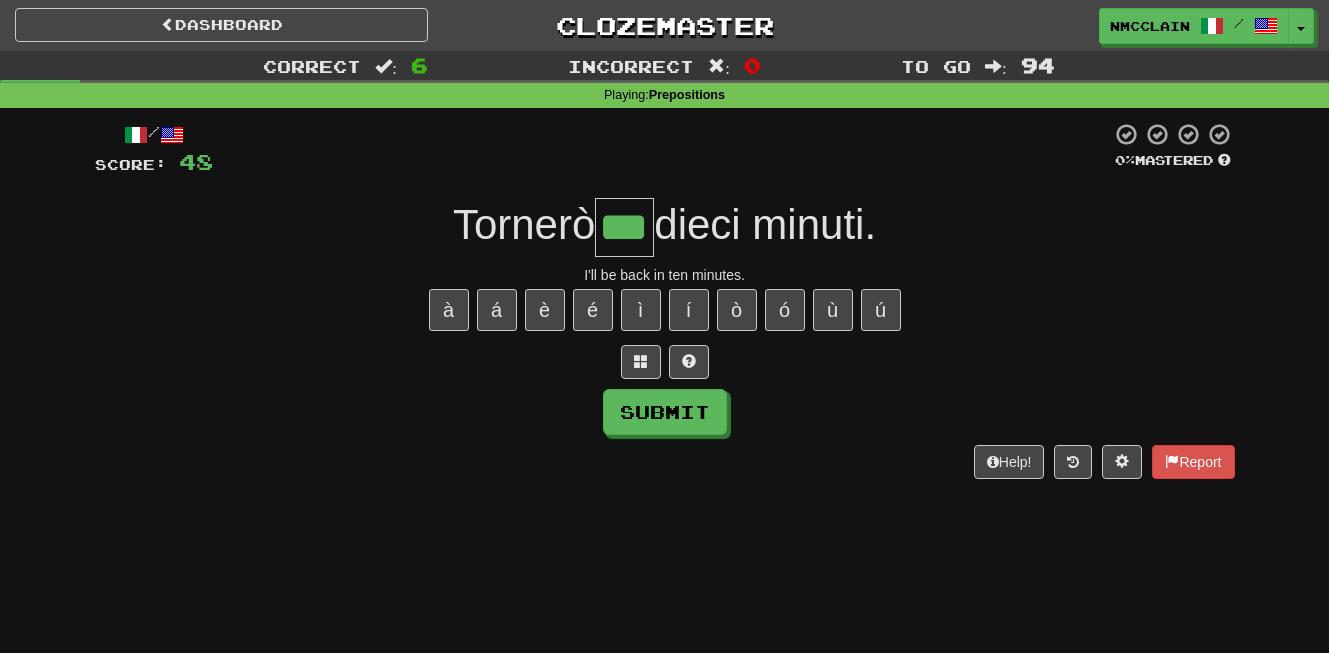 type on "***" 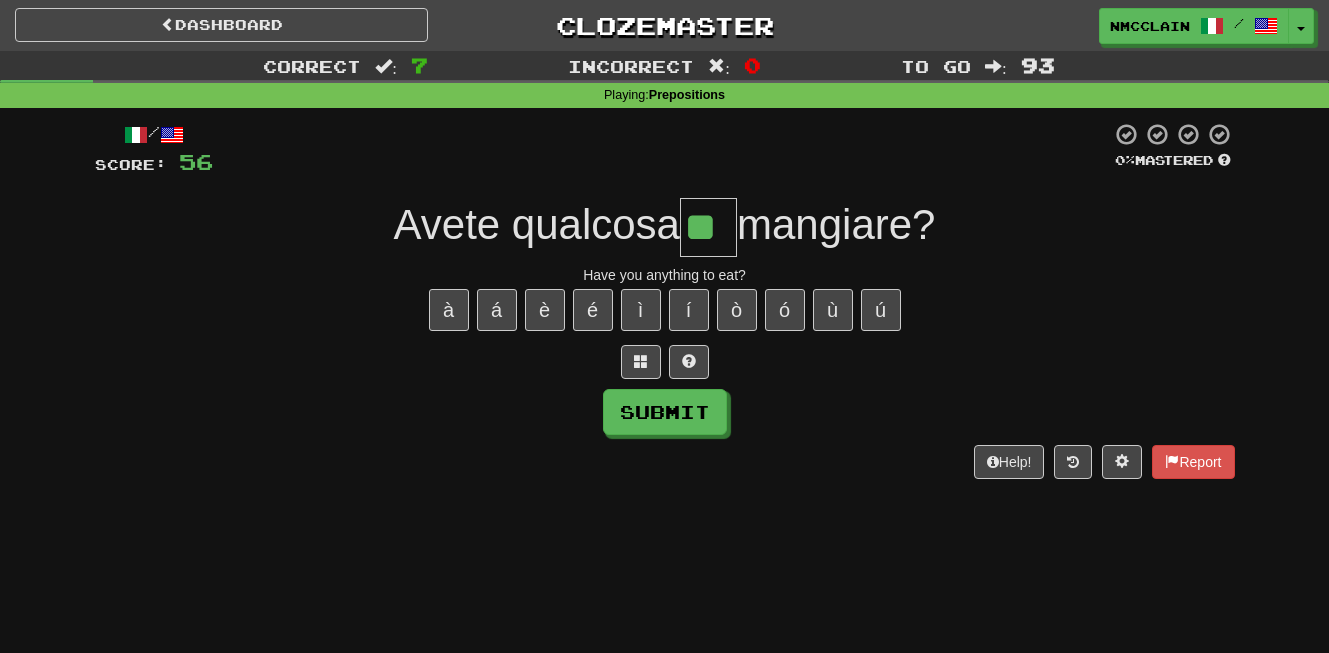 type on "**" 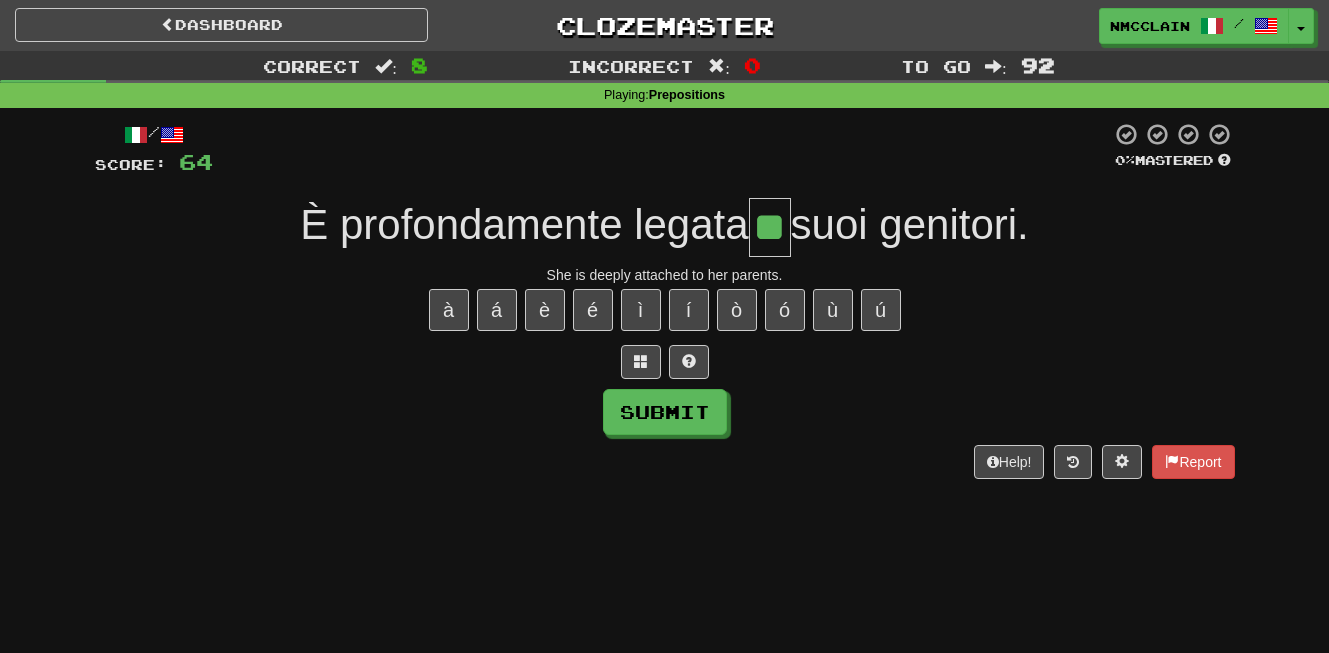 type on "**" 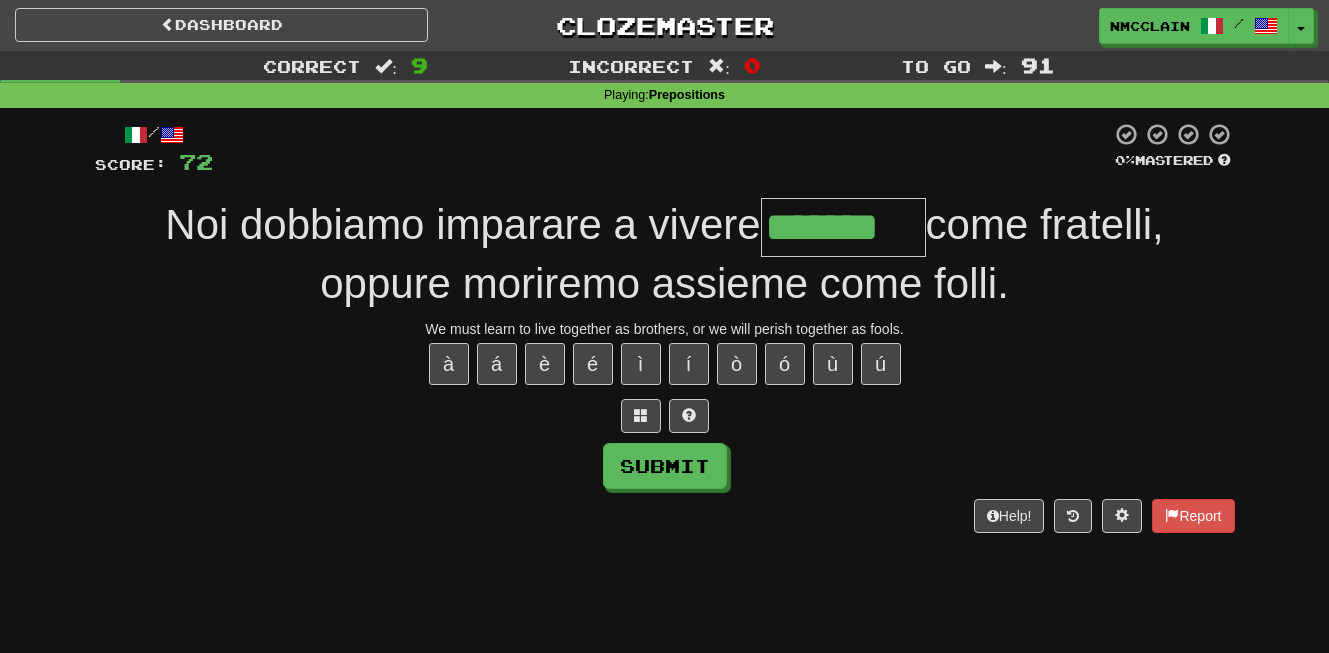 type on "*******" 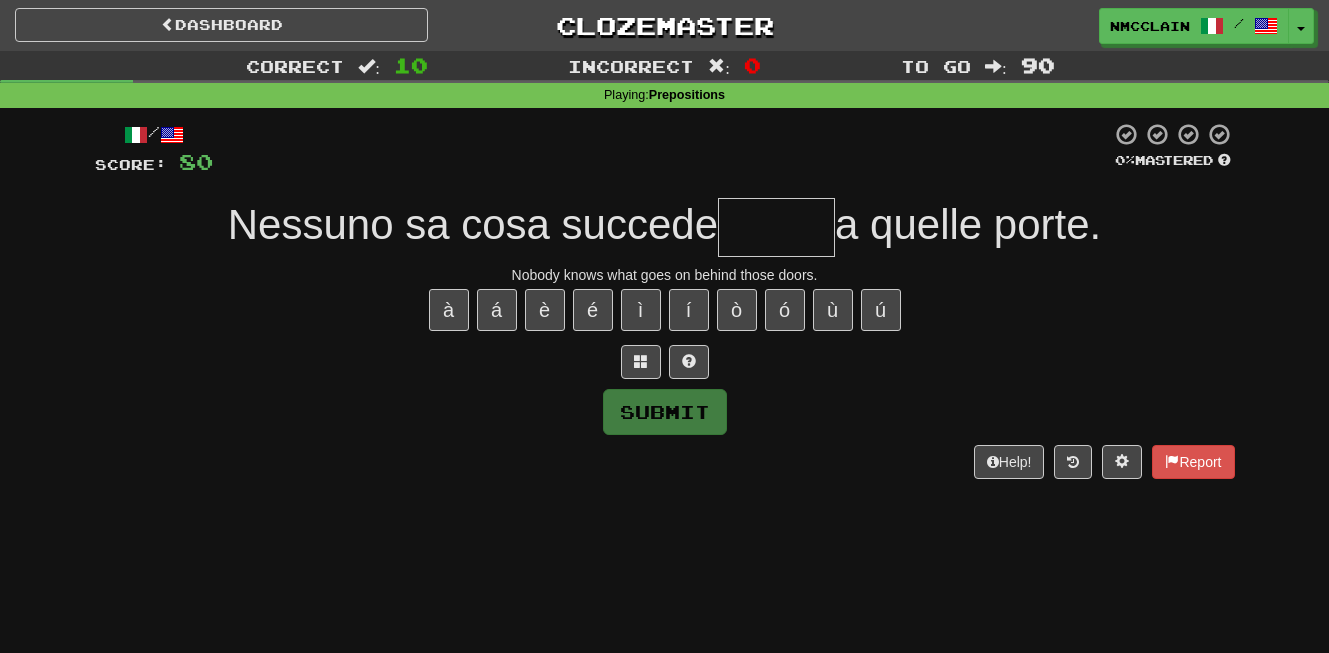 type on "*" 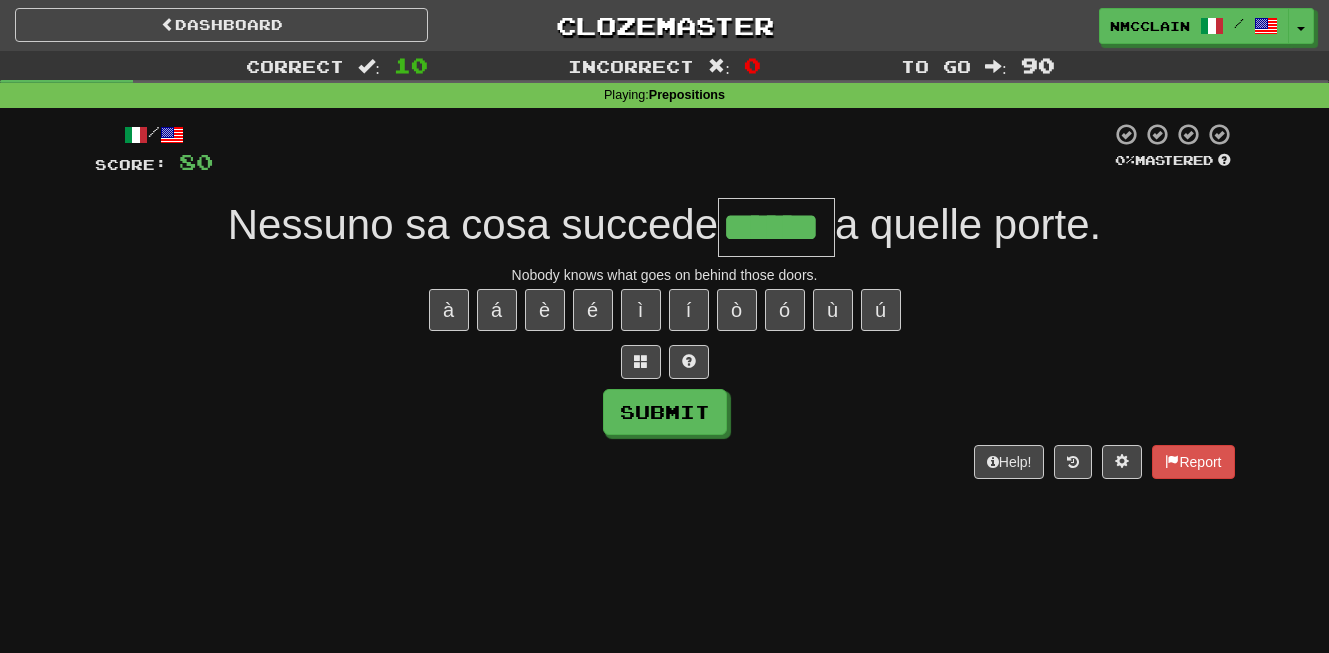 type on "******" 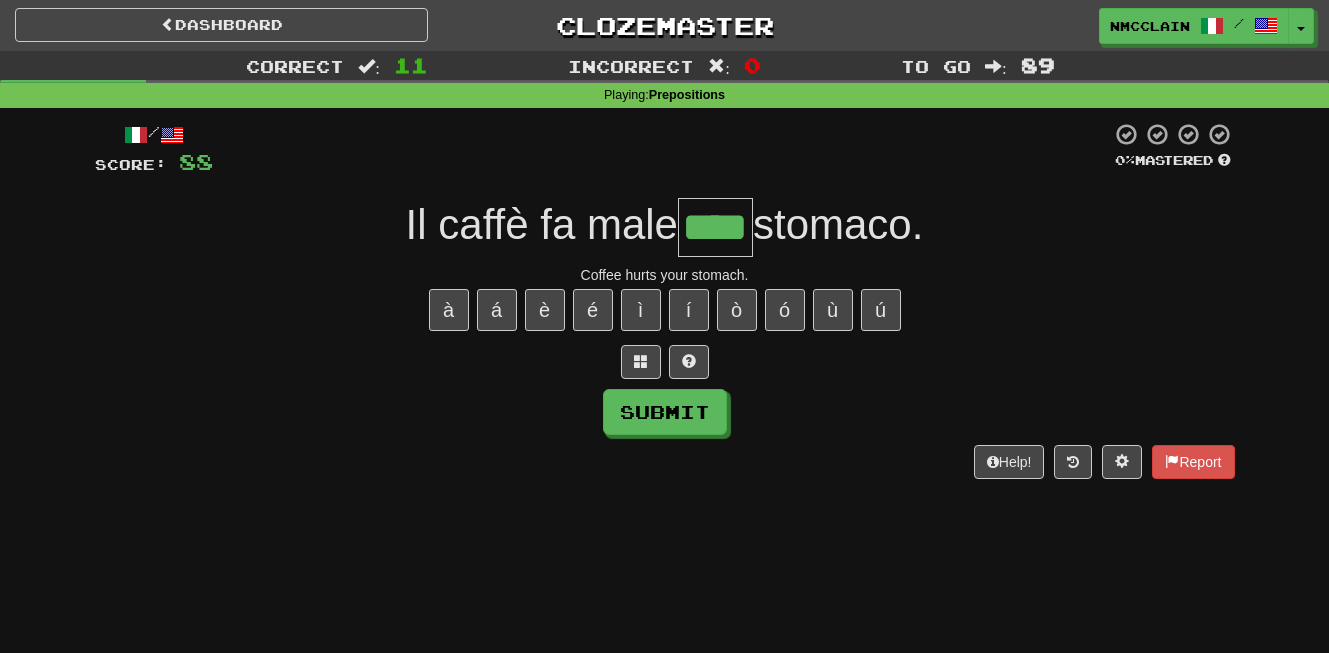 type on "****" 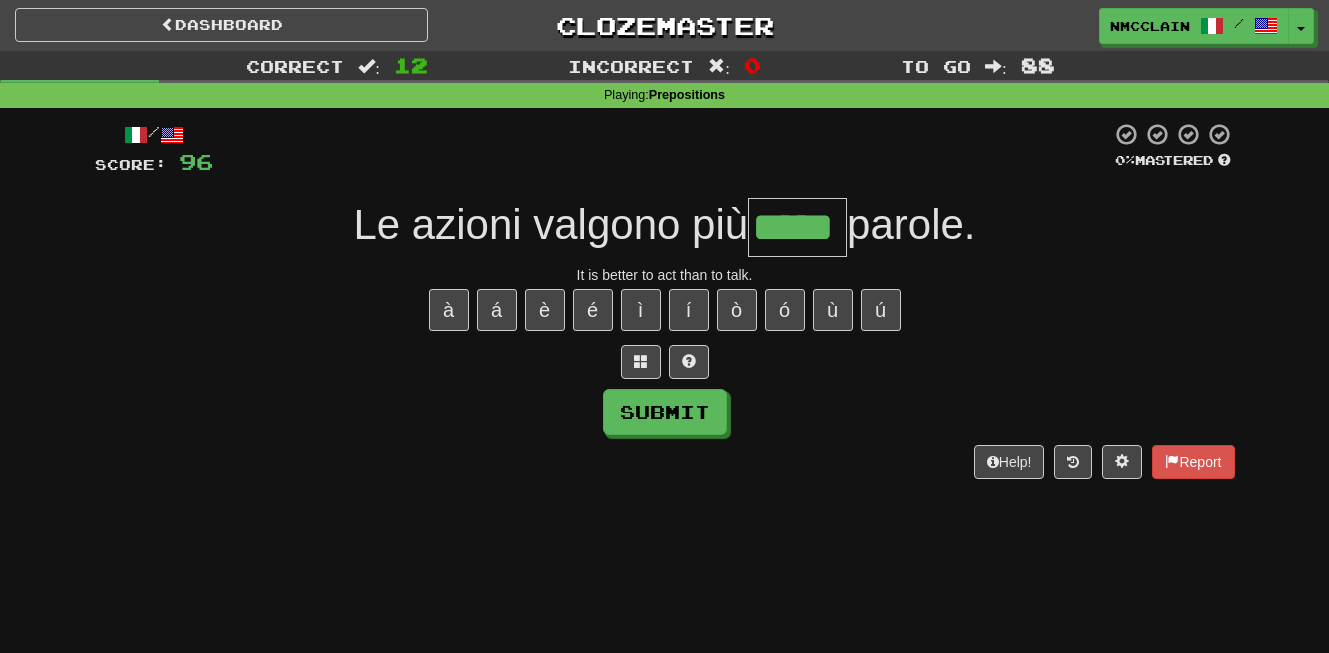 type on "*****" 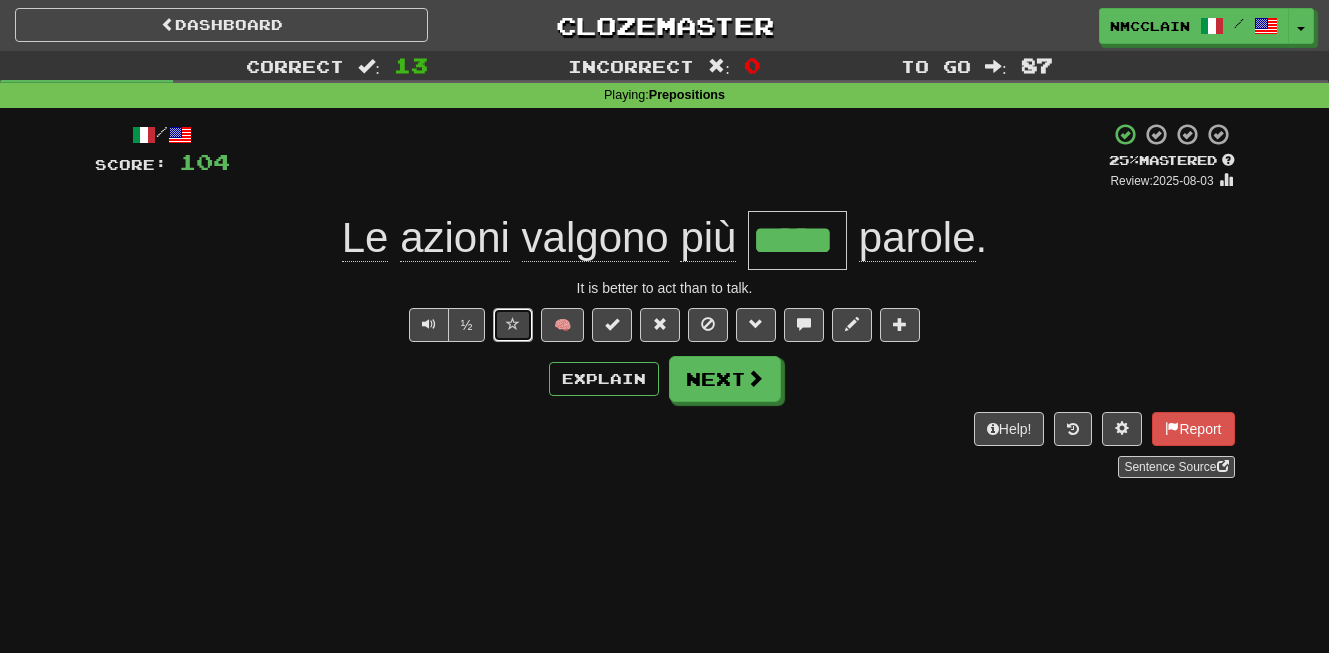 click at bounding box center [513, 325] 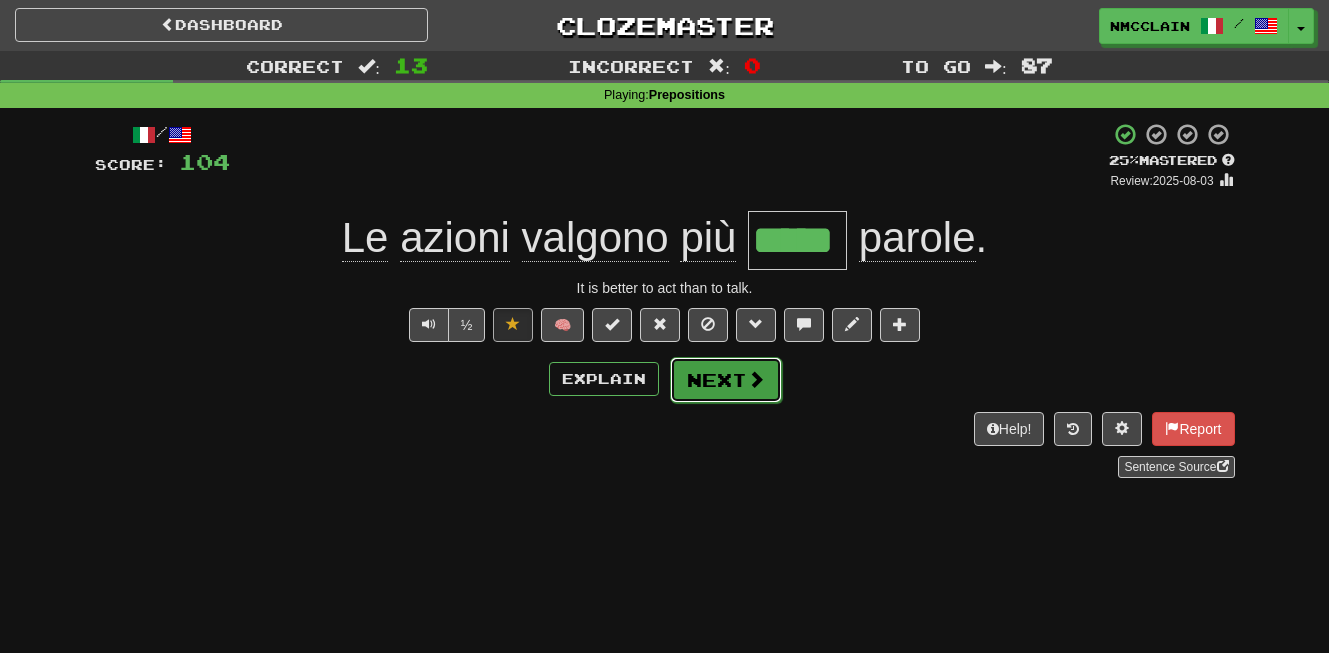 click on "Next" at bounding box center (726, 380) 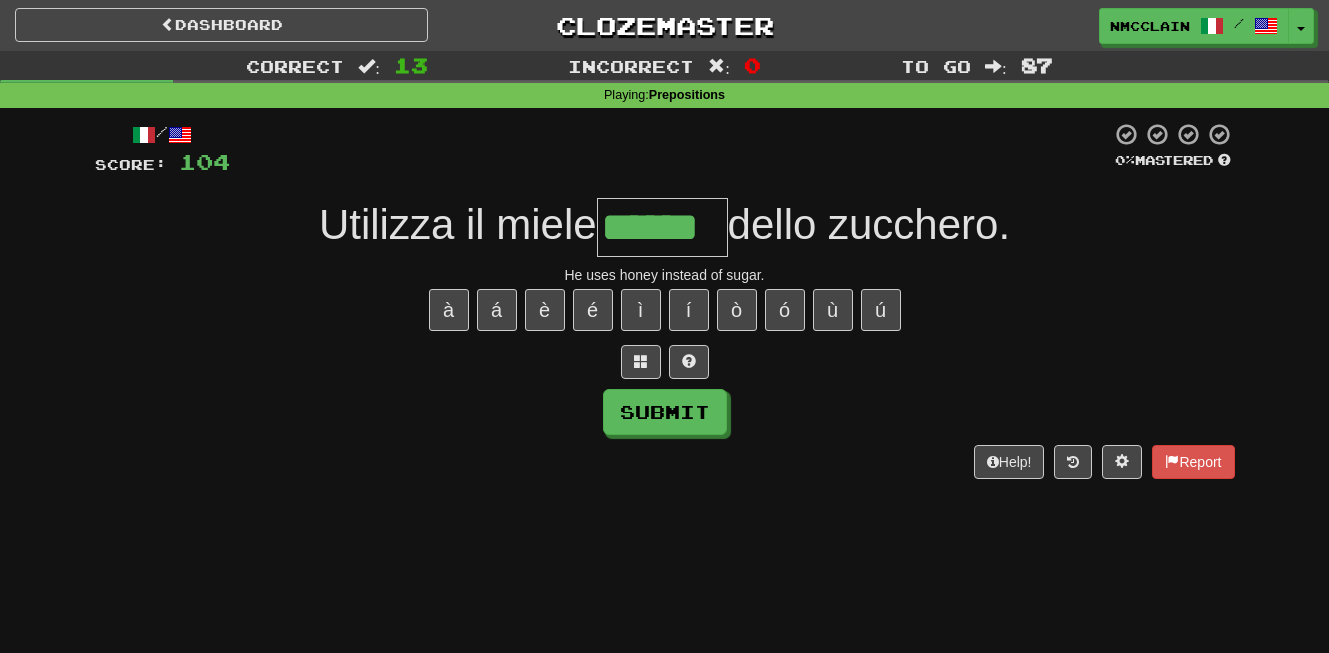 type on "******" 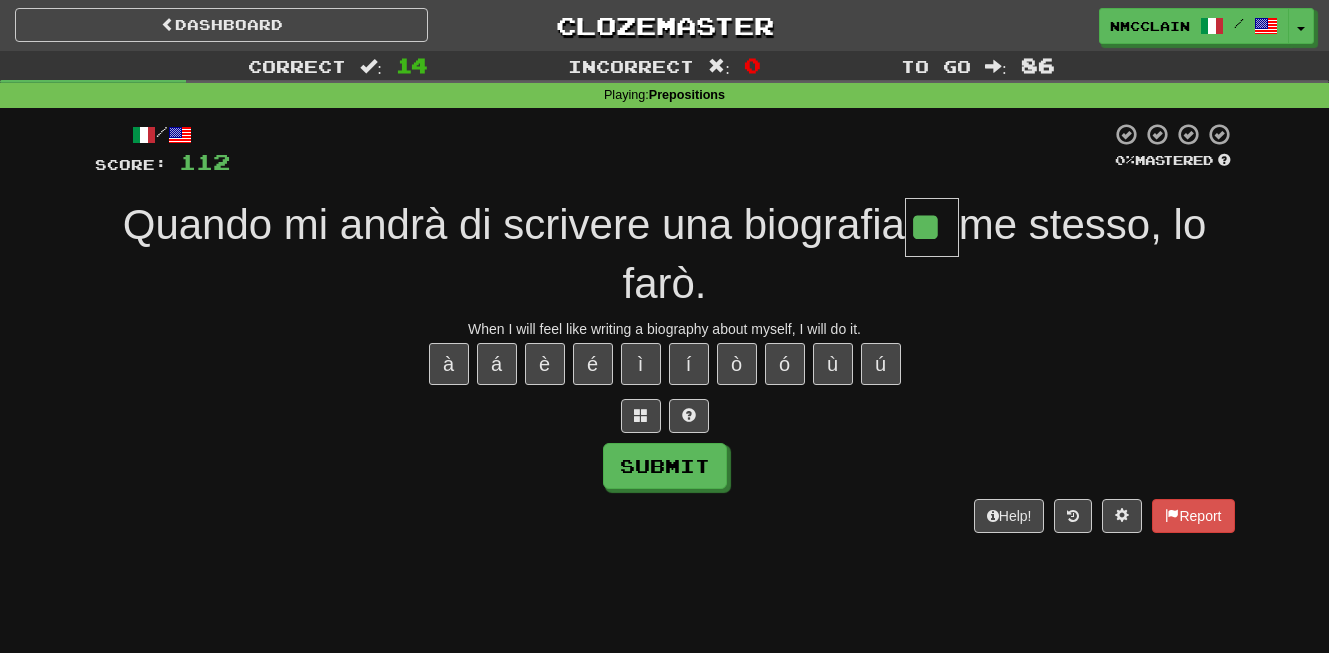 type on "**" 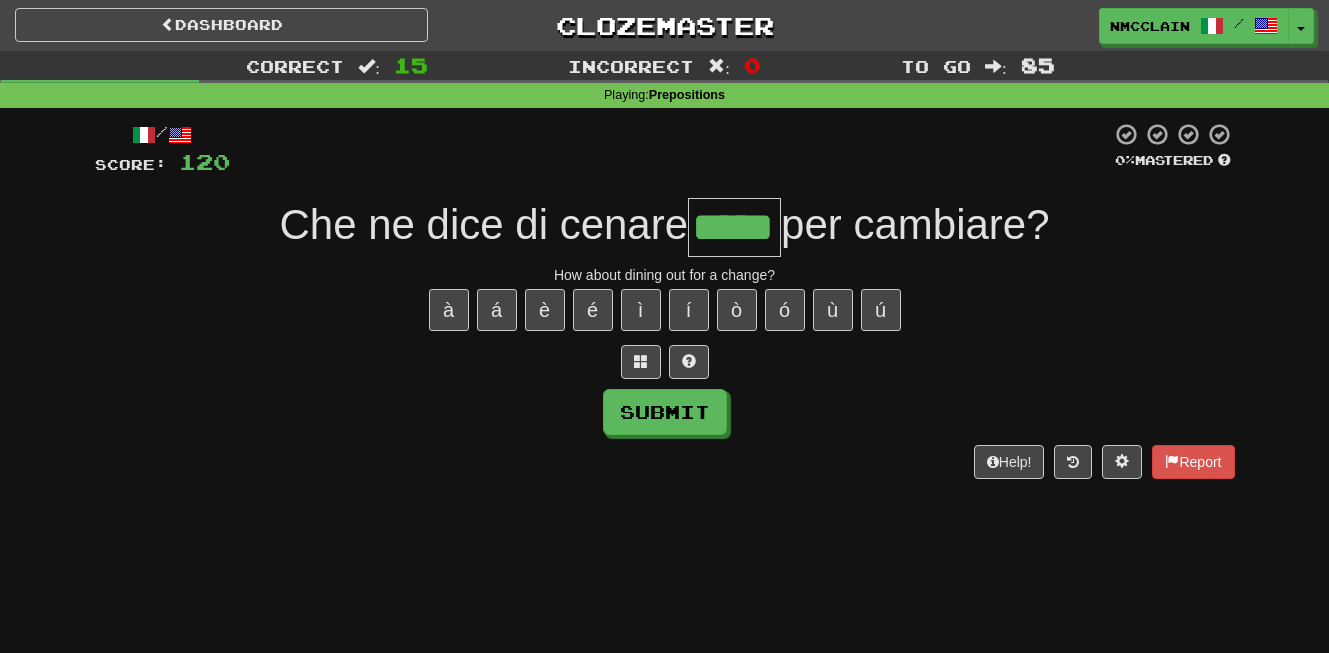 type on "*****" 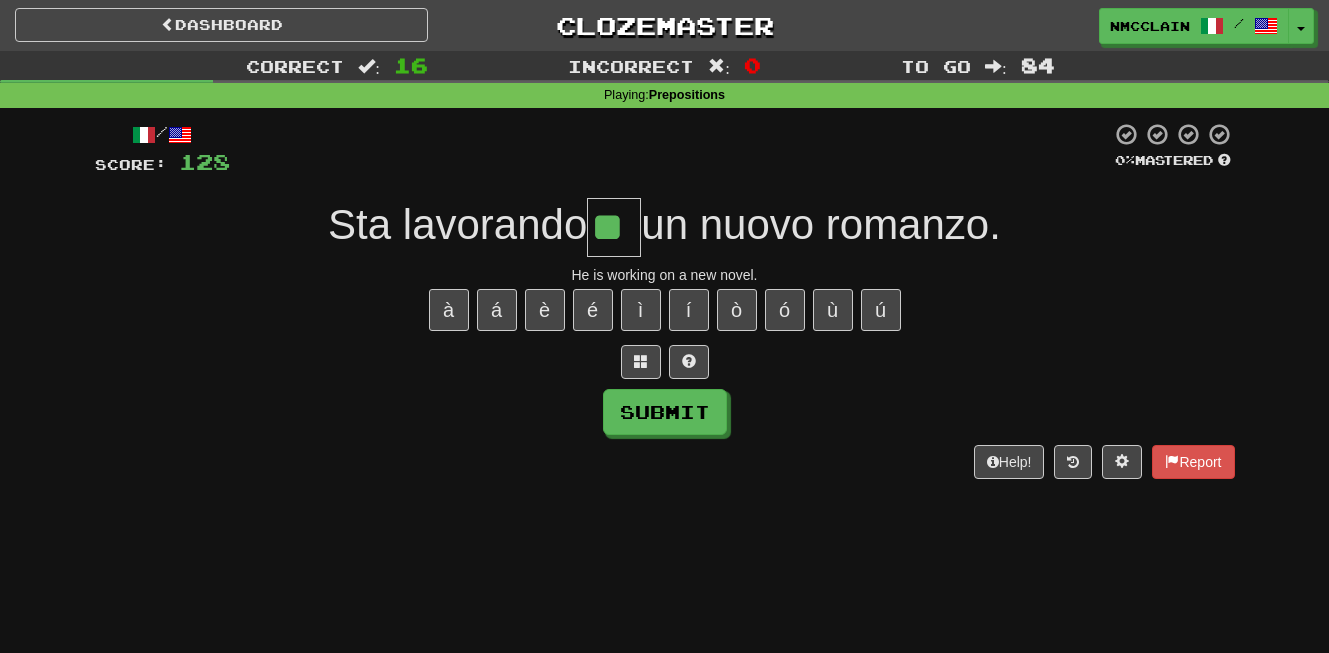 type on "**" 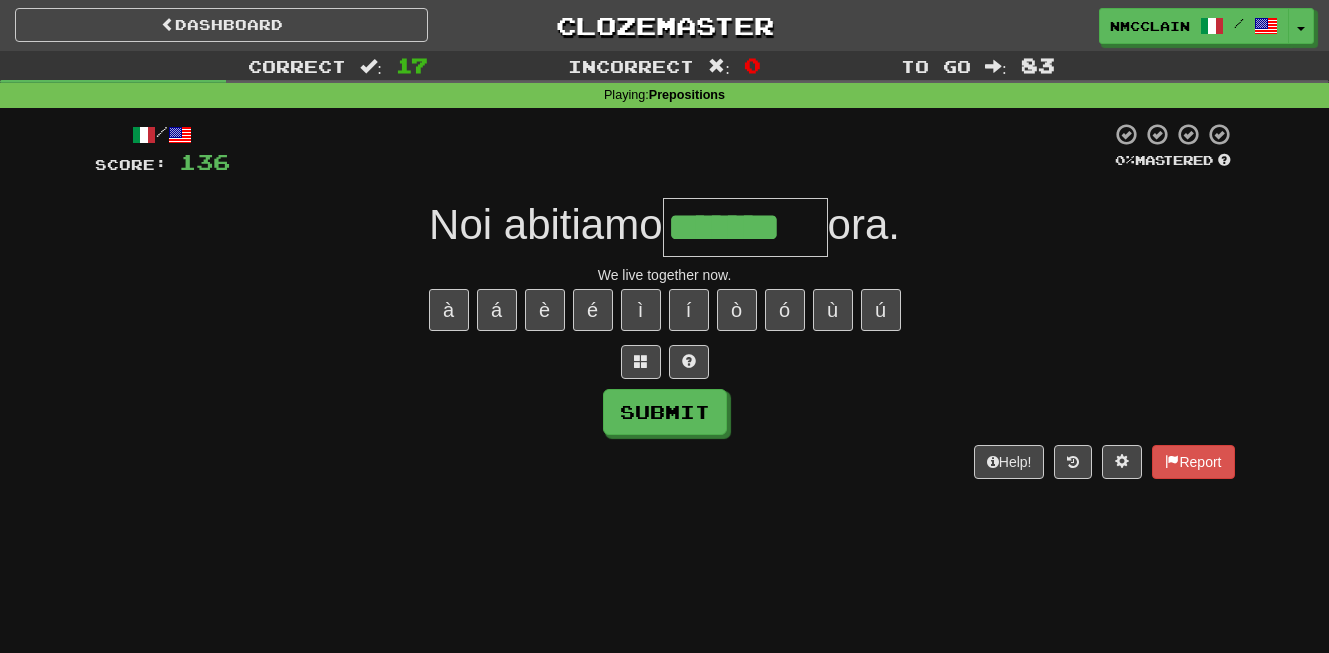 type on "*******" 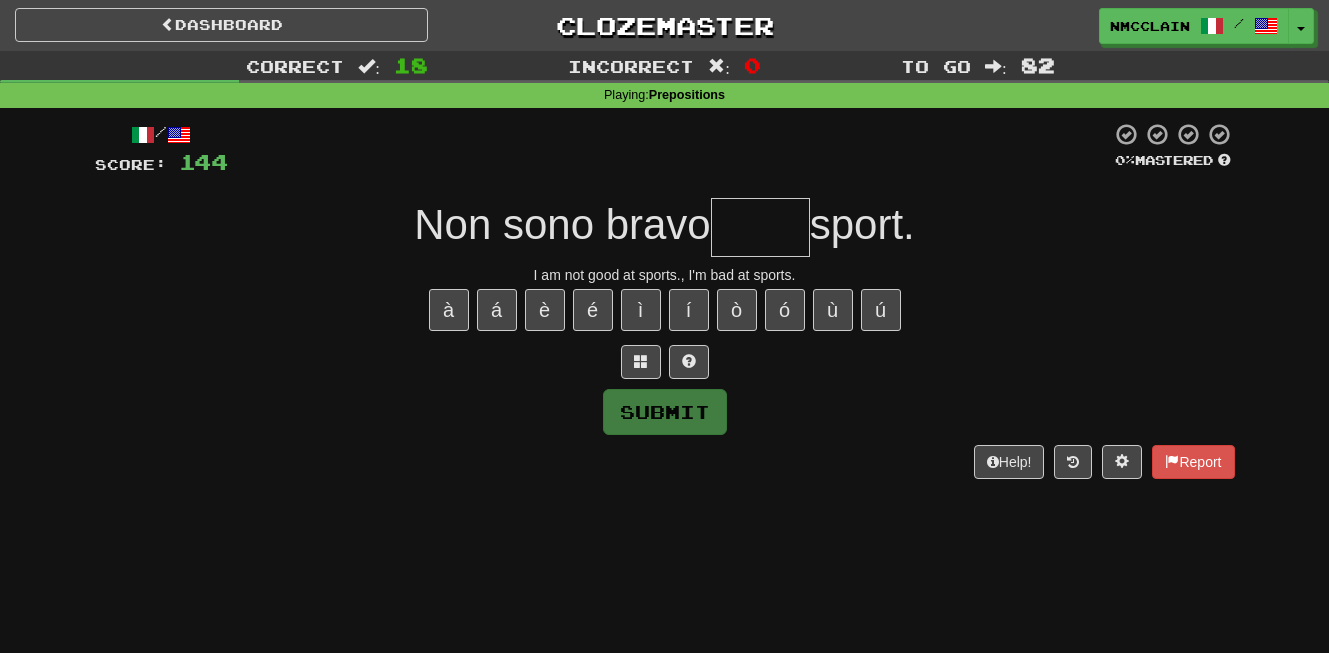 type on "*" 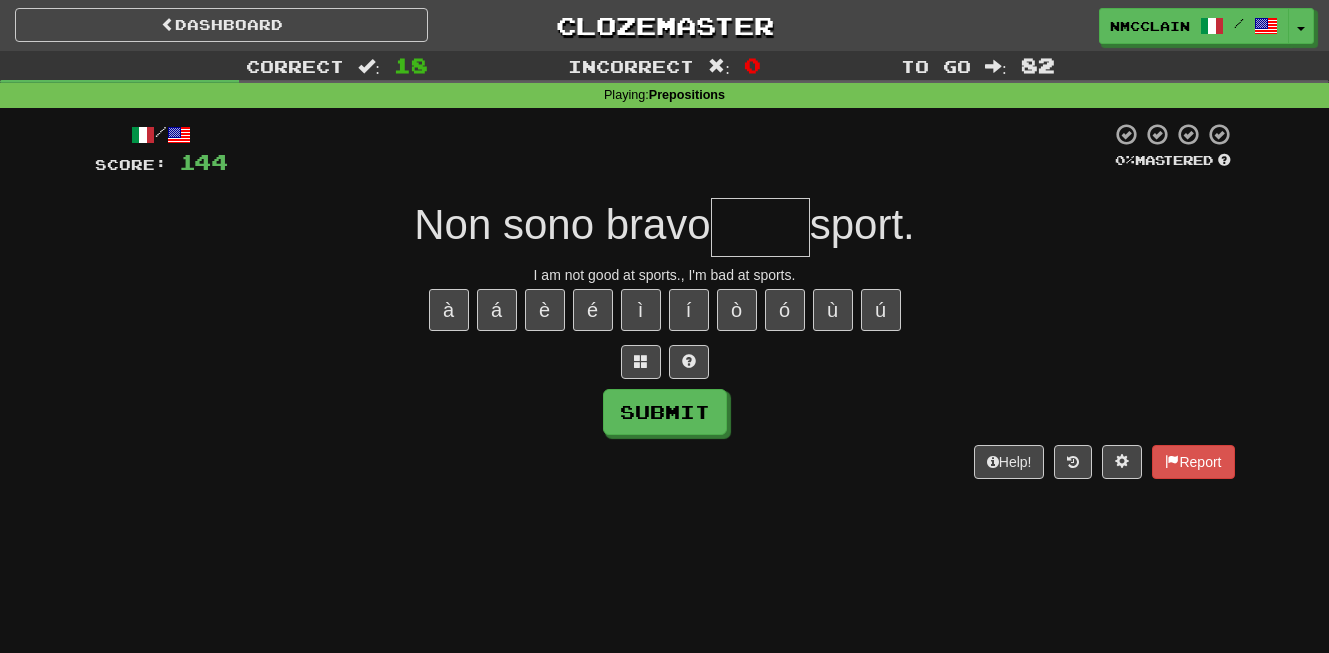 type on "*" 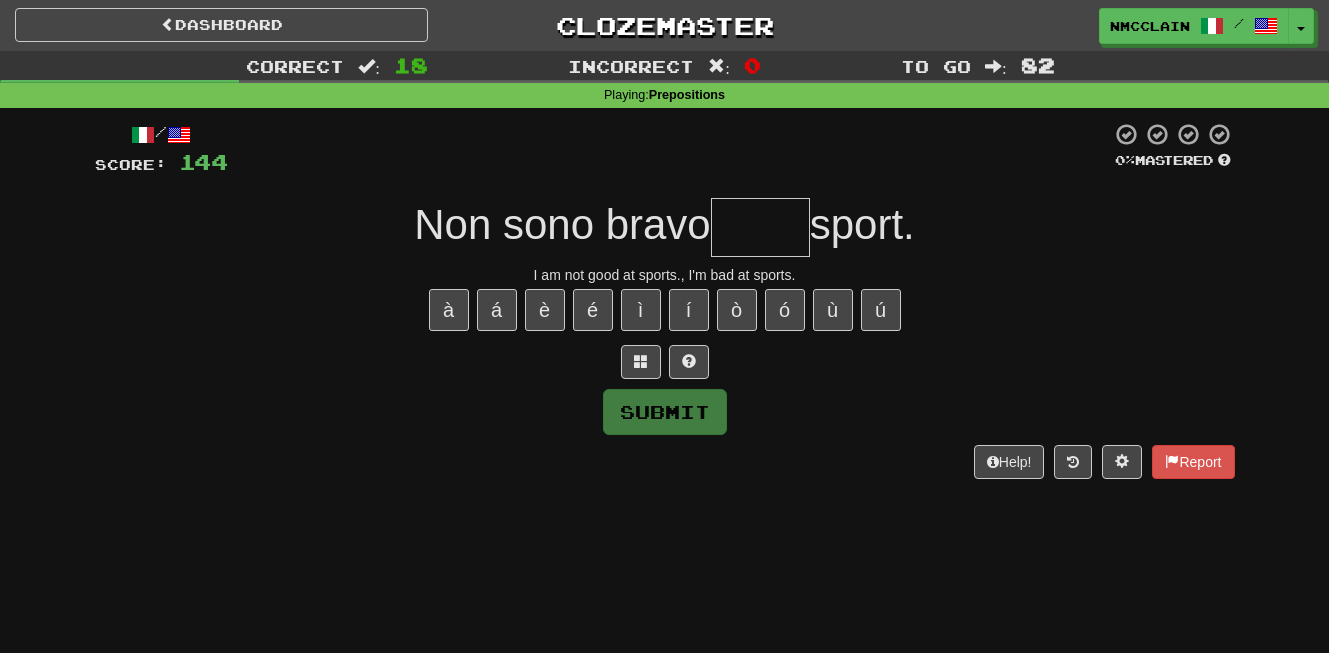 type on "*" 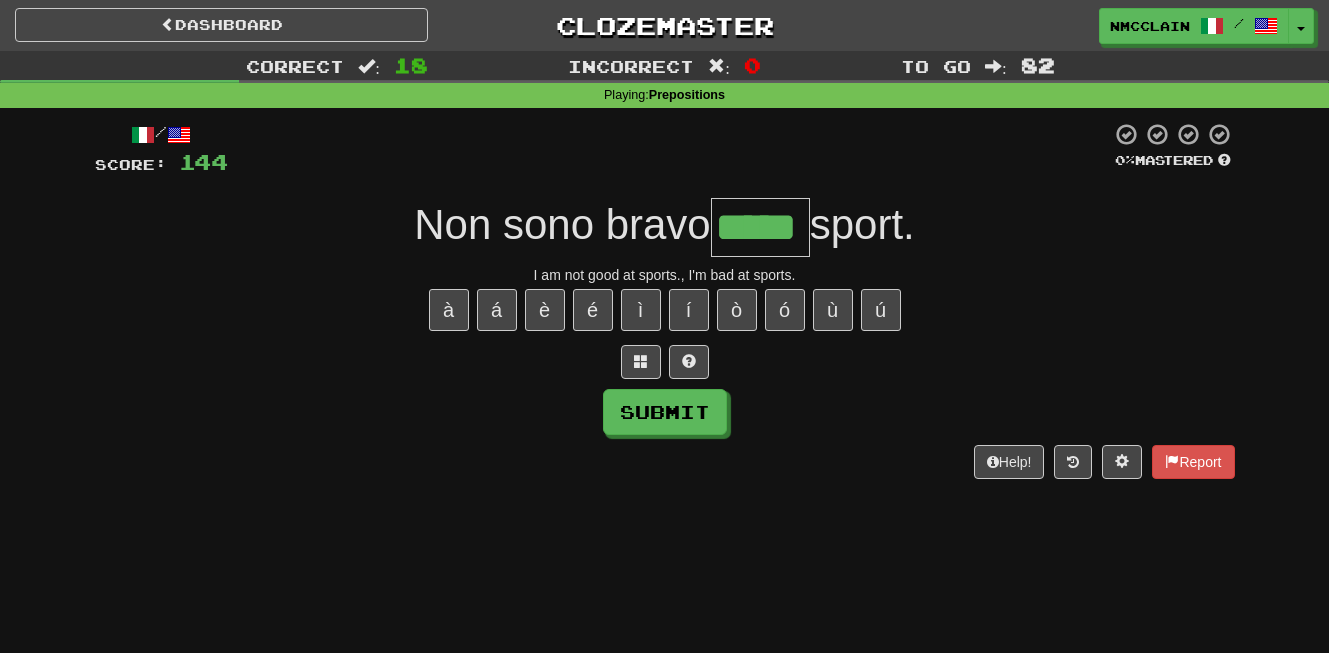 type on "*****" 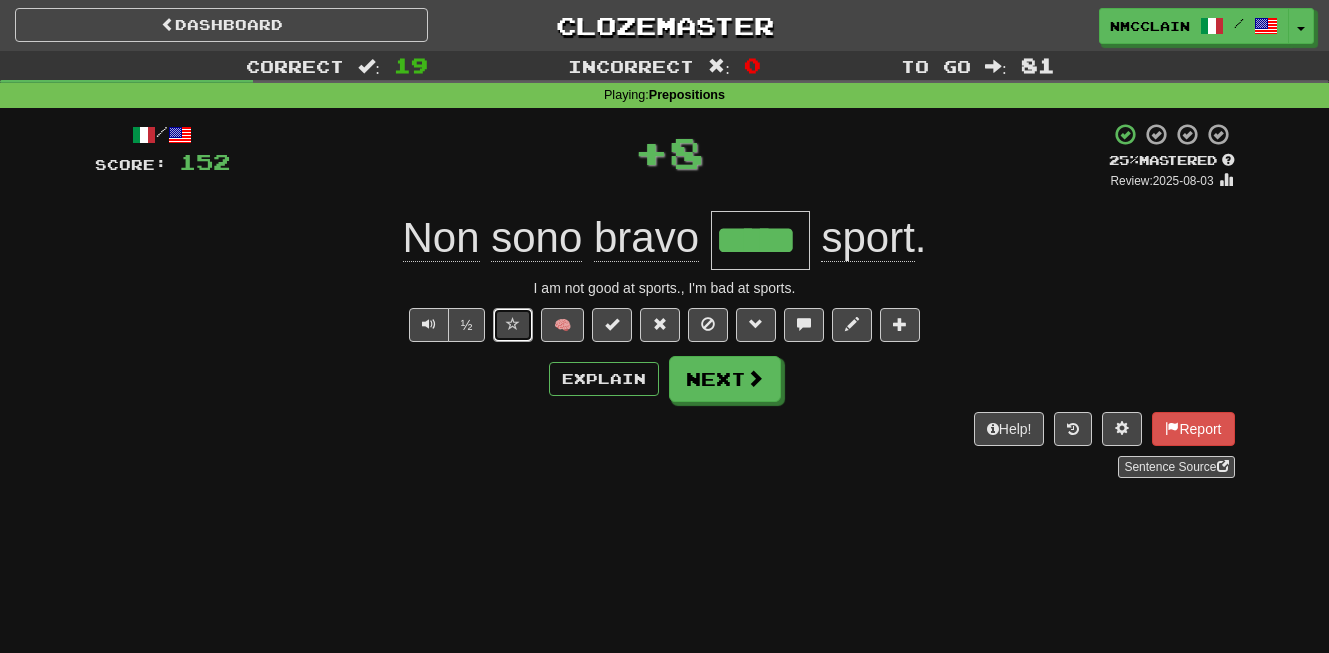 click at bounding box center (513, 325) 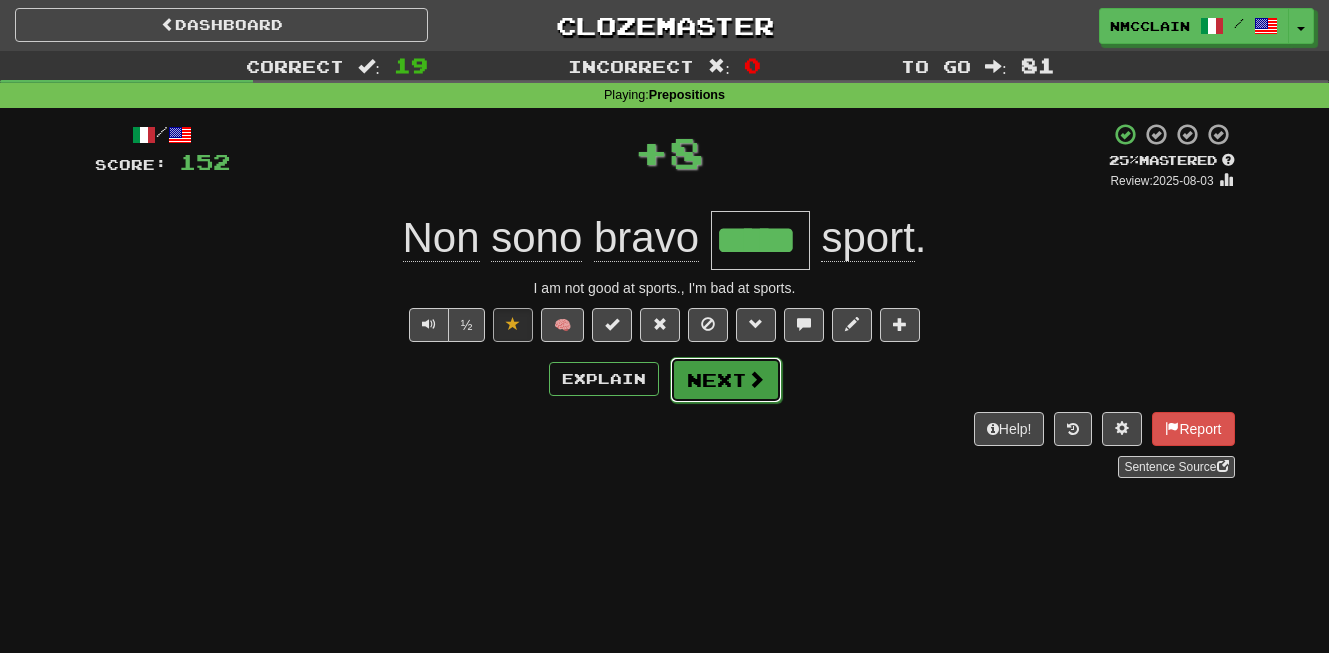 click on "Next" at bounding box center (726, 380) 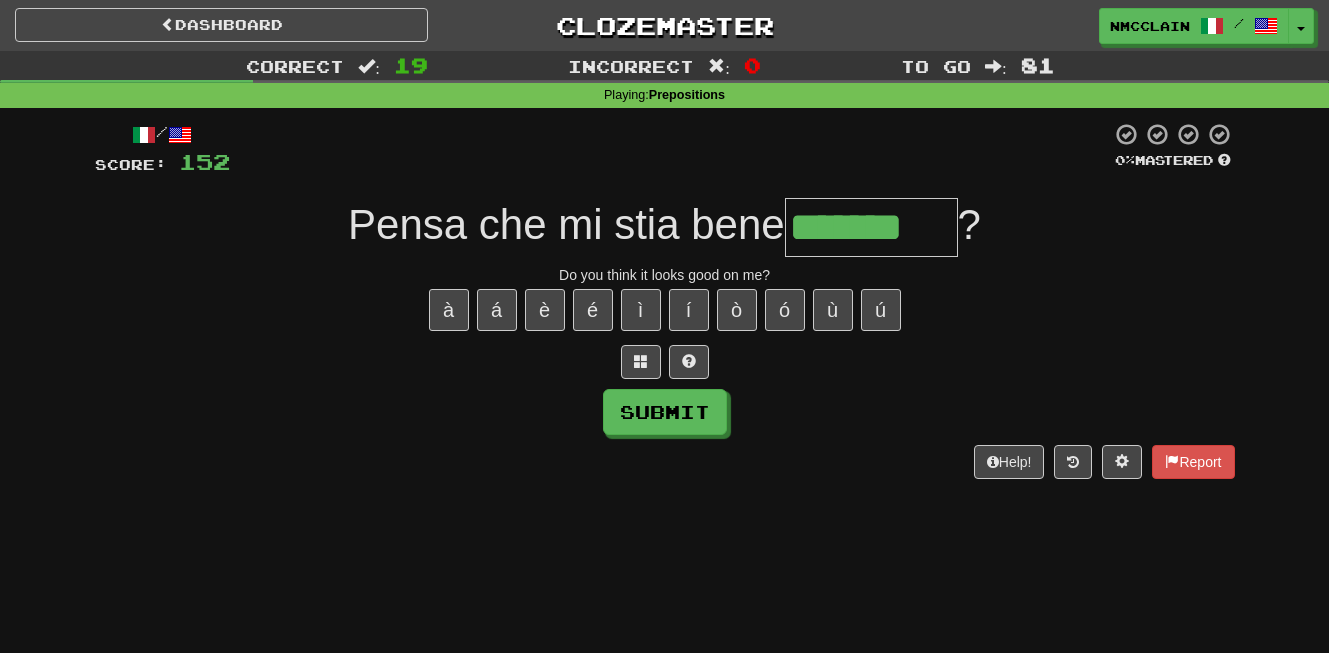 type on "*******" 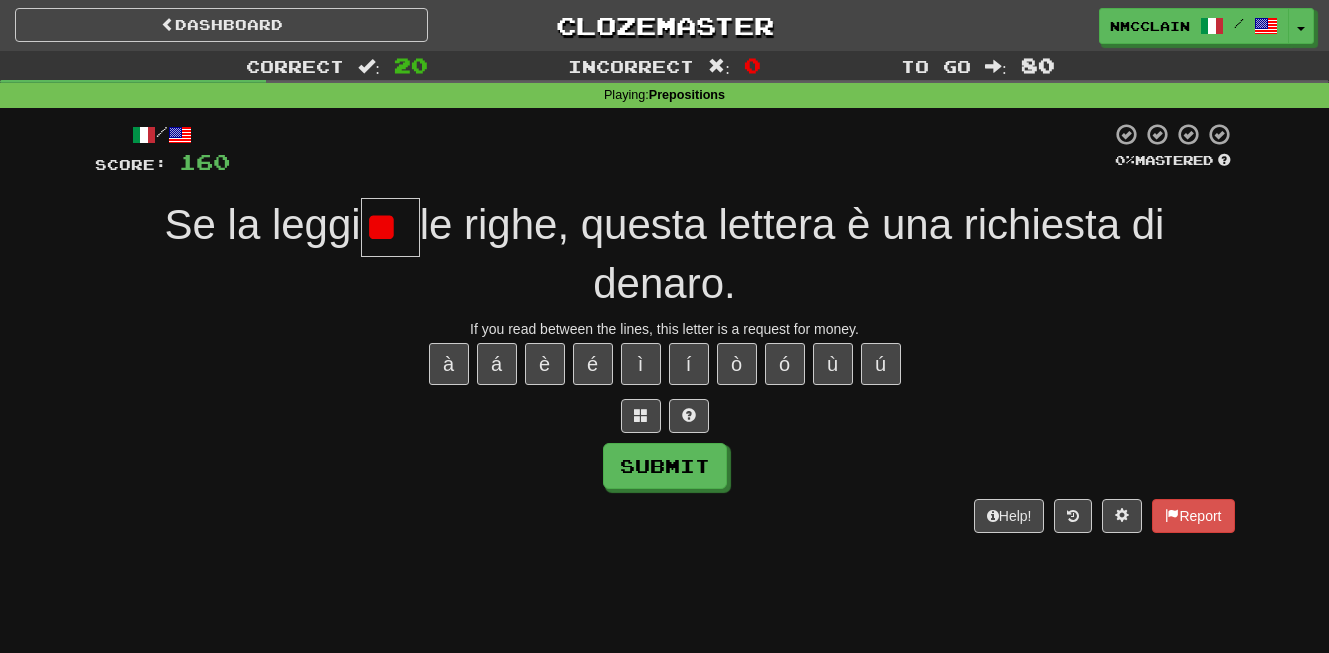 type on "*" 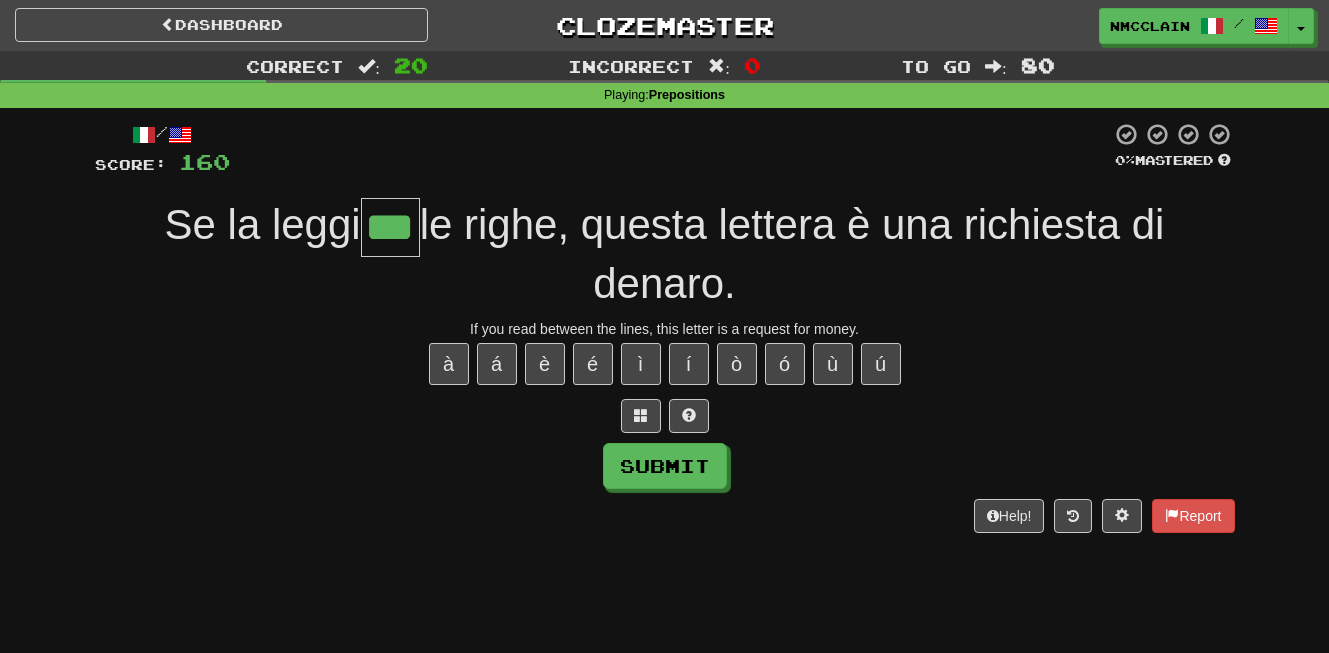 type on "***" 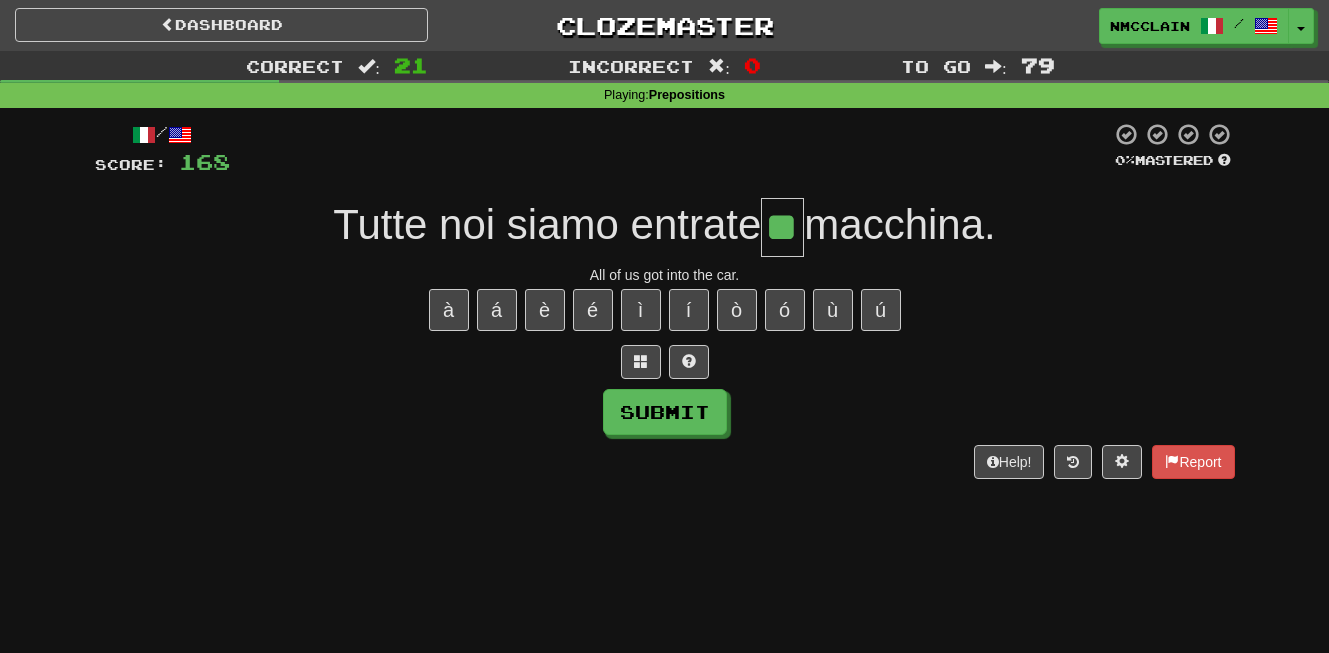 type on "**" 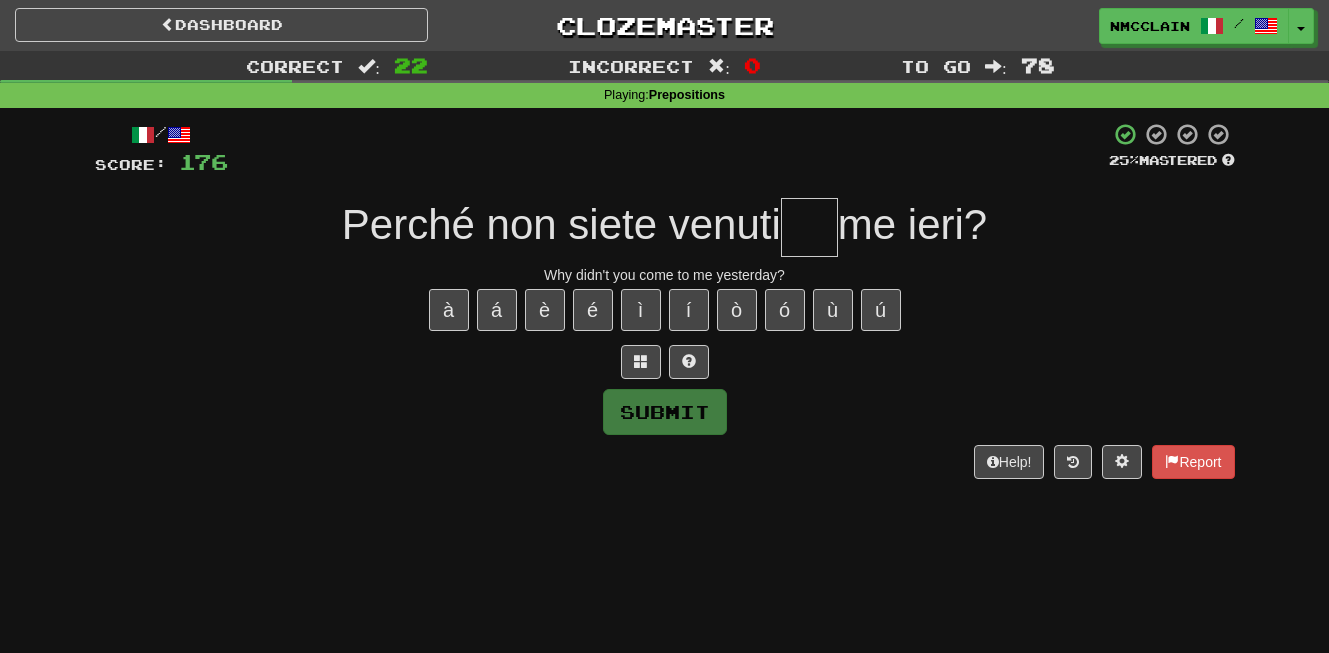 type on "*" 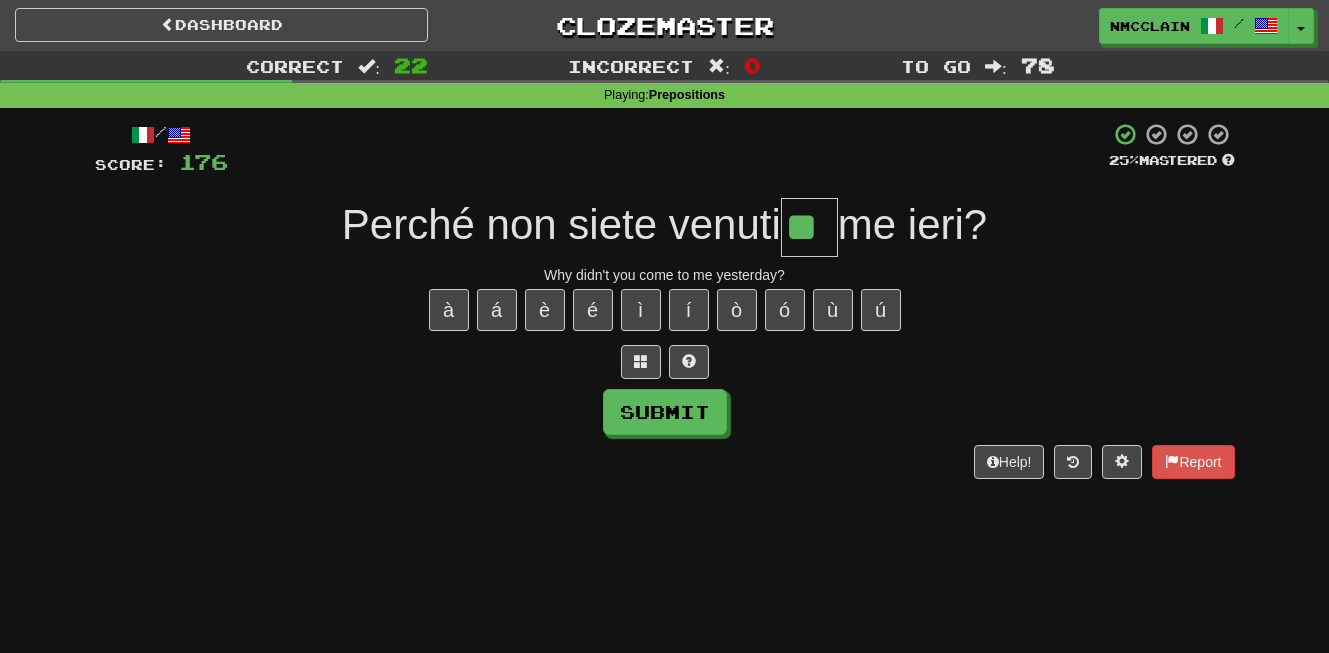 type on "**" 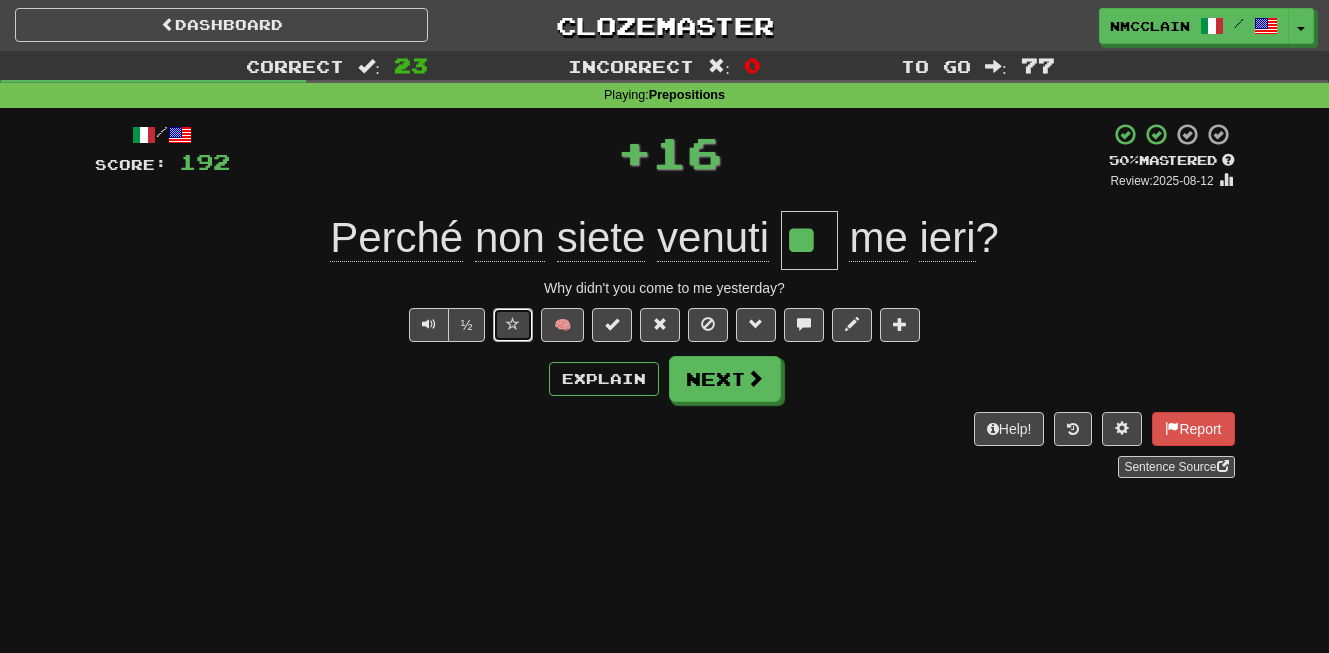 click at bounding box center (513, 325) 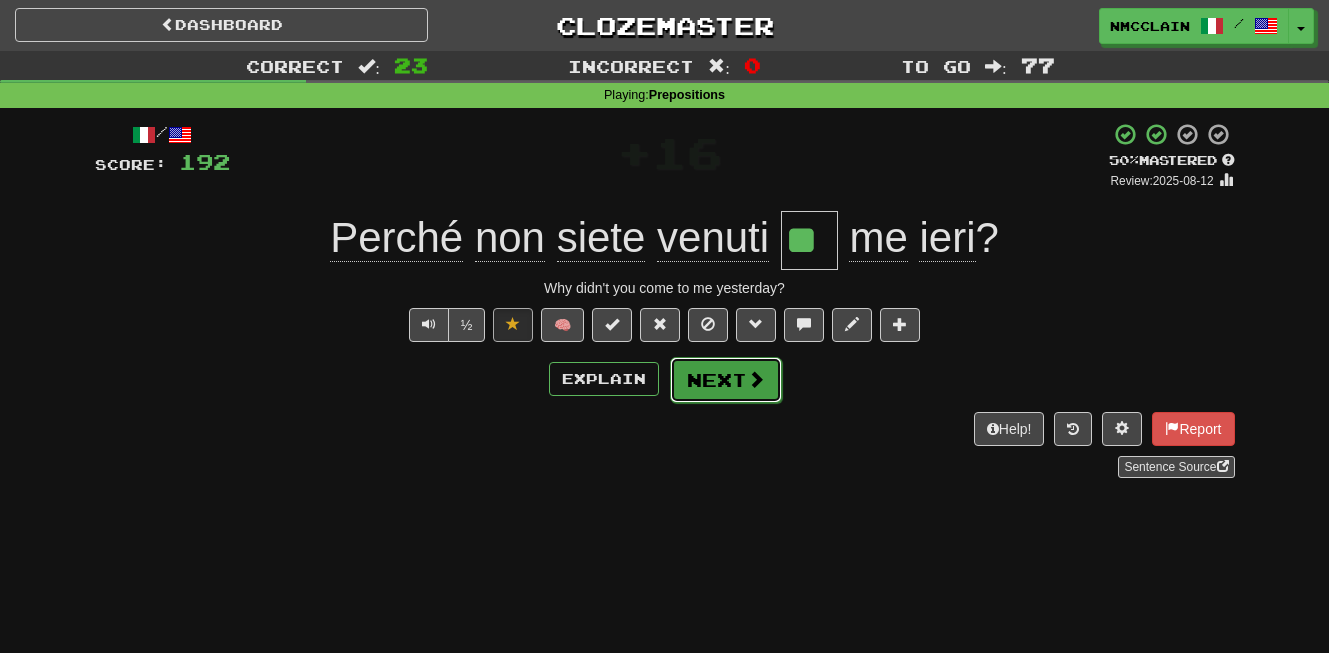 click at bounding box center [756, 379] 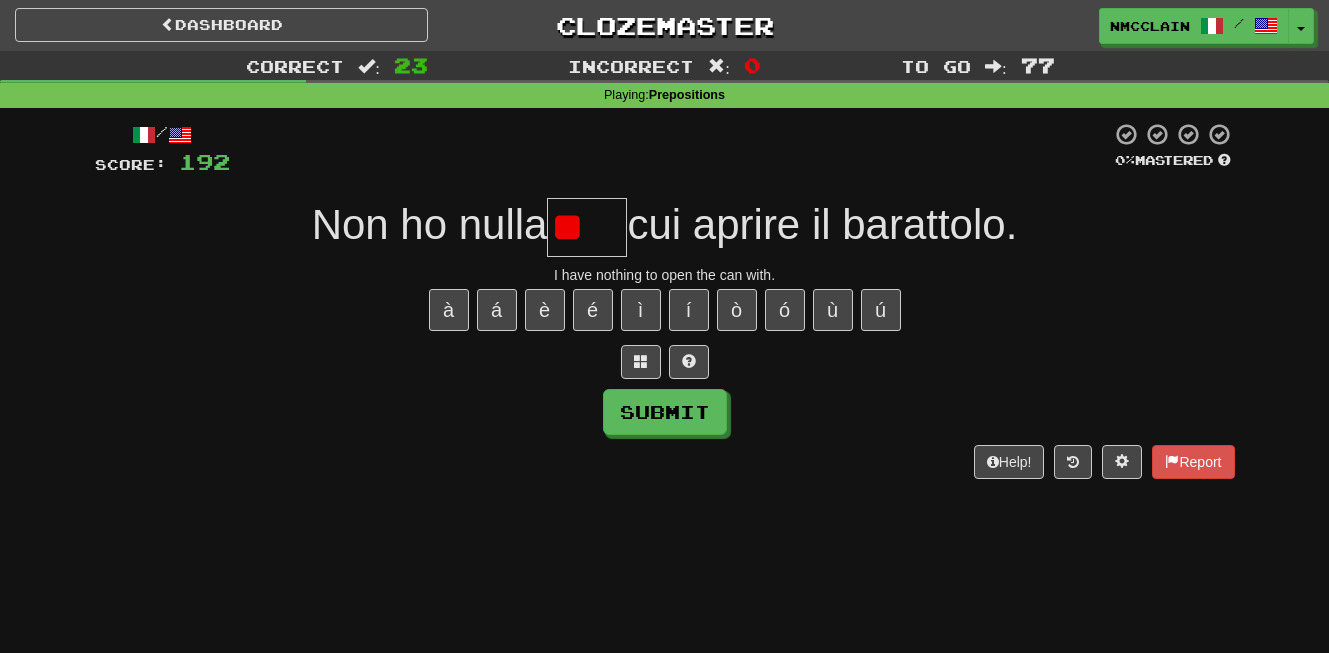 type on "*" 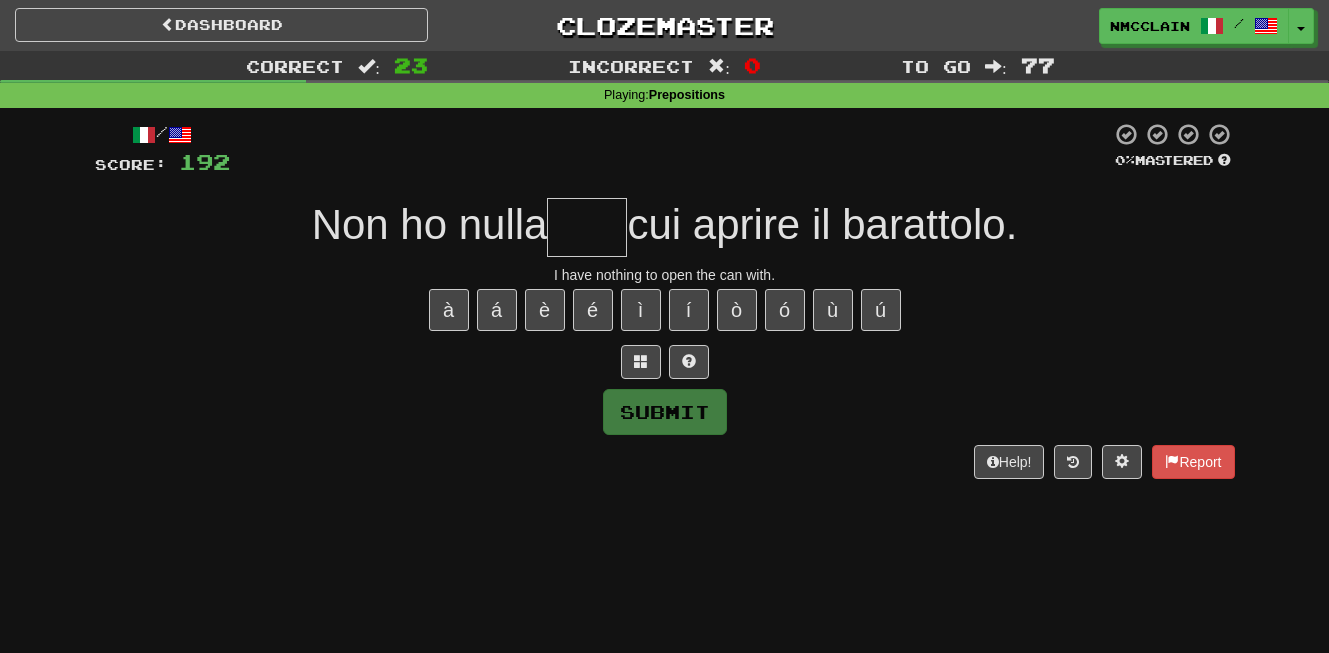 type on "*" 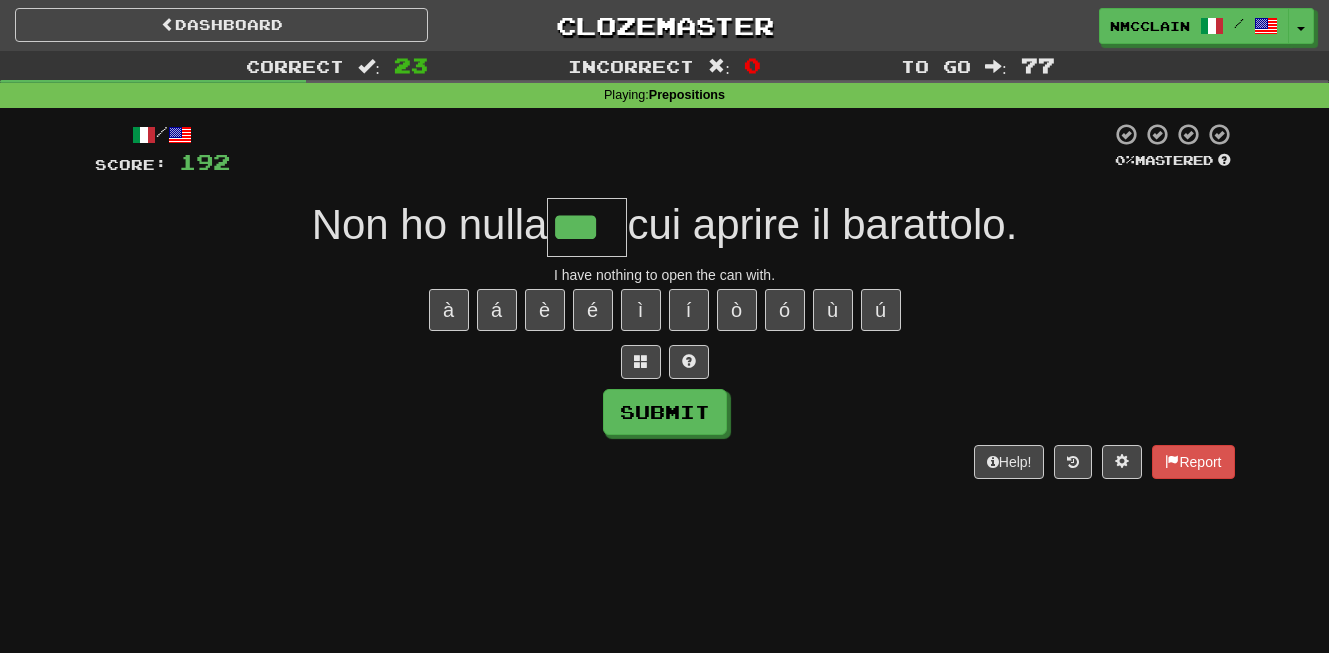type on "***" 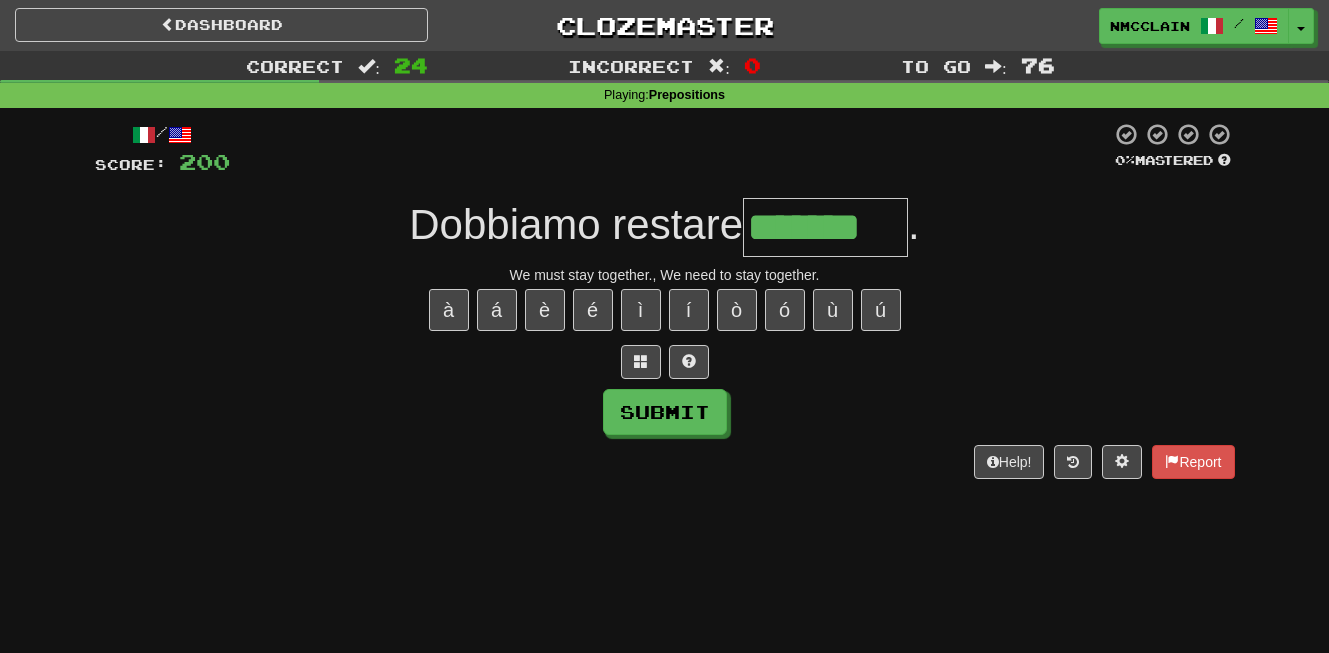 type on "*******" 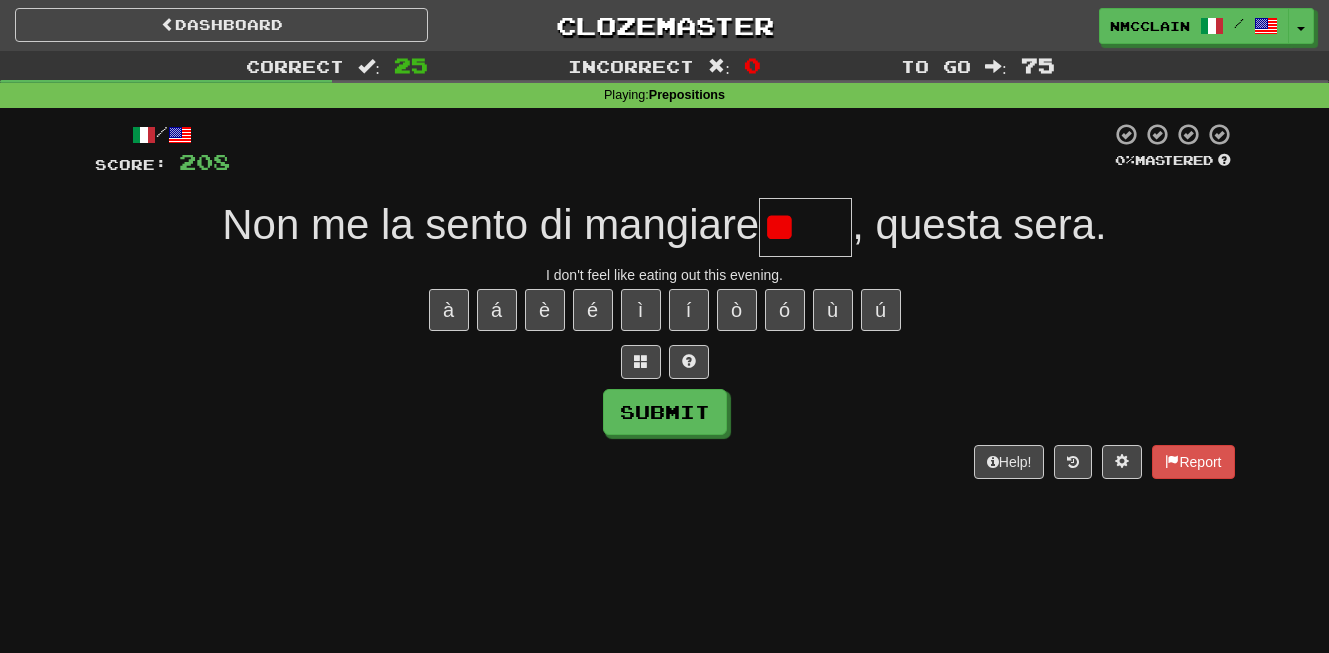 type on "*" 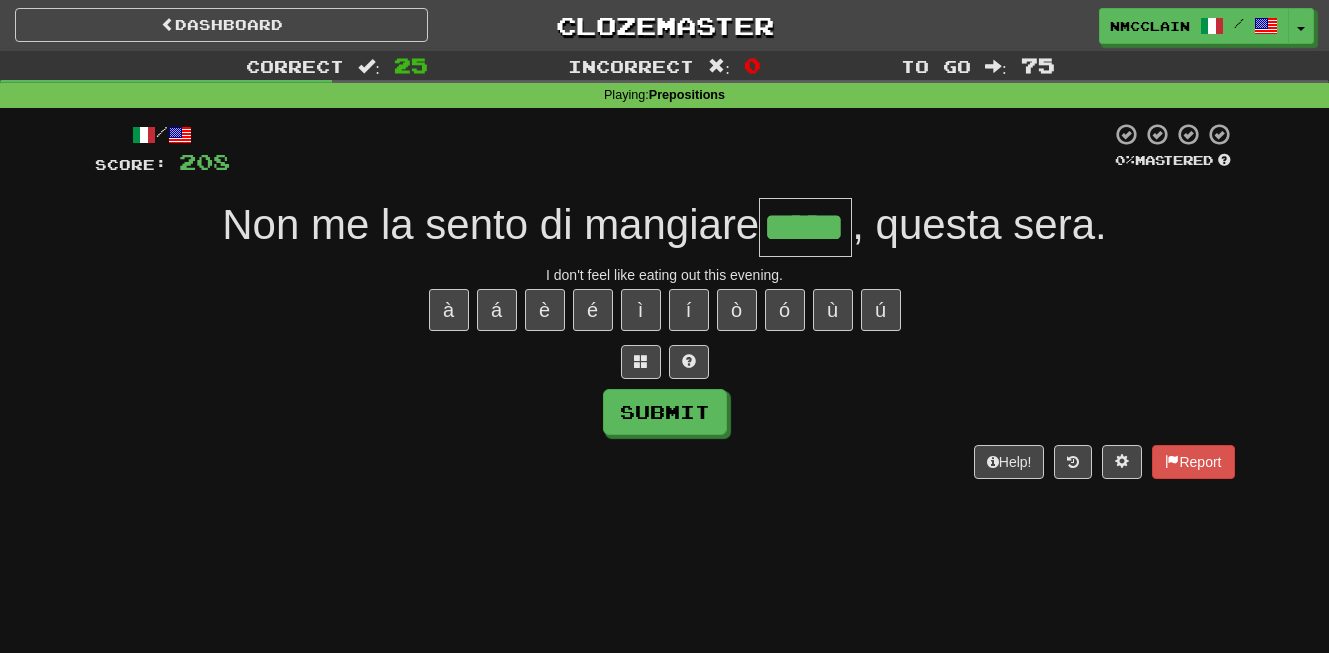 type on "*****" 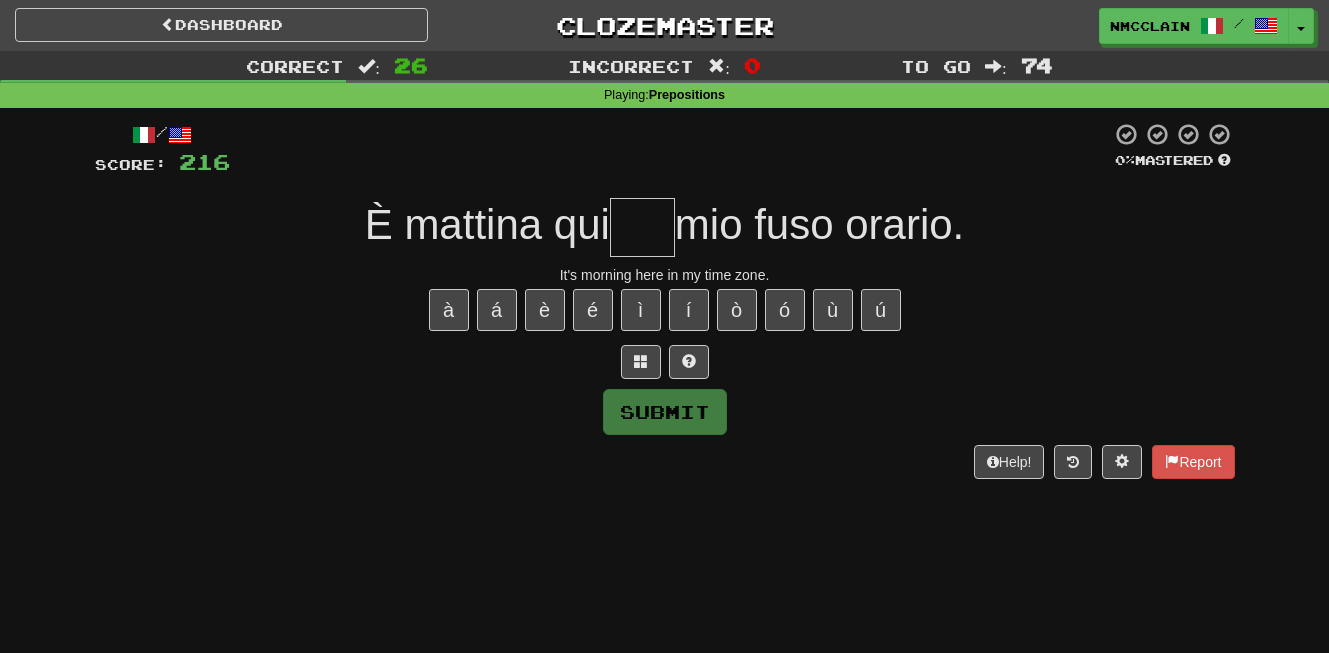 type on "*" 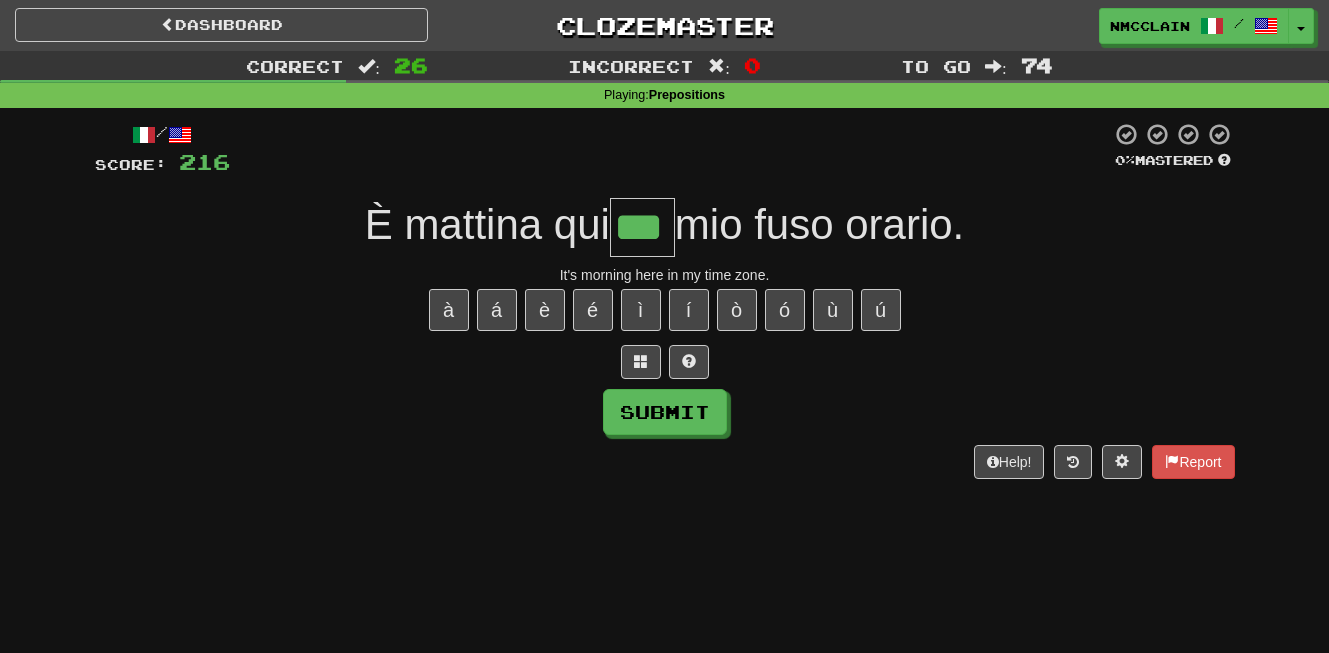 type on "***" 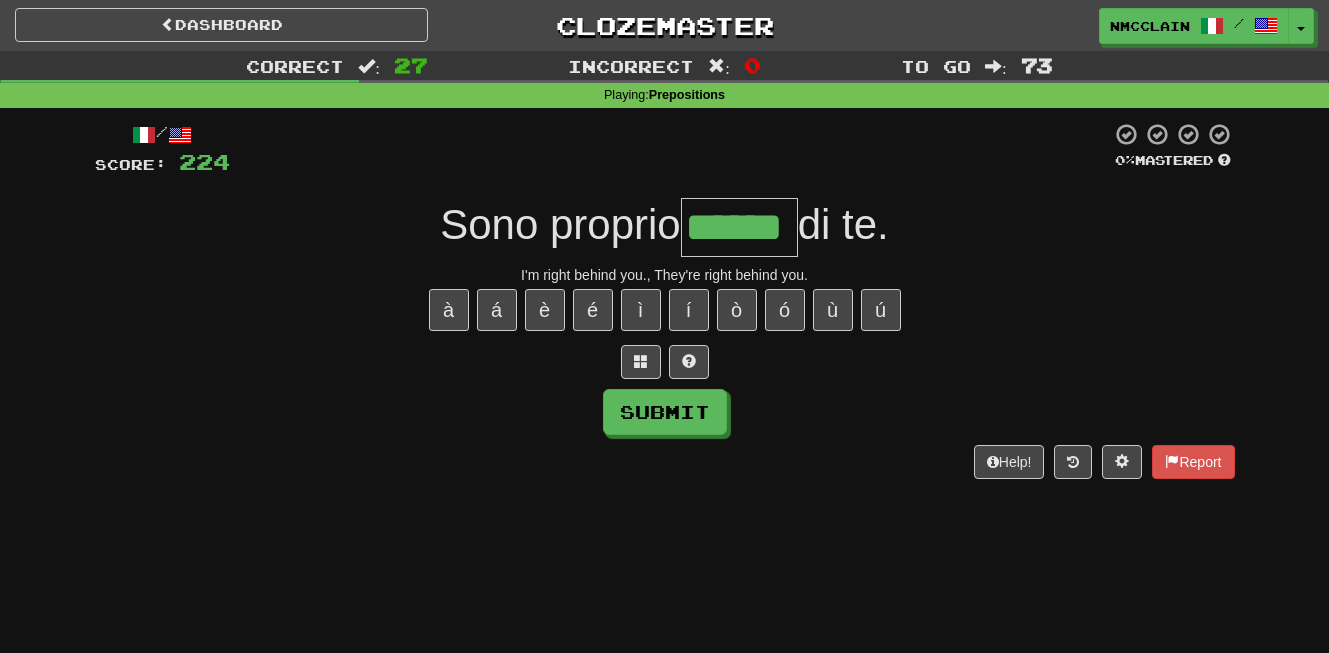 type on "******" 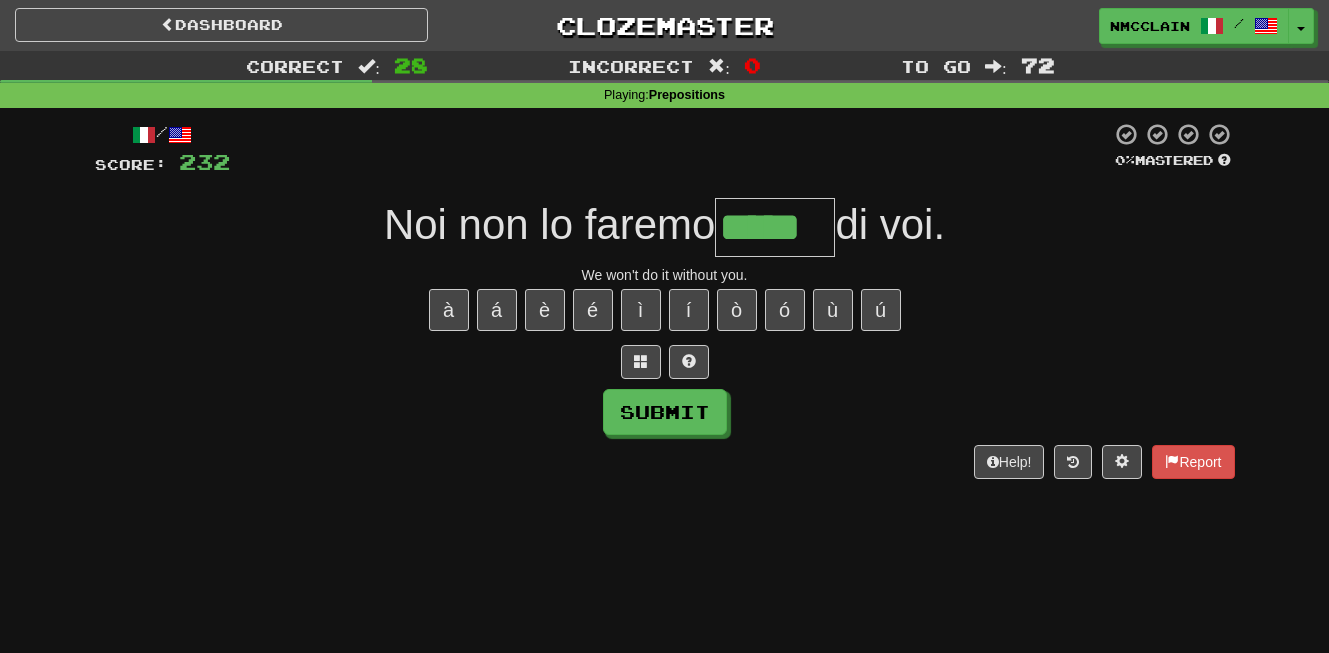 type on "*****" 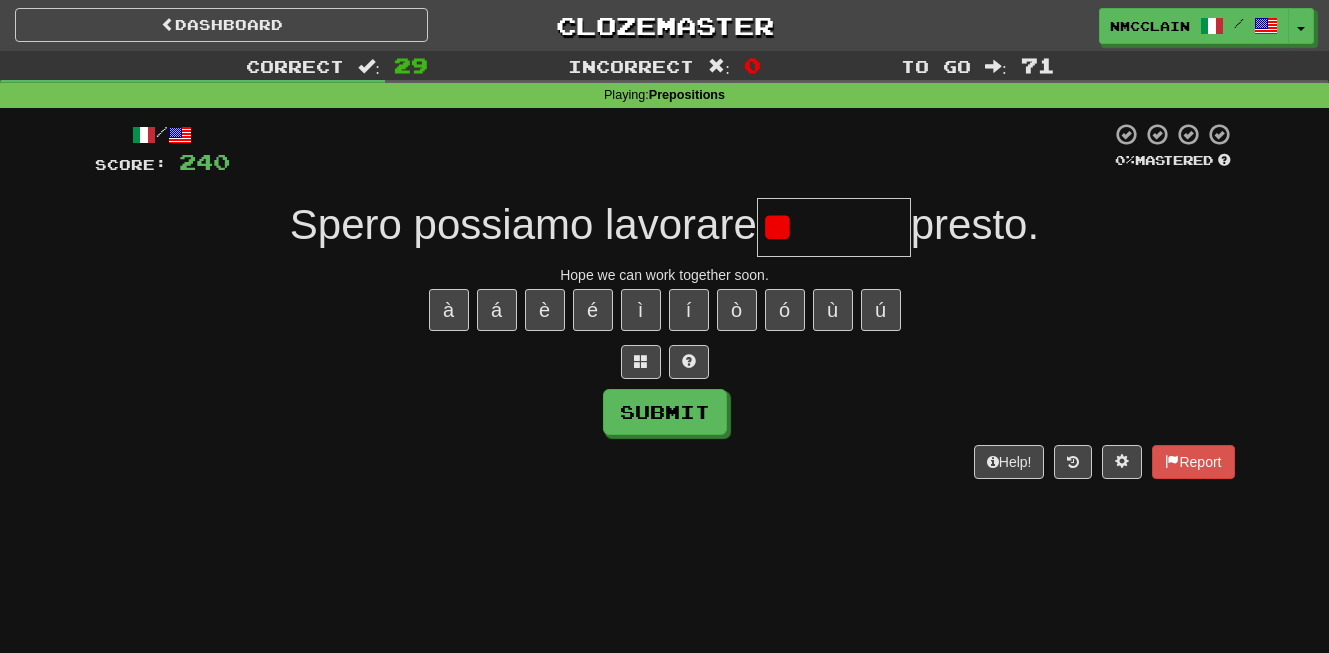 type on "*" 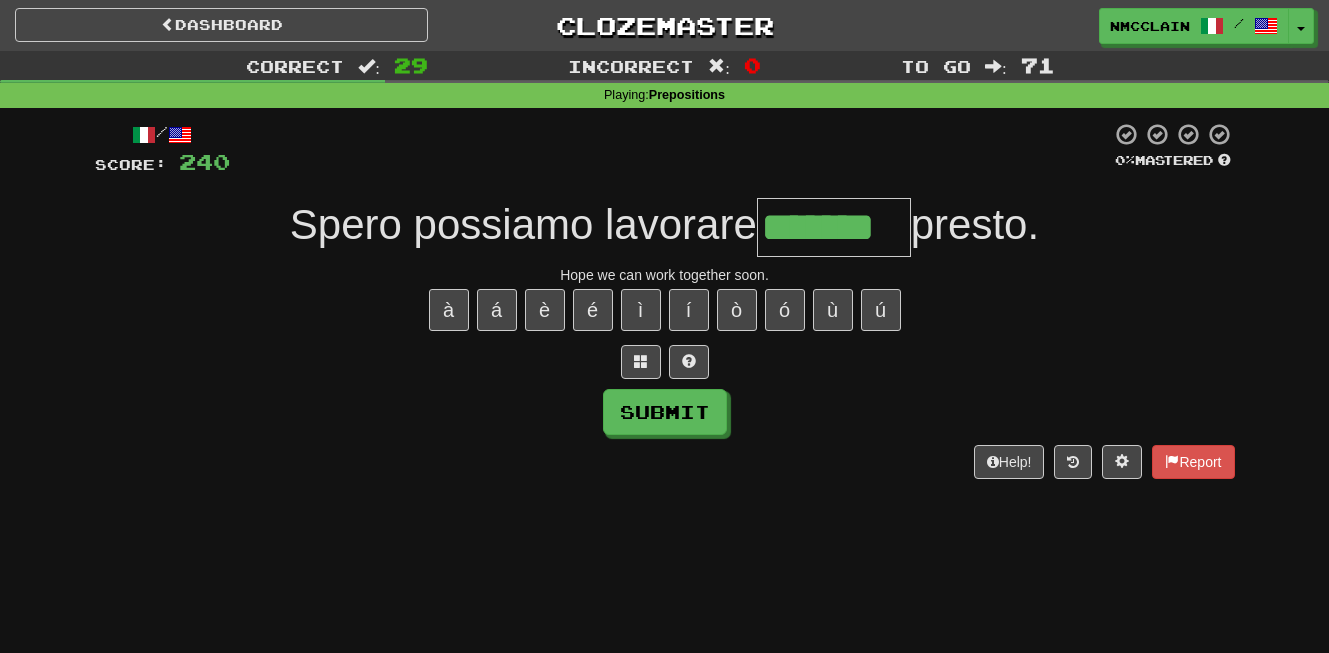 type on "*******" 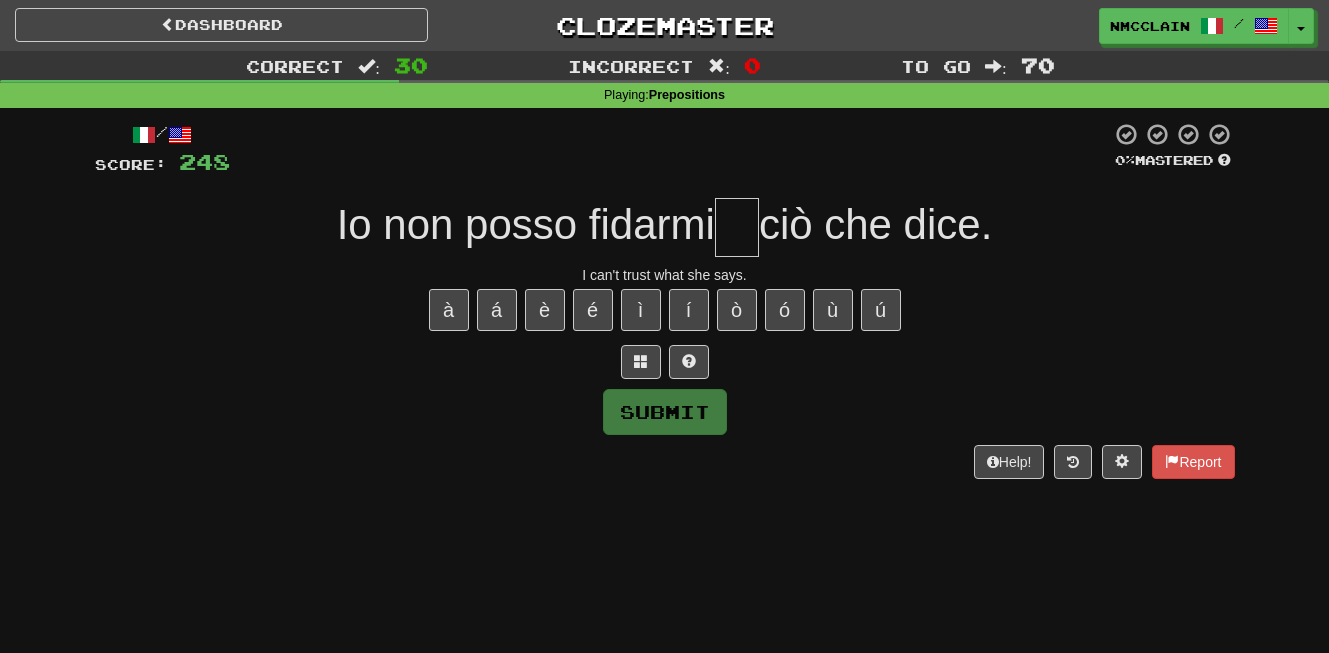 type on "*" 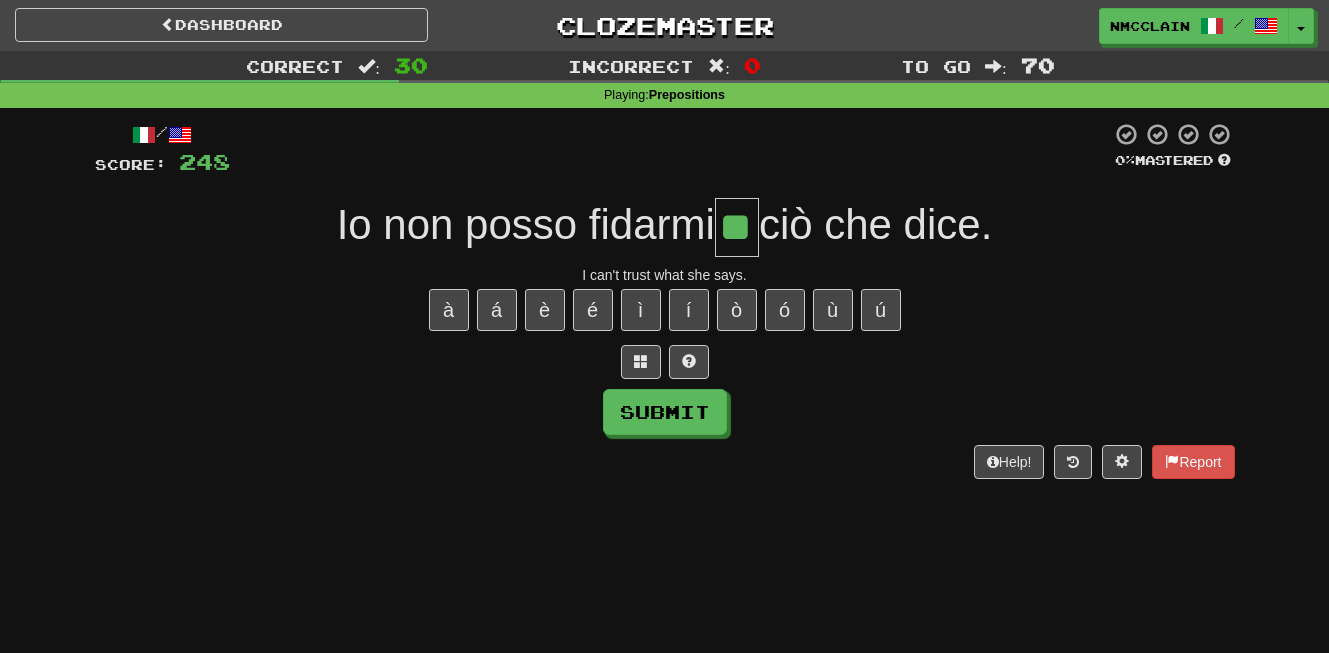 type on "**" 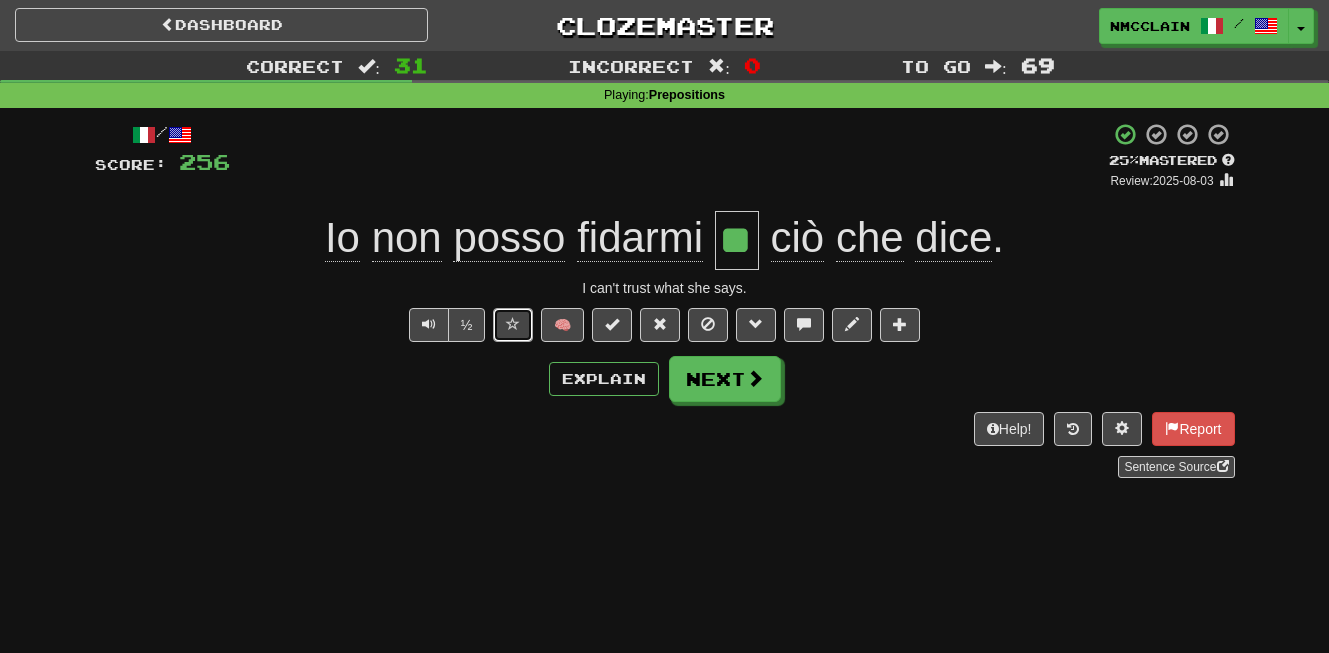 click at bounding box center [513, 325] 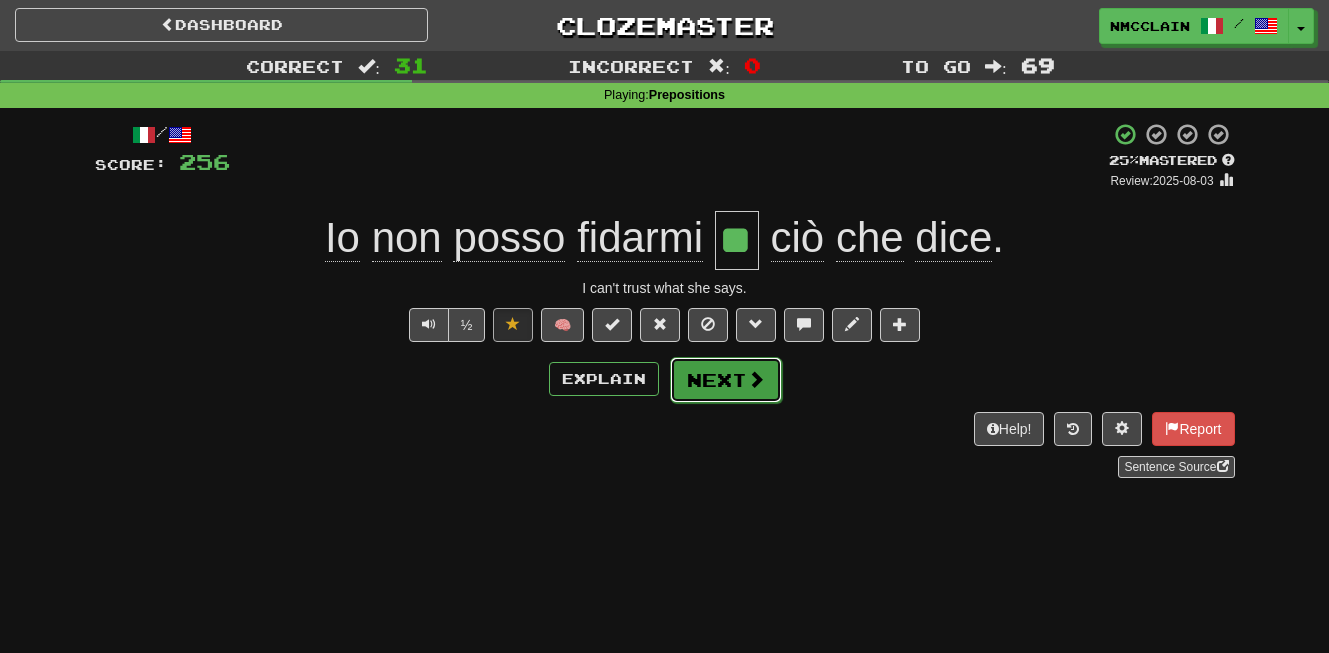 click on "Next" at bounding box center (726, 380) 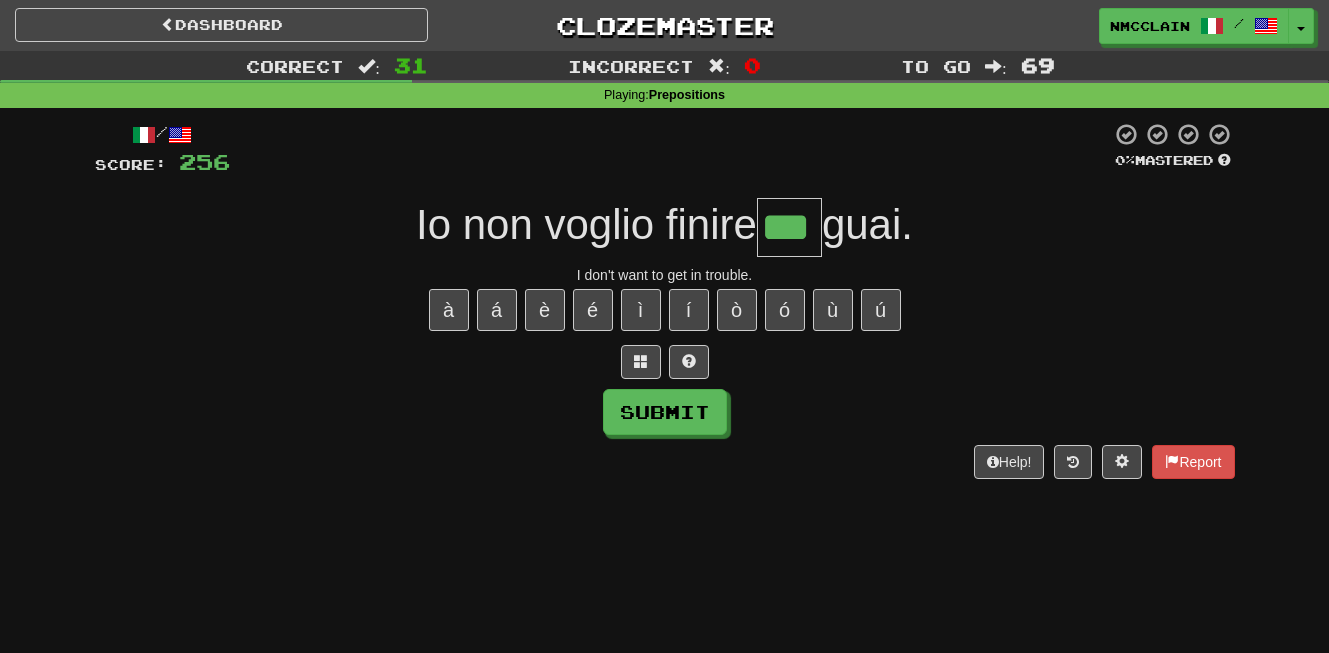 type on "***" 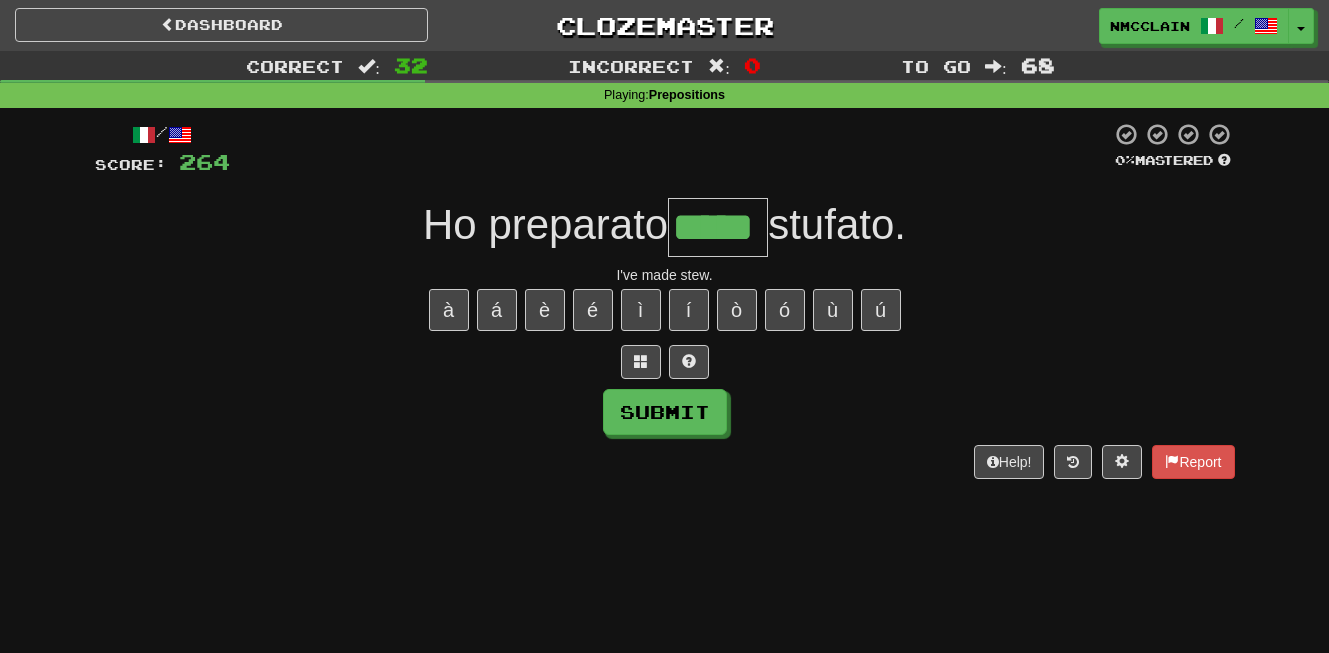 type on "*****" 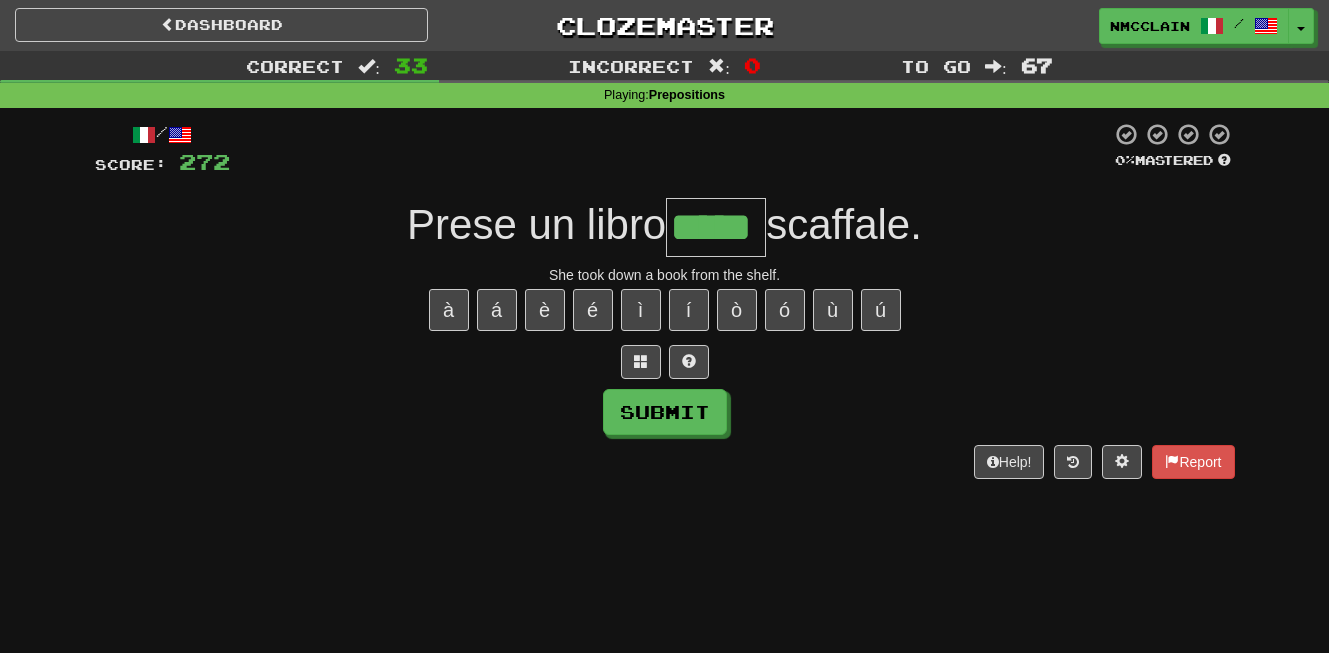 type on "*****" 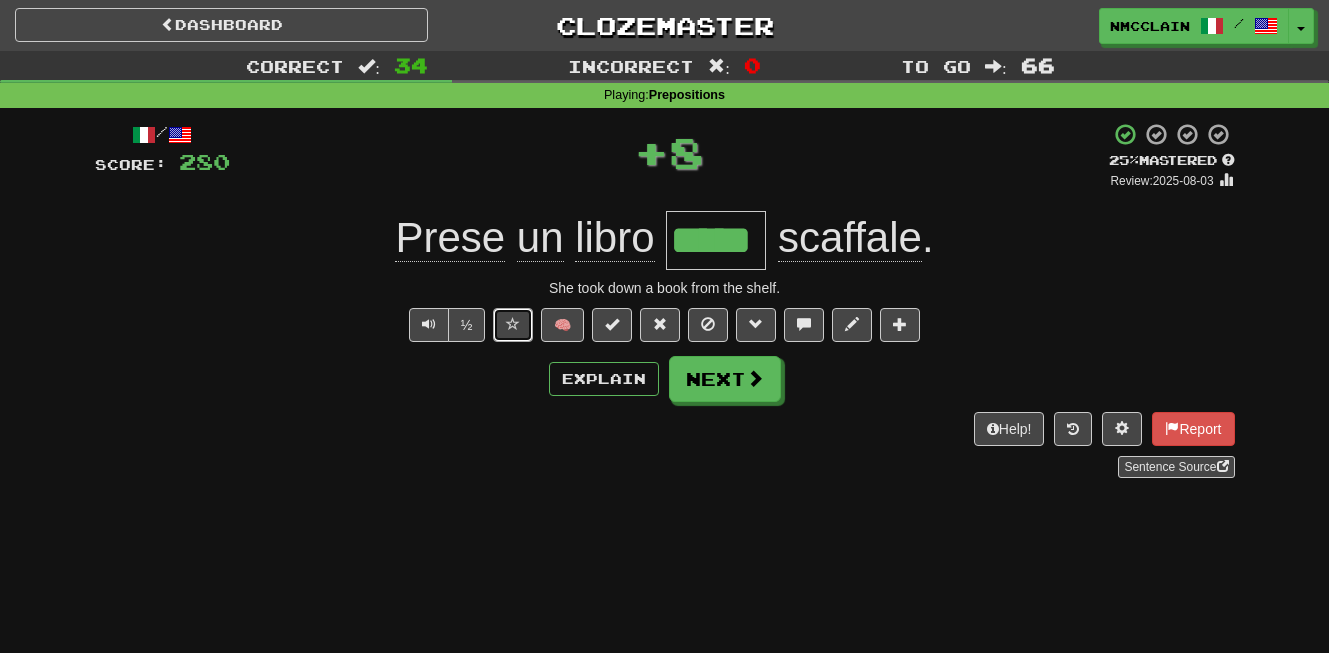 click at bounding box center [513, 324] 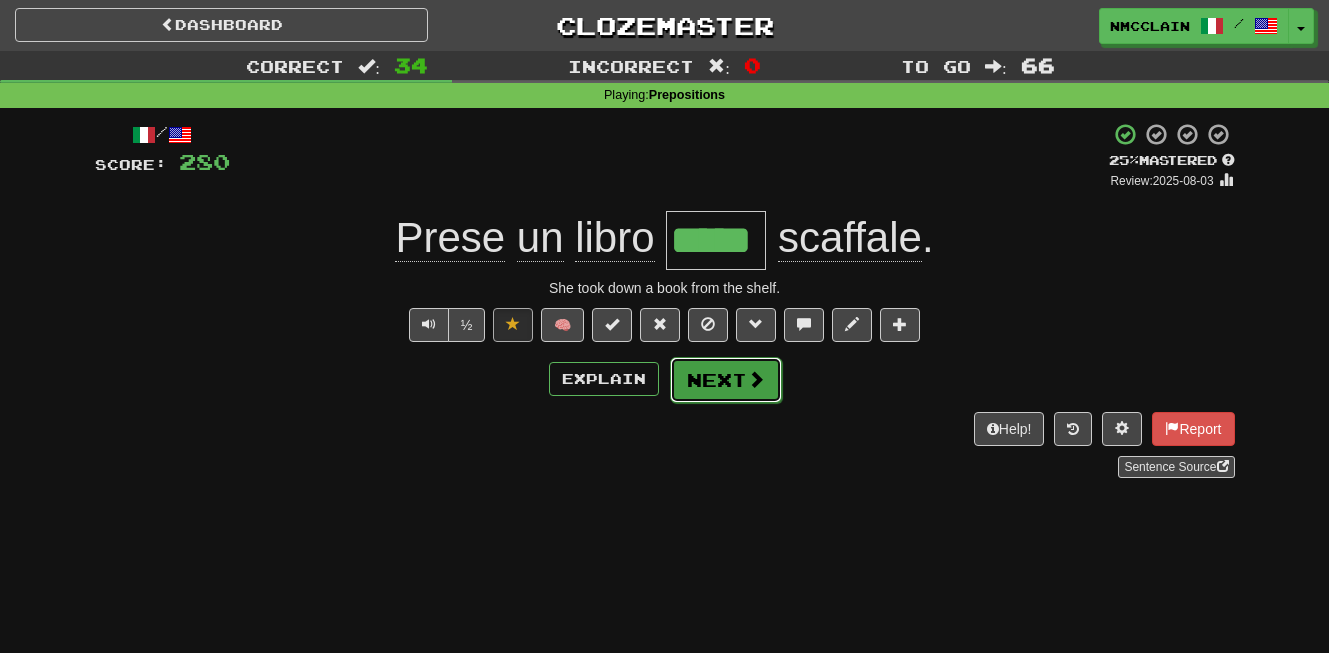 click on "Next" at bounding box center [726, 380] 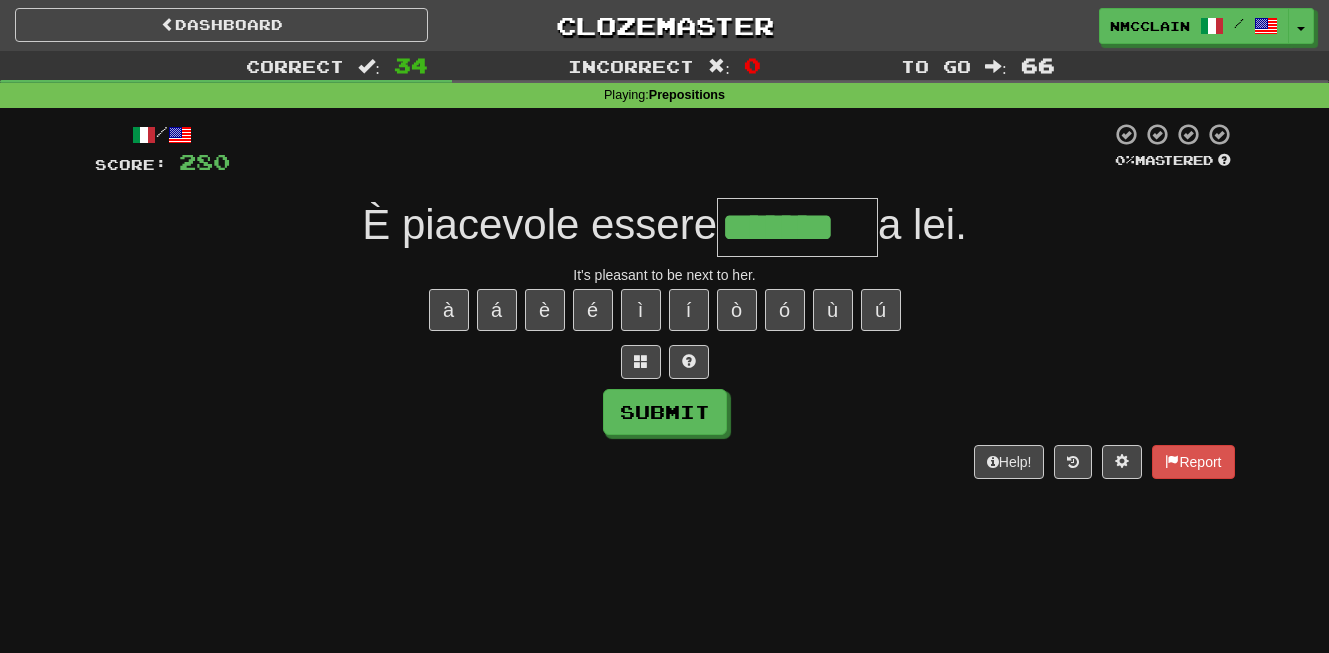 type on "*******" 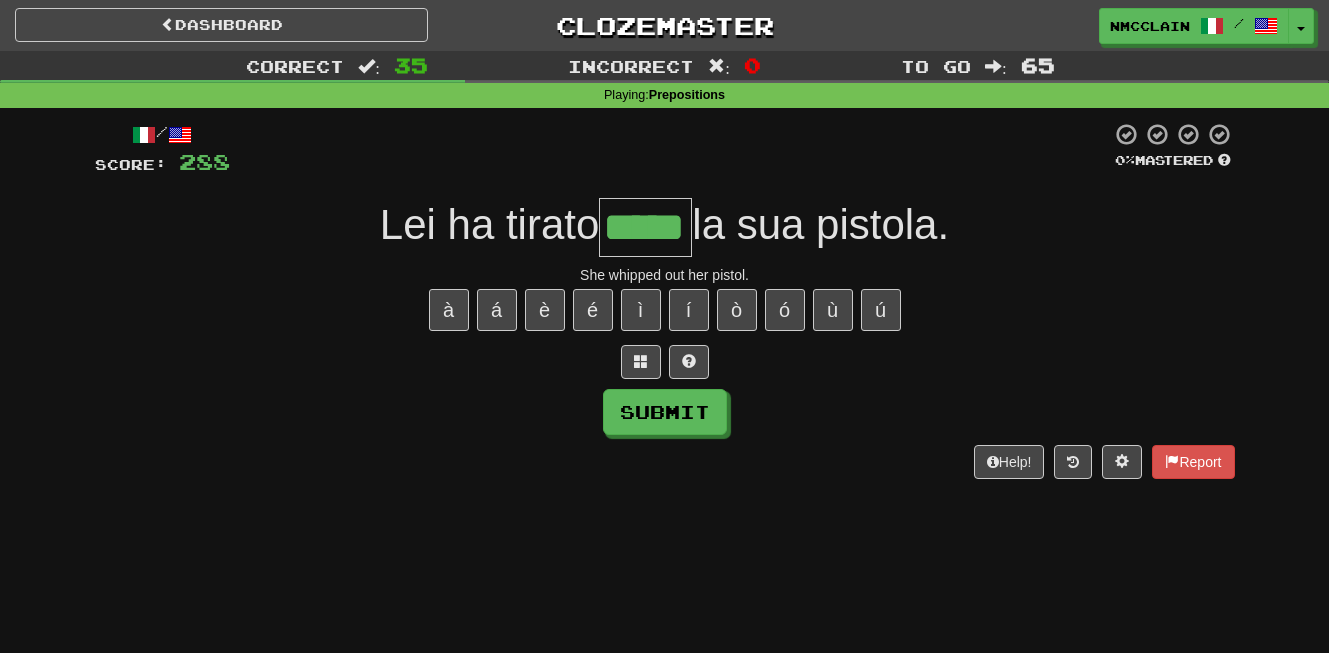 type on "*****" 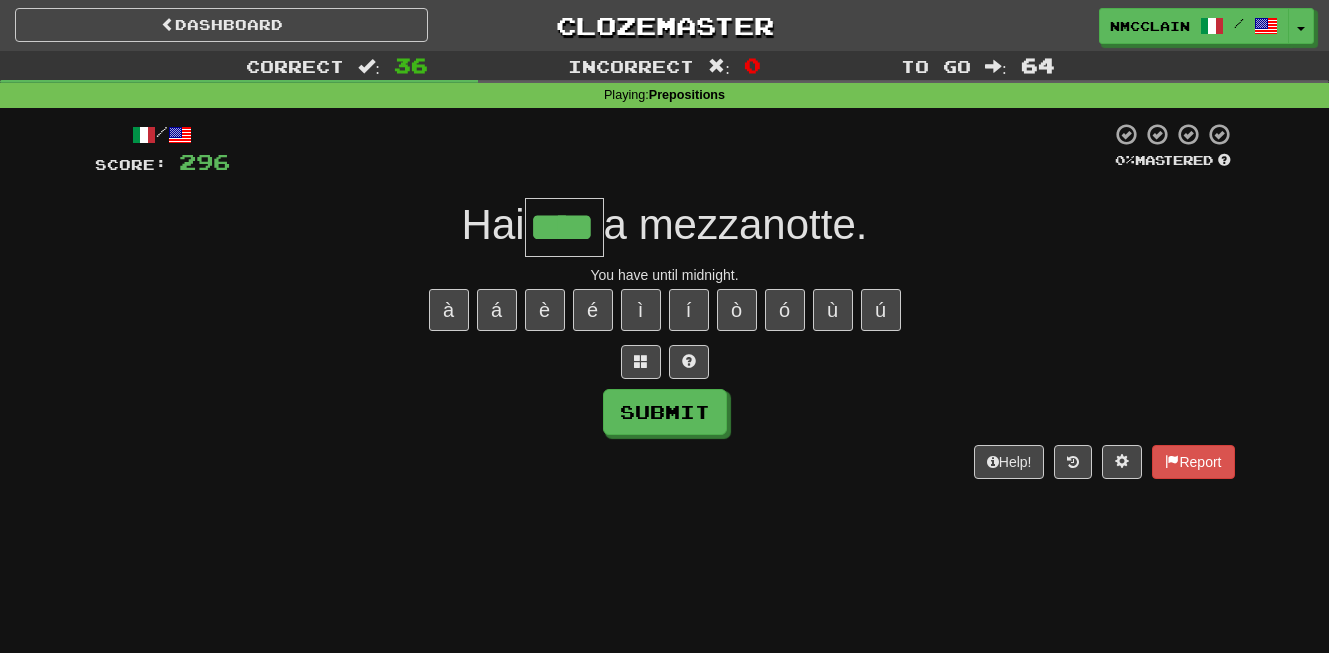 type on "****" 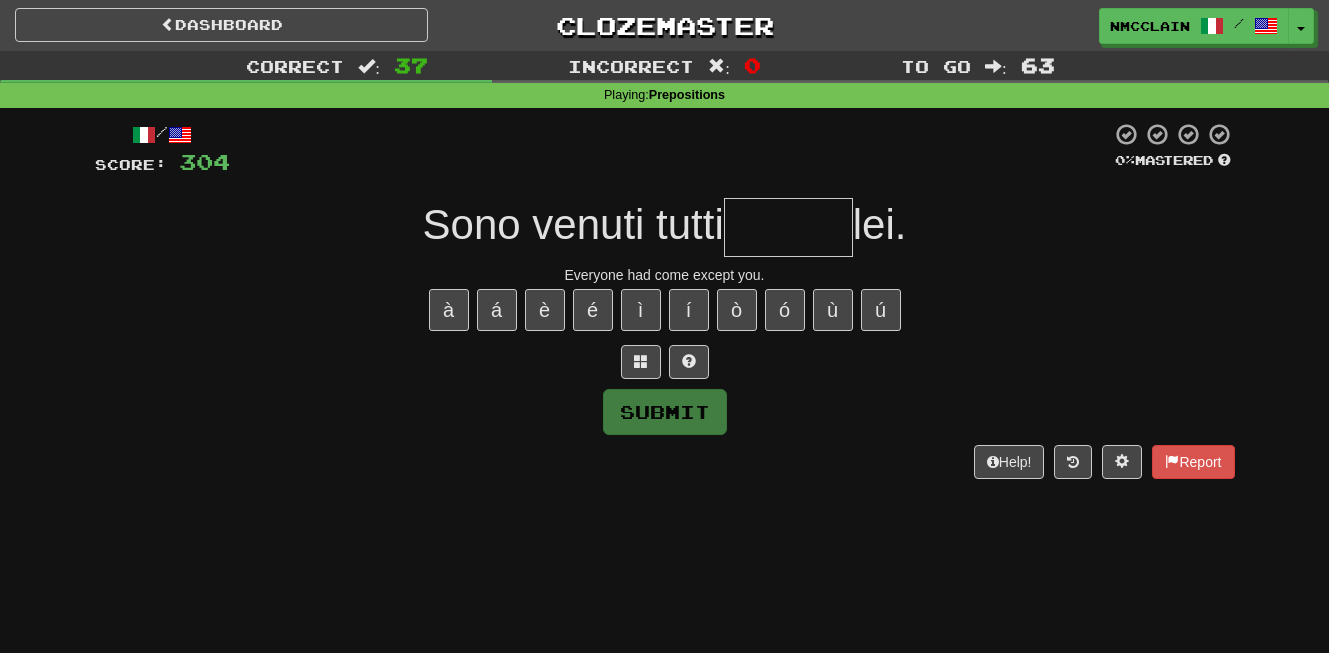 type on "*" 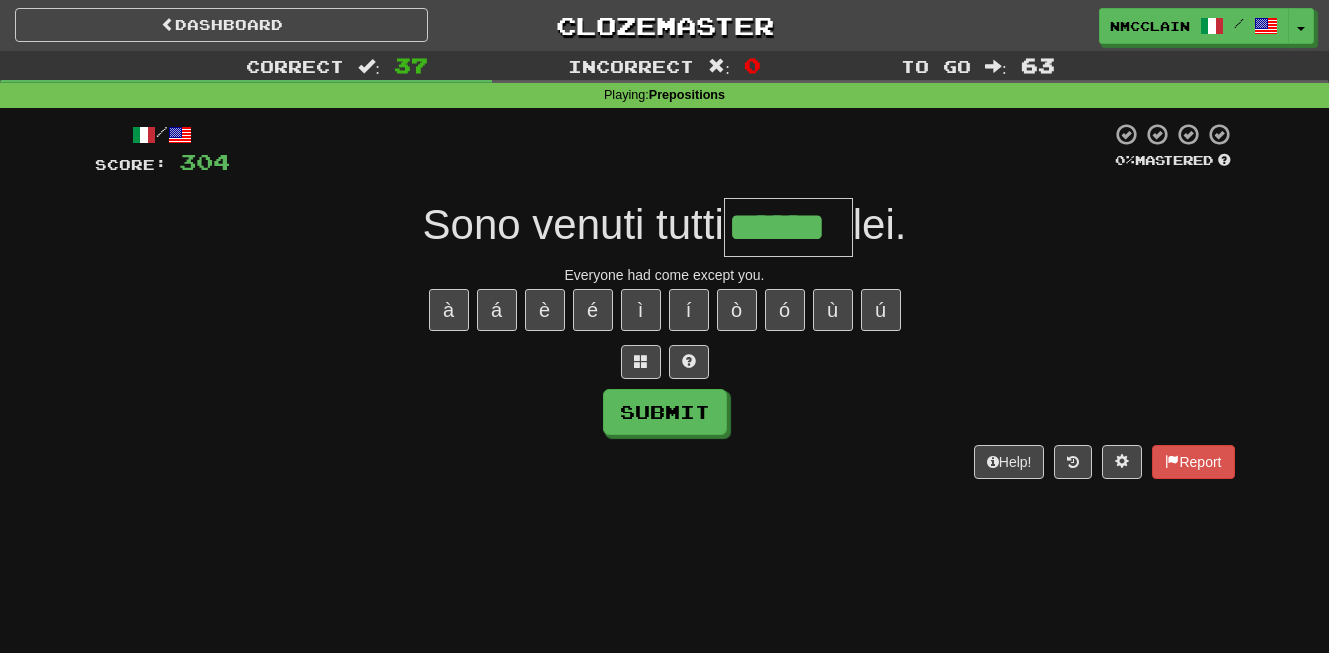 type on "******" 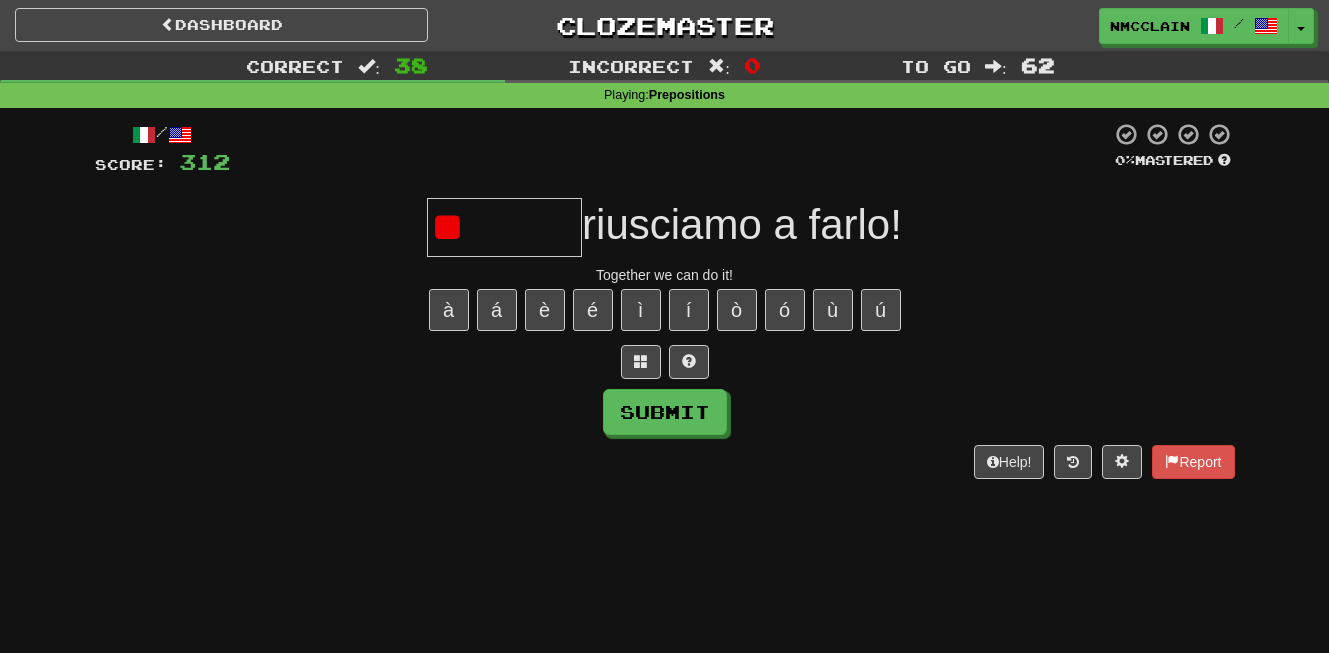 type on "*" 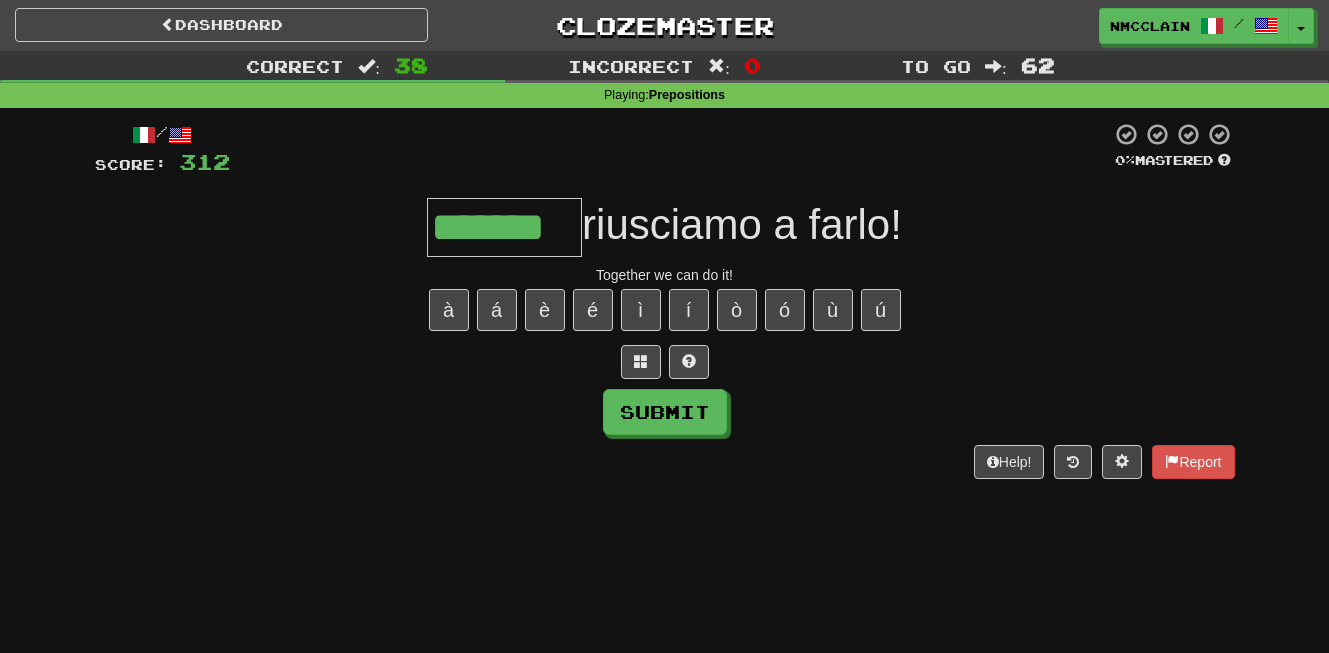 type on "*******" 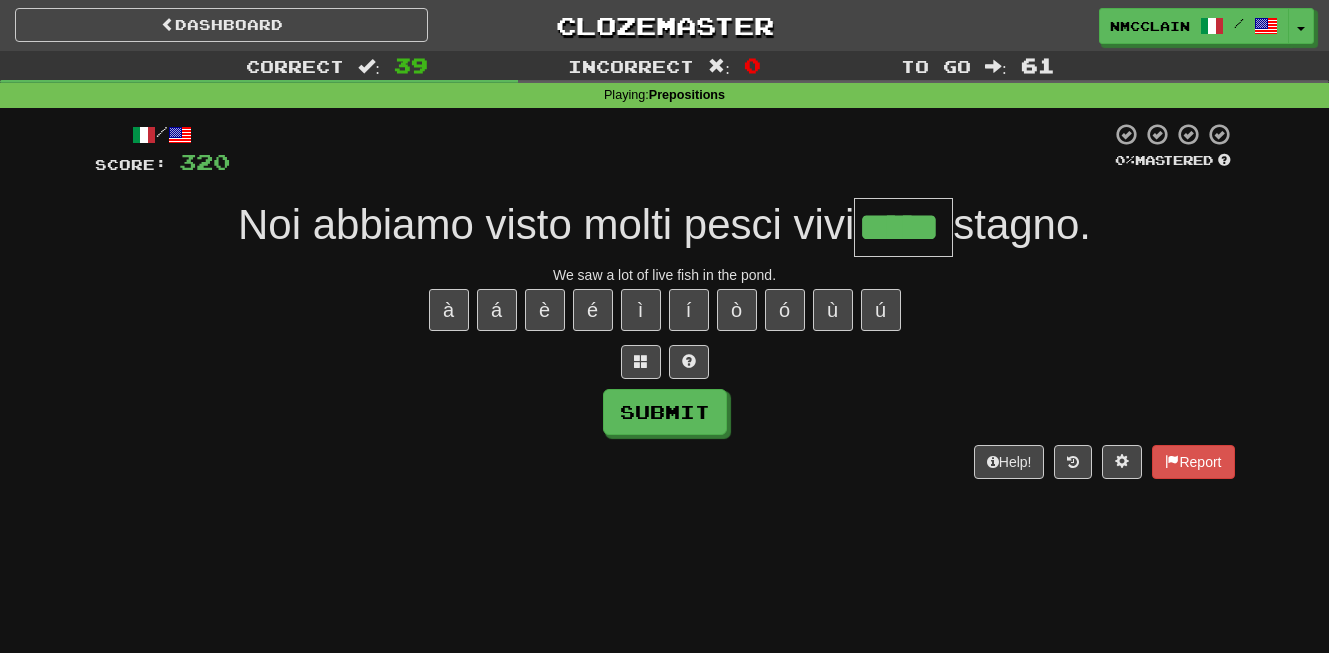 type on "*****" 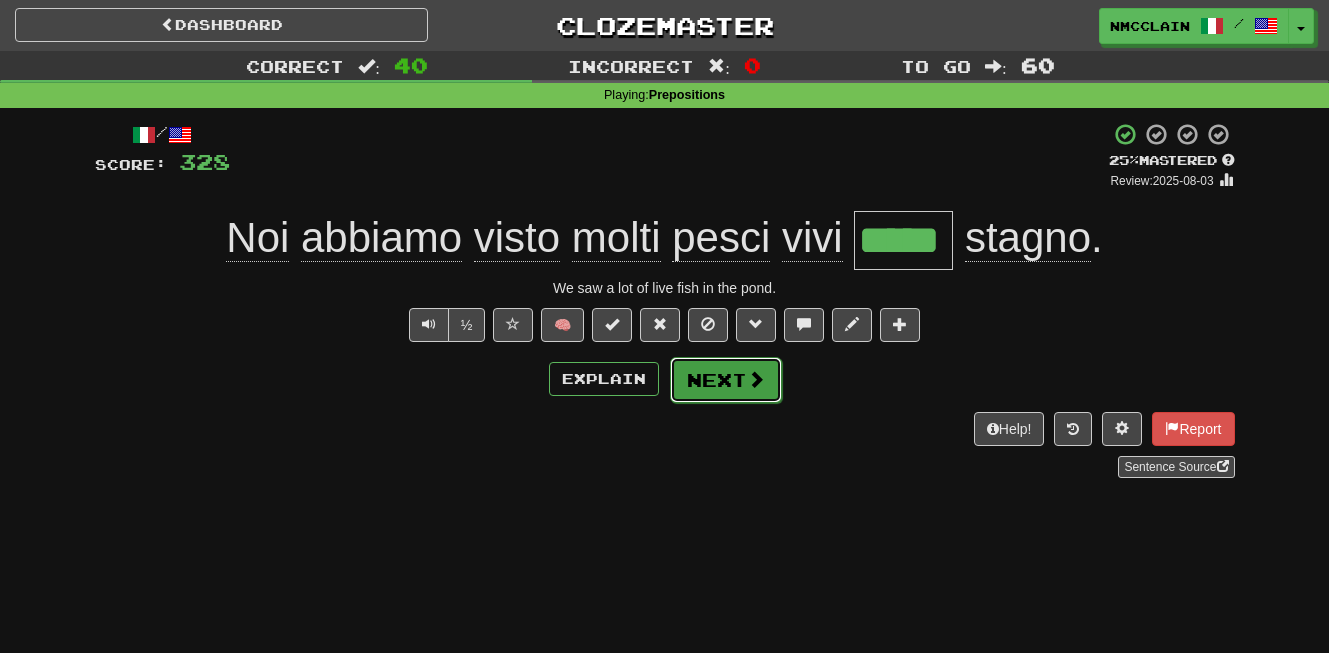 click at bounding box center [756, 379] 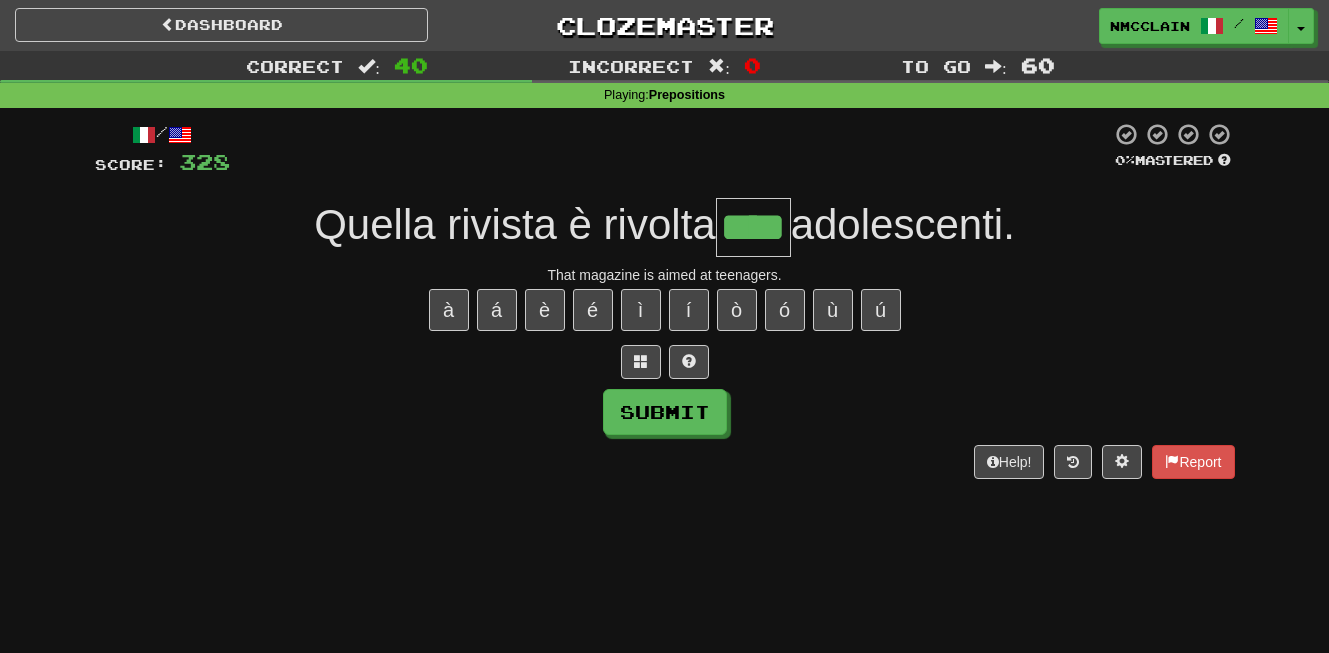 type on "****" 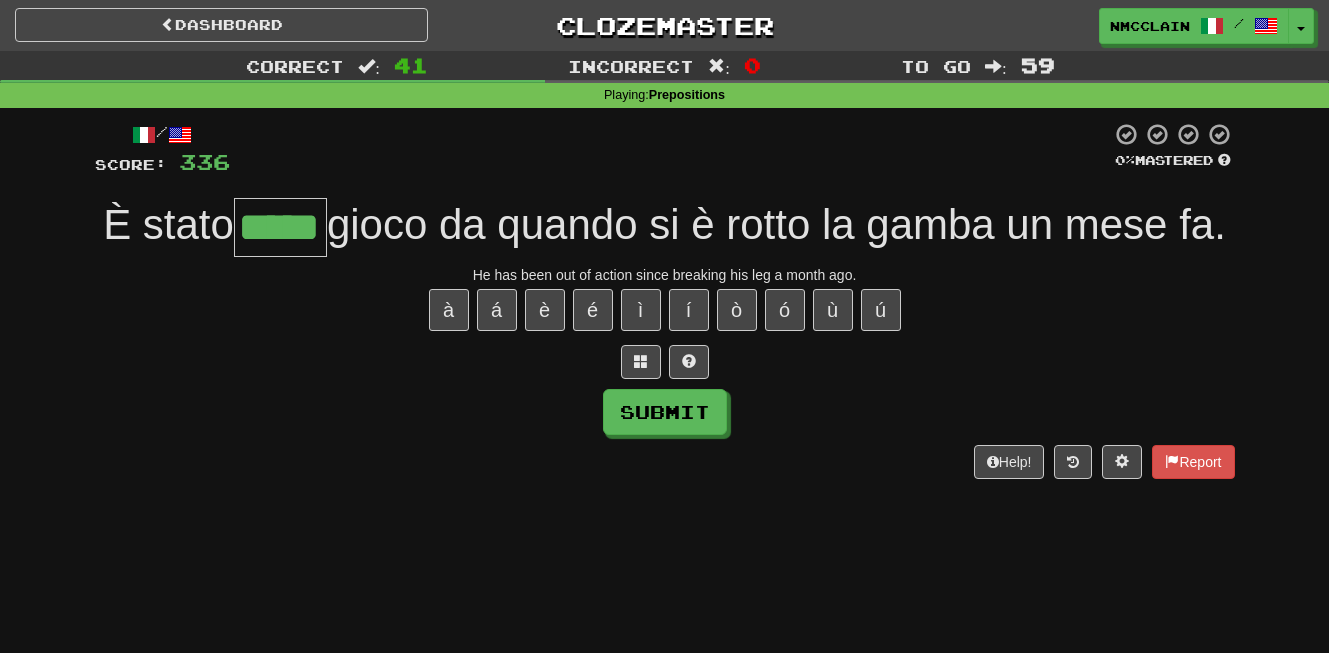 type on "*****" 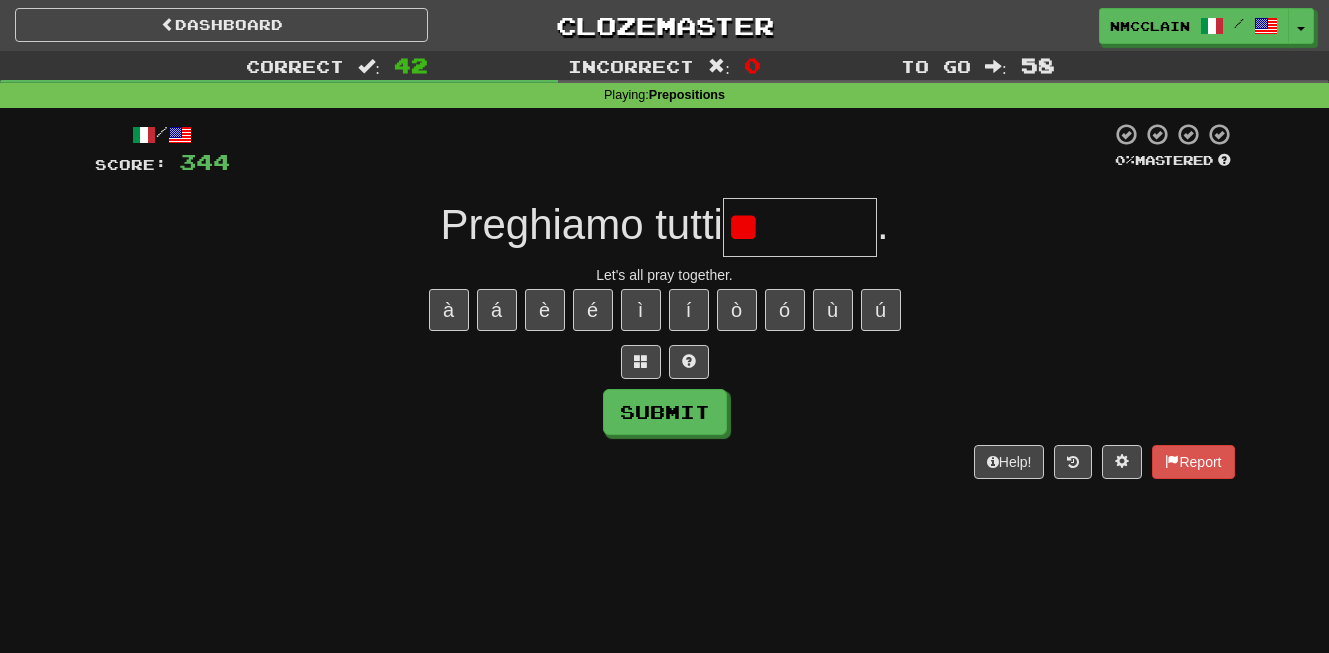 type on "*" 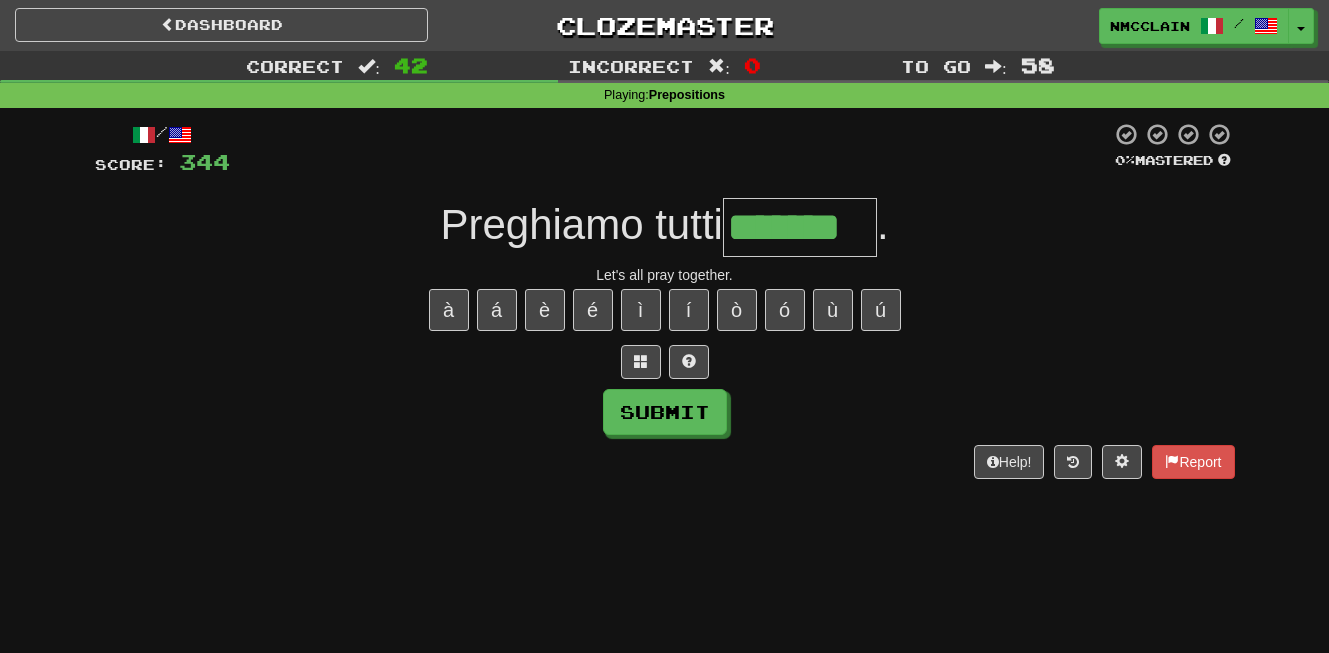 type on "*******" 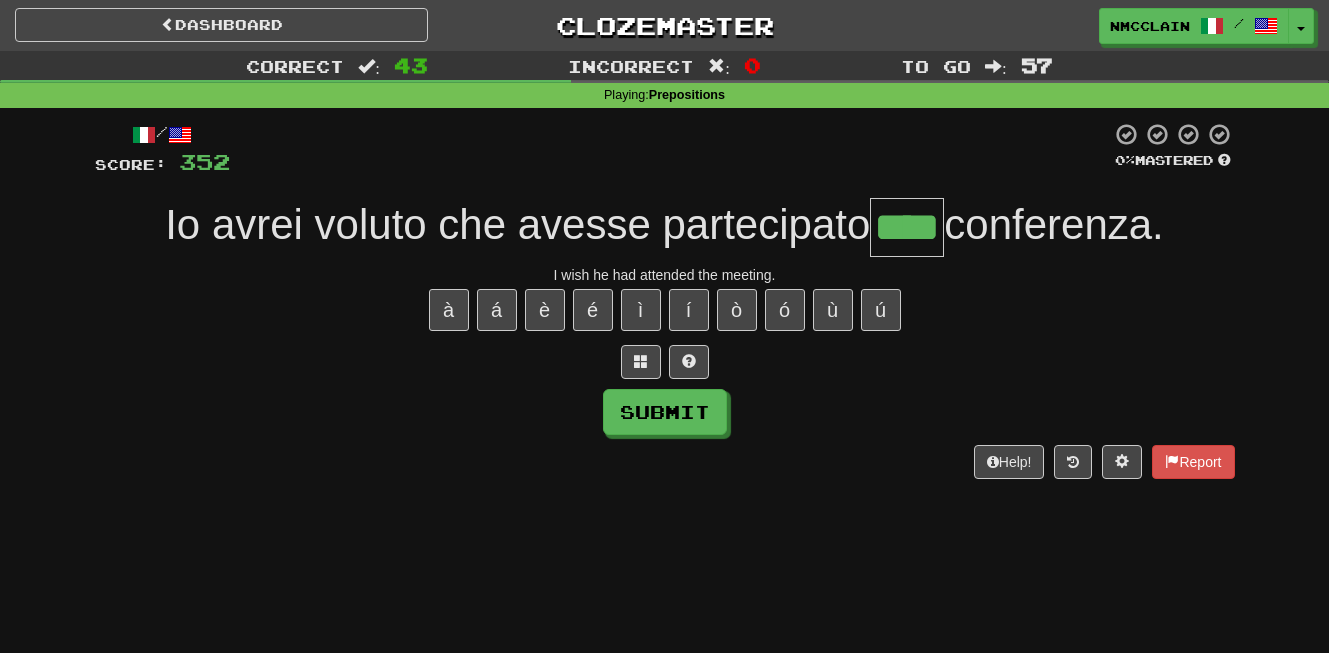 type on "****" 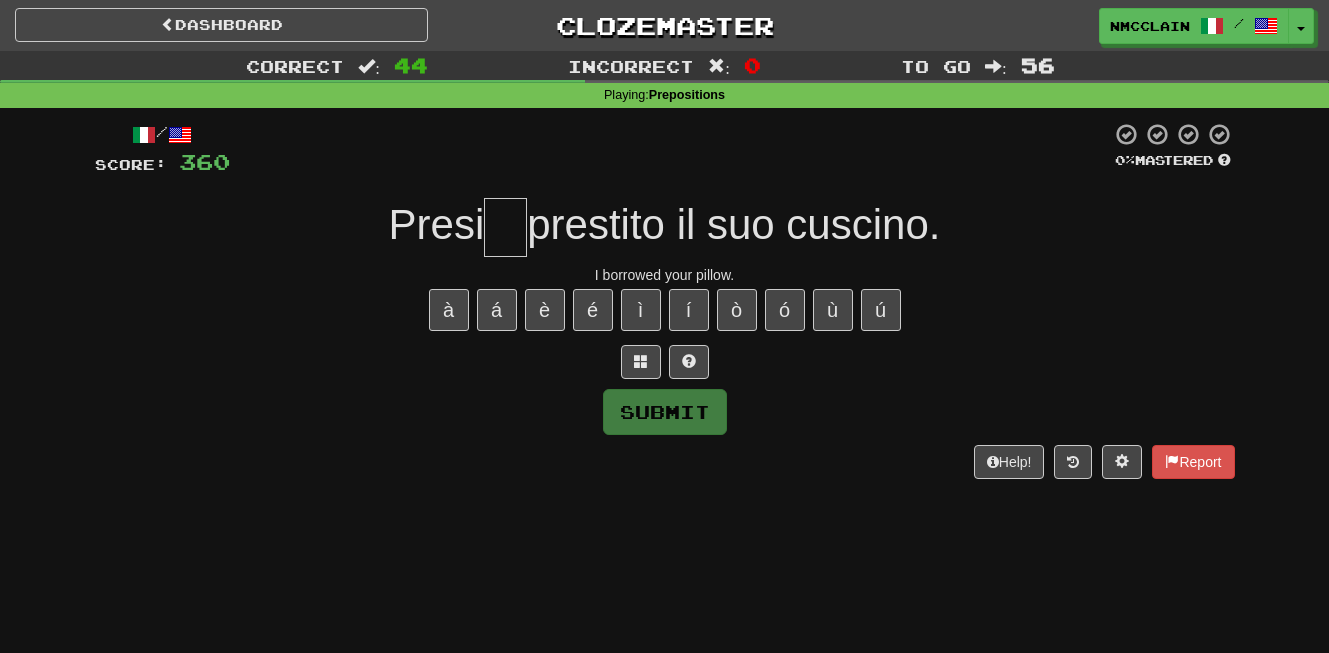 type on "*" 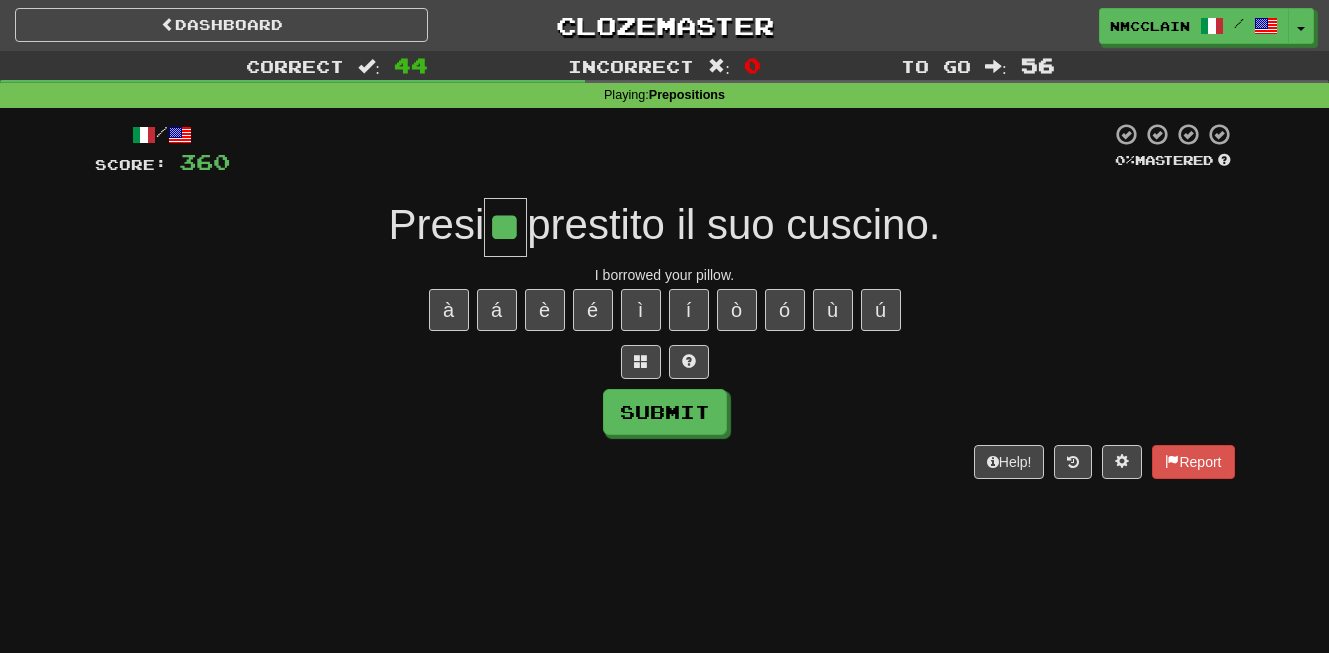 type on "**" 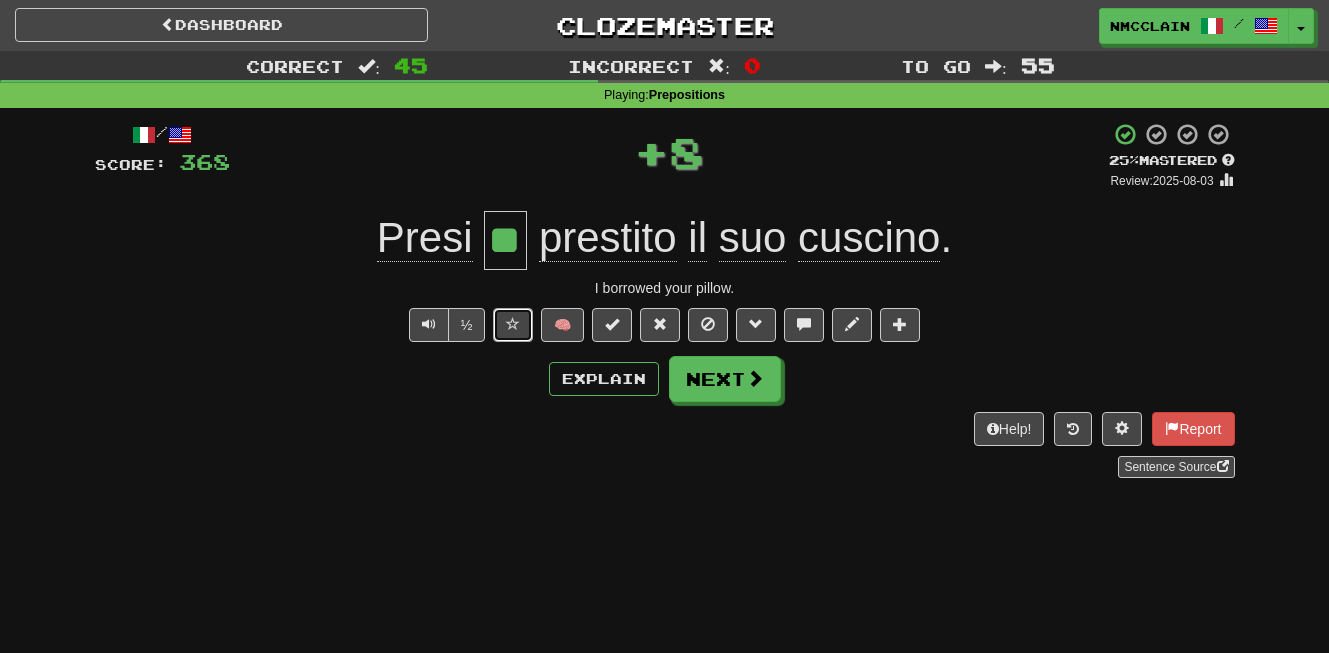 click at bounding box center [513, 324] 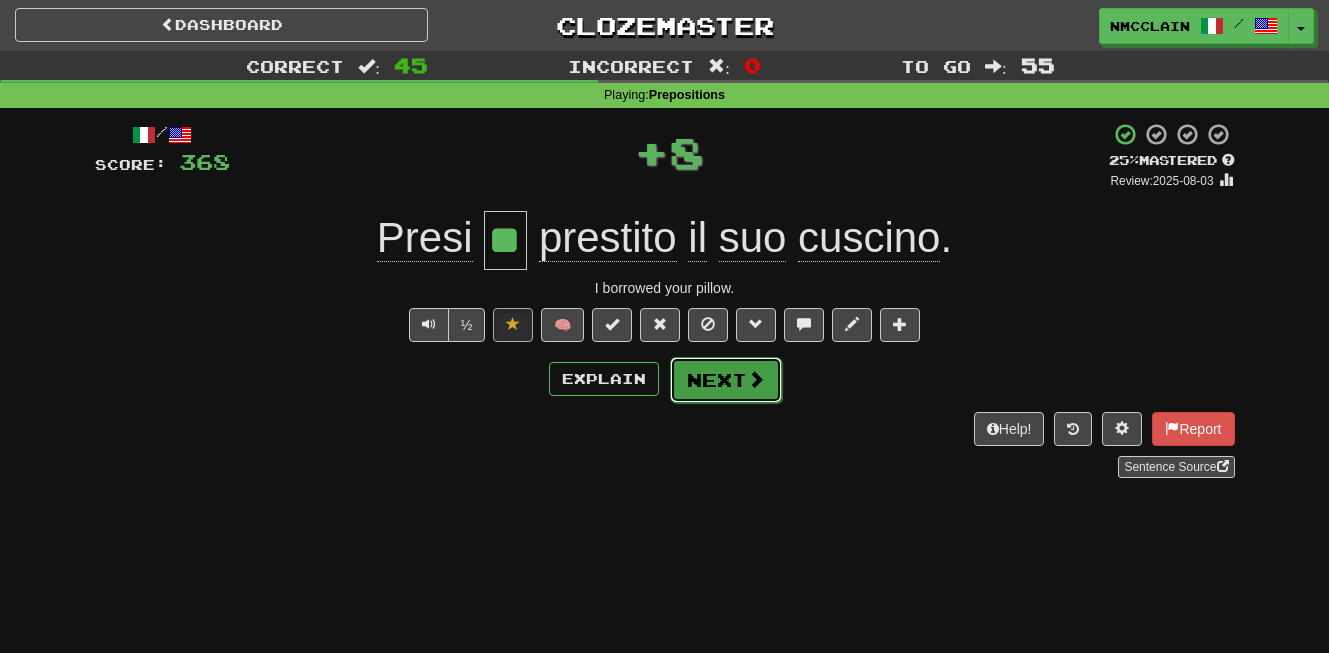 click on "Next" at bounding box center (726, 380) 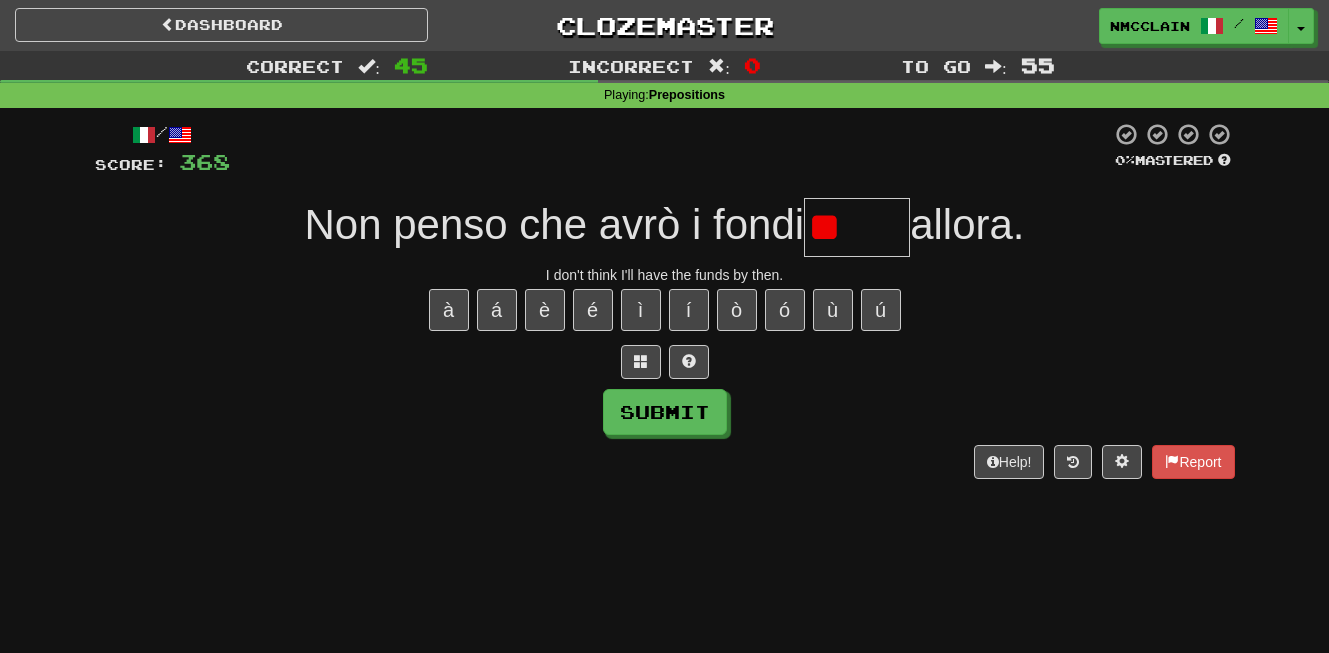 type on "*" 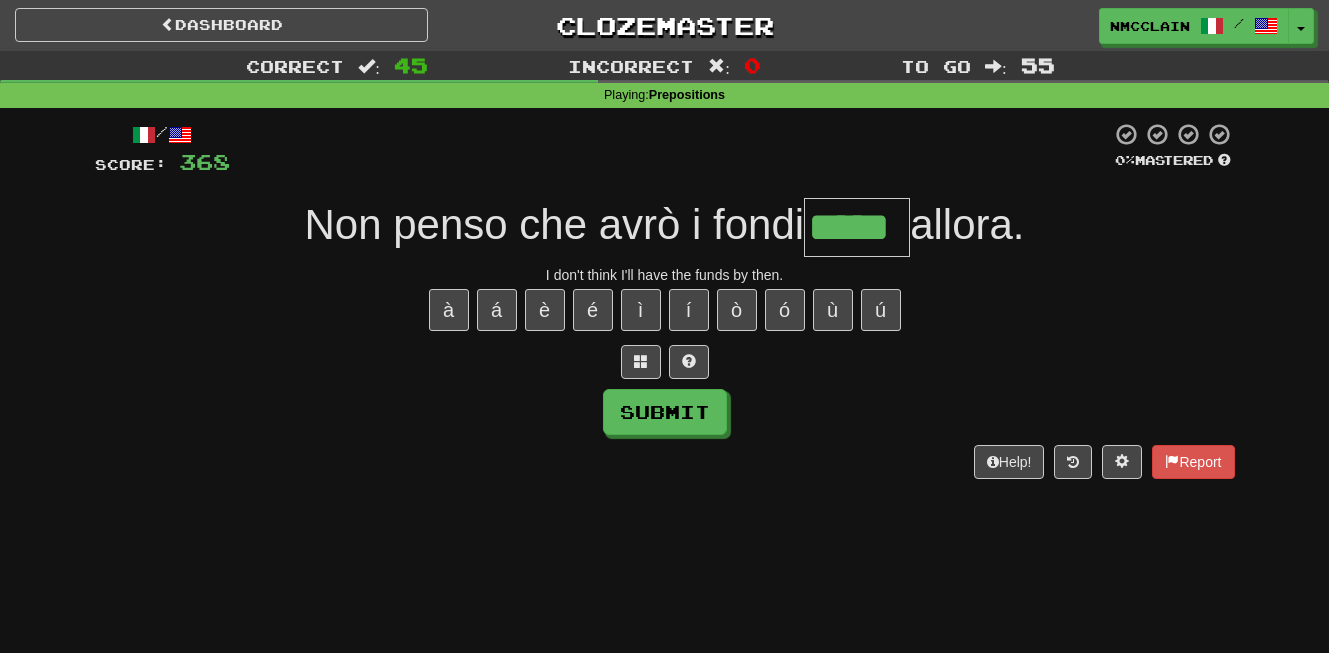 type on "*****" 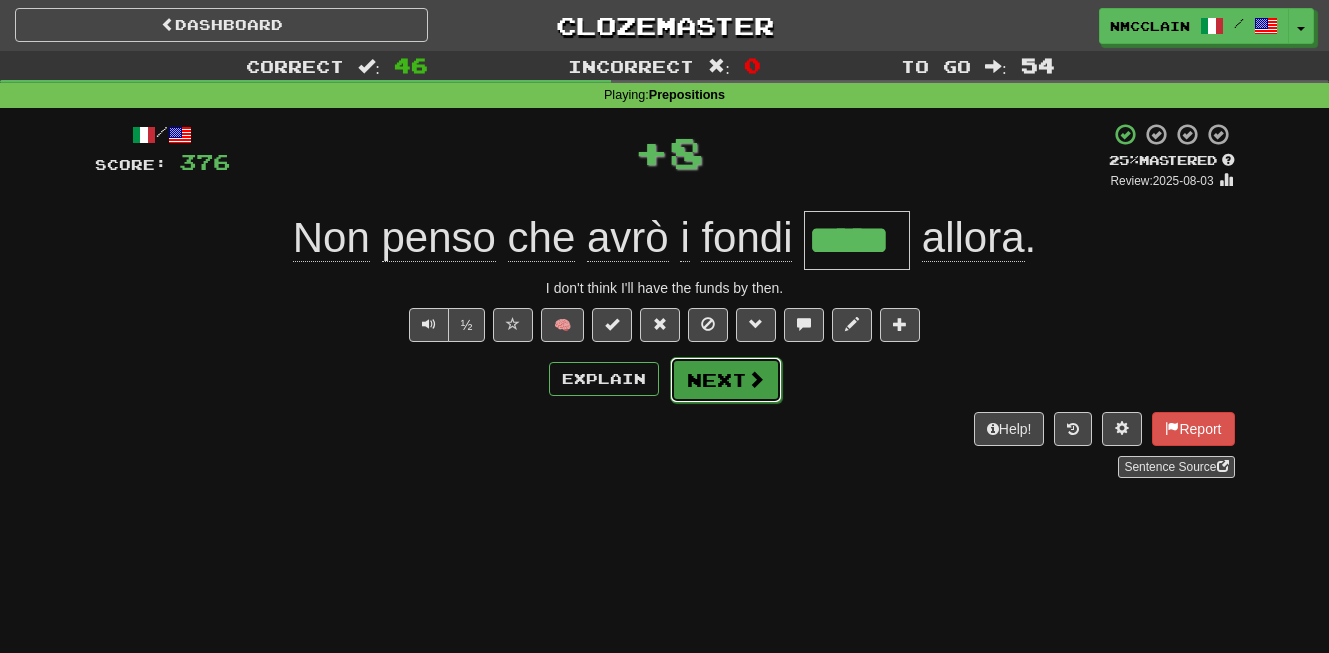 click at bounding box center [756, 379] 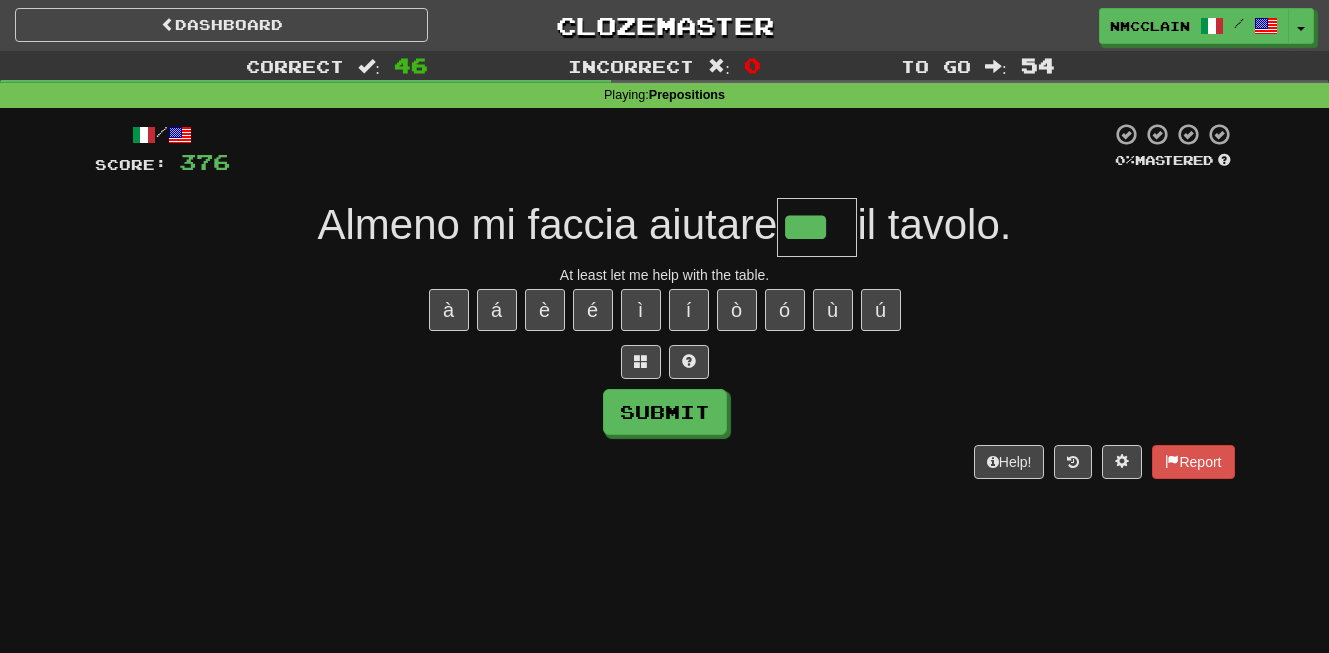 type on "***" 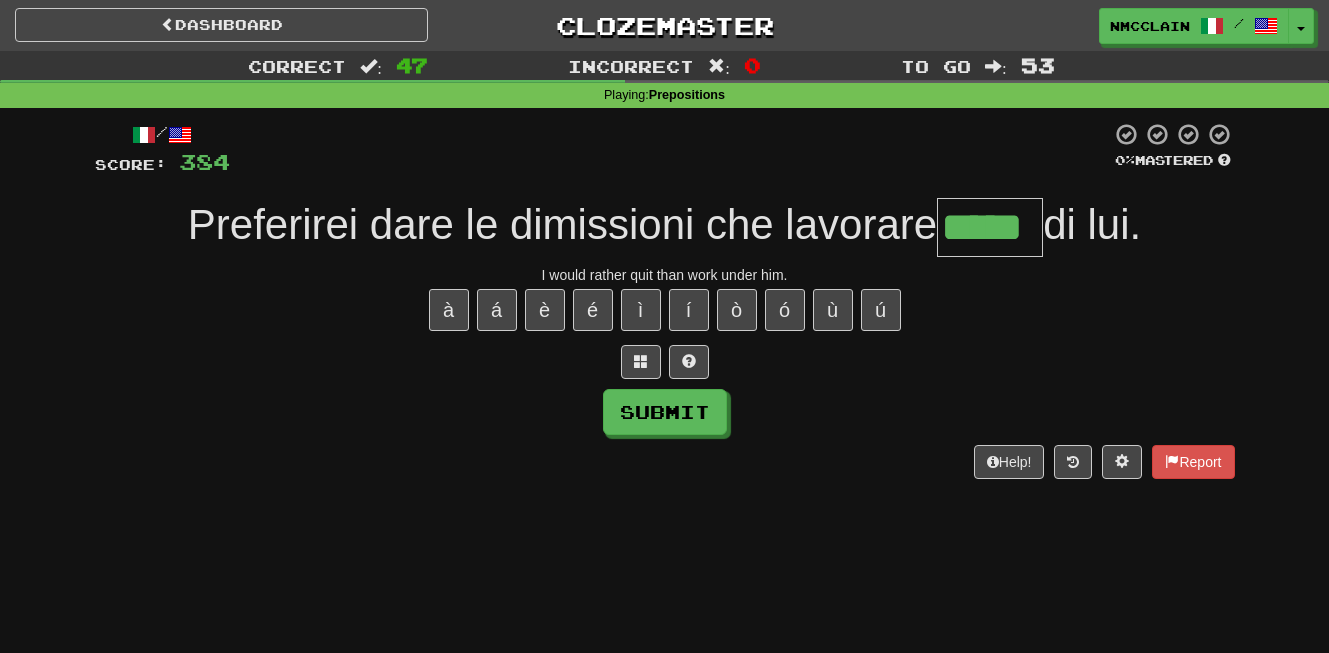 type on "*****" 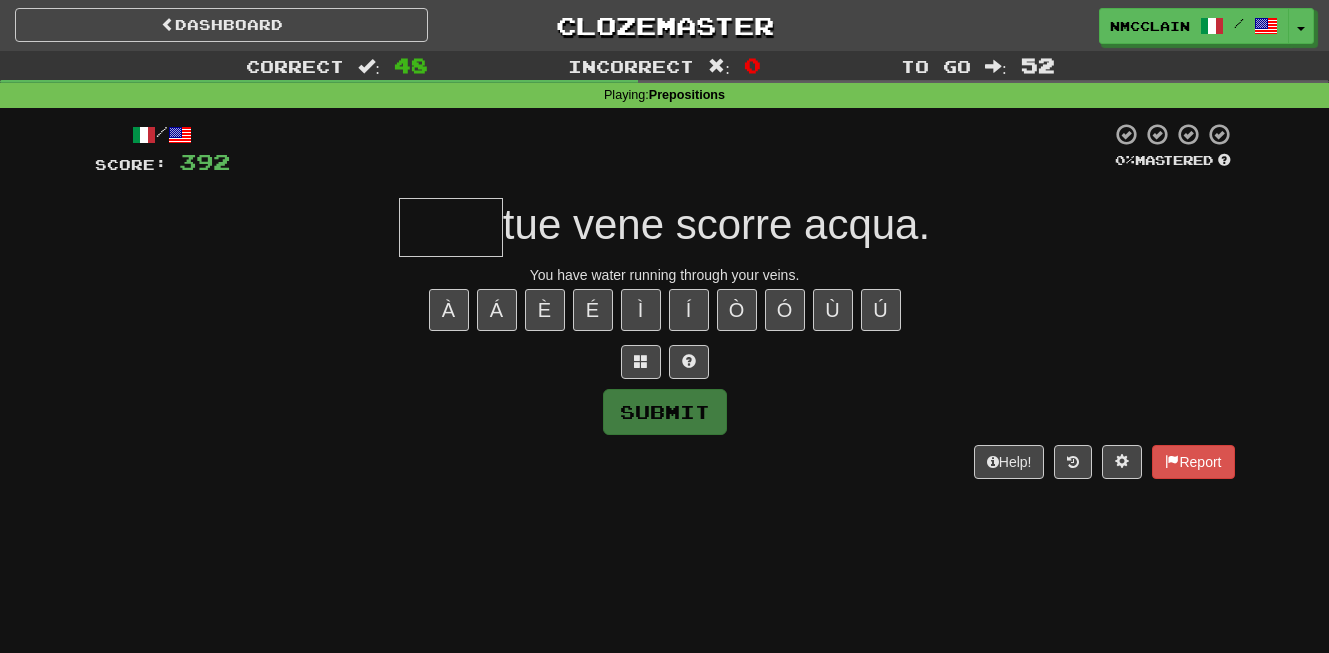type on "*" 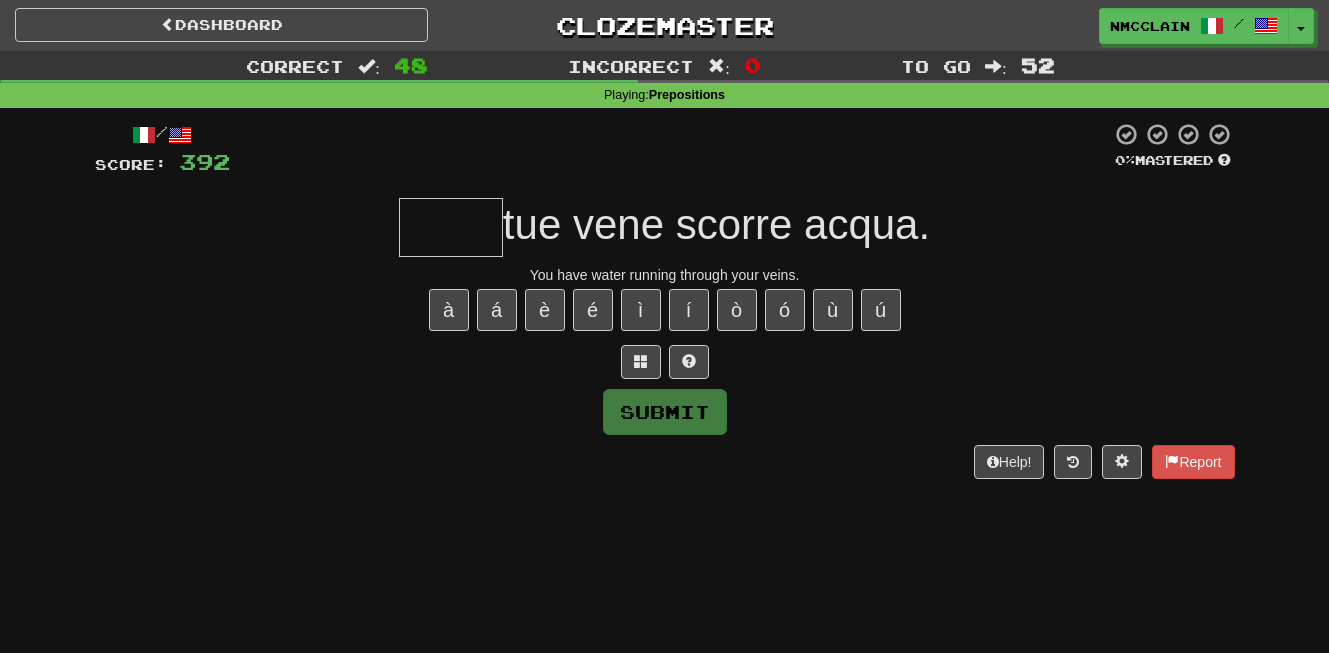 type on "*" 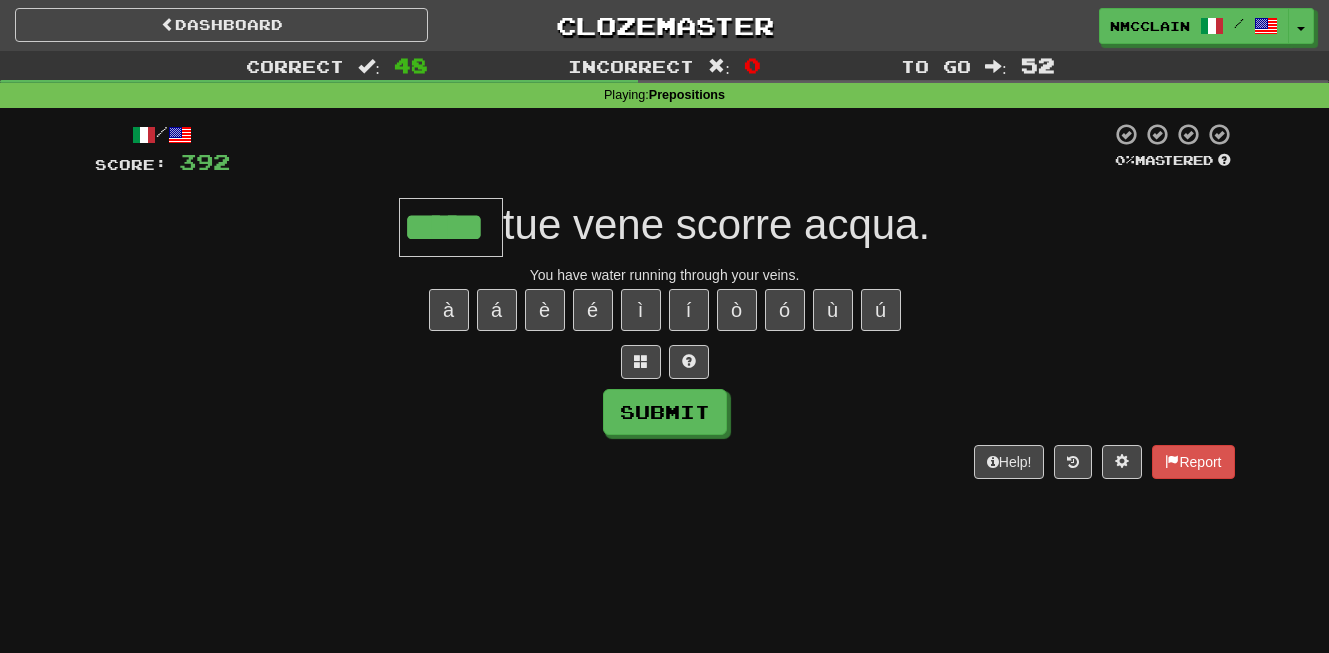 type on "*****" 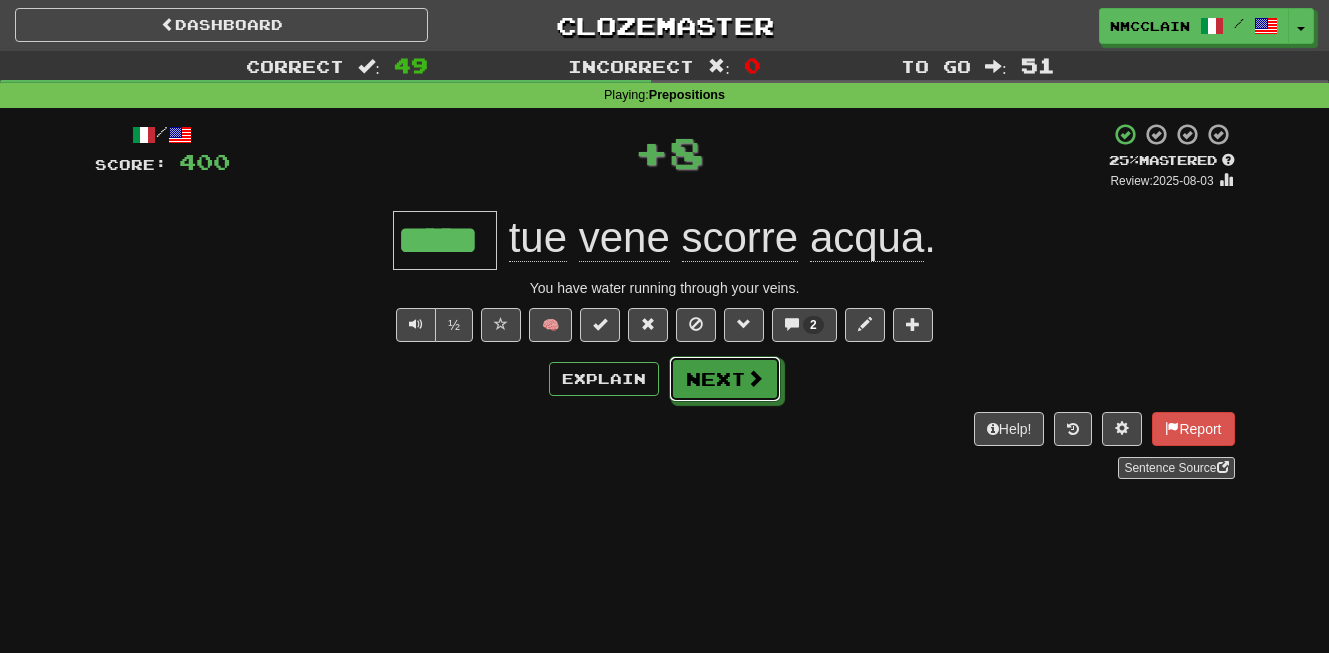 drag, startPoint x: 741, startPoint y: 388, endPoint x: 898, endPoint y: 377, distance: 157.38487 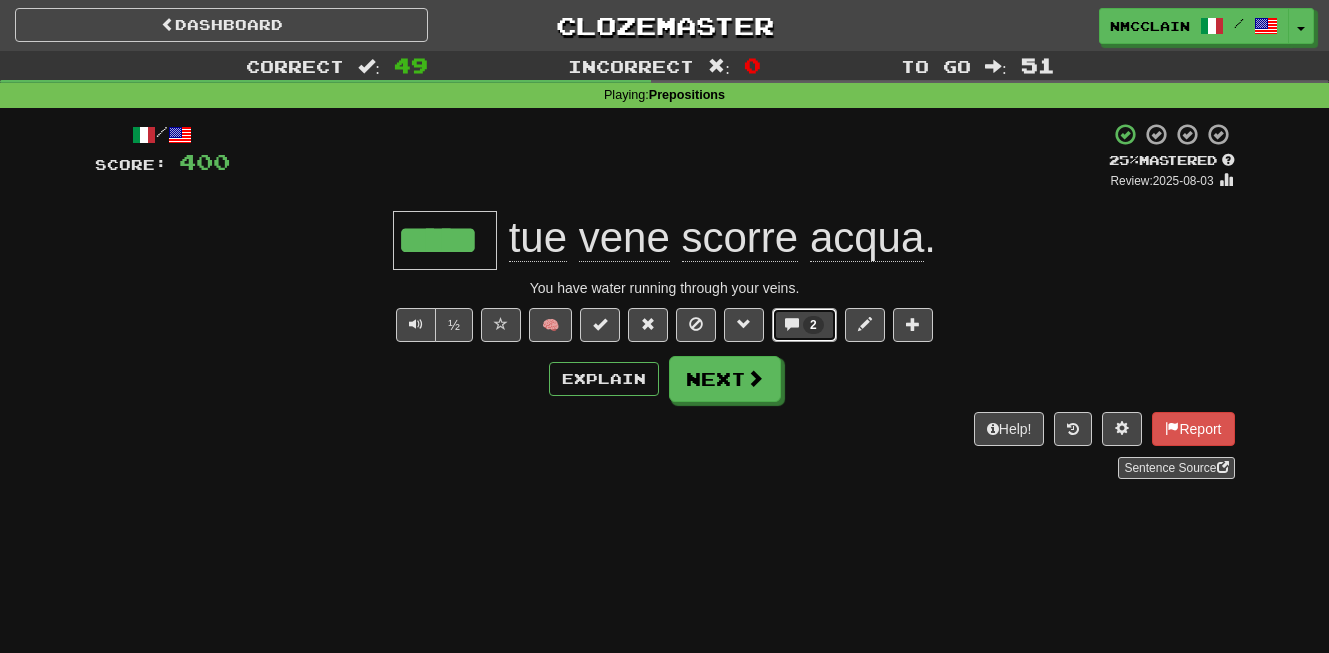 click on "2" at bounding box center (804, 325) 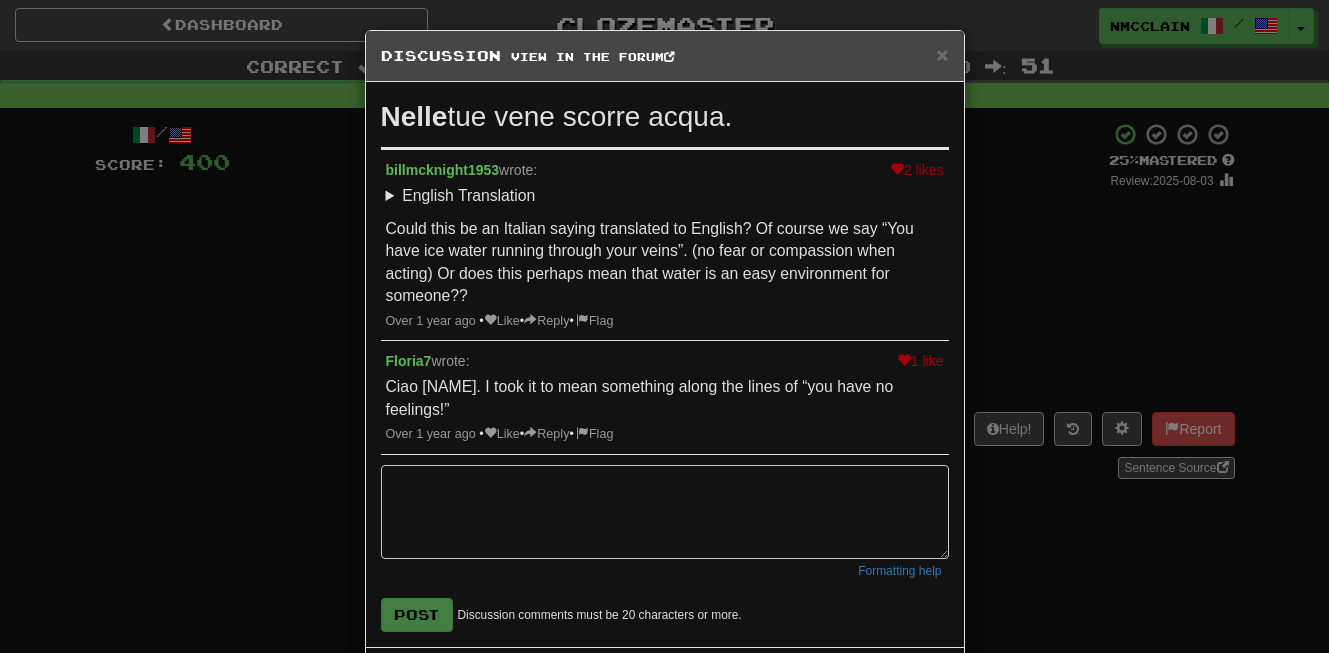 click on "× Discussion View in the forum  Nelle  tue vene scorre acqua.
2
likes
billmcknight1953
wrote:
English Translation
You have water running through your veins.
Could this be an Italian saying translated to English?  Of course we say “You have ice water running through your veins”. (no fear or compassion when acting)   Or does this perhaps mean that water is an easy environment for someone??
Over 1 year ago
•
Like
•
Reply
•
Flag
1
like
Floria7
wrote:
Ciao Bill. I took it to mean something along the lines of “you have no feelings!”
Over 1 year ago
•
Like
•
Reply
•
Flag
Formatting help Post Discussion comments must be 20 characters or more. All sentence comments also appear in the forum -  check it out ! Close Loading ." at bounding box center [664, 326] 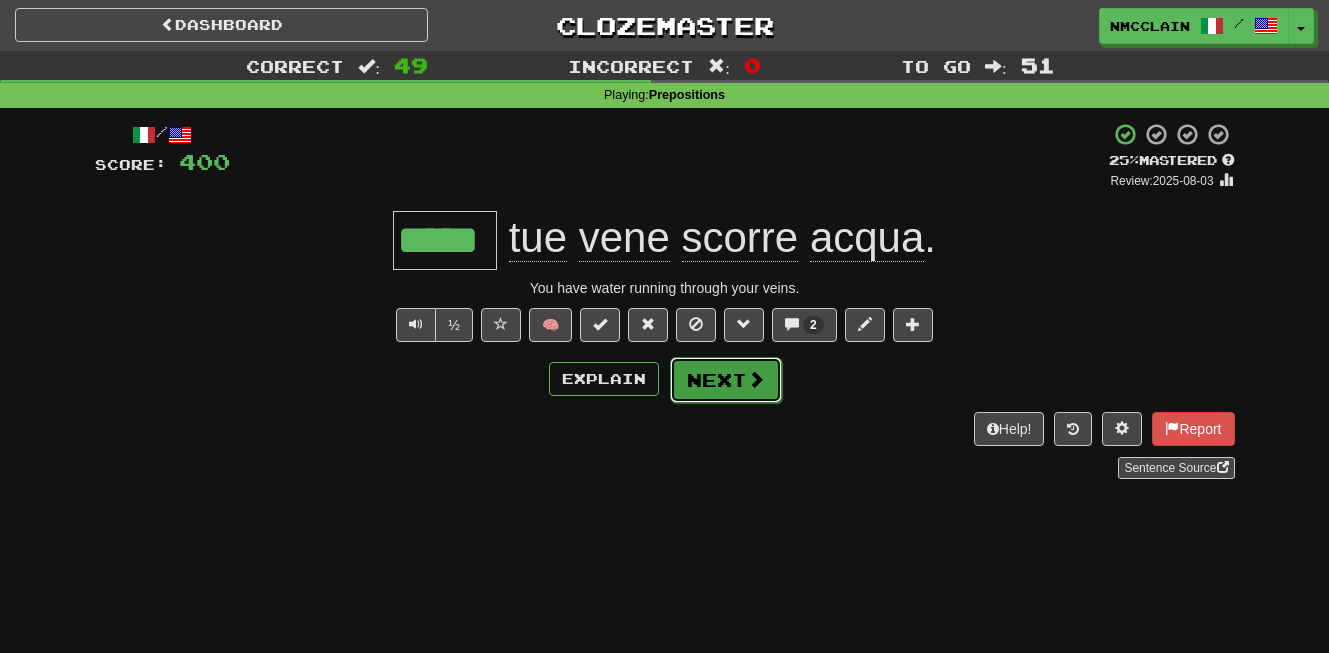 click at bounding box center [756, 379] 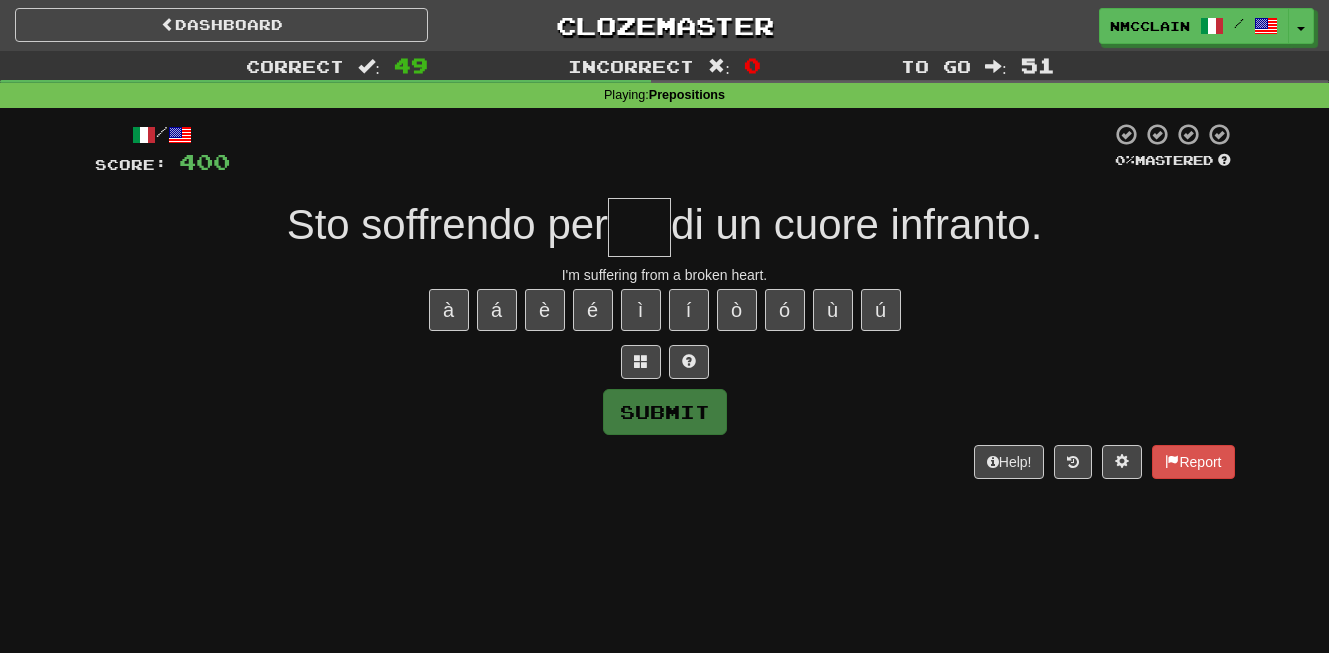 type on "*" 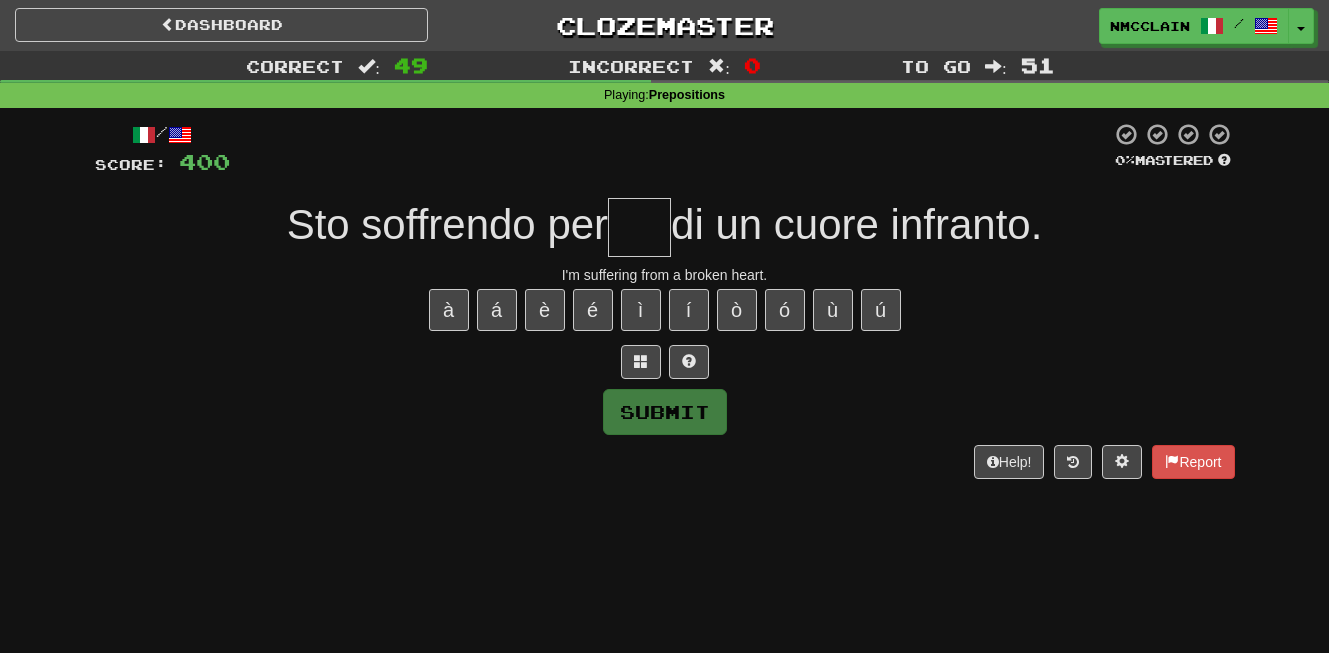 type on "*" 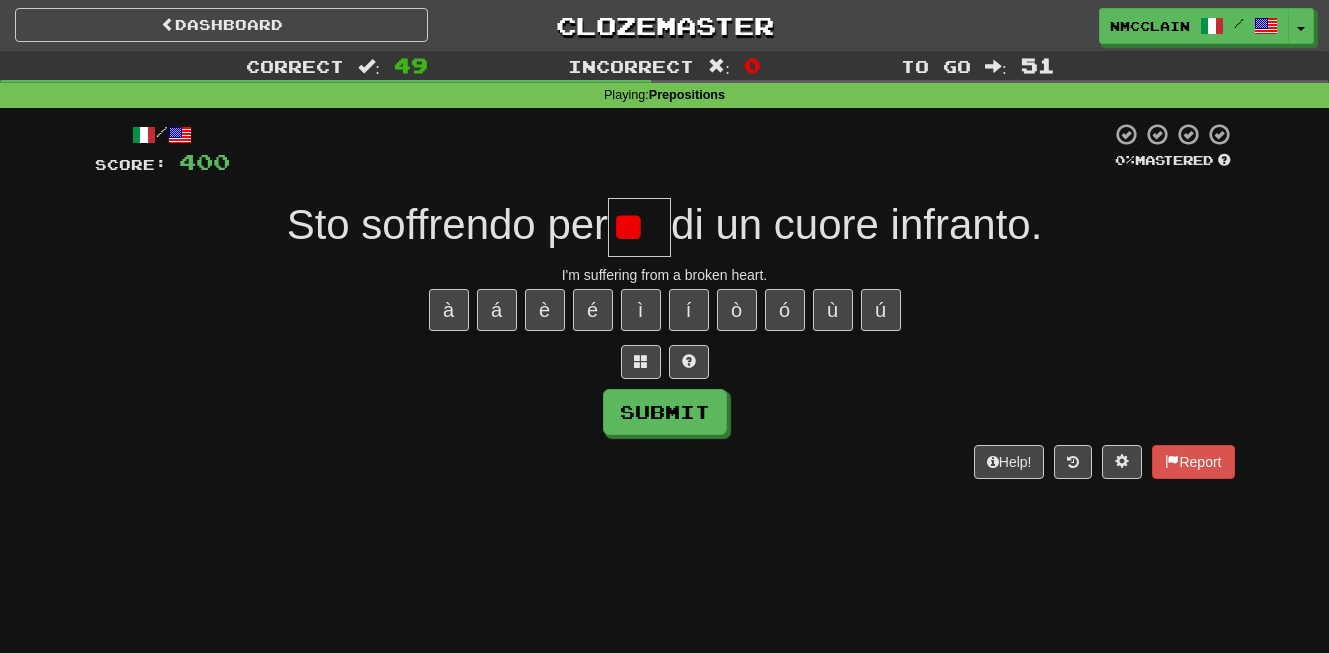type on "*" 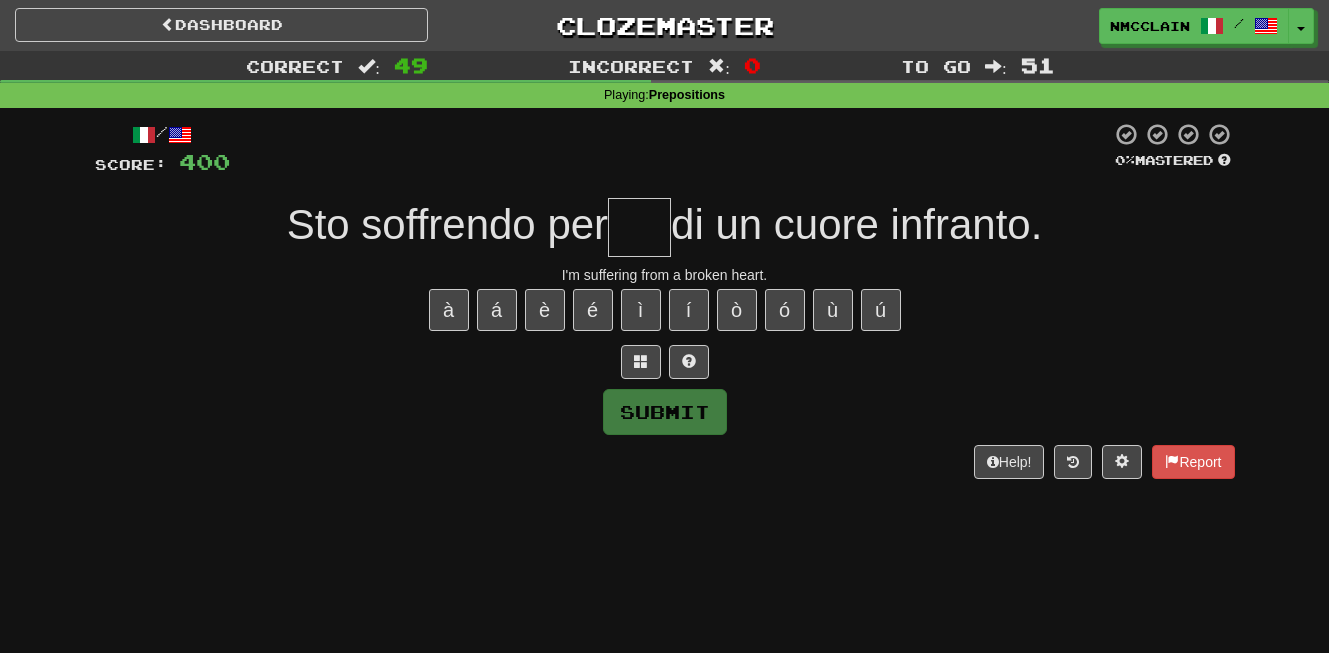 type on "*" 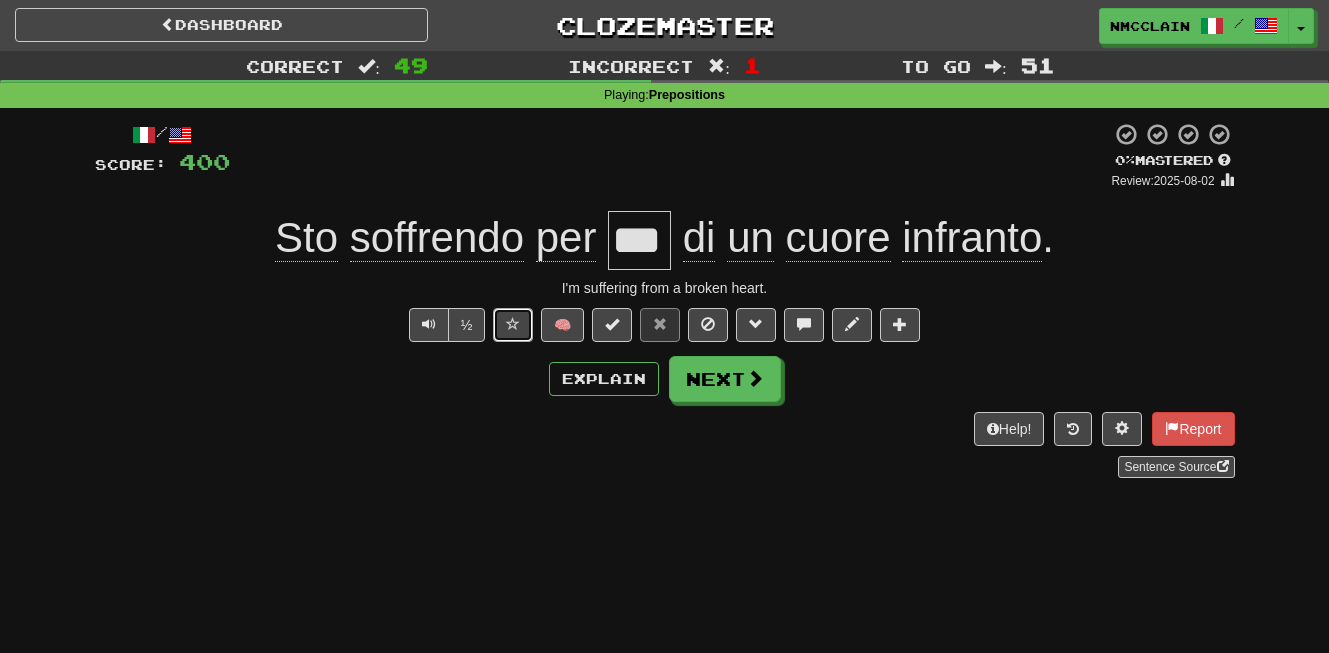 click at bounding box center (513, 325) 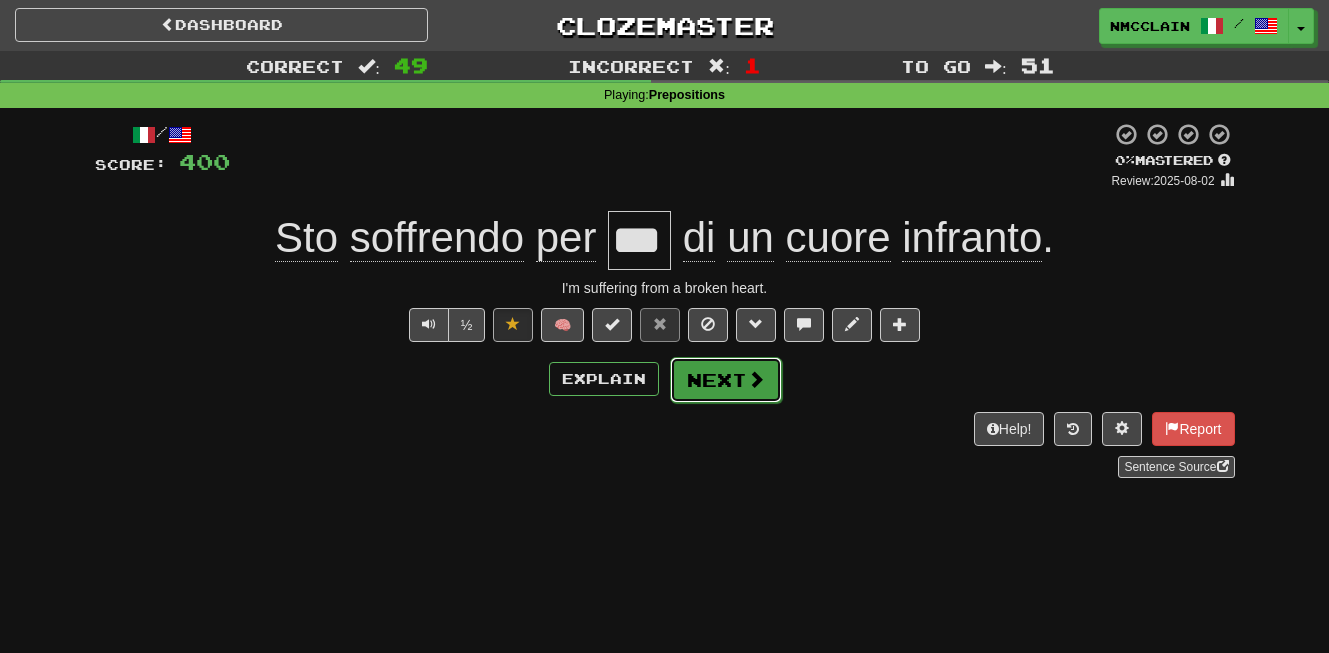 click on "Next" at bounding box center (726, 380) 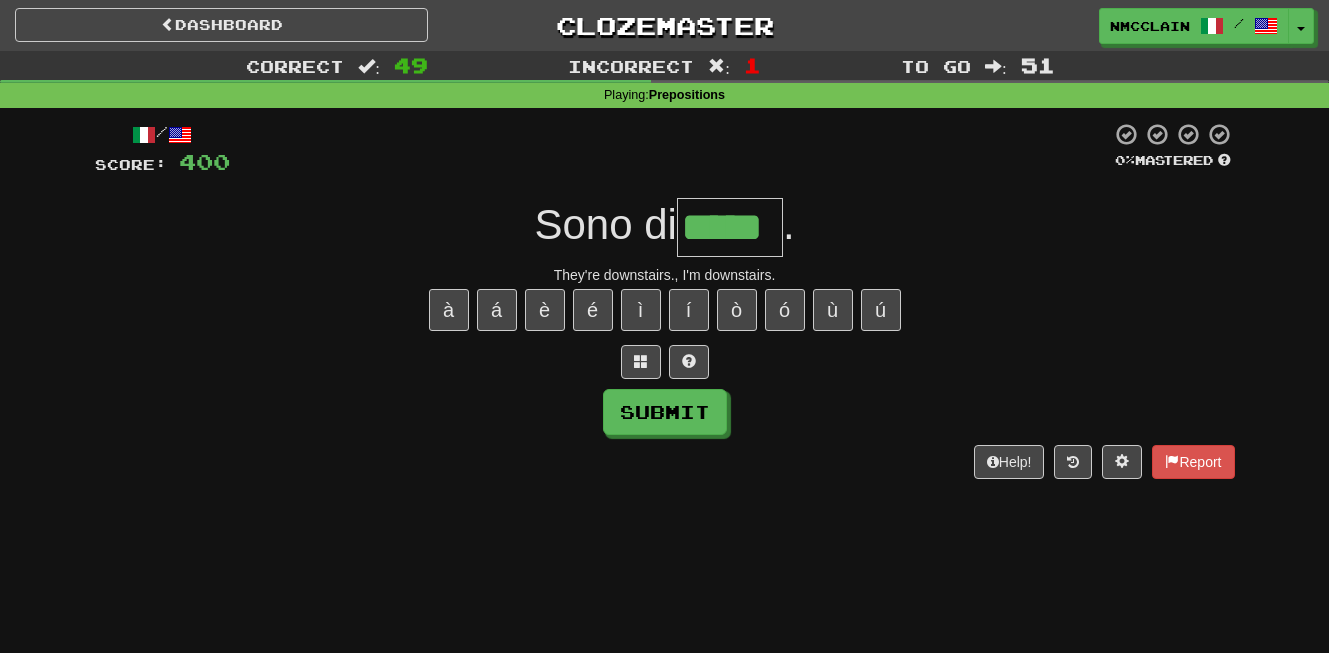 type on "*****" 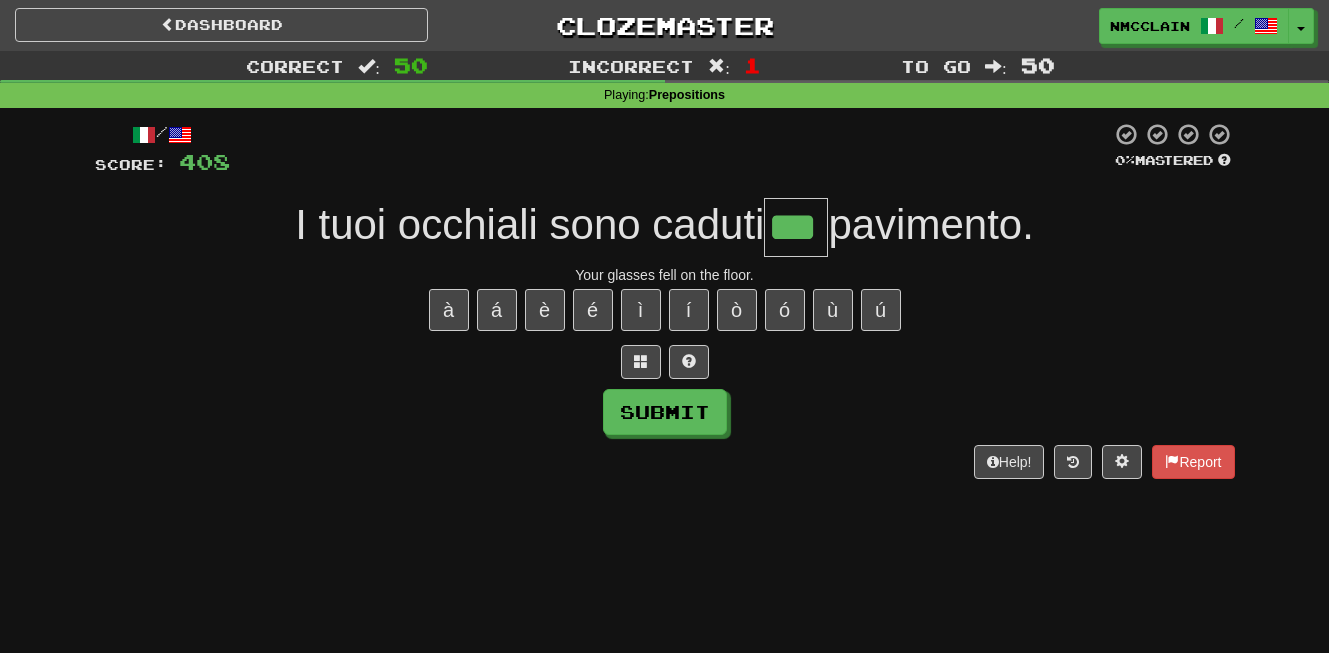 type on "***" 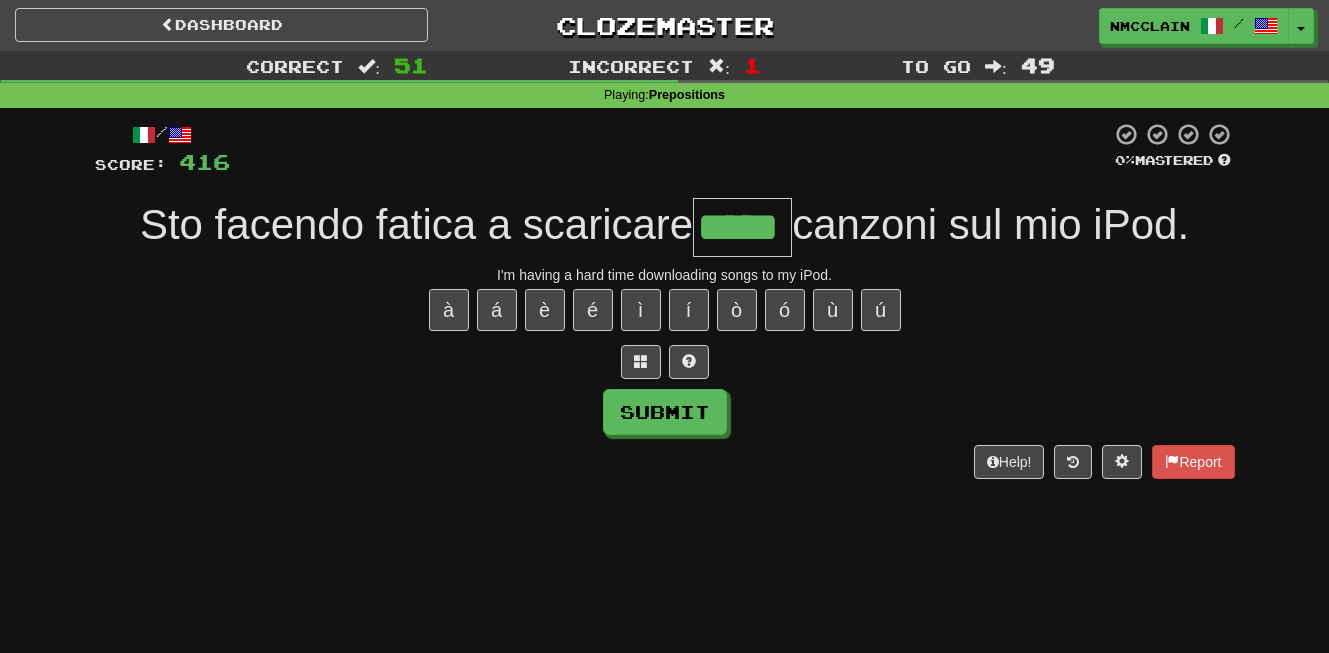 type on "*****" 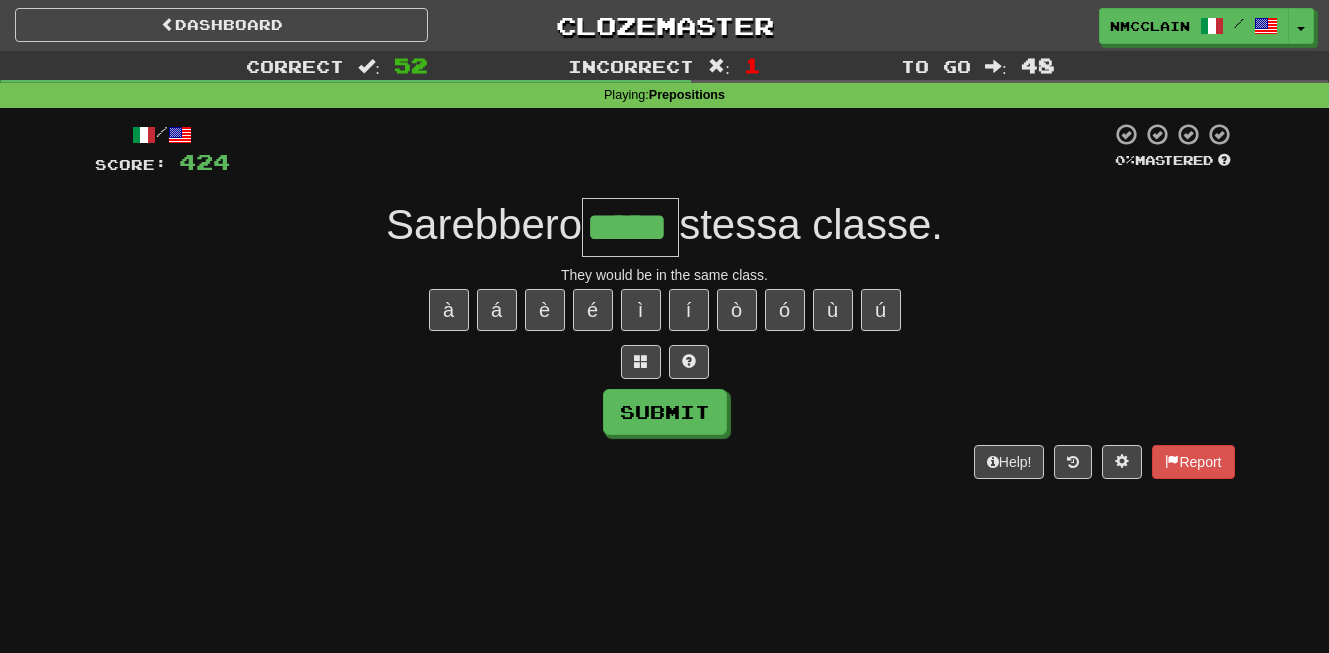 type on "*****" 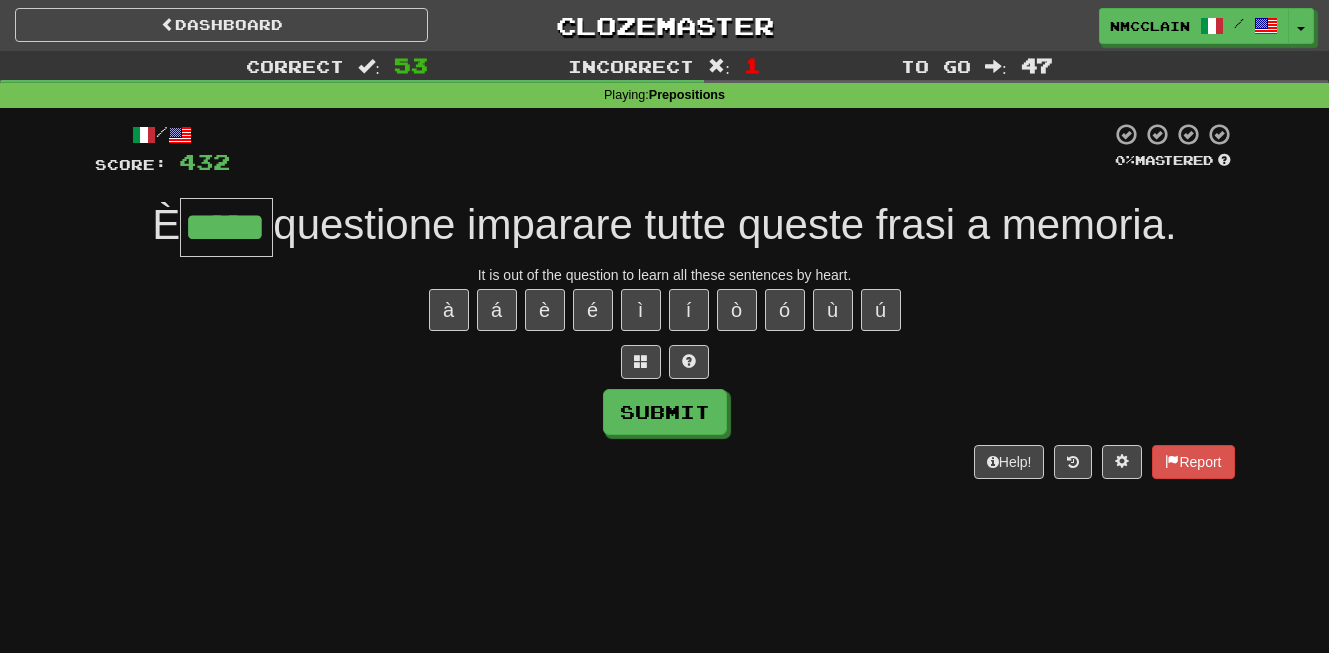 type on "*****" 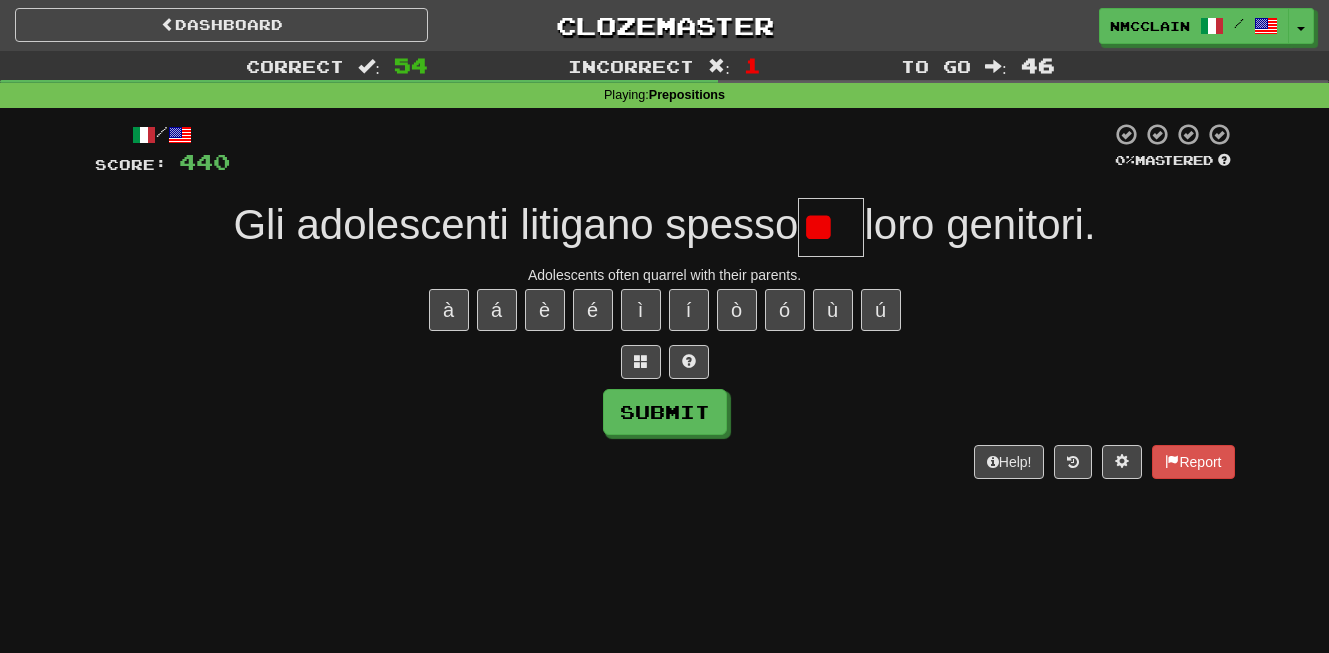 type on "*" 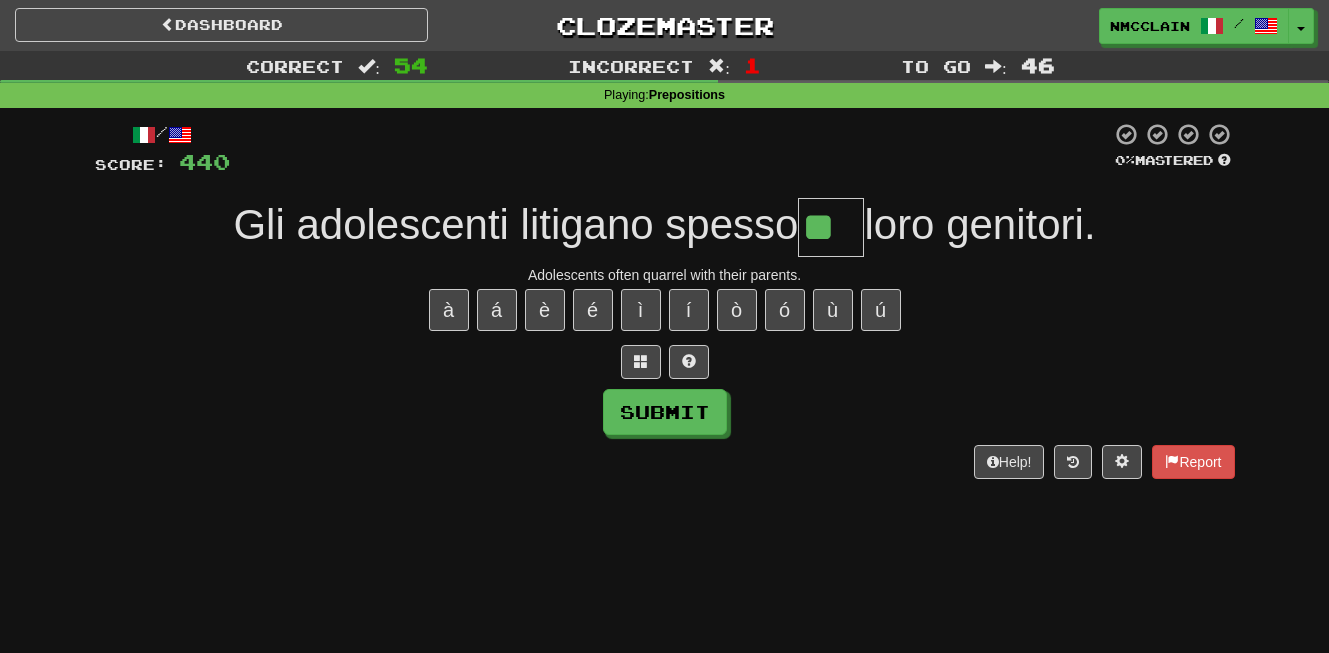 scroll, scrollTop: 0, scrollLeft: 0, axis: both 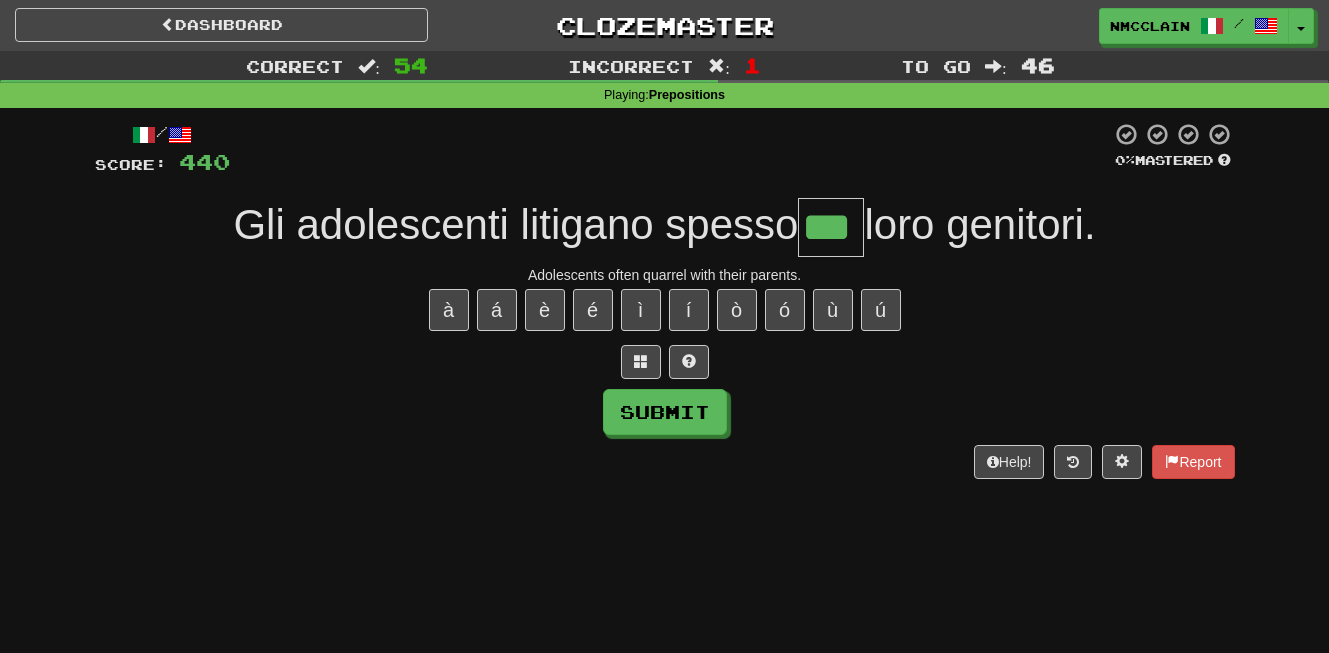 type on "***" 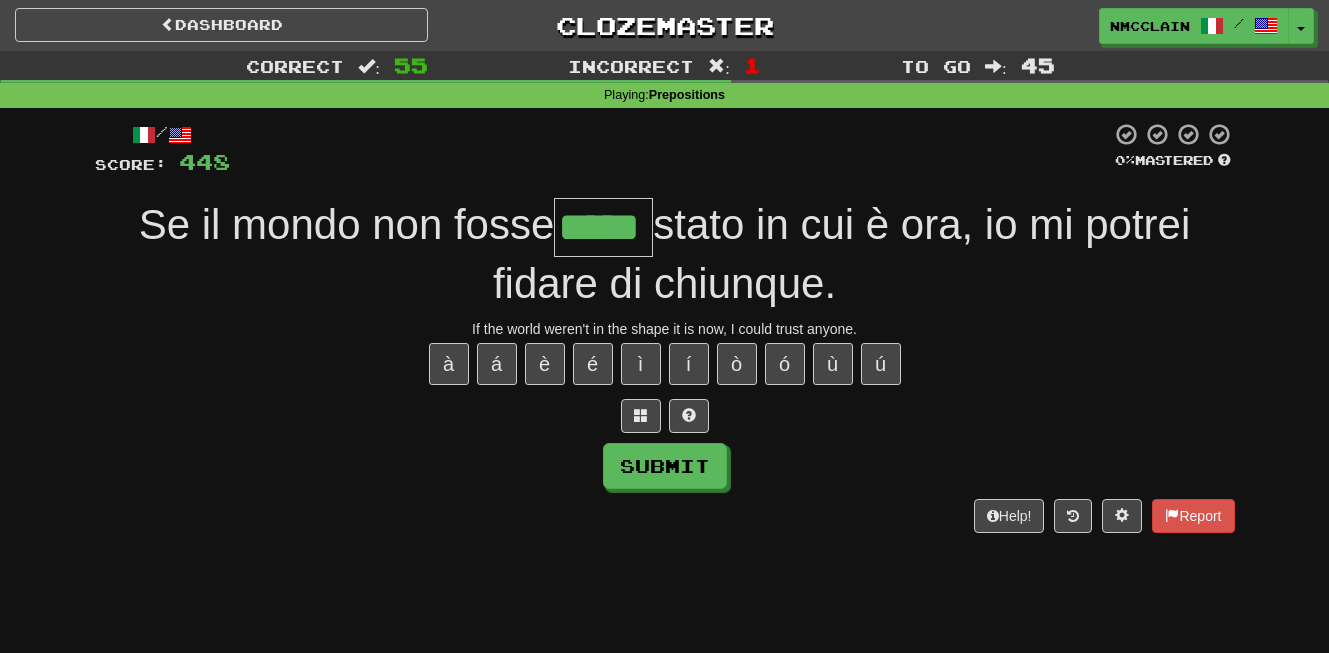 type on "*****" 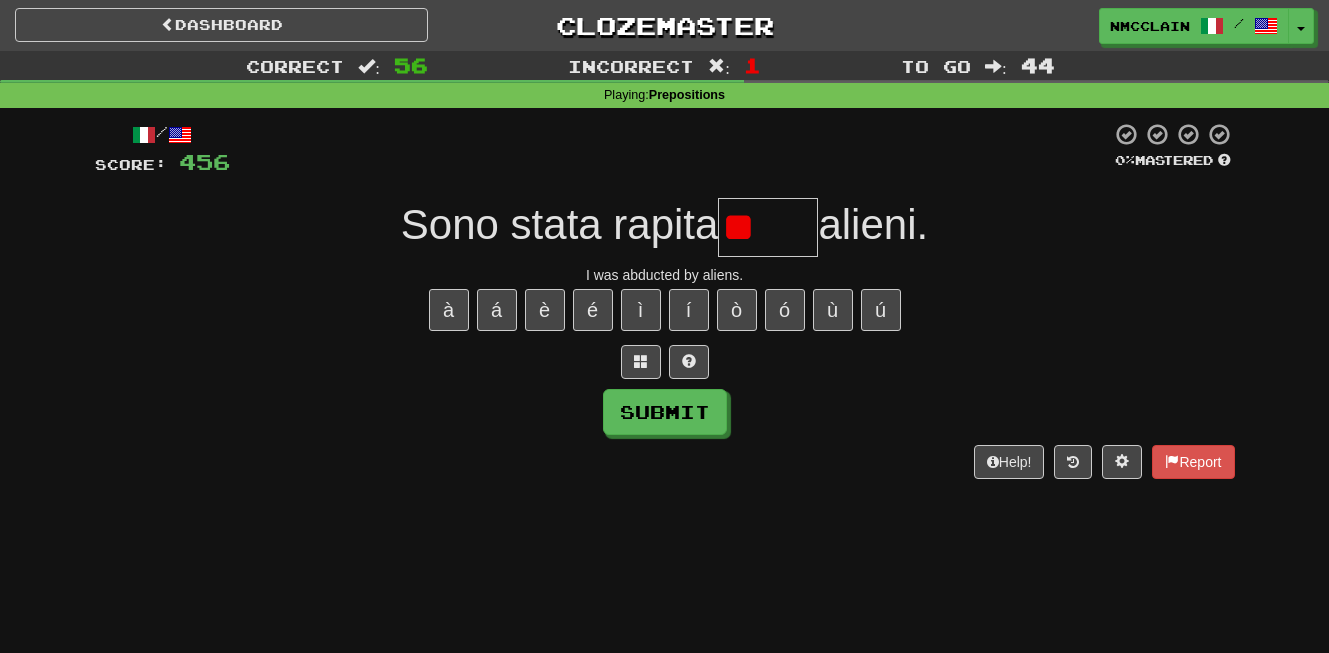 type on "*" 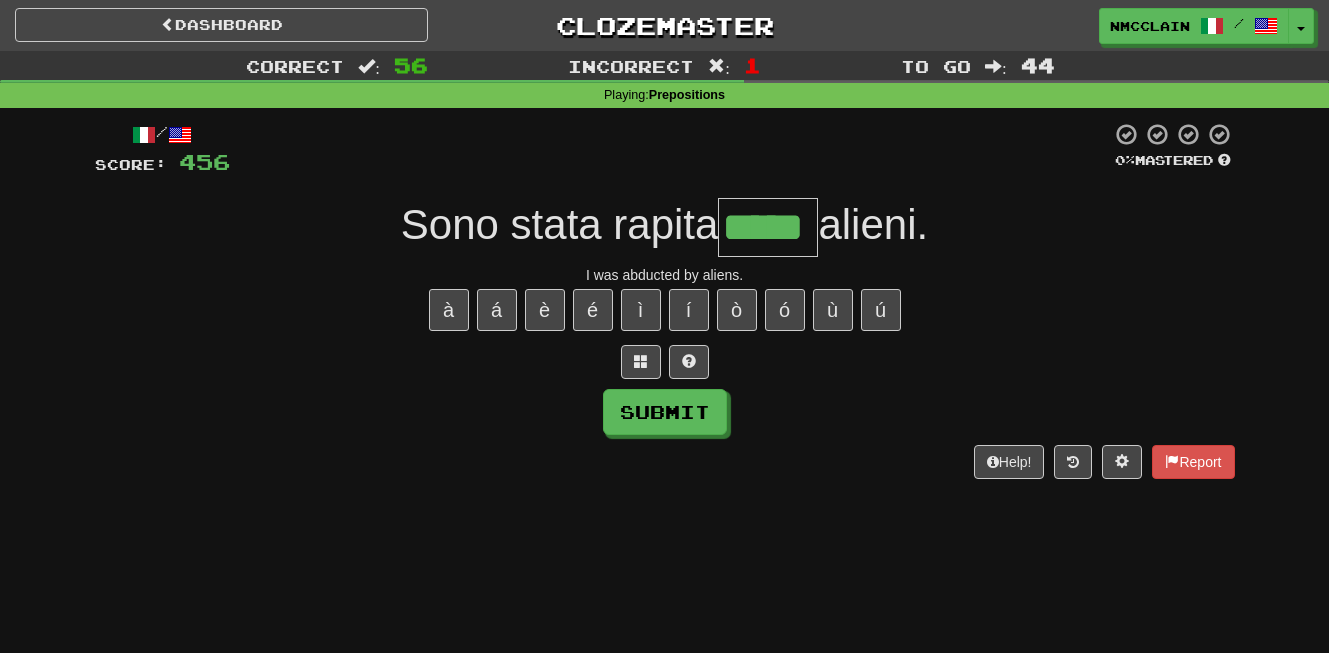 type on "*****" 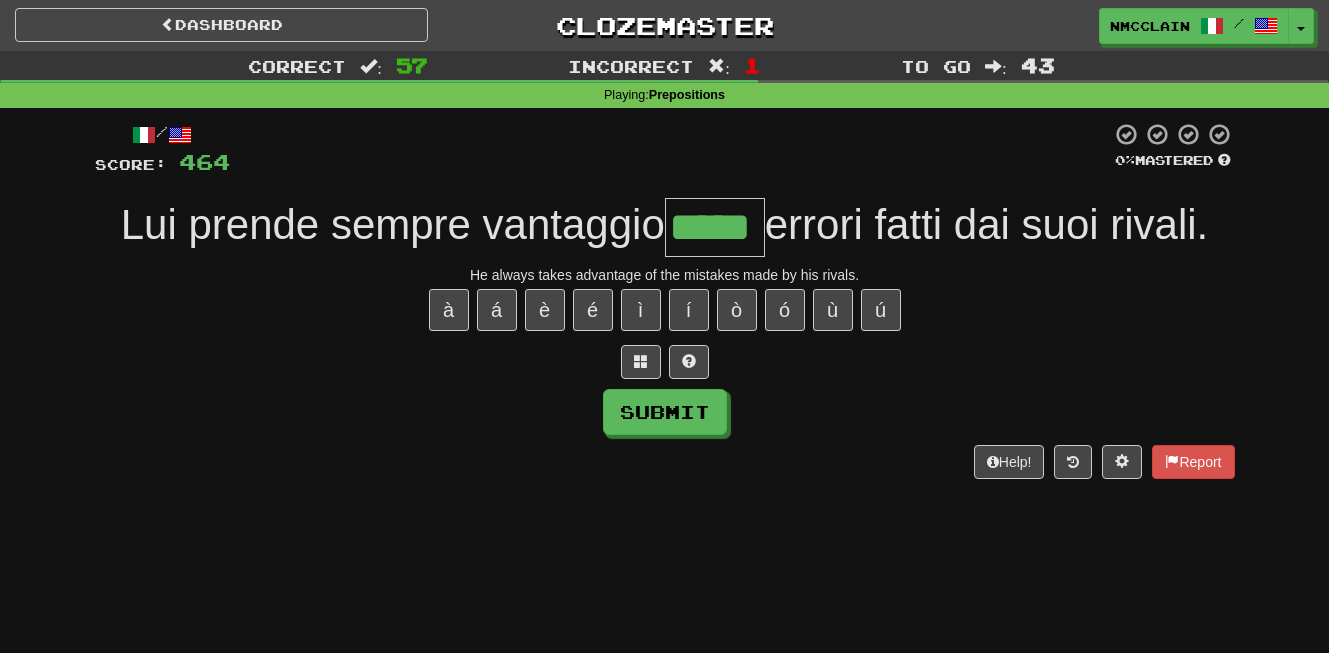 type on "*****" 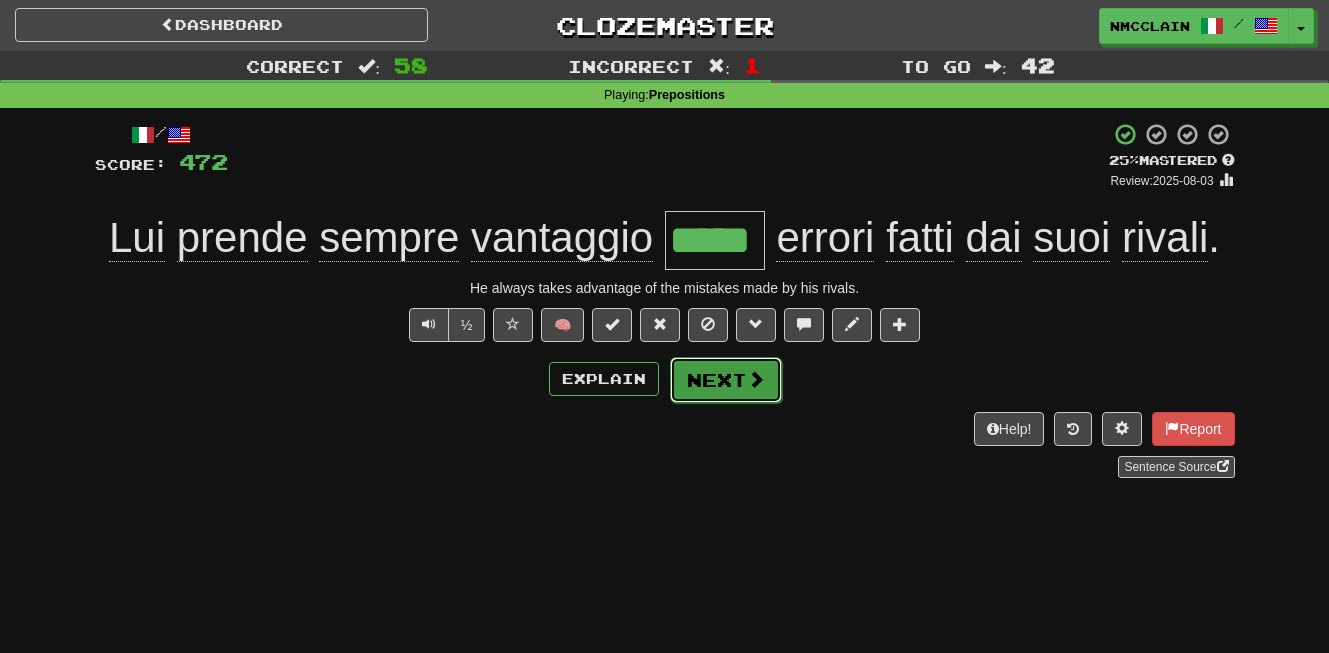 click on "Next" at bounding box center (726, 380) 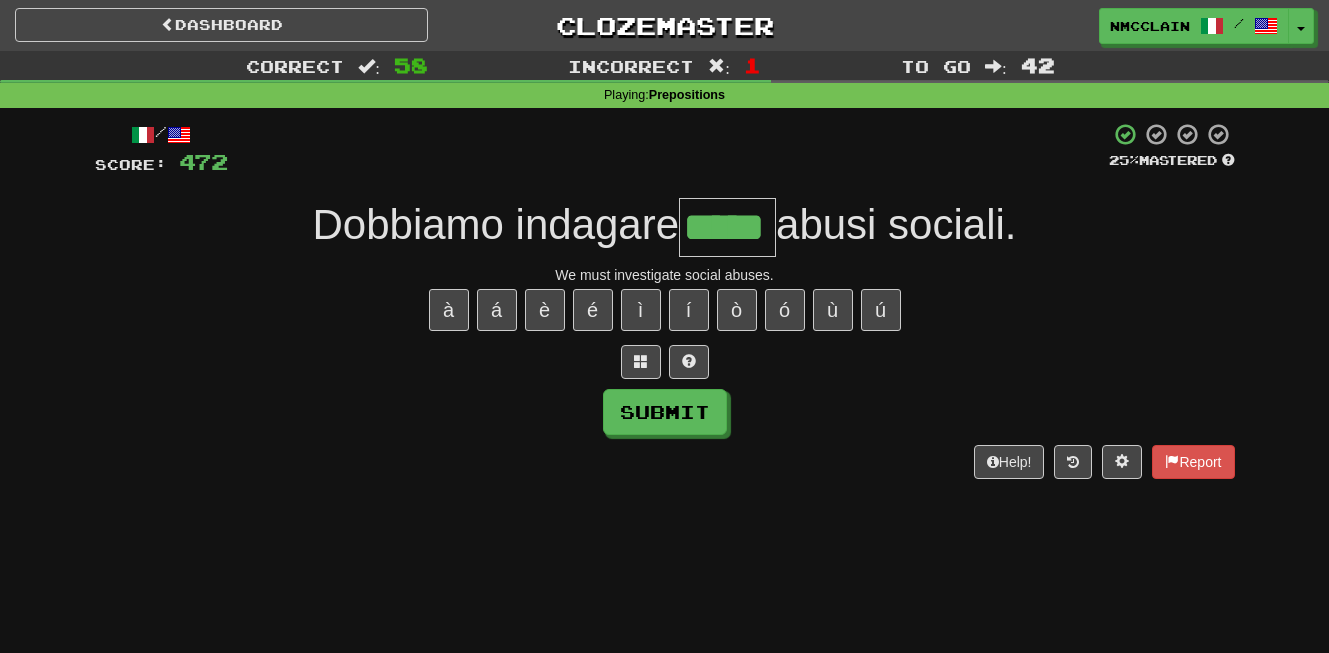 type on "*****" 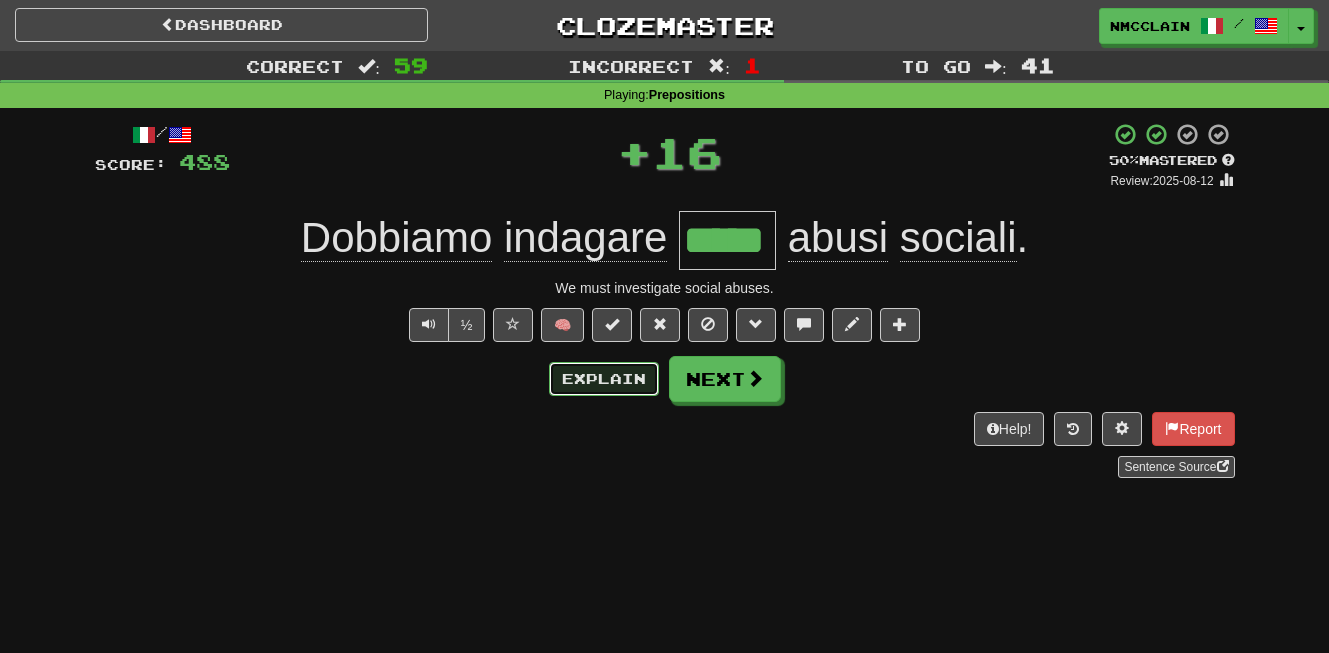 click on "Explain" at bounding box center (604, 379) 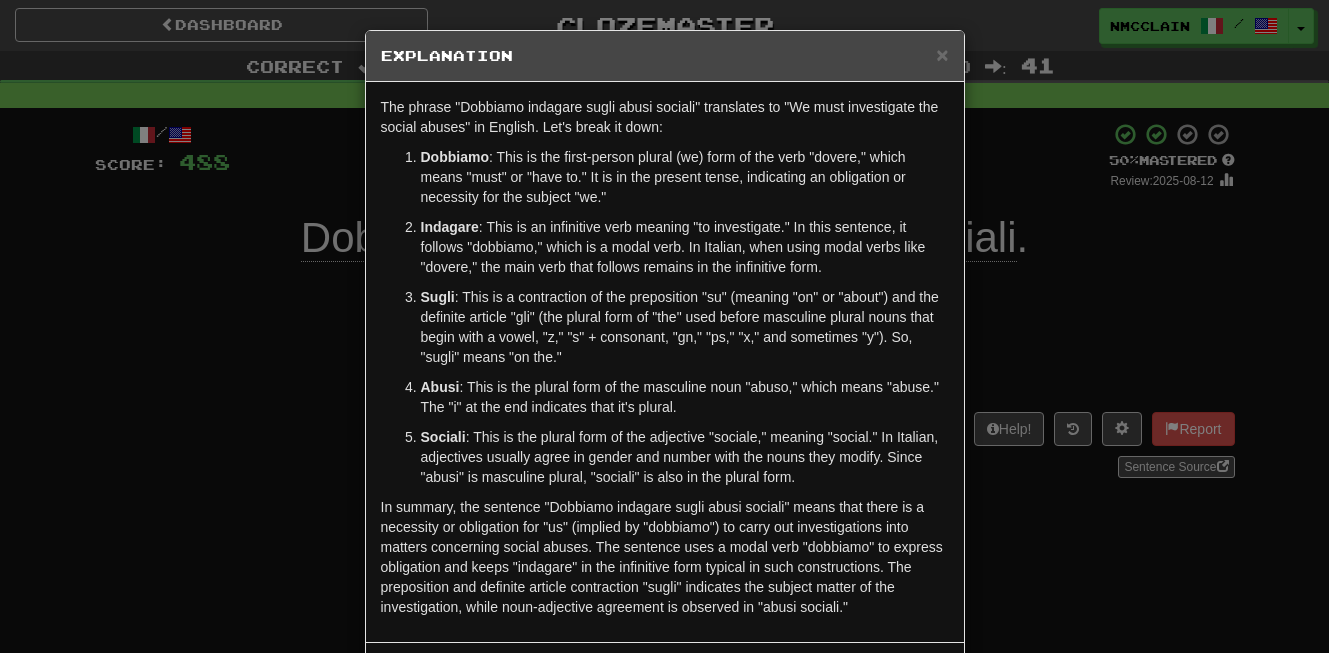 click on "× Explanation The phrase "Dobbiamo indagare sugli abusi sociali" translates to "We must investigate the social abuses" in English. Let's break it down:
Dobbiamo : This is the first-person plural (we) form of the verb "dovere," which means "must" or "have to." It is in the present tense, indicating an obligation or necessity for the subject "we."
Indagare : This is an infinitive verb meaning "to investigate." In this sentence, it follows "dobbiamo," which is a modal verb. In Italian, when using modal verbs like "dovere," the main verb that follows remains in the infinitive form.
Sugli : This is a contraction of the preposition "su" (meaning "on" or "about") and the definite article "gli" (the plural form of "the" used before masculine plural nouns that begin with a vowel, "z," "s" + consonant, "gn," "ps," "x," and sometimes "y"). So, "sugli" means "on the."
Abusi : This is the plural form of the masculine noun "abuso," which means "abuse." The "i" at the end indicates that it's plural." at bounding box center (664, 326) 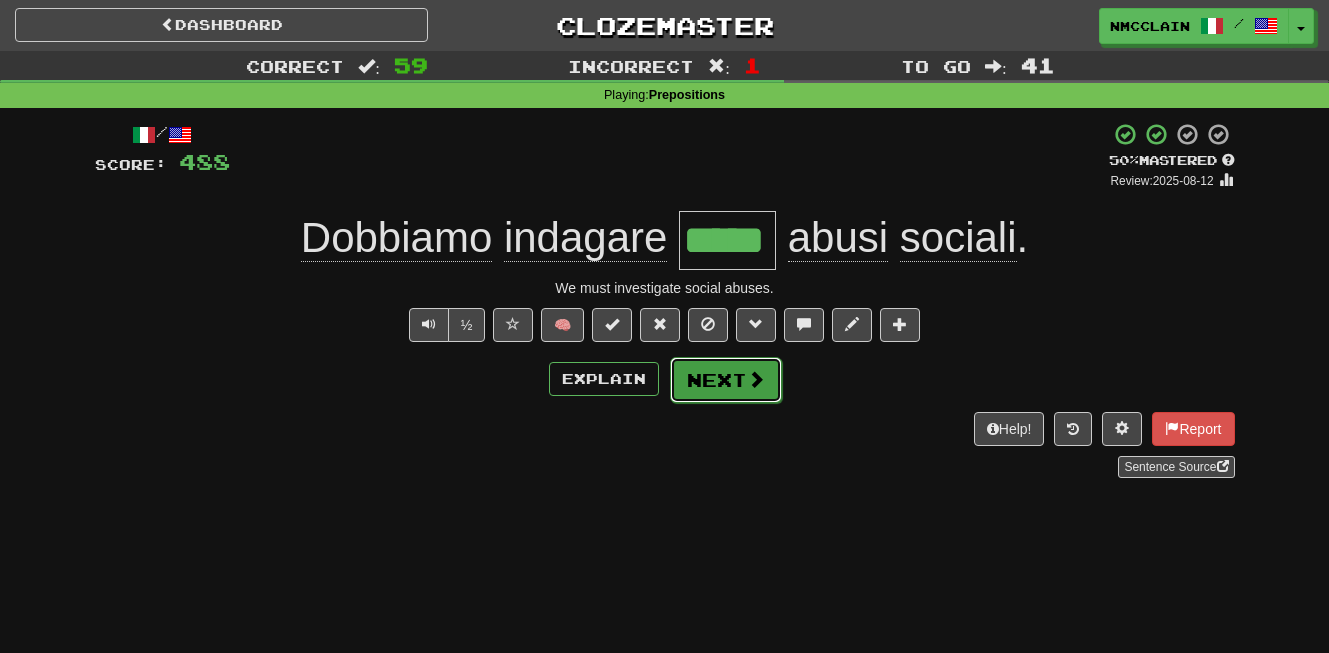 click on "Next" at bounding box center [726, 380] 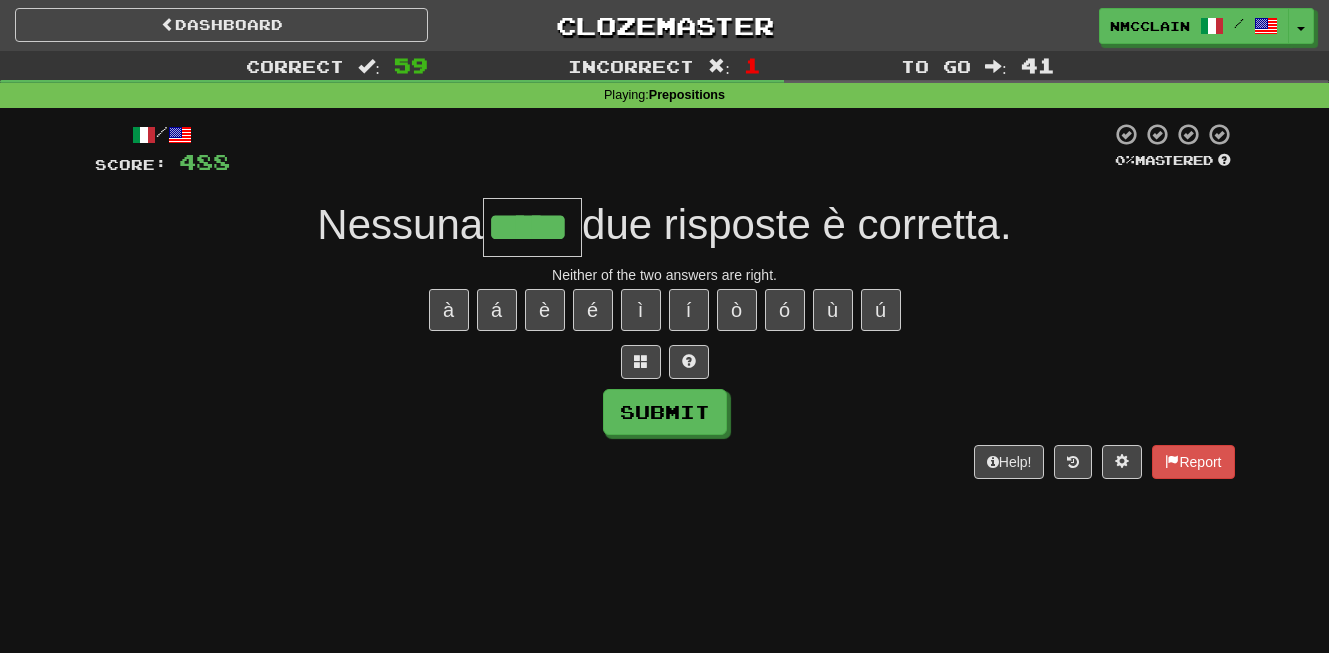 type on "*****" 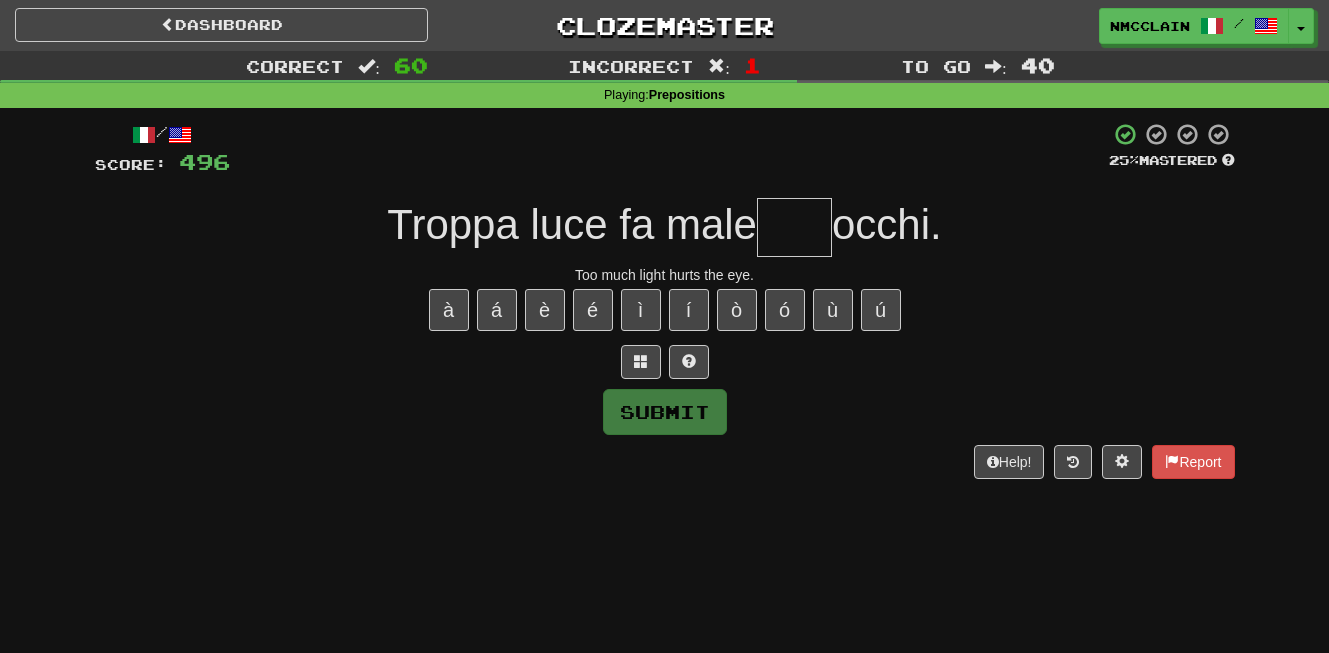 type on "*" 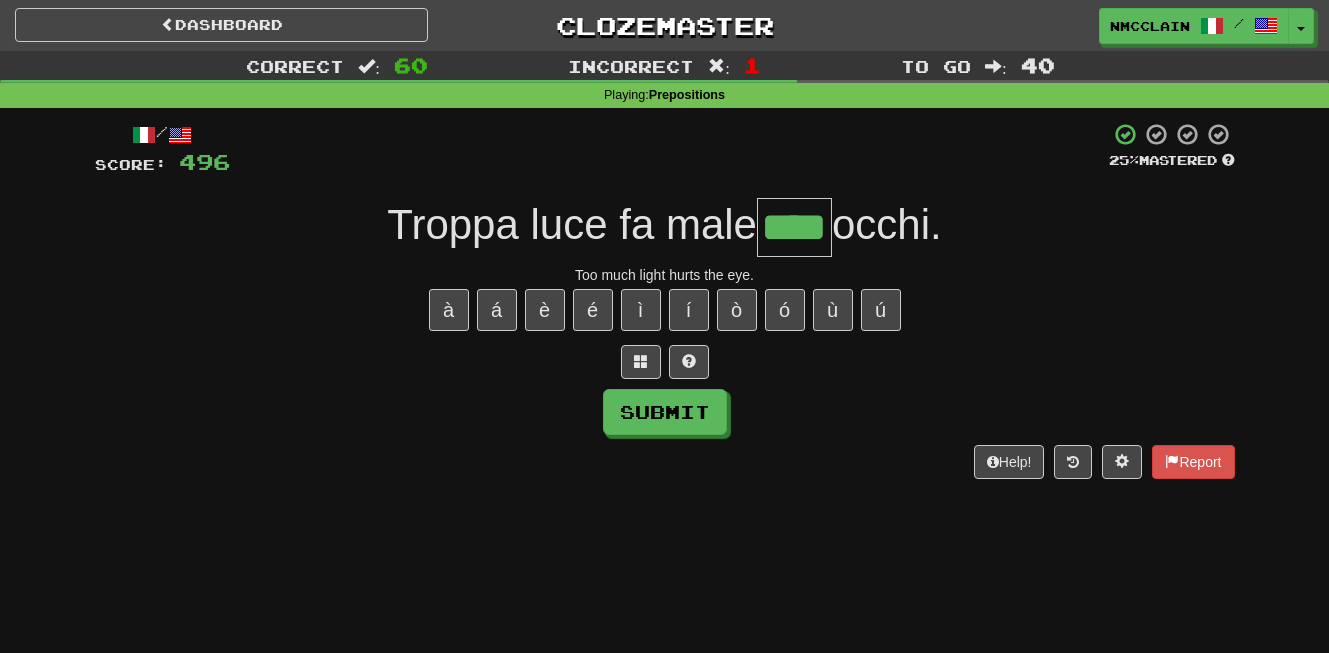 type on "****" 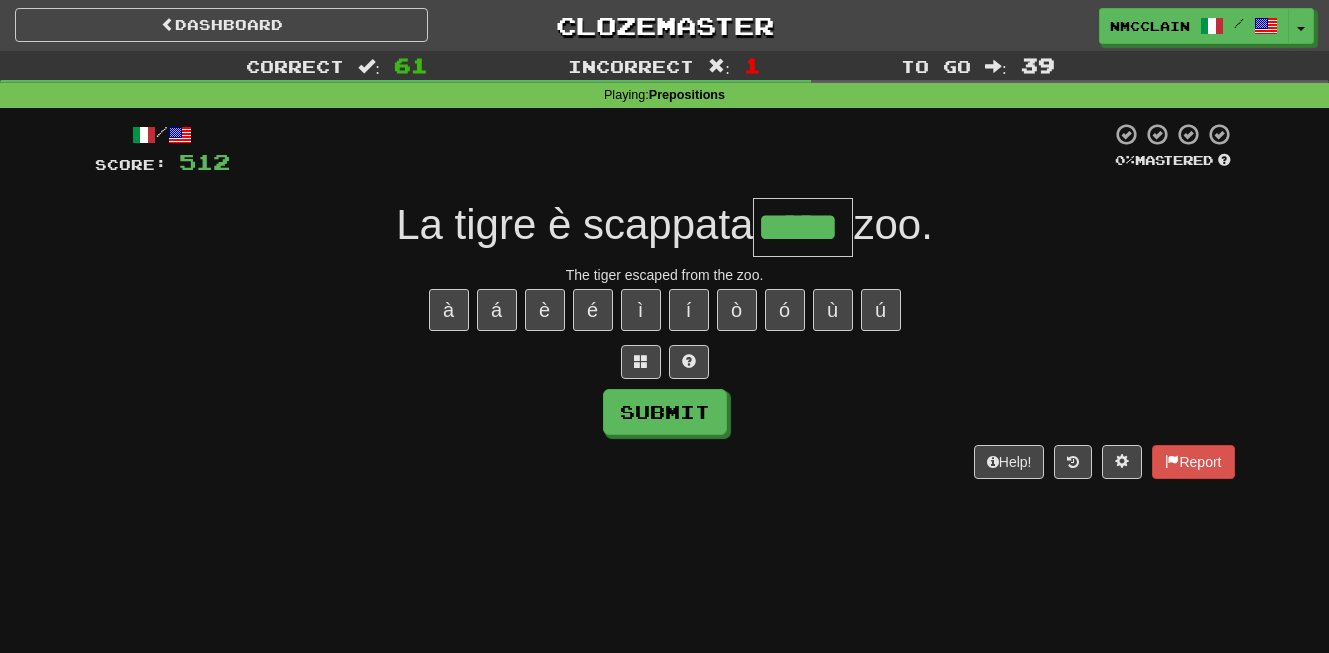 type on "*****" 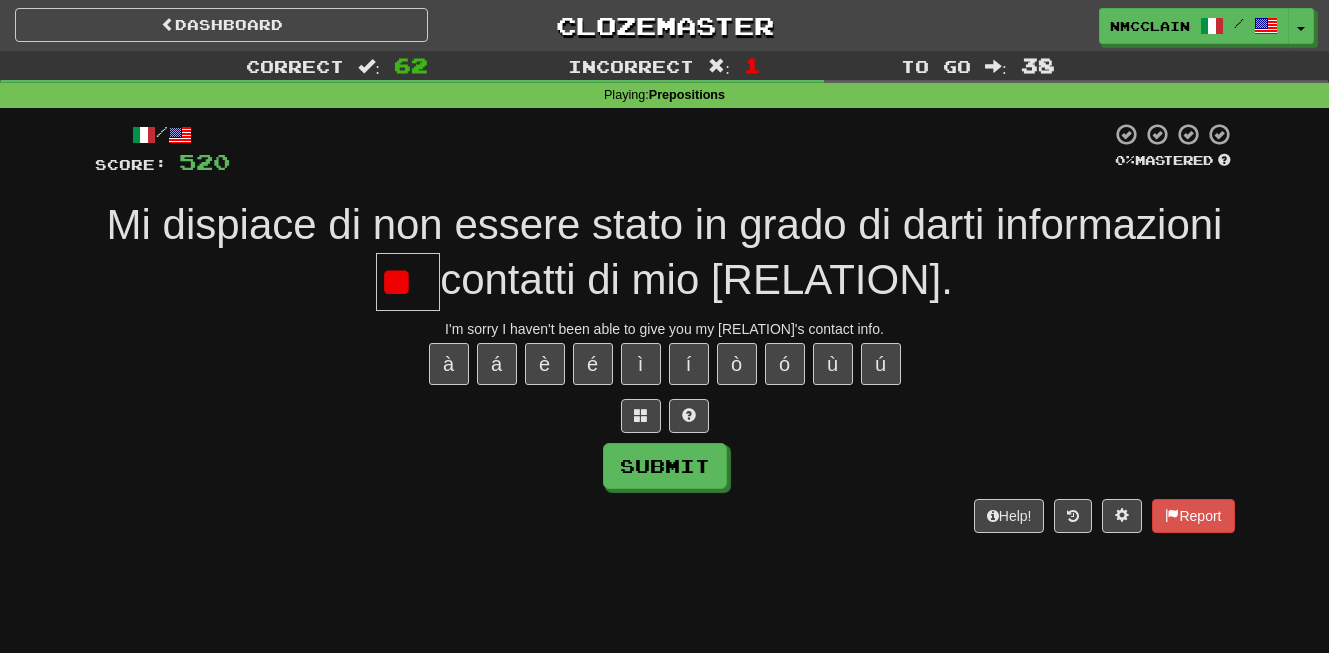 type on "*" 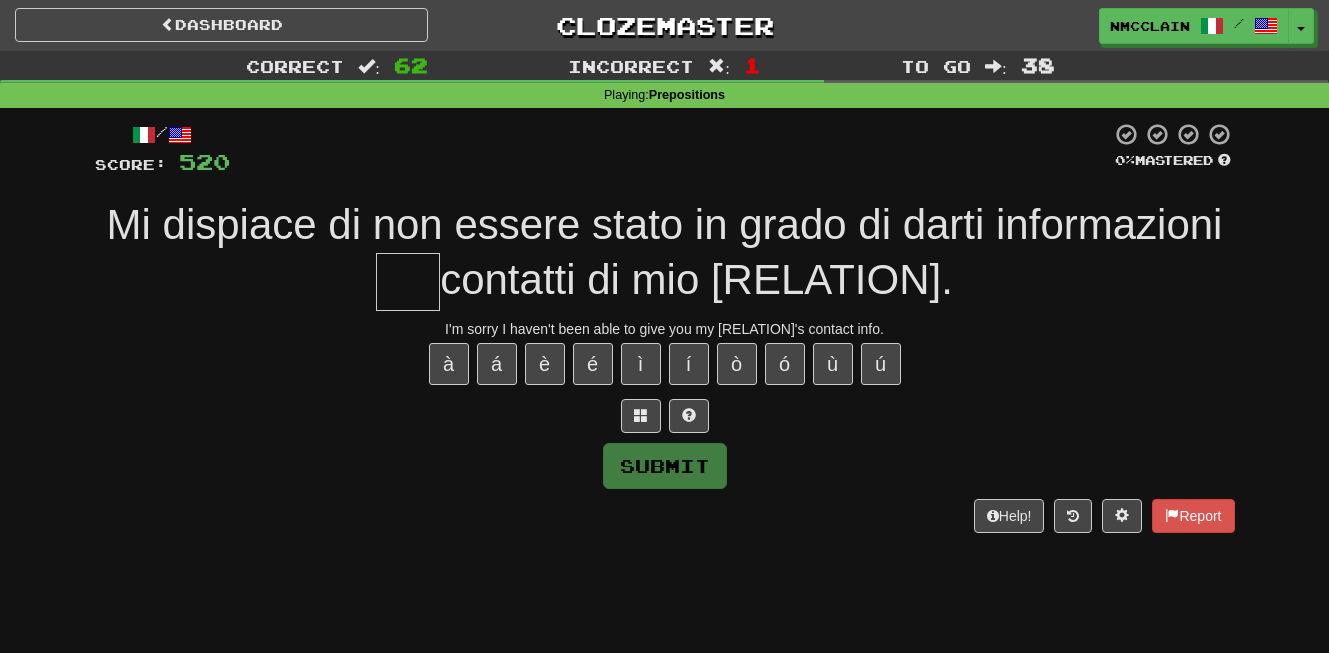 type on "*" 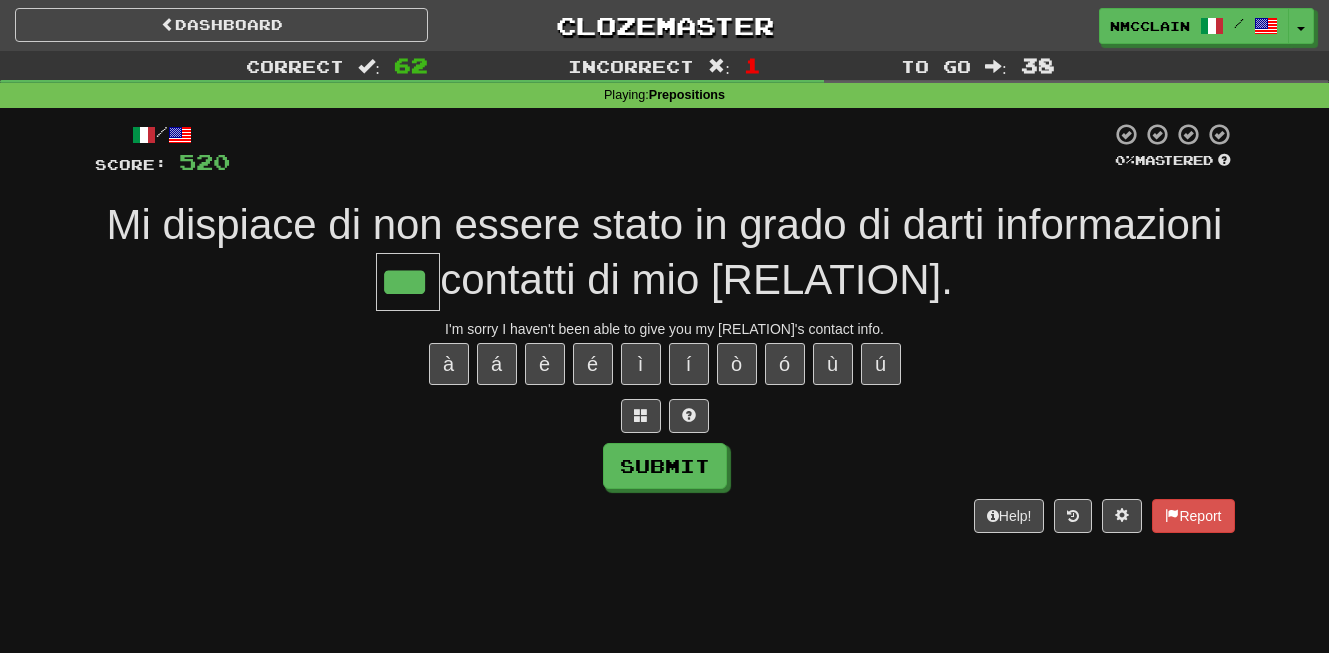 type on "***" 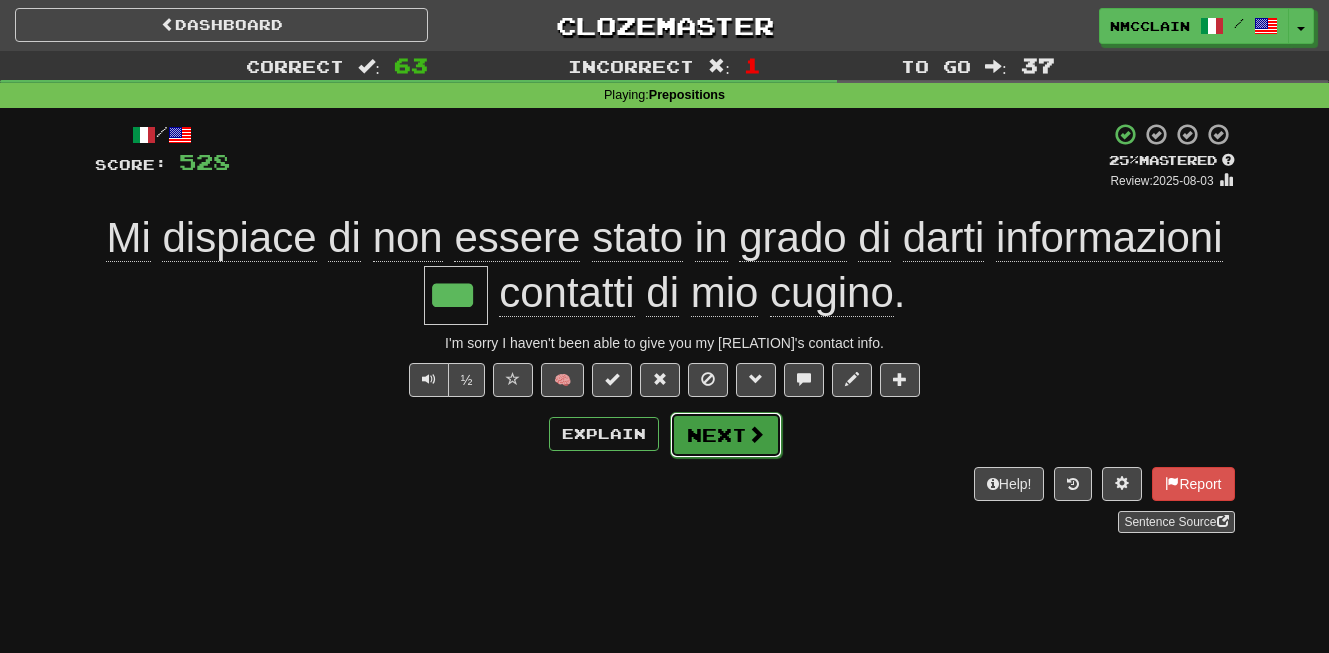 click on "Next" at bounding box center [726, 435] 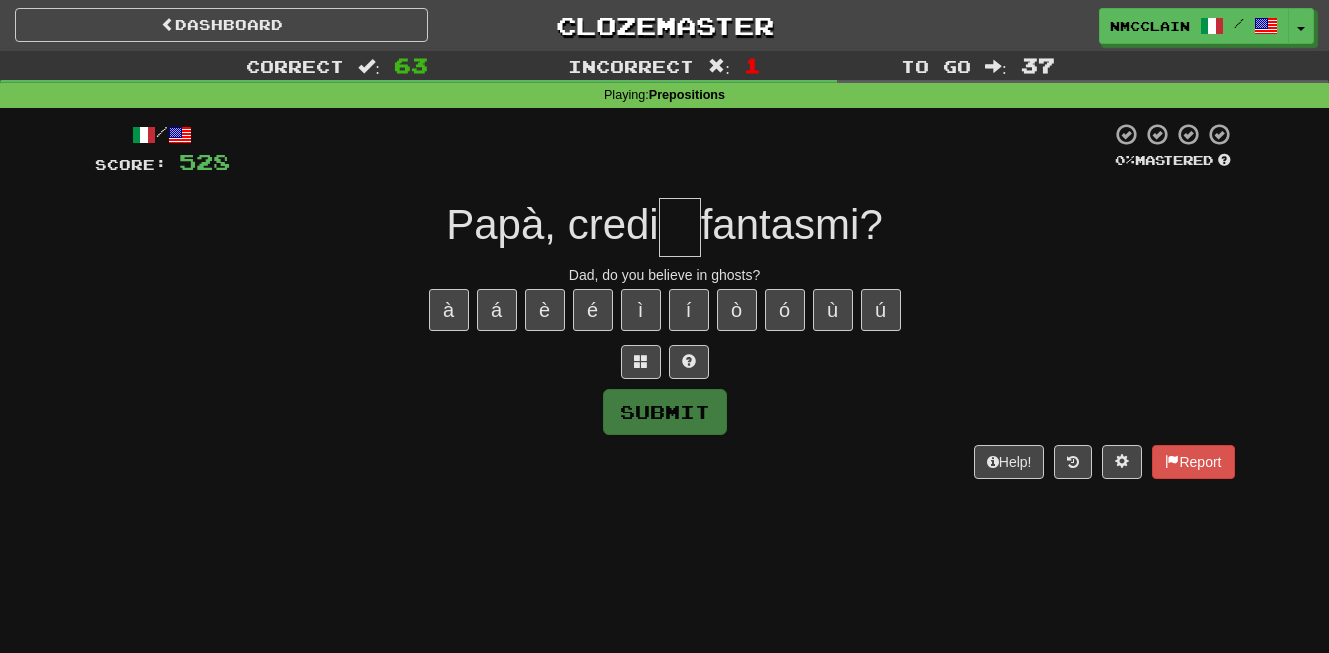 type on "*" 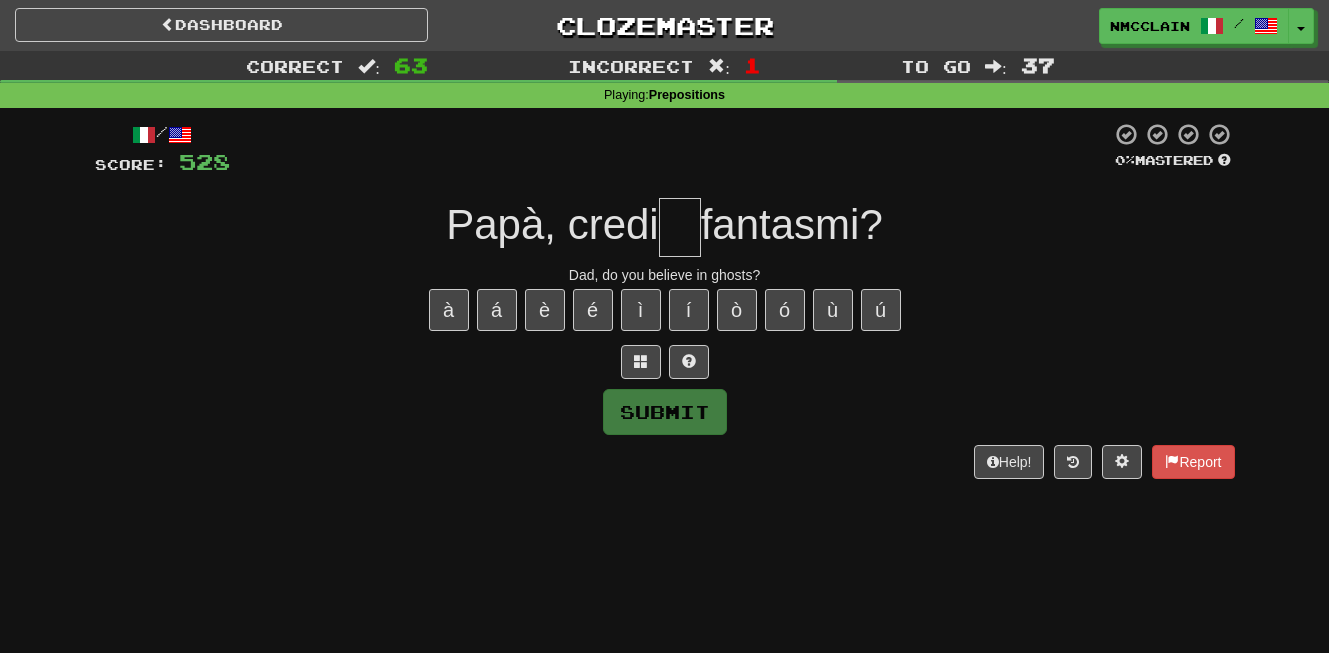 type on "*" 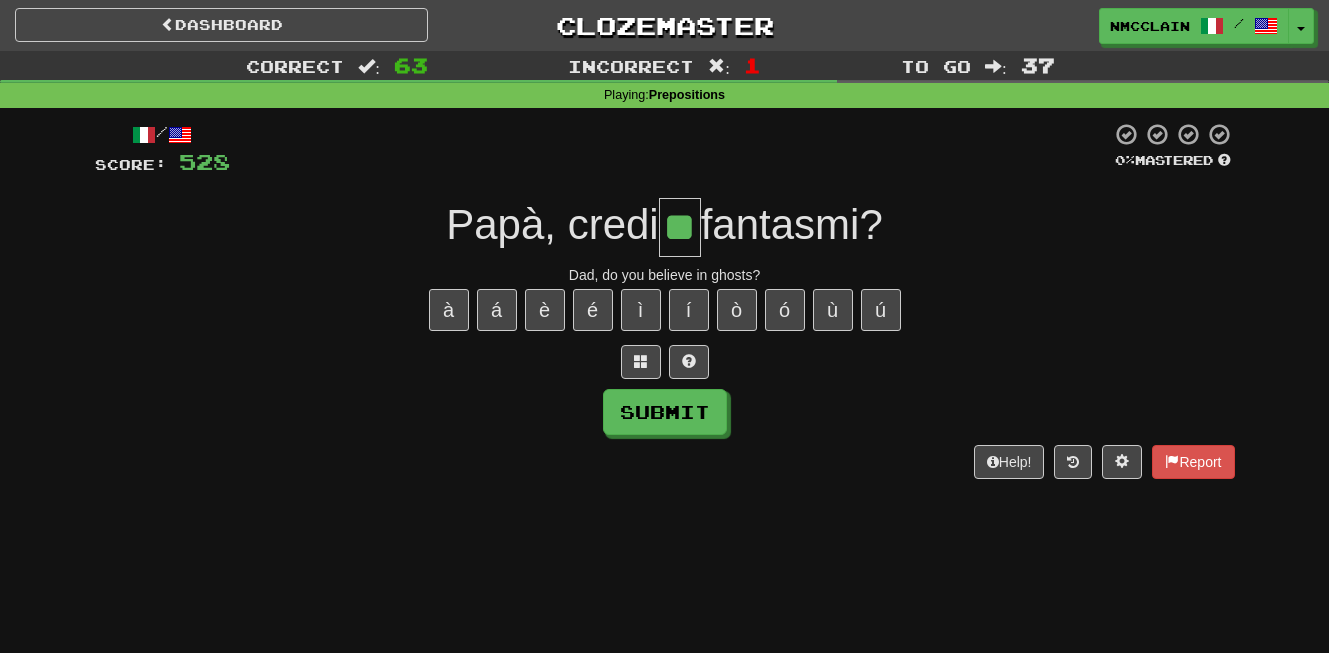 type on "**" 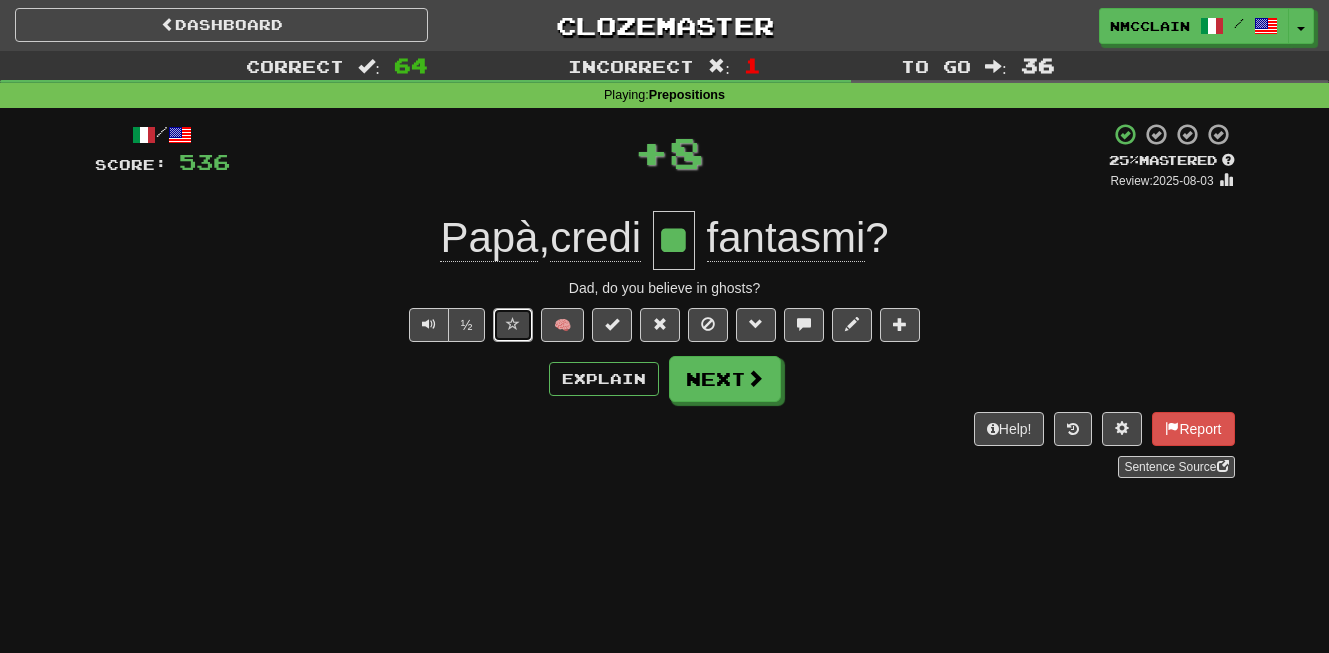 click at bounding box center (513, 325) 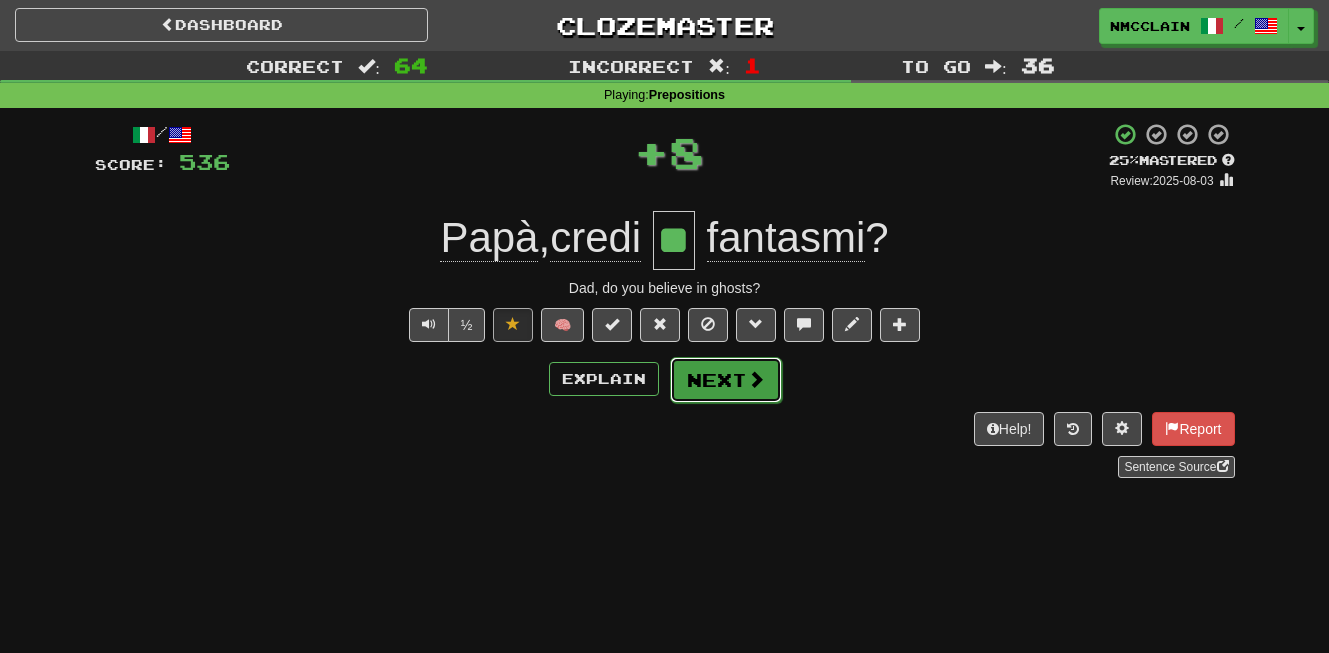 click on "Next" at bounding box center (726, 380) 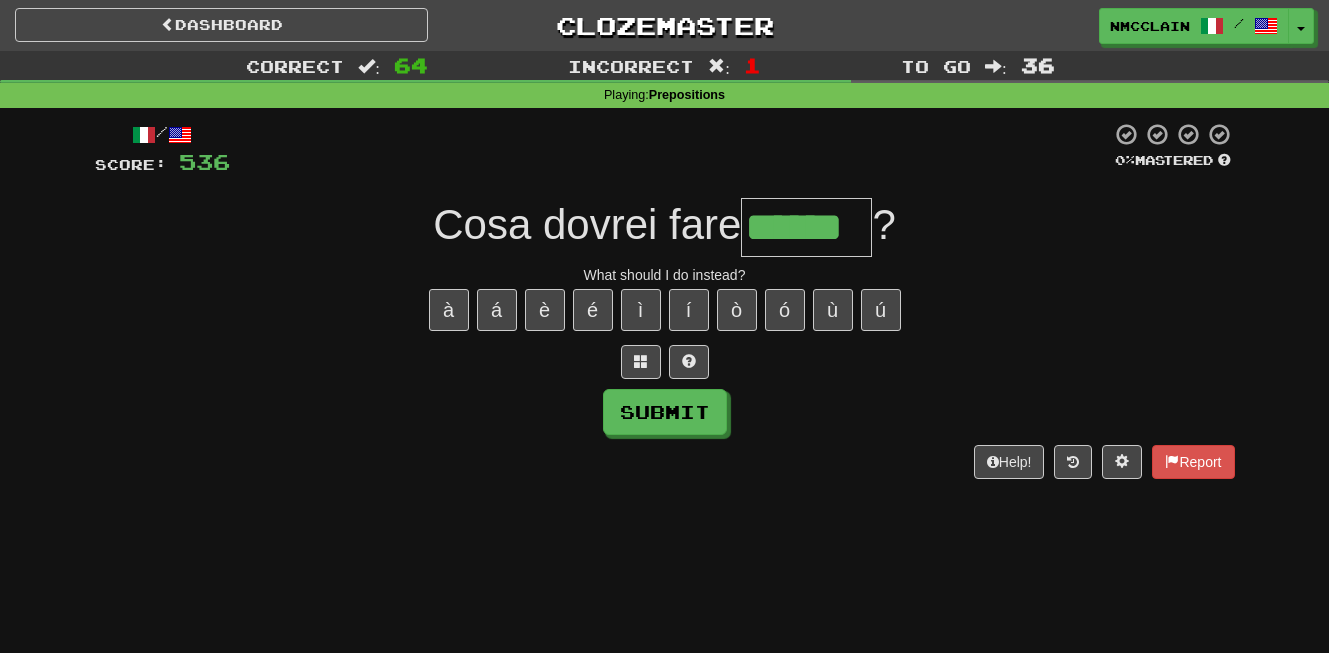 type on "******" 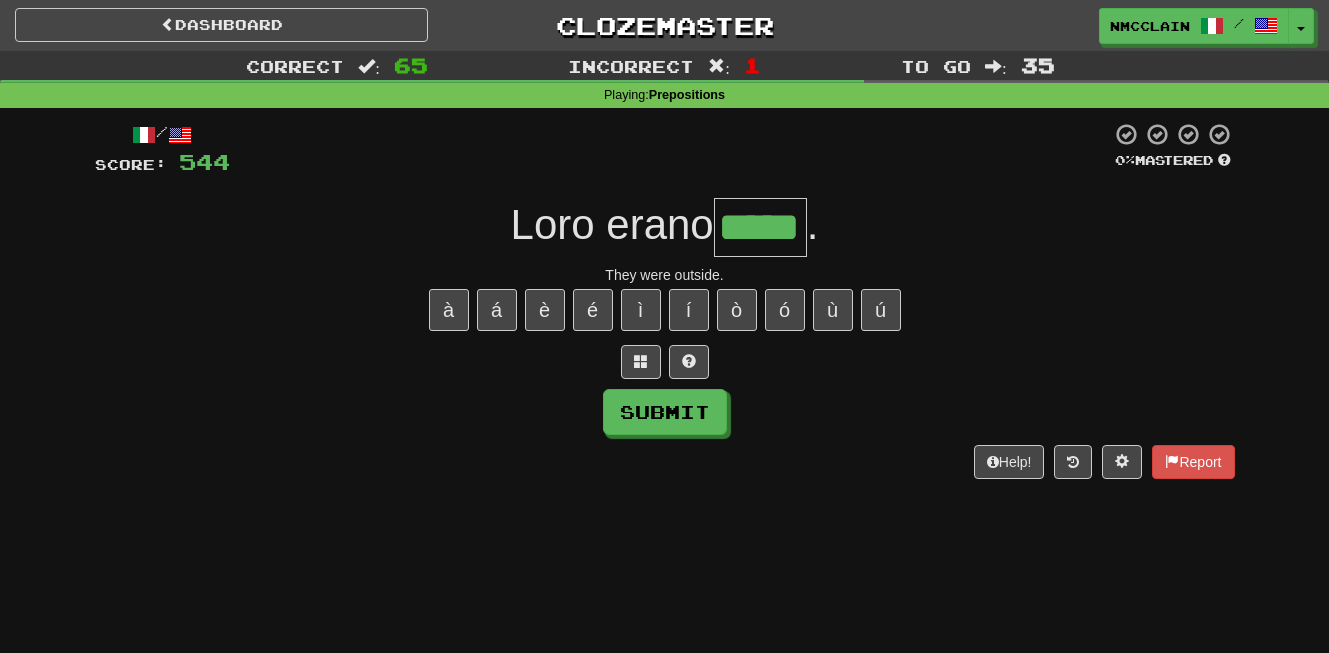 type on "*****" 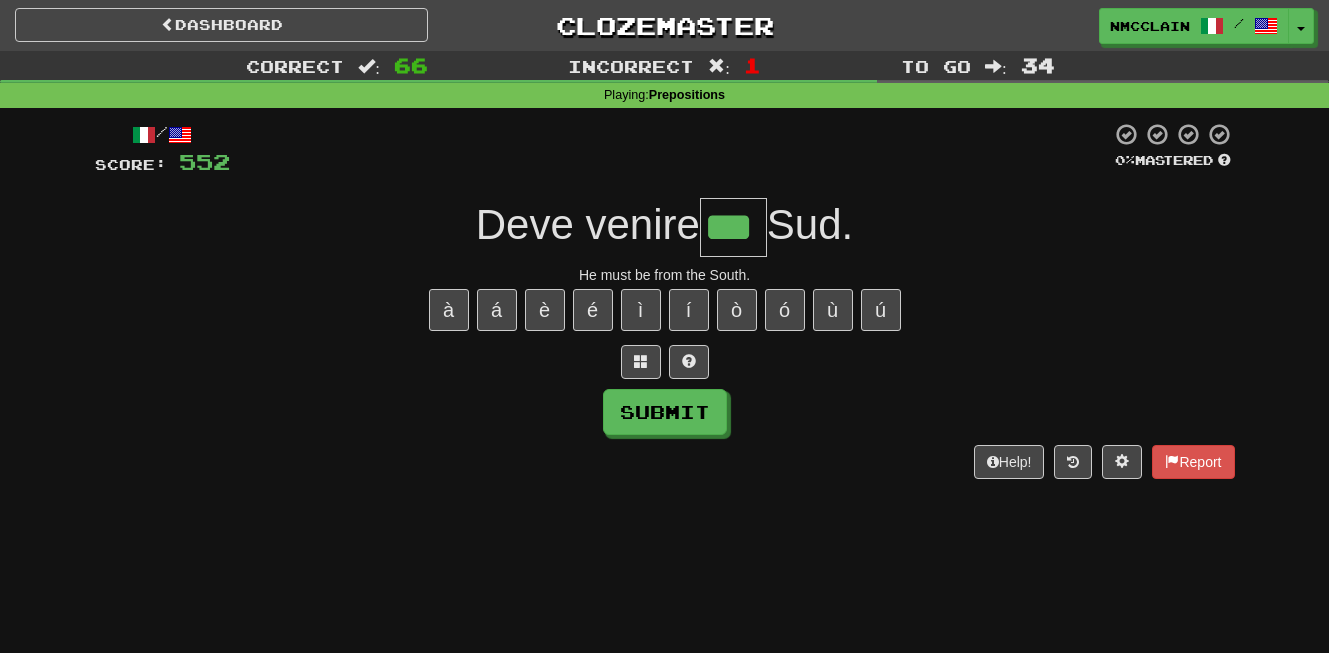 type on "***" 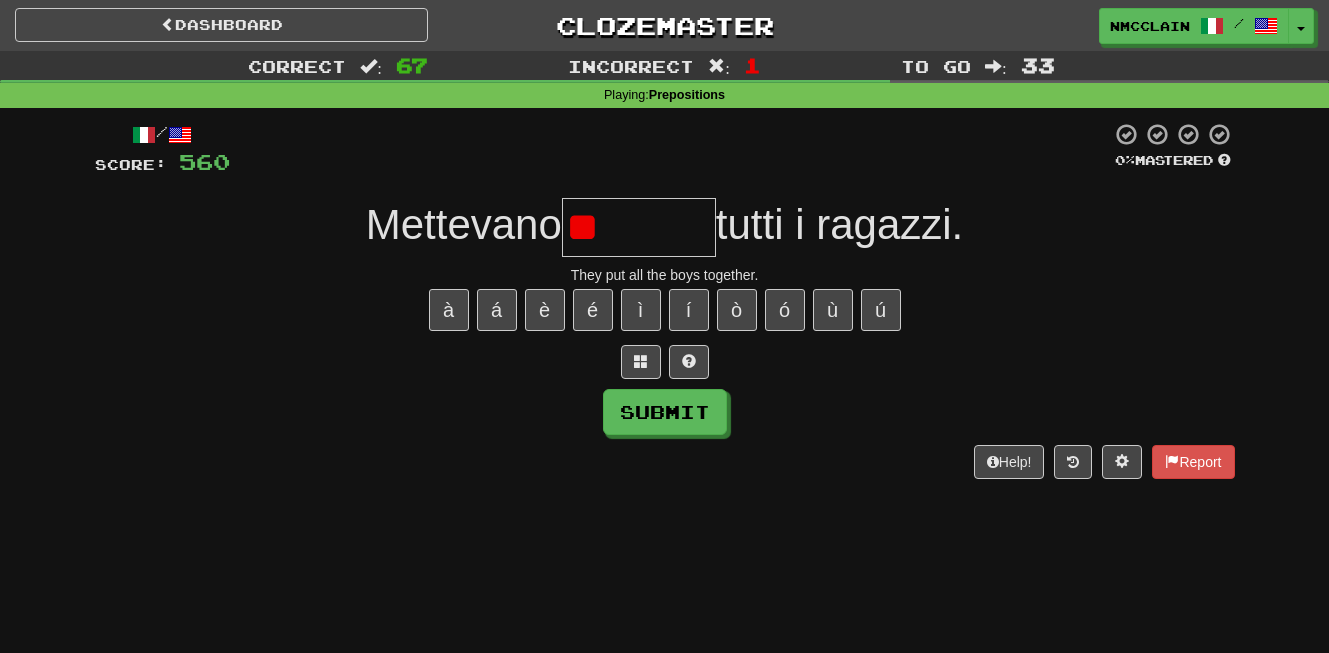 type on "*" 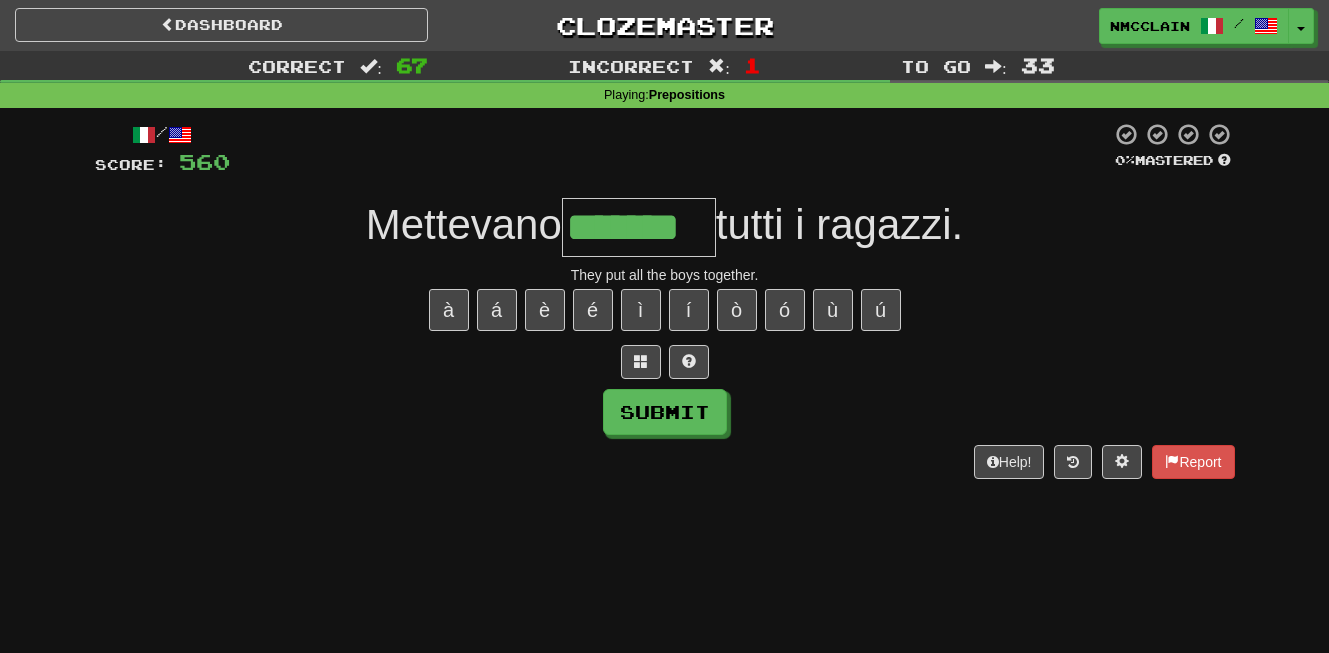 type on "*******" 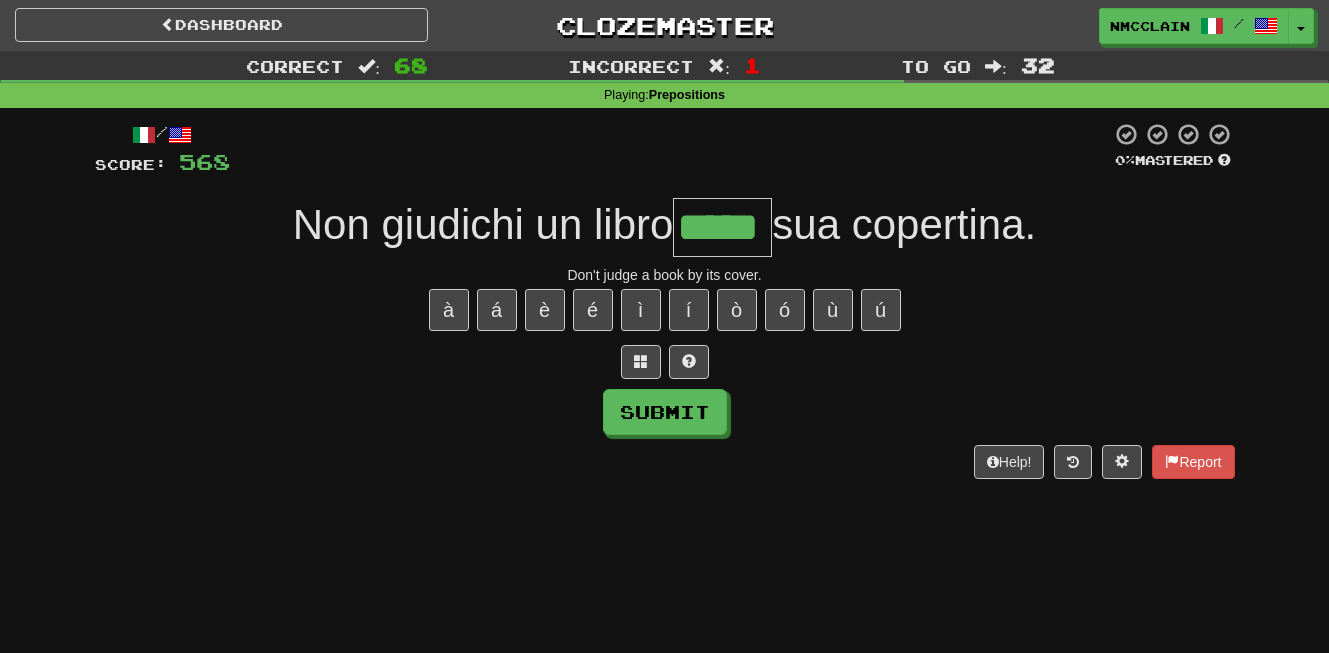 type on "*****" 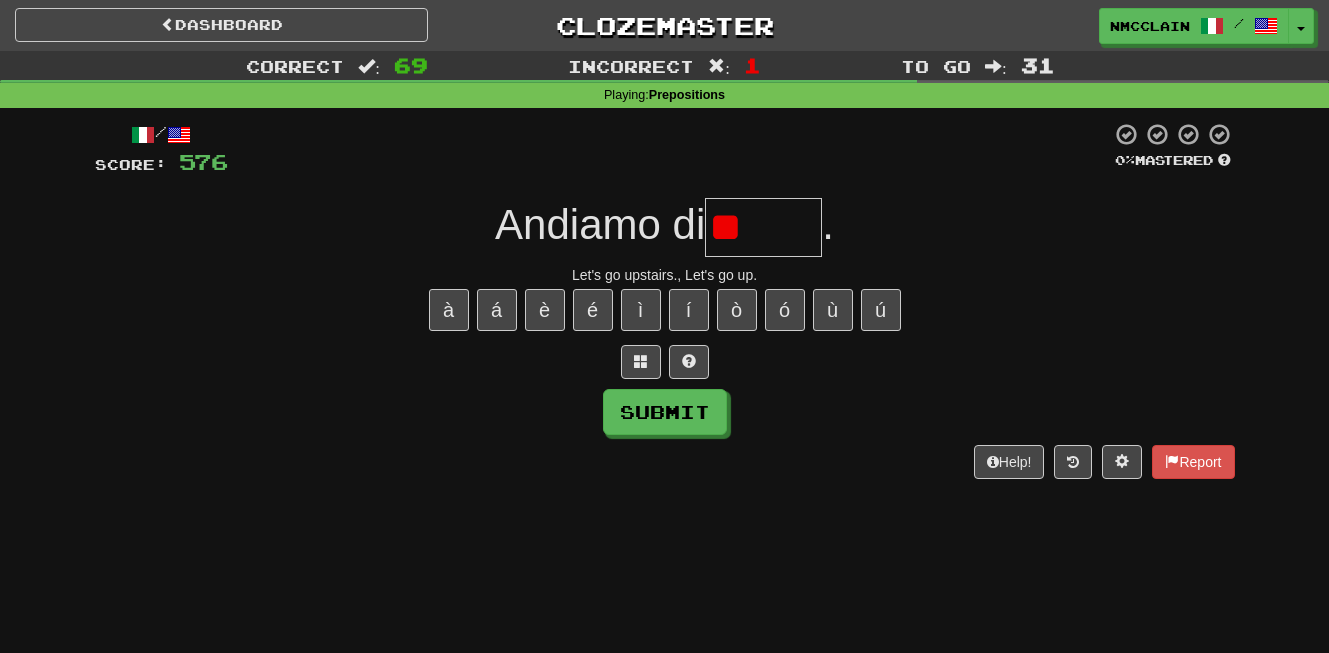 type on "*" 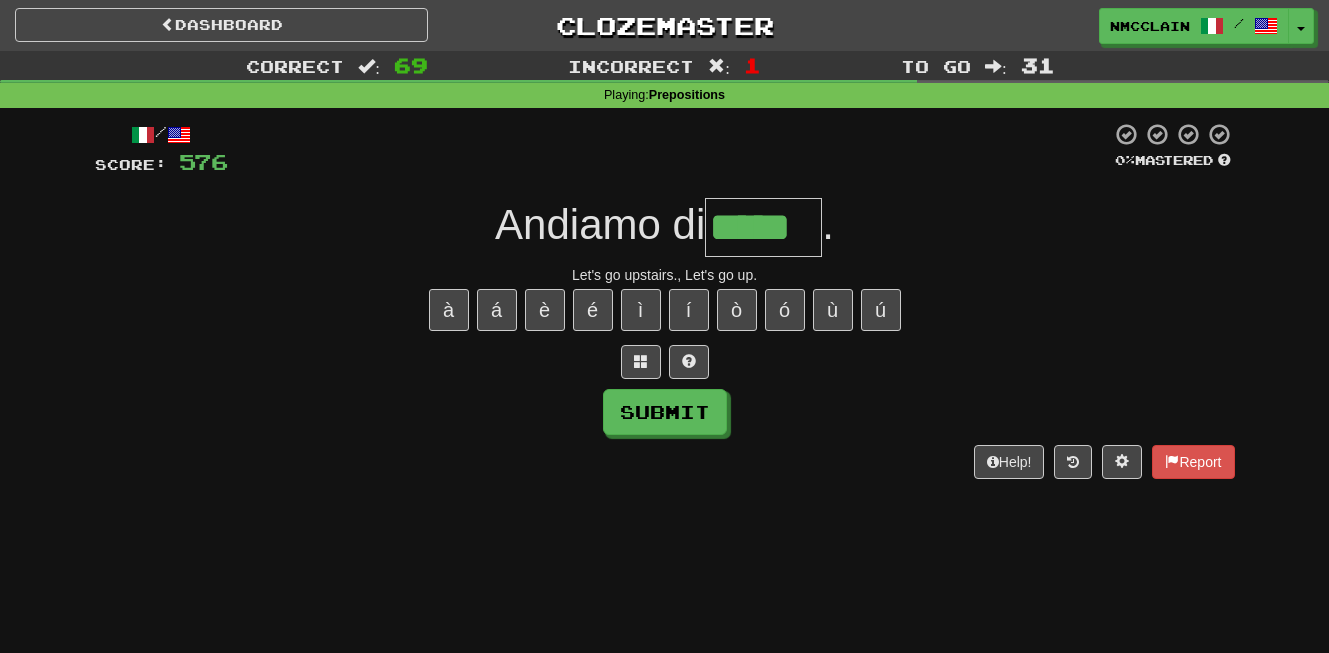 type on "*****" 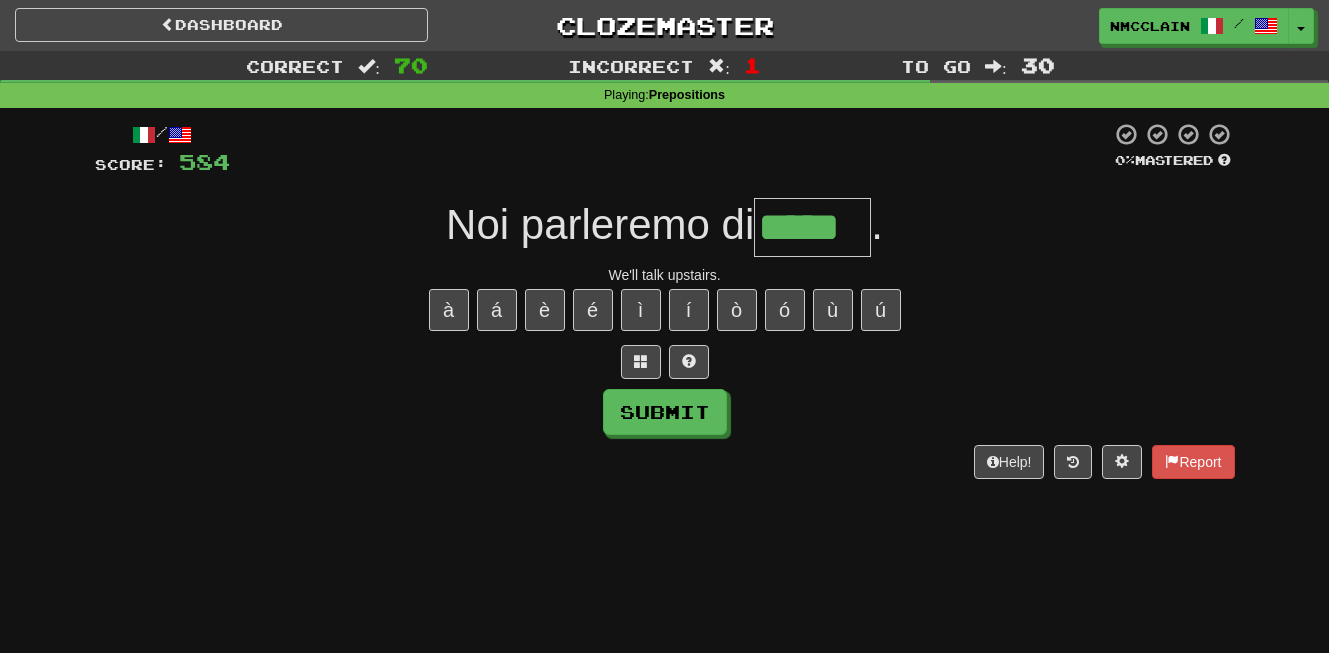 type on "*****" 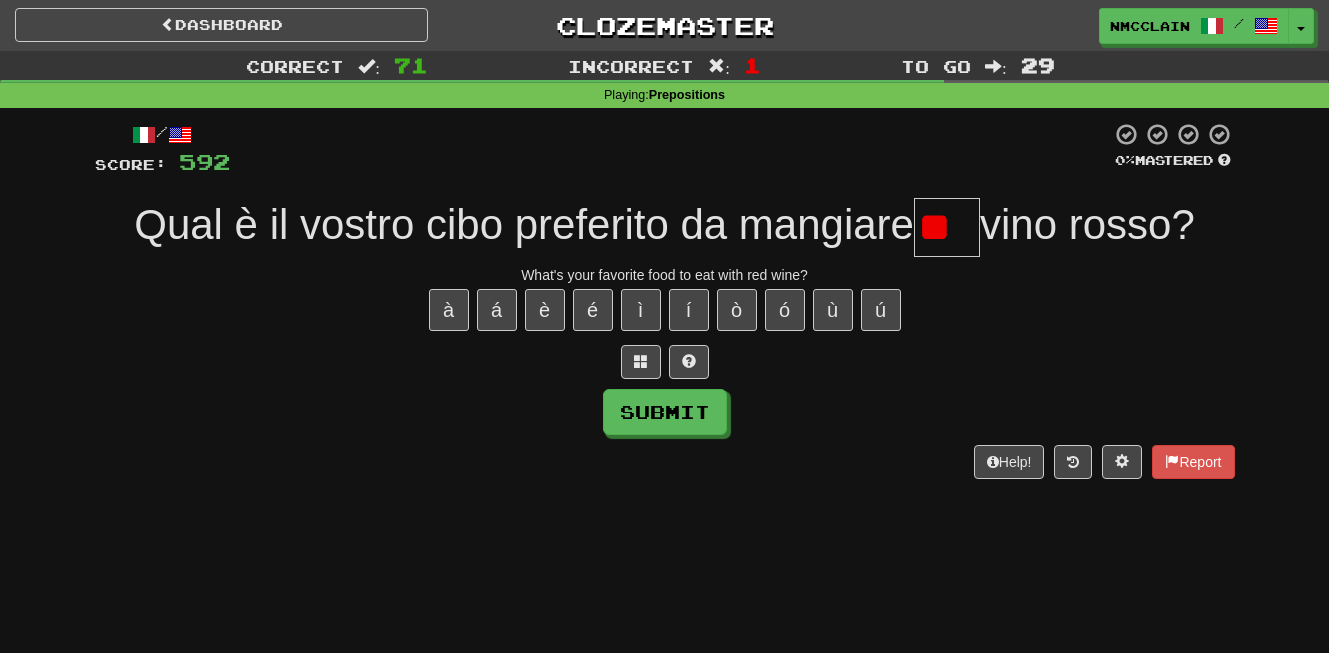 scroll, scrollTop: 0, scrollLeft: 0, axis: both 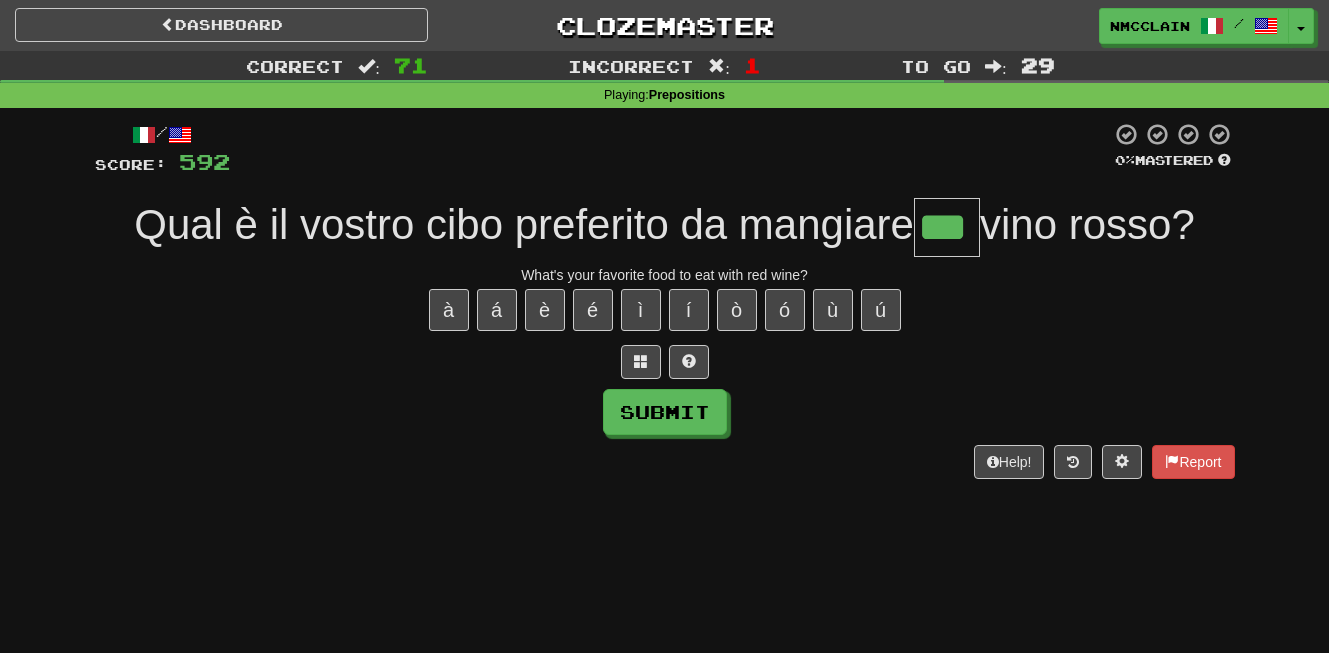 type on "***" 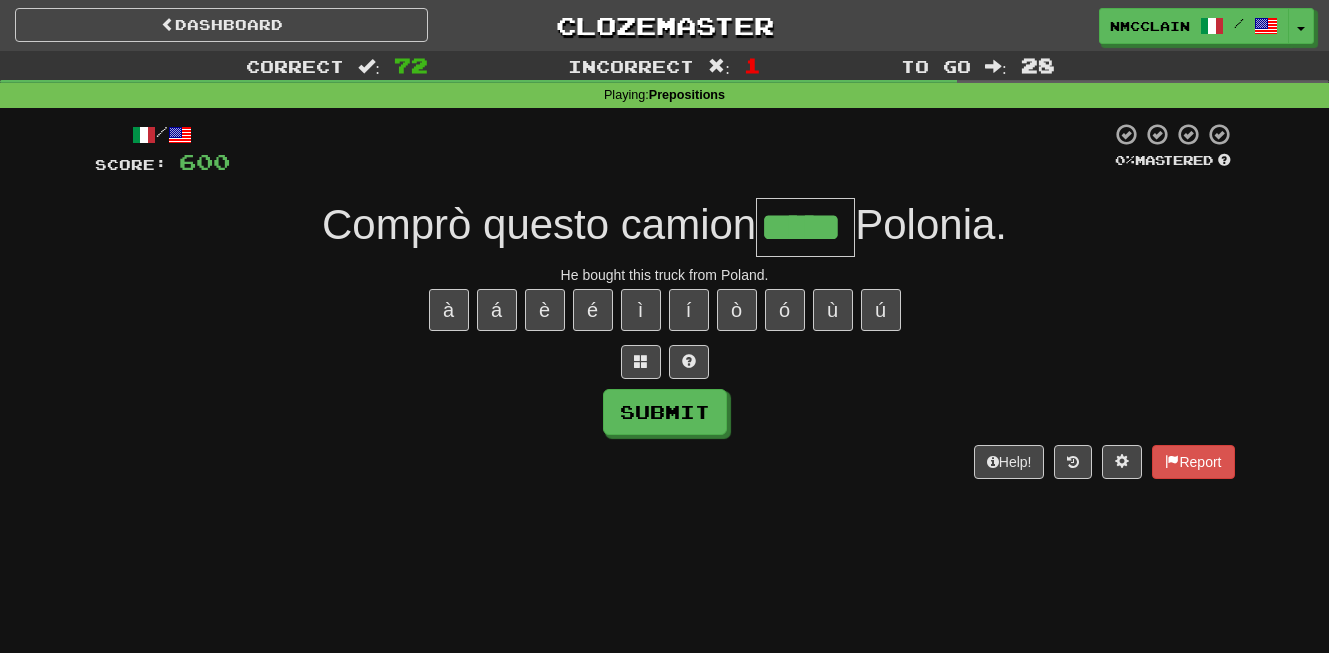 type on "*****" 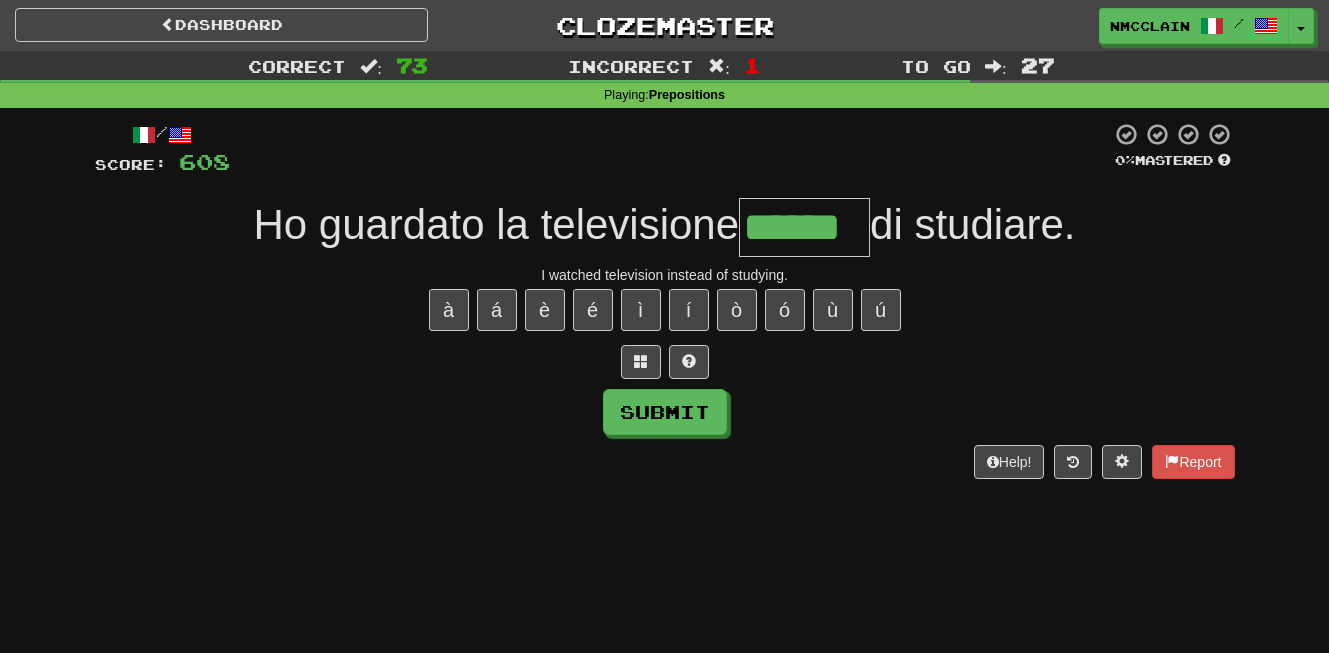 type on "******" 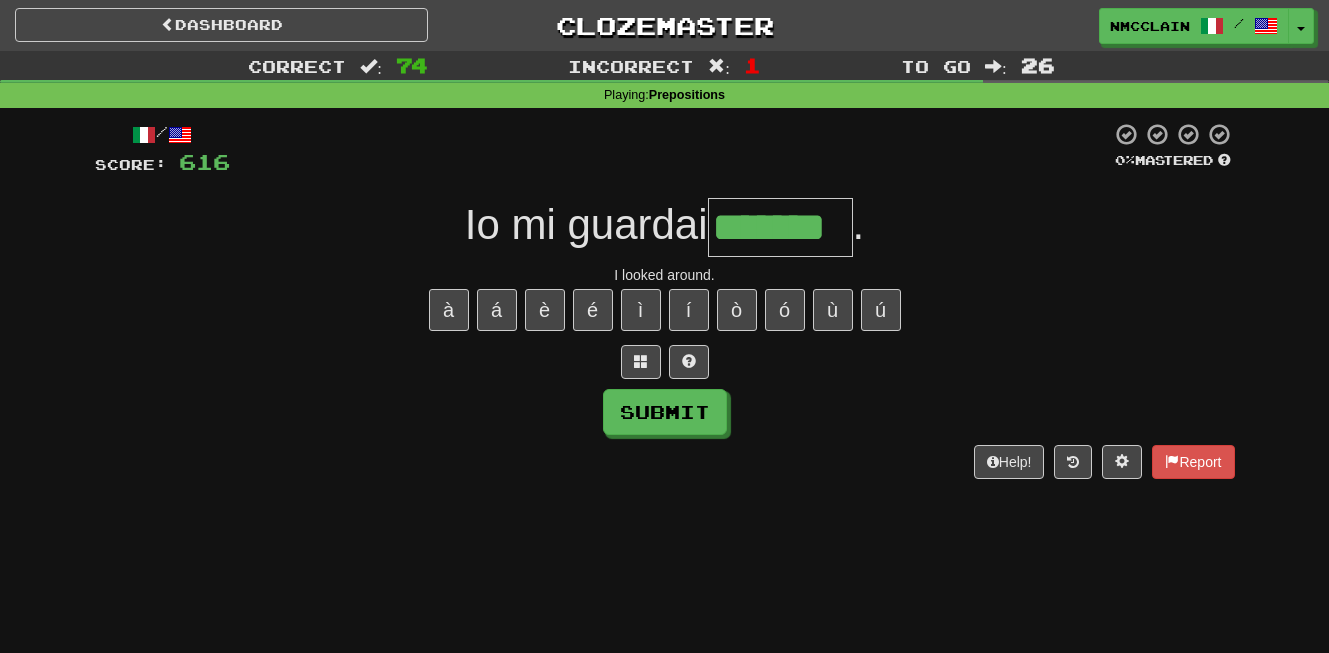 type on "*******" 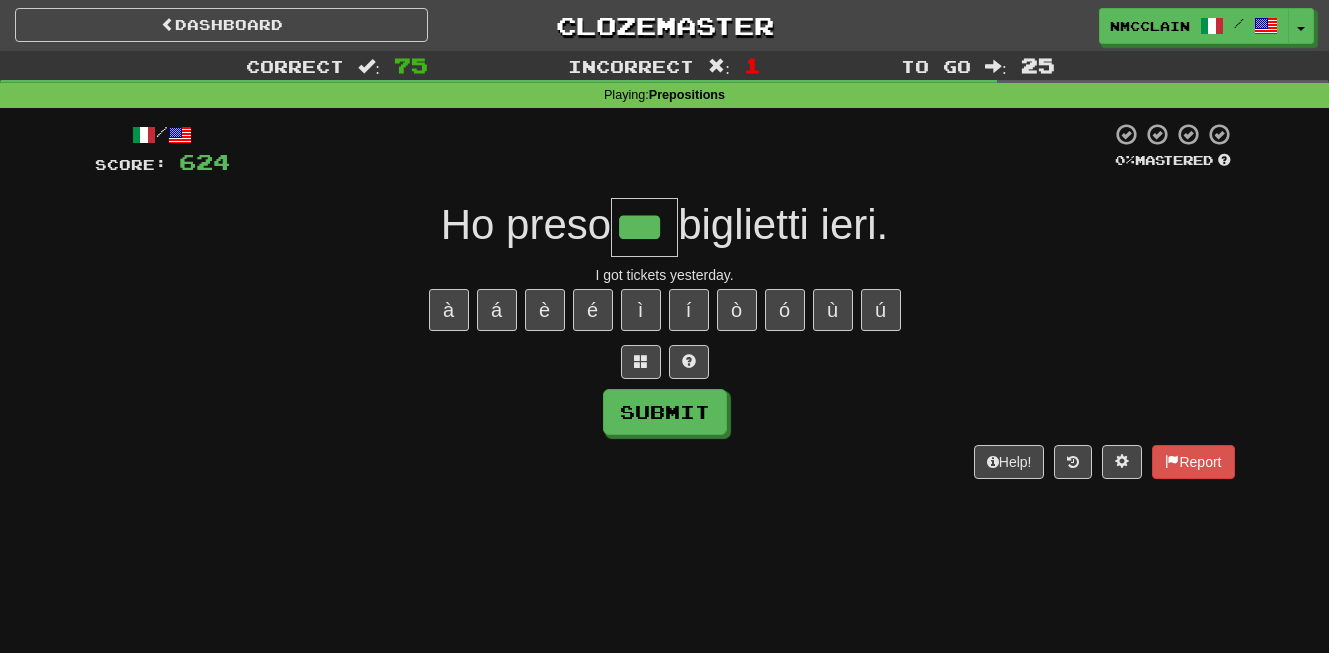 type on "***" 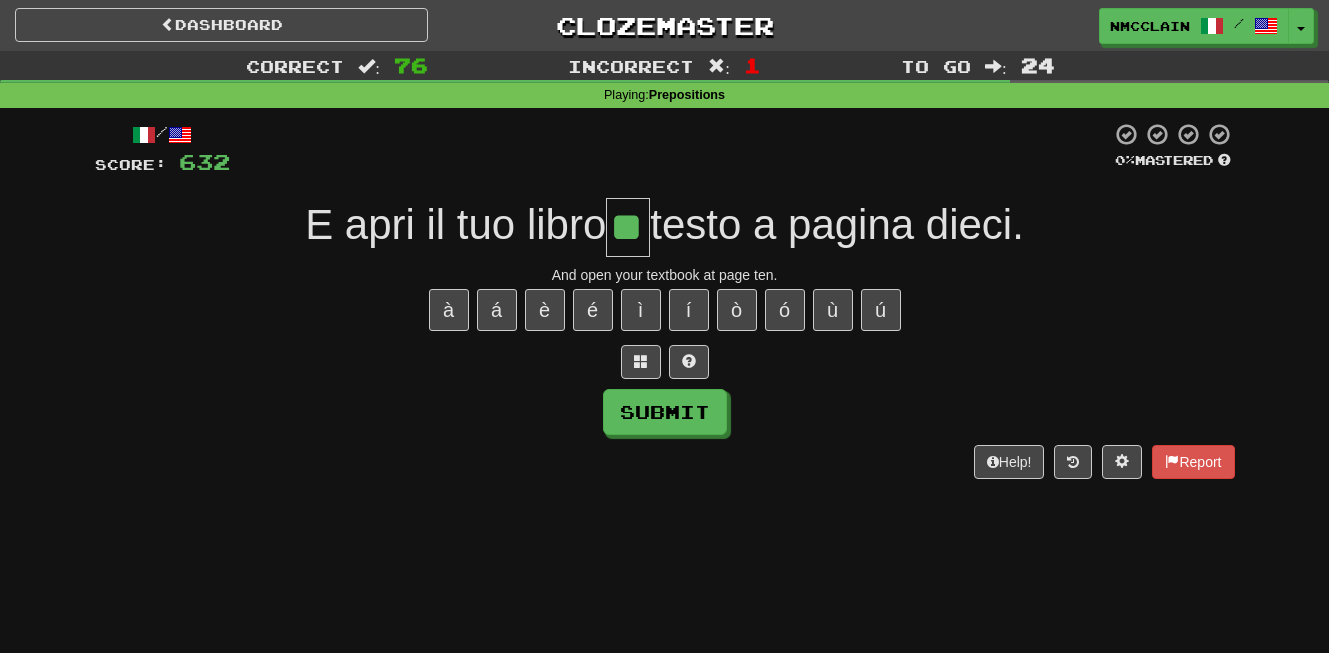 type on "**" 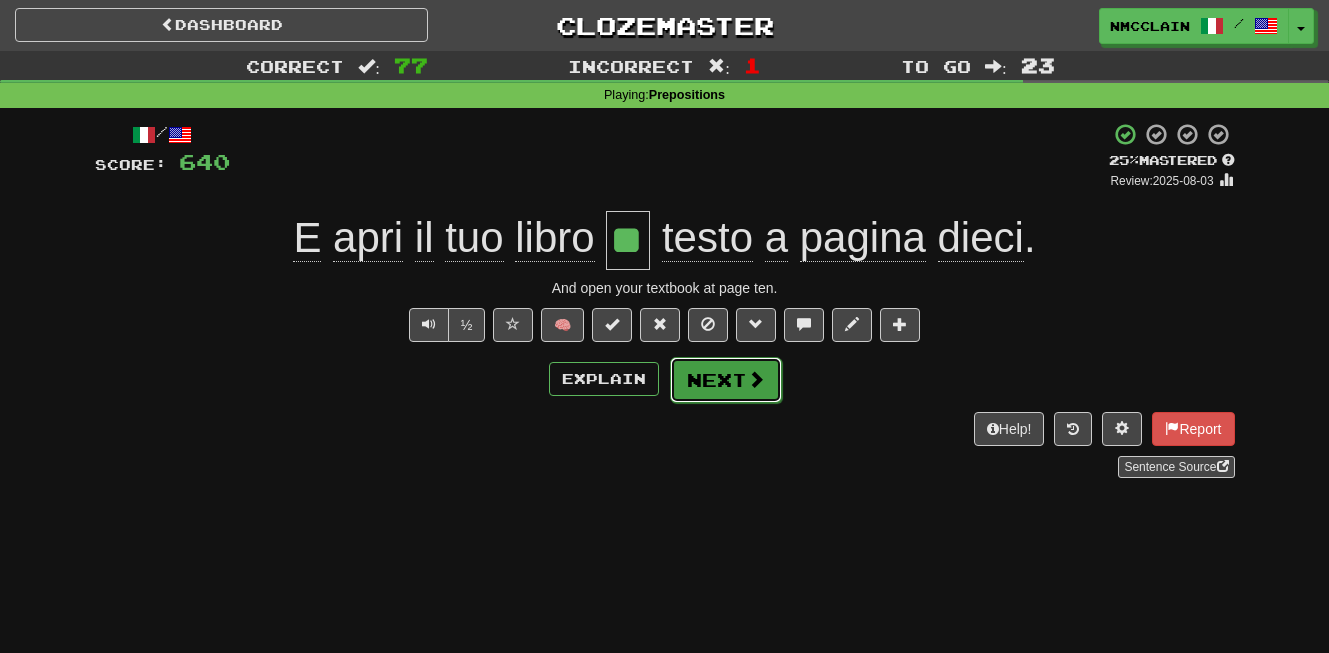 click on "Next" at bounding box center [726, 380] 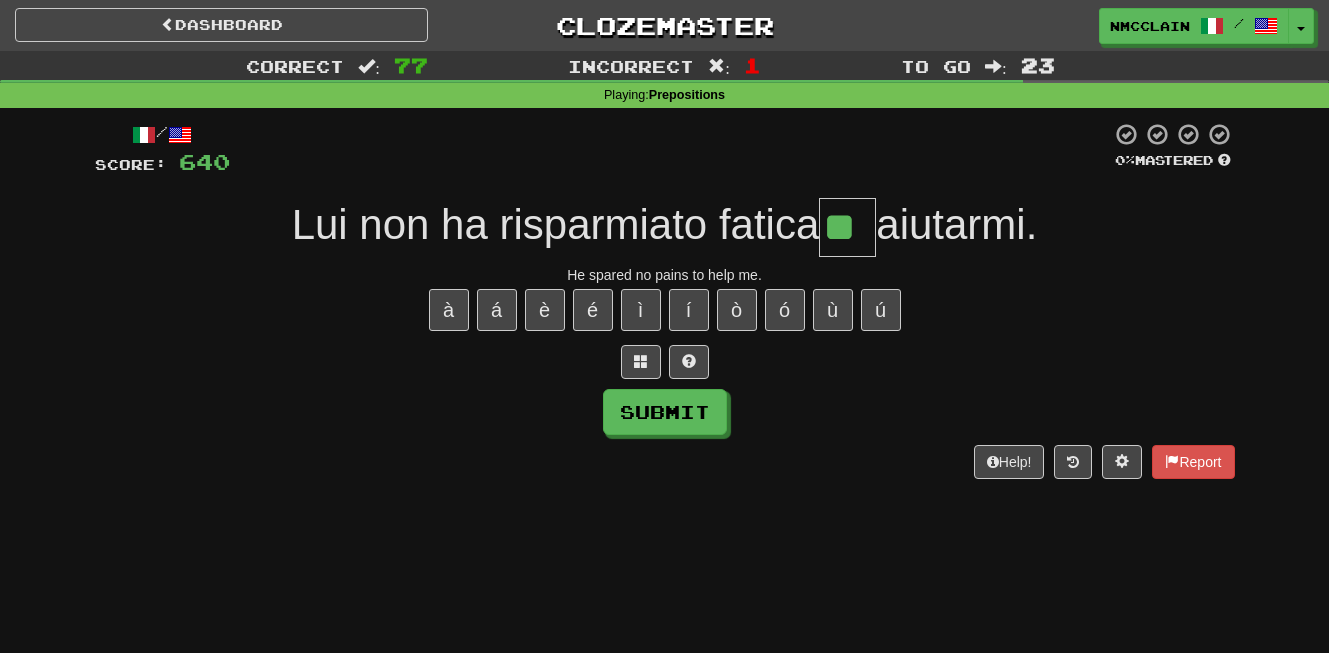 type on "**" 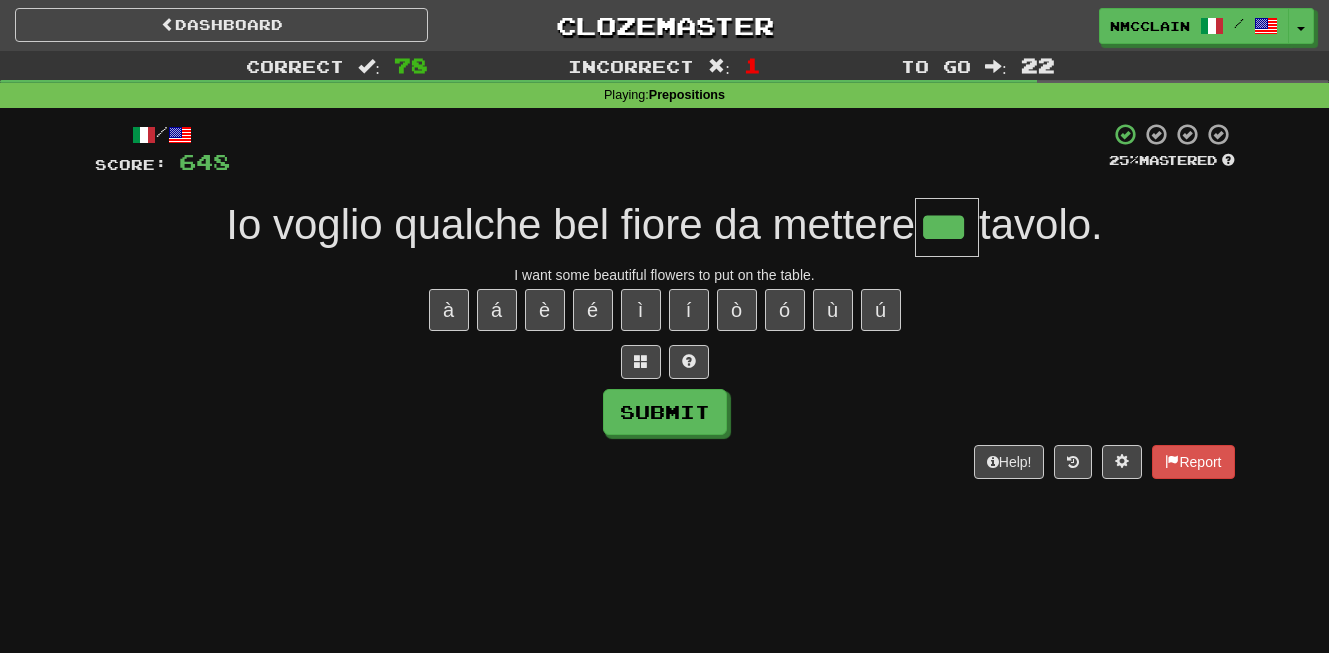 type on "***" 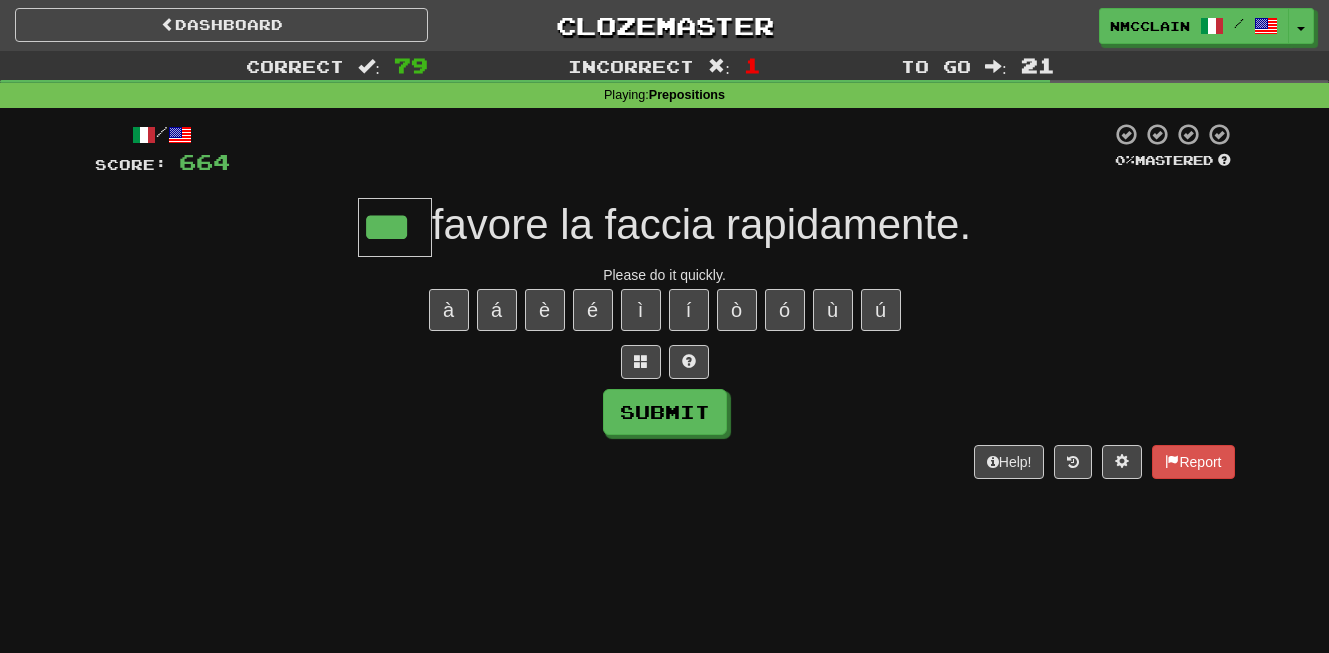 type on "***" 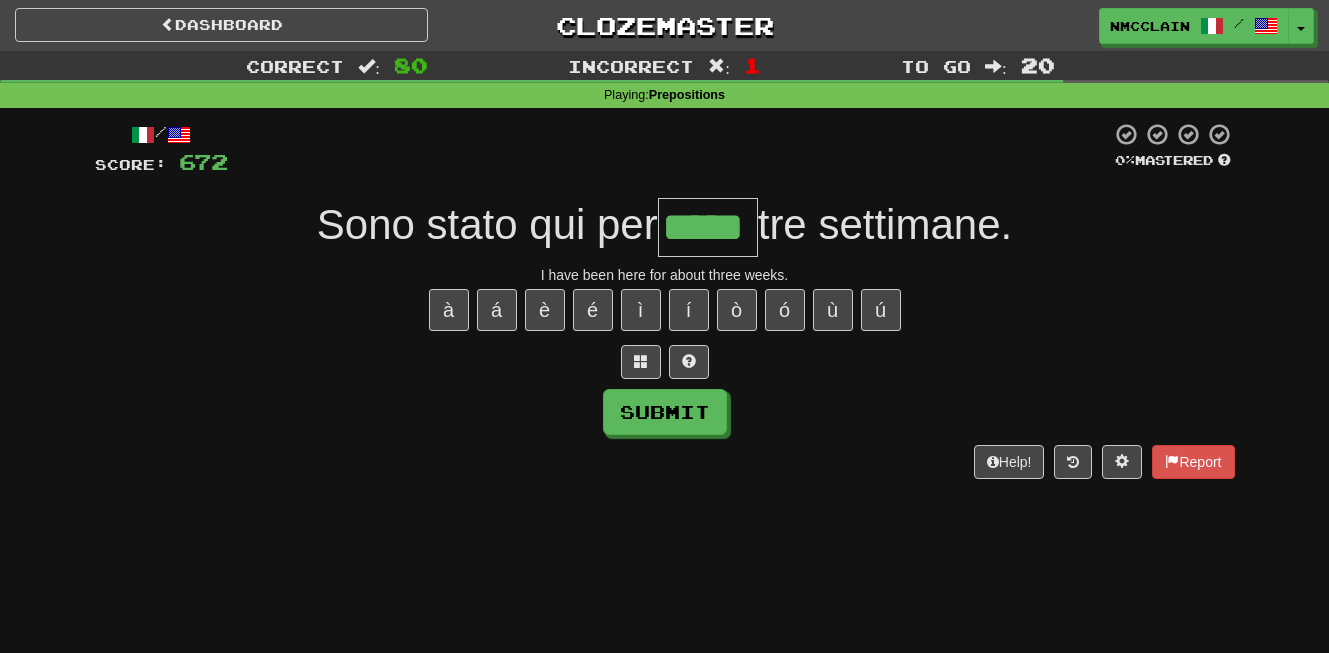 type on "*****" 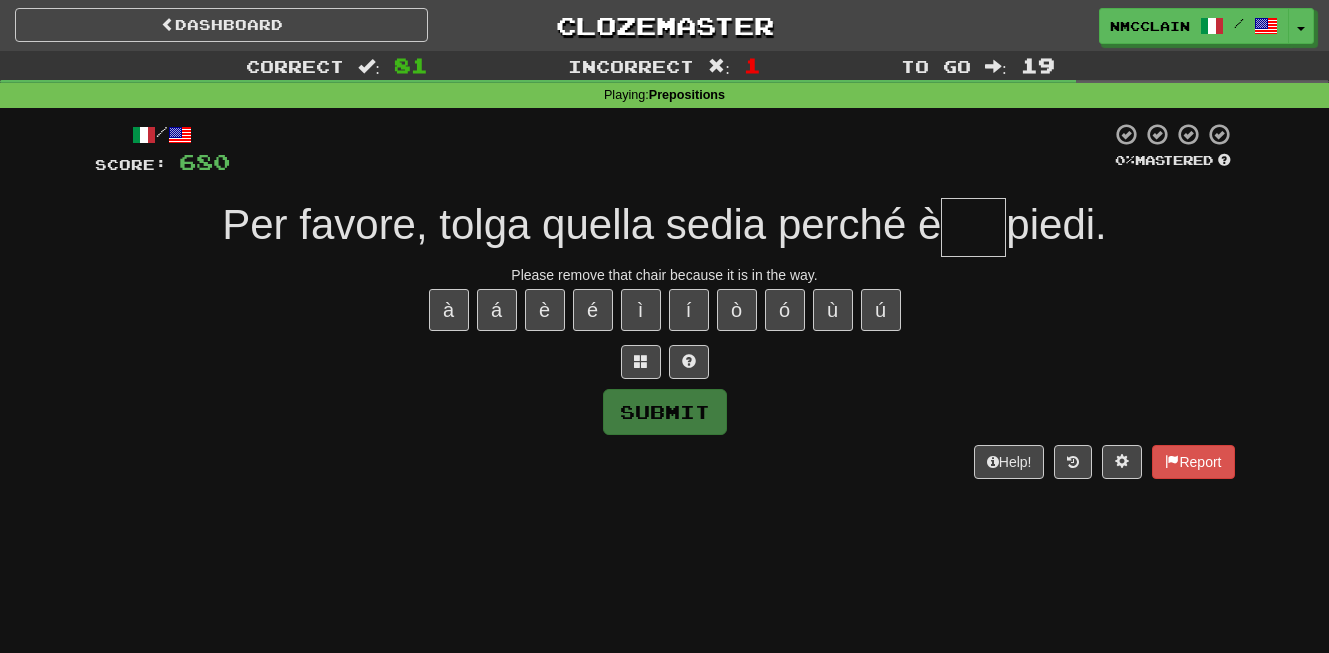 type on "*" 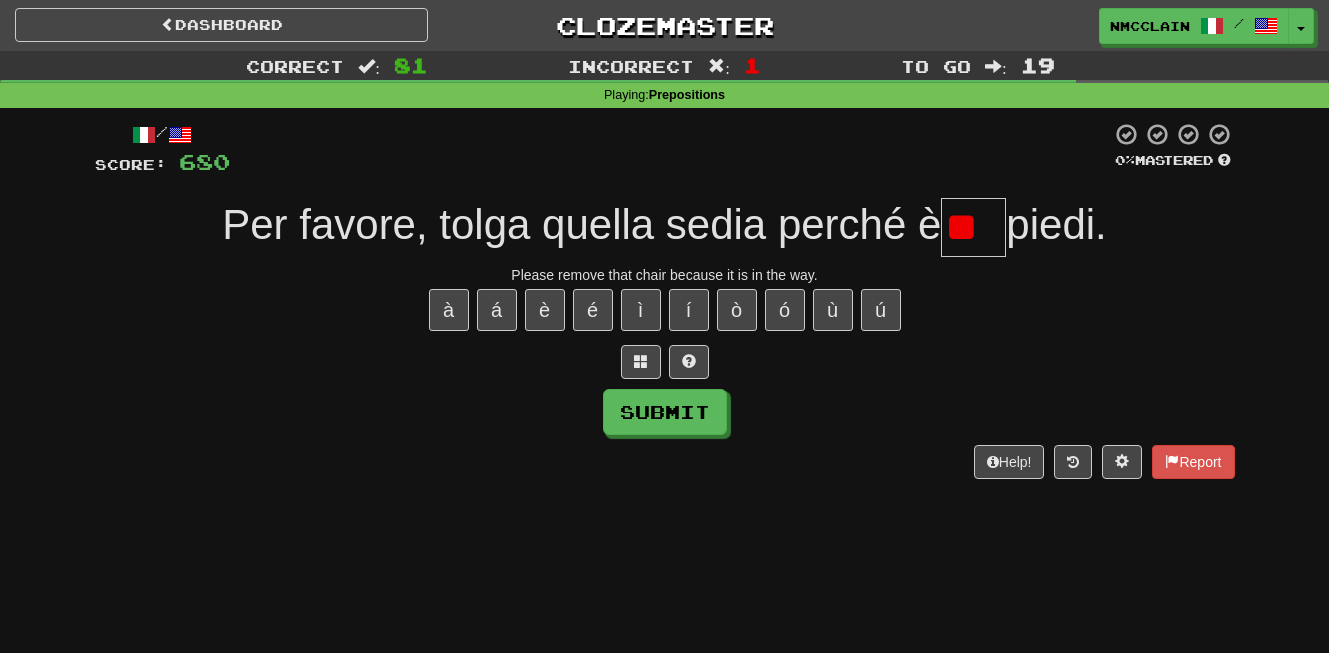 type on "*" 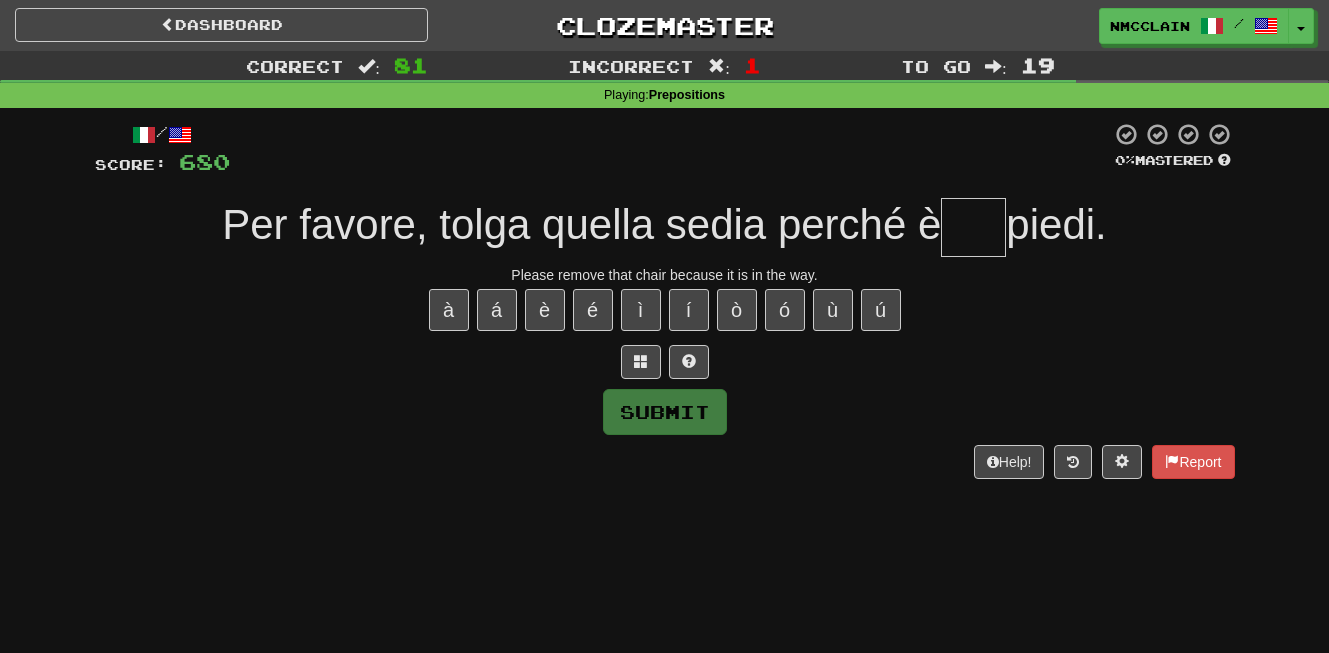 type on "*" 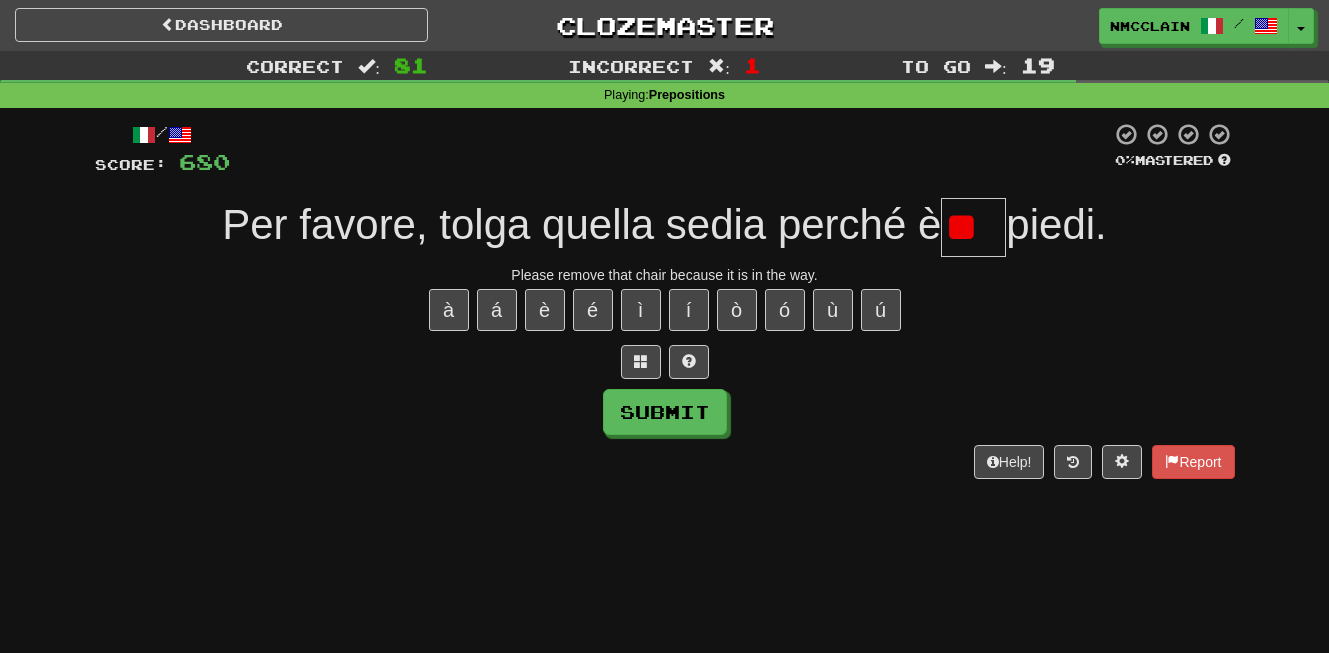 type on "*" 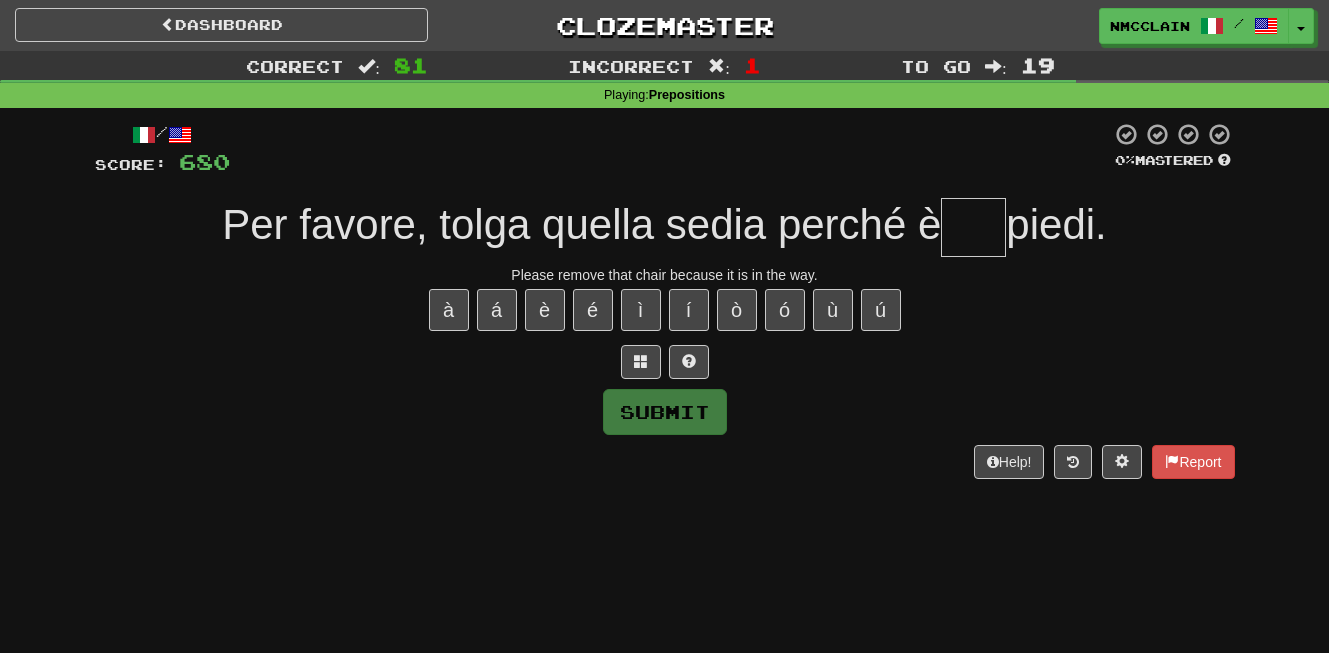 type on "*" 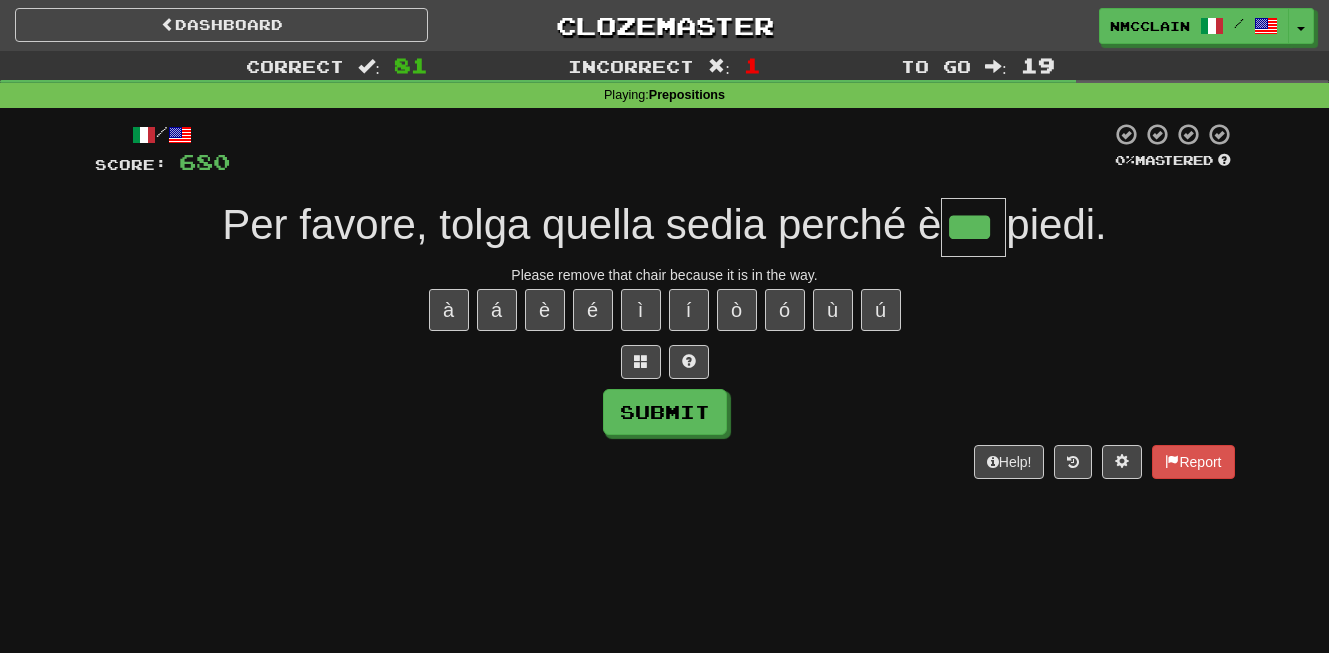 type on "***" 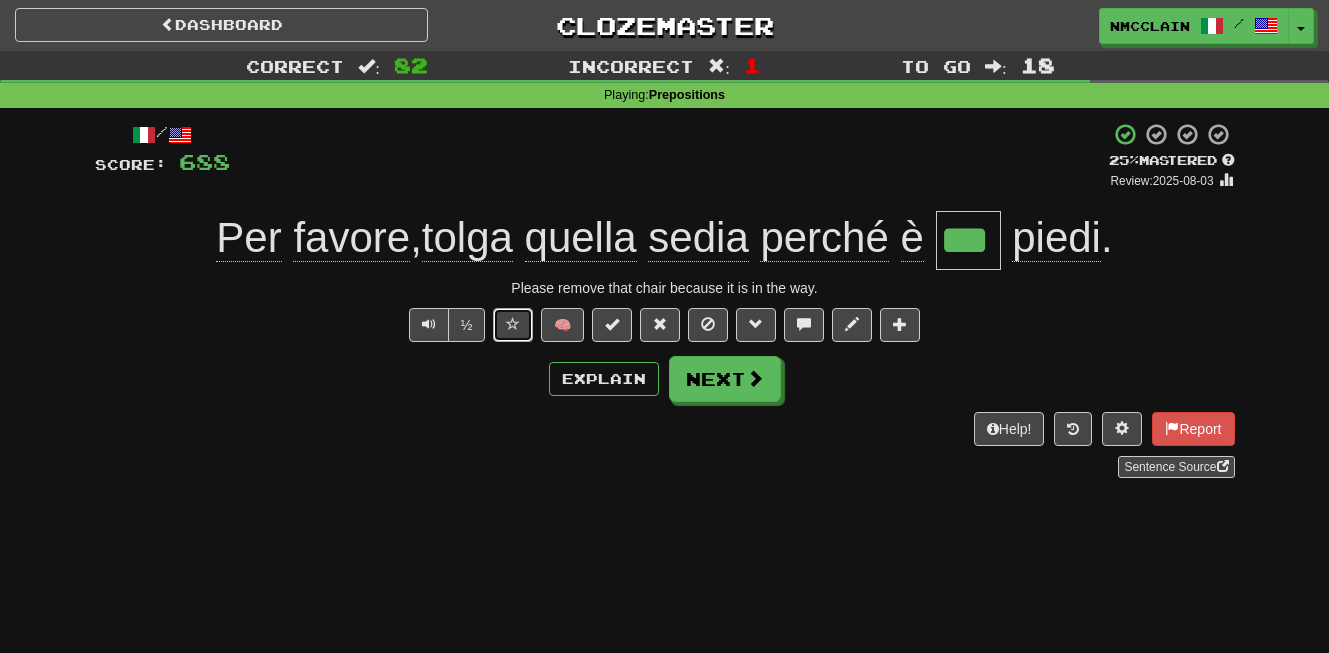 click at bounding box center [513, 324] 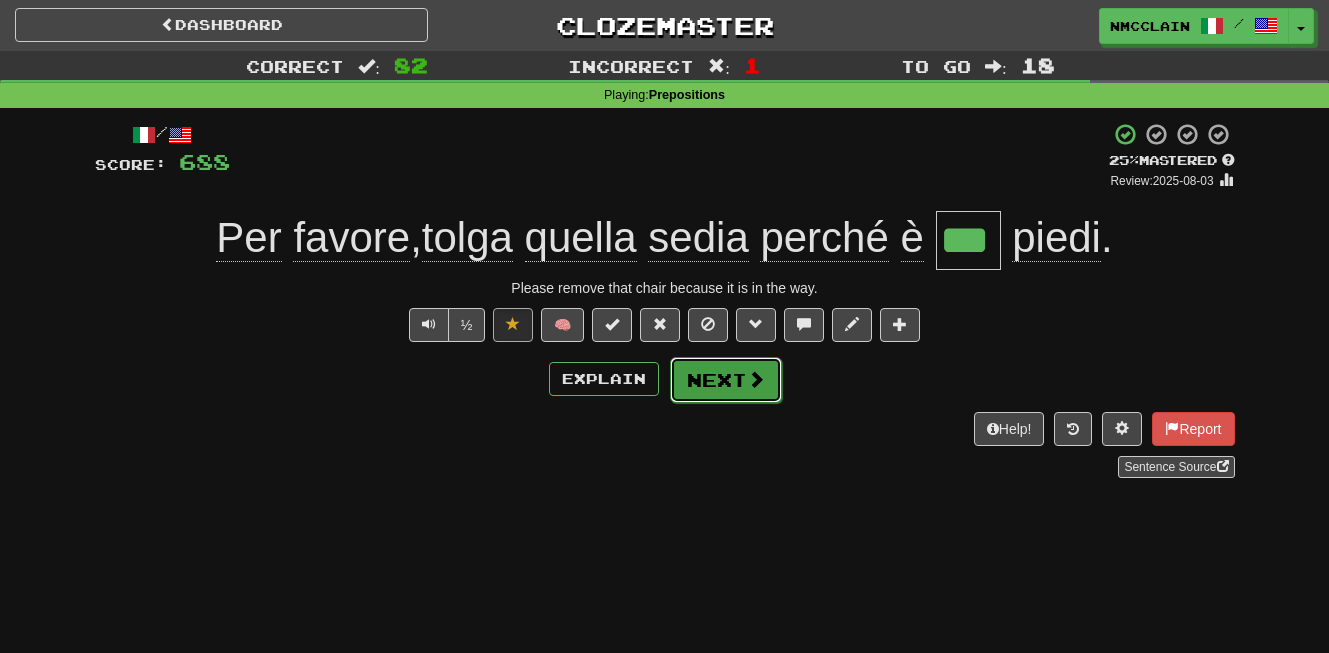 click on "Next" at bounding box center [726, 380] 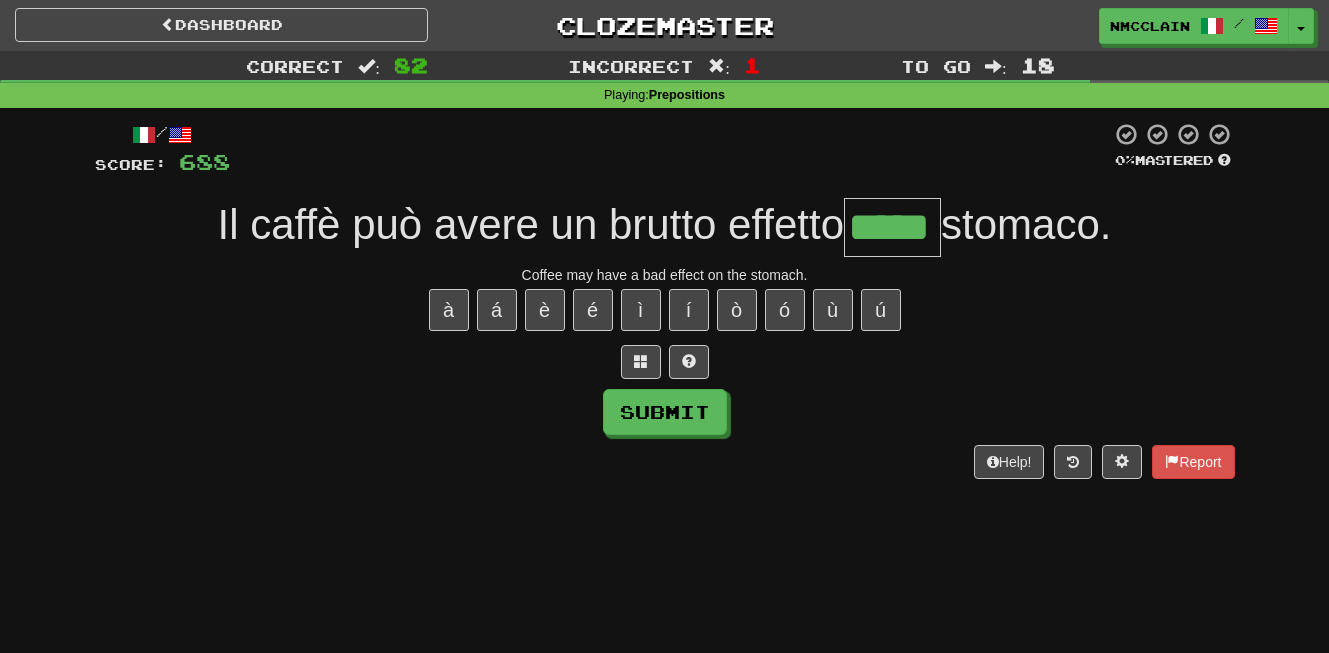 type on "*****" 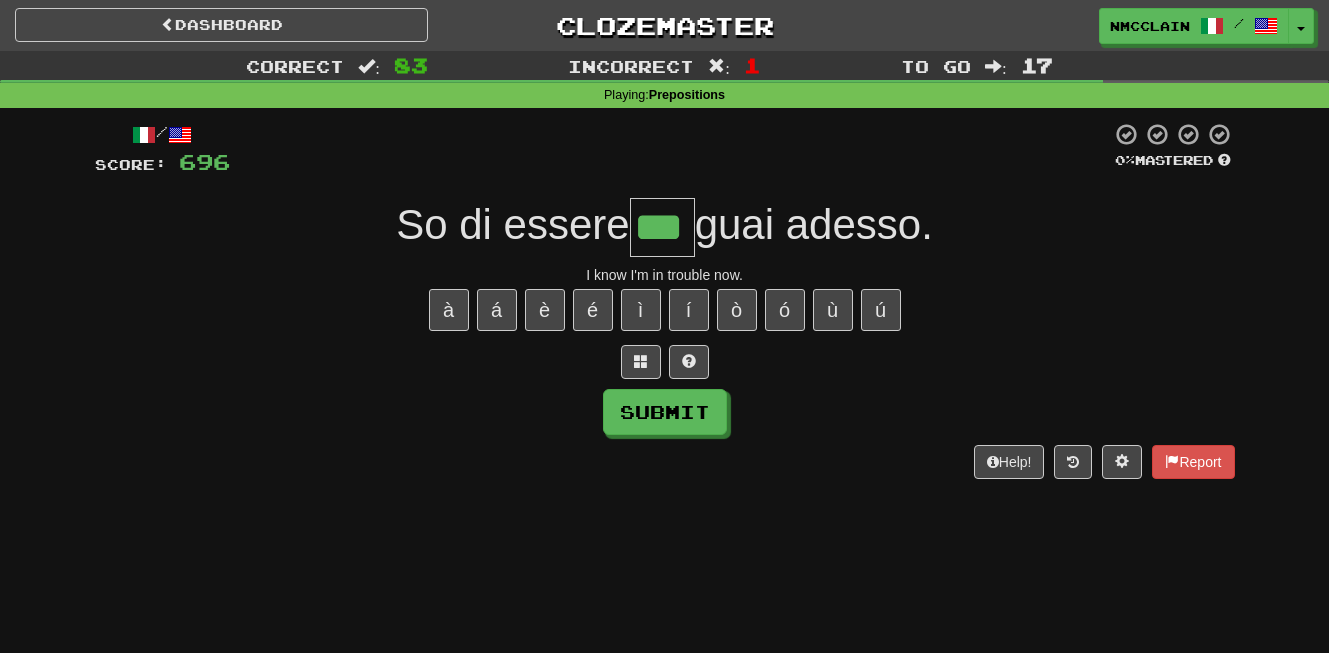 type on "***" 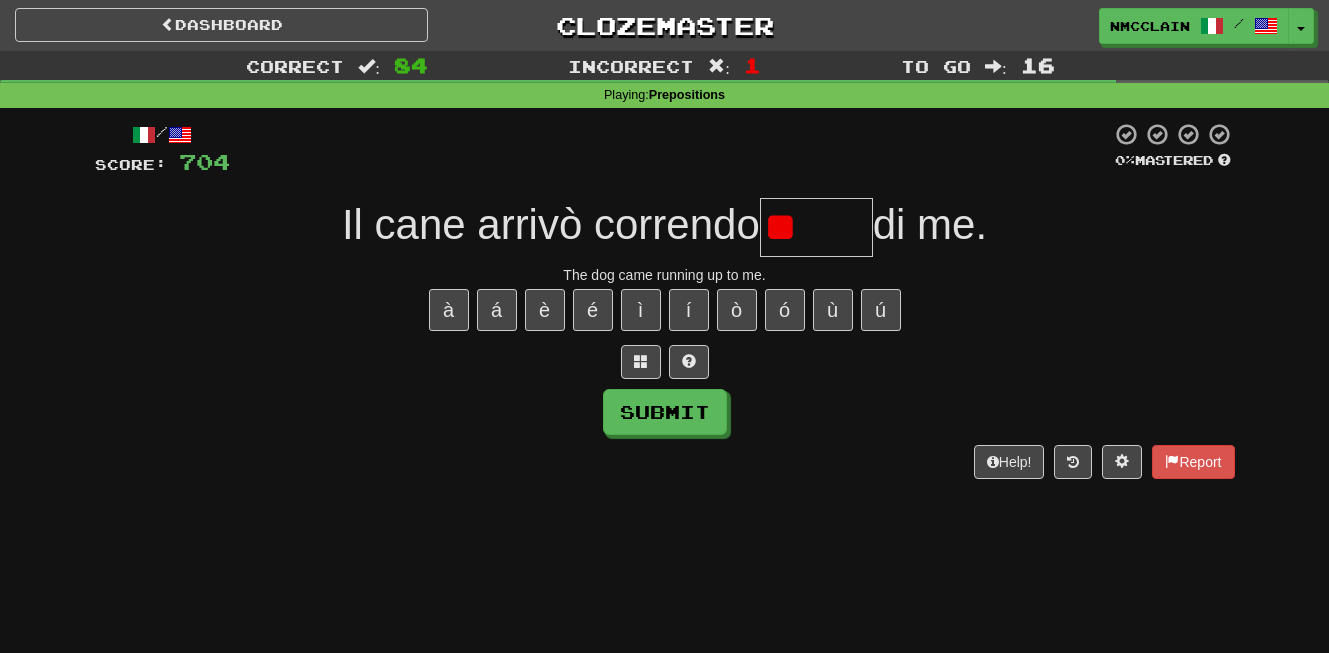 type on "*" 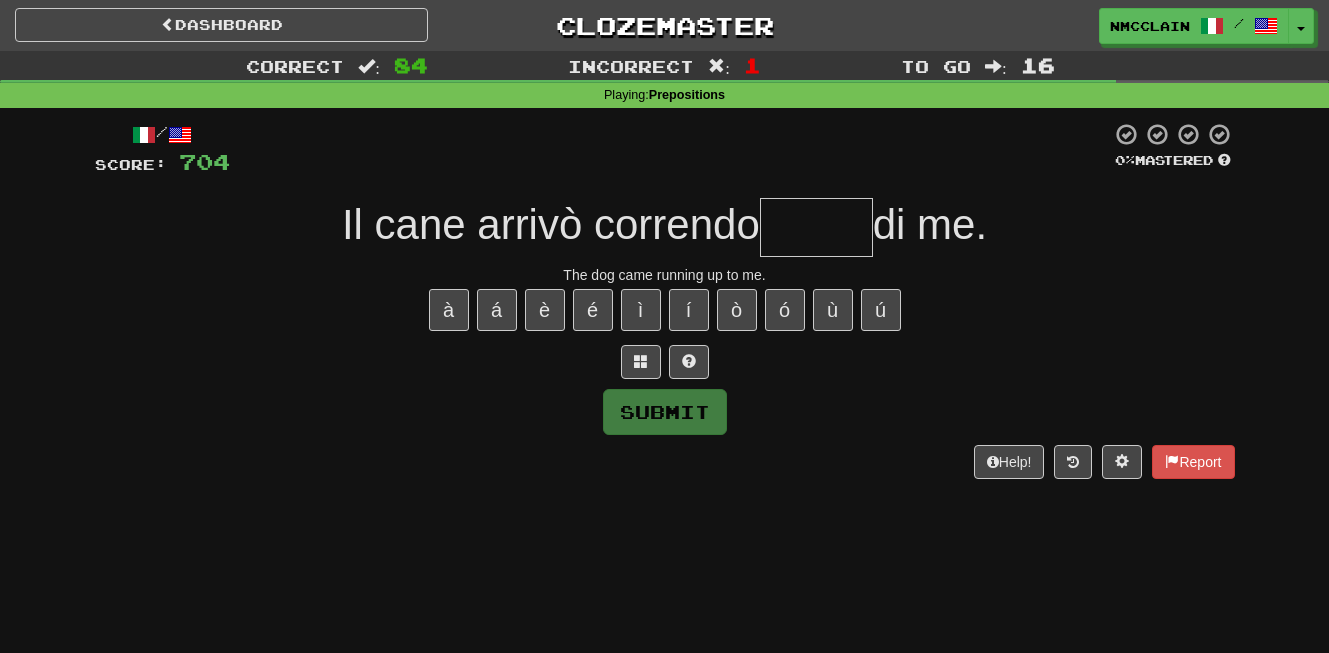 type on "*" 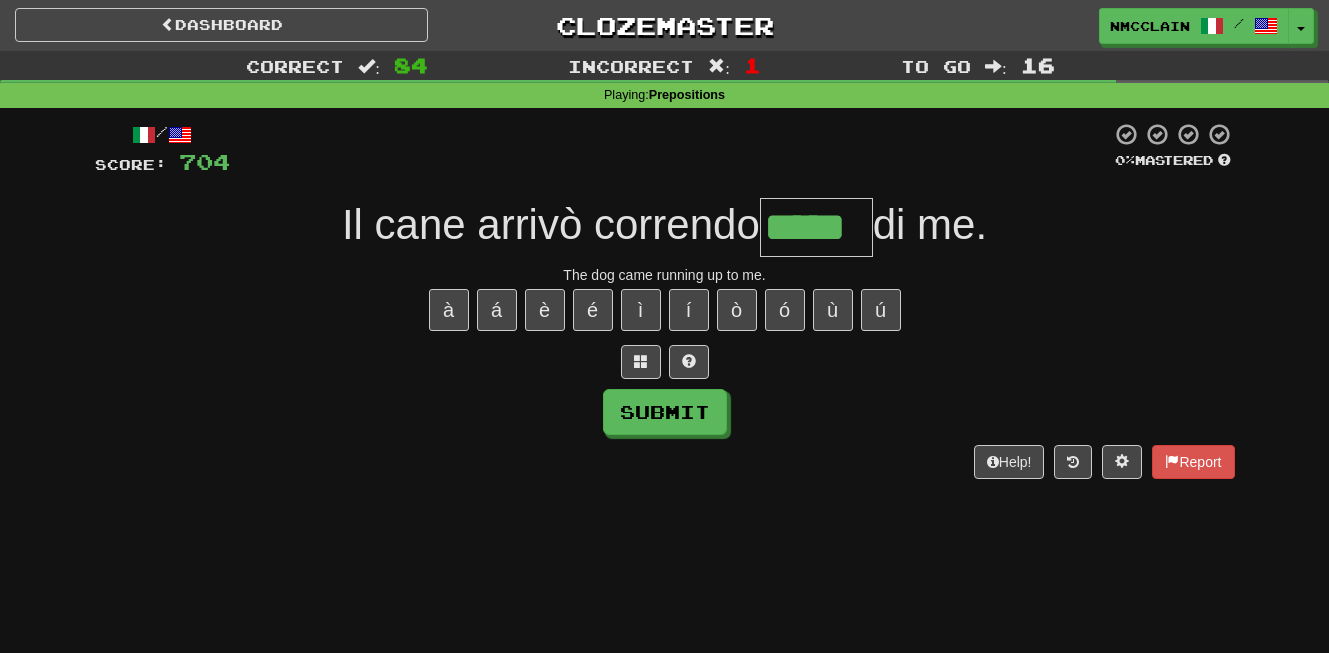 type on "*****" 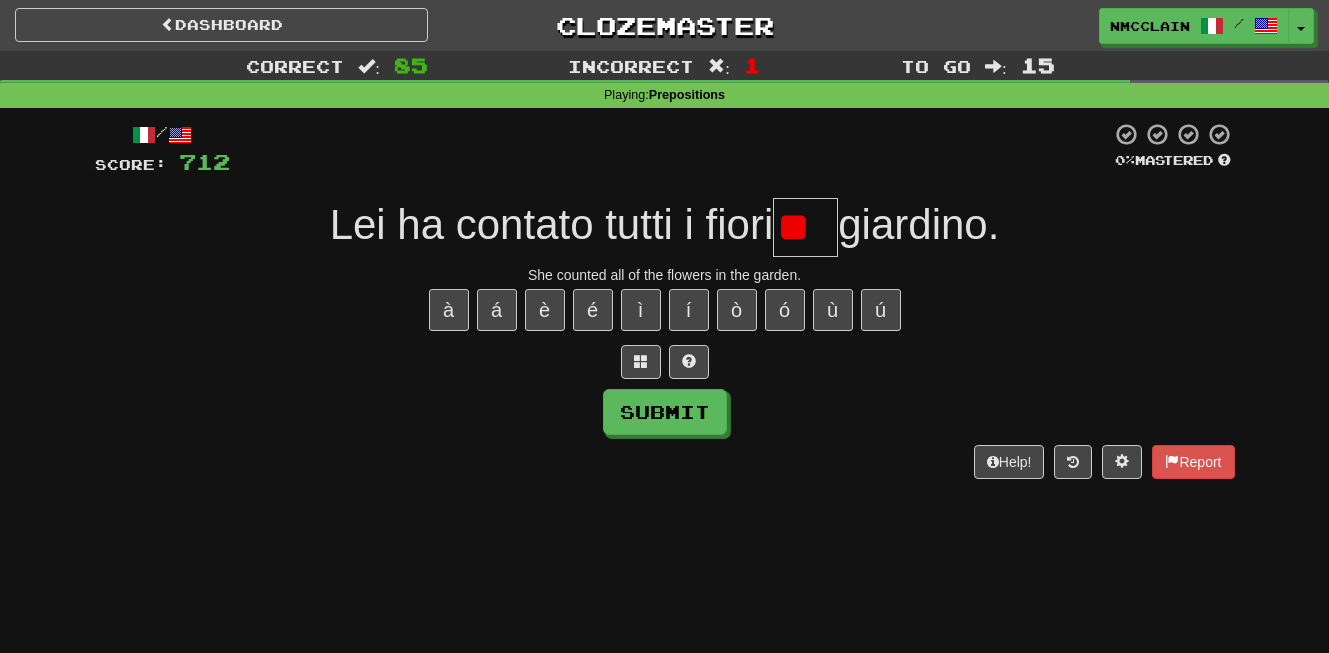 type on "*" 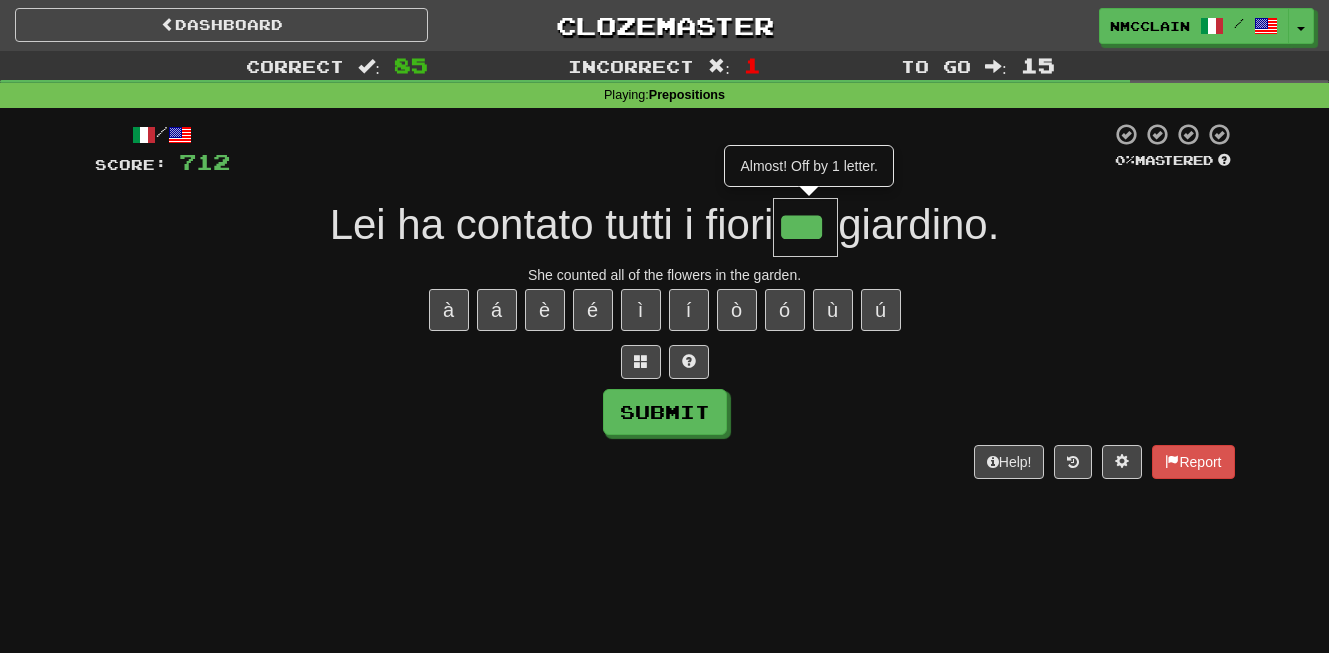 type on "***" 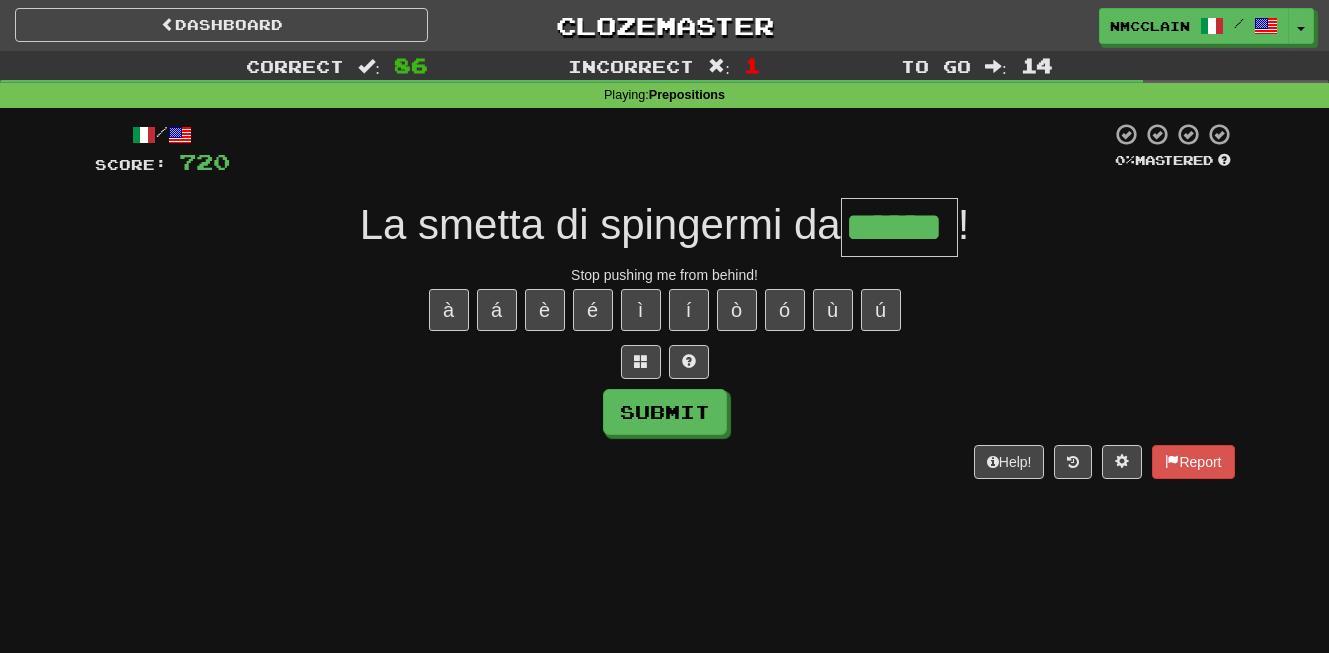 type on "******" 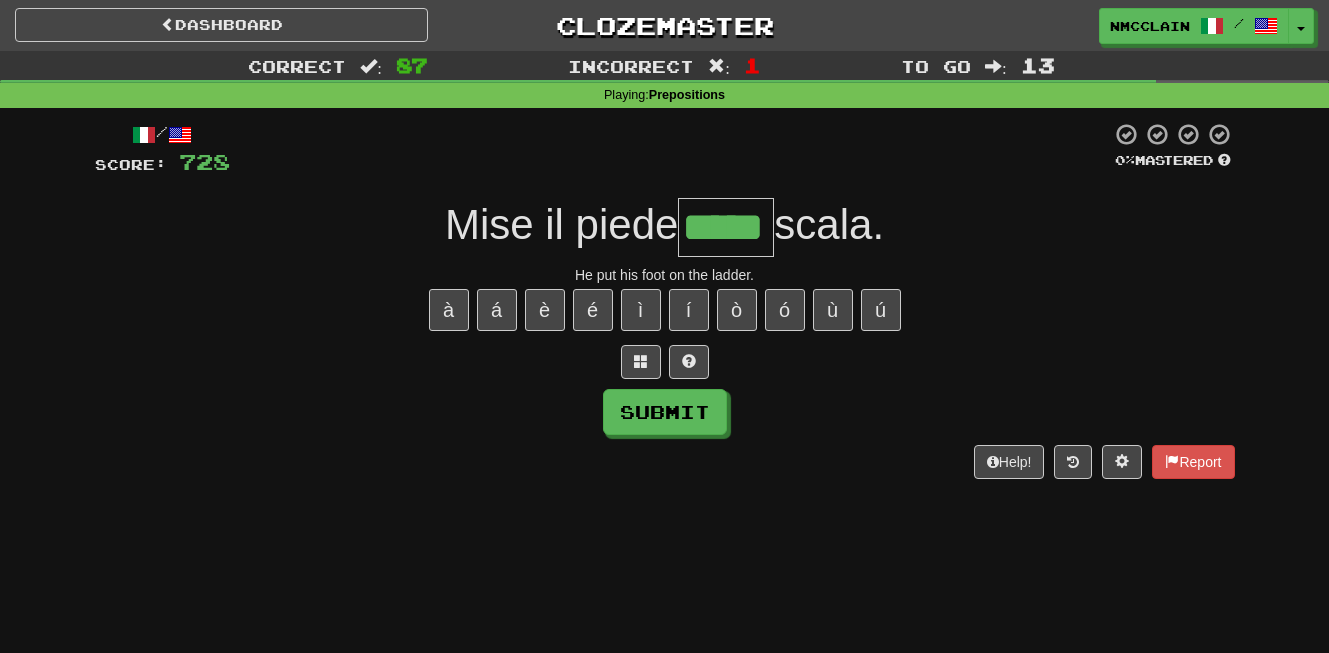 type on "*****" 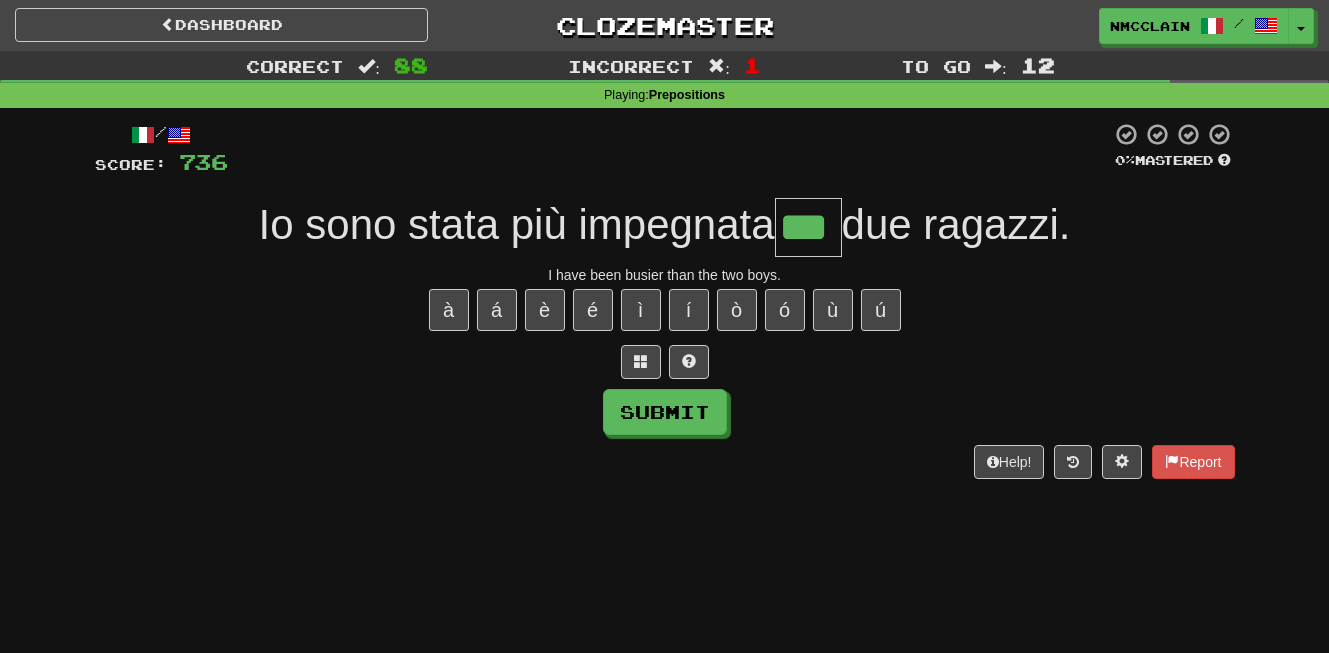 type on "***" 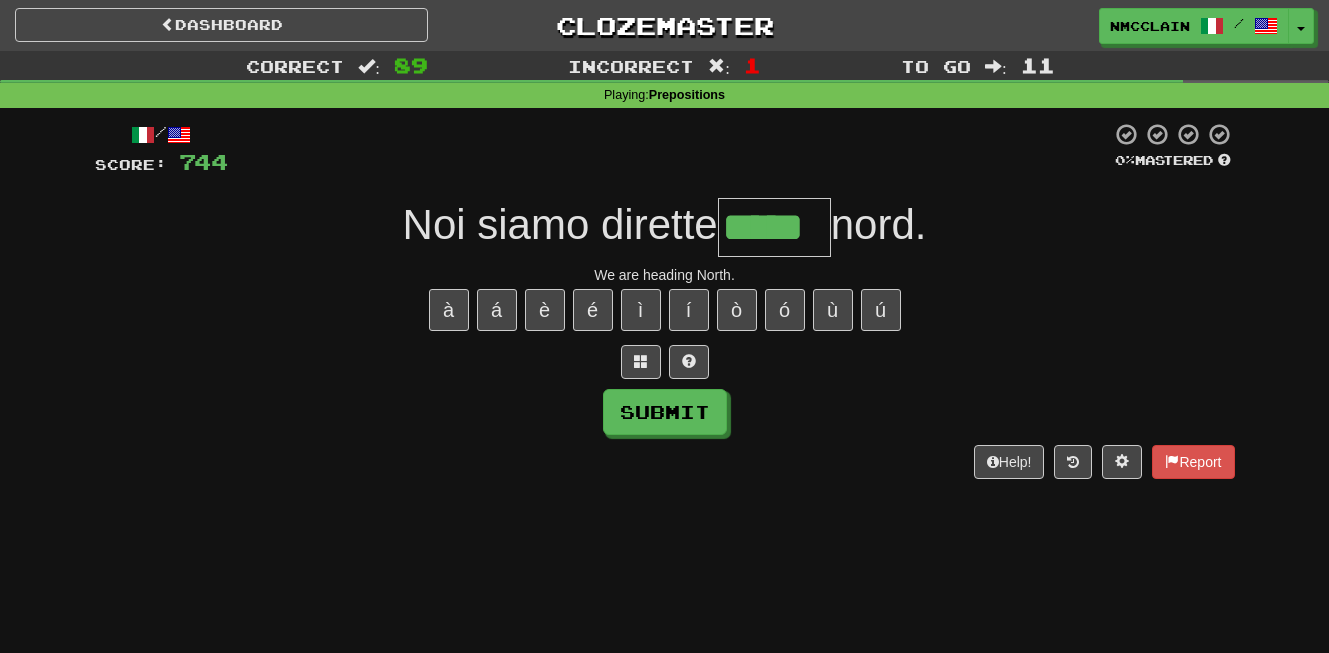 type on "*****" 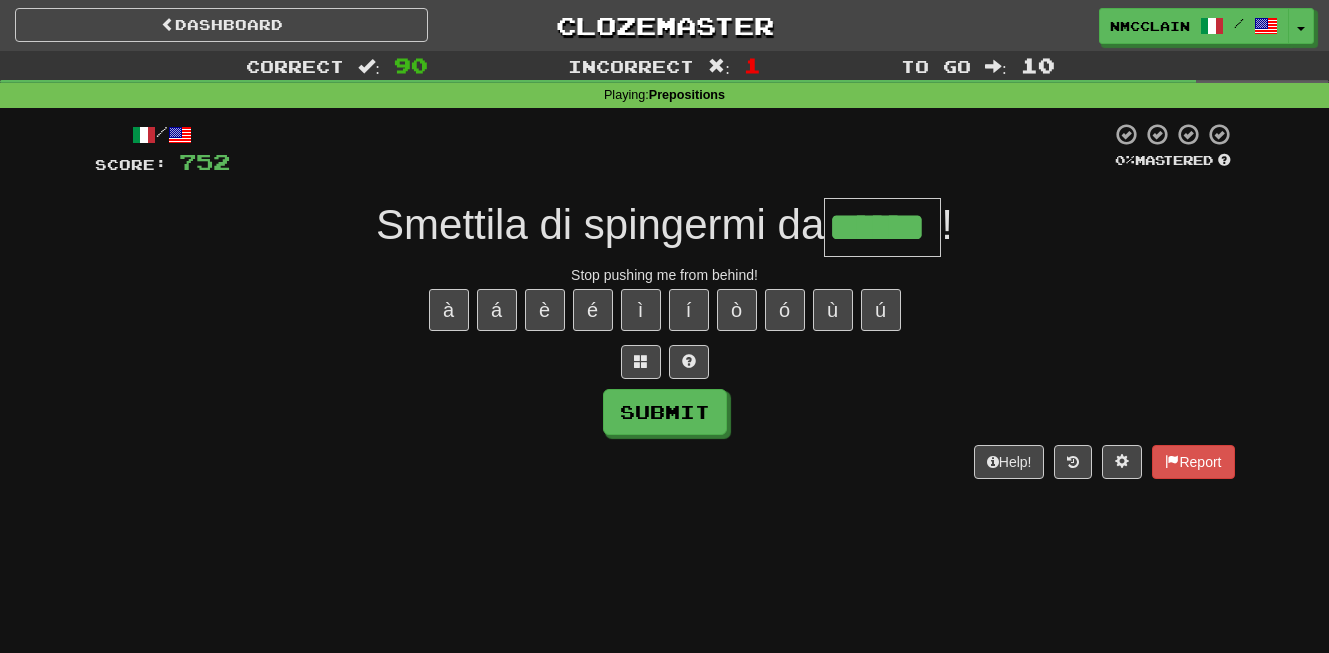 type on "******" 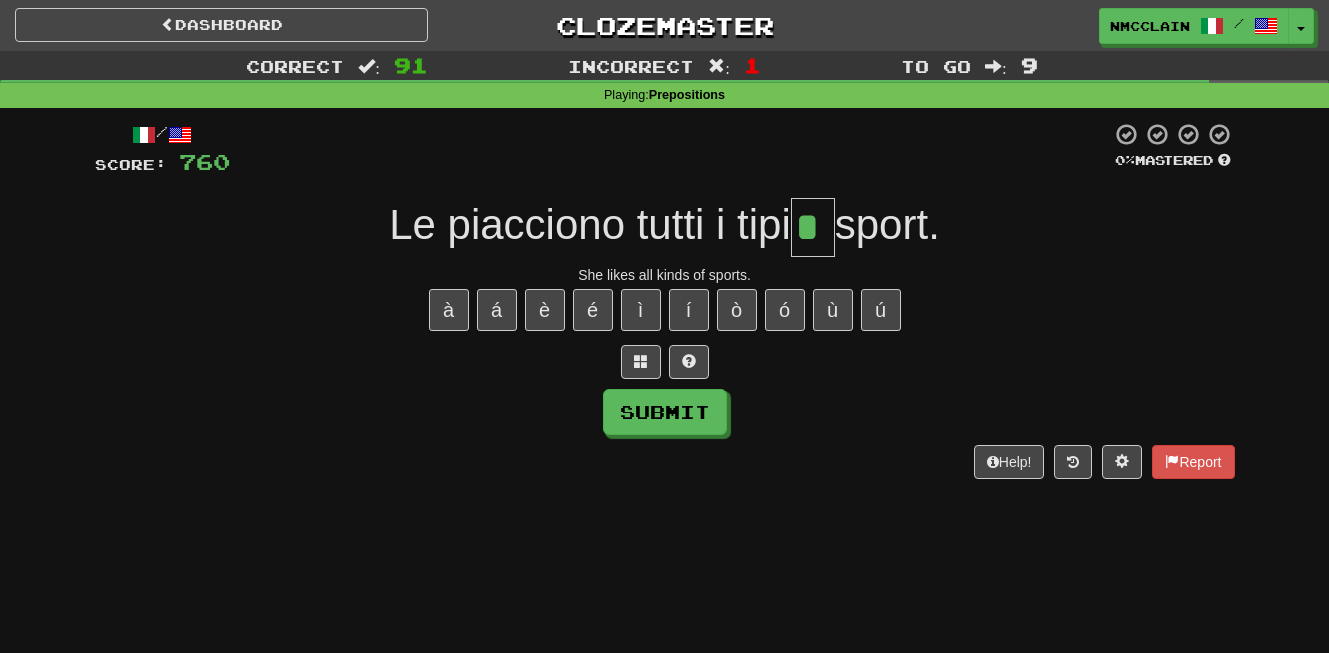 scroll, scrollTop: 0, scrollLeft: 0, axis: both 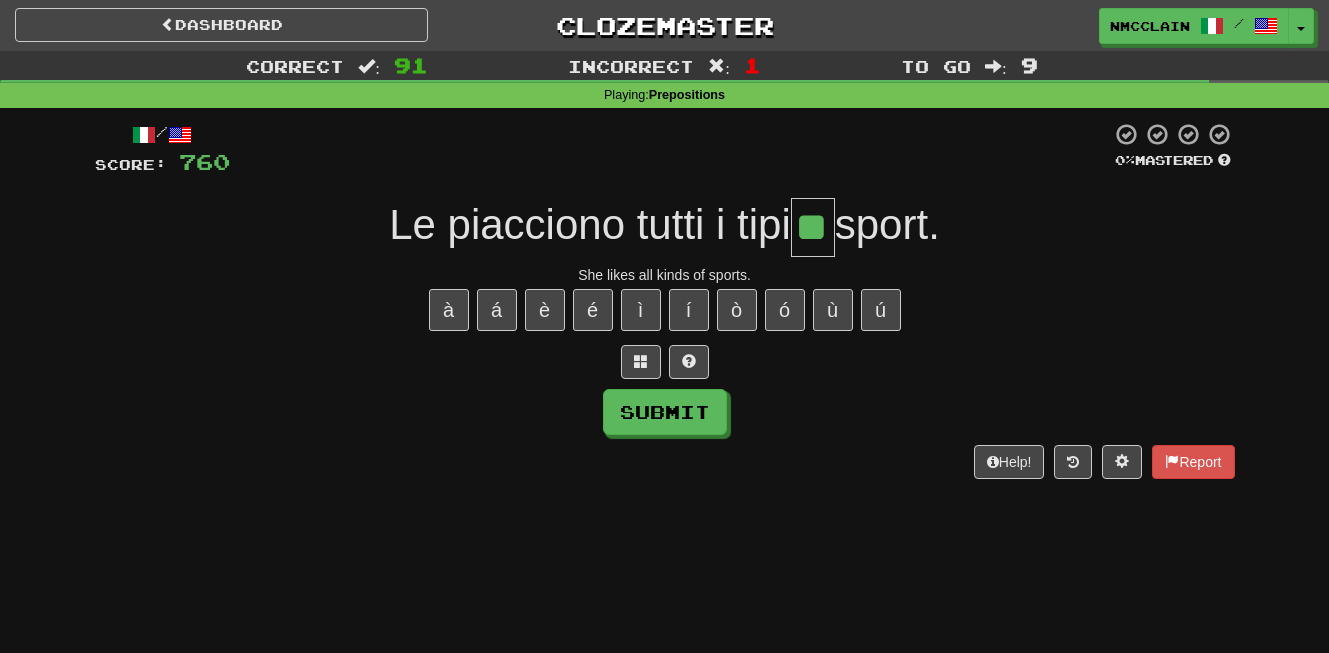 type on "**" 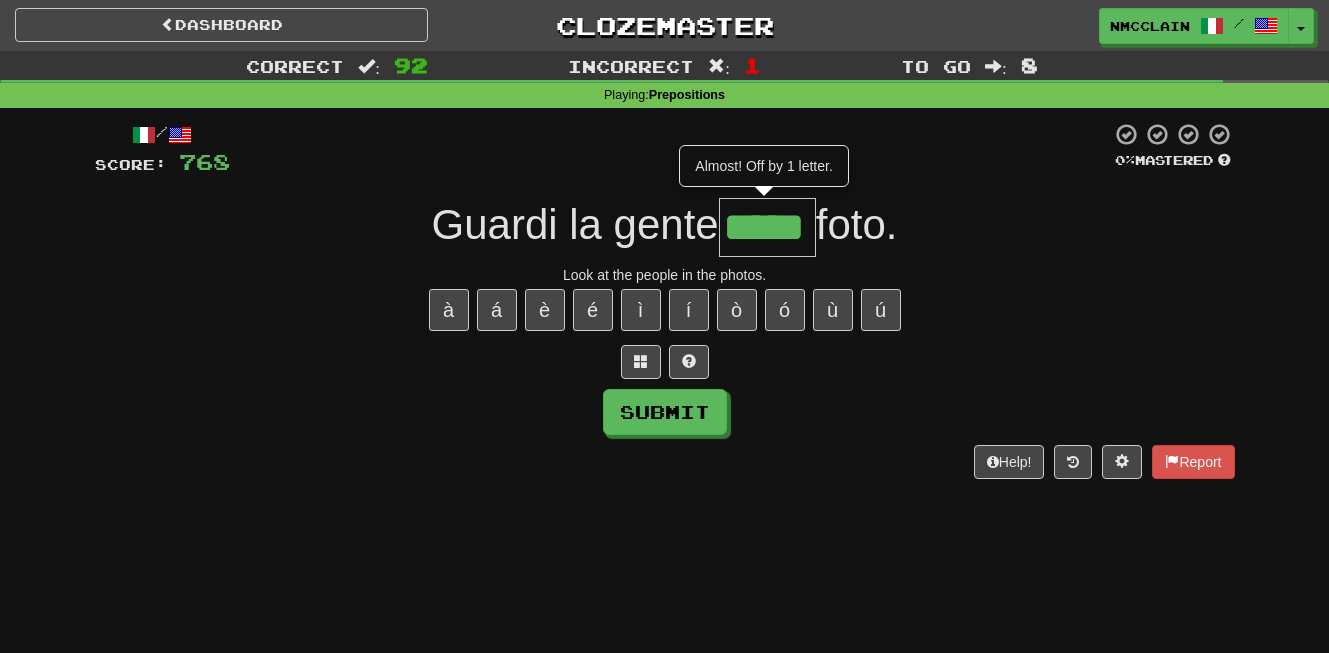 type on "*****" 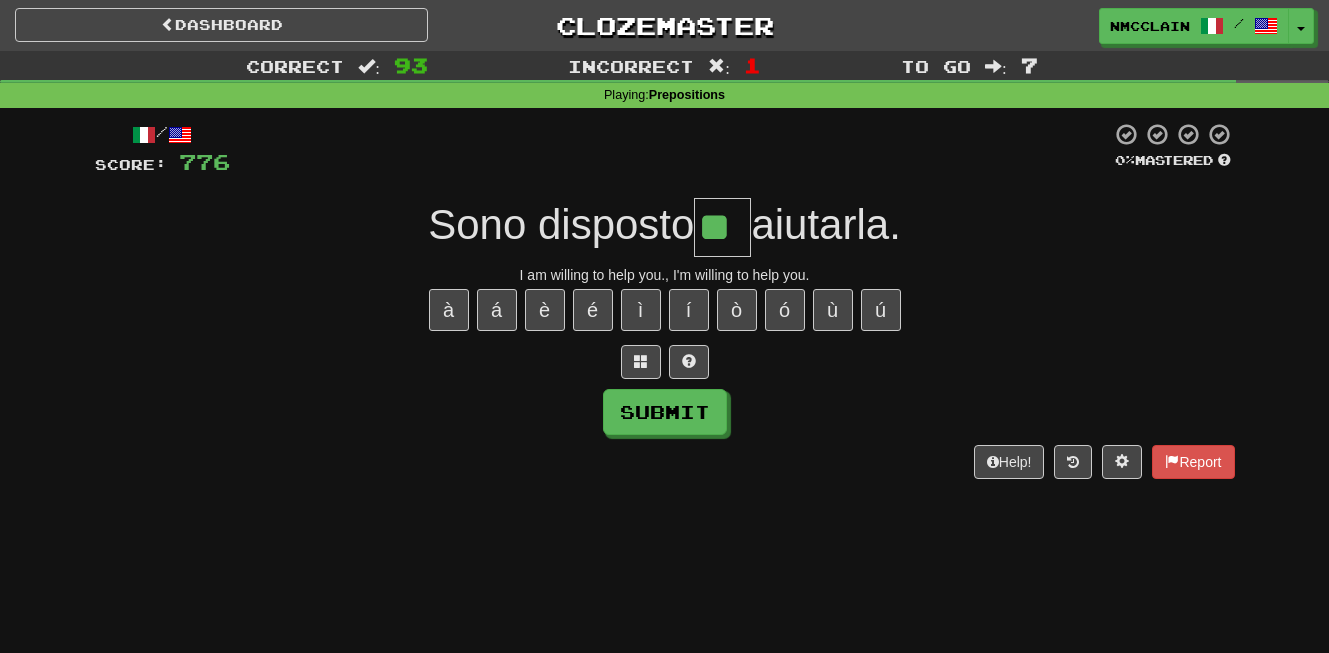 type on "**" 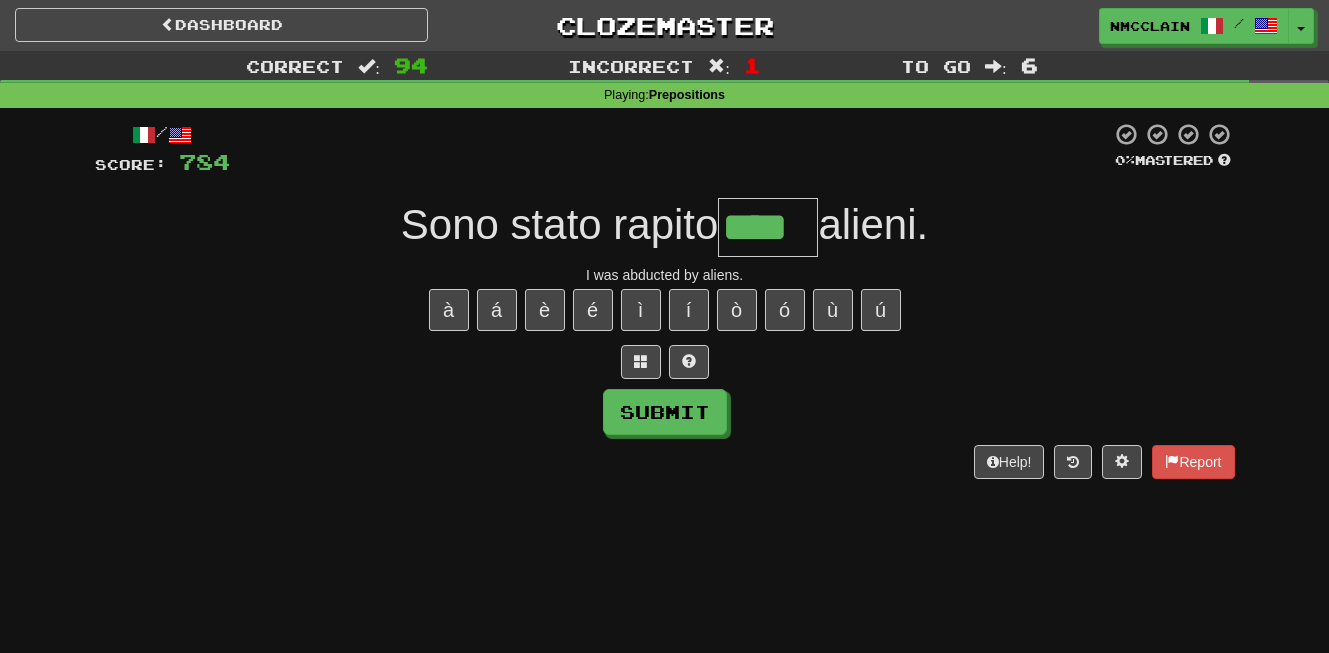 scroll, scrollTop: 0, scrollLeft: 0, axis: both 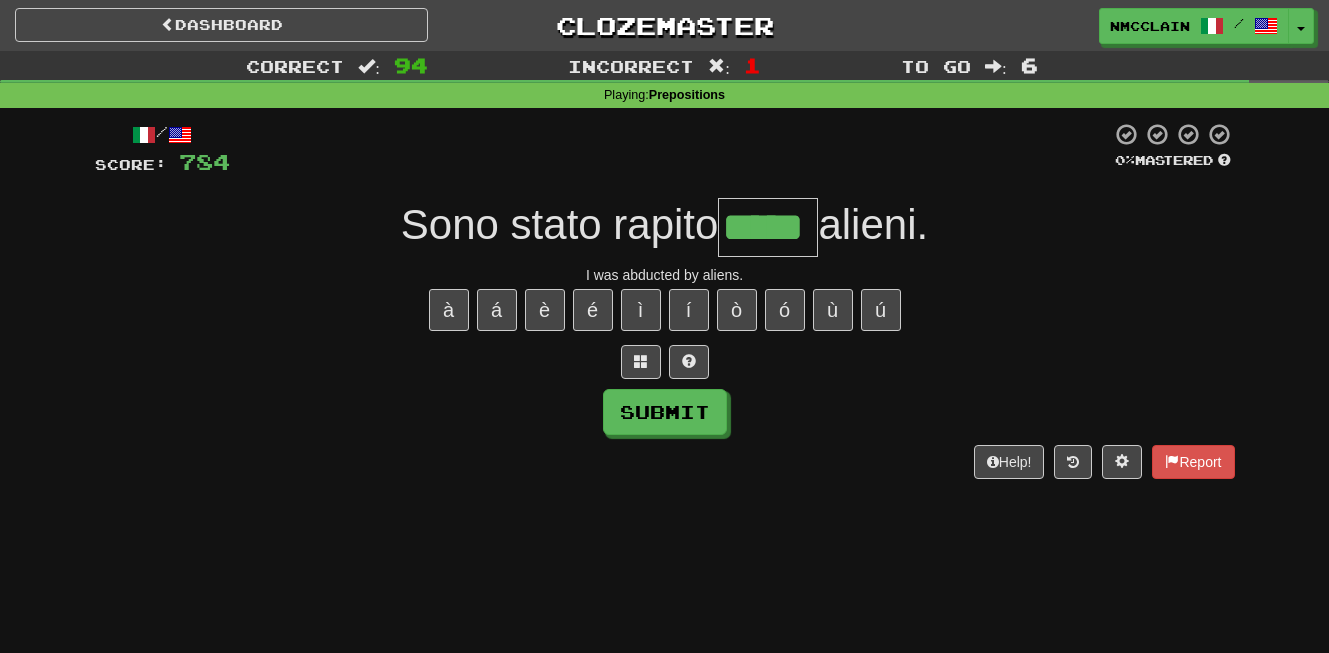 type on "*****" 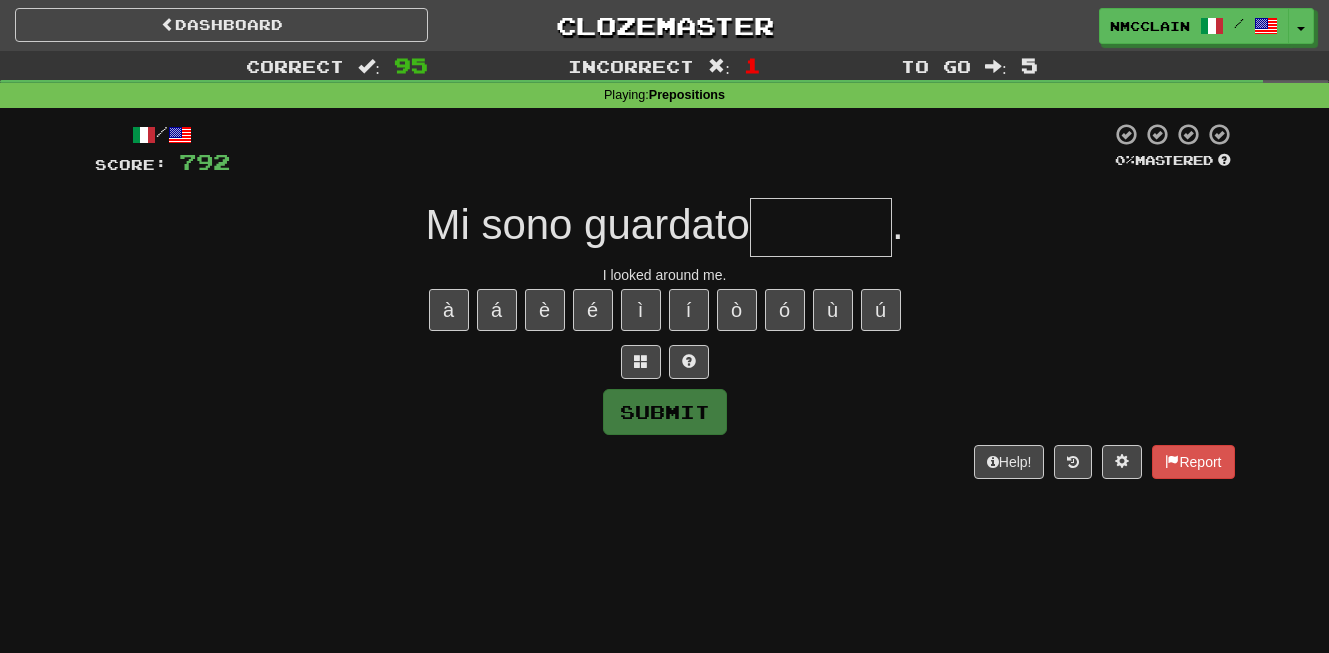 type on "*" 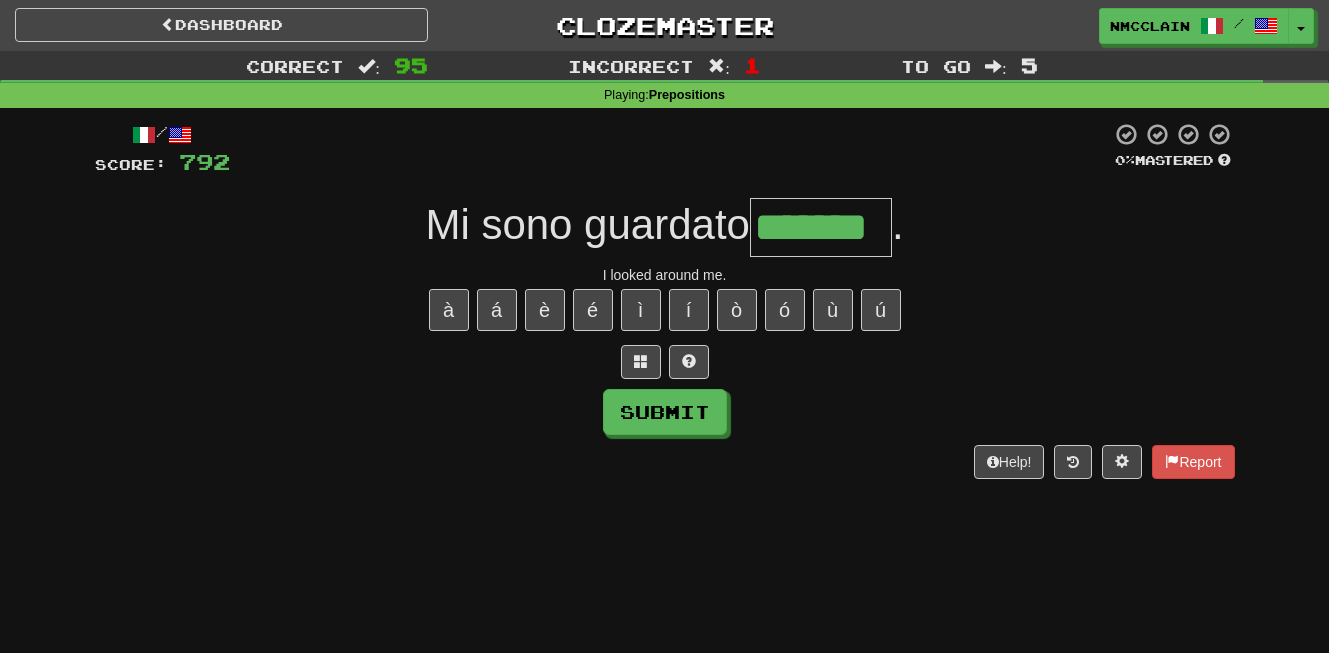 type on "*******" 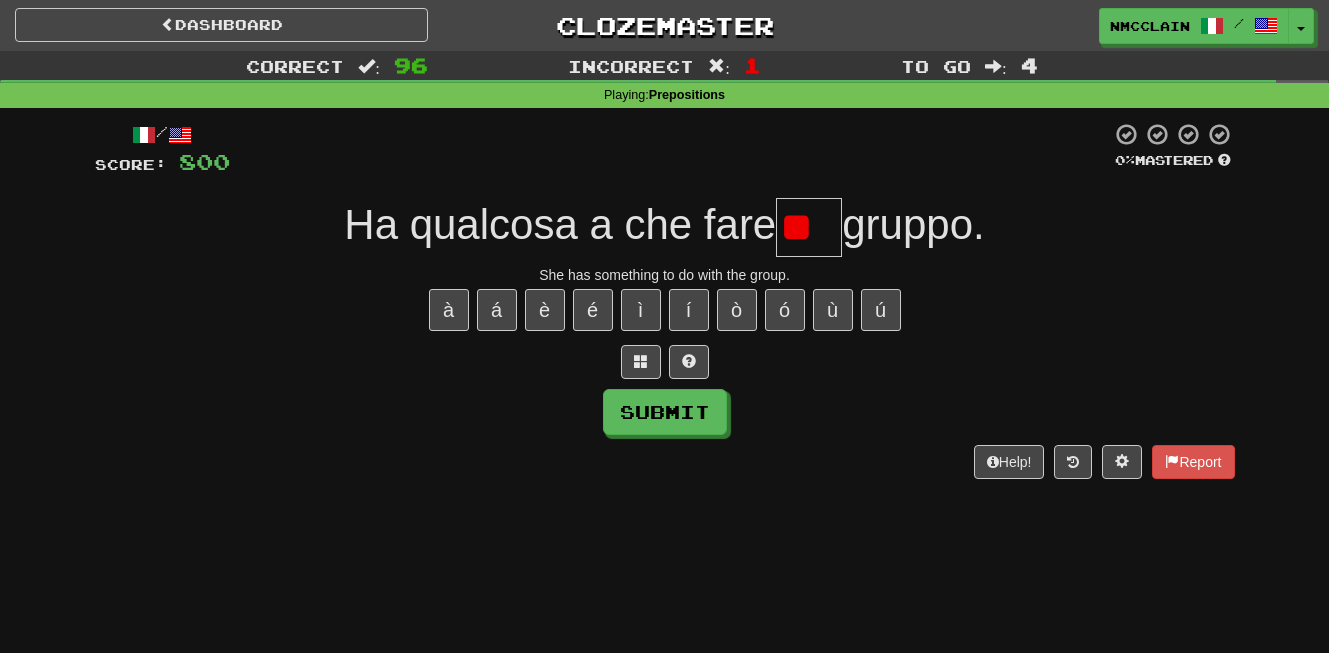 scroll, scrollTop: 0, scrollLeft: 0, axis: both 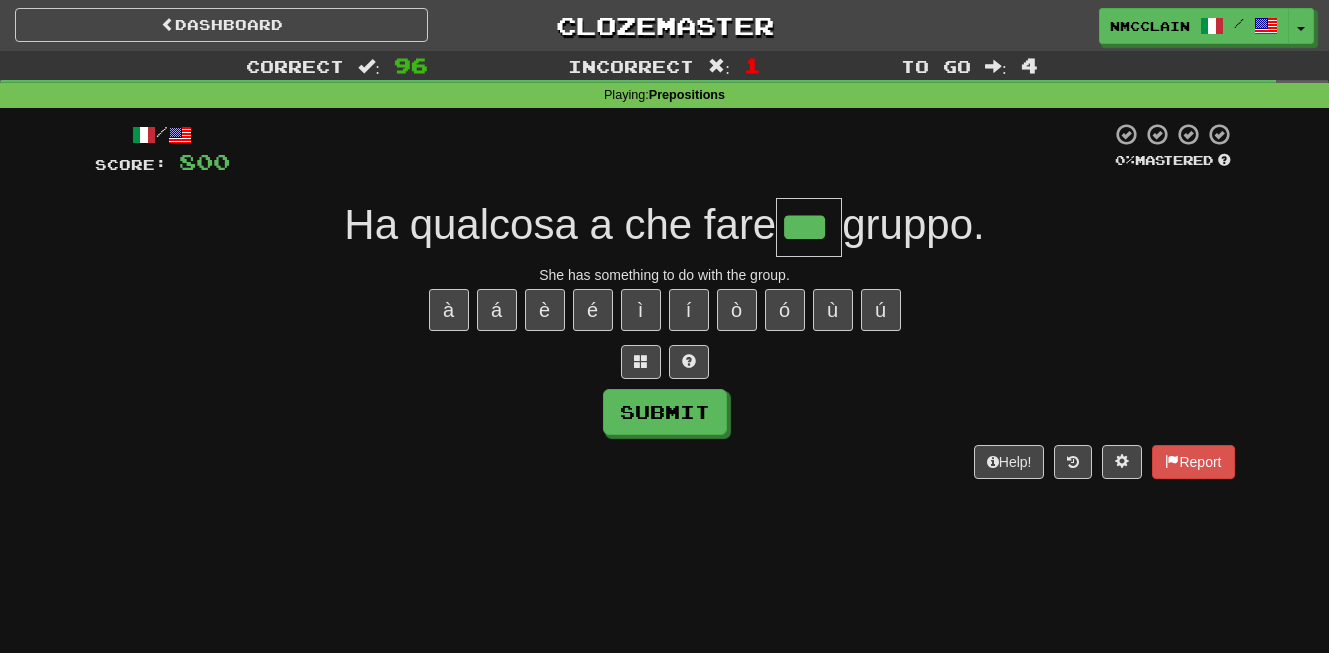 type on "***" 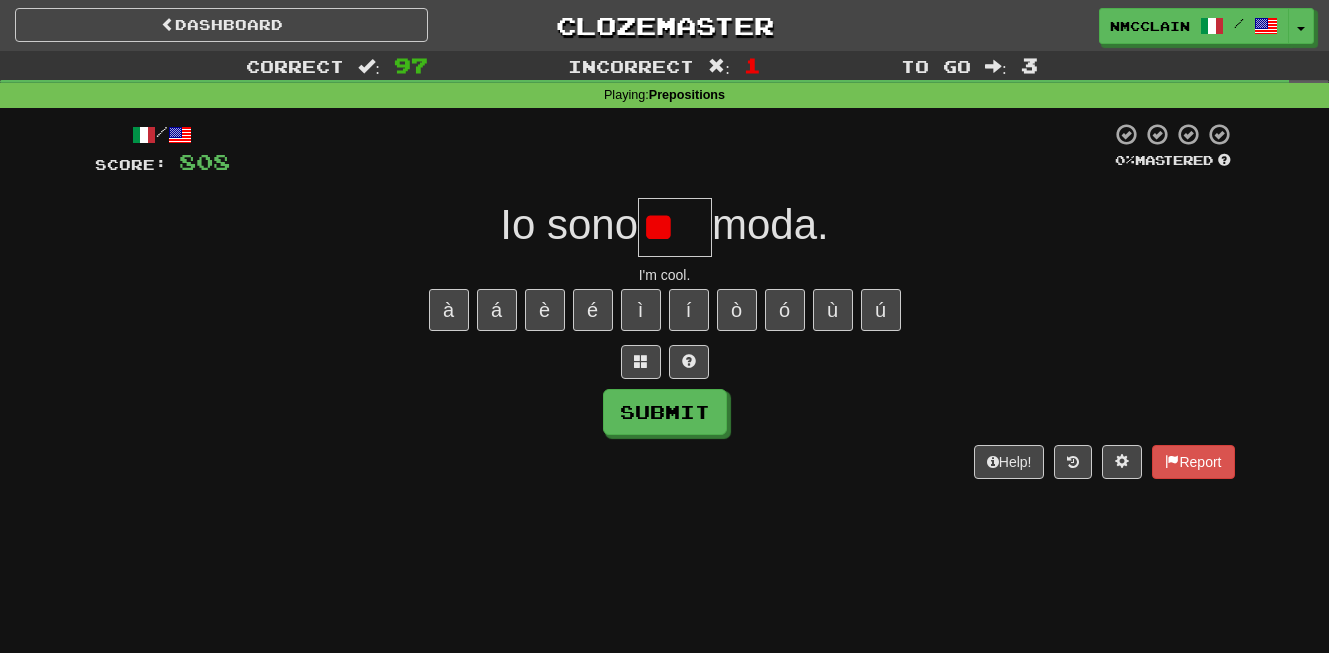 type on "*" 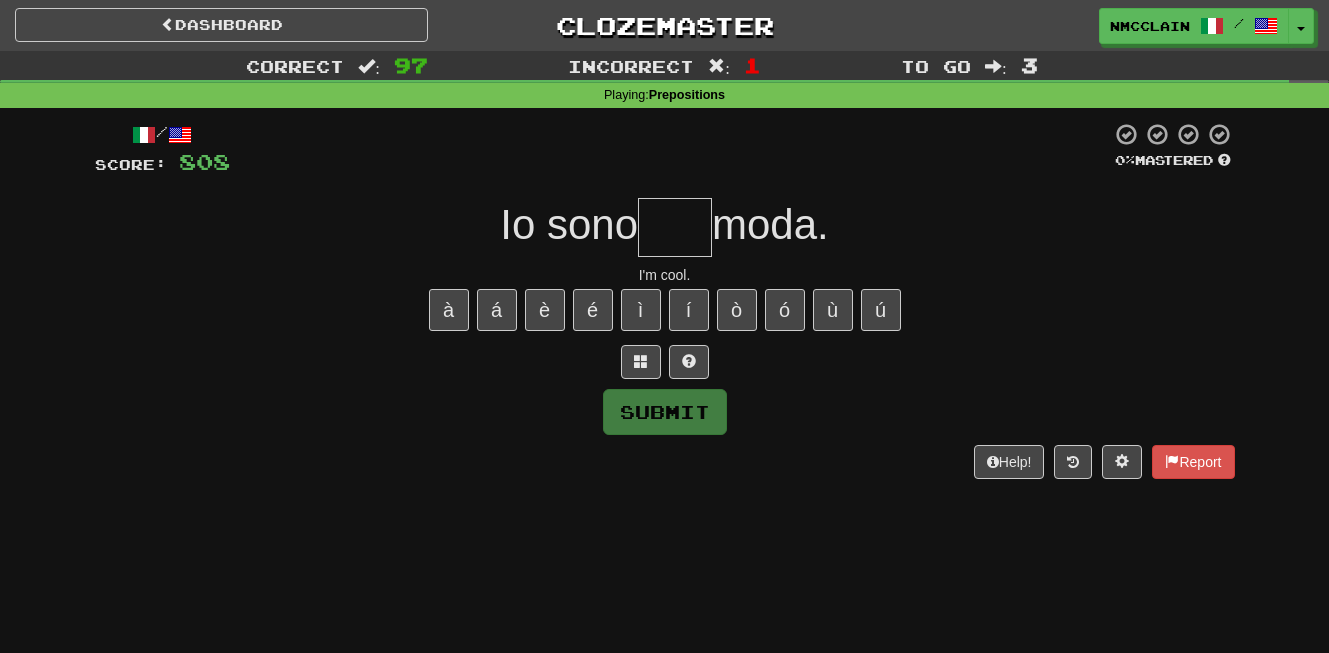 type on "*" 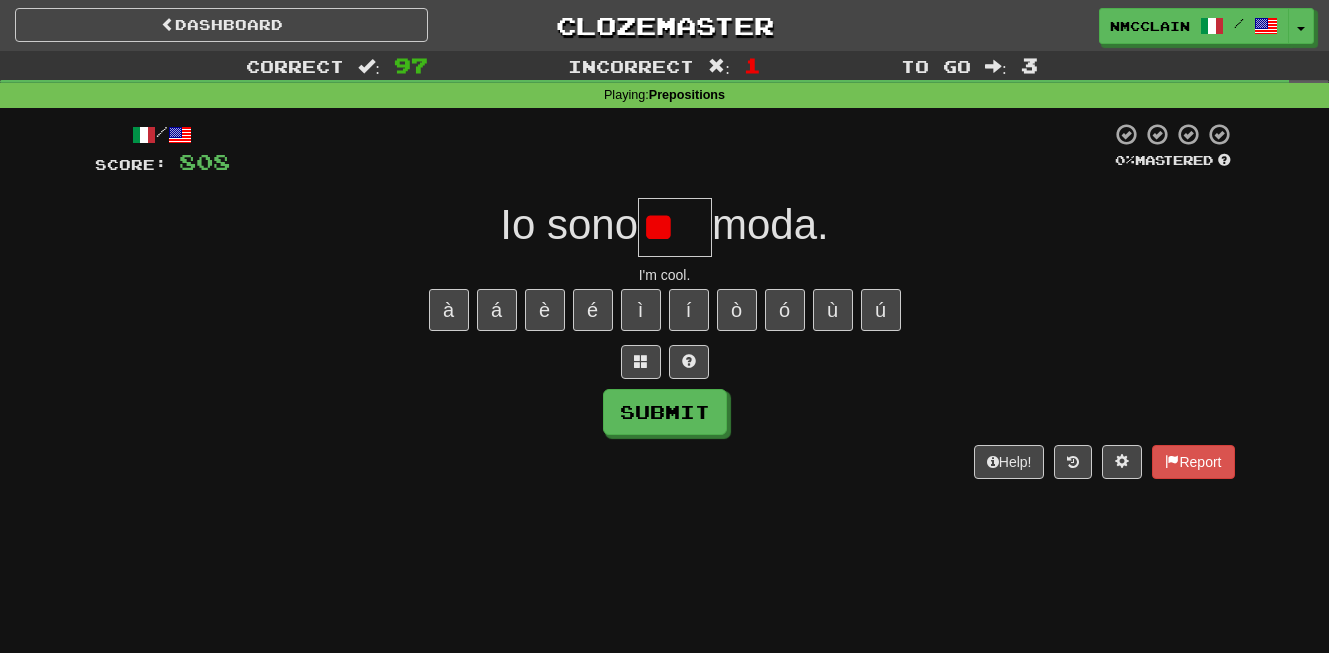 type on "*" 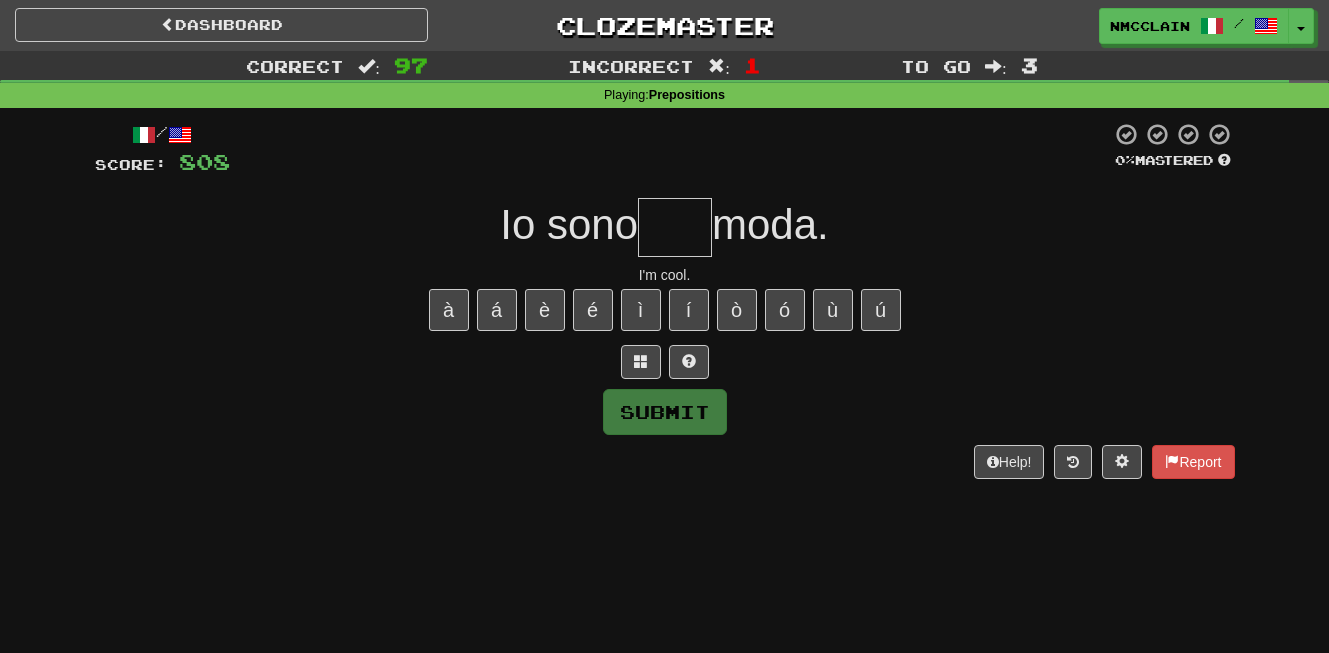 type on "*" 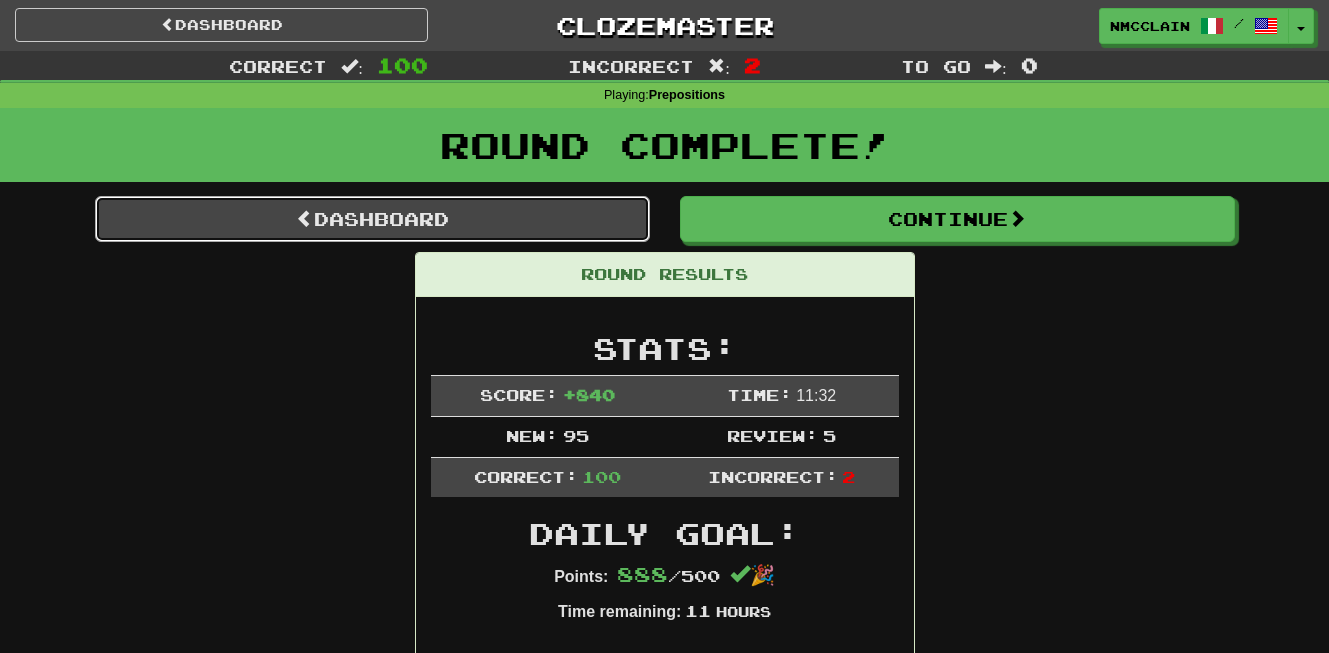 click on "Dashboard" at bounding box center [372, 219] 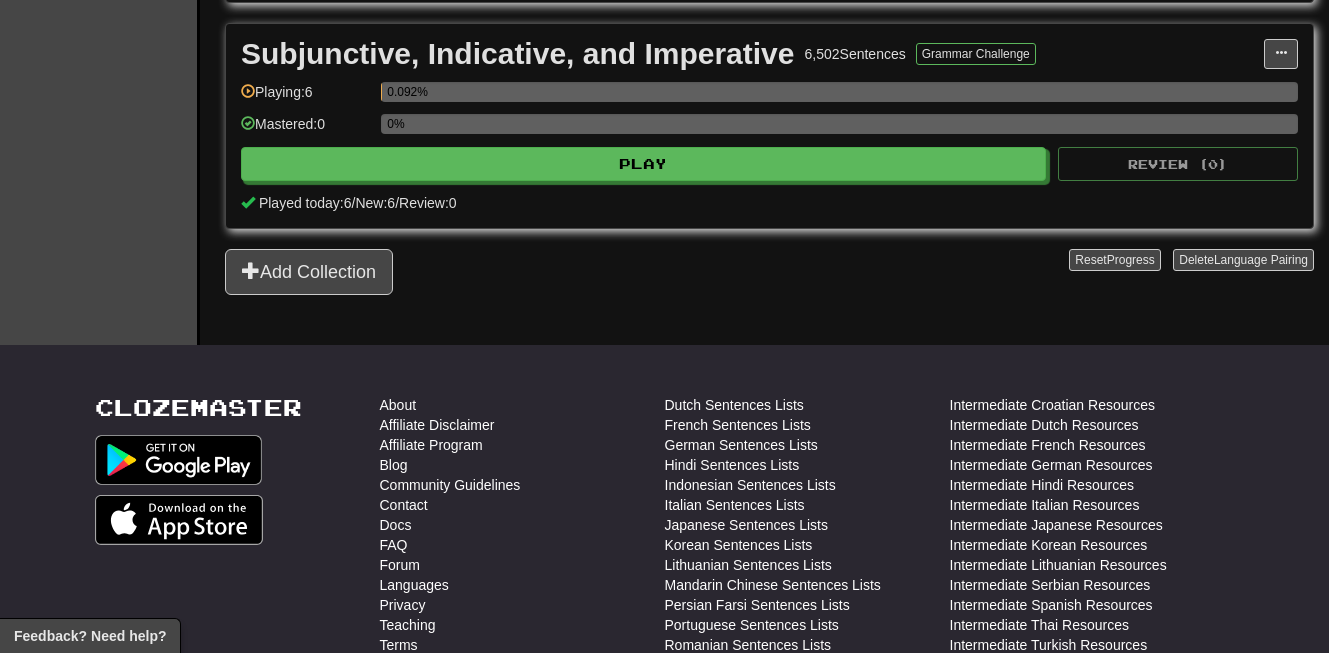 scroll, scrollTop: 920, scrollLeft: 0, axis: vertical 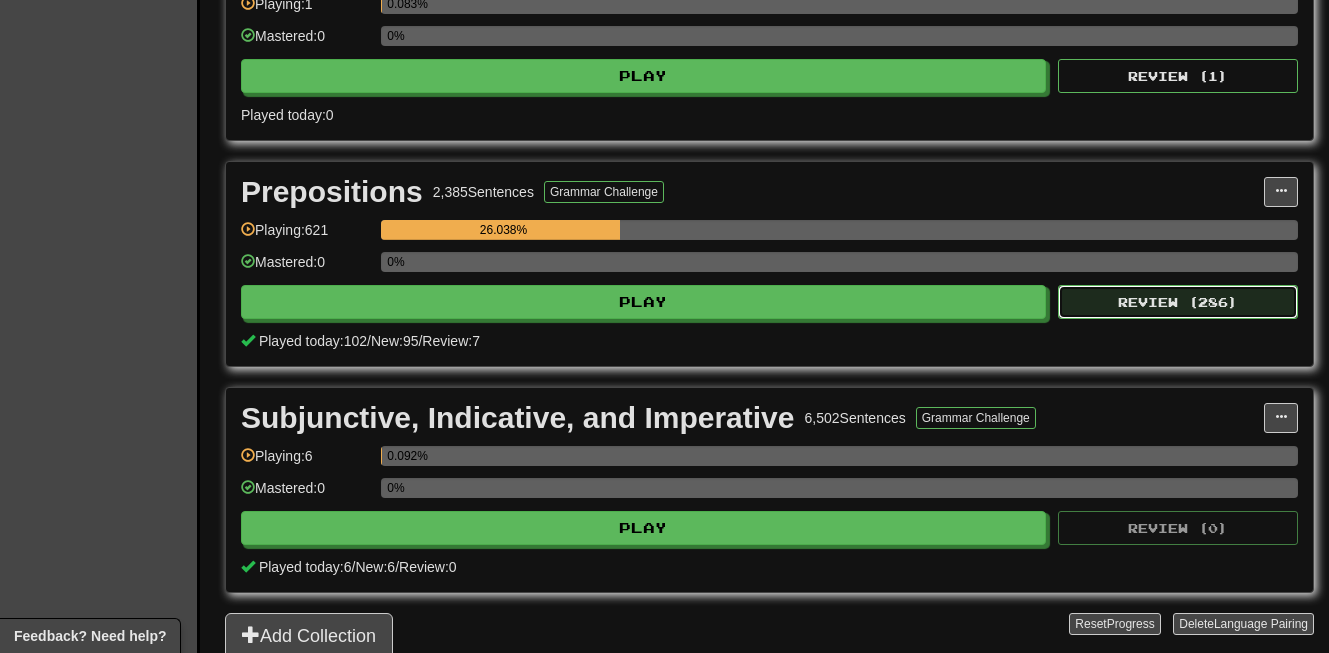 click on "Review ( 286 )" at bounding box center [1178, 302] 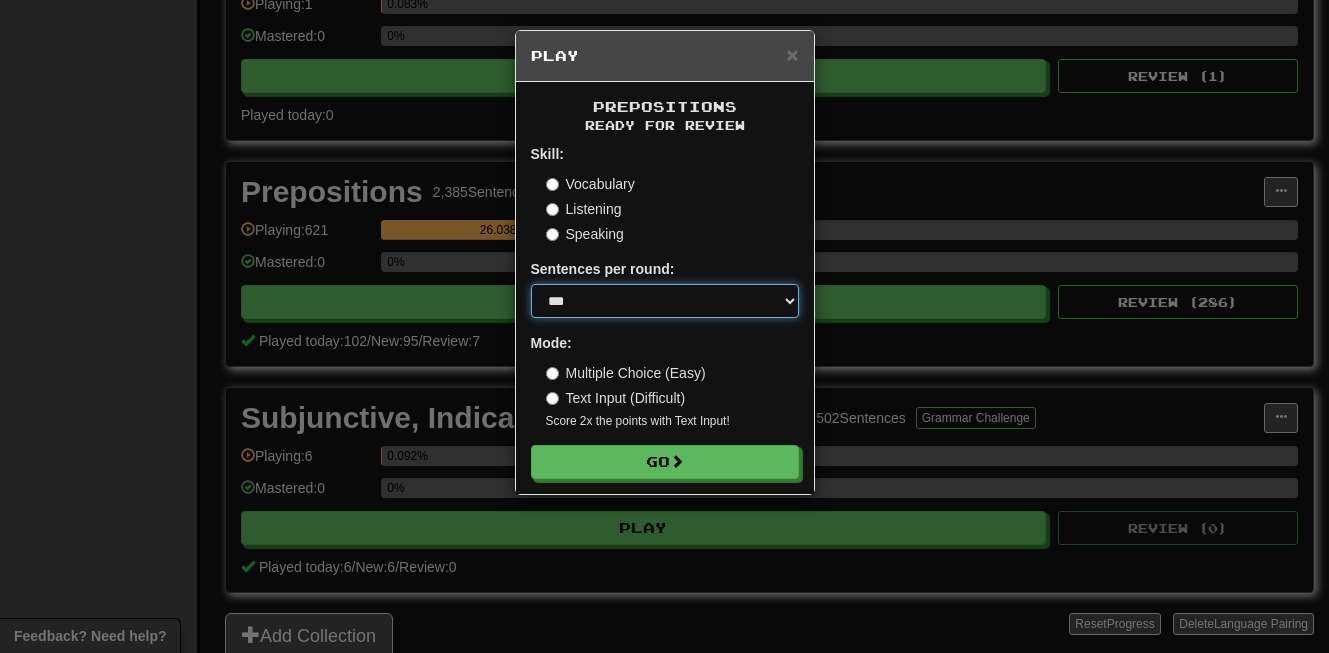 click on "* ** ** ** ** ** *** ********" at bounding box center [665, 301] 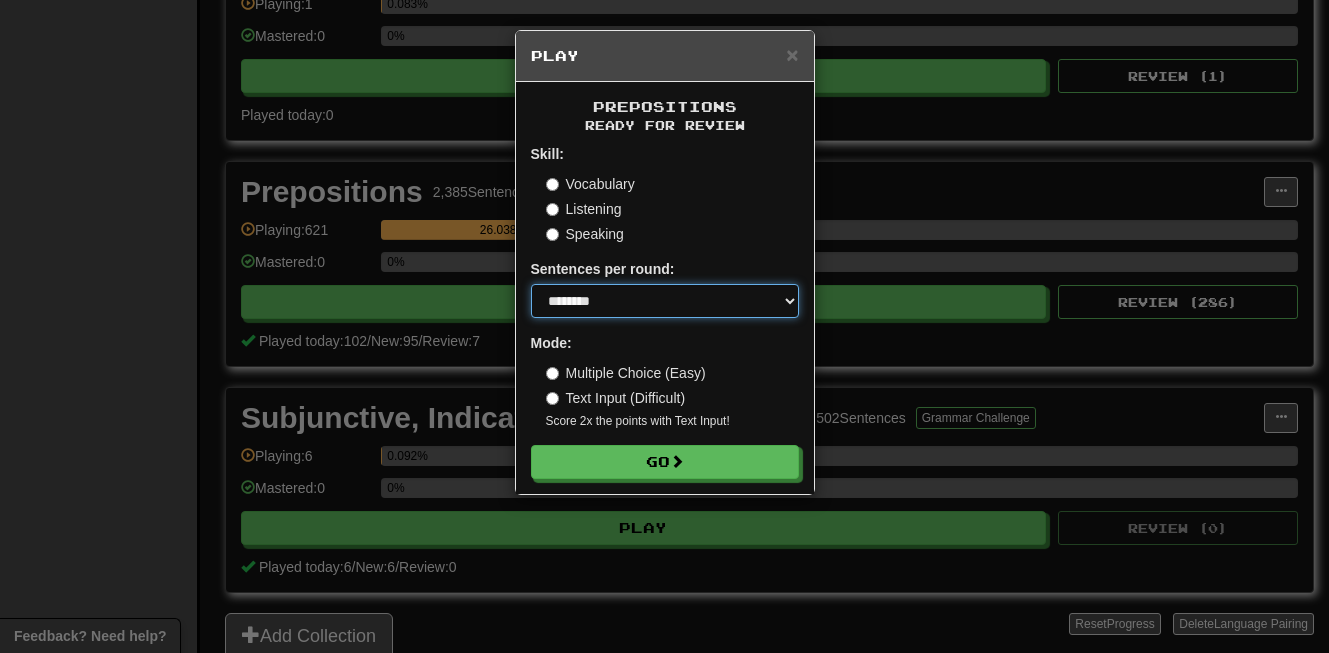 click on "* ** ** ** ** ** *** ********" at bounding box center [665, 301] 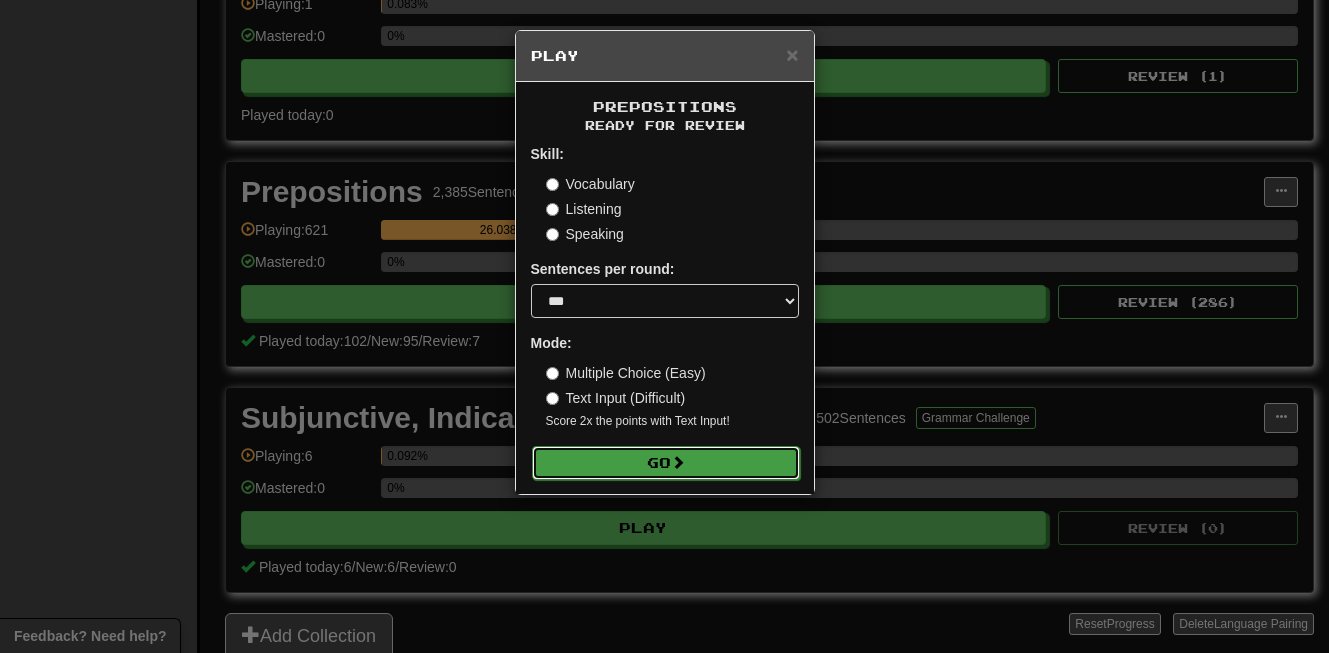 click on "Go" at bounding box center [666, 463] 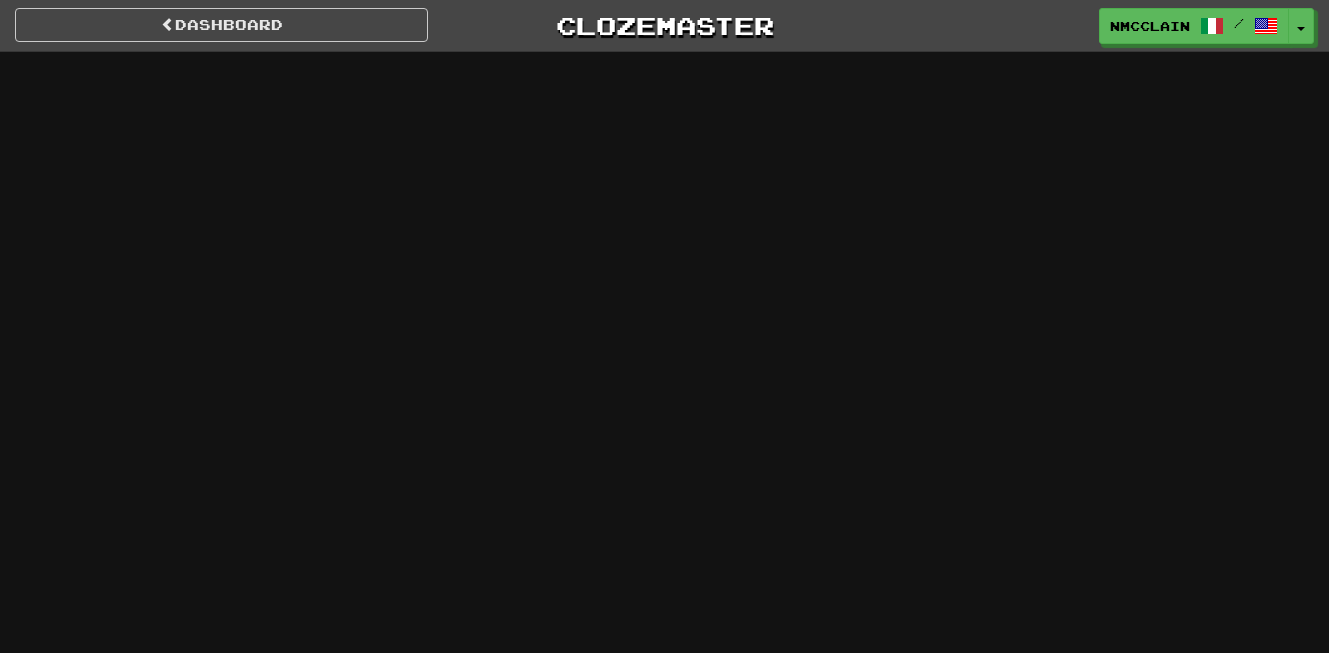 scroll, scrollTop: 0, scrollLeft: 0, axis: both 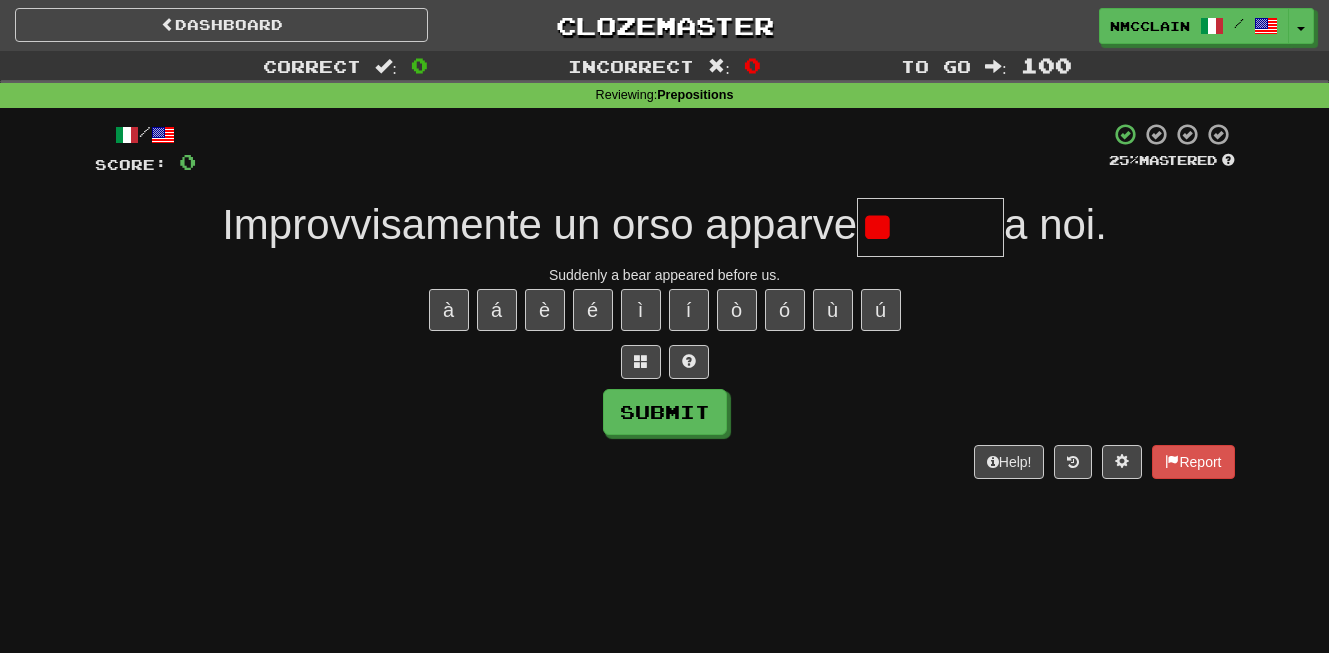 type on "*" 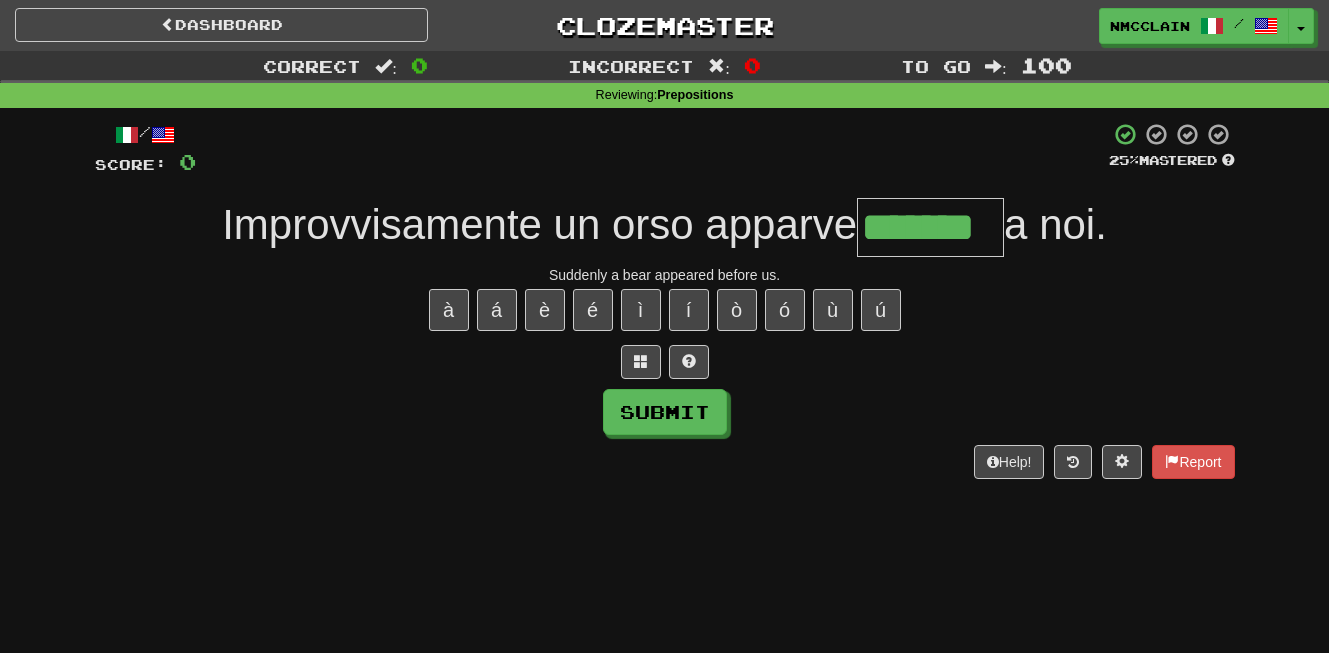 type on "*******" 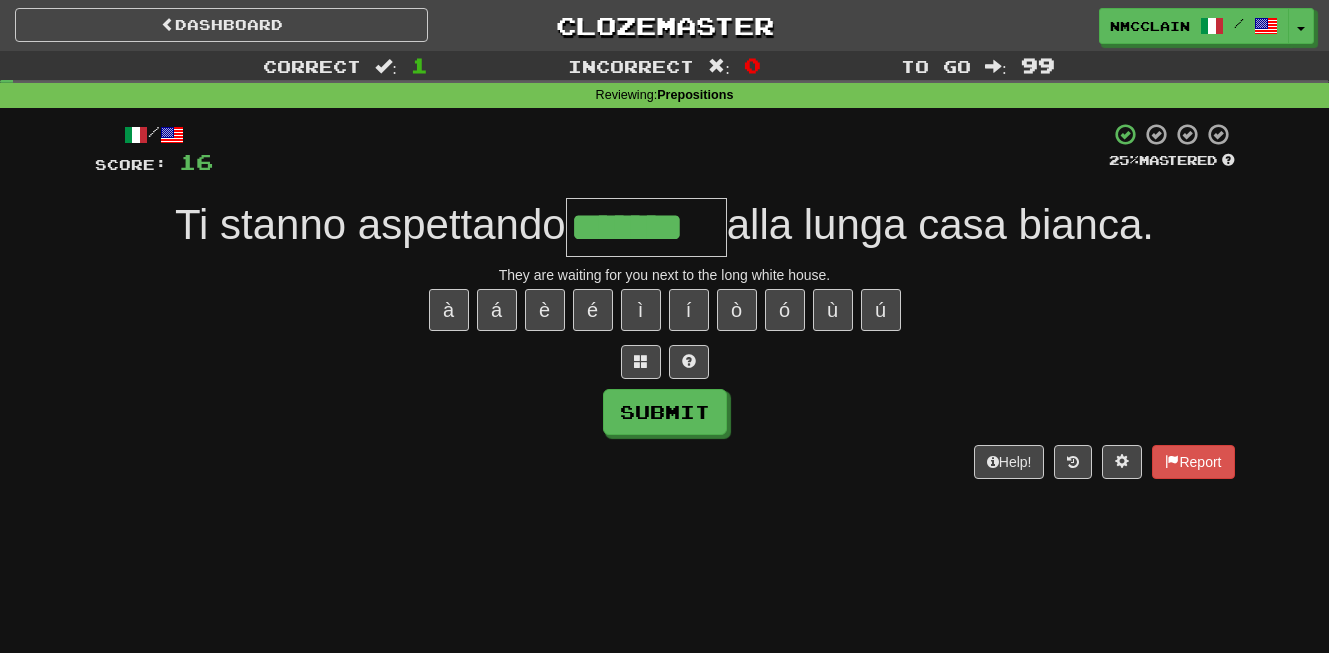 type on "*******" 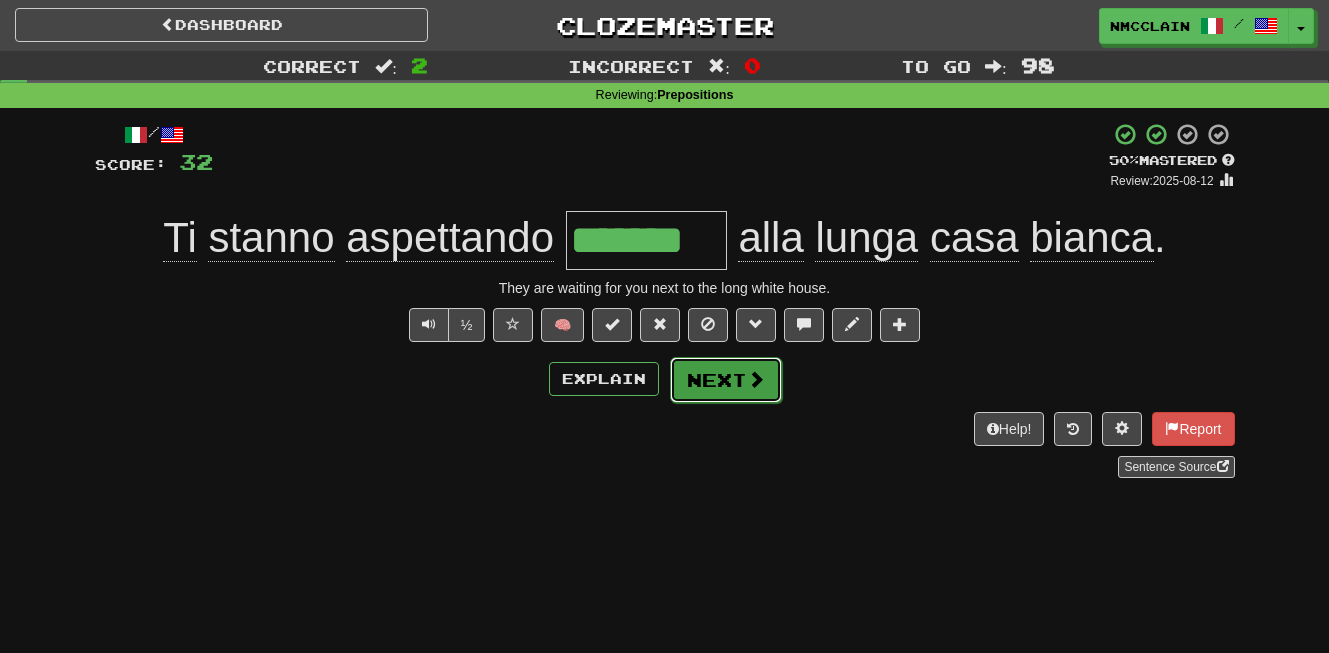click on "Next" at bounding box center [726, 380] 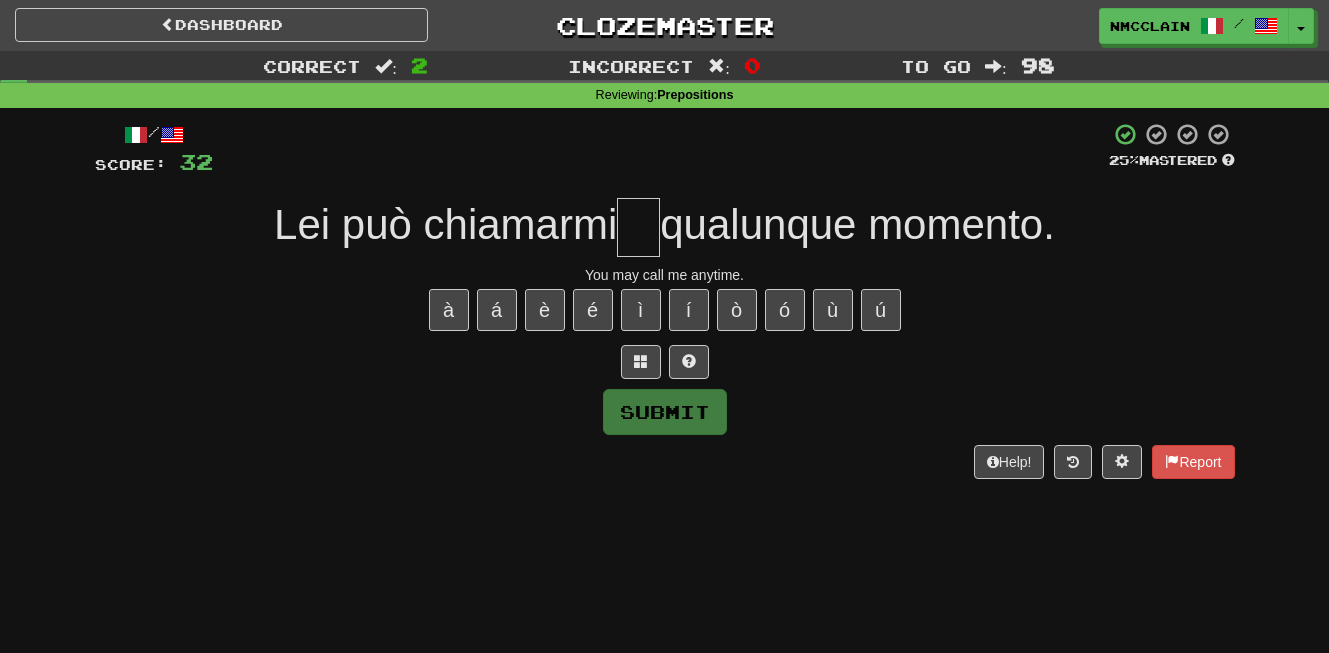 type on "*" 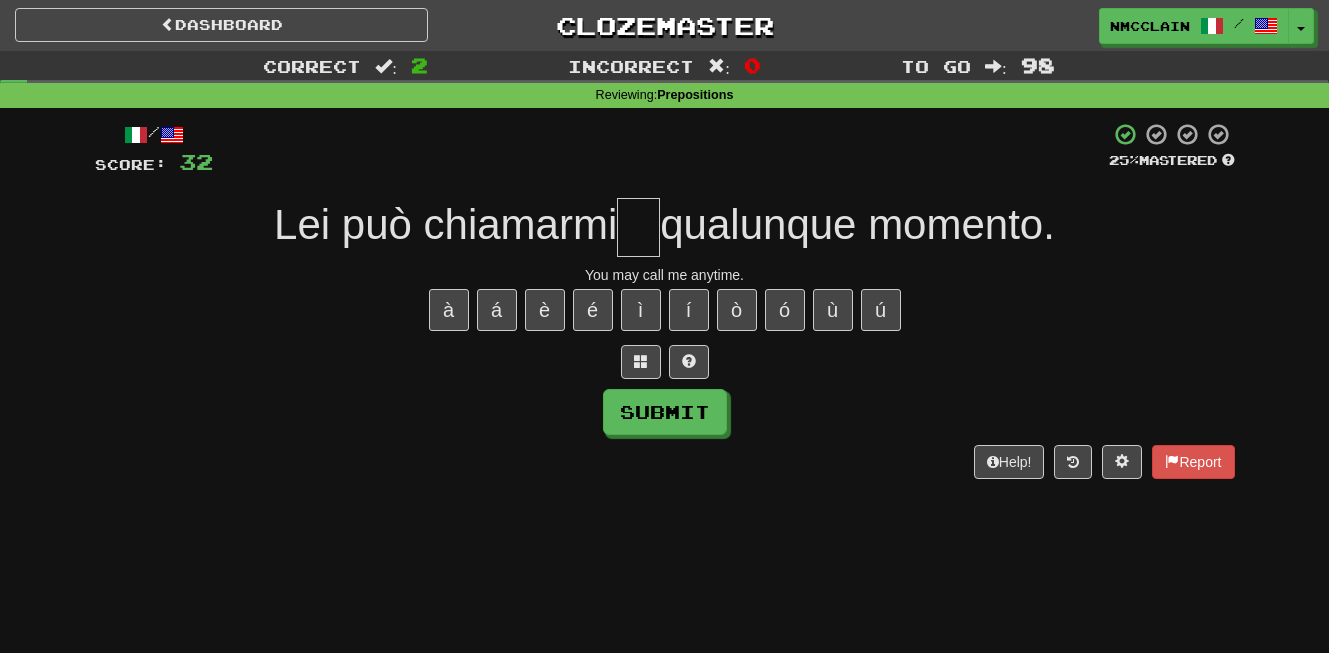 scroll, scrollTop: 0, scrollLeft: 0, axis: both 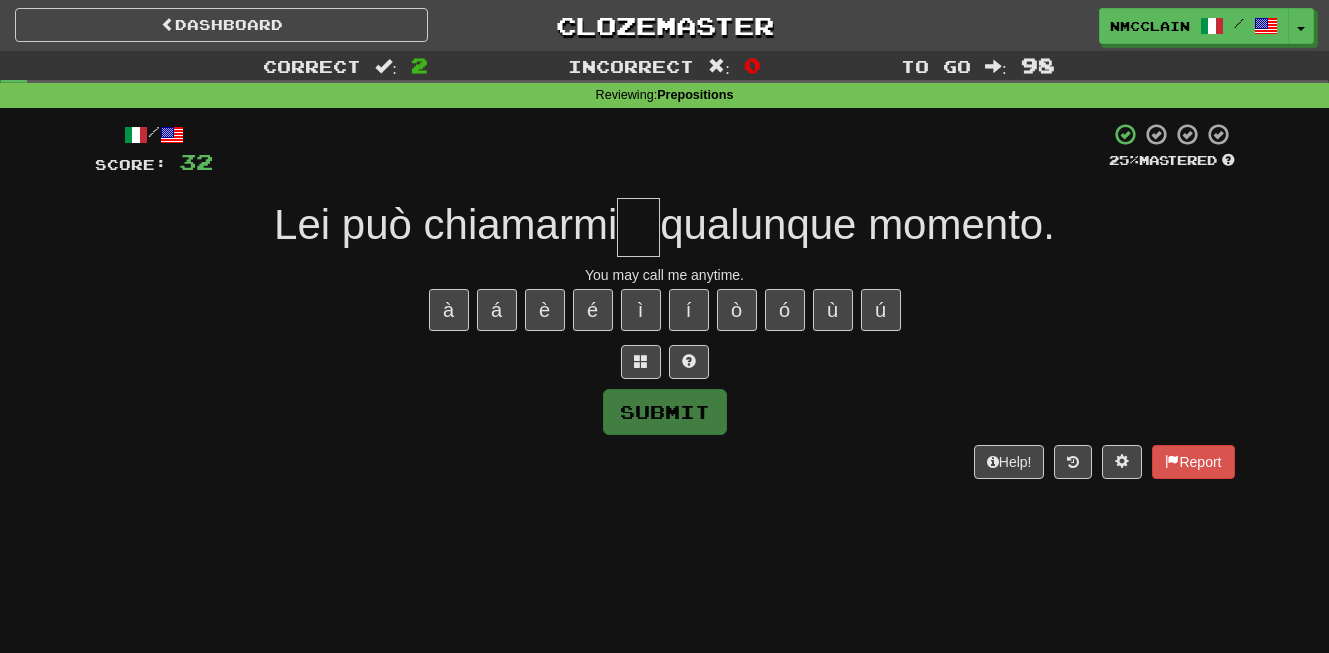 type on "*" 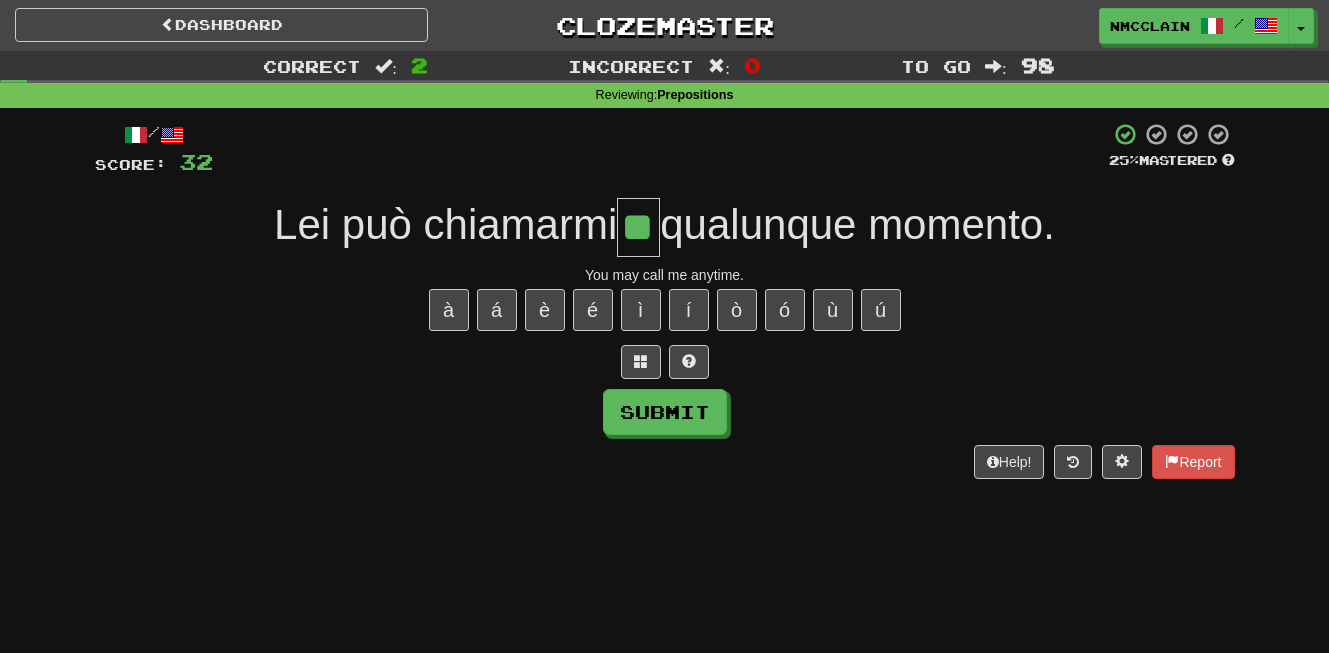 type on "**" 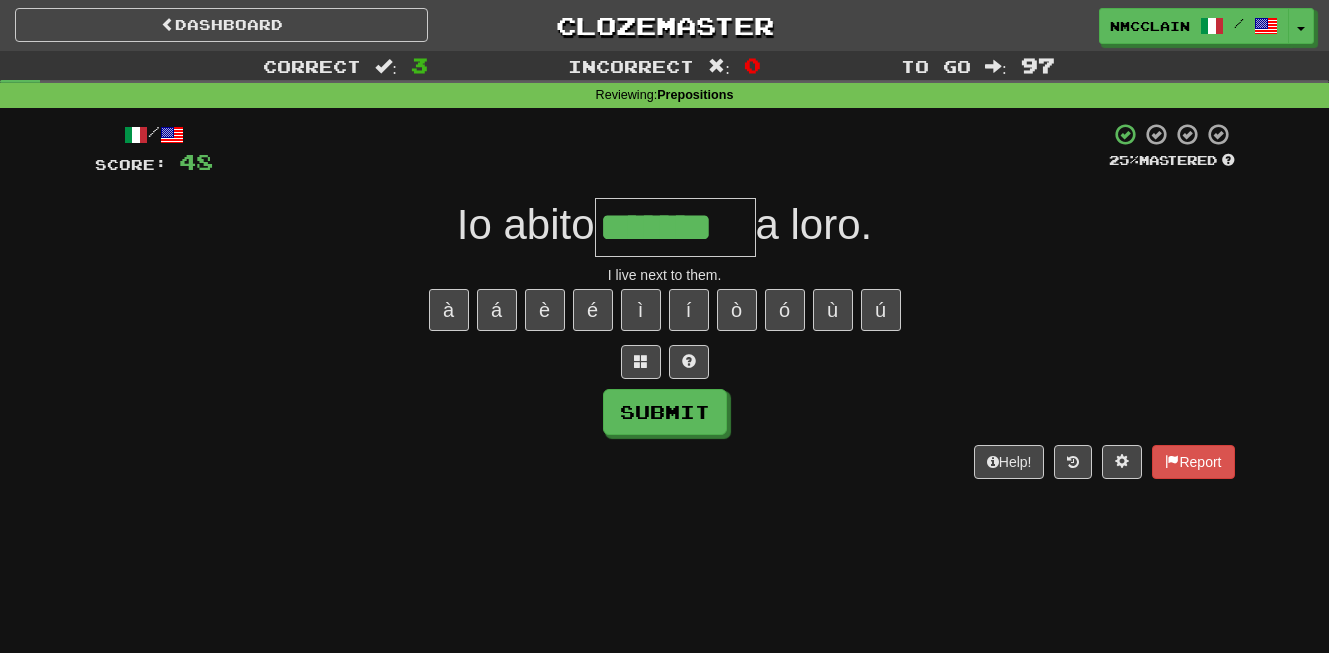type on "*******" 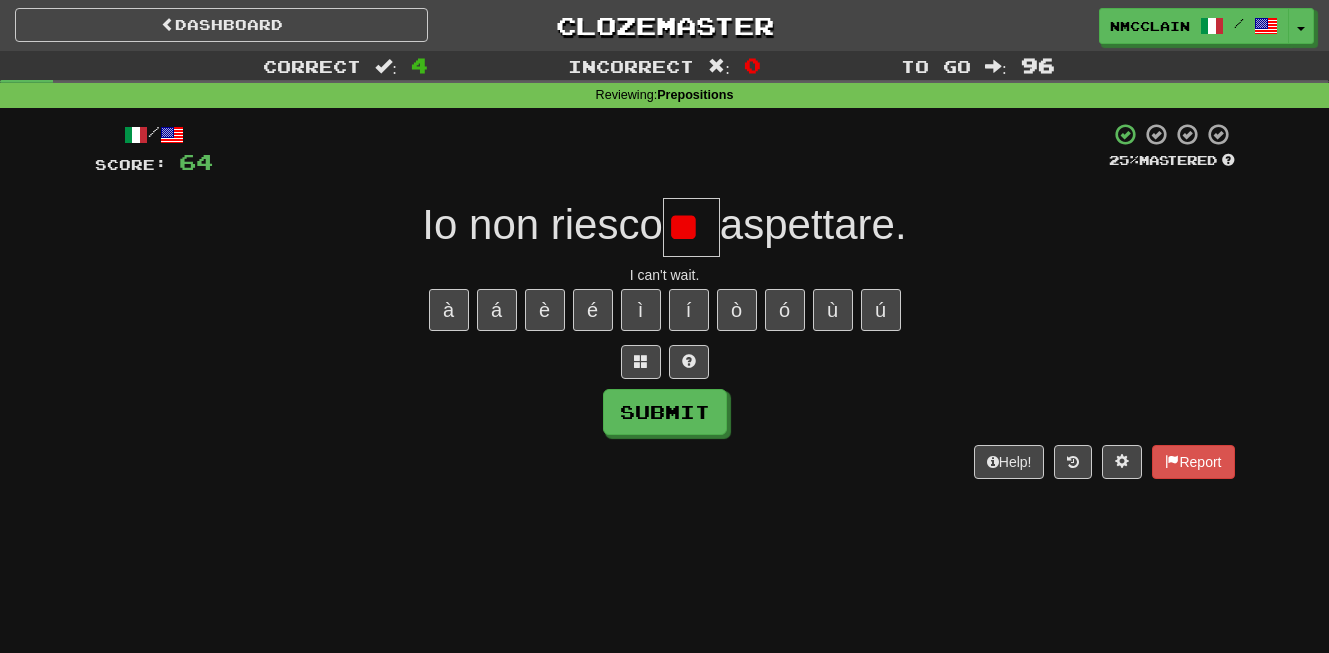 type on "*" 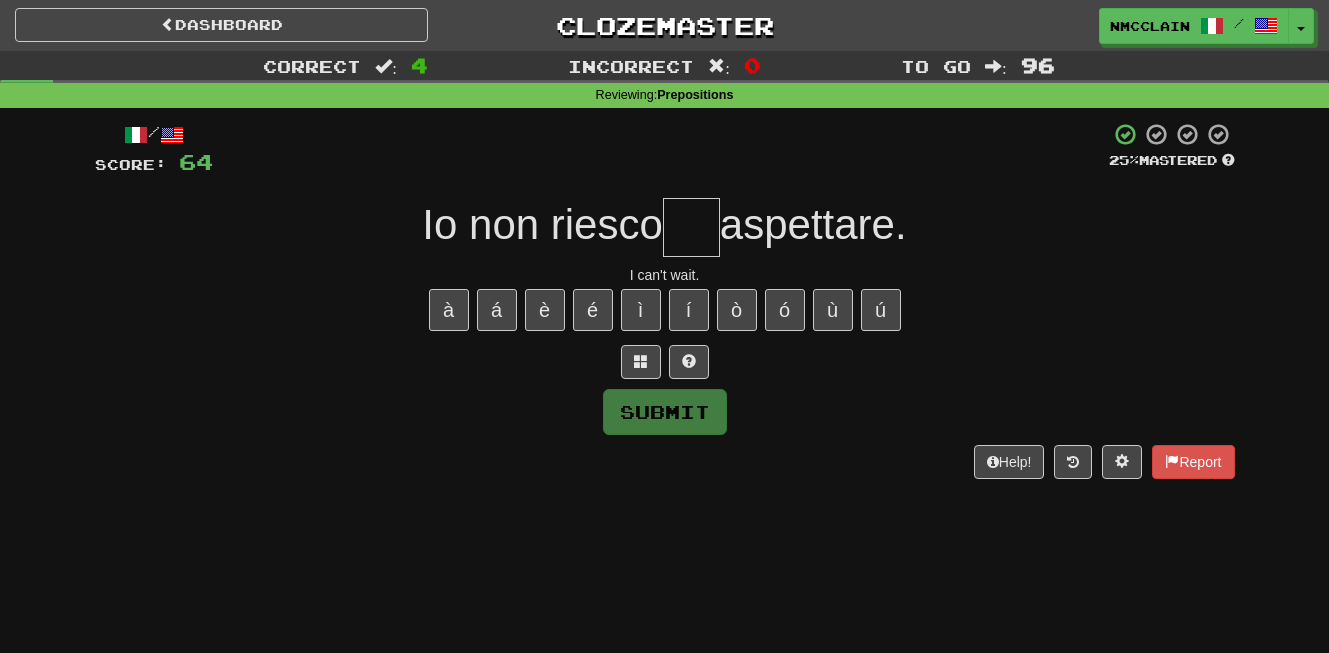 type on "*" 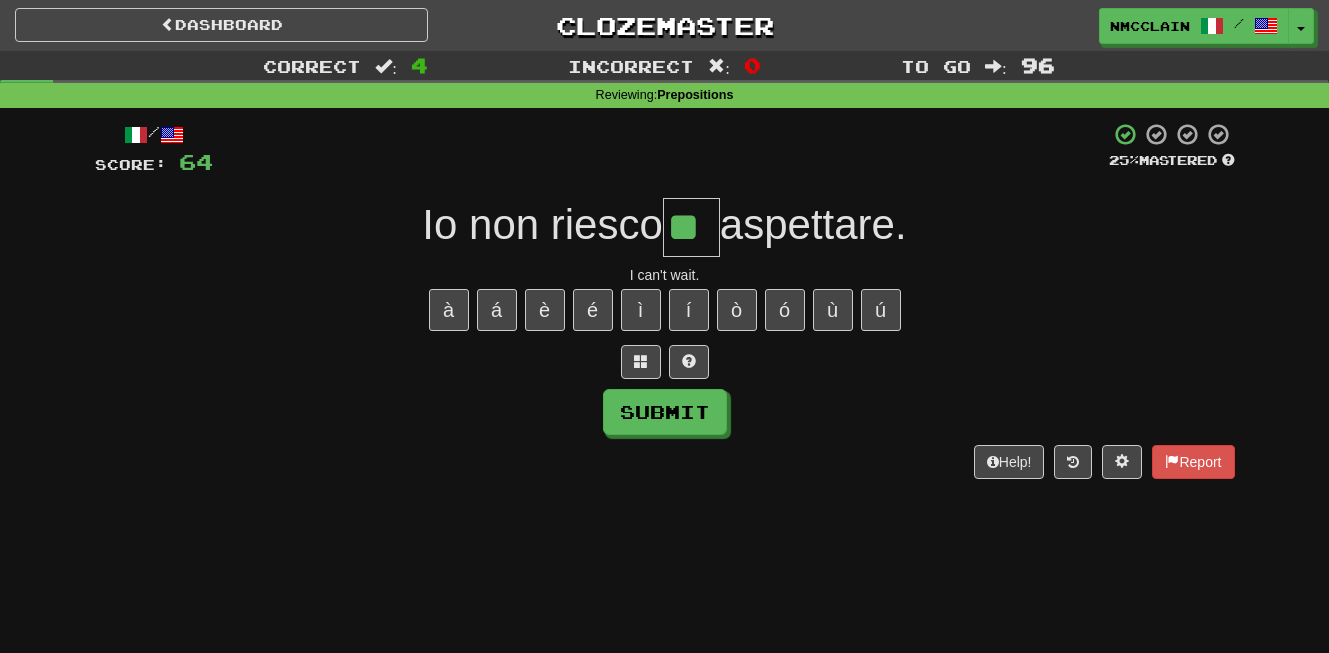 type on "**" 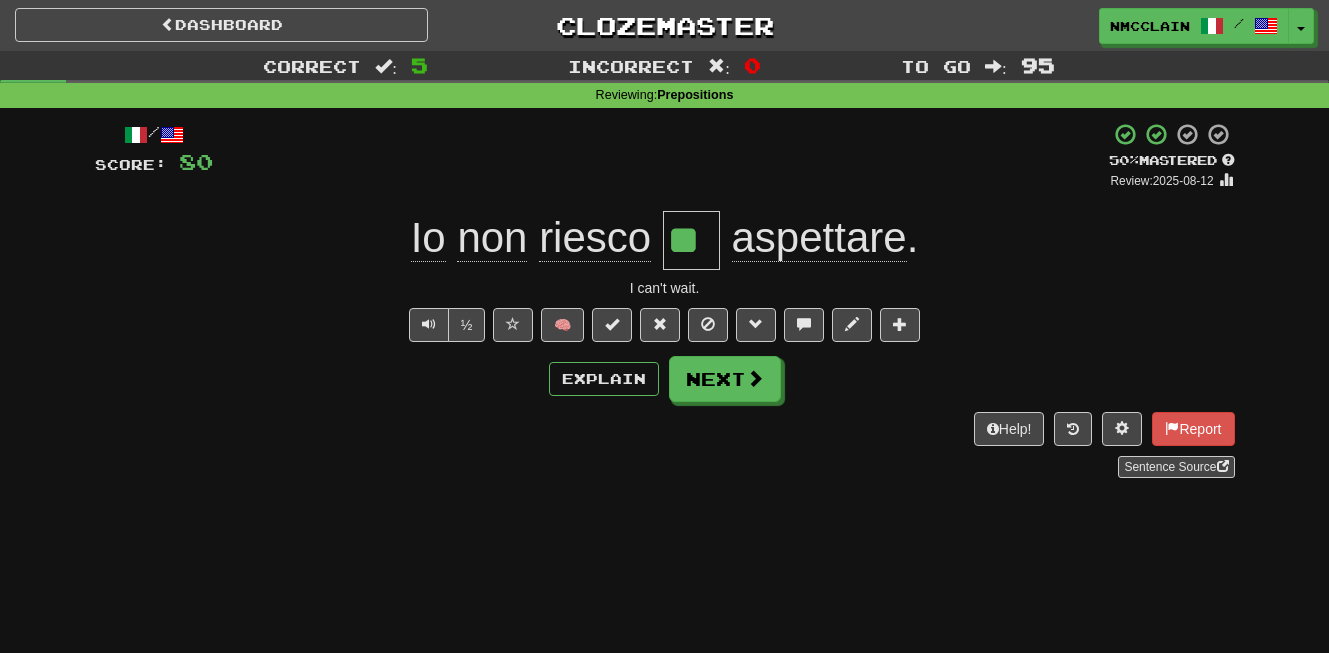 click on "/  Score:   80 + 16 50 %  Mastered Review:  2025-08-12 Io   non   riesco   **   aspettare . I can't wait. ½ 🧠 Explain Next  Help!  Report Sentence Source" at bounding box center [665, 300] 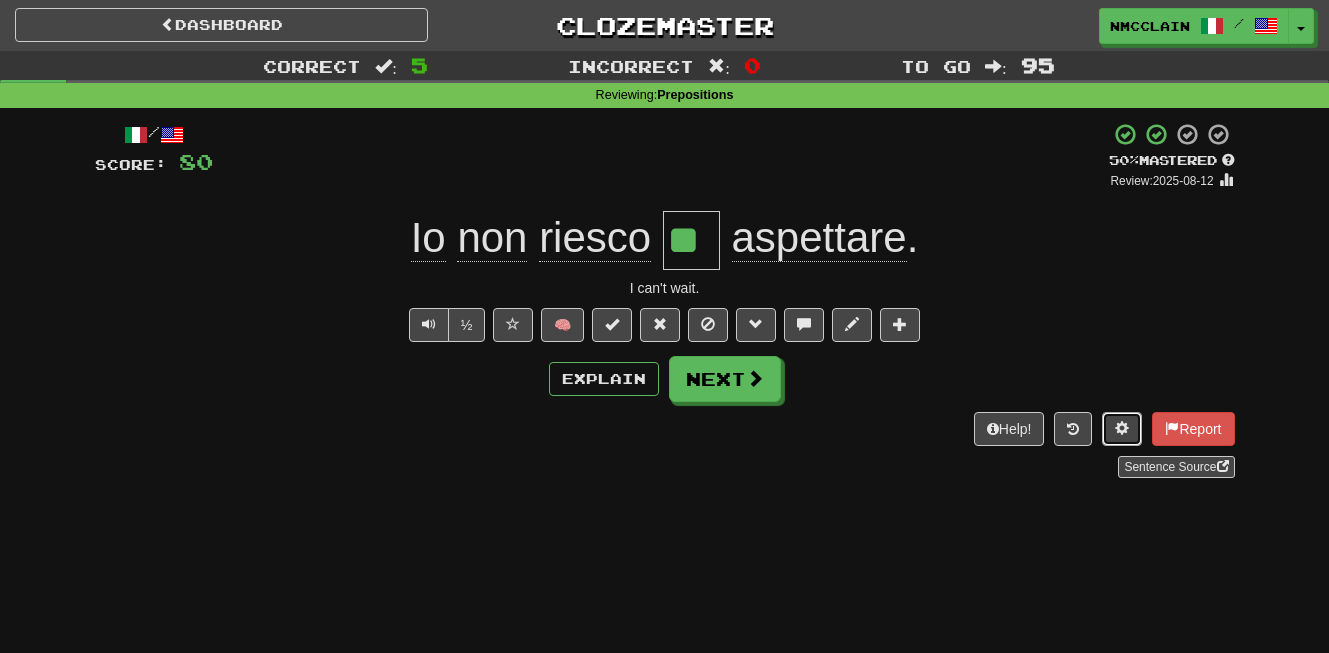 click at bounding box center (1122, 428) 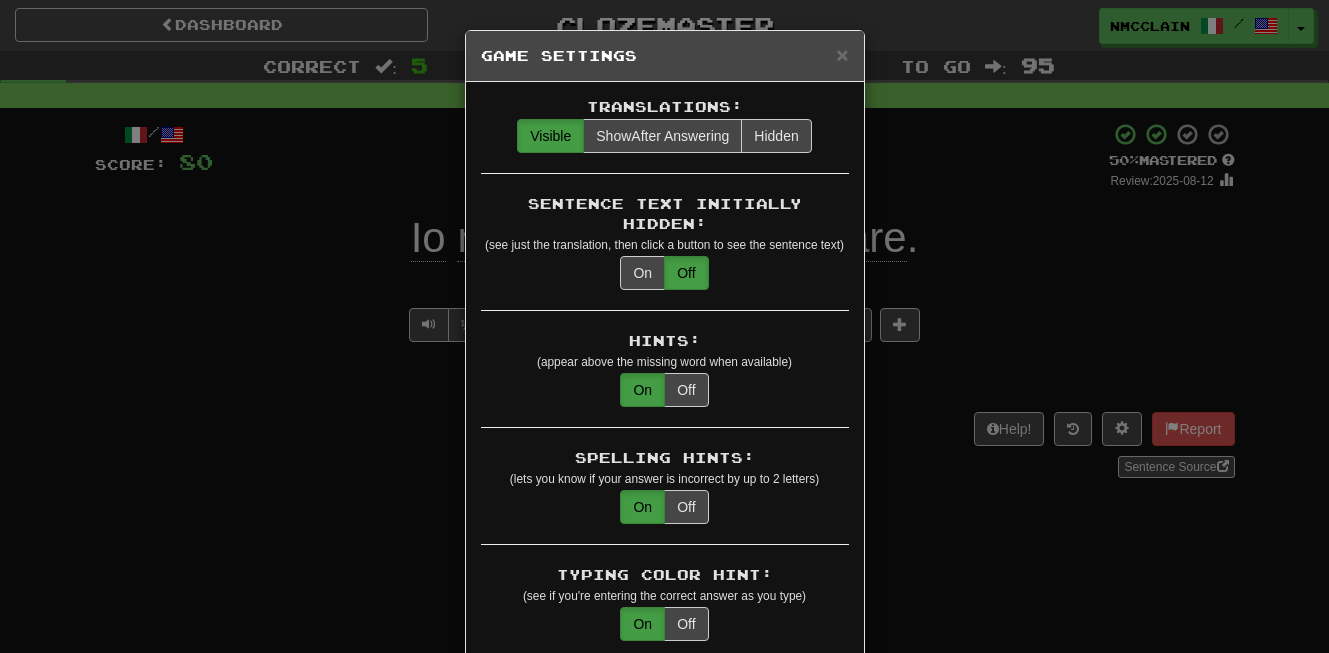 click on "Sentence Text Initially Hidden: (see just the translation, then click a button to see the sentence text)" at bounding box center [665, 224] 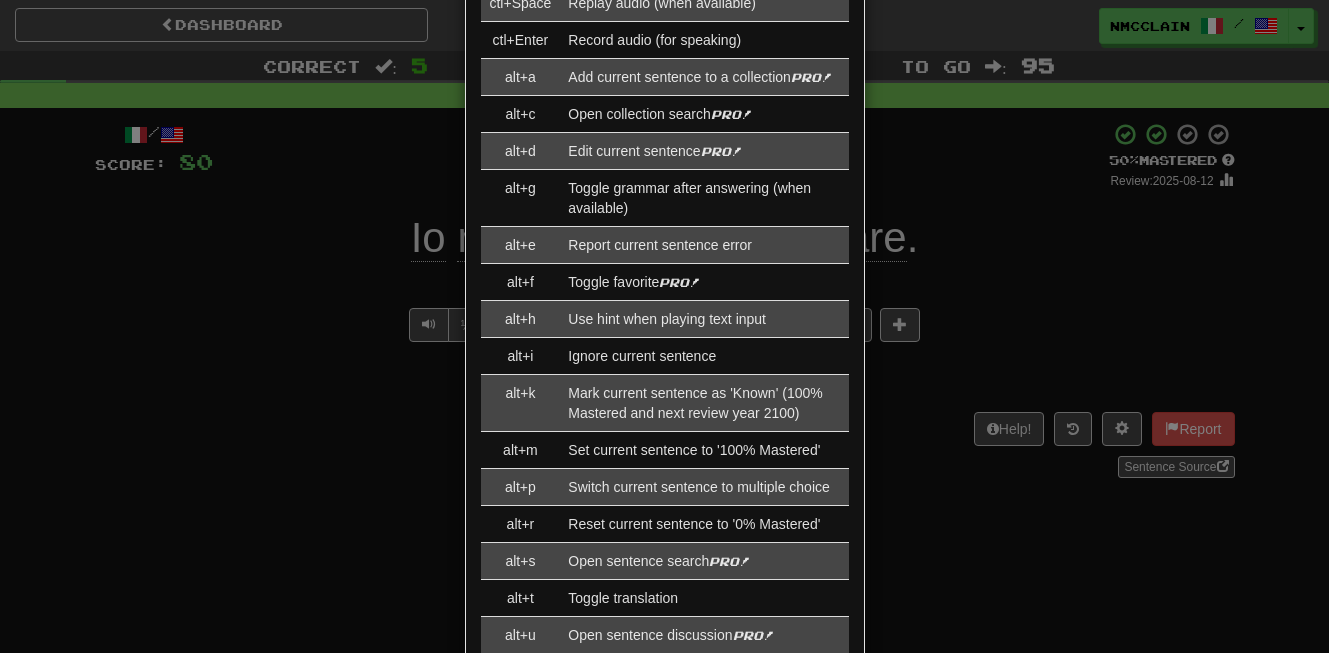 scroll, scrollTop: 2800, scrollLeft: 0, axis: vertical 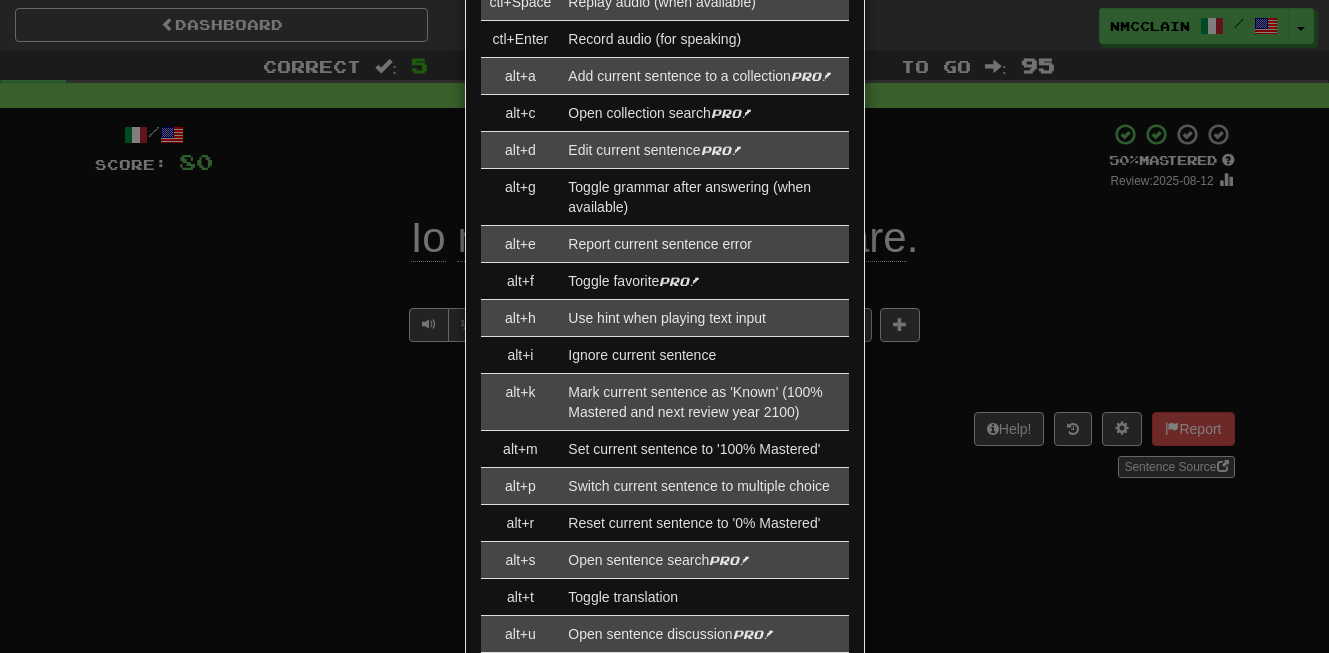 click on "× Game Settings Translations: Visible Show  After Answering Hidden Sentence Text Initially Hidden: (see just the translation, then click a button to see the sentence text) On Off Hints: (appear above the missing word when available) On Off Spelling Hints: (lets you know if your answer is incorrect by up to 2 letters) On Off Typing Color Hint: (see if you're entering the correct answer as you type) On Off Text Box Size: (text box size can change to match the missing word) Changes Always the Same Enter Submits Empty: (pressing Enter when the input is empty will submit a blank answer) On Off Clear After Answering: (keypress clears the text input after answering so you can practice re-typing the answer) On Off Image Toggle: (toggle button, if sentence image available) After Answering Before and After Off Image Background: (use sentence image as background, if available) On Off Pronunciation: (shown after answering when available) On Off Sound Effects: On Off Text-to-Speech Auto-Play: On Off Loop: On Off On Off 1" at bounding box center [664, 326] 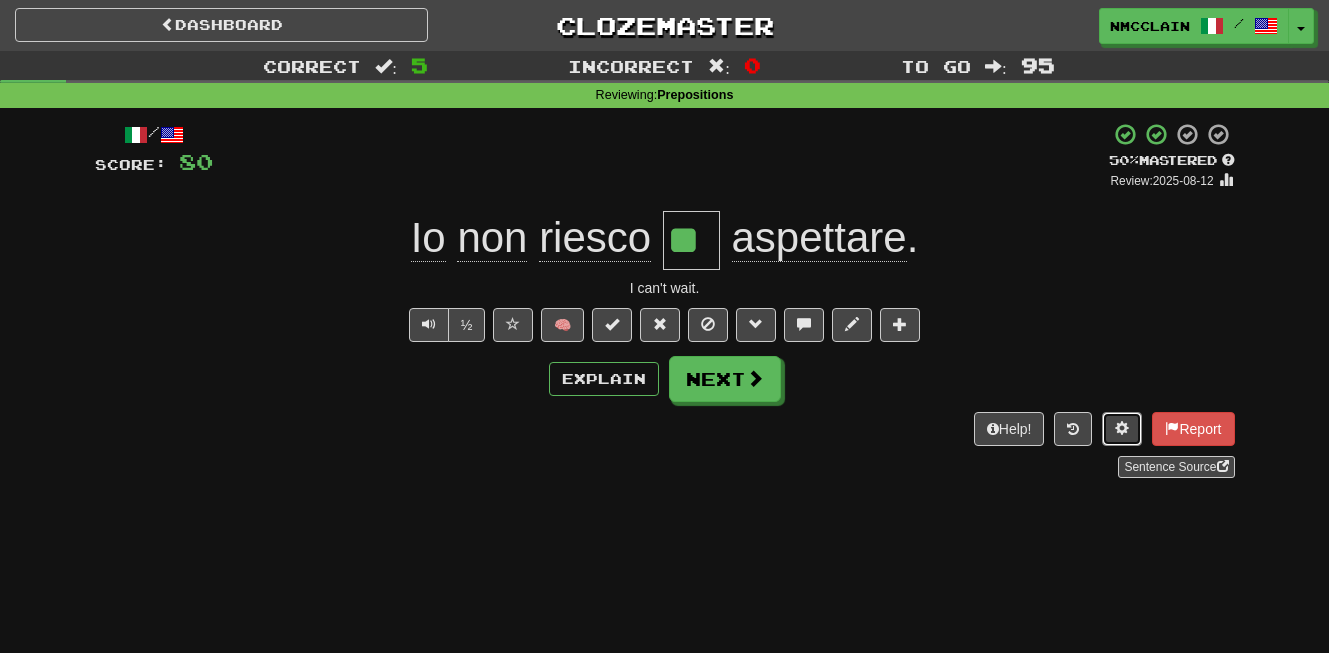 type 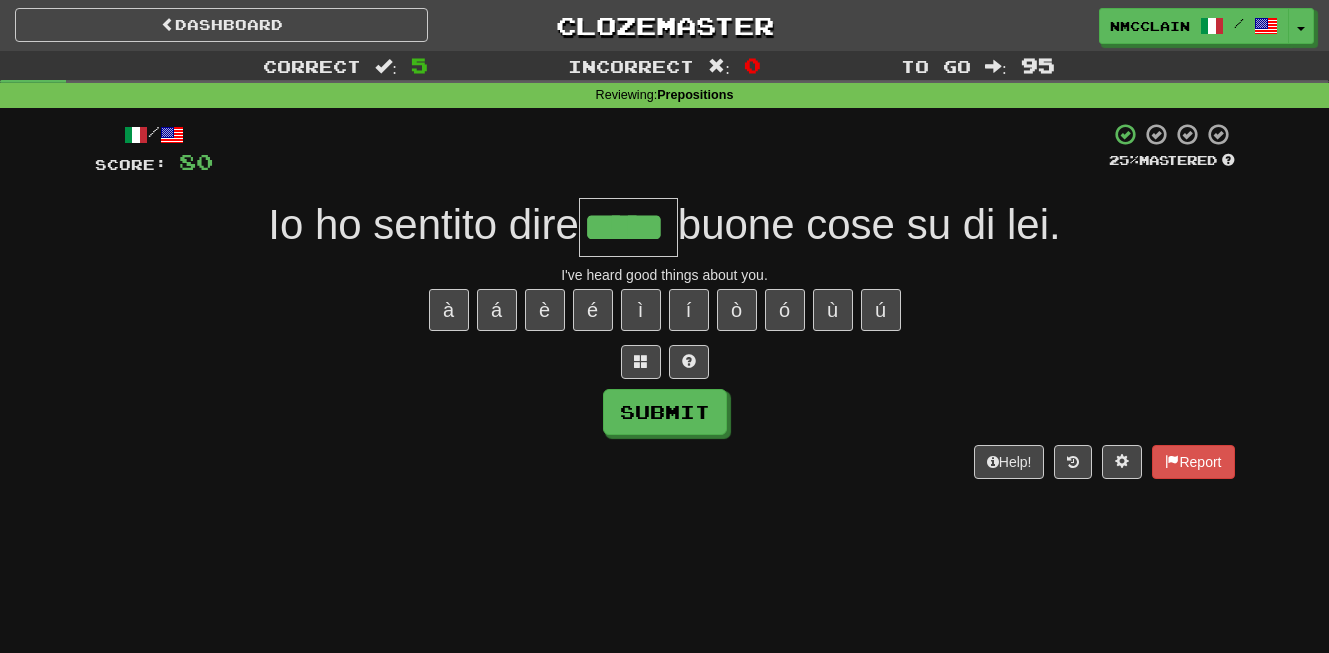 type on "*****" 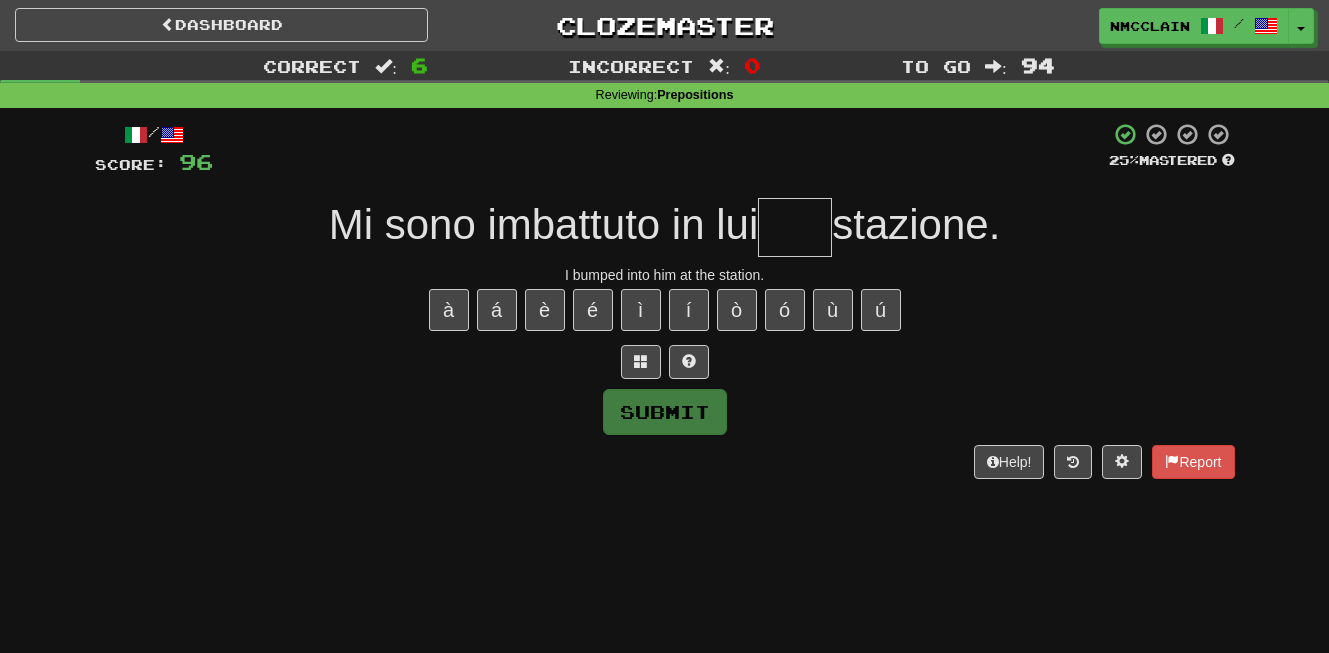 type on "*" 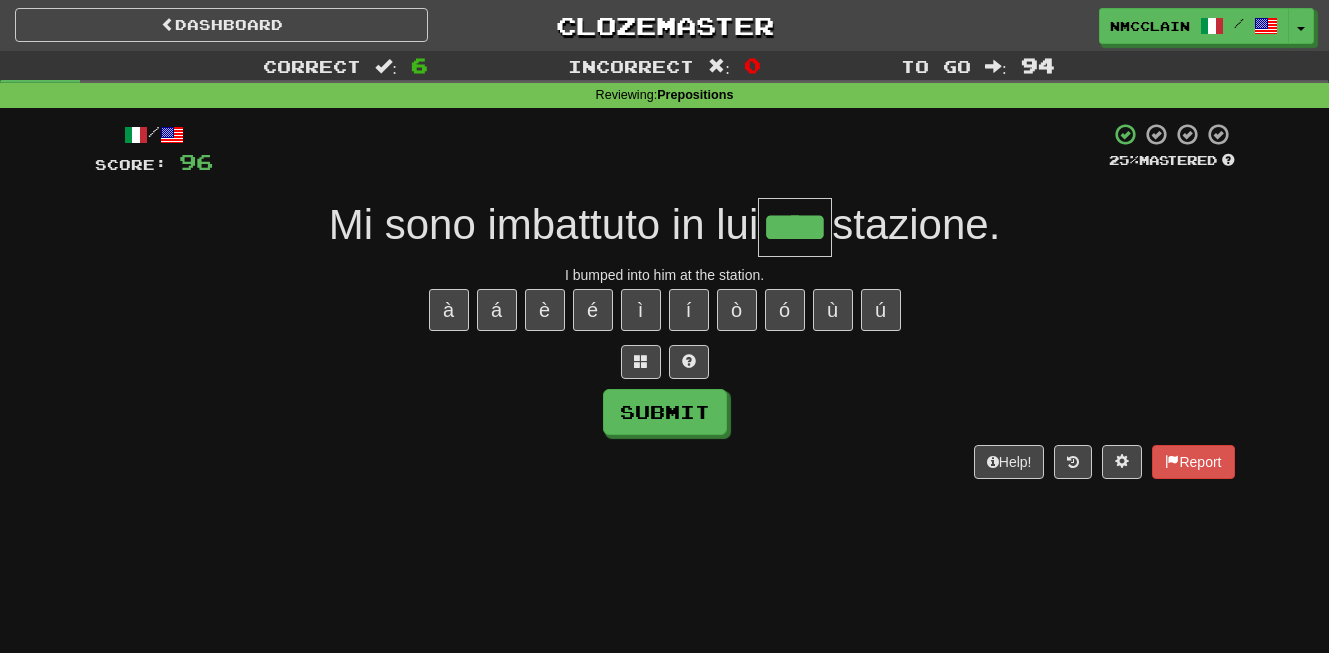 type on "****" 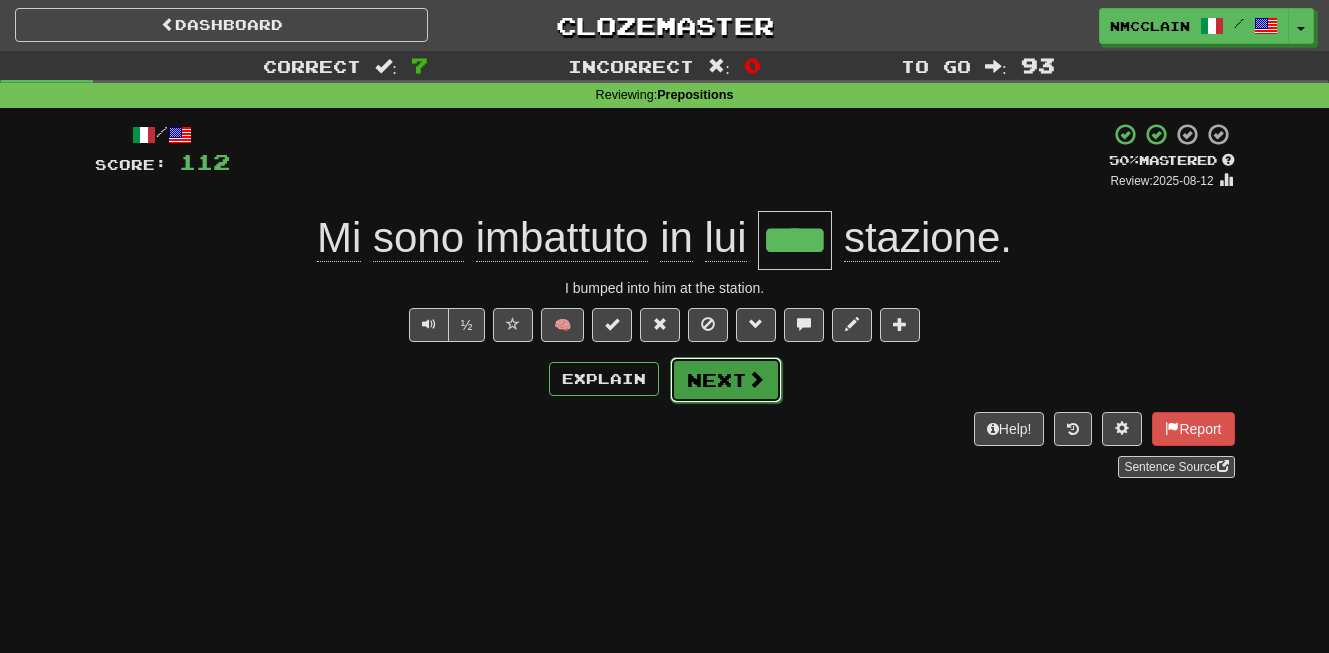 click on "Next" at bounding box center [726, 380] 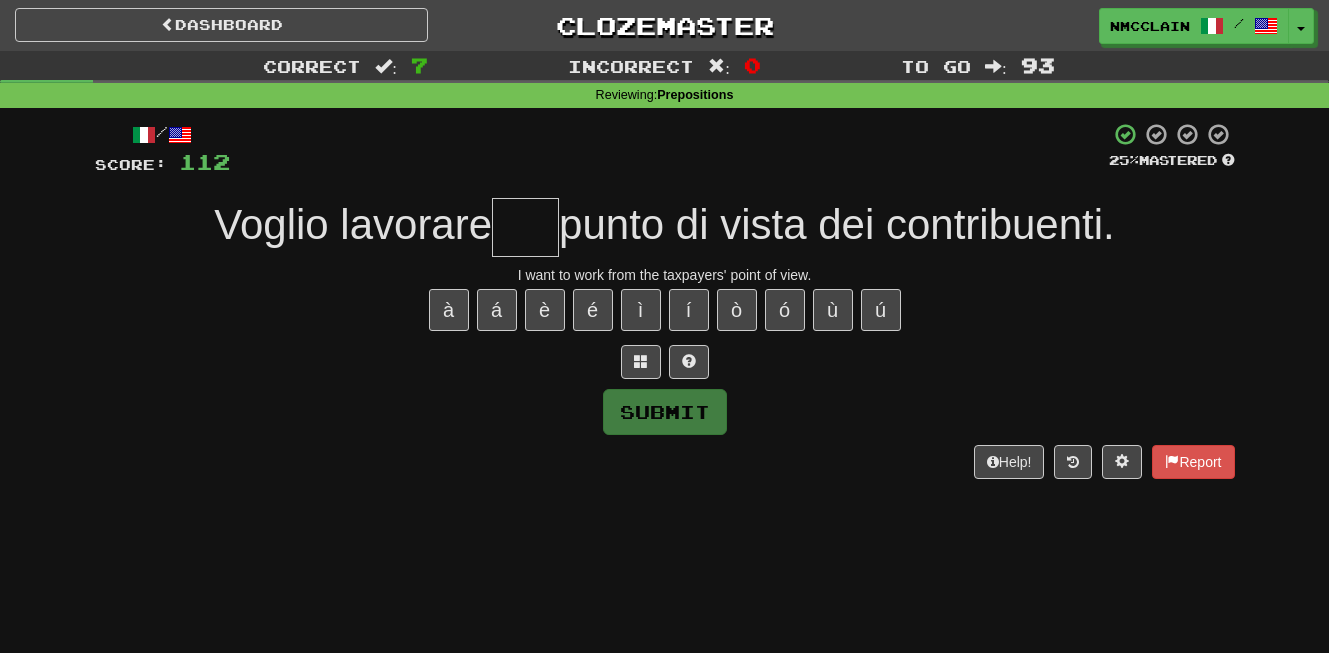 type on "*" 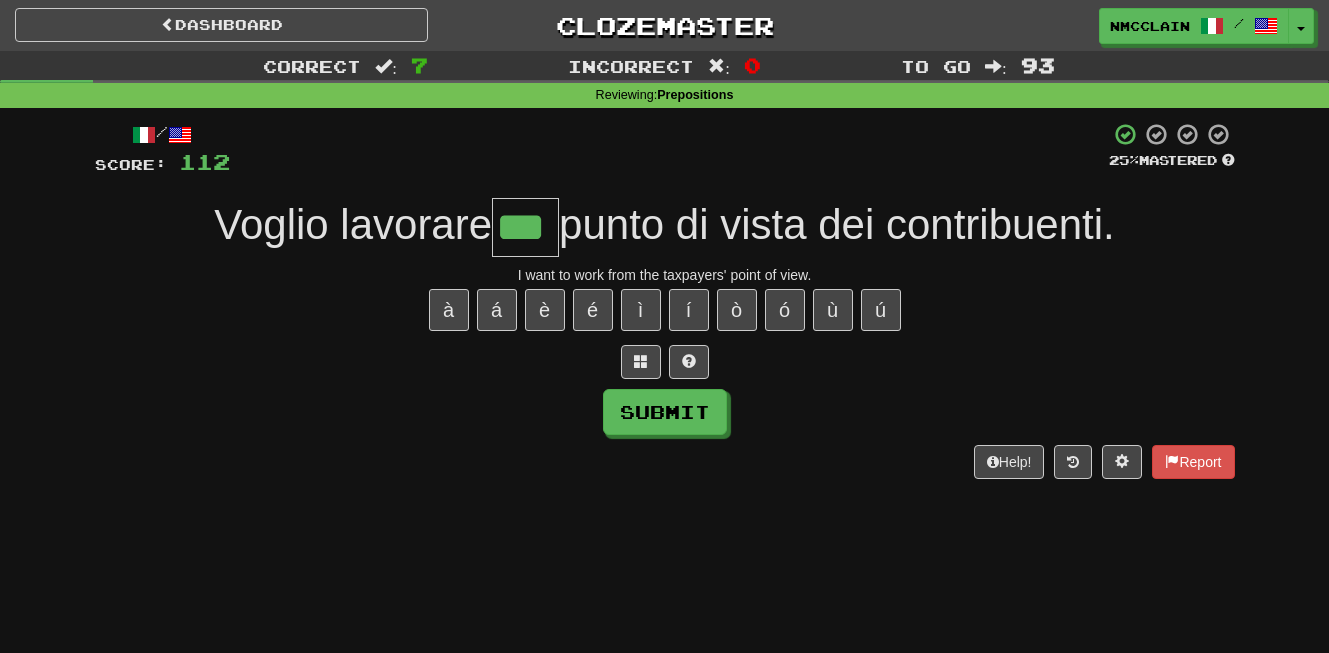 type on "***" 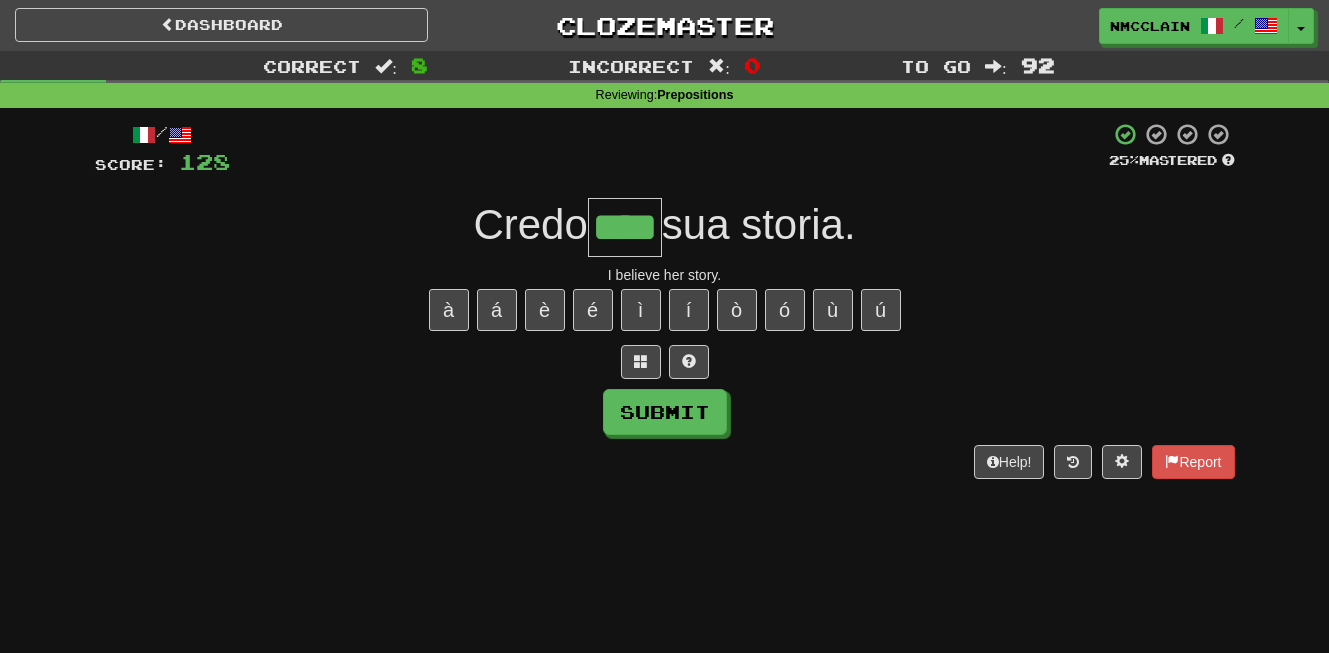 type on "****" 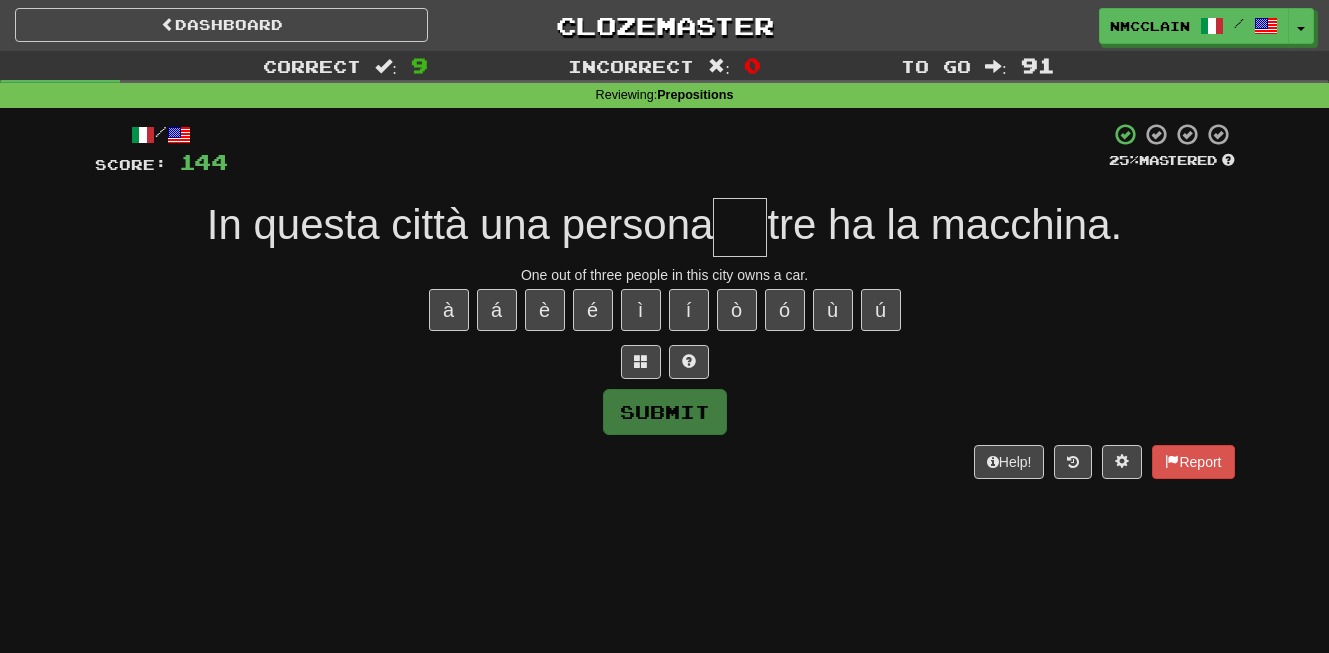 type on "*" 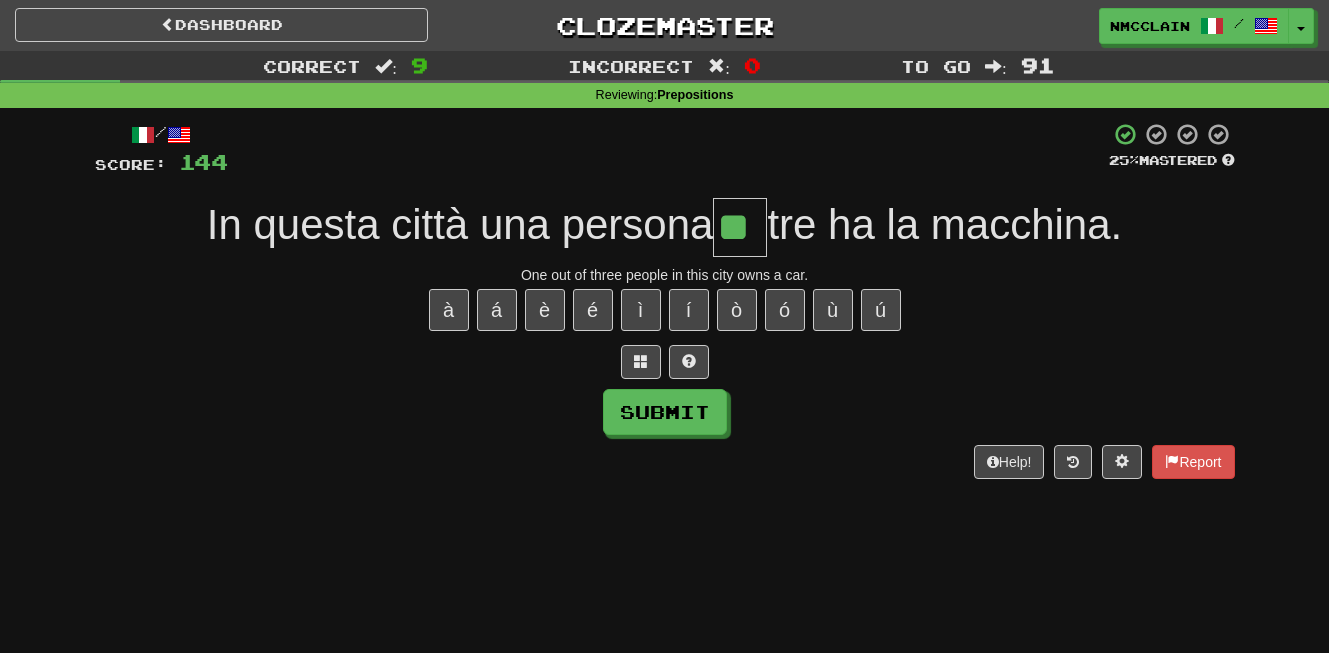 type on "**" 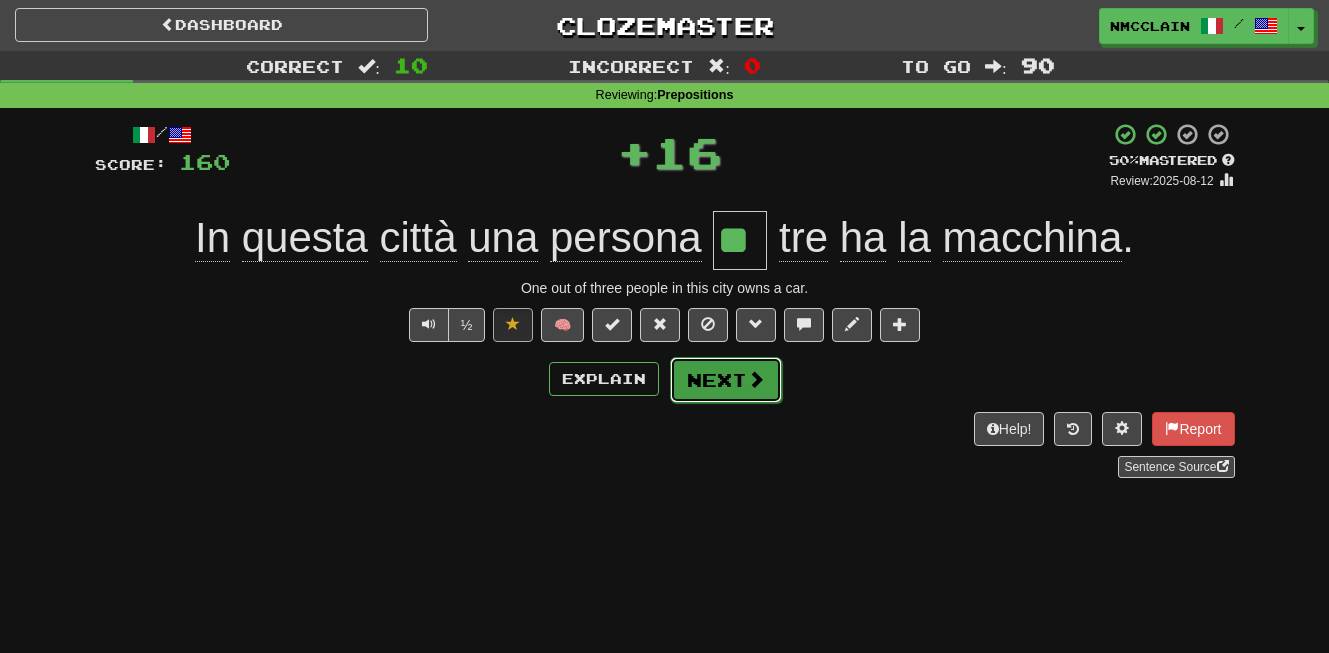 click on "Next" at bounding box center (726, 380) 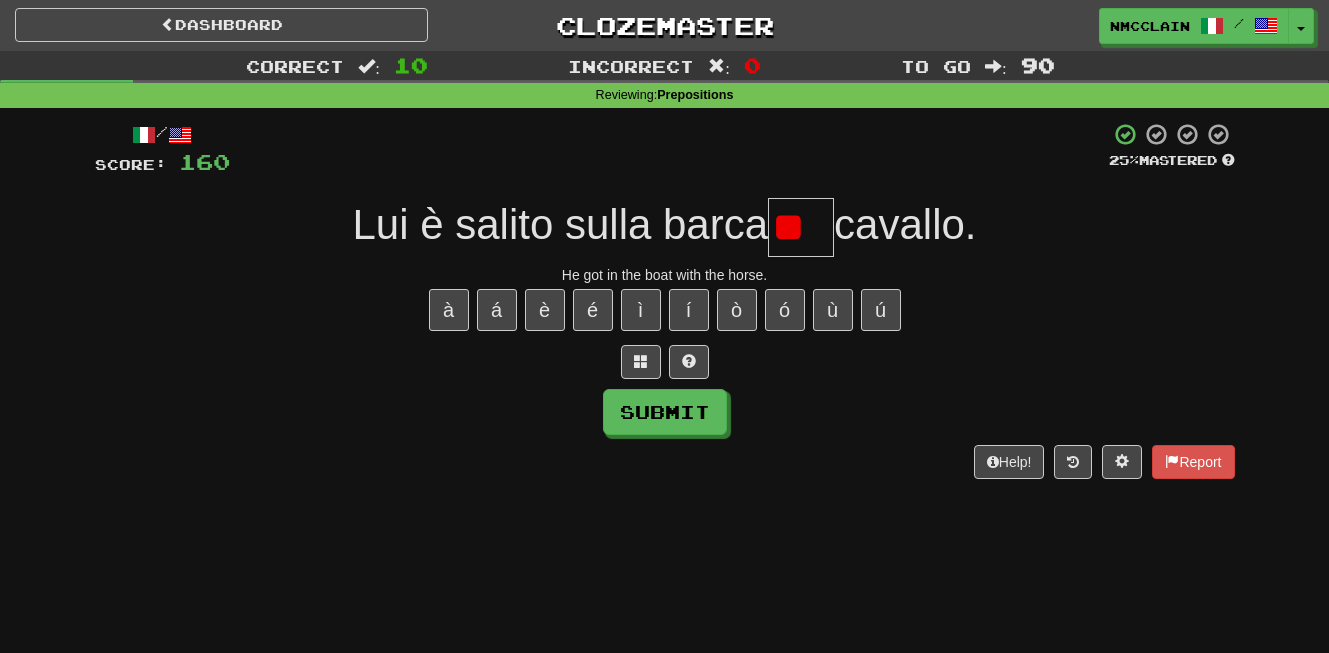 scroll, scrollTop: 0, scrollLeft: 0, axis: both 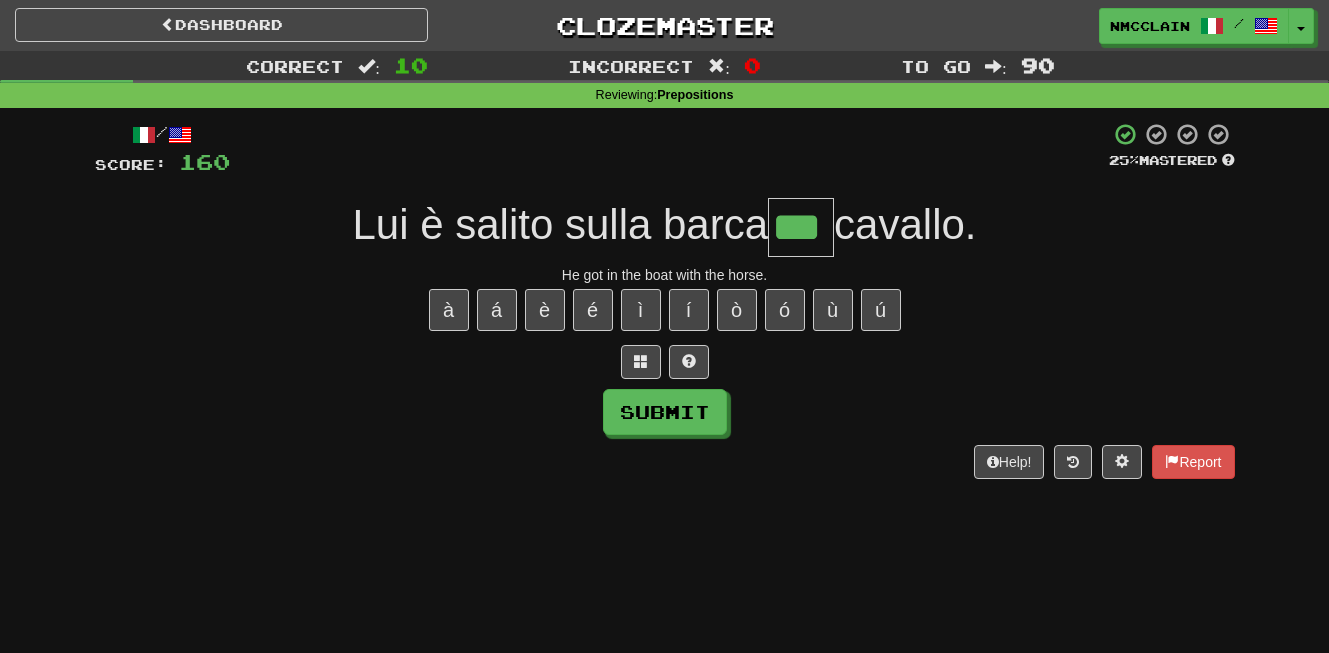 type on "***" 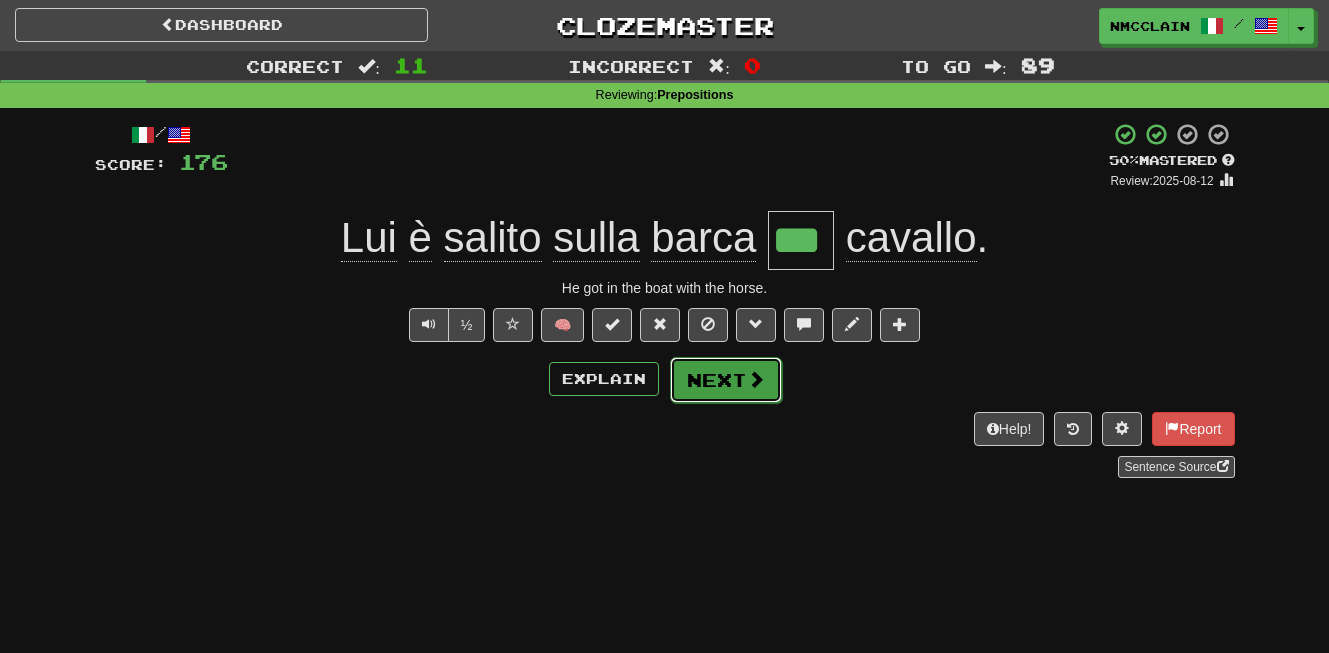 click on "Next" at bounding box center [726, 380] 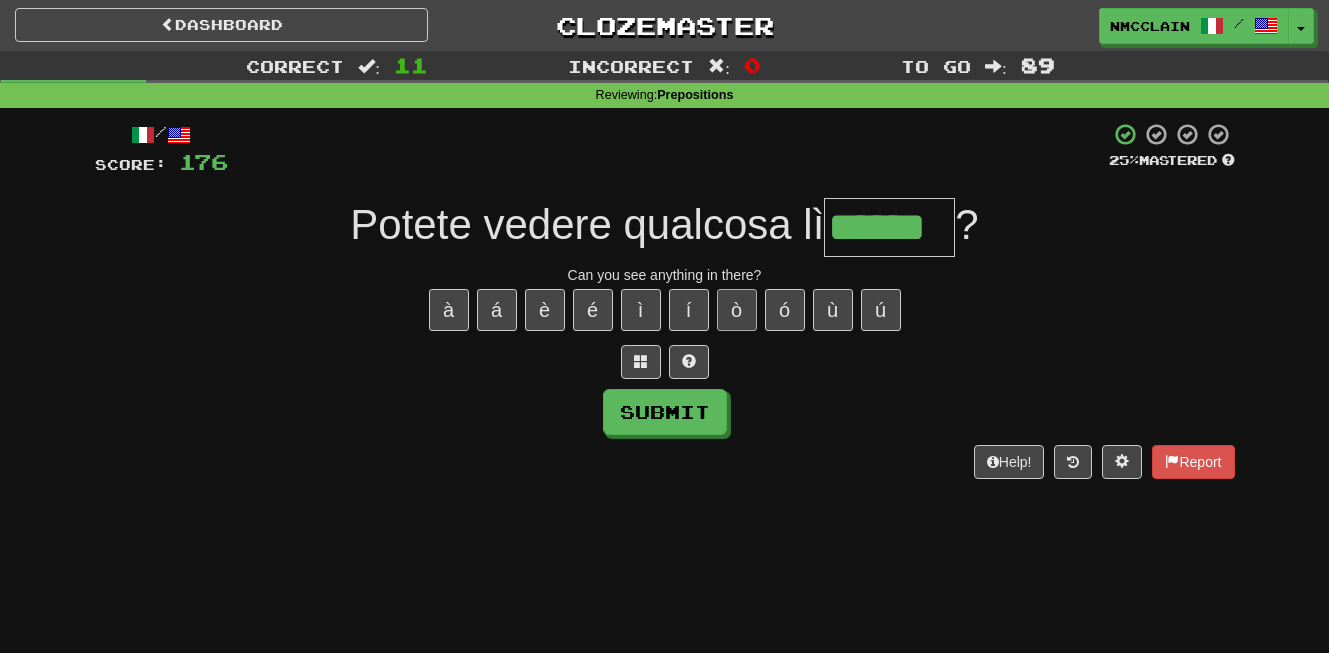 type on "******" 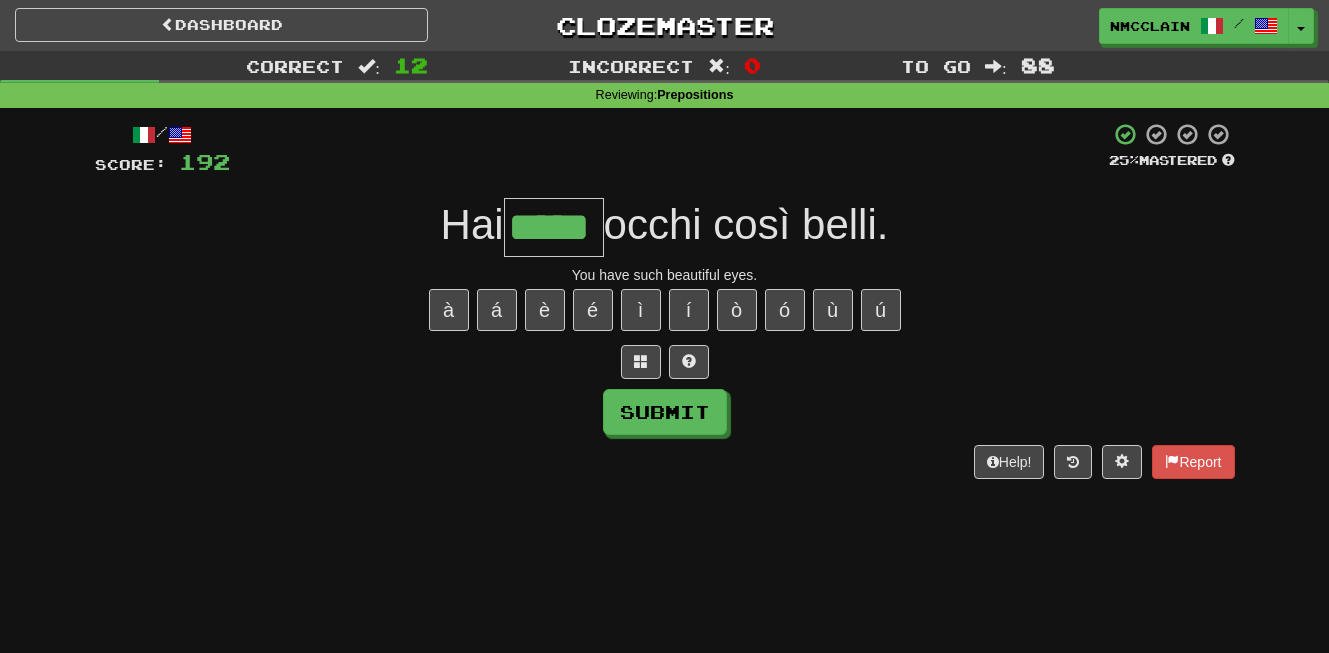 type on "*****" 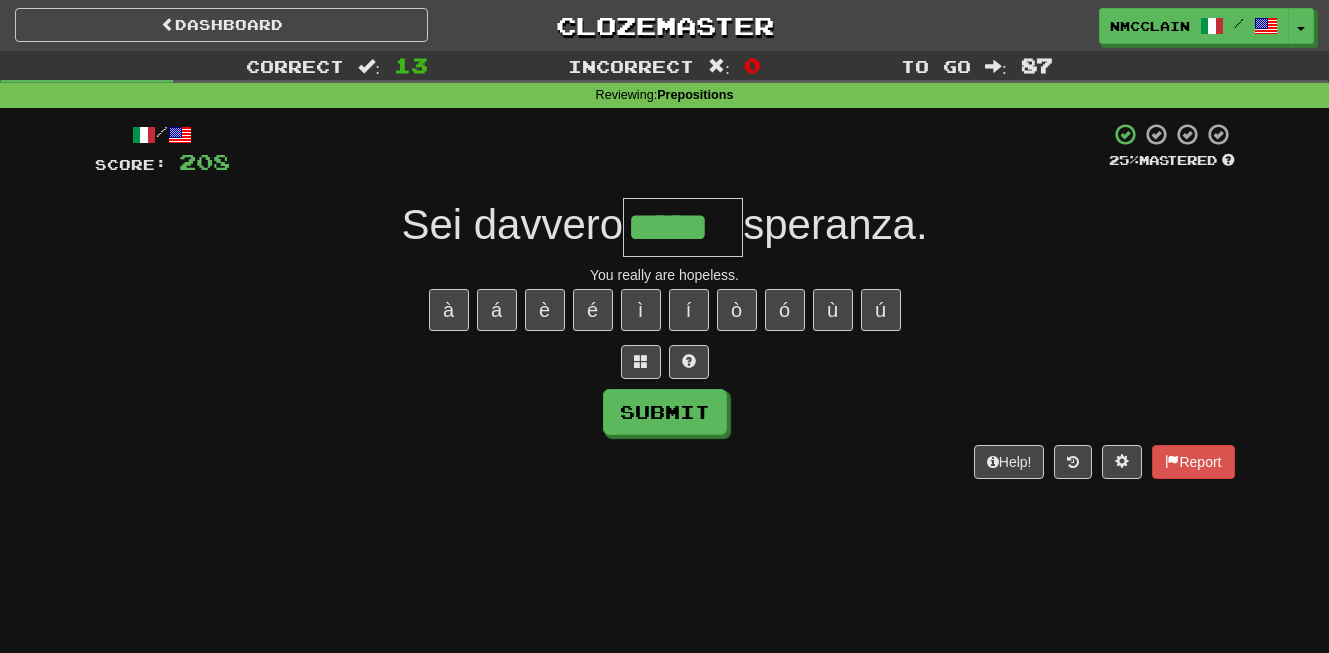 type on "*****" 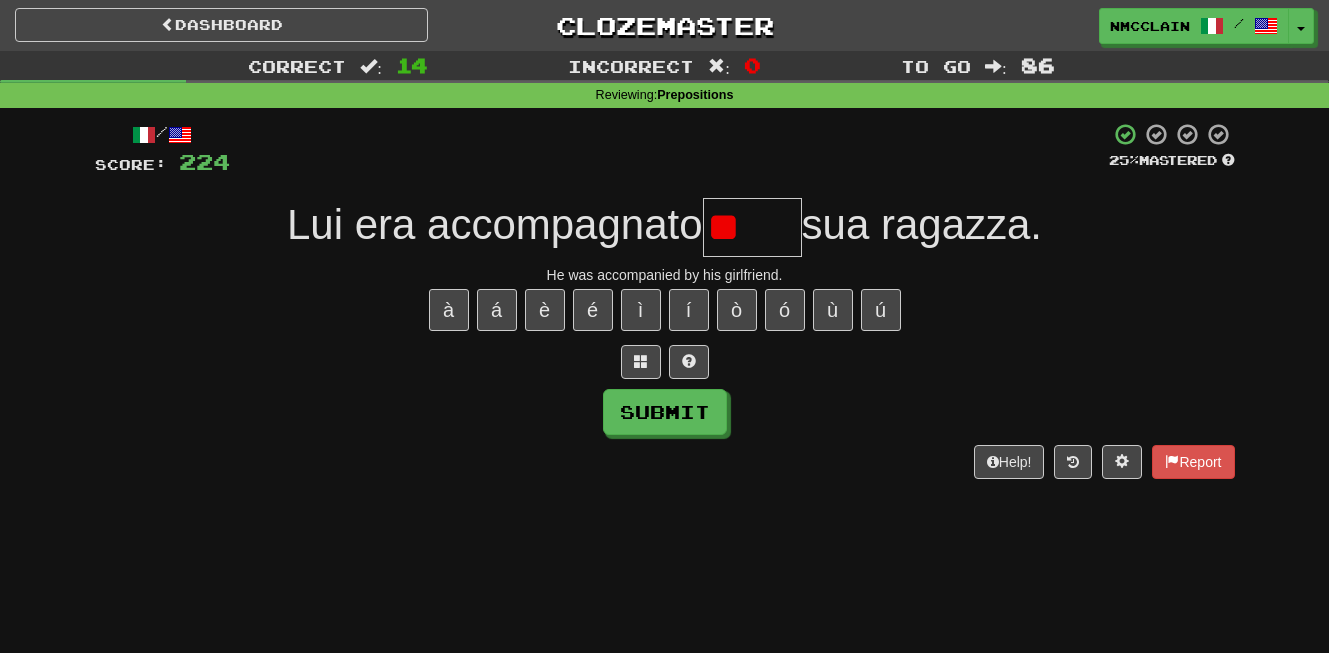 type on "*" 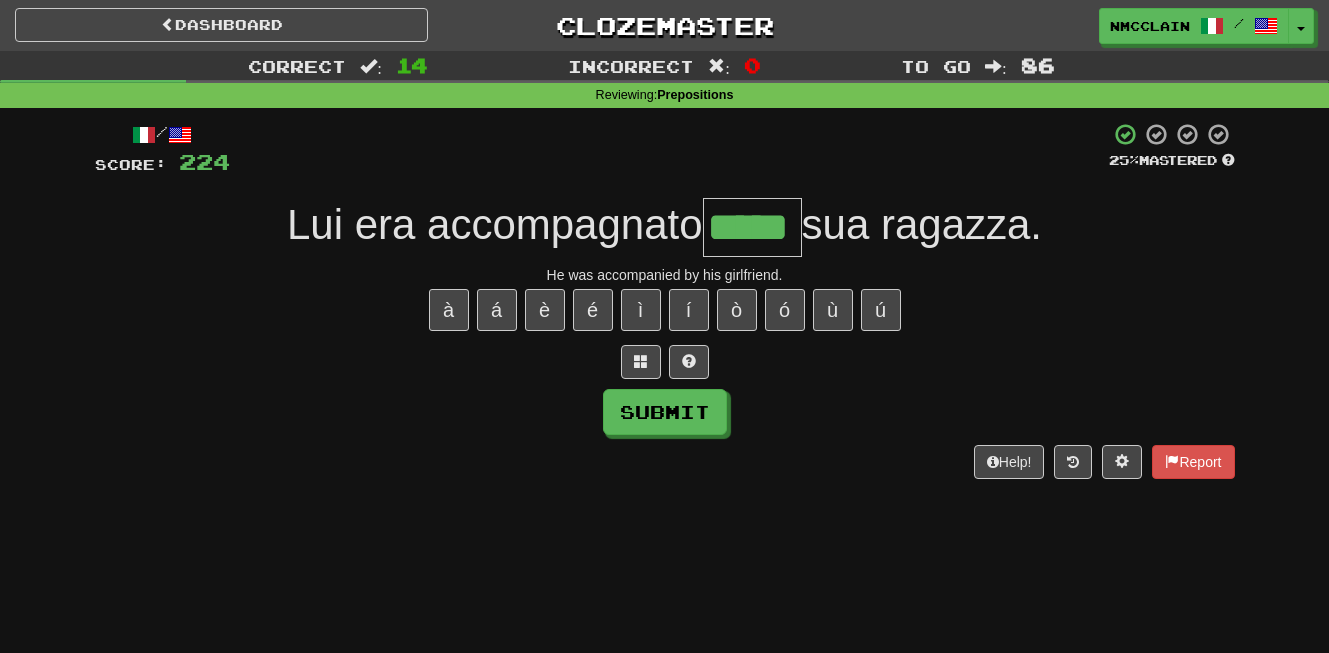 type on "*****" 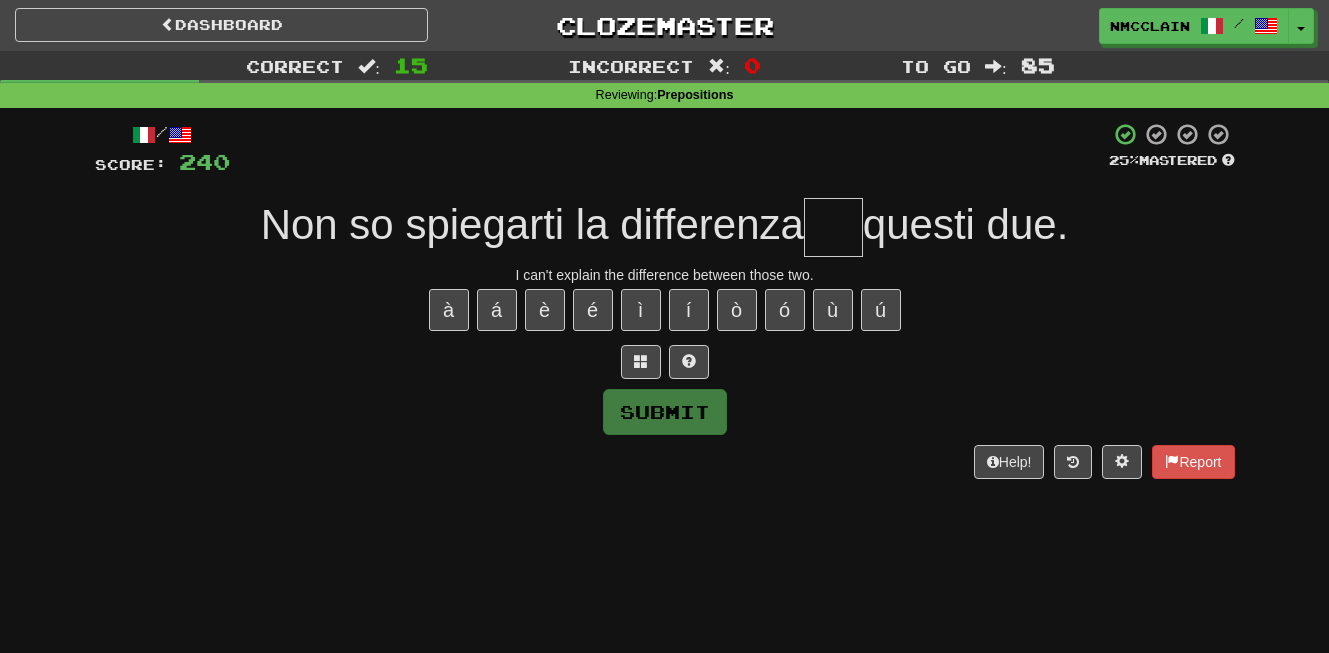 type on "*" 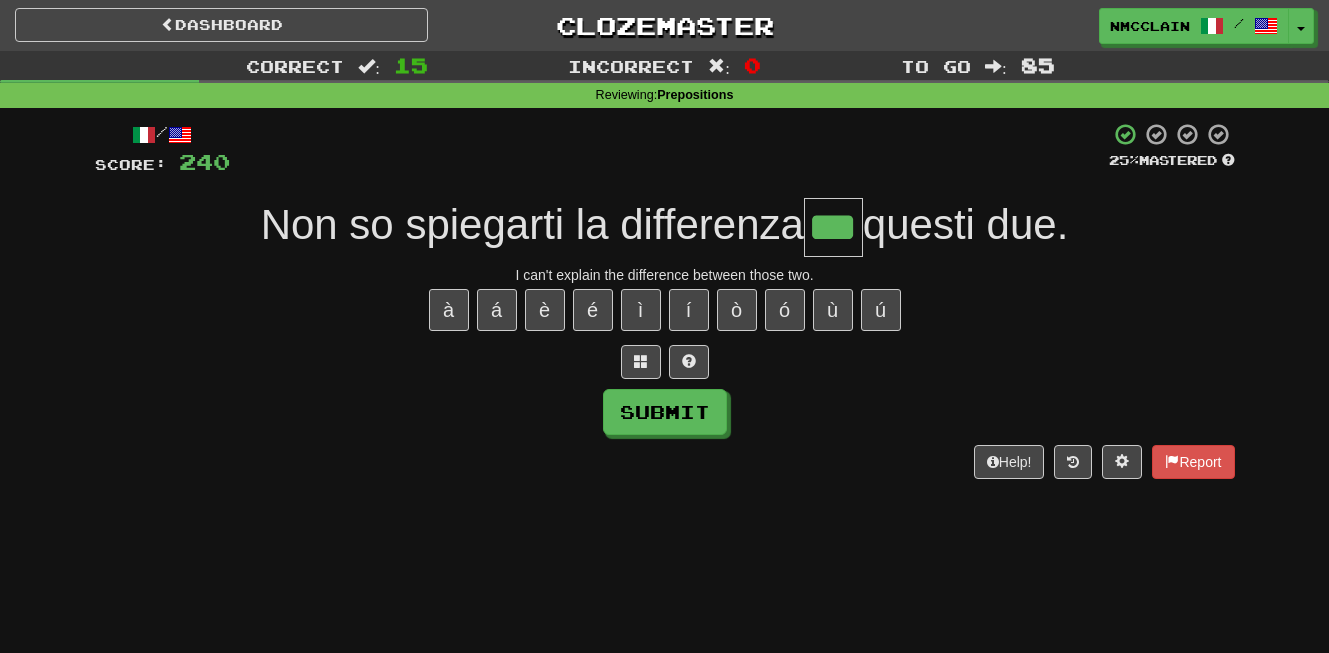 type on "***" 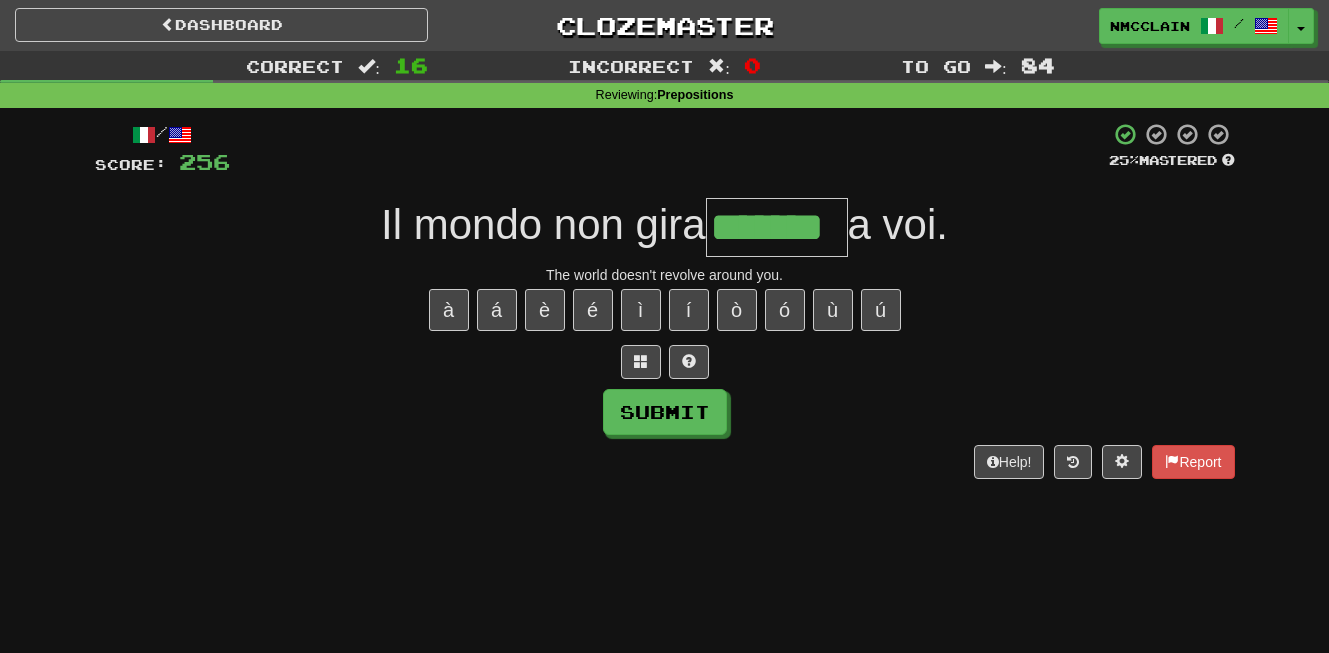 type on "*******" 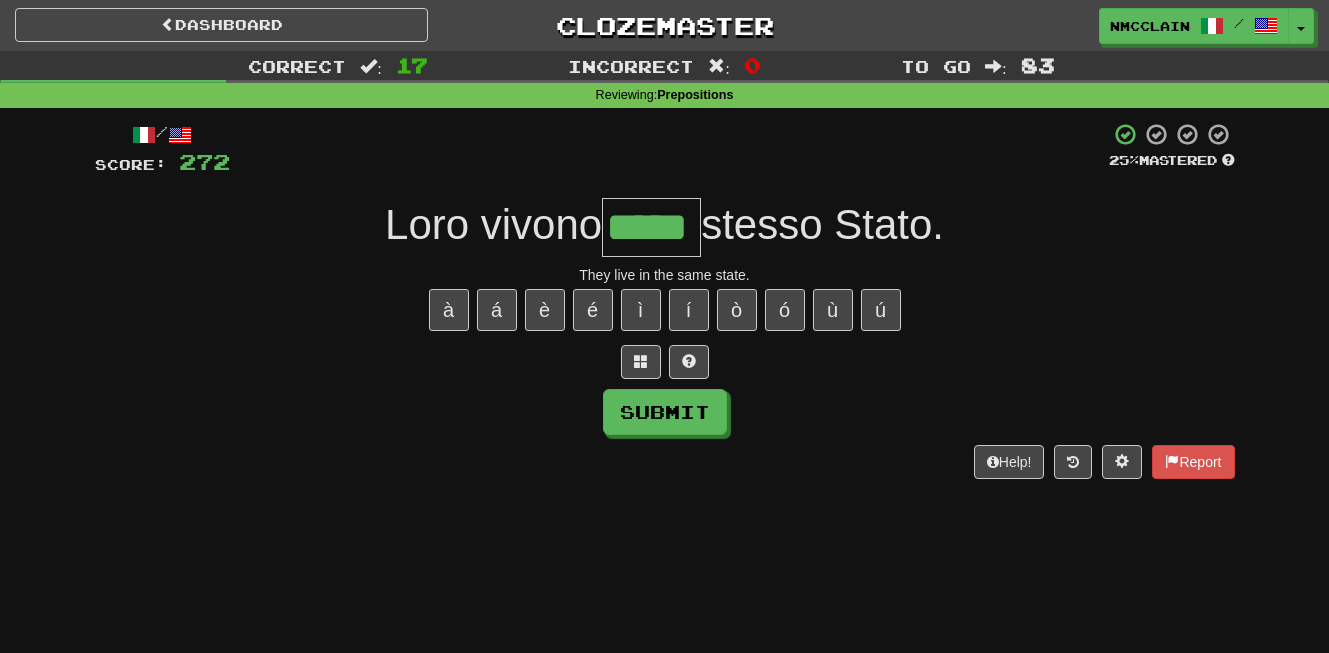 type on "*****" 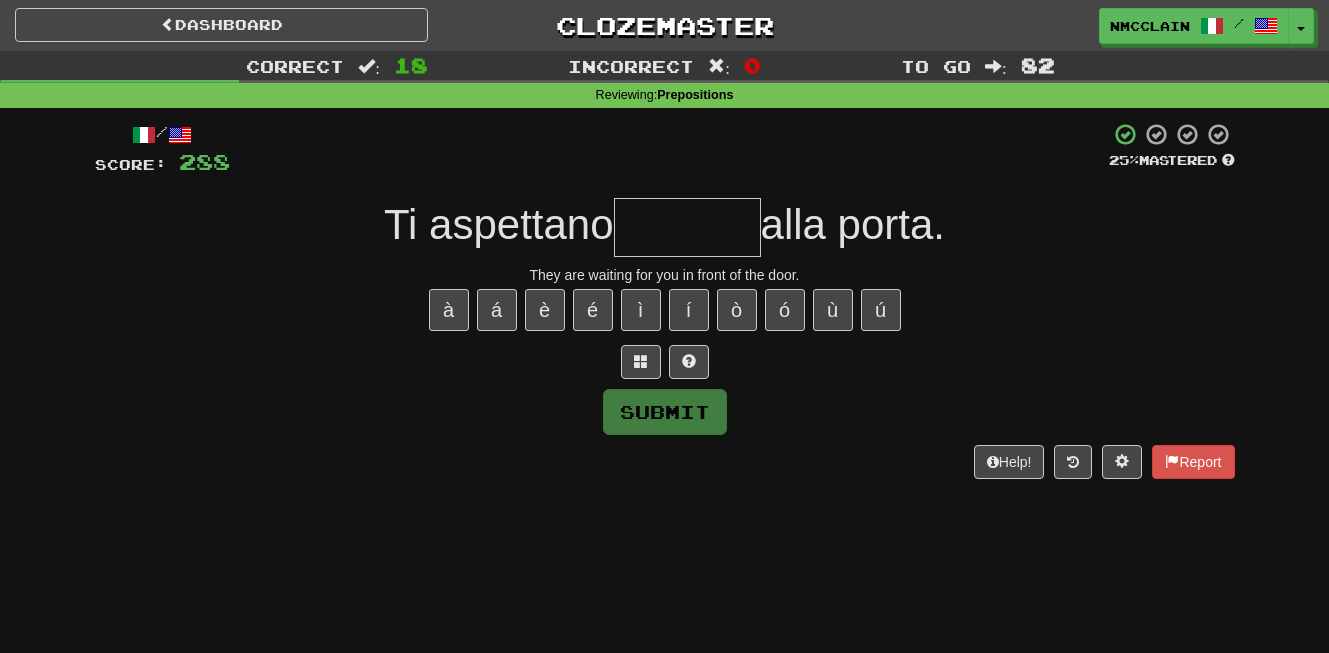 type on "*" 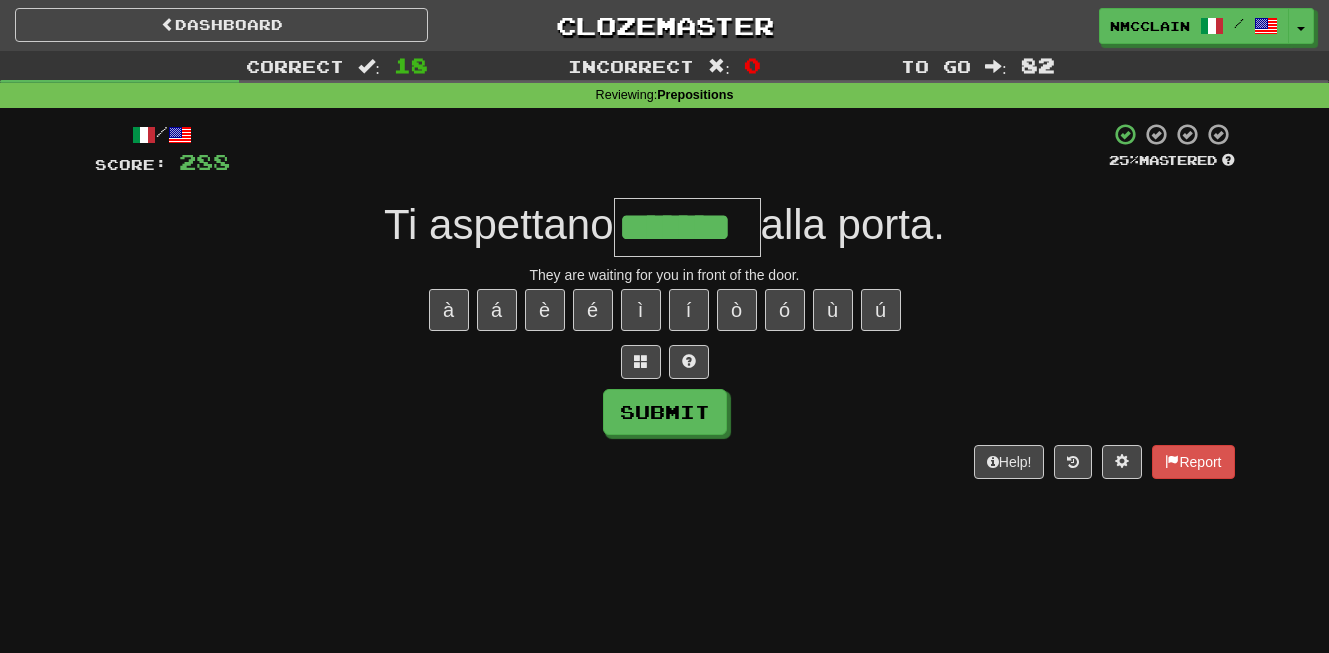 type on "*******" 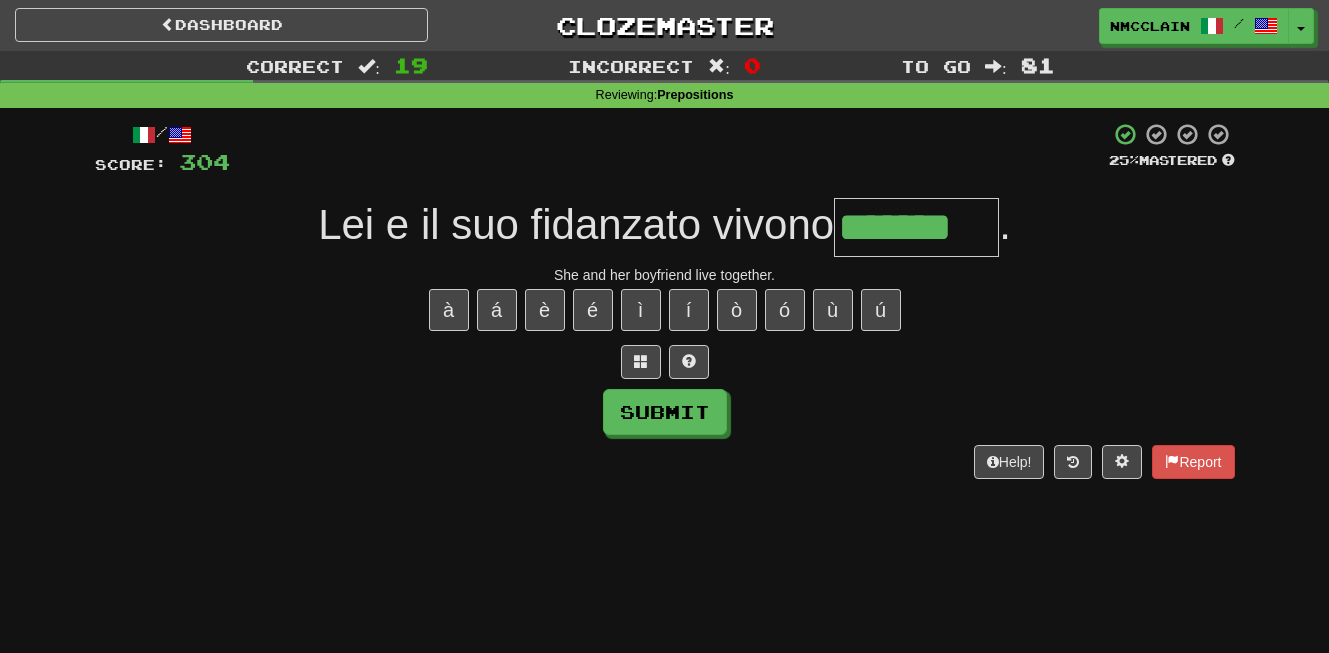 type on "*******" 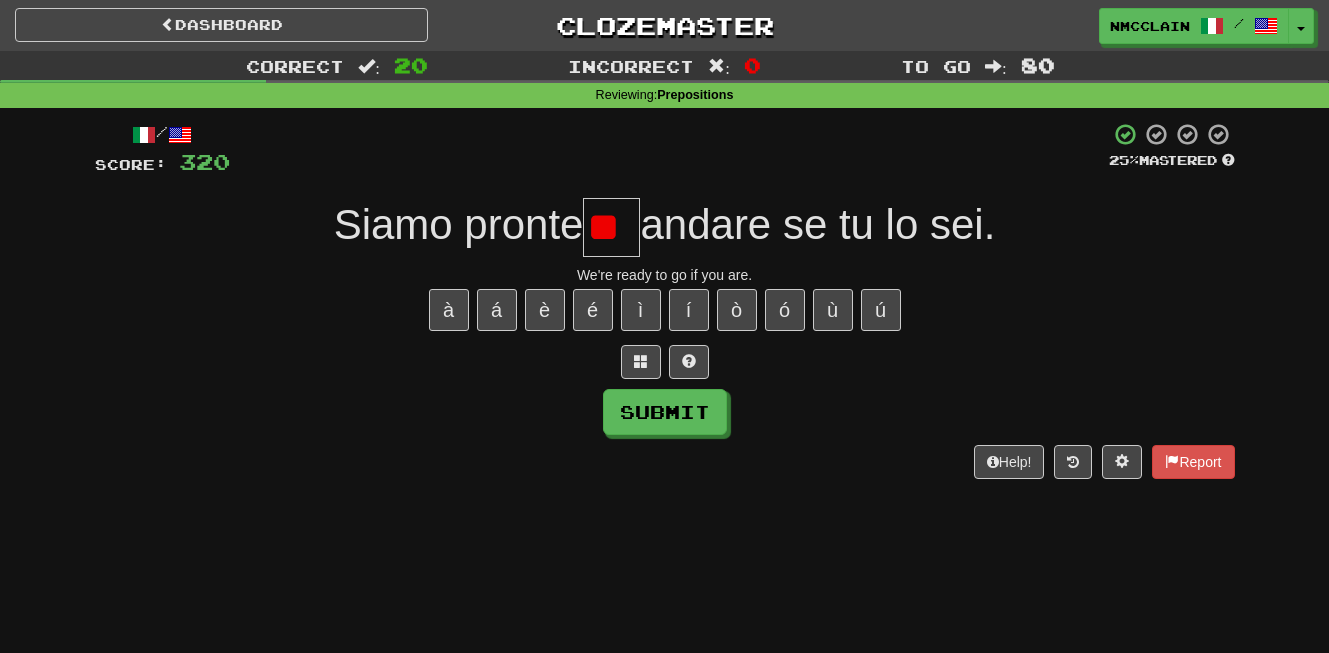type on "*" 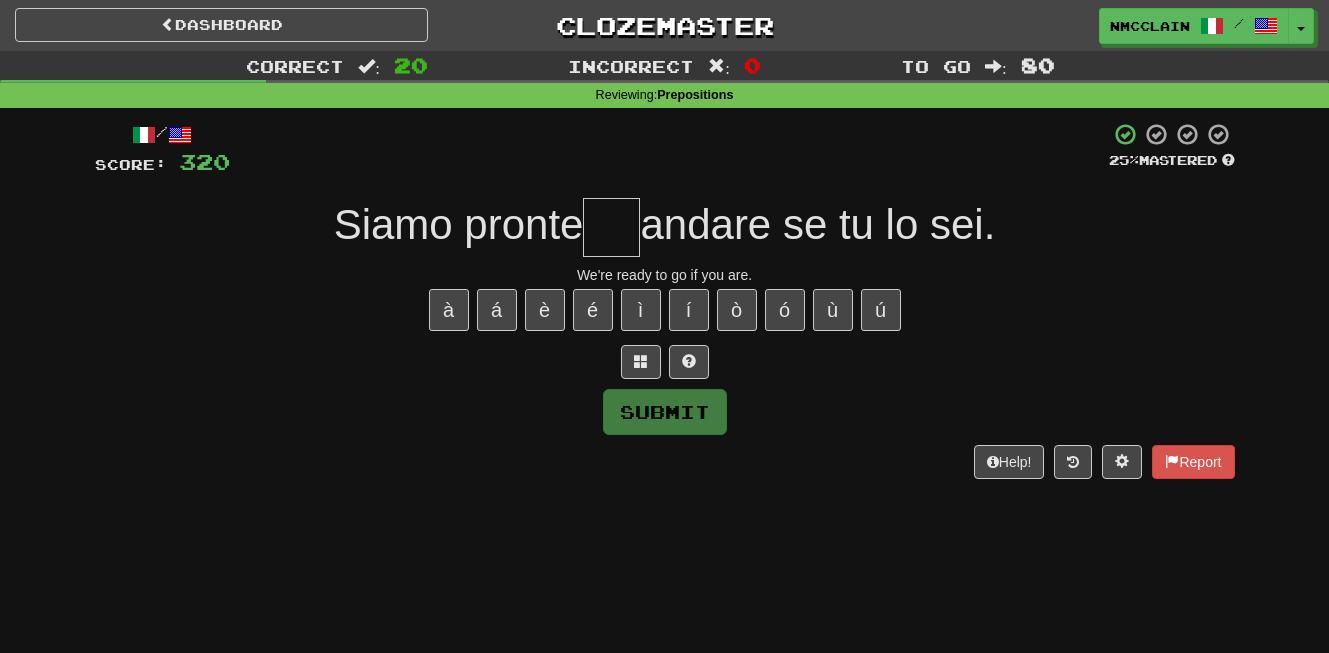 type on "*" 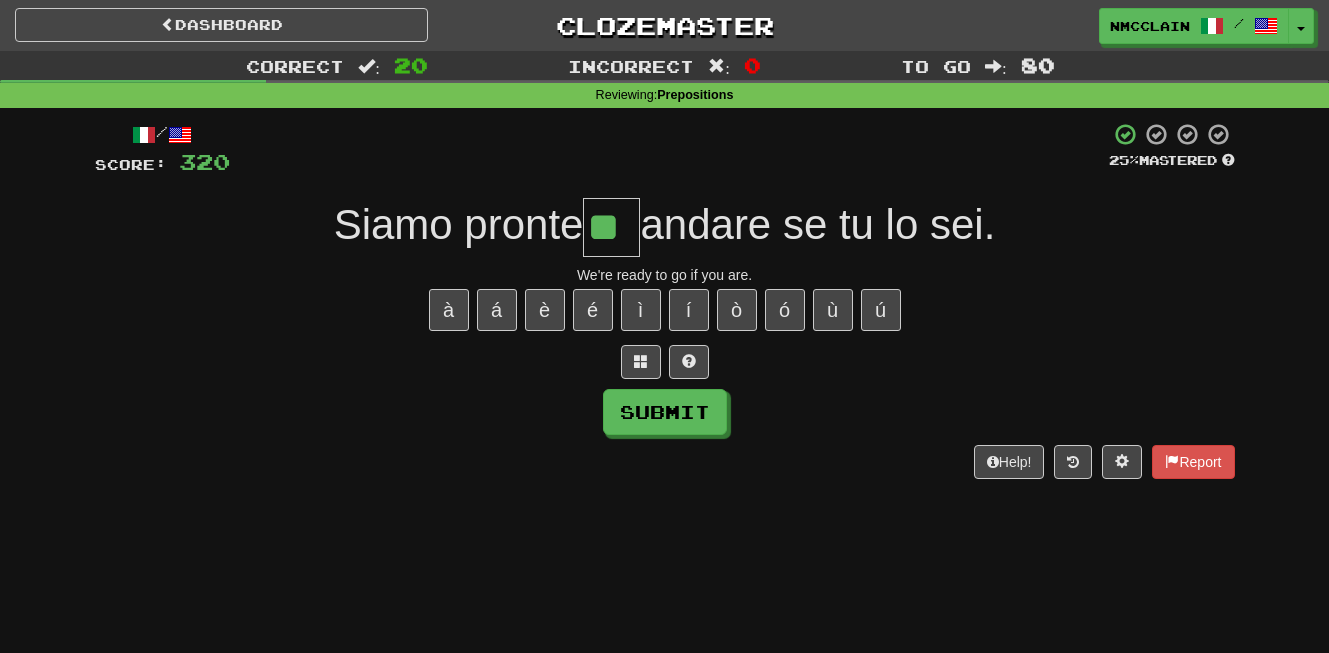 type on "**" 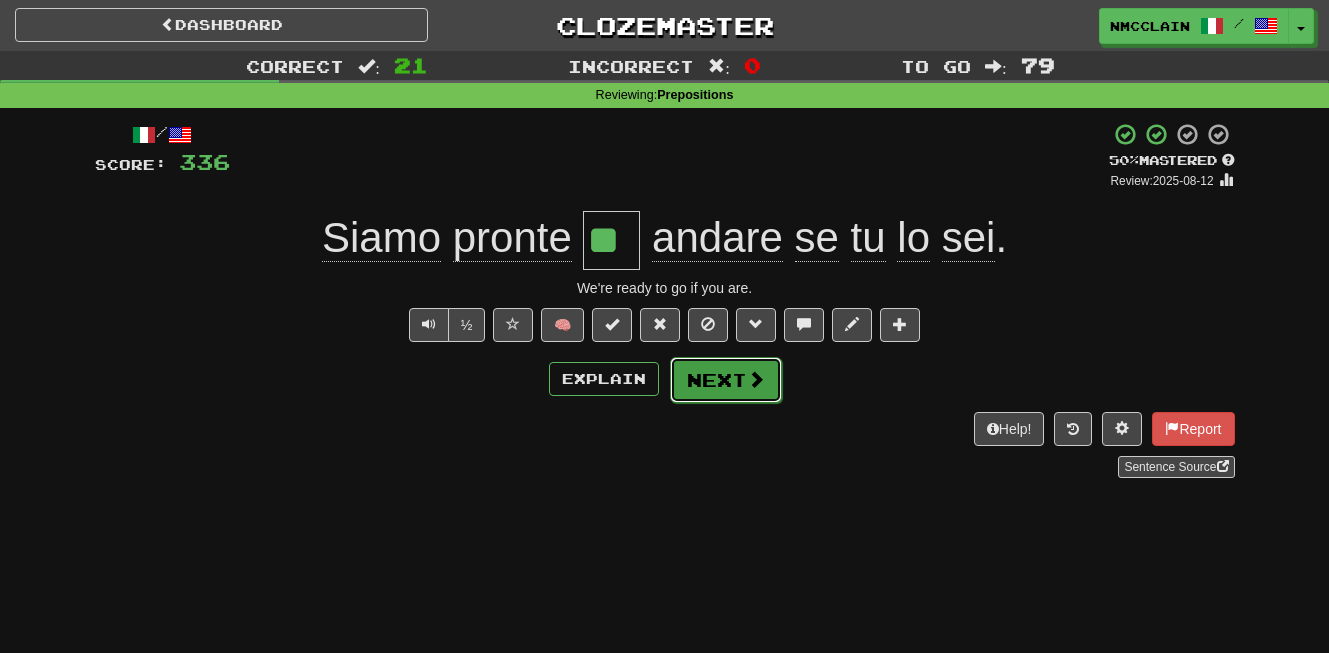click on "Next" at bounding box center [726, 380] 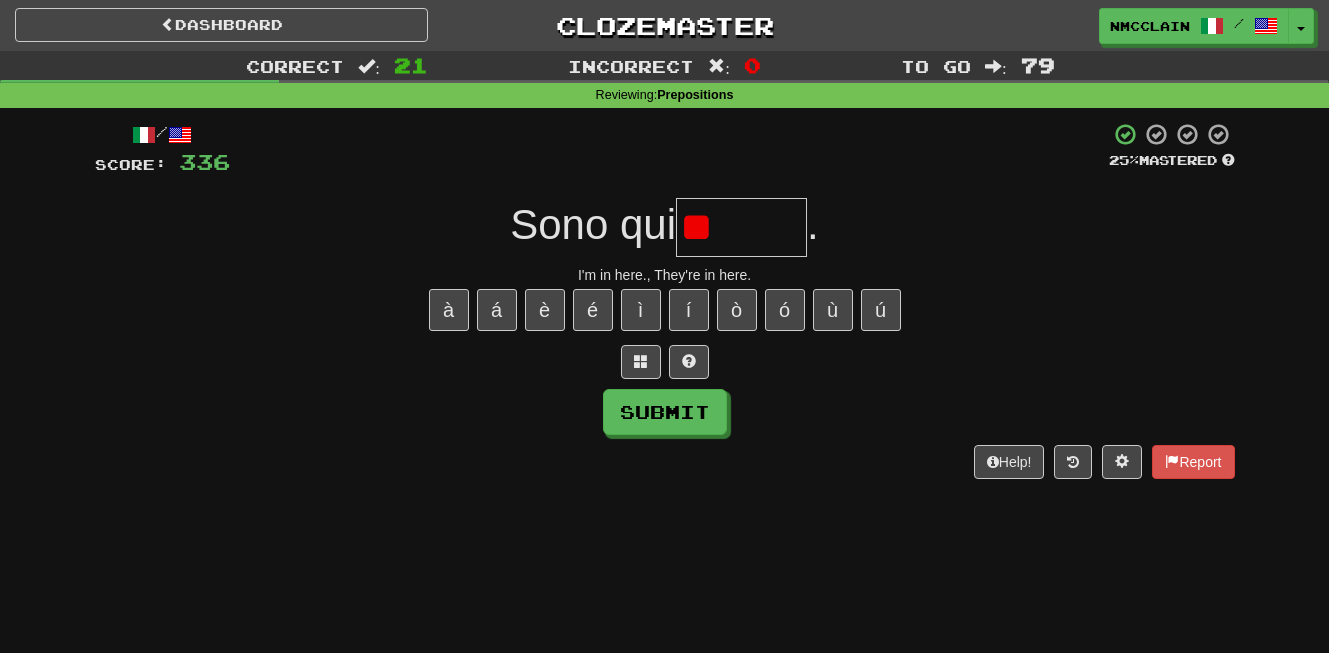 type on "*" 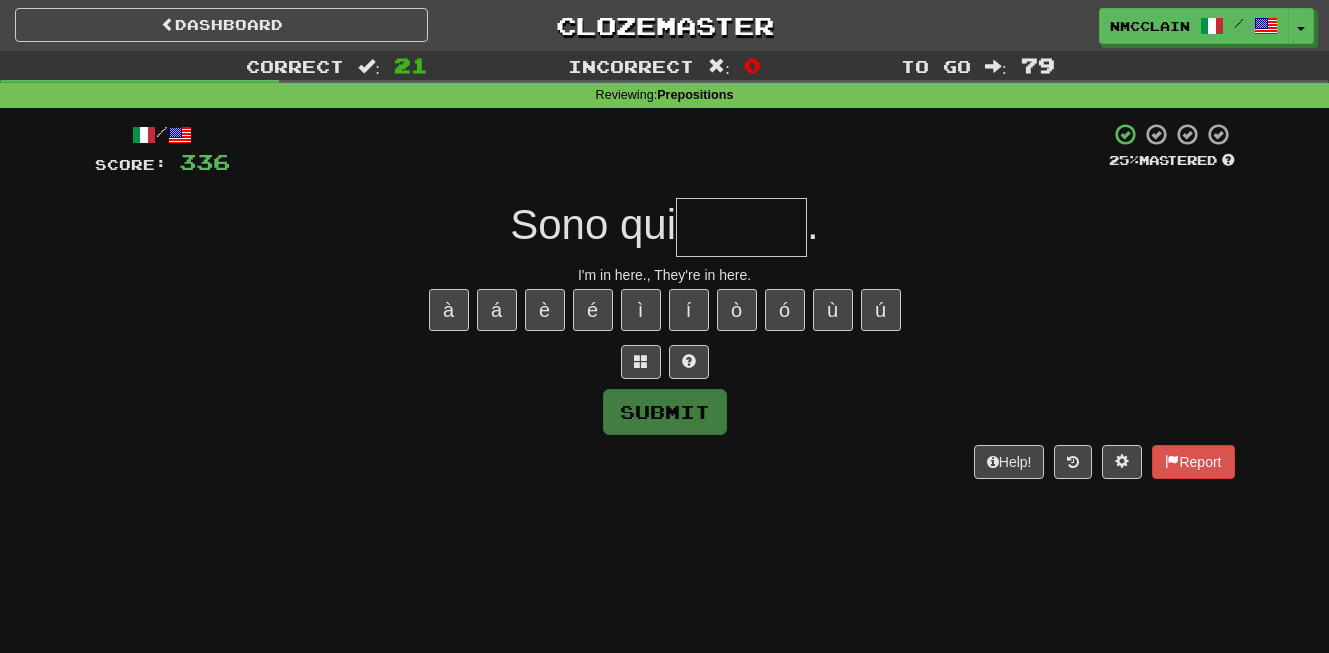 type on "*" 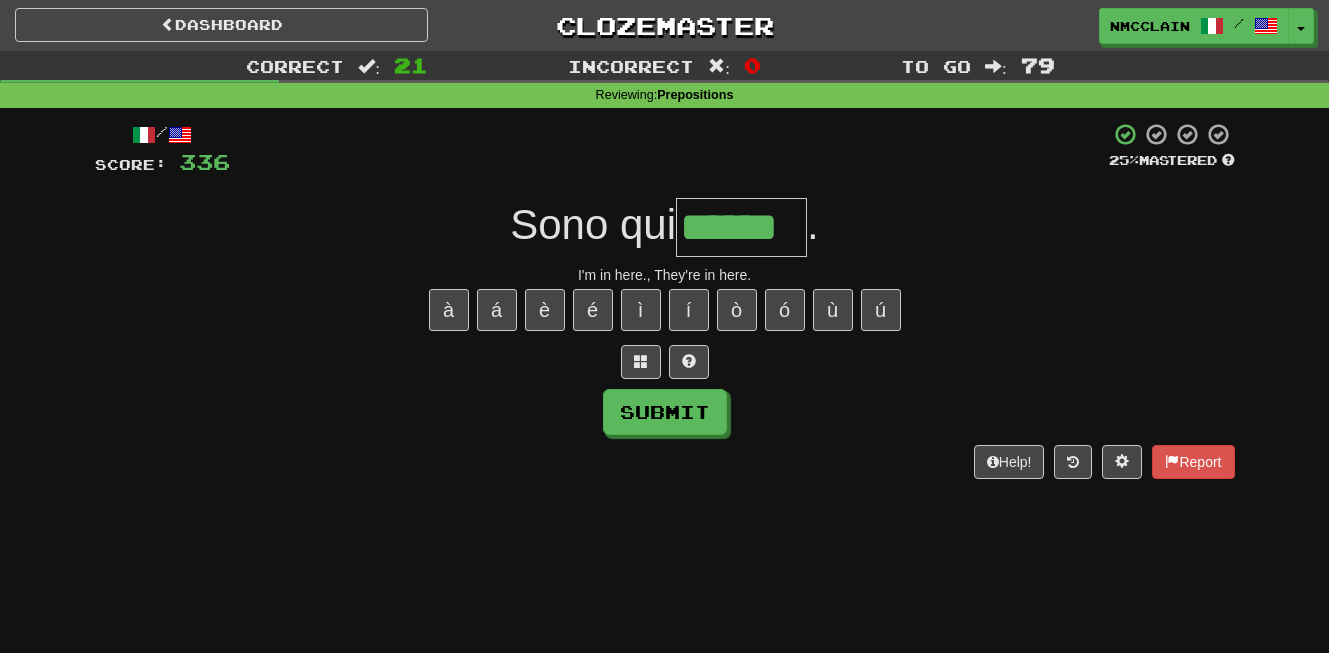 type on "******" 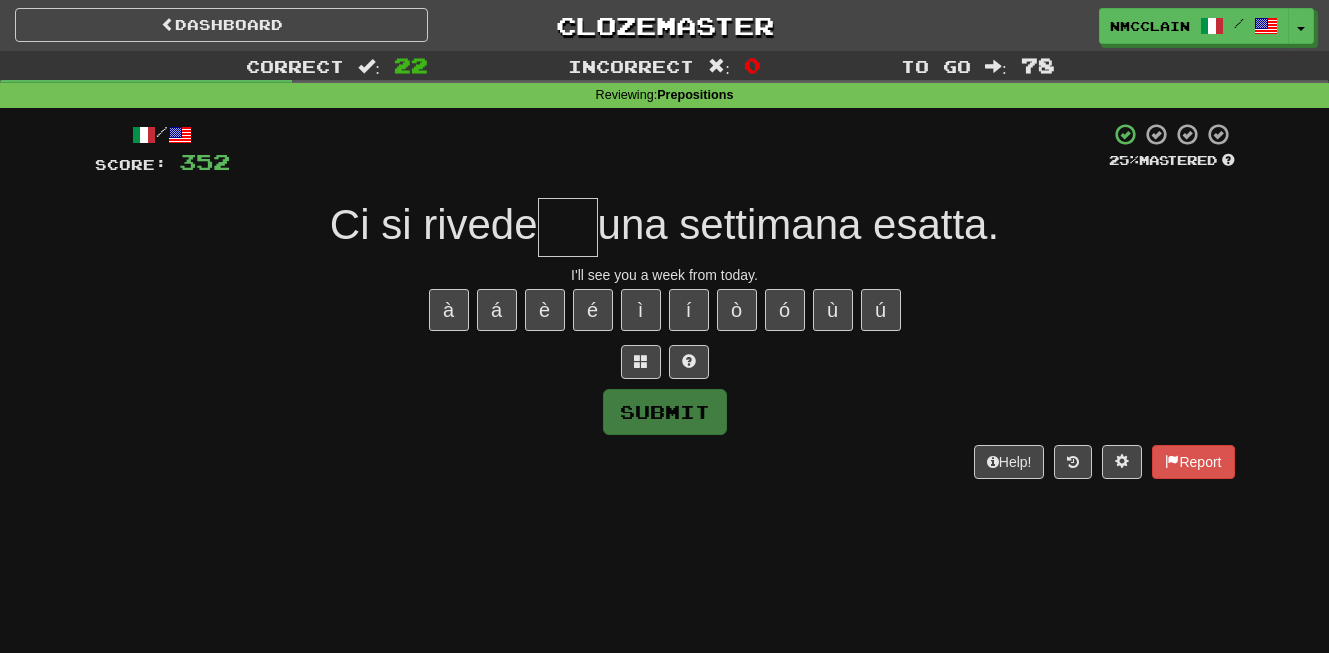 type on "*" 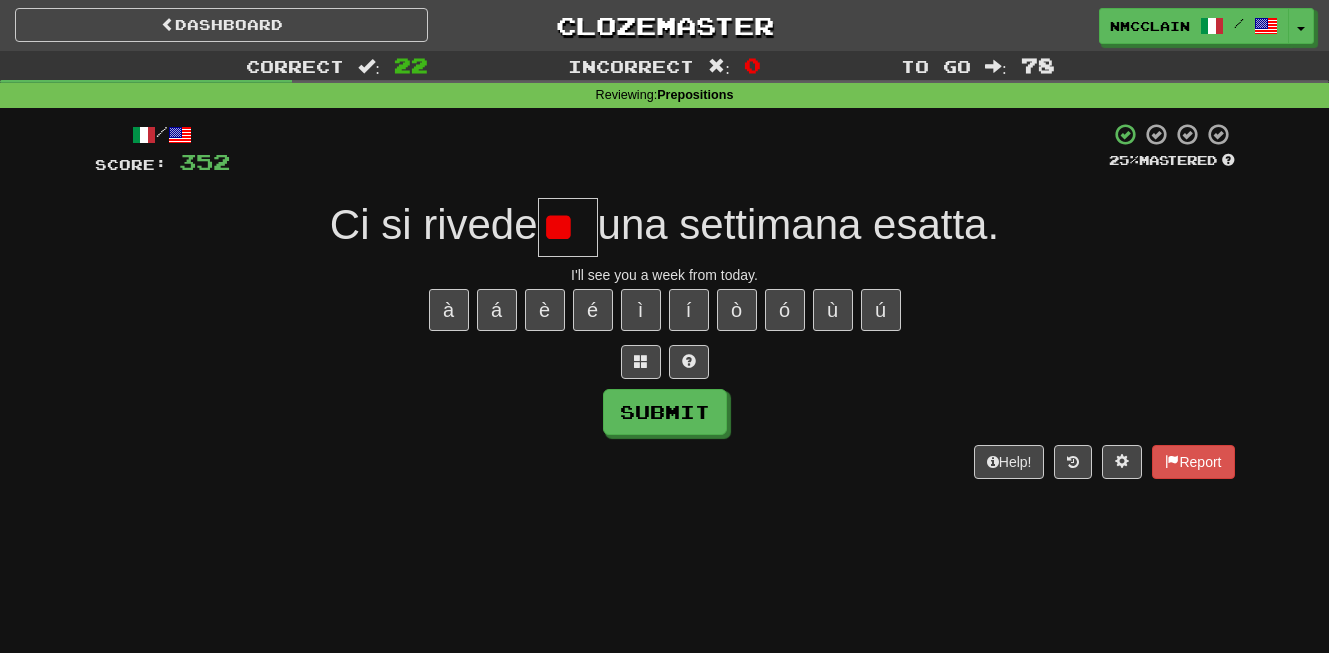 type on "*" 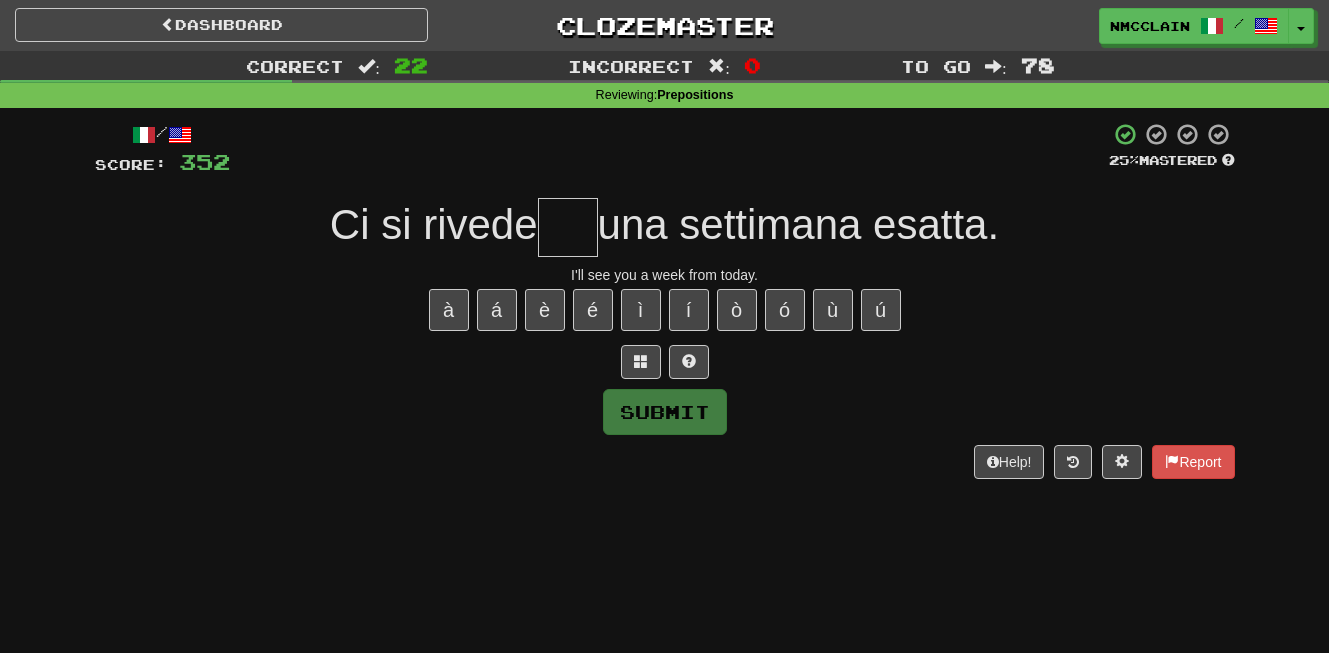type on "***" 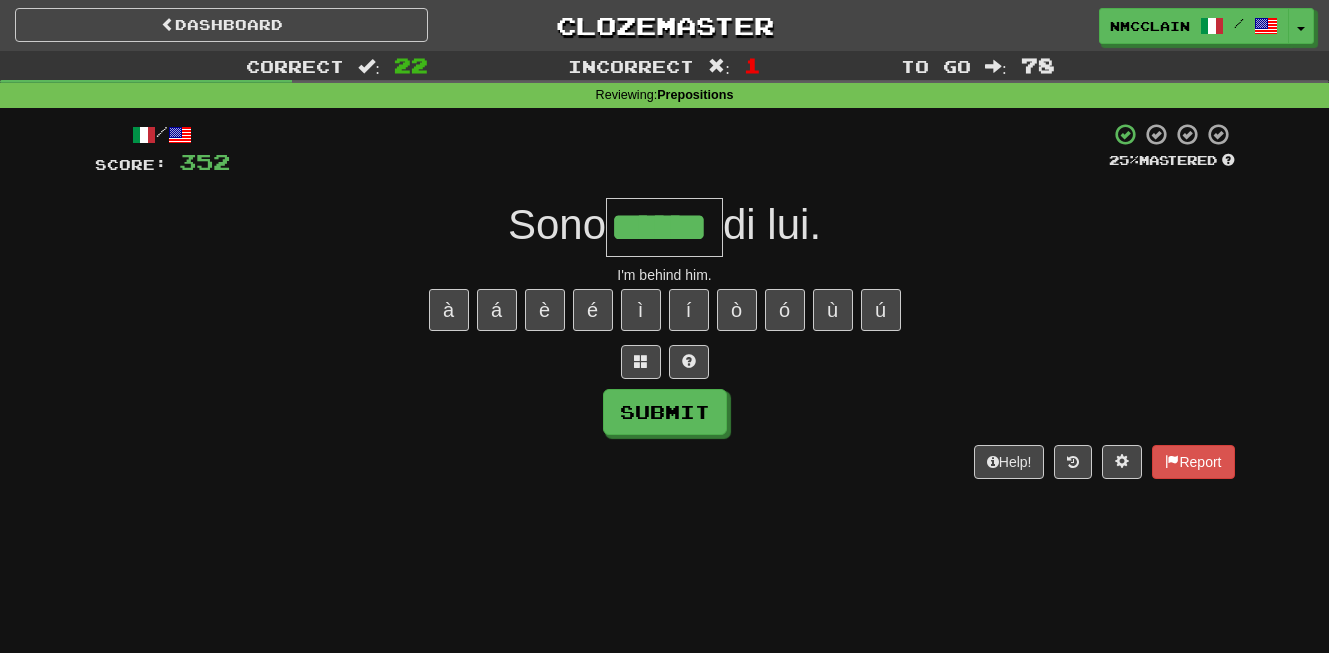 type on "******" 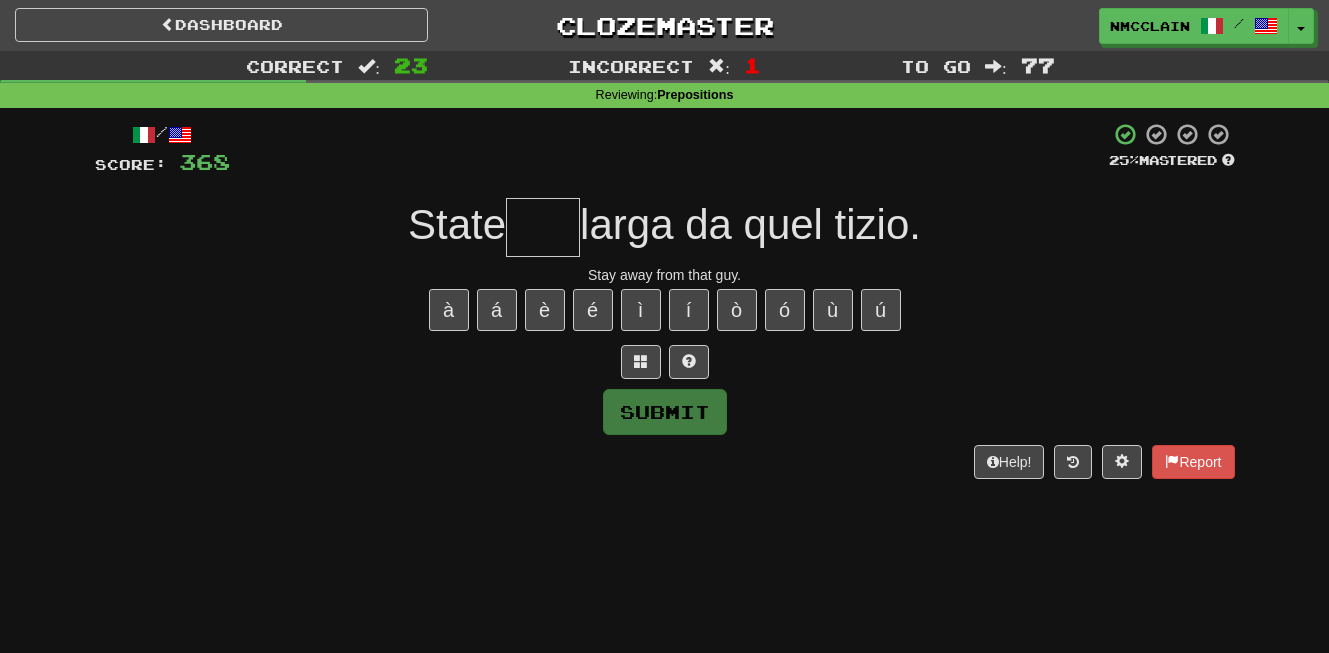 type on "*" 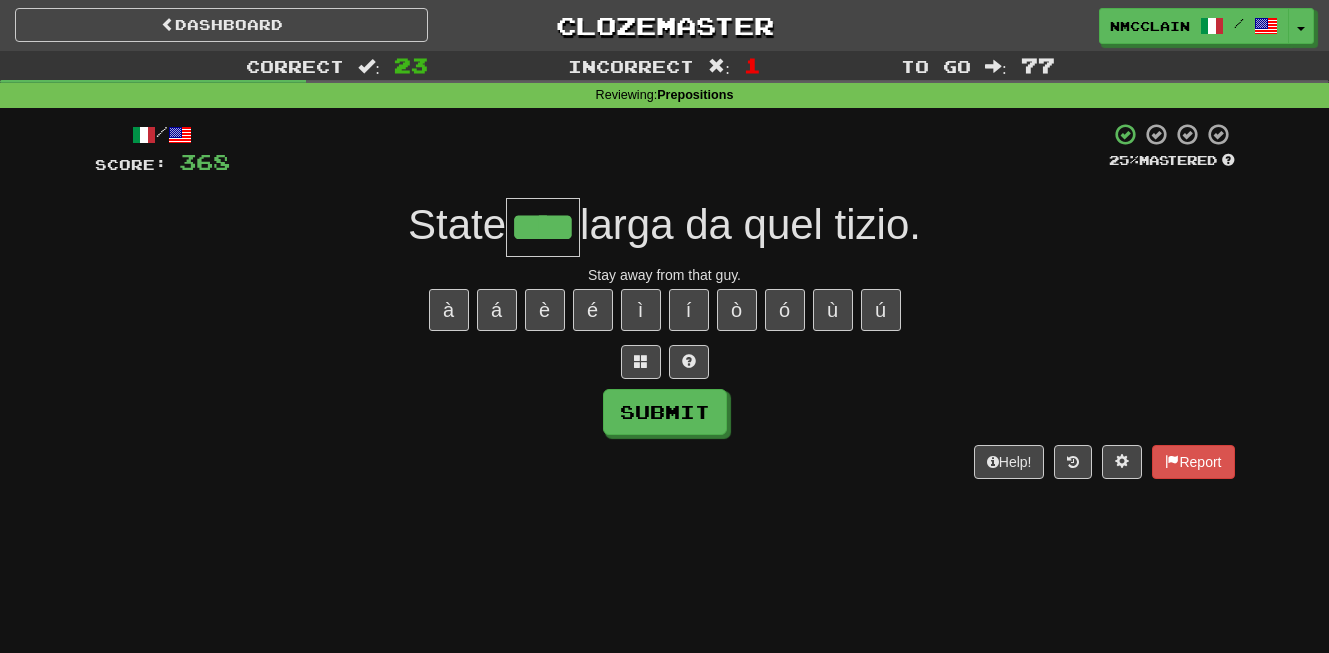 type on "****" 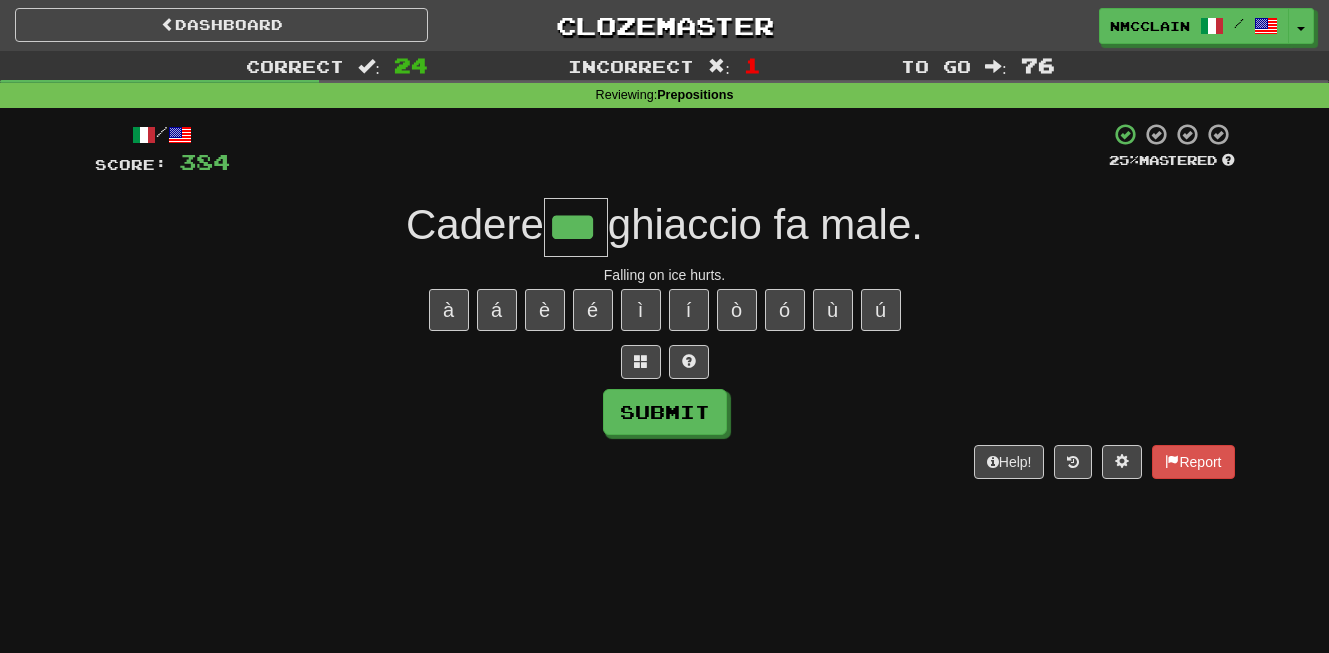 type on "***" 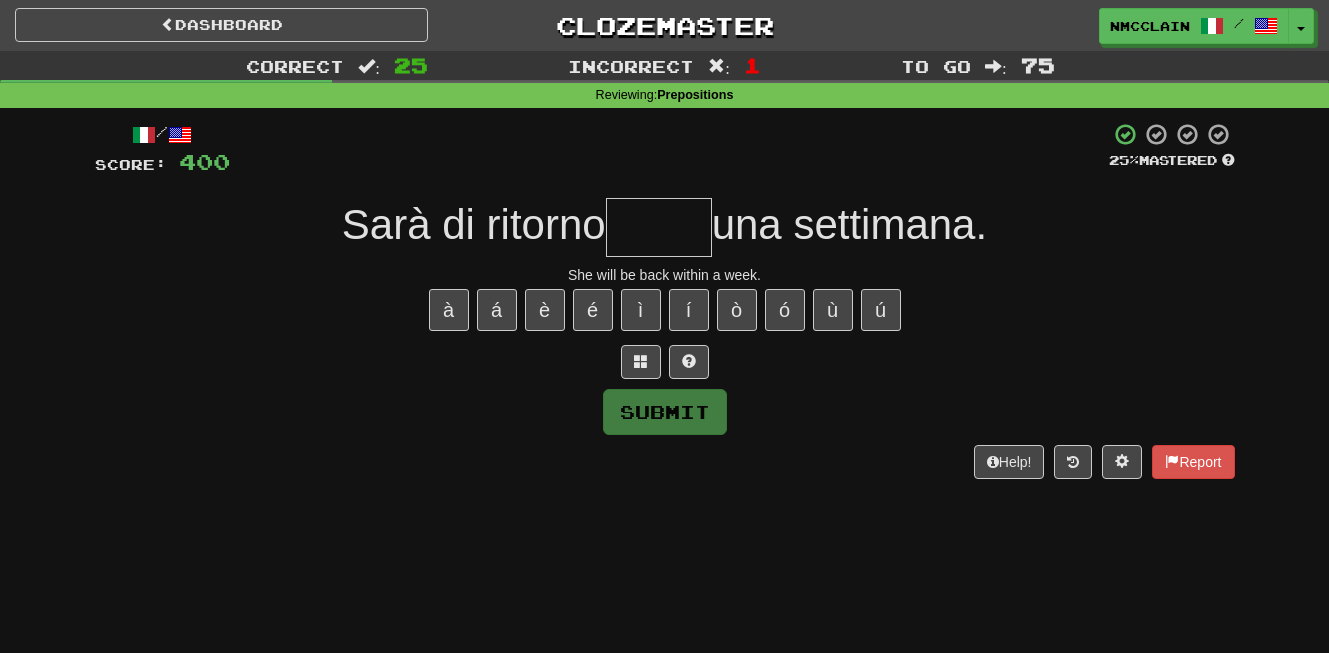 type on "*" 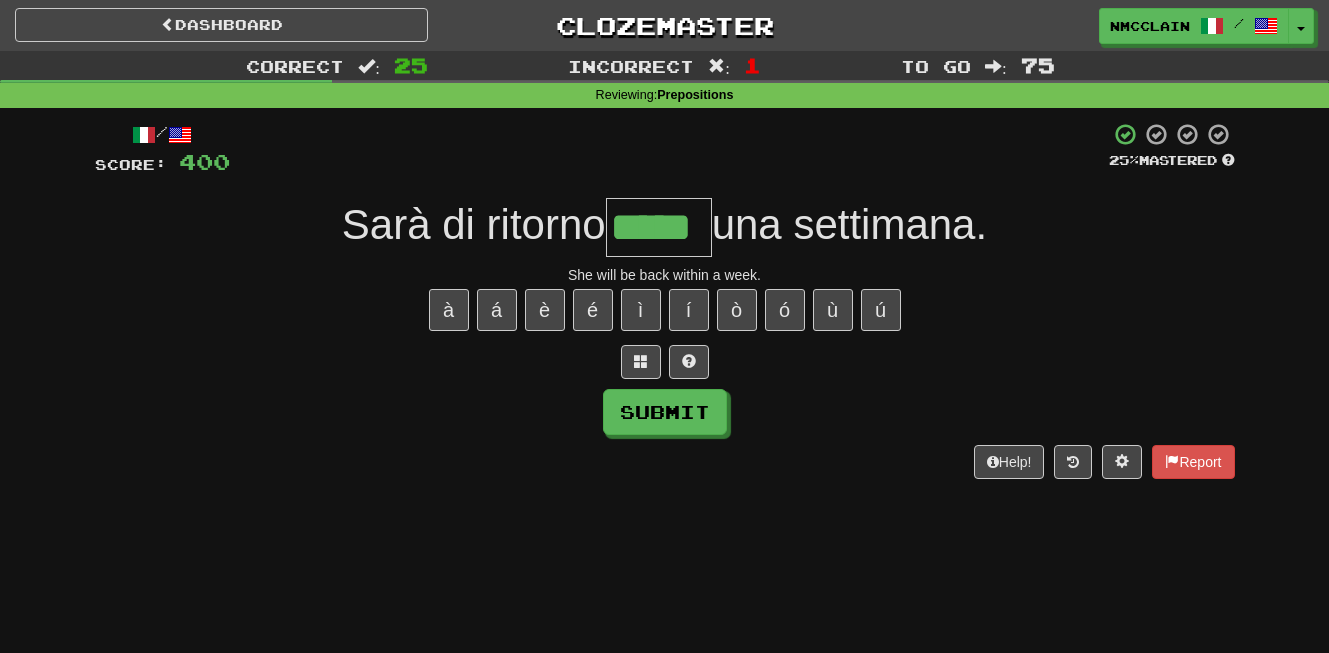 type on "*****" 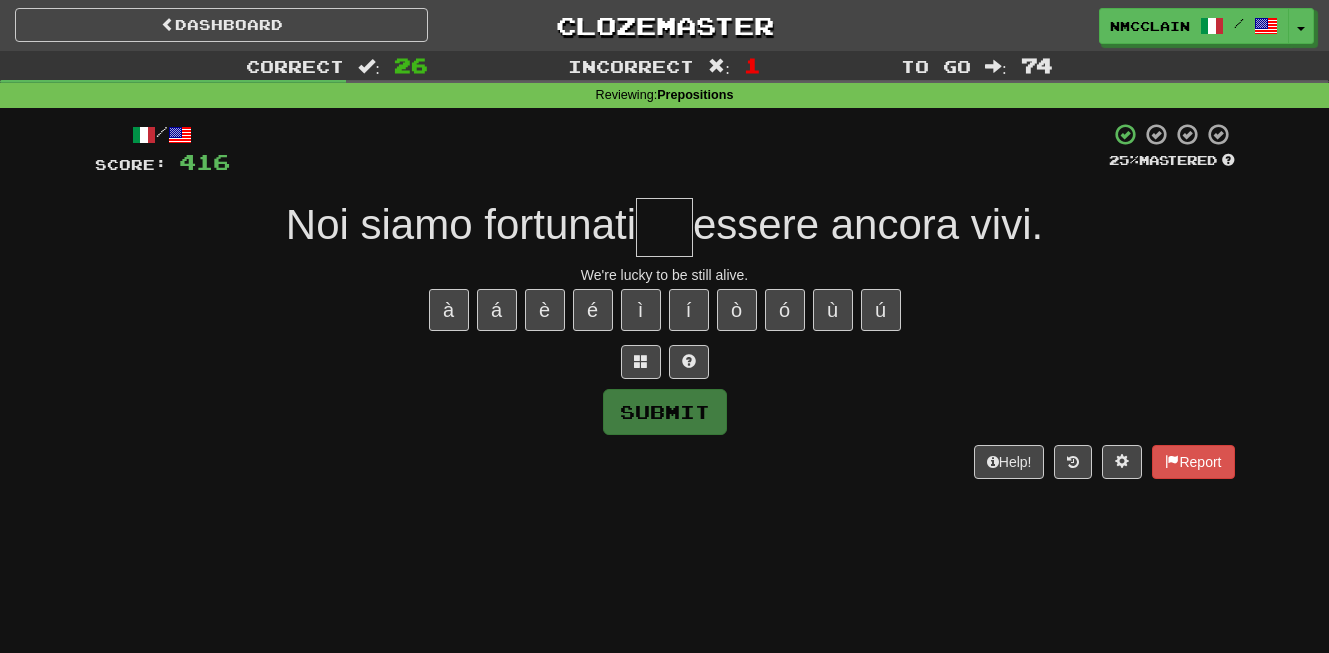 type on "*" 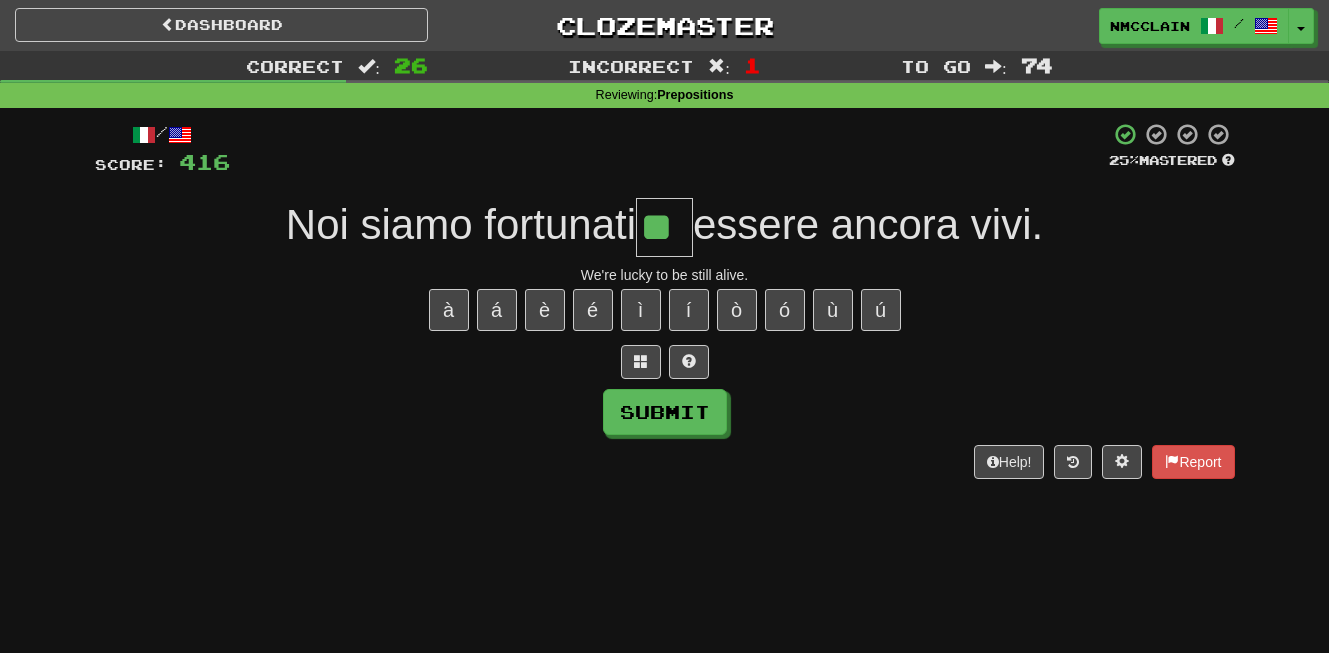 type on "**" 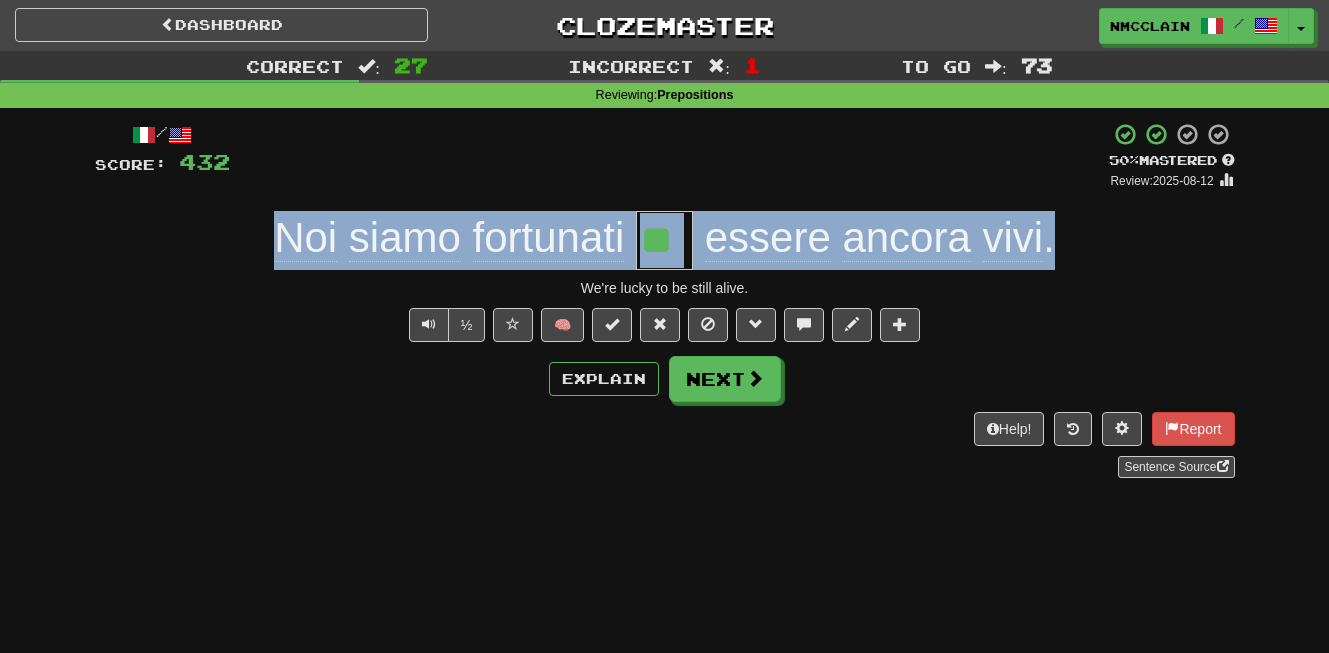 drag, startPoint x: 1079, startPoint y: 239, endPoint x: 536, endPoint y: 201, distance: 544.328 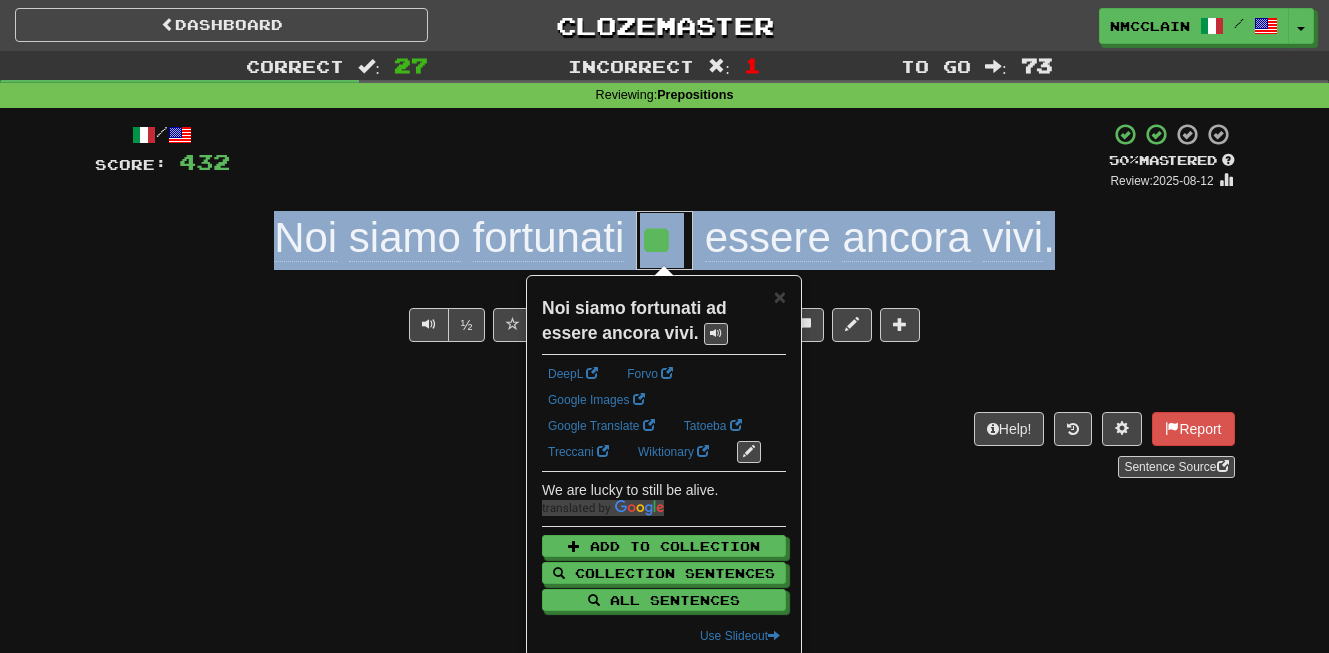 copy on "Noi   siamo   fortunati     essere   ancora   vivi ." 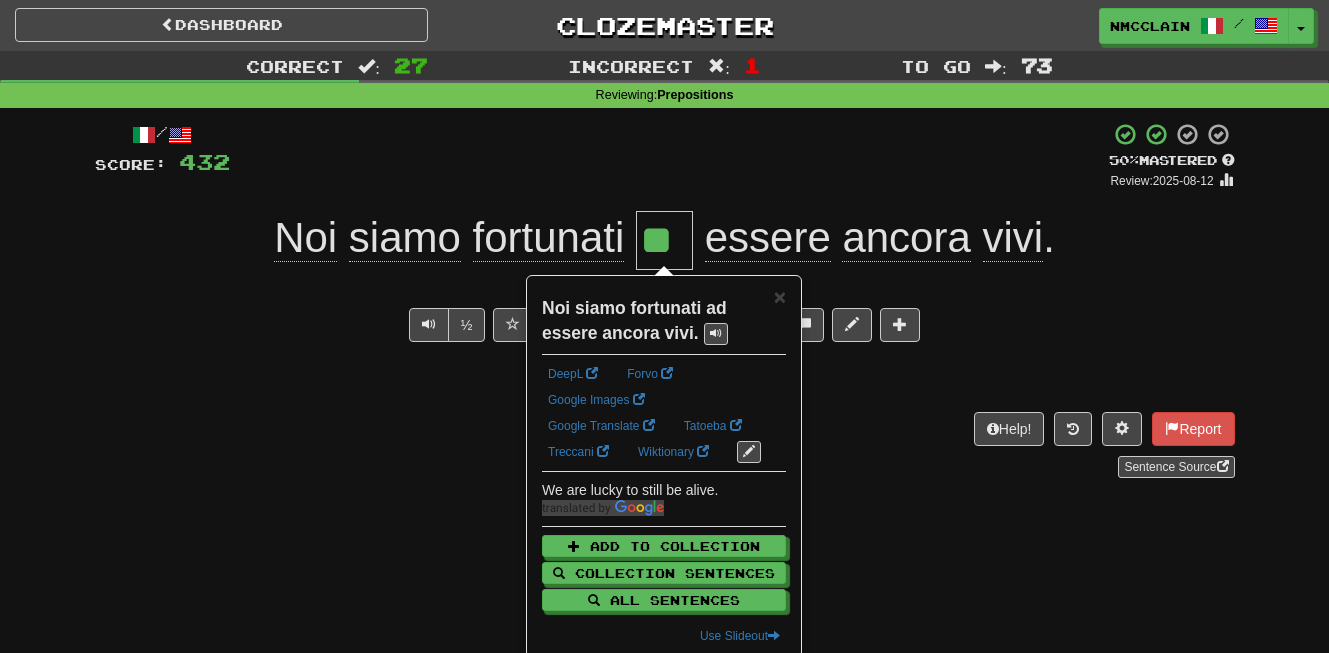 click on "/  Score:   432 + 16 50 %  Mastered Review:  2025-08-12 Noi   siamo   fortunati   **   essere   ancora   vivi . We're lucky to be still alive. ½ 🧠 Explain Next  Help!  Report Sentence Source" at bounding box center [665, 307] 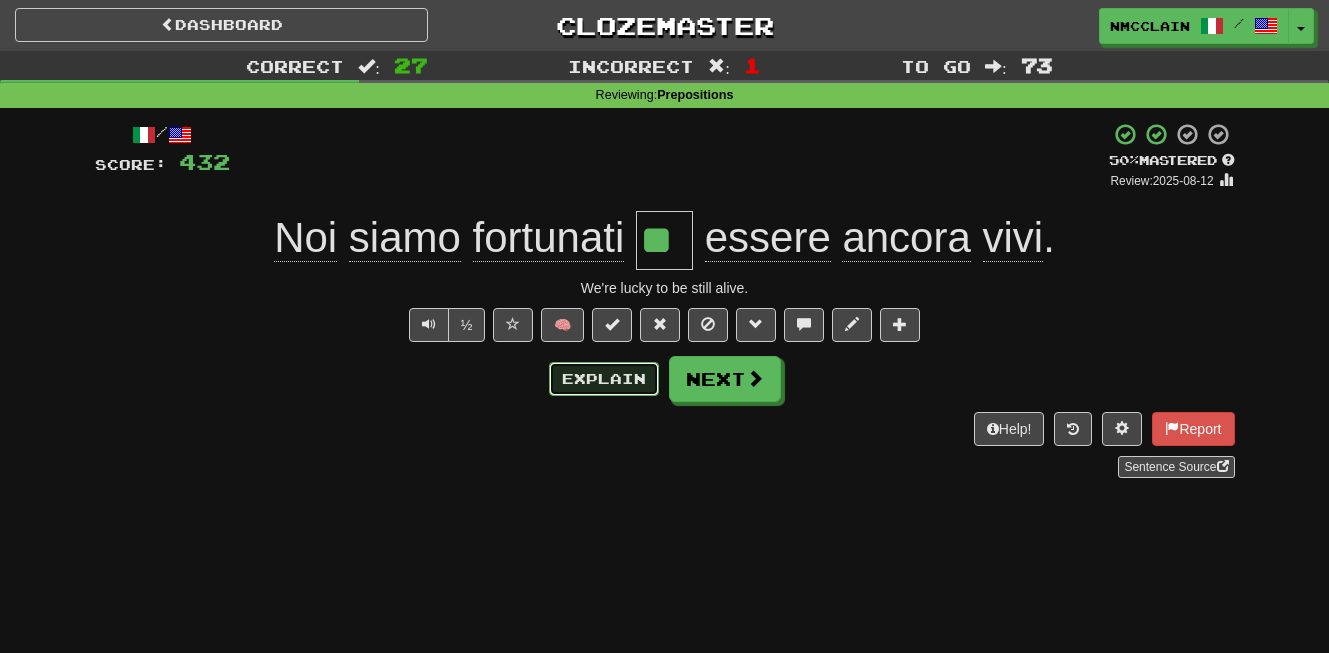 click on "Explain" at bounding box center (604, 379) 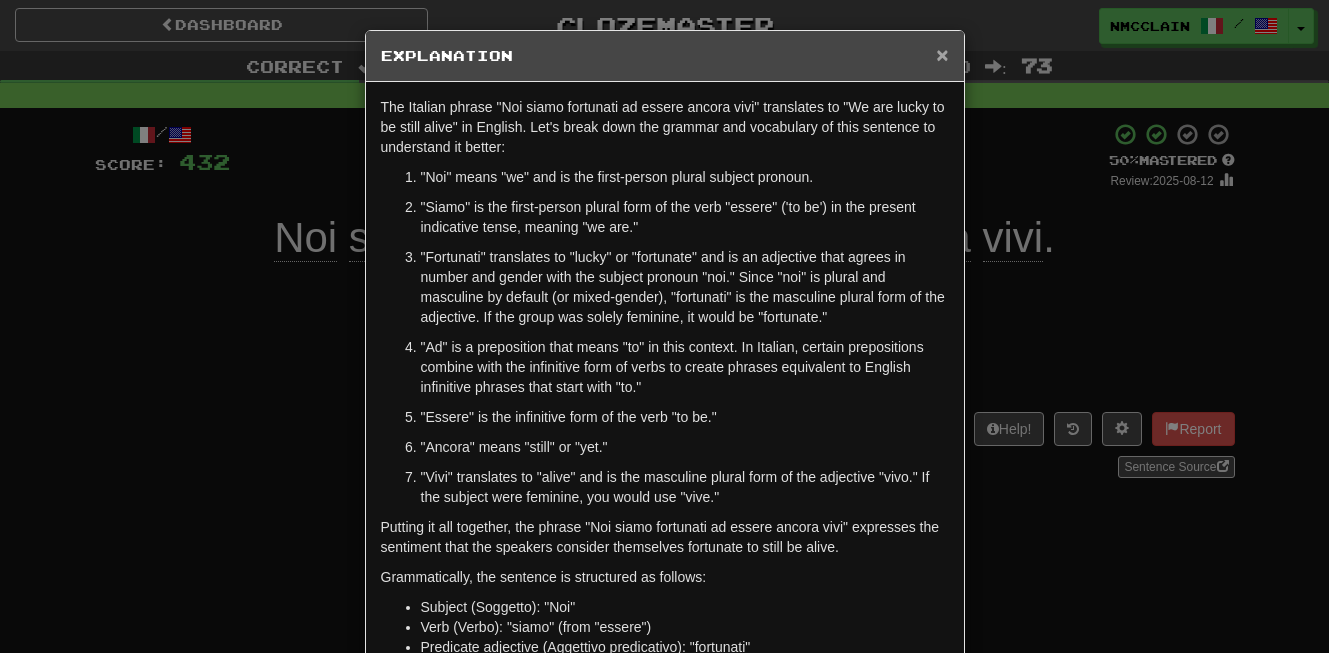 click on "×" at bounding box center [942, 54] 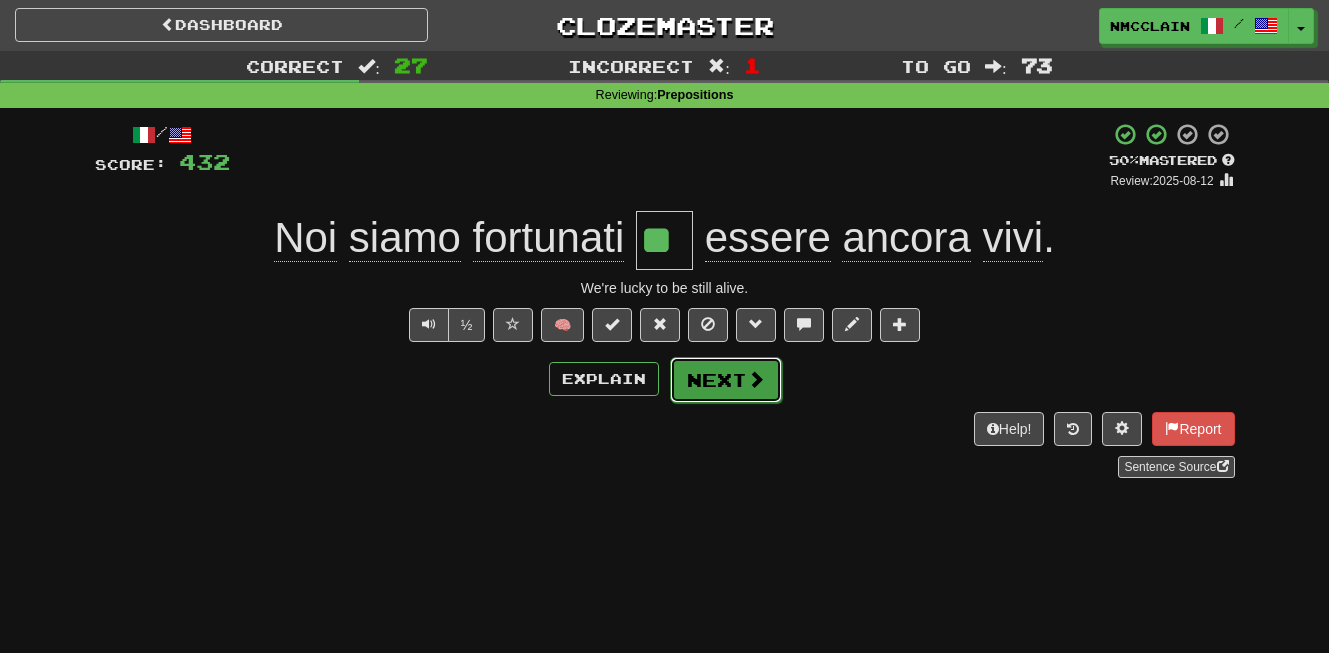click on "Next" at bounding box center (726, 380) 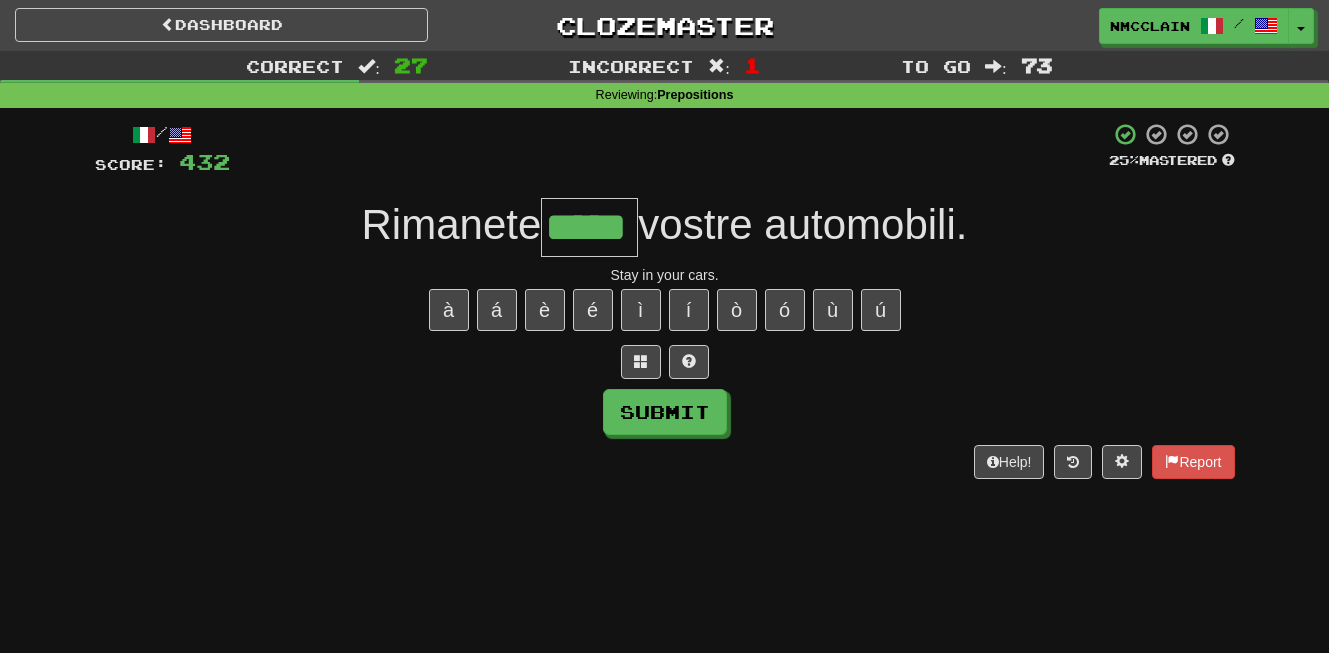 type on "*****" 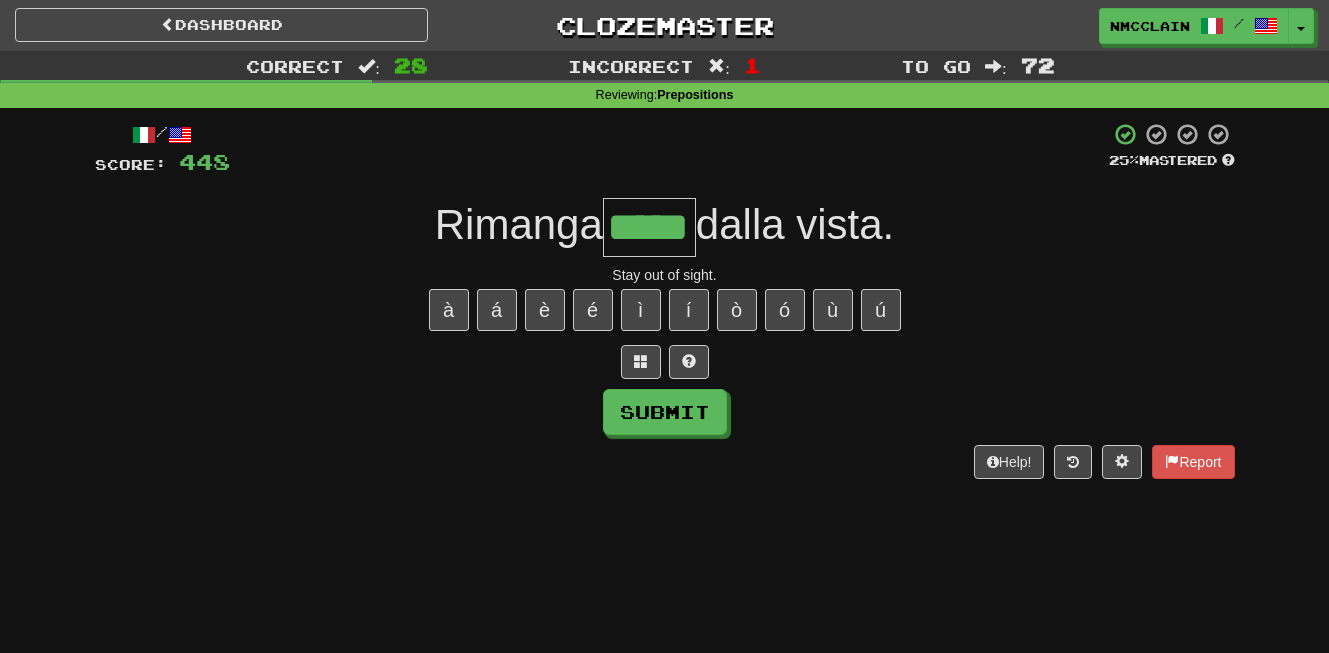 type on "*****" 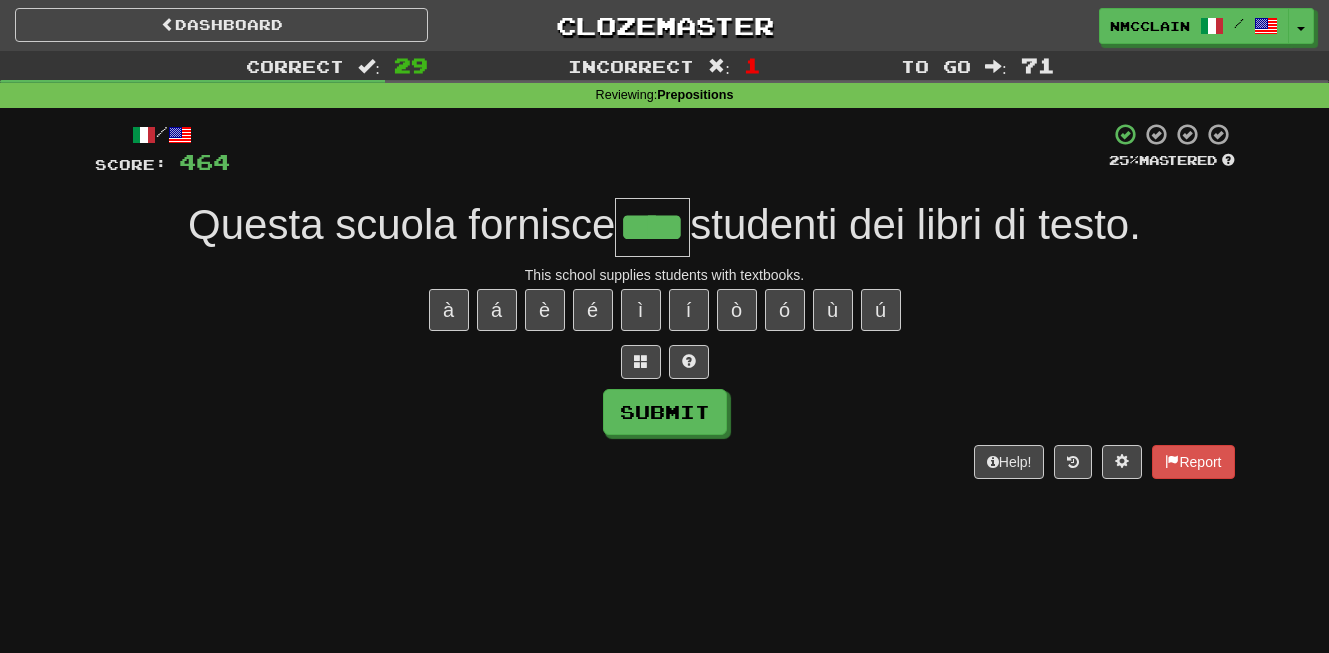 type on "****" 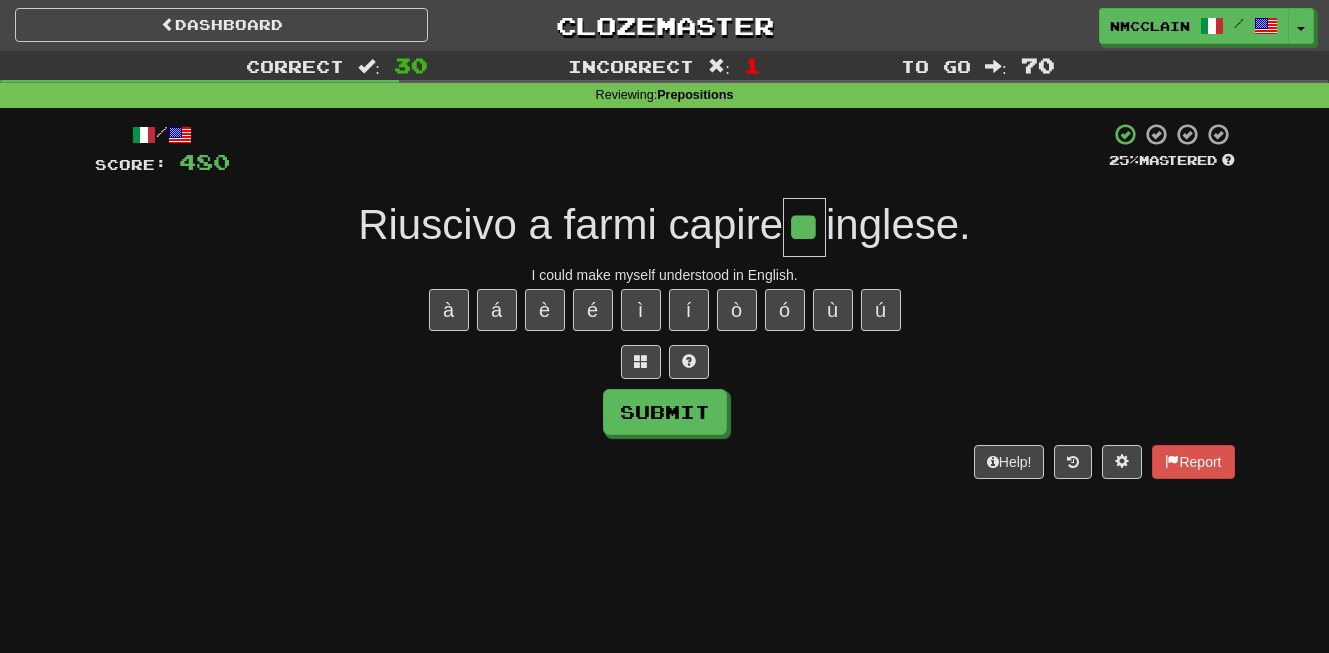 type on "**" 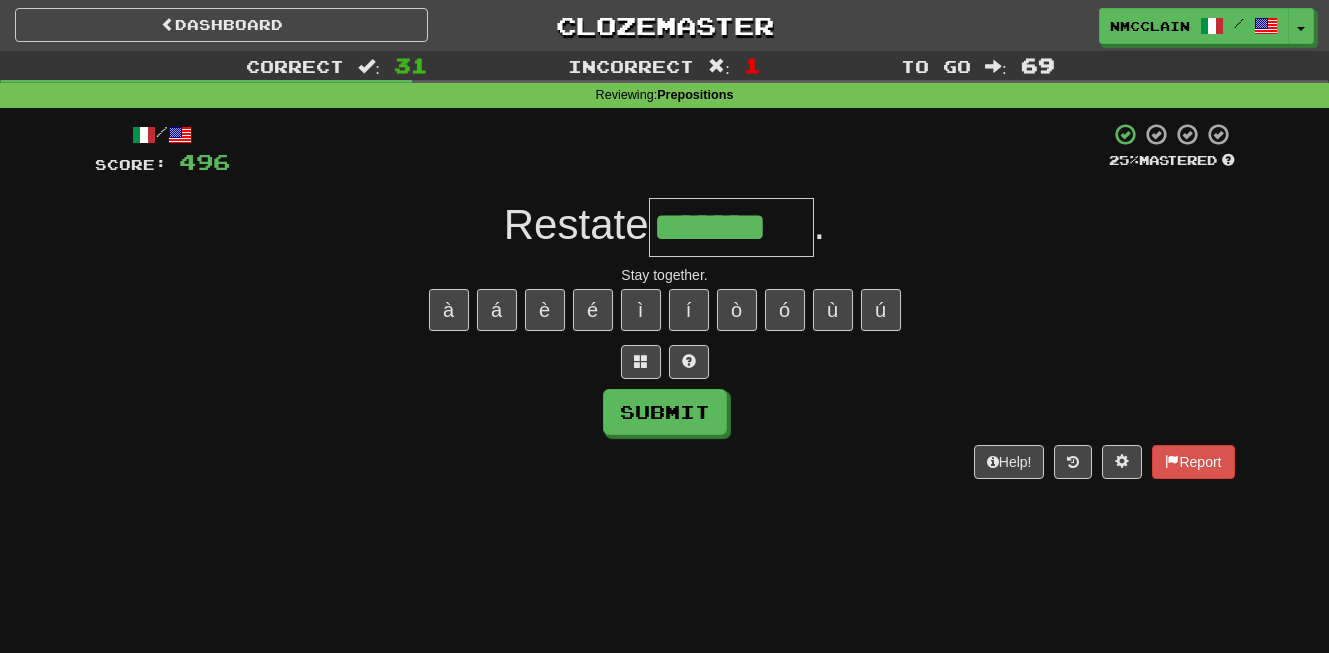 type on "*******" 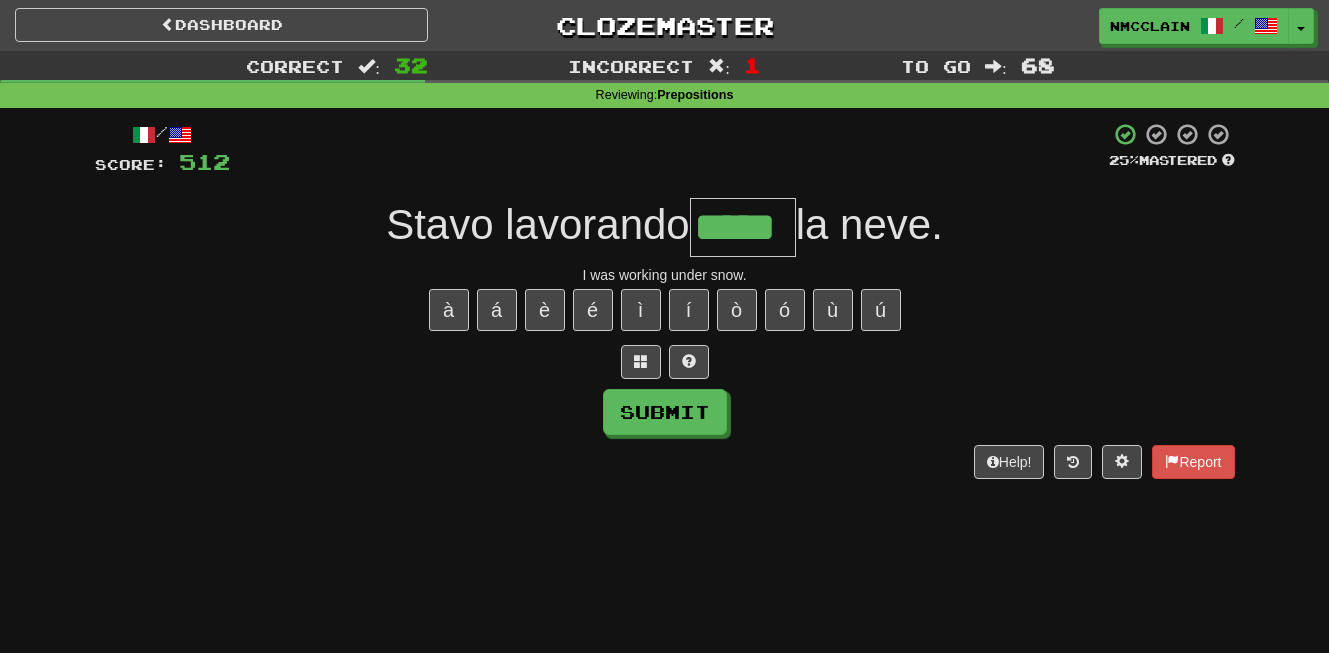 type on "*****" 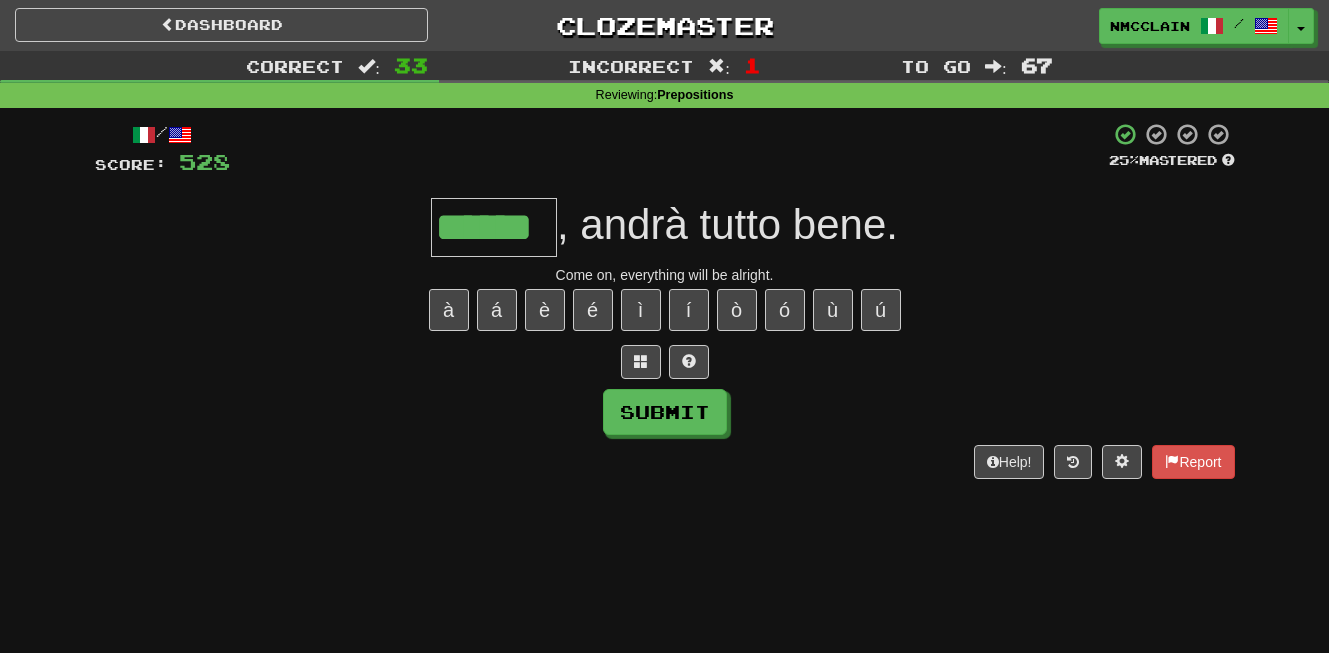 type on "******" 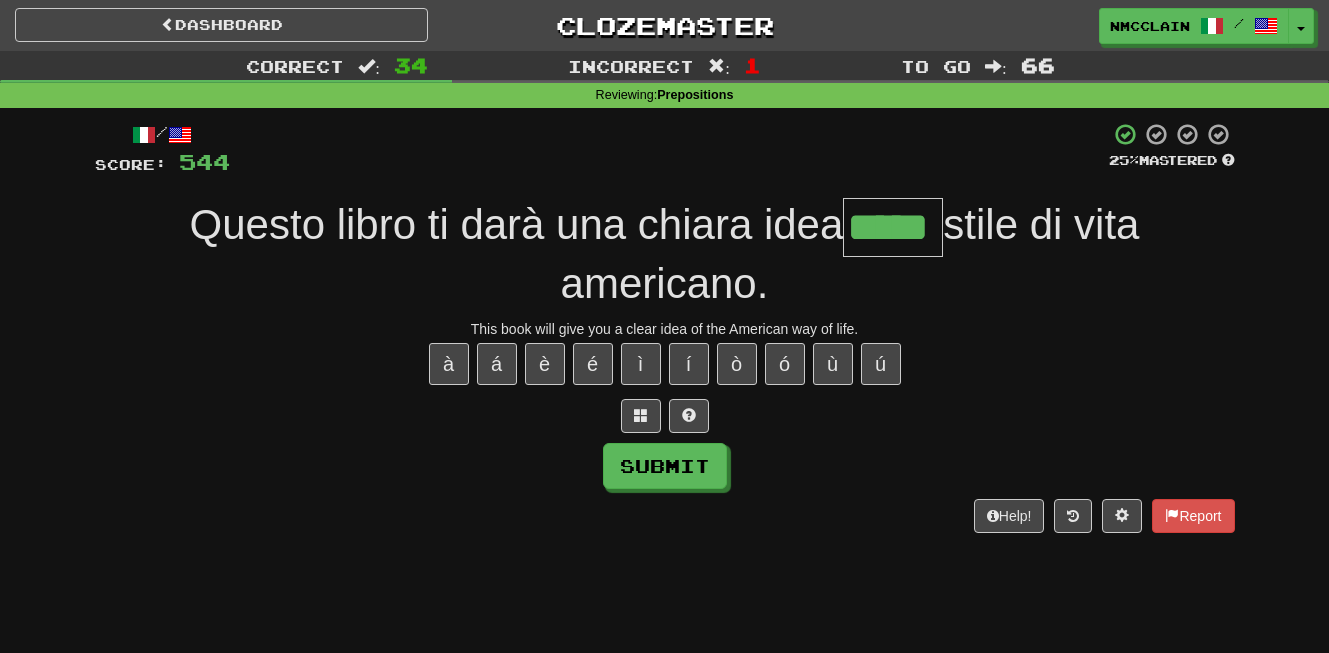type on "*****" 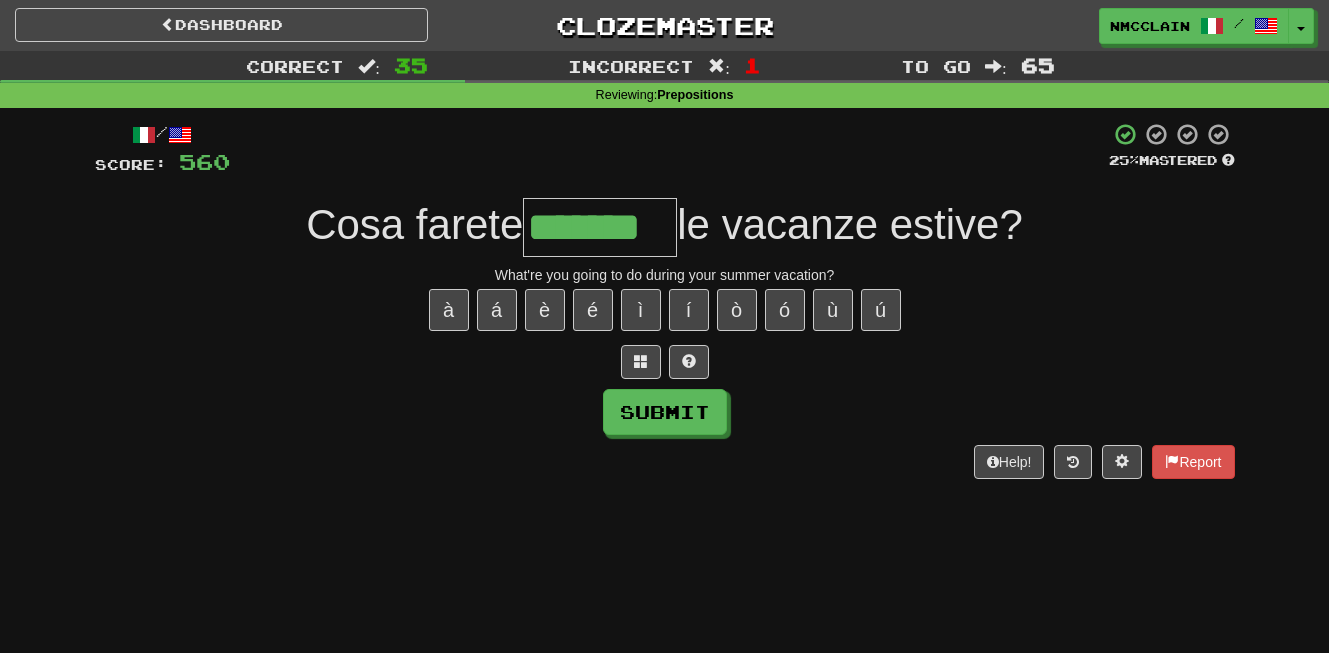 type on "*******" 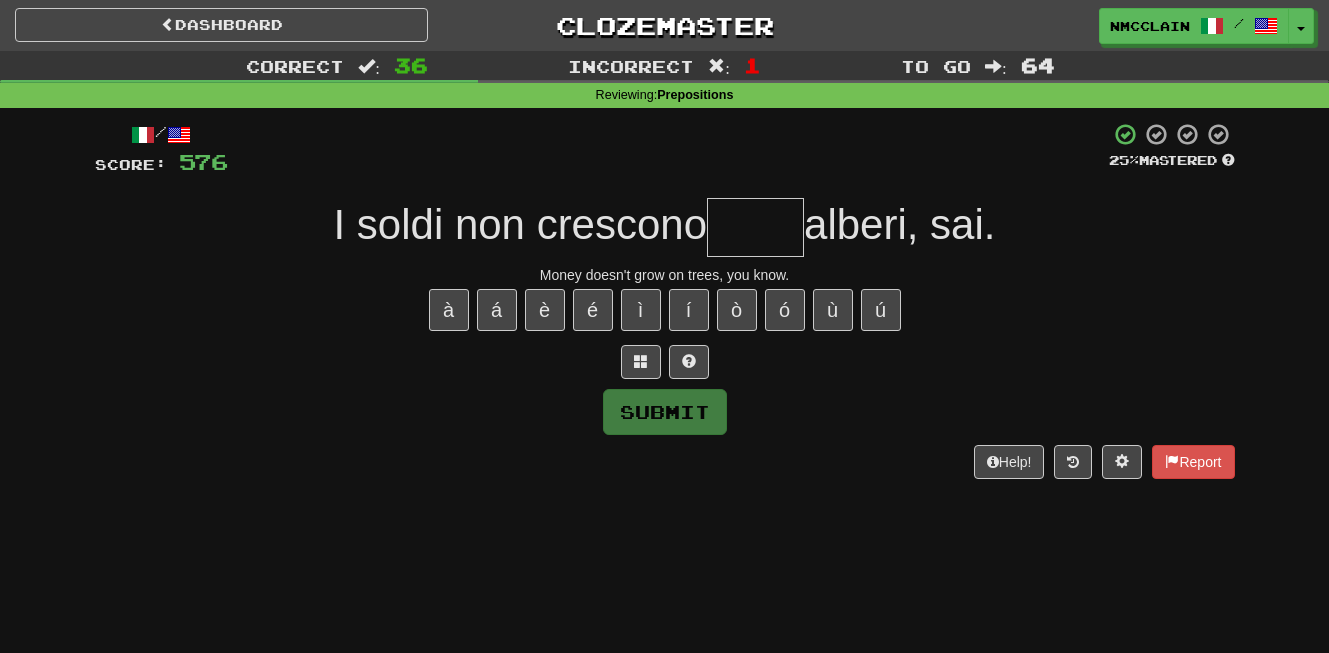 type on "*" 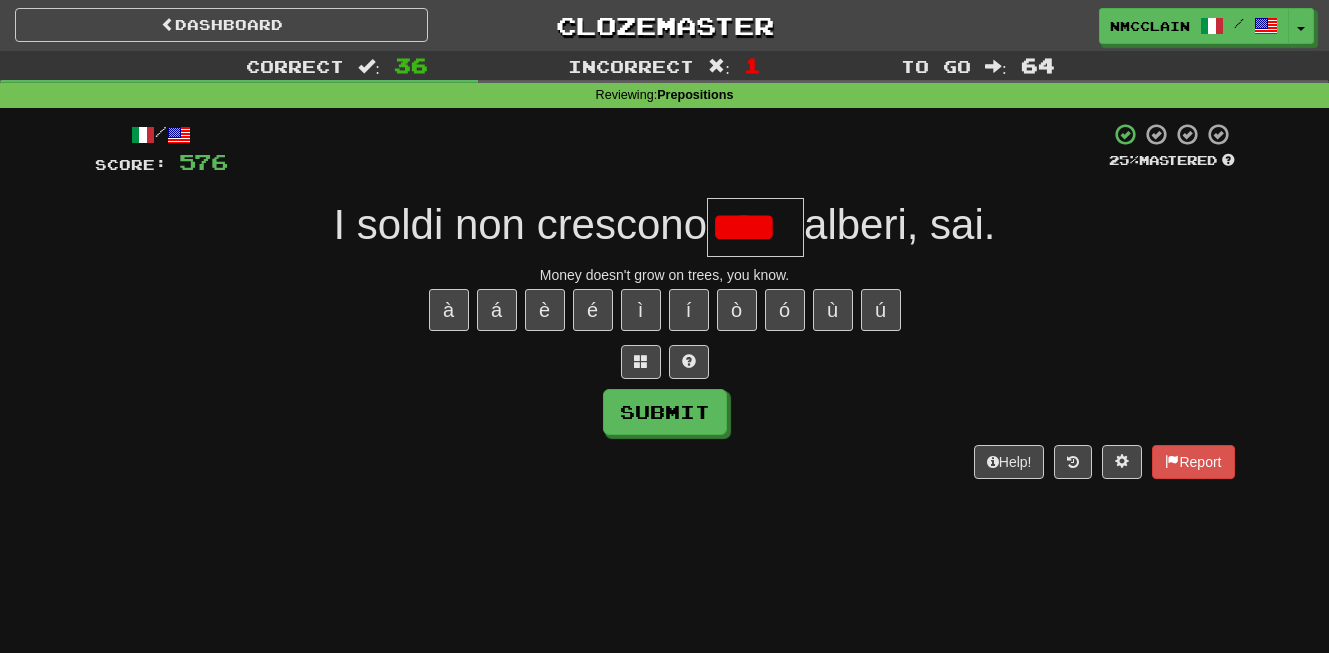 scroll, scrollTop: 0, scrollLeft: 0, axis: both 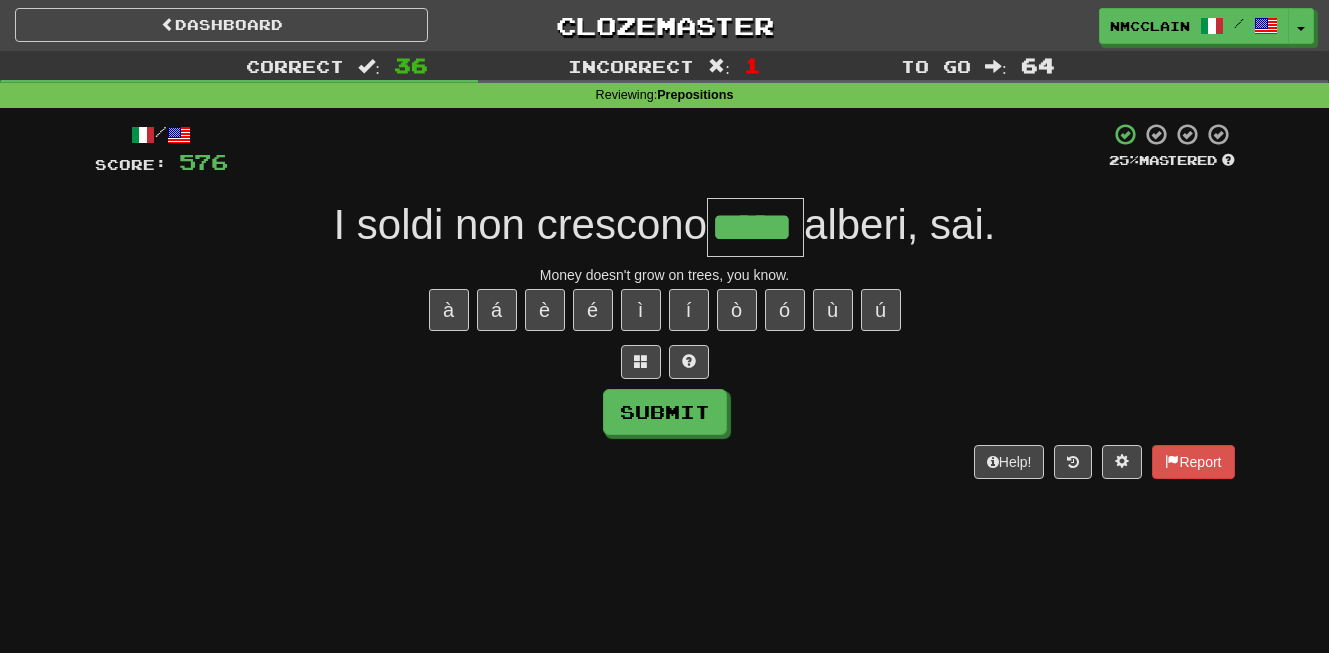 type on "*****" 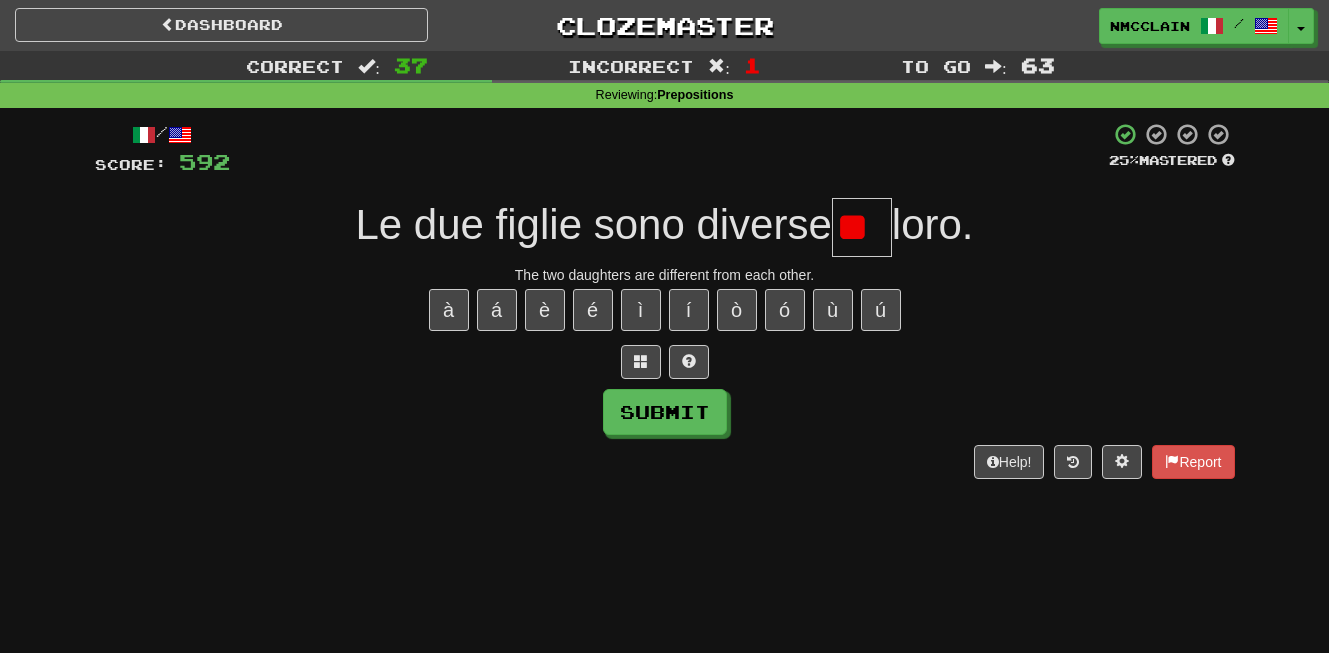 type on "*" 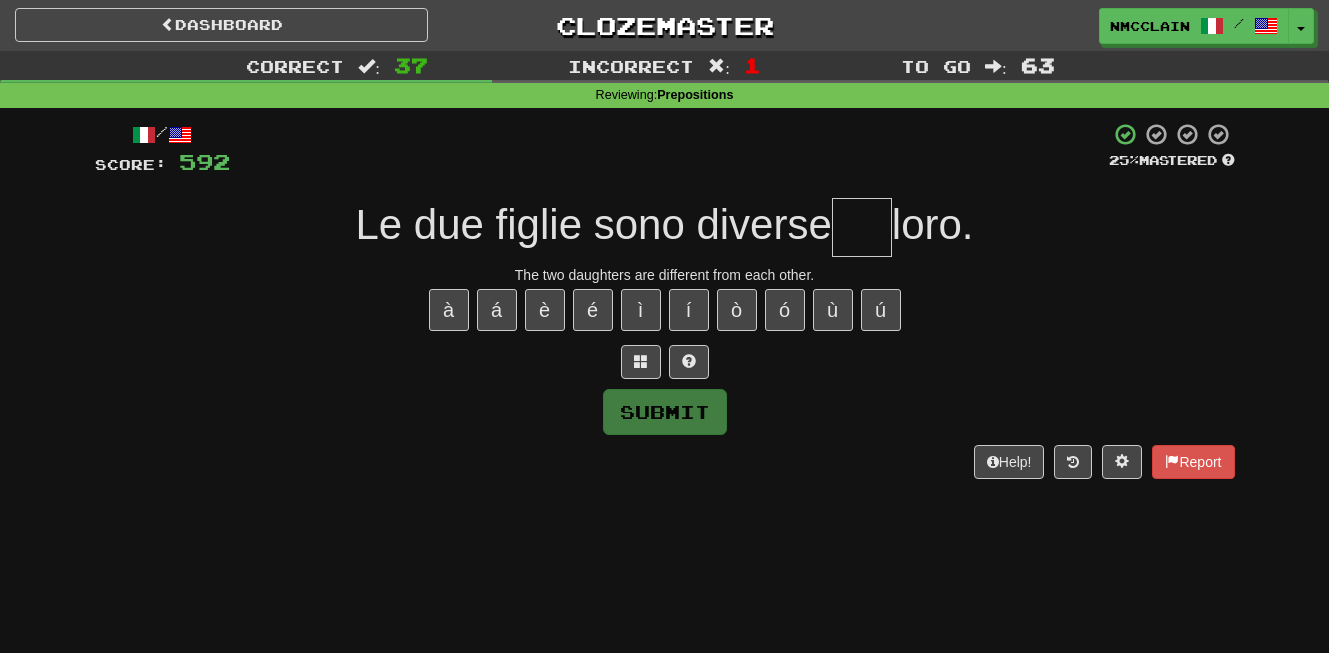 type on "*" 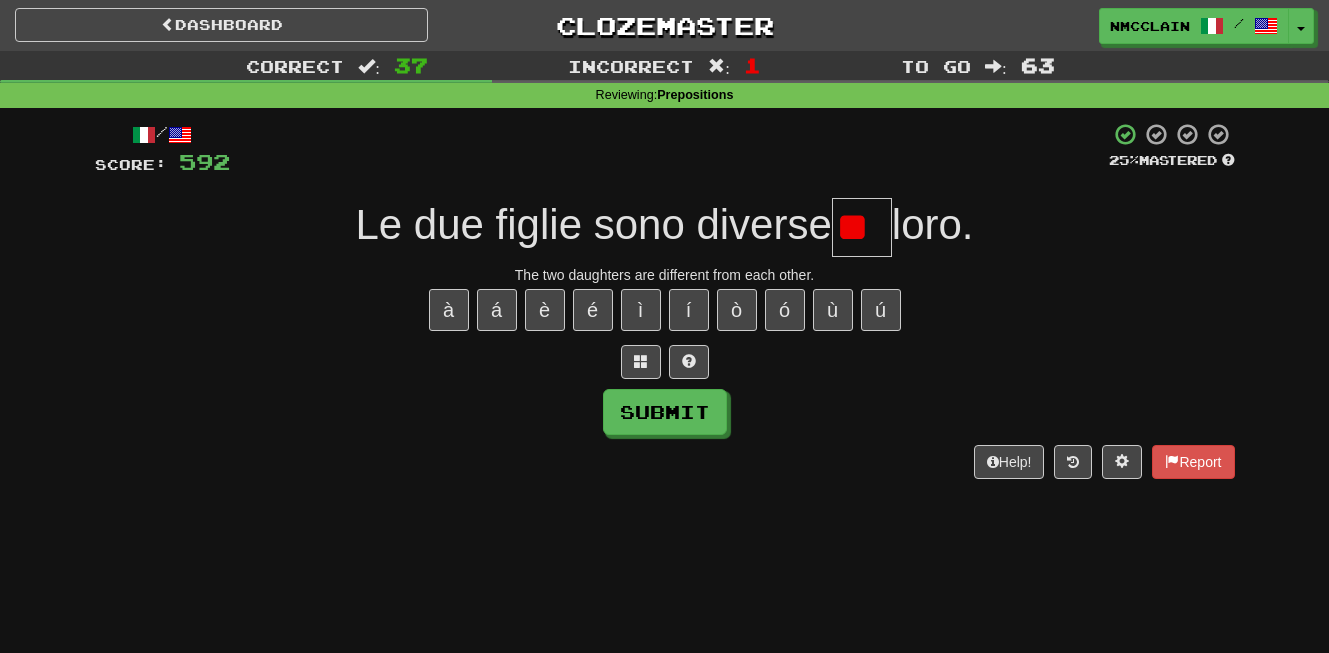 type on "*" 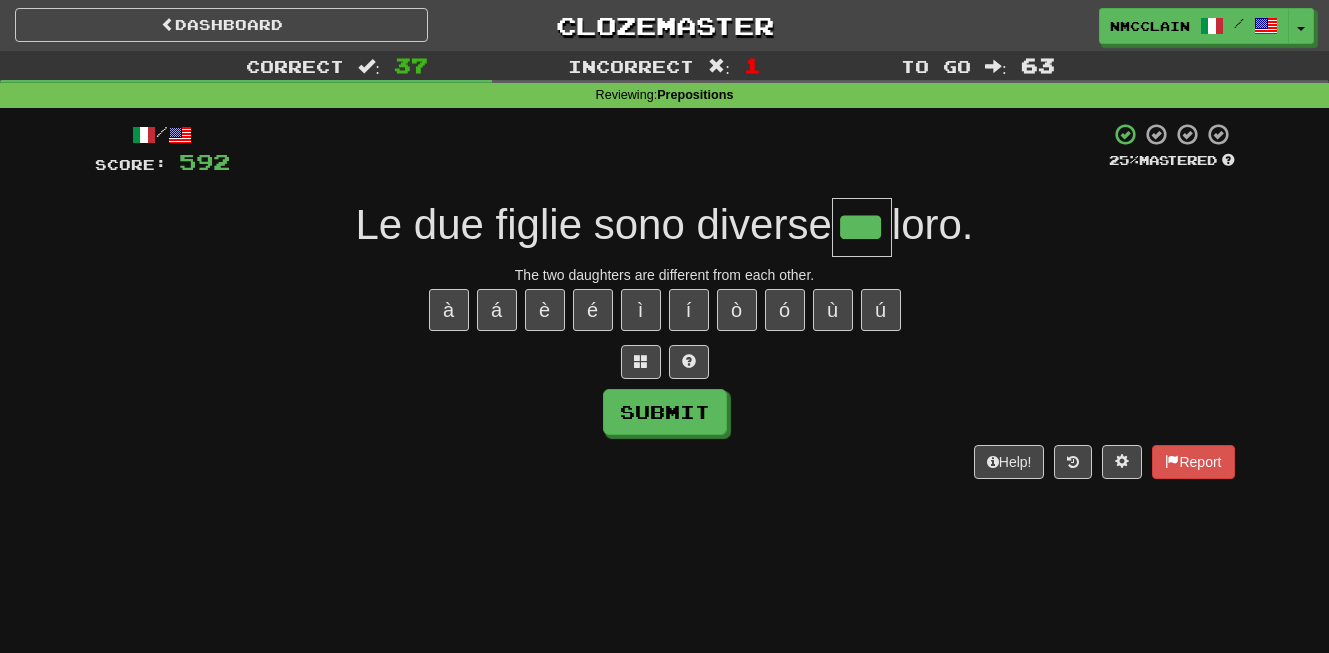 type on "***" 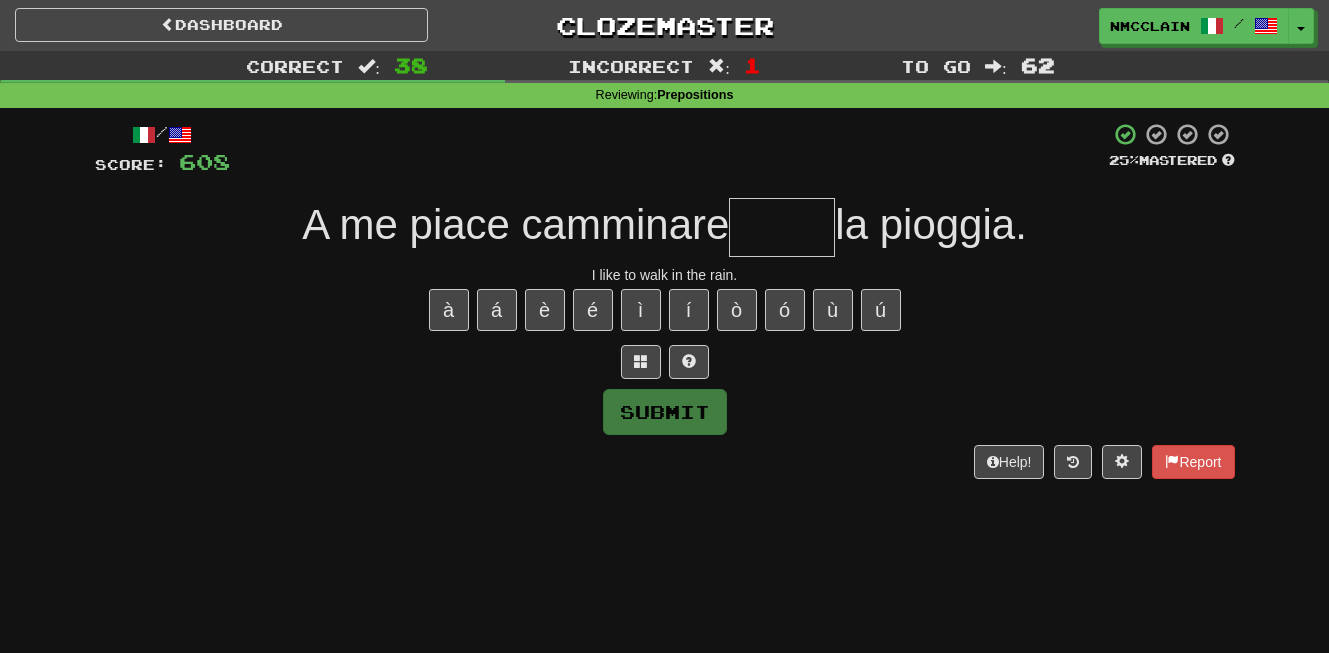 type on "*" 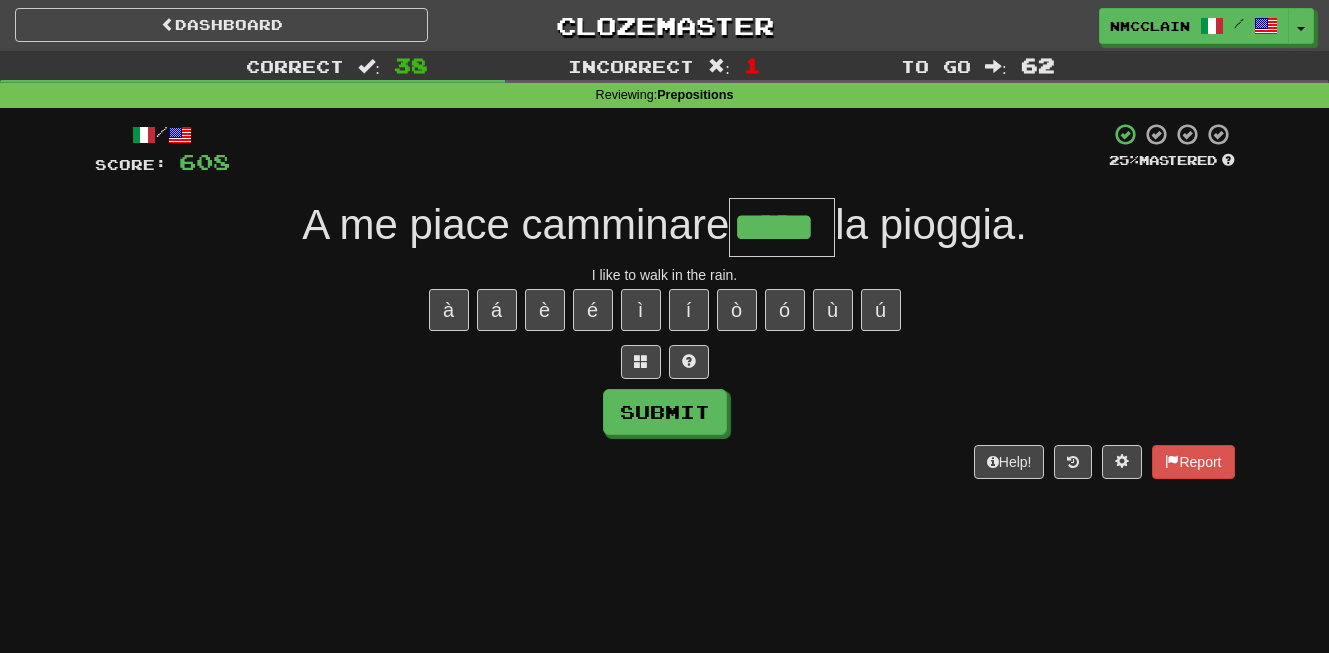 type on "*****" 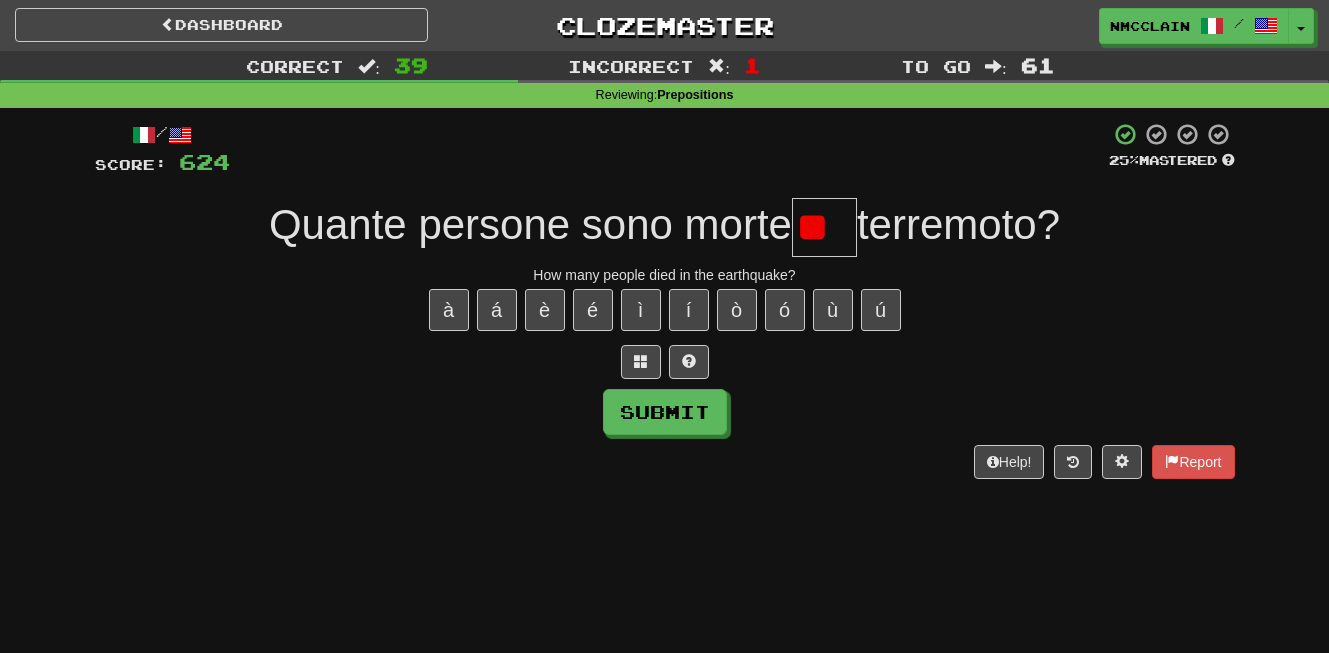 type on "*" 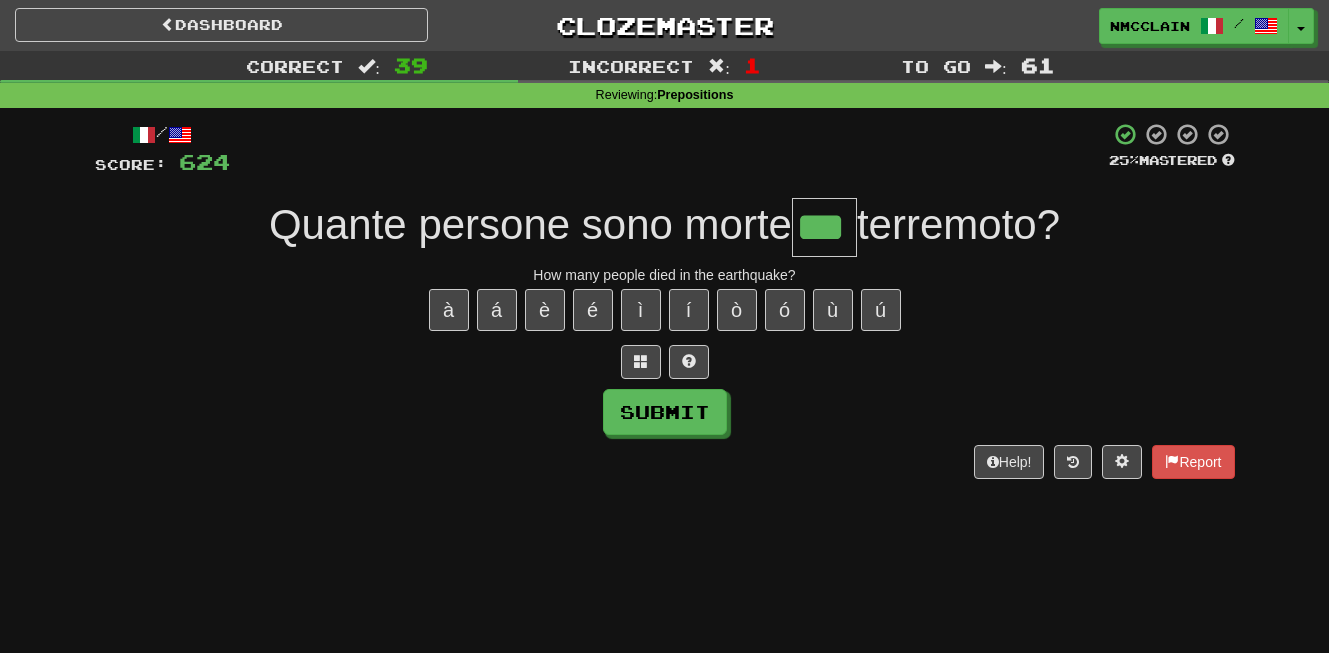 type on "***" 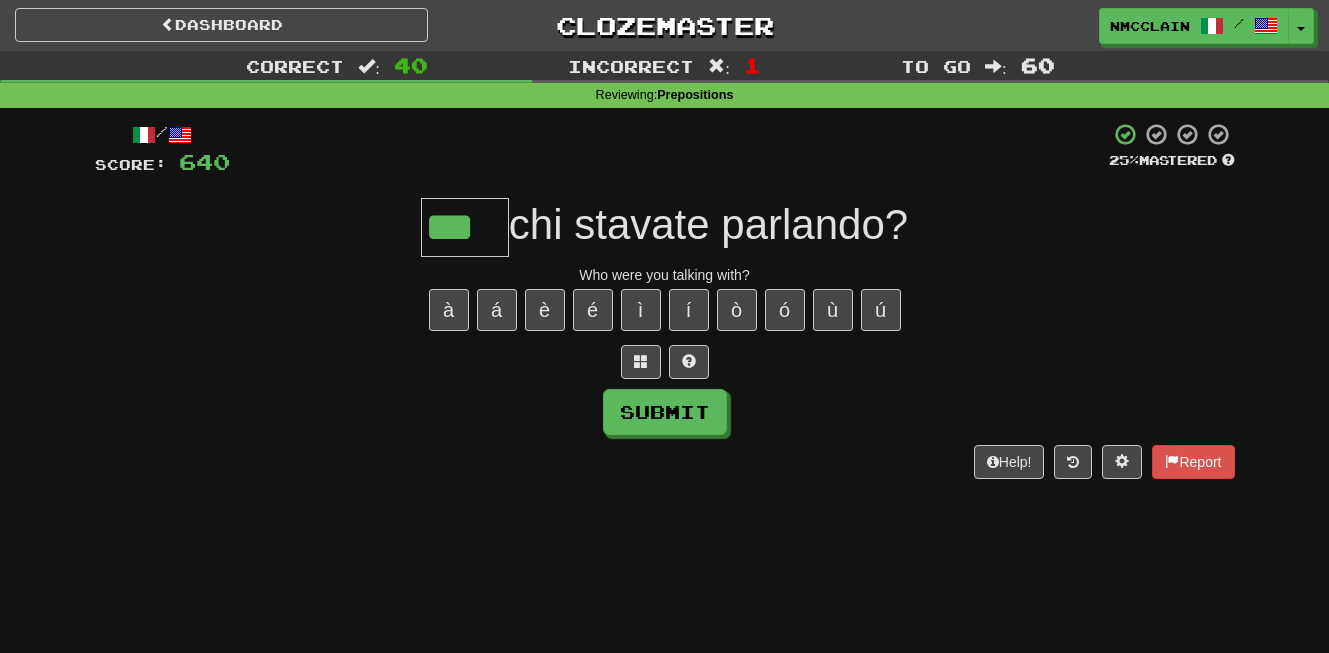 type on "***" 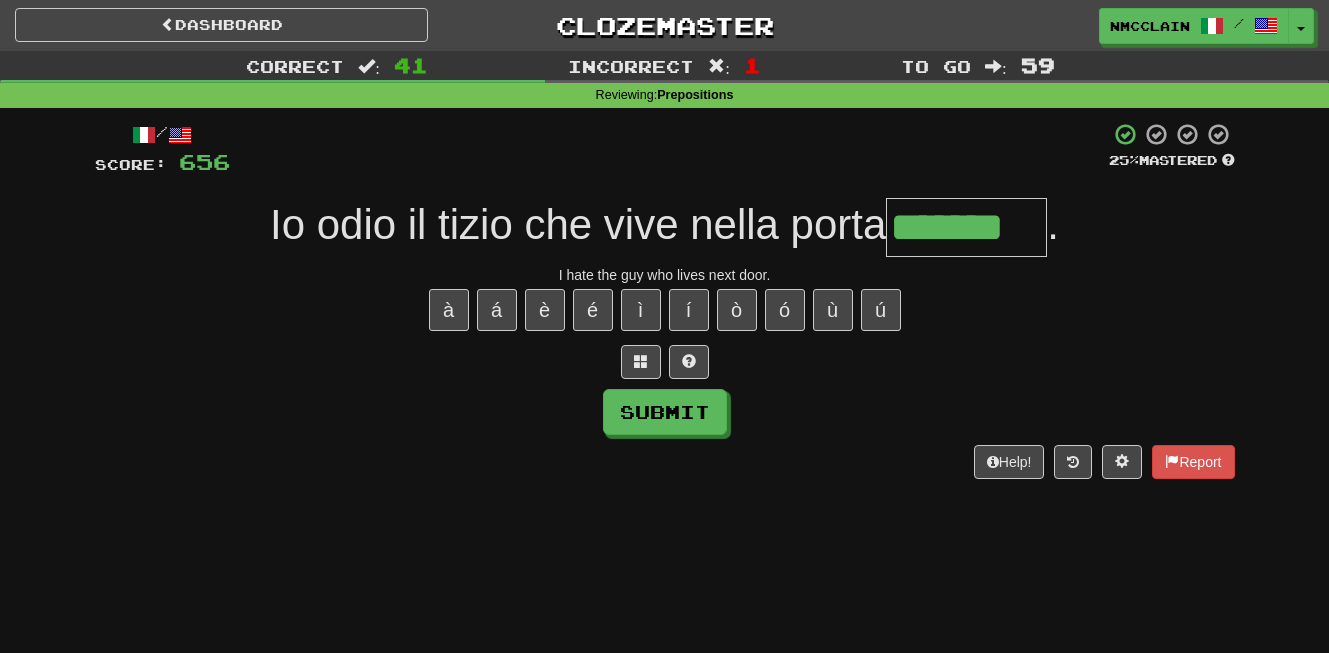 type on "*******" 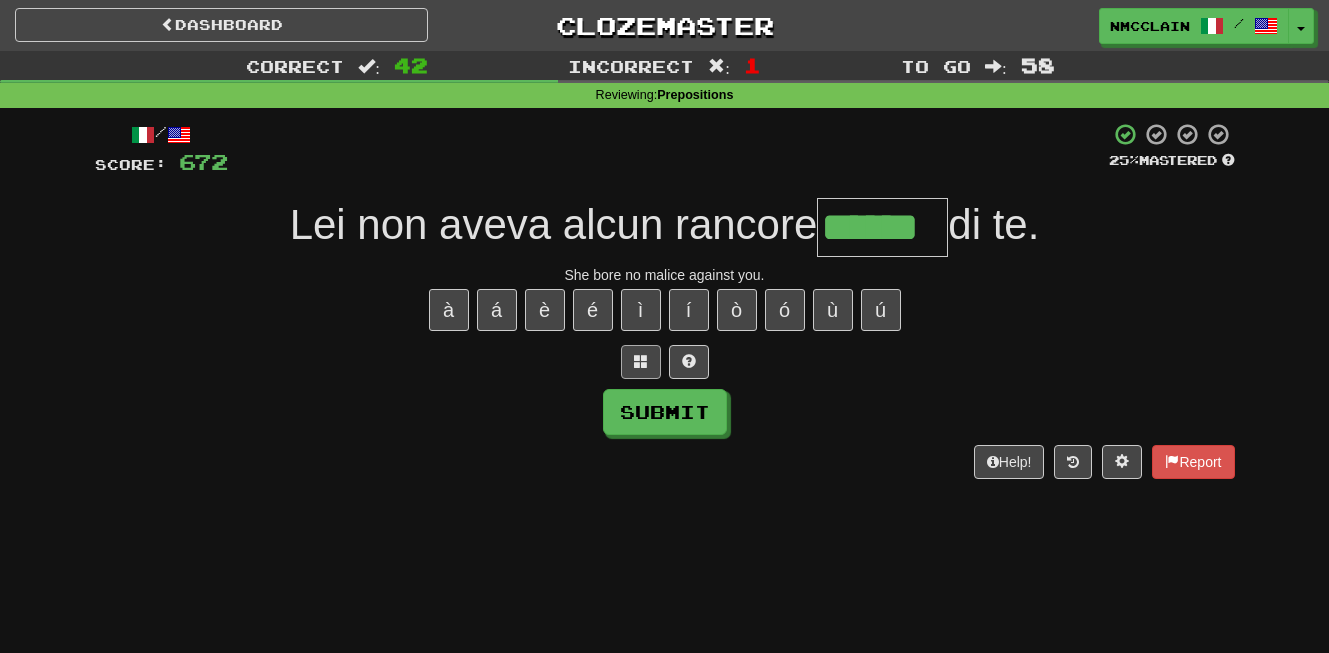 type on "******" 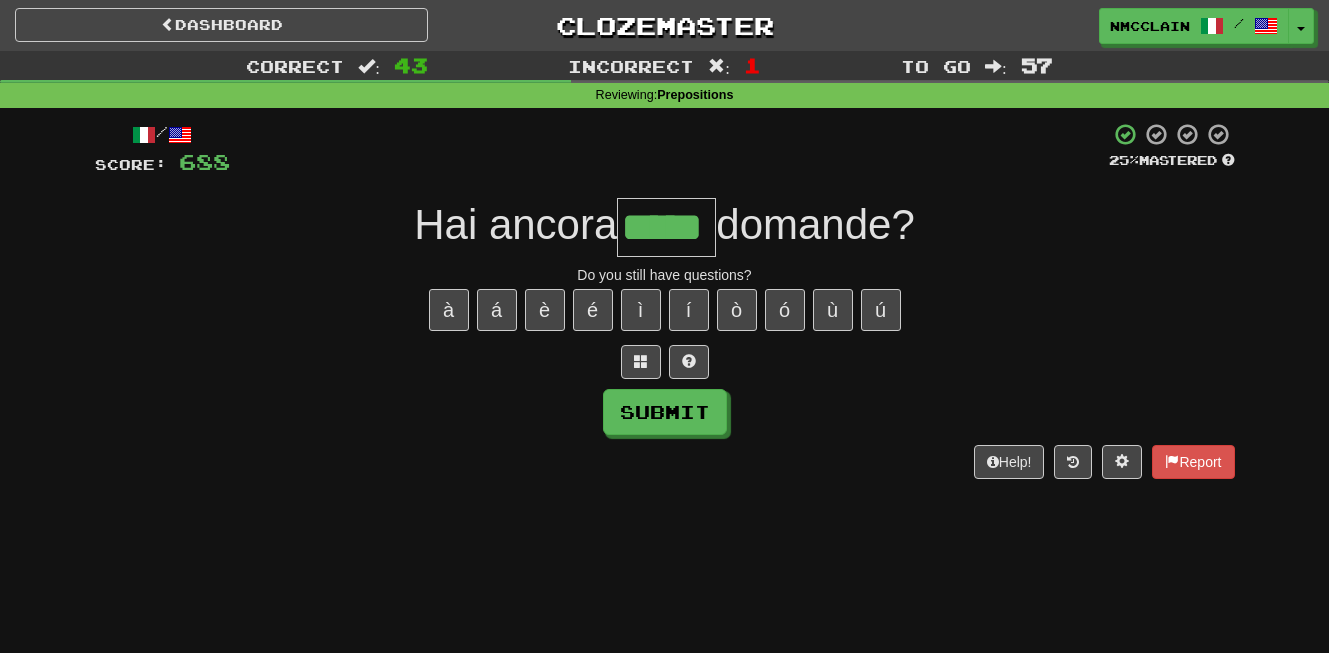 type on "*****" 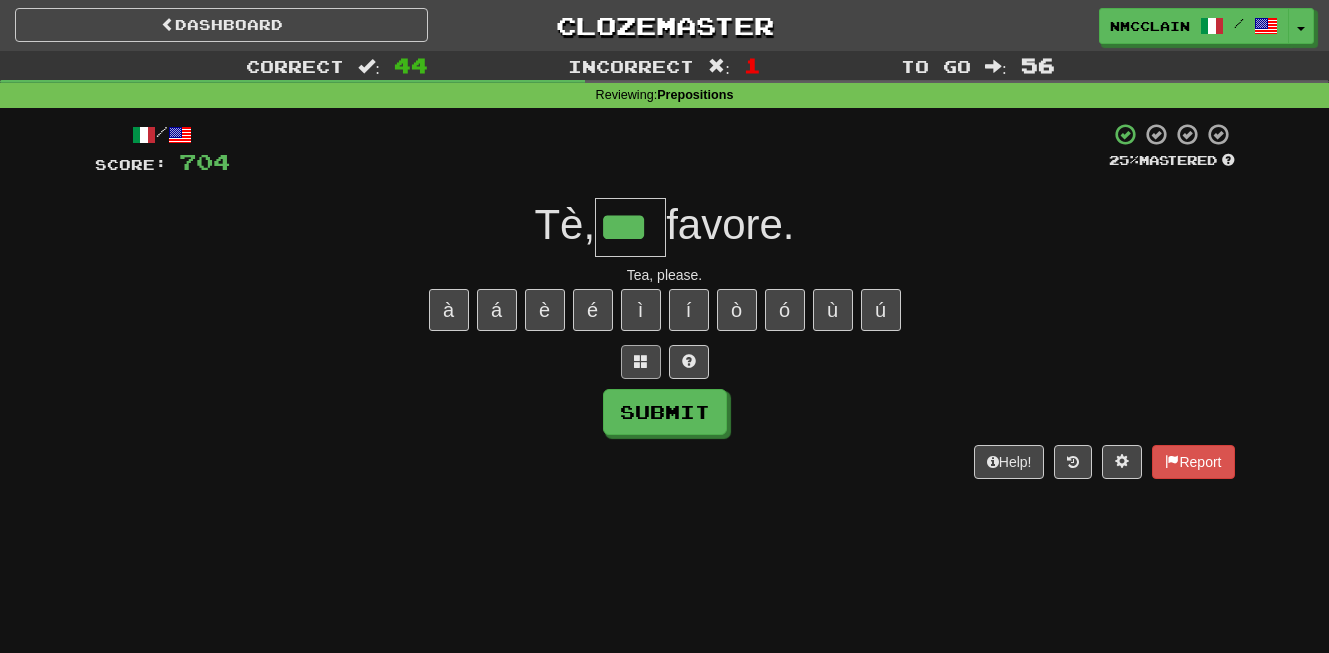 type on "***" 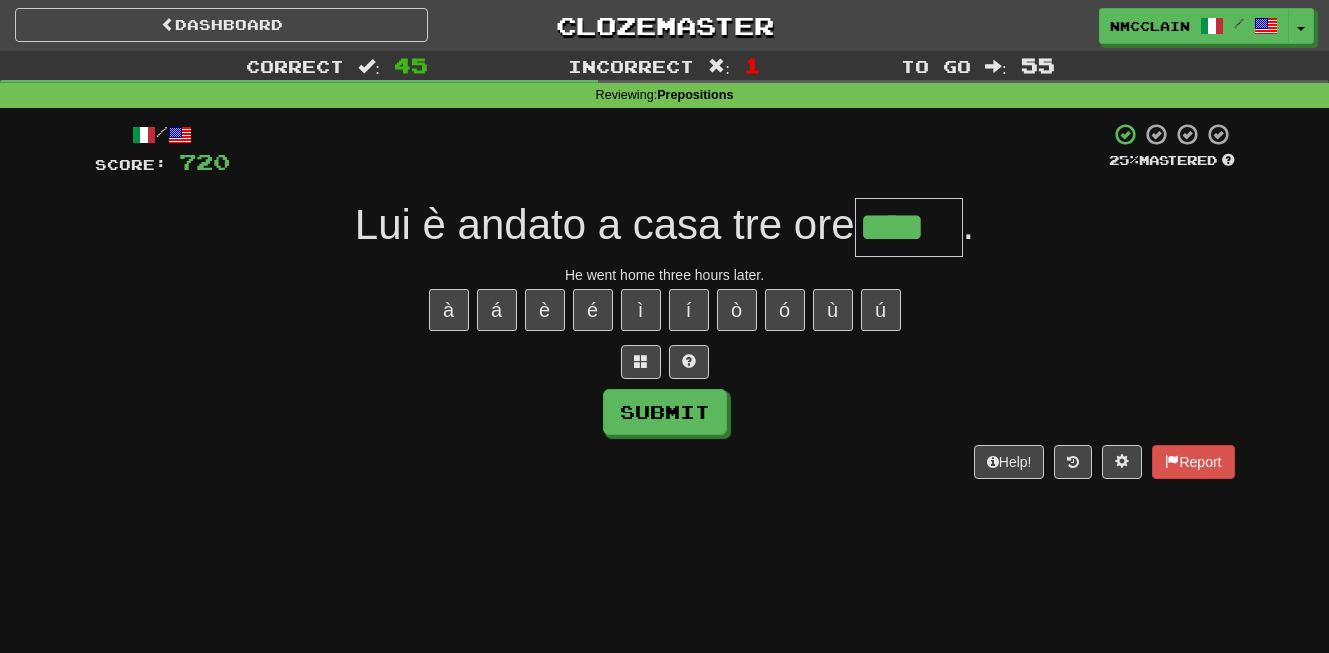 type on "****" 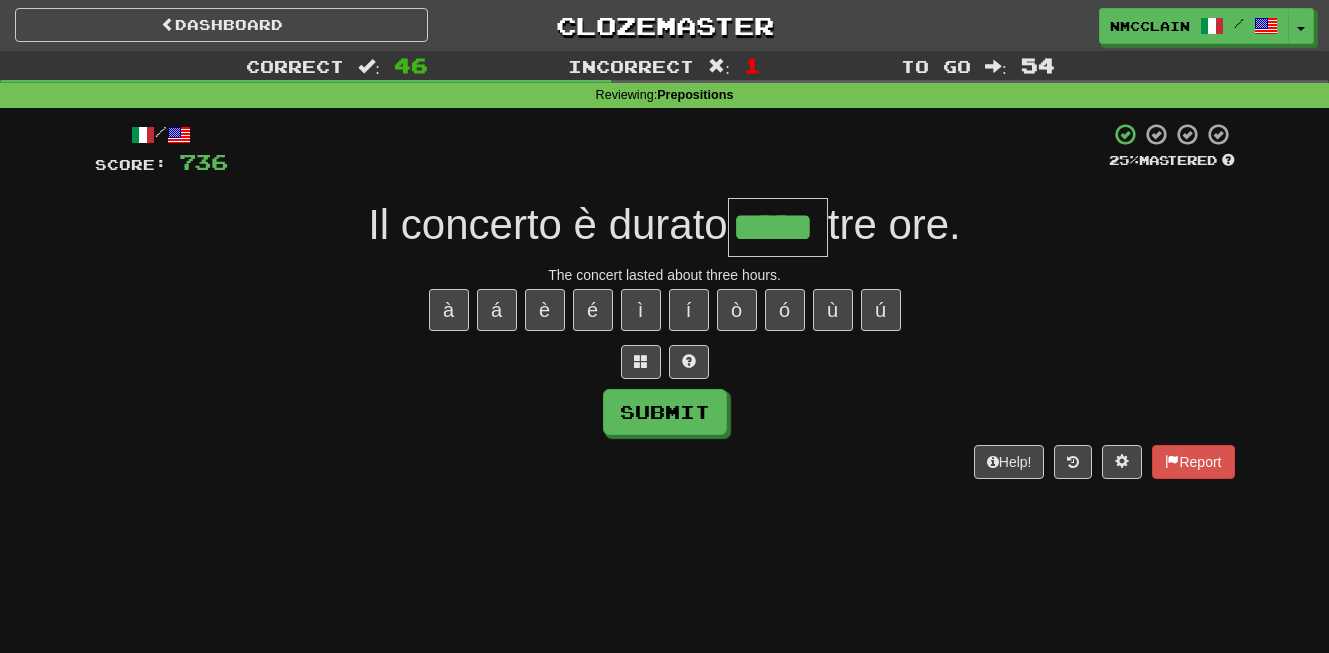 type on "*****" 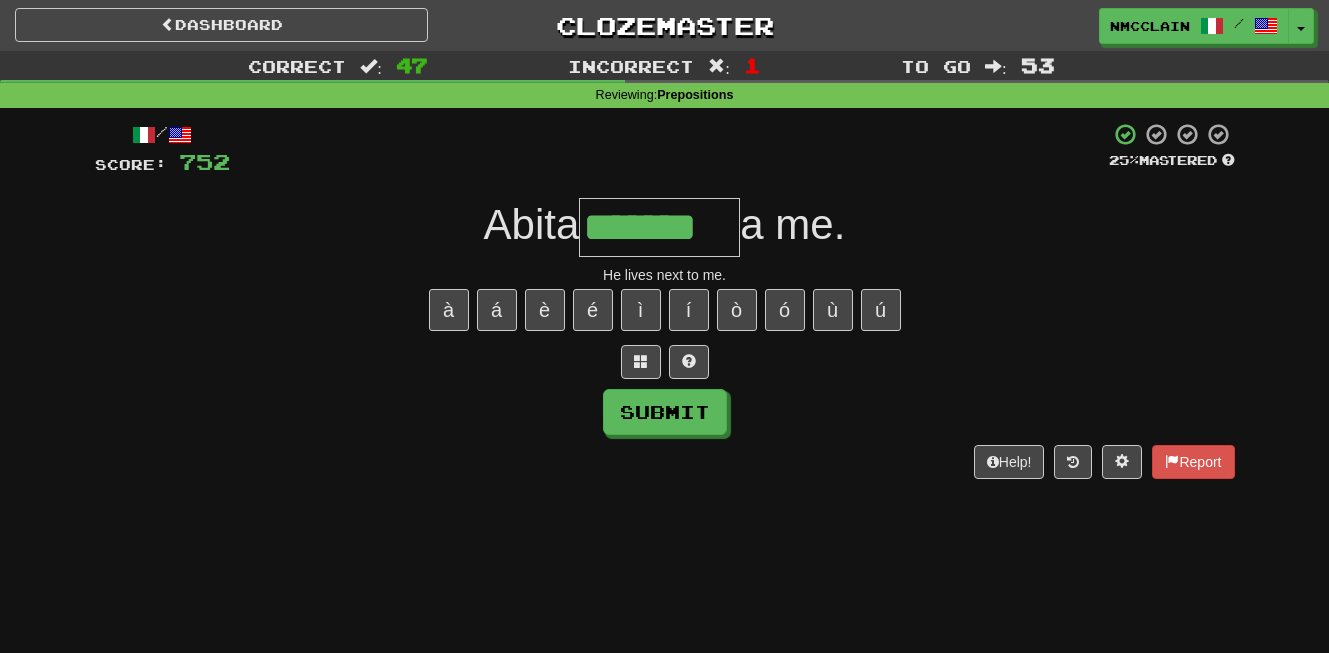 type on "*******" 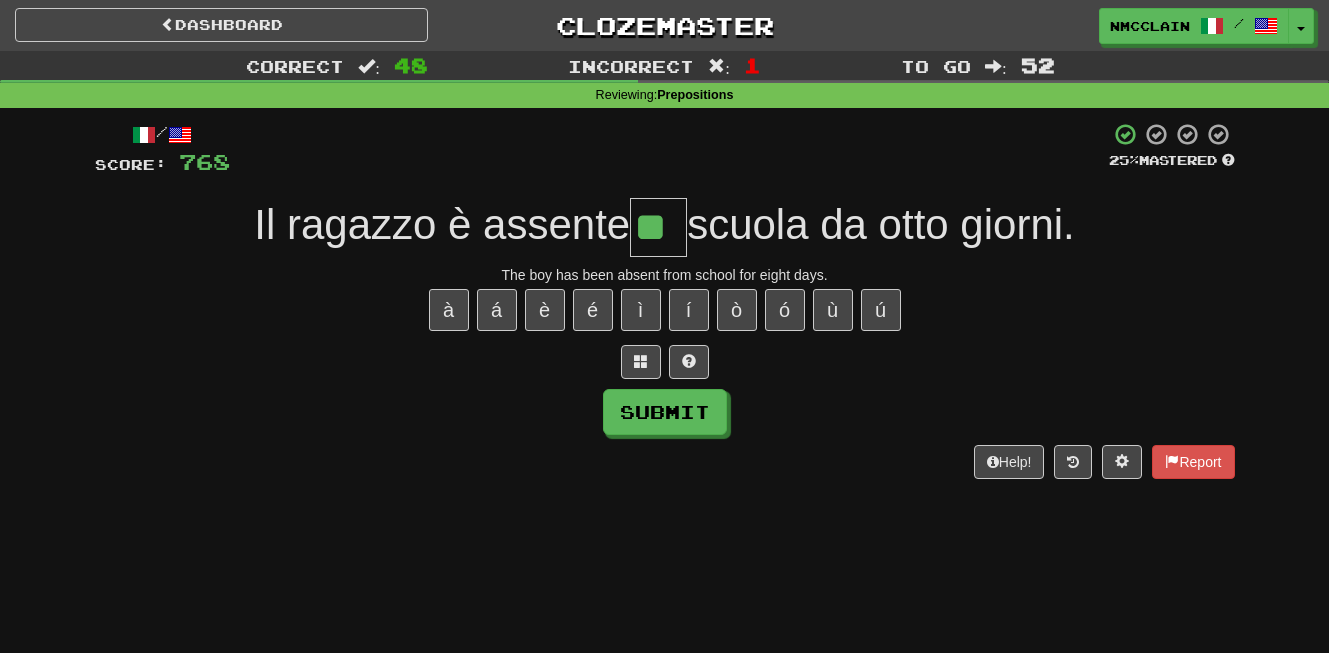 type on "**" 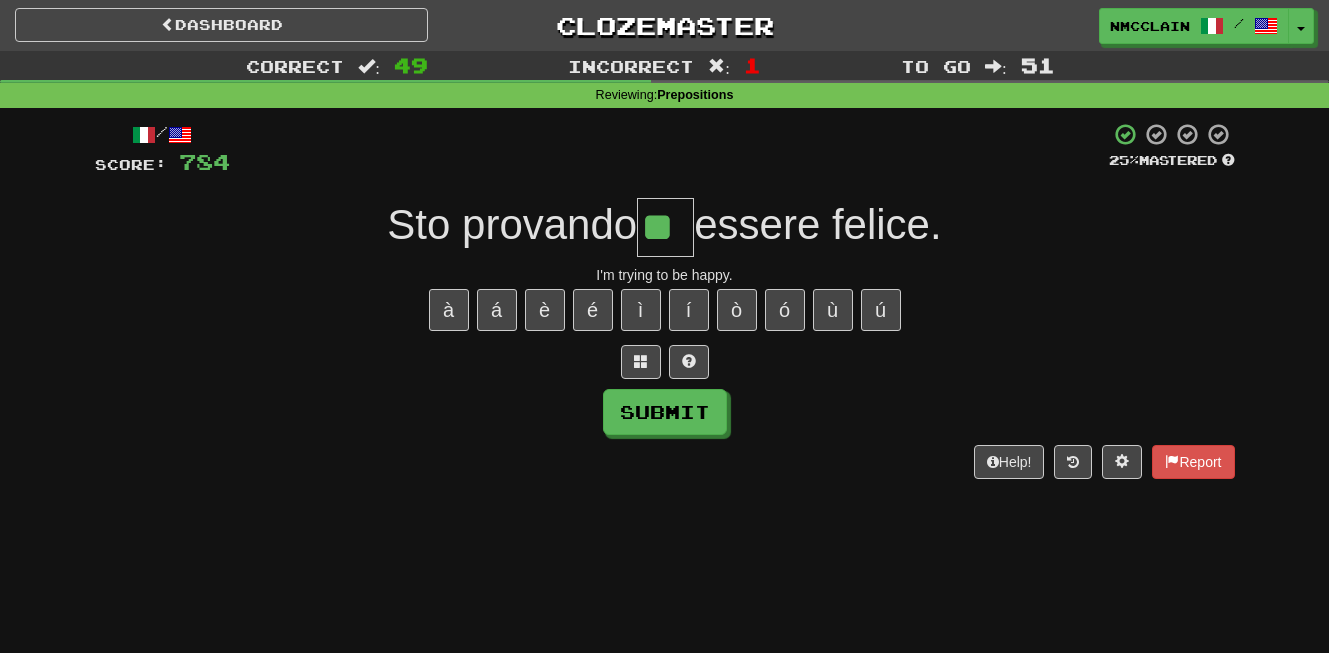 type on "**" 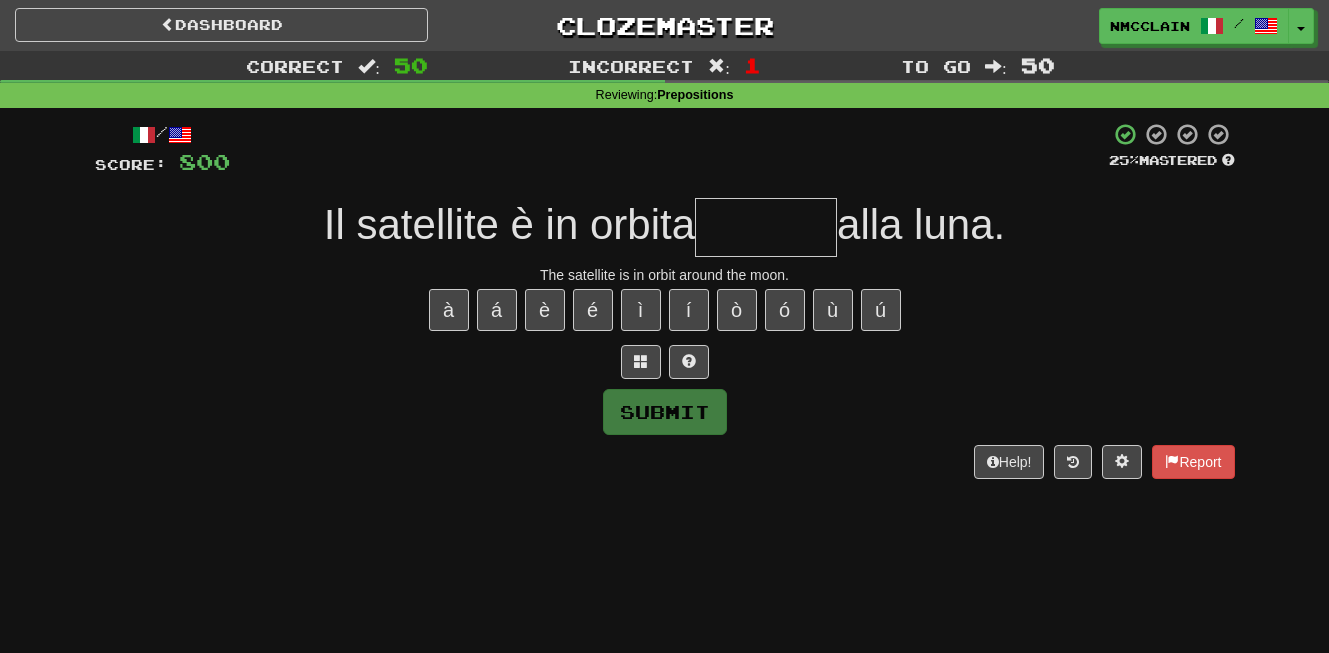 type on "*" 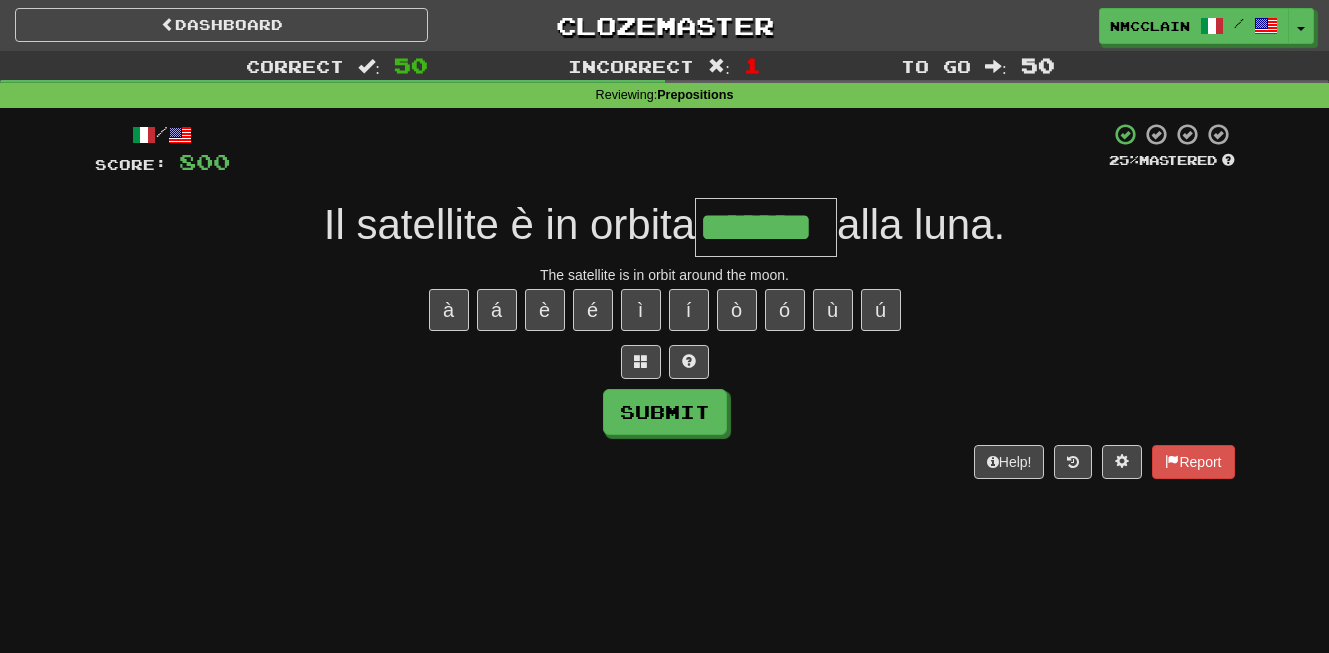 type on "*******" 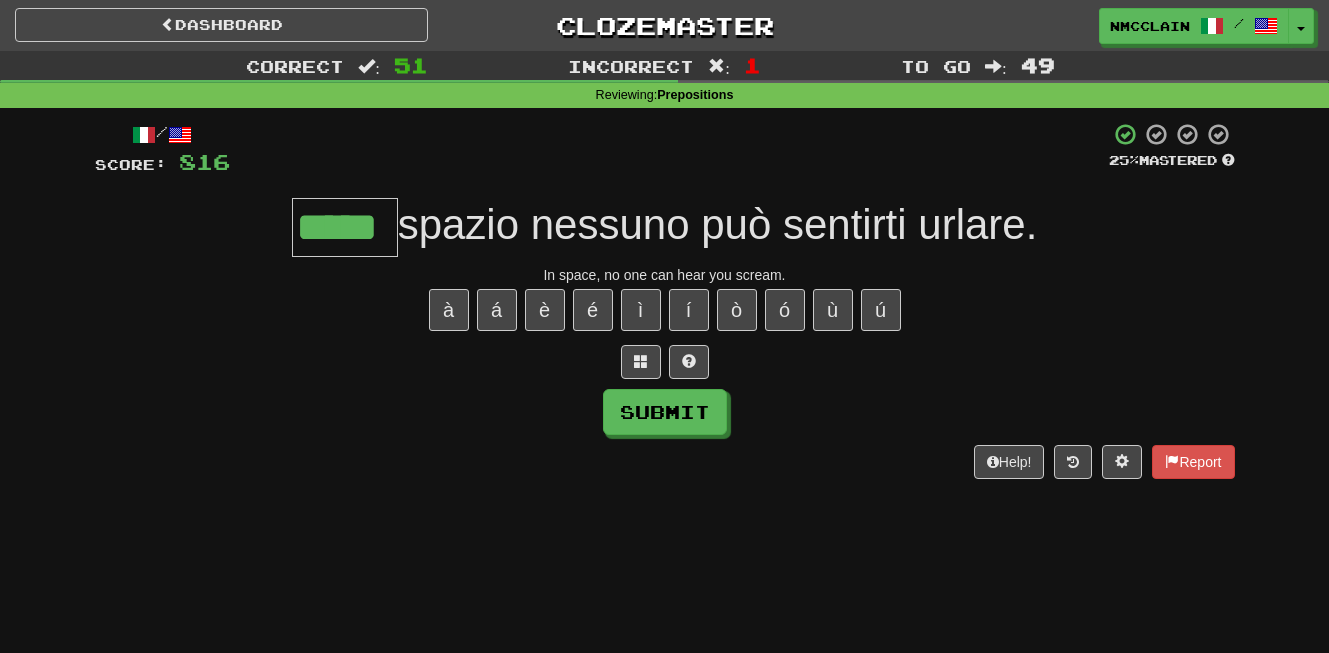 type on "*****" 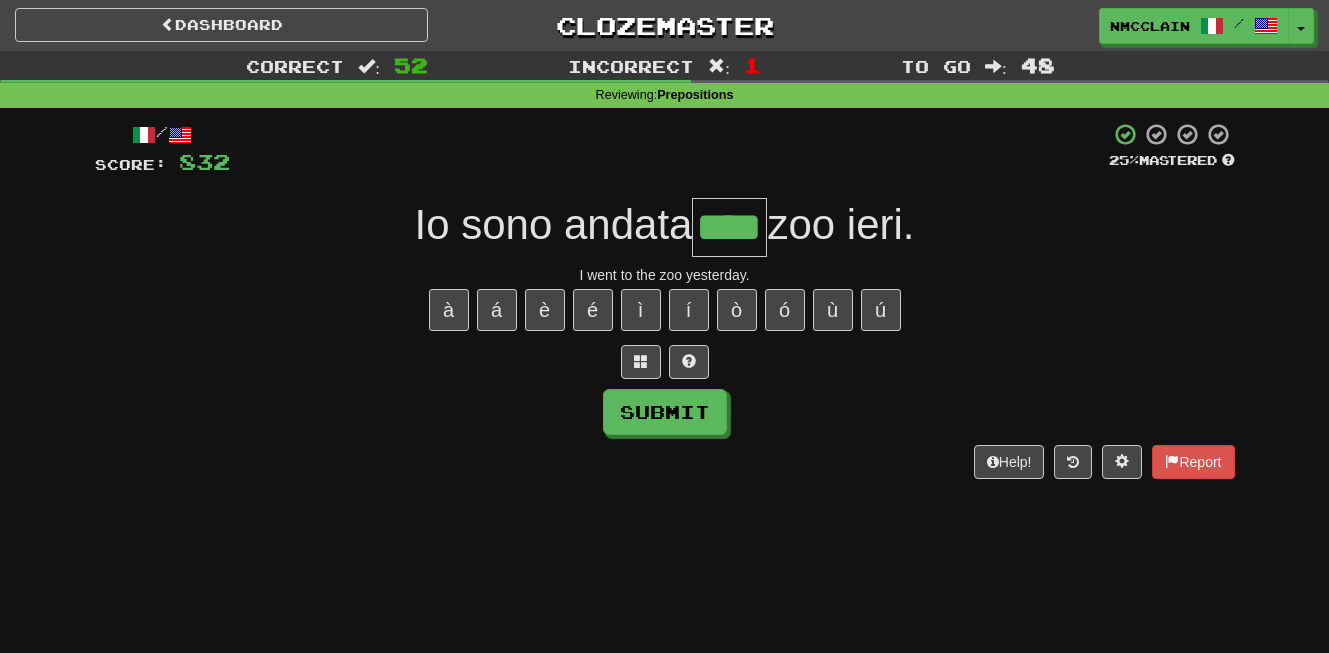 type on "****" 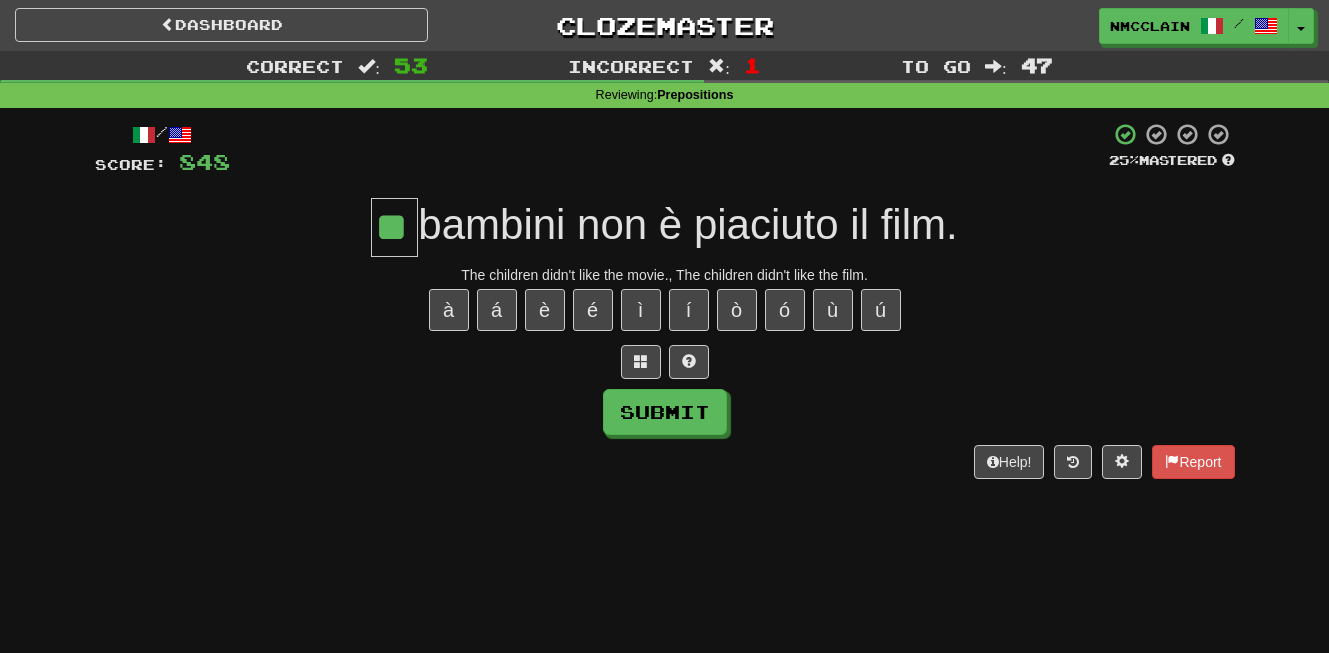 type on "**" 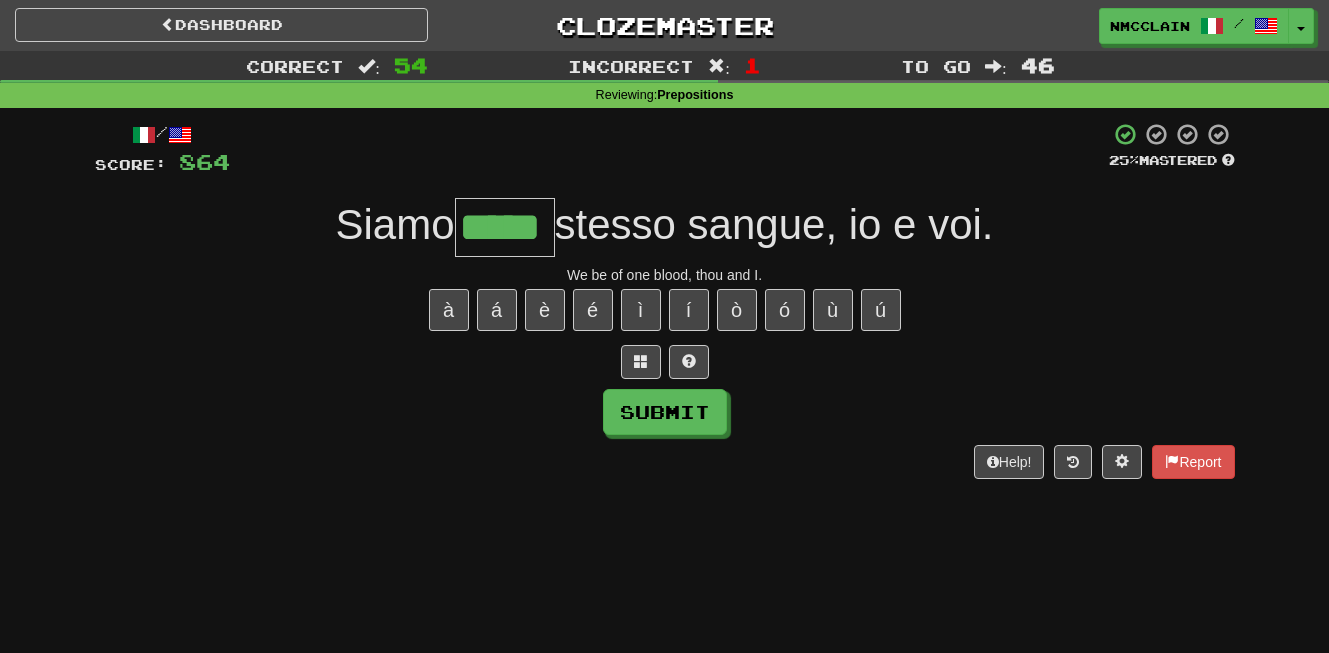 type on "*****" 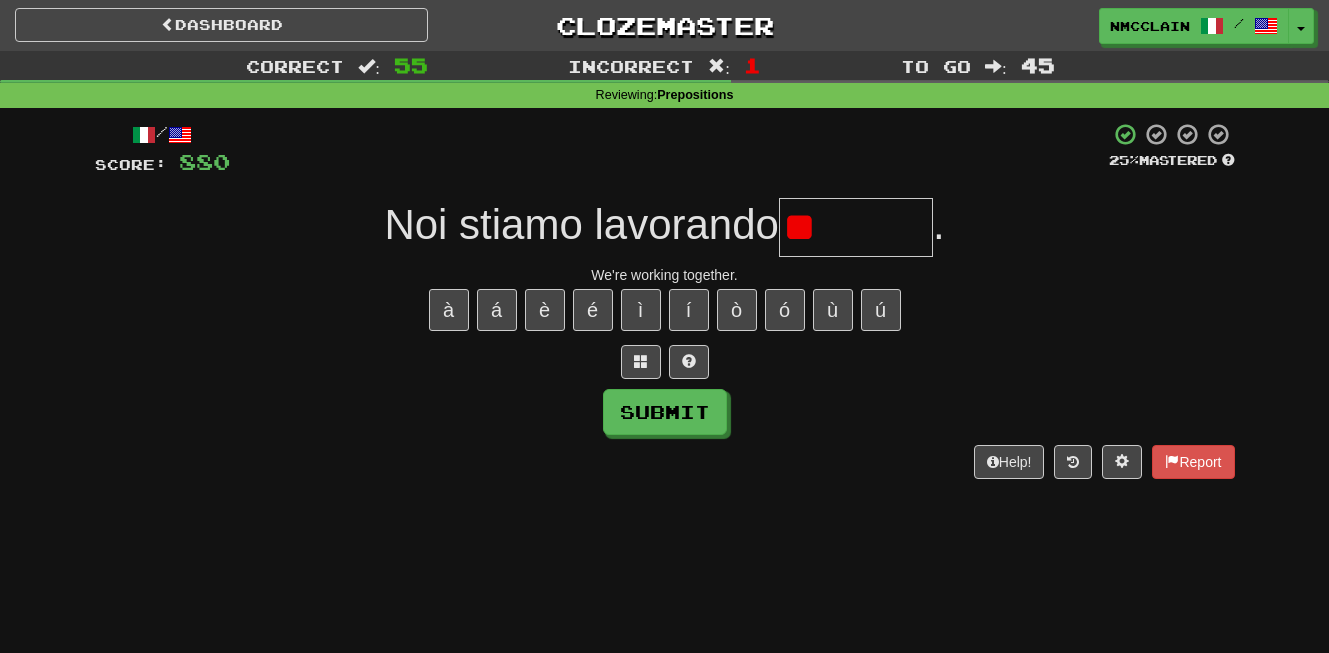 type on "*" 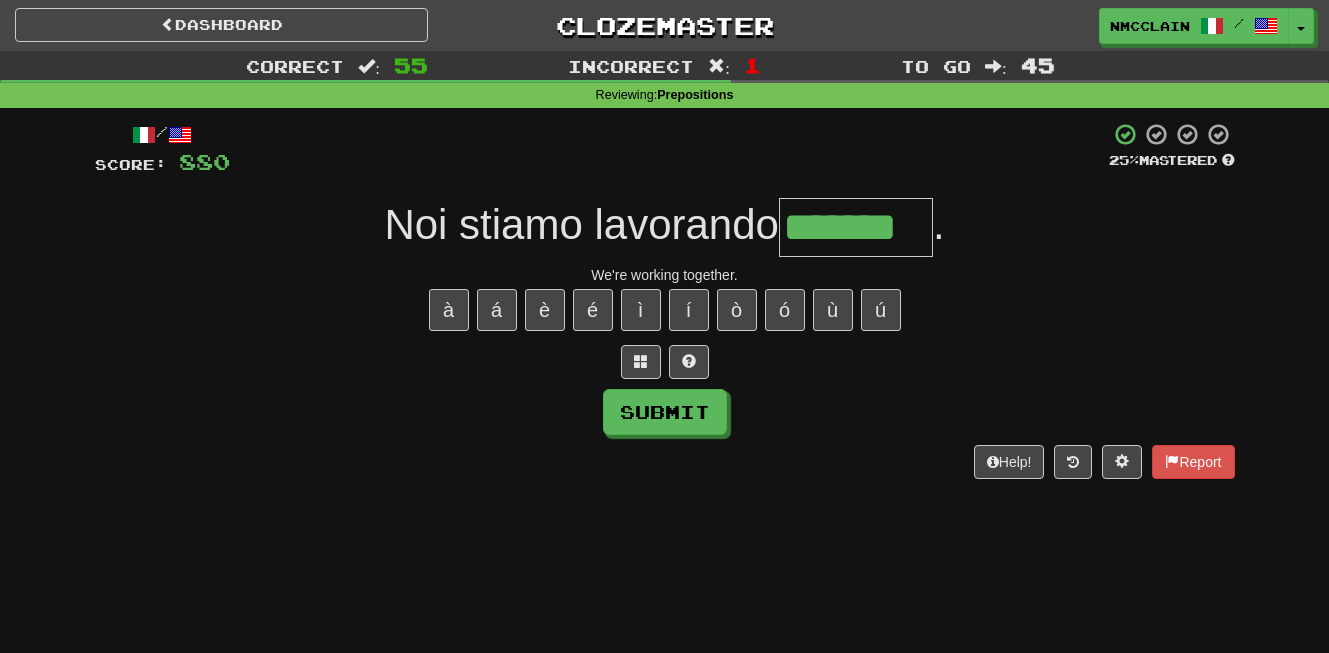type on "*******" 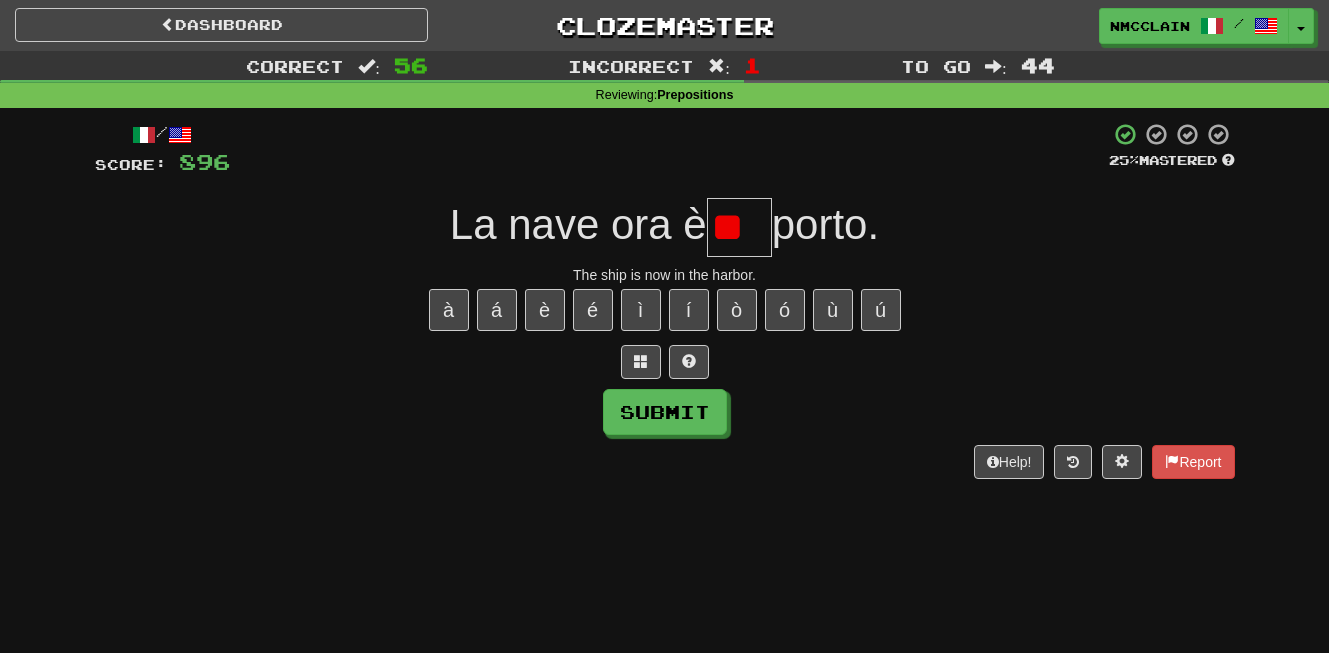 type on "*" 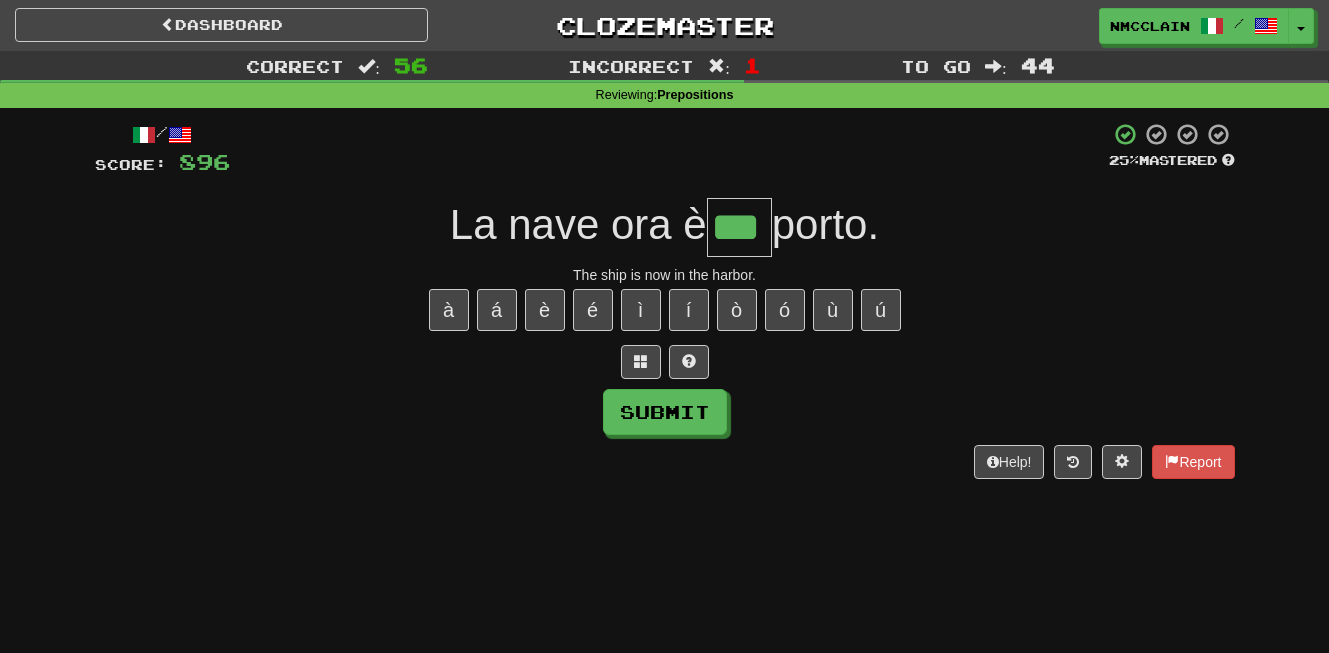 type on "***" 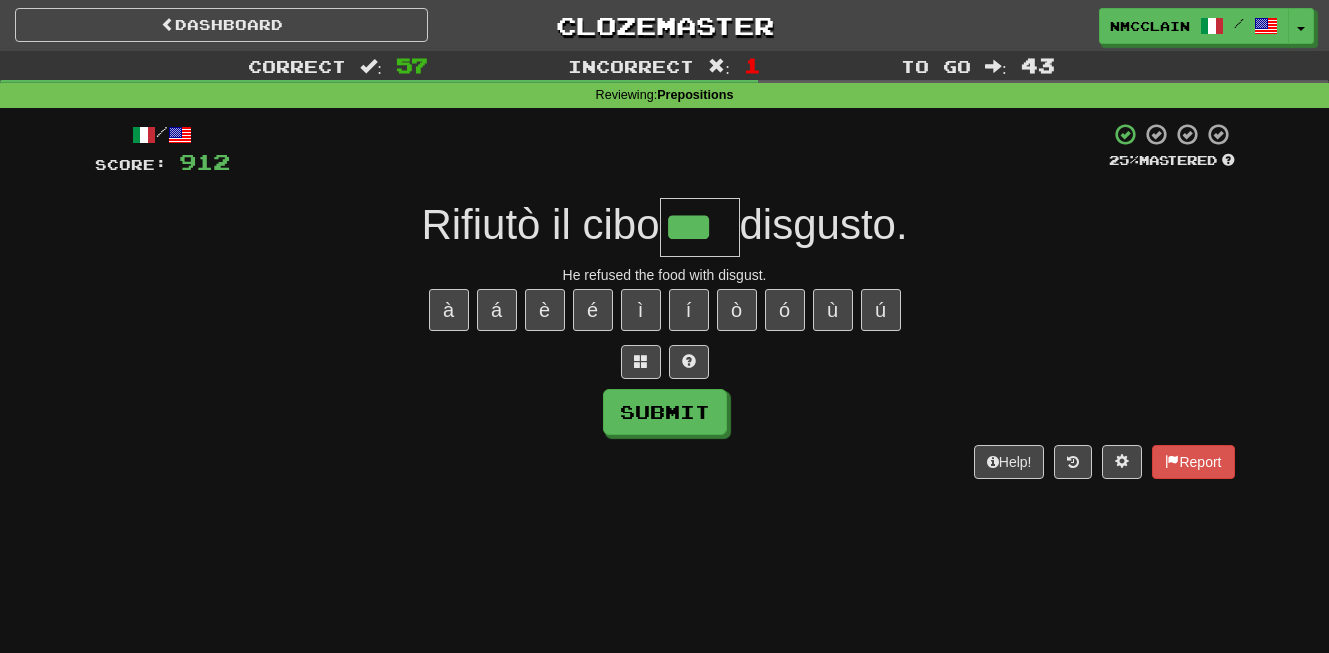 type on "***" 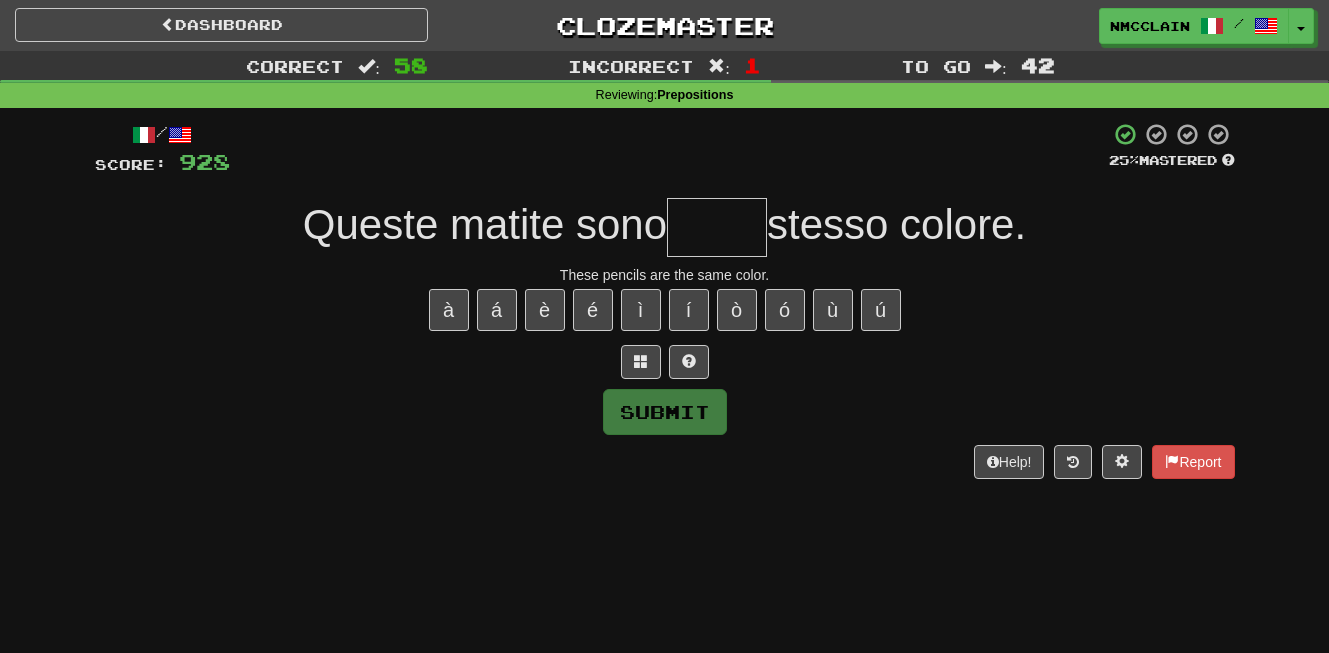type on "*" 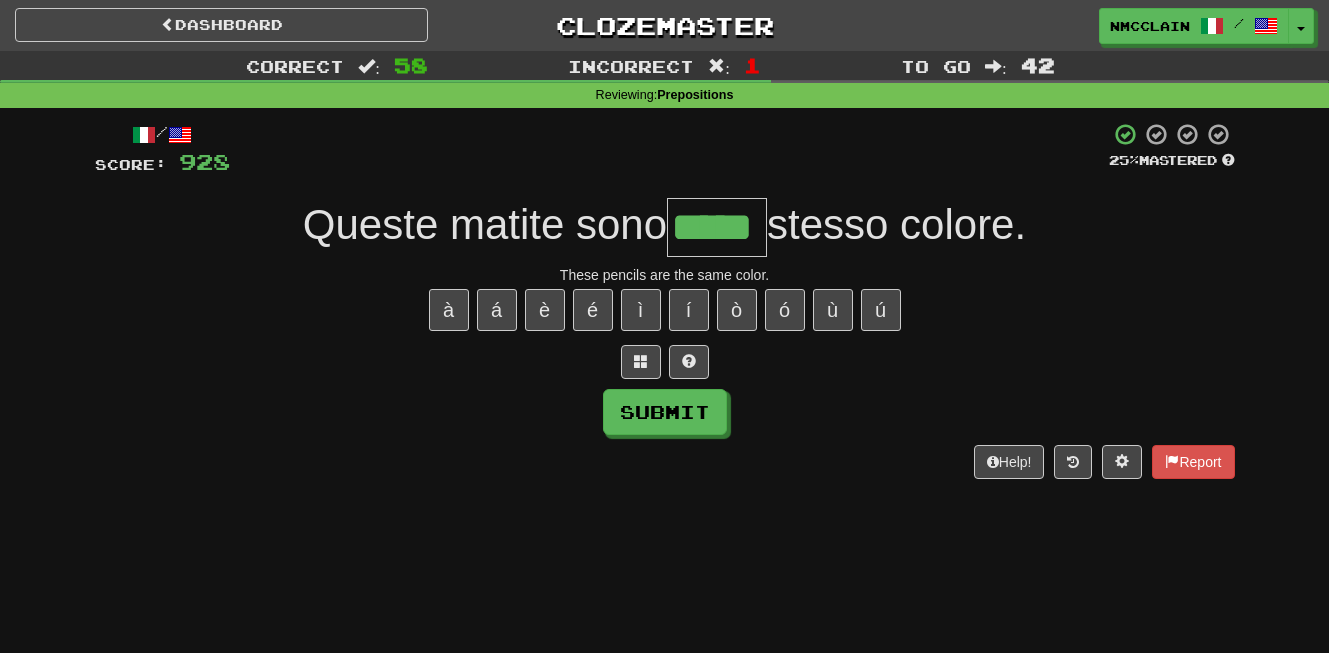 type on "*****" 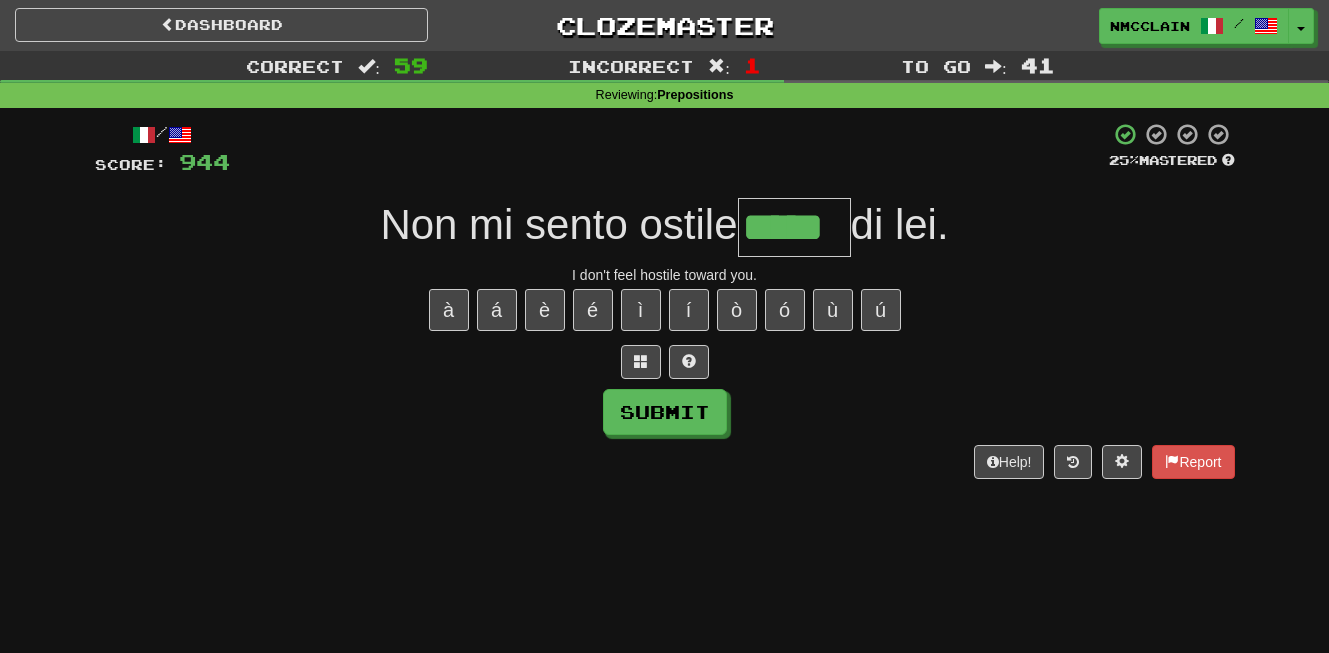 type on "*****" 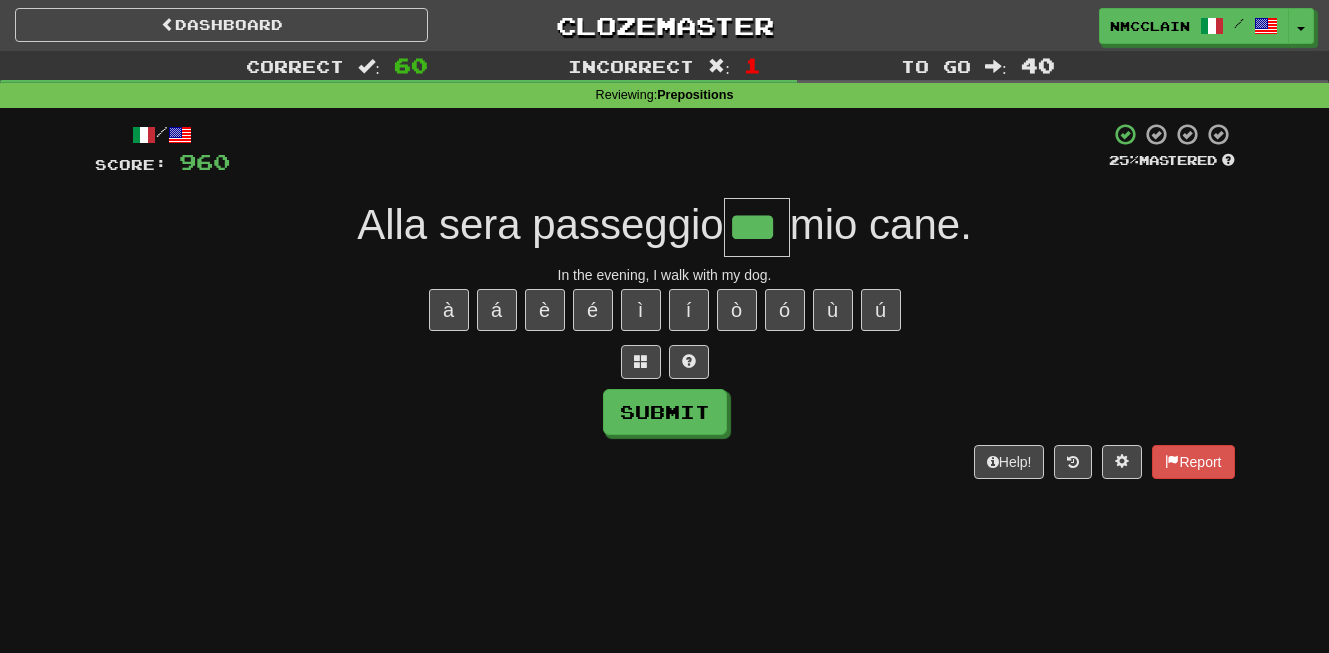 type on "***" 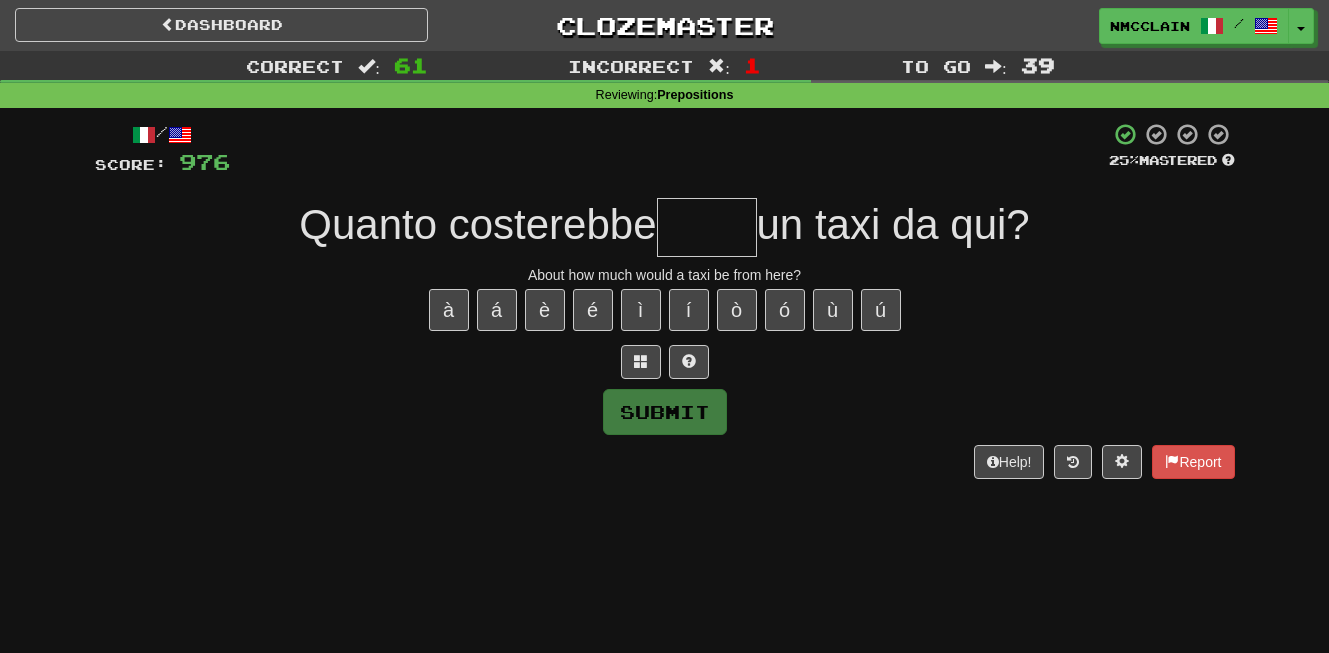 type on "*" 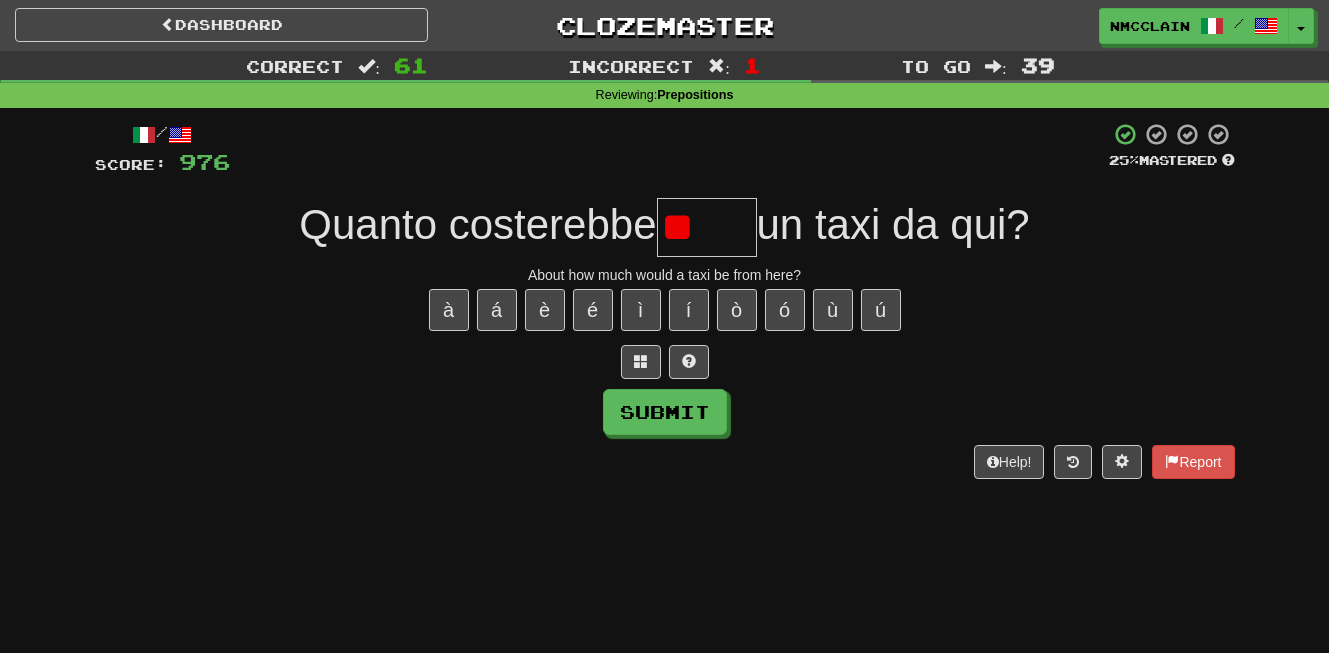 type on "*" 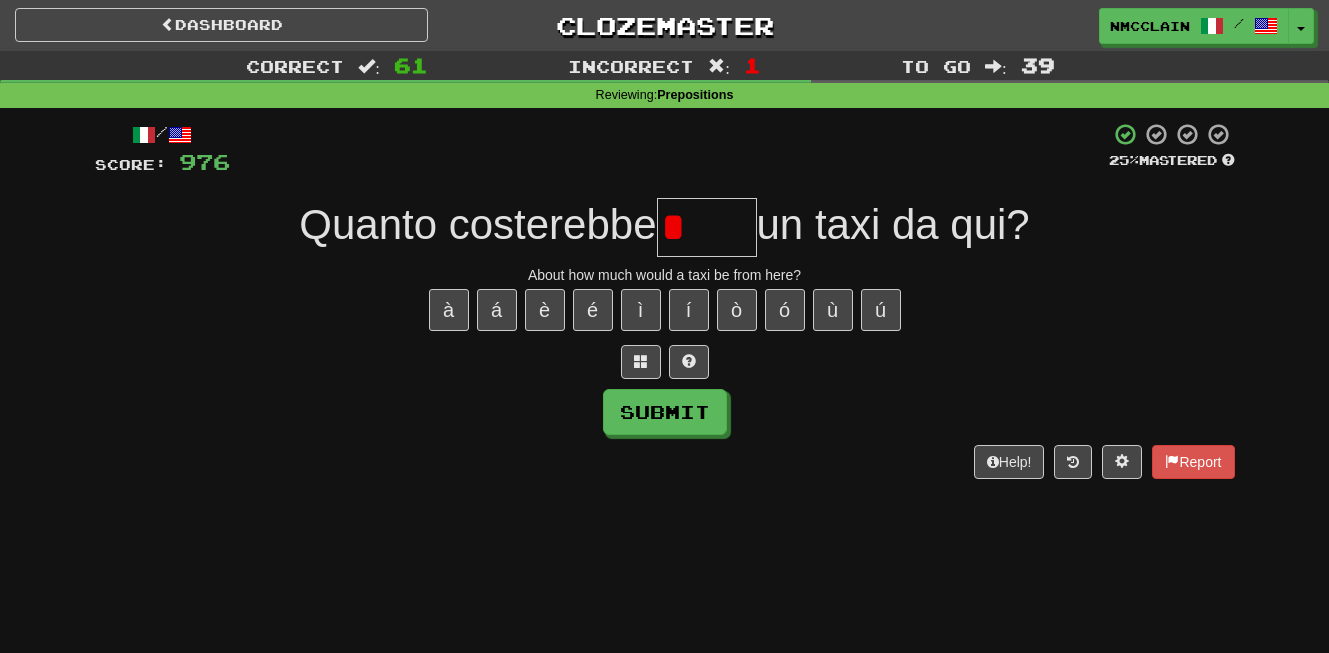 type on "*" 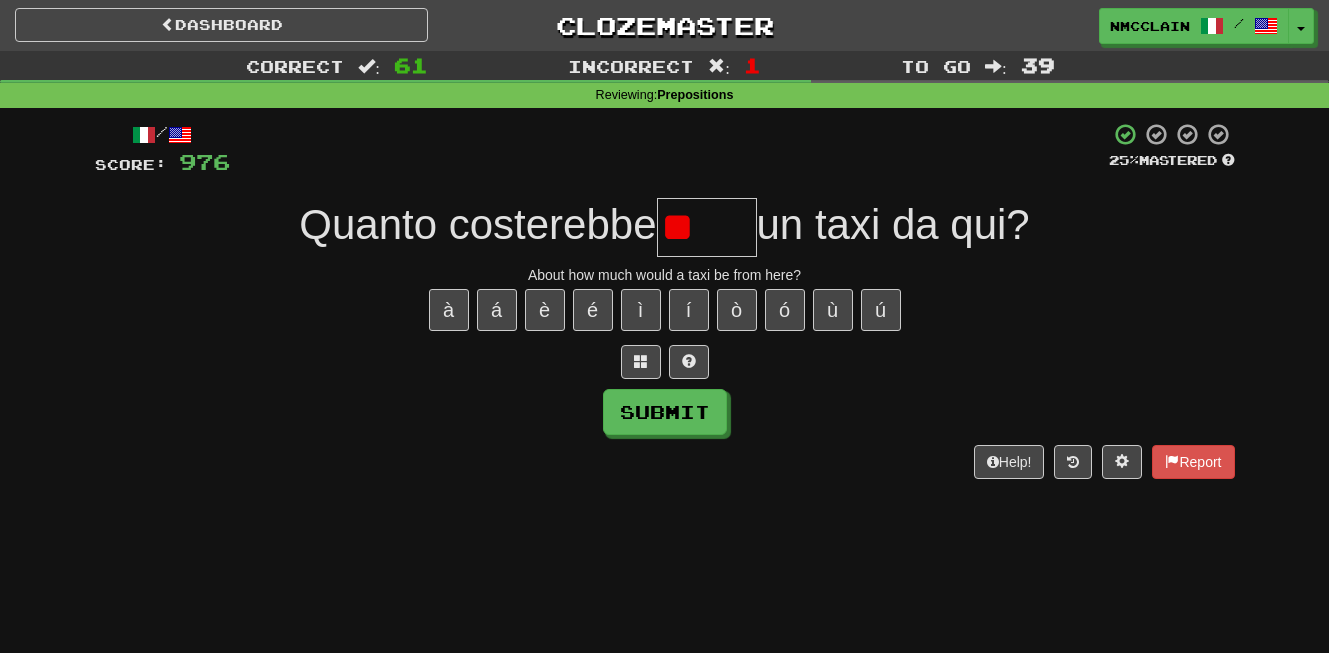 type on "*" 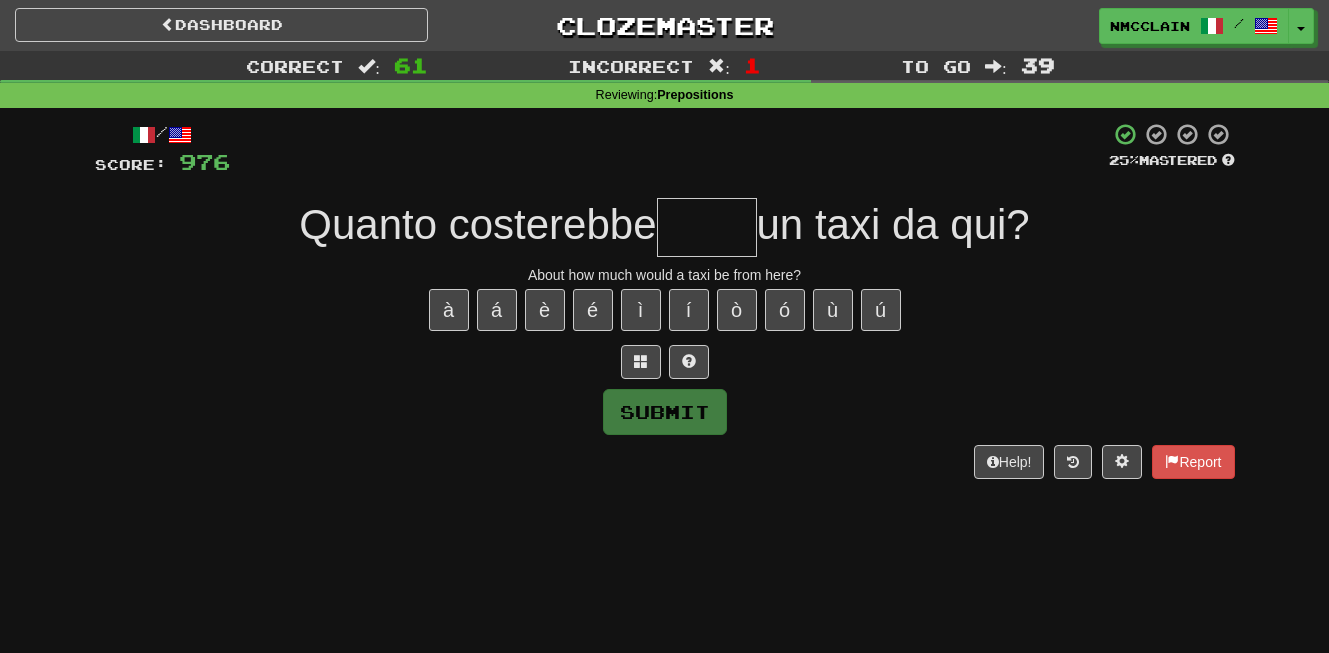 type on "*" 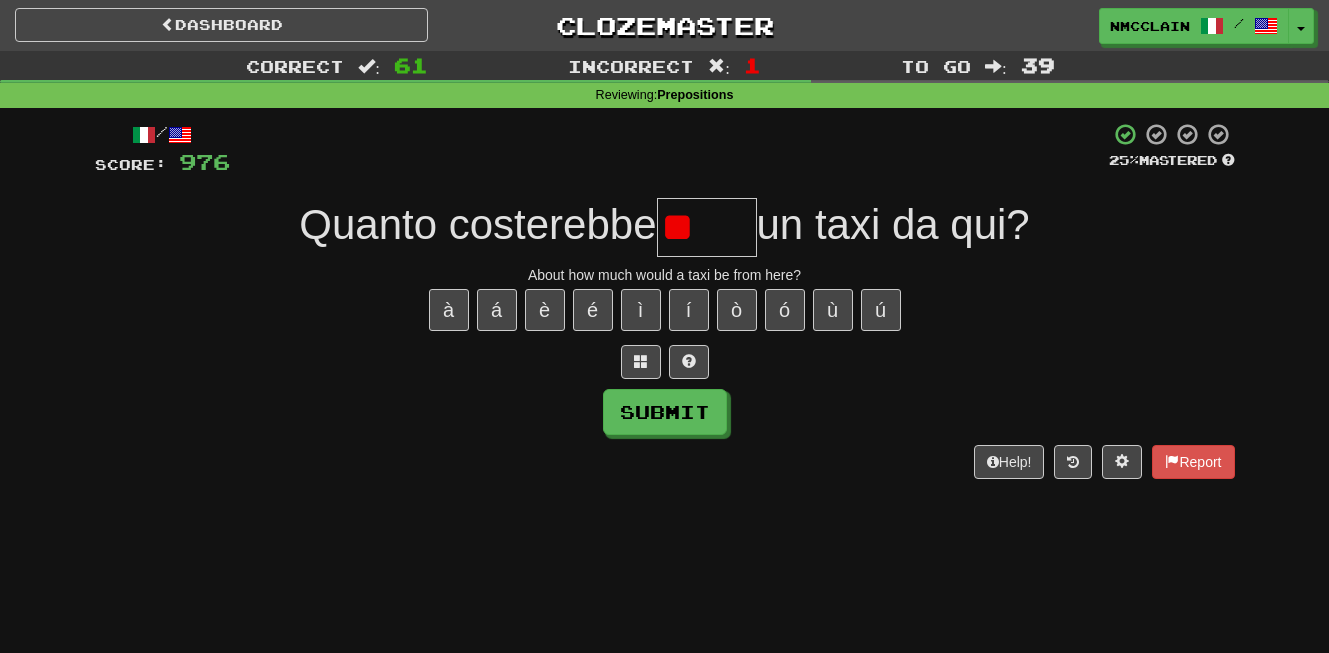 type on "*" 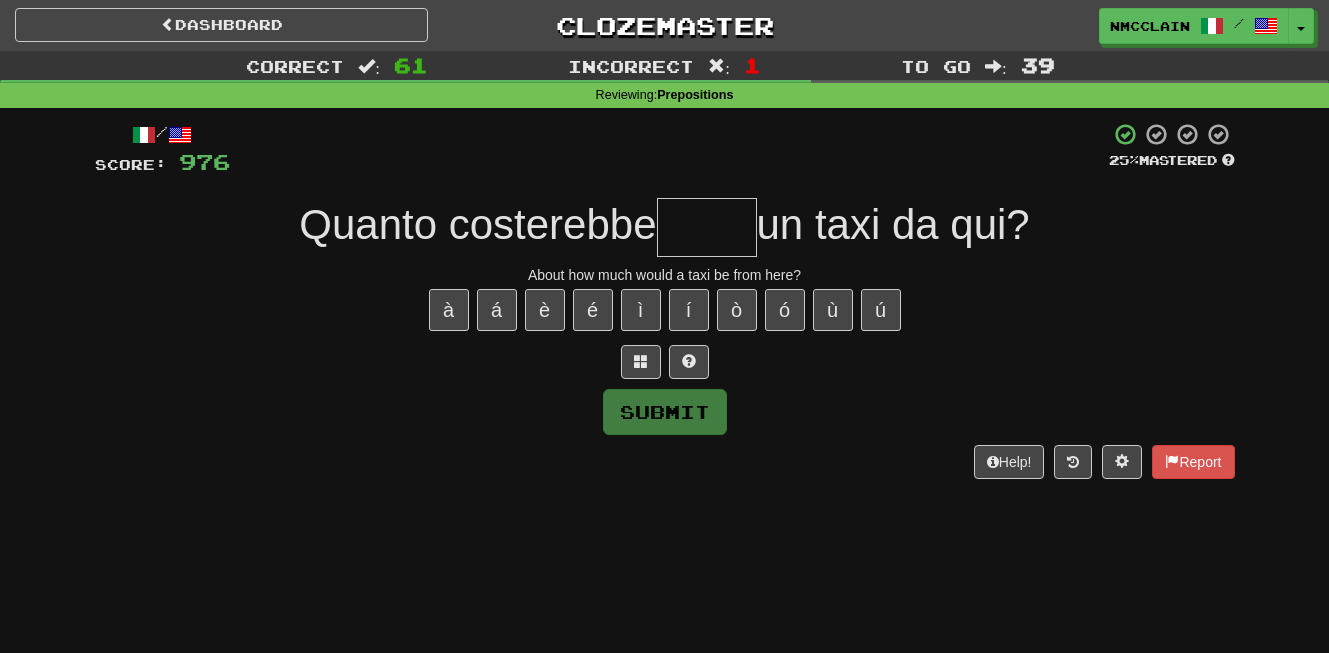 type on "*" 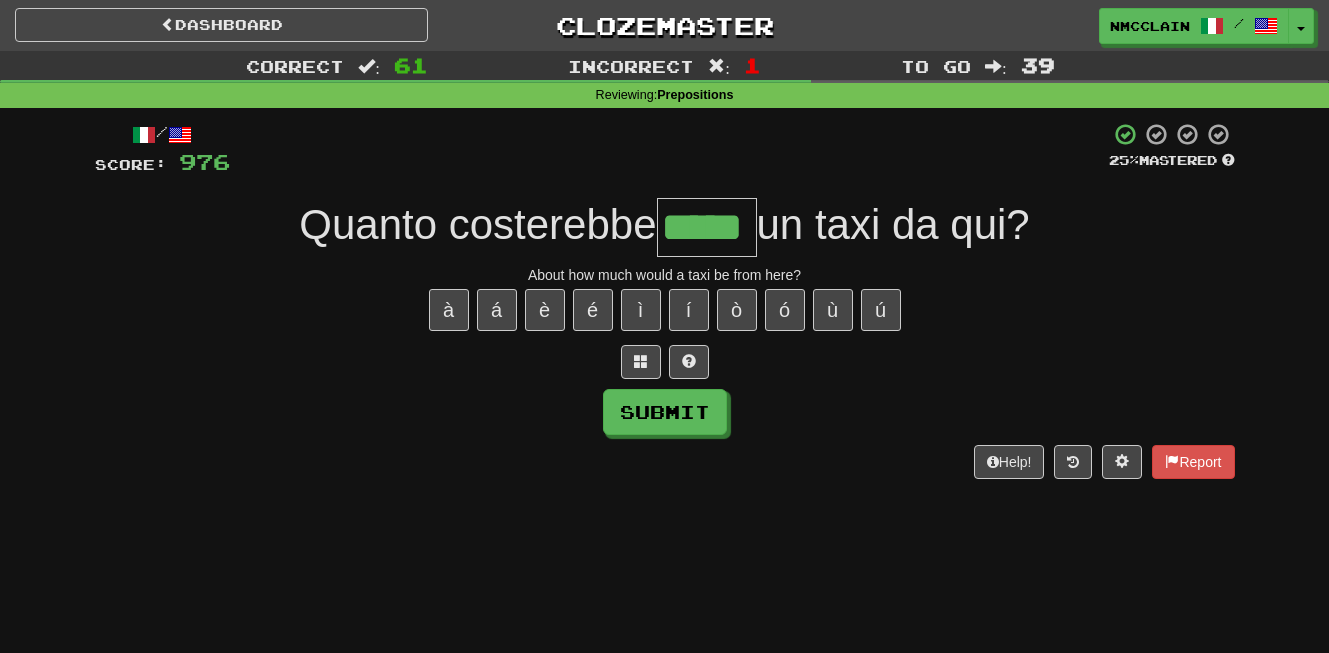 type on "*****" 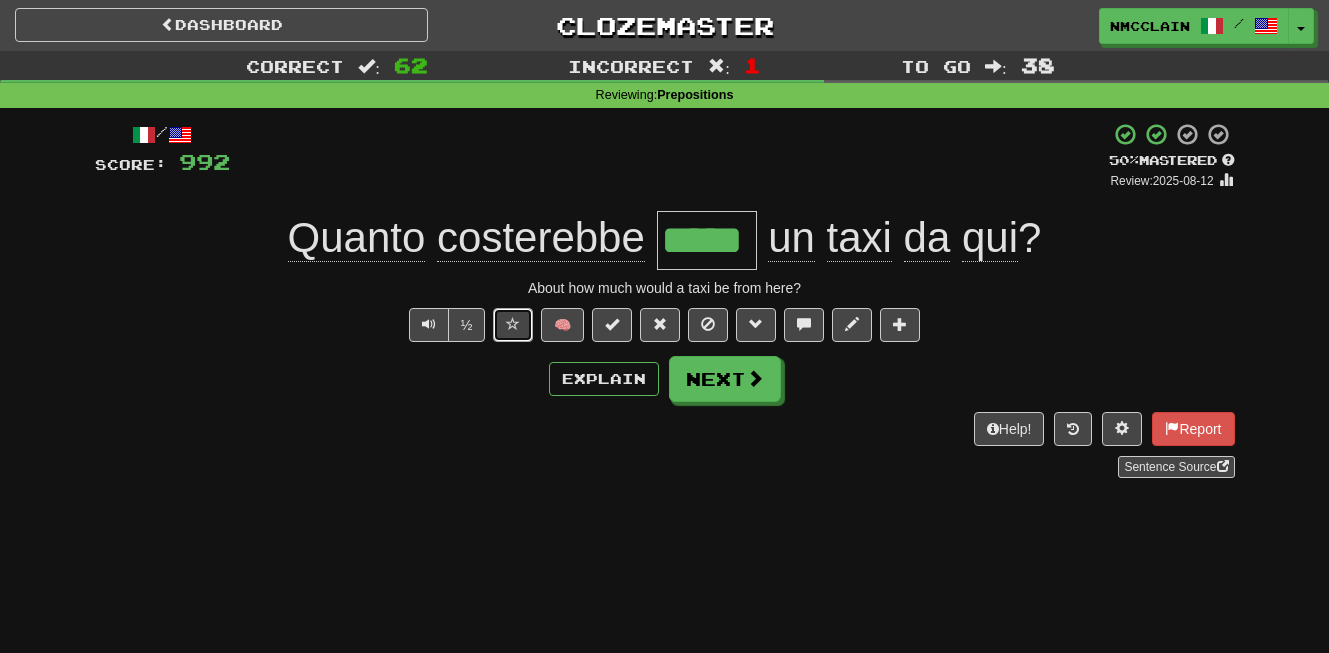 click at bounding box center [513, 325] 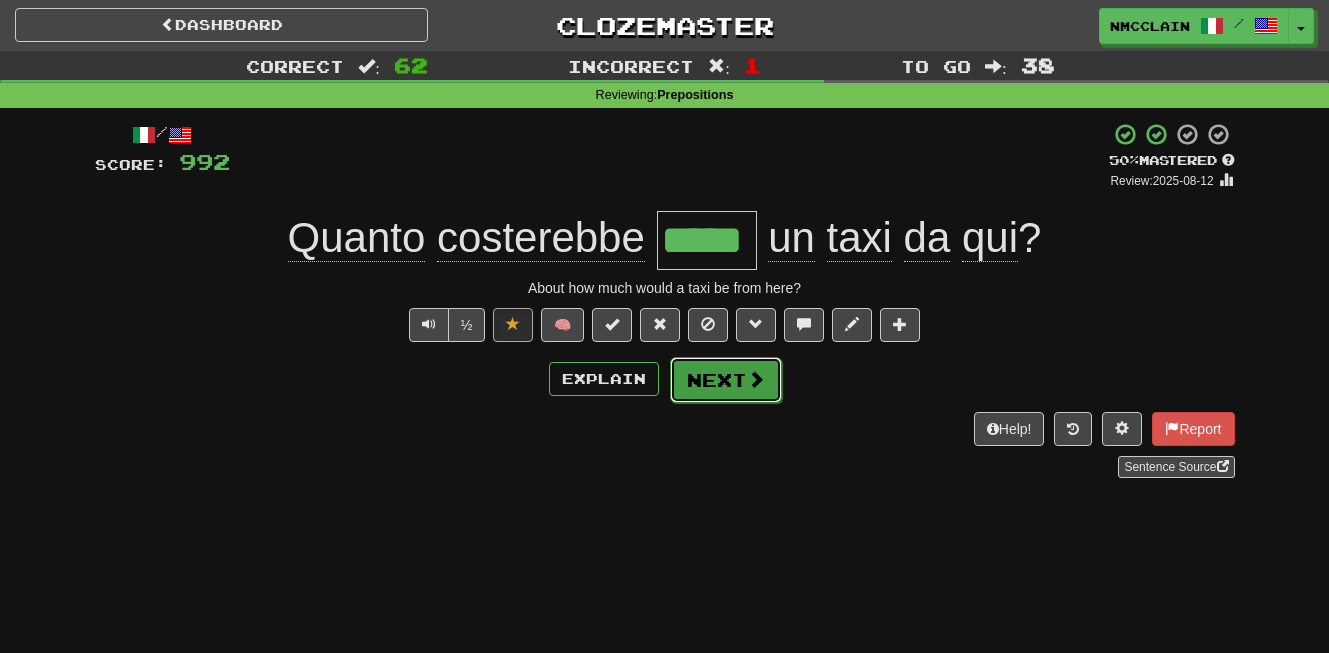 click on "Next" at bounding box center [726, 380] 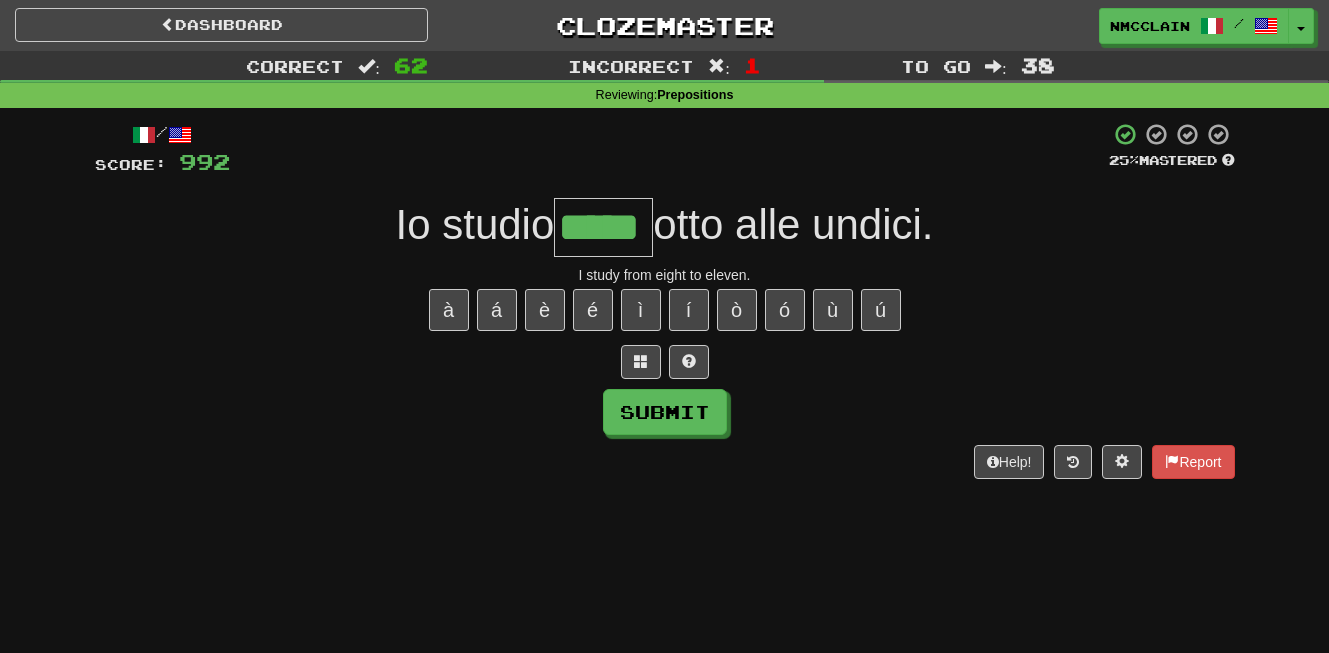 type on "*****" 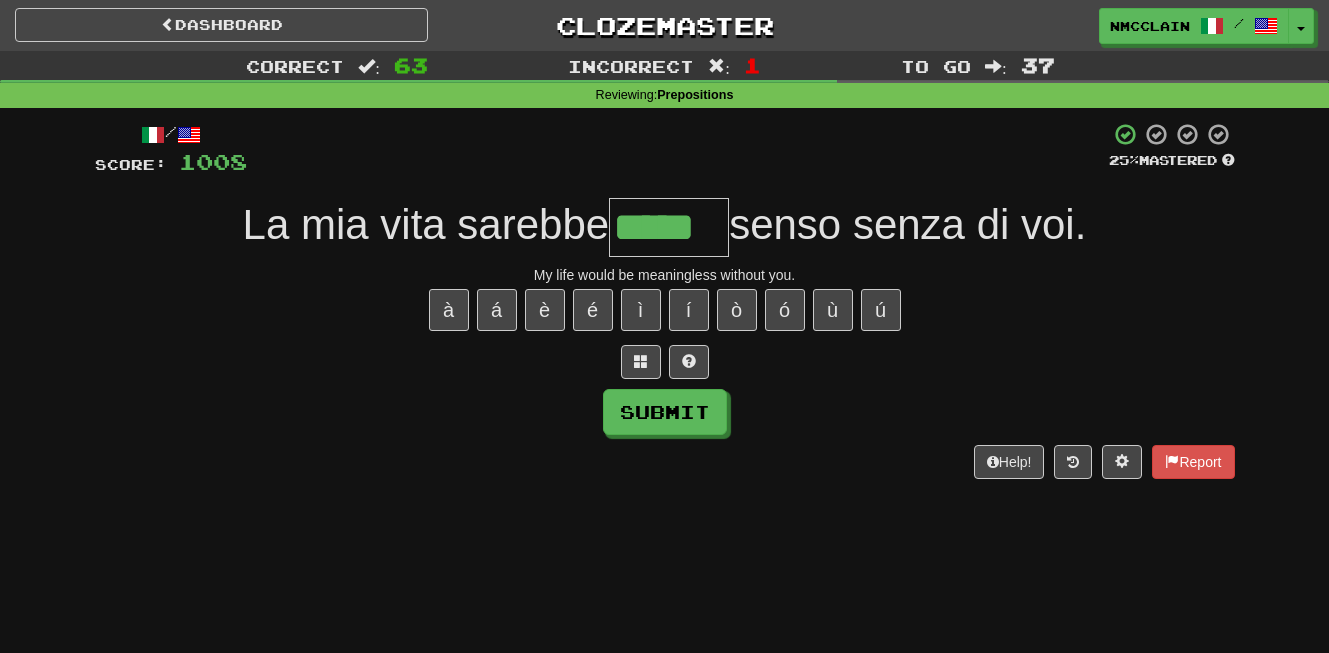 type on "*****" 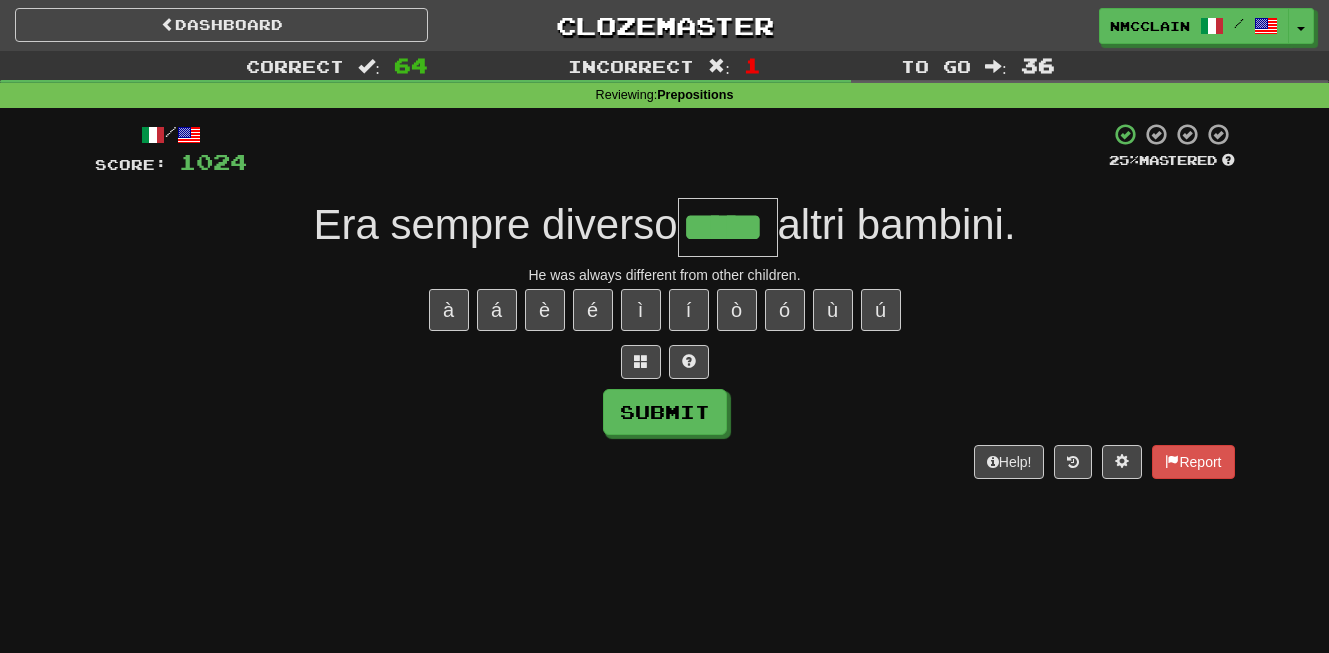 type on "*****" 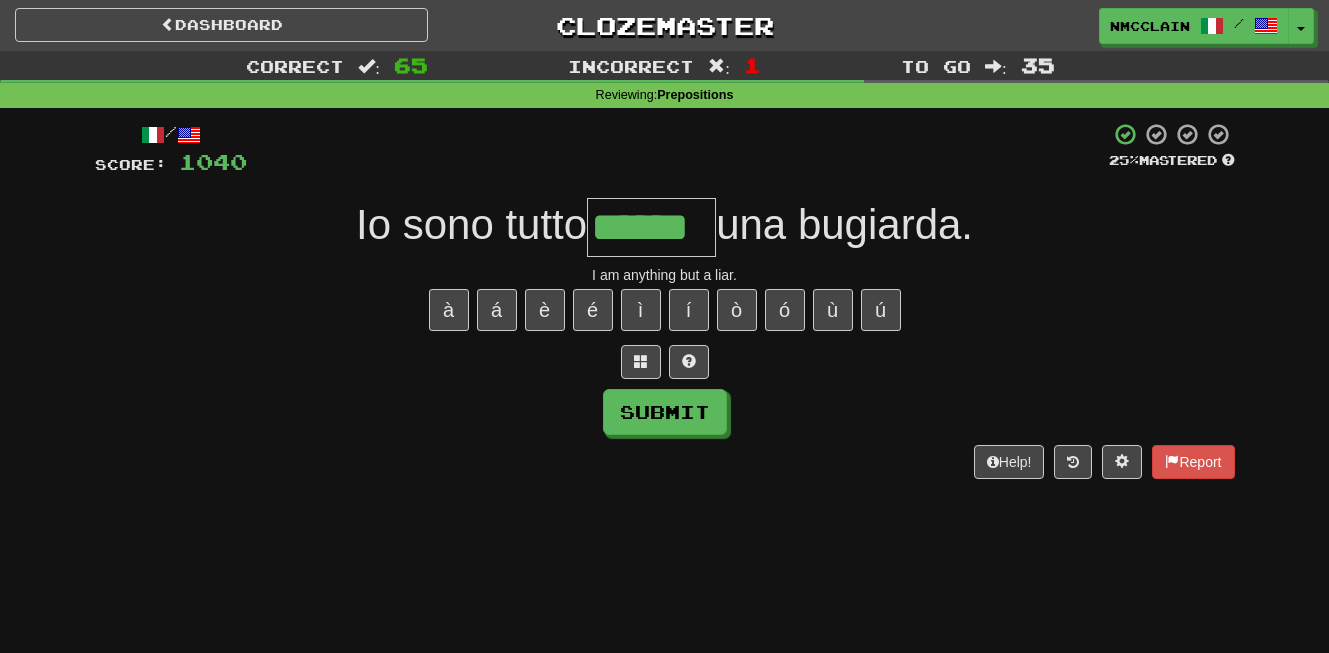 type on "******" 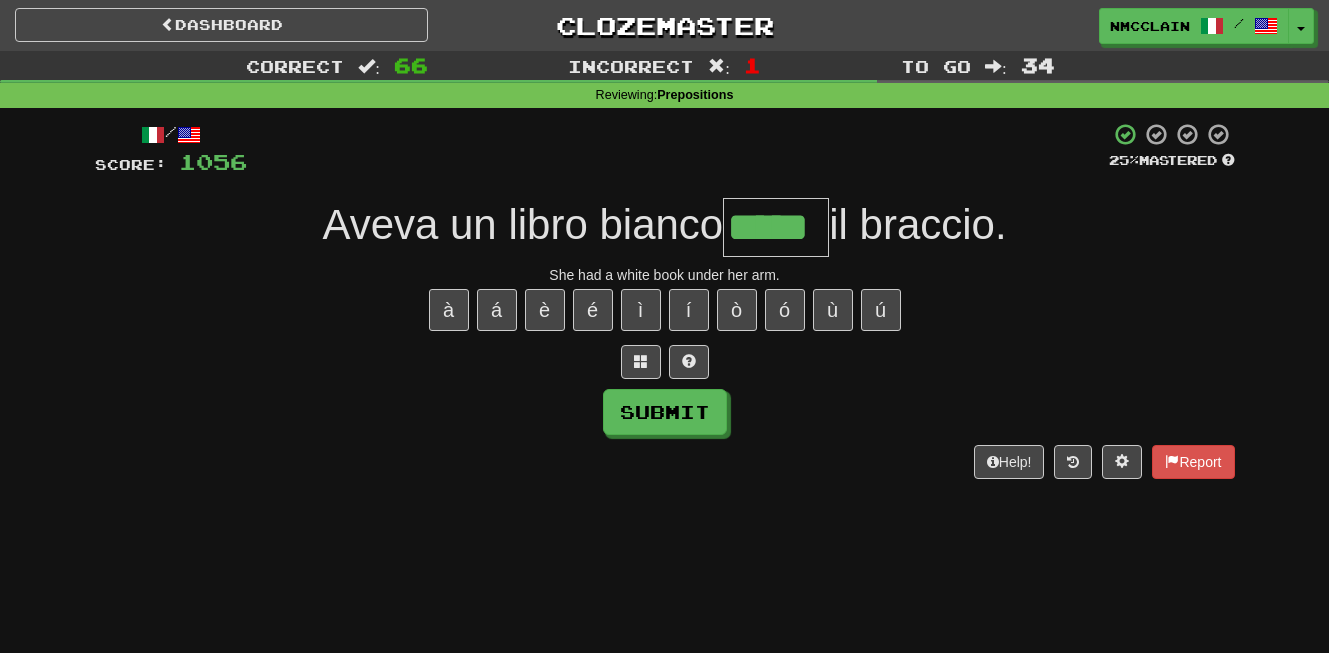 type on "*****" 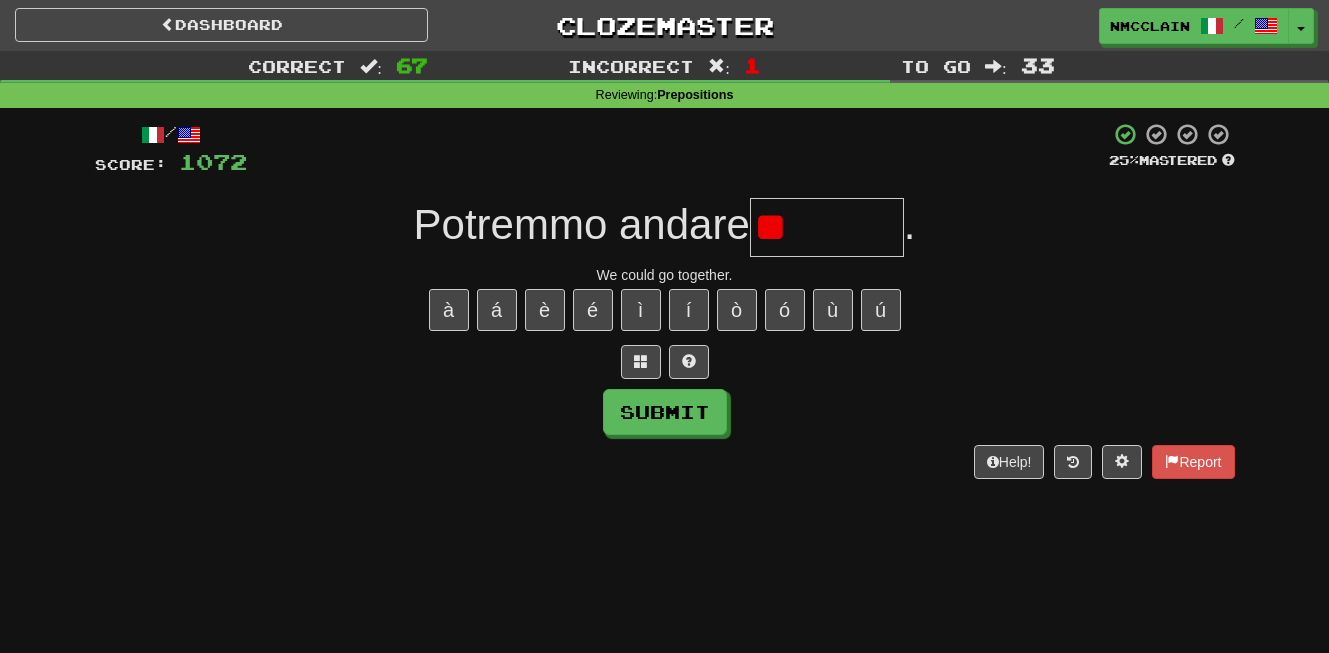 type on "*" 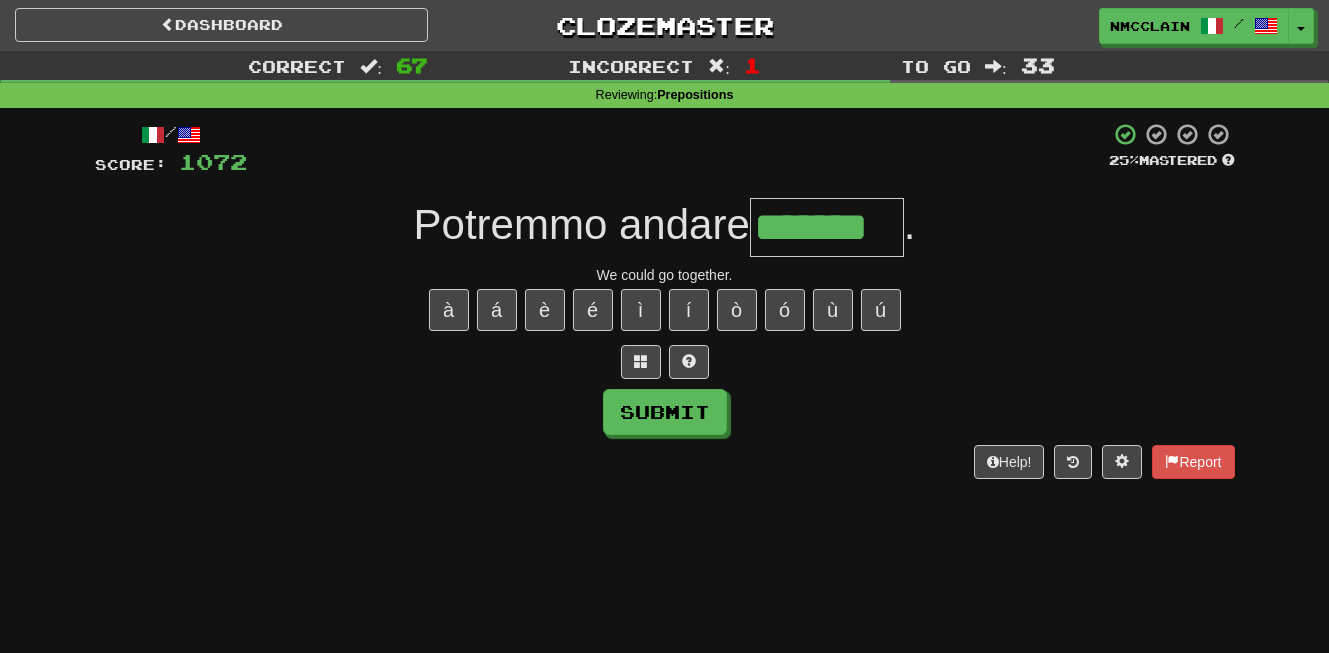 type on "*******" 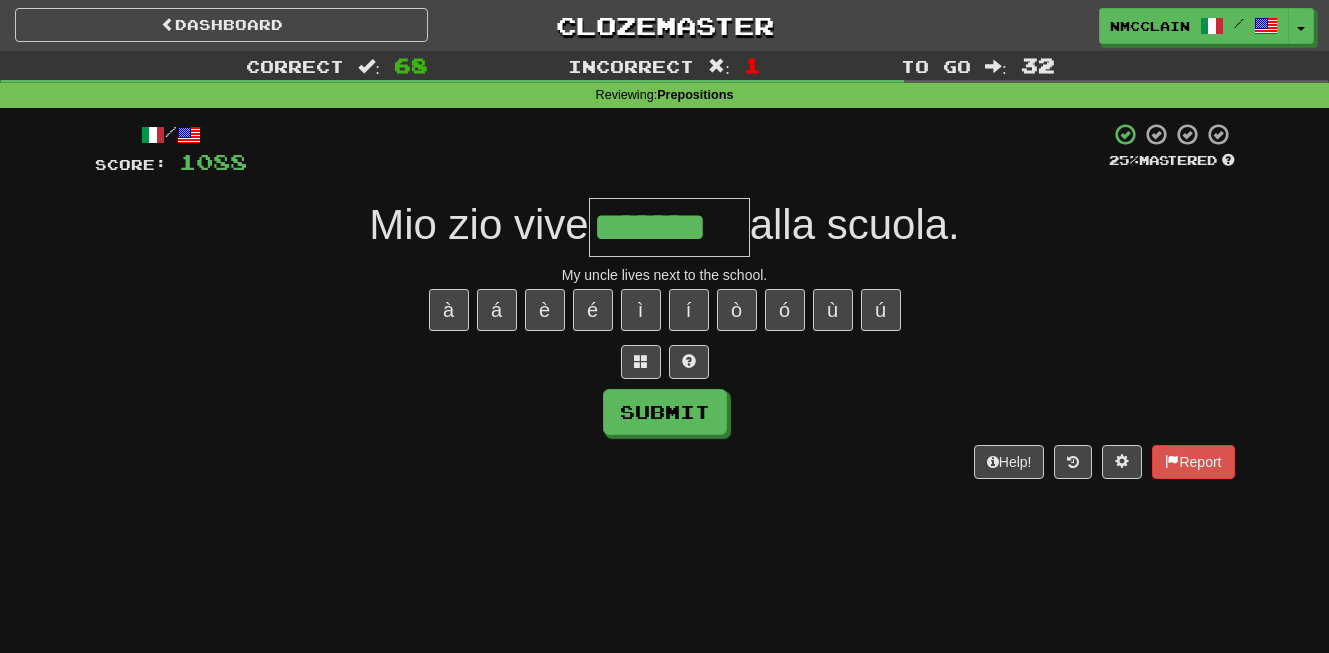 type on "*******" 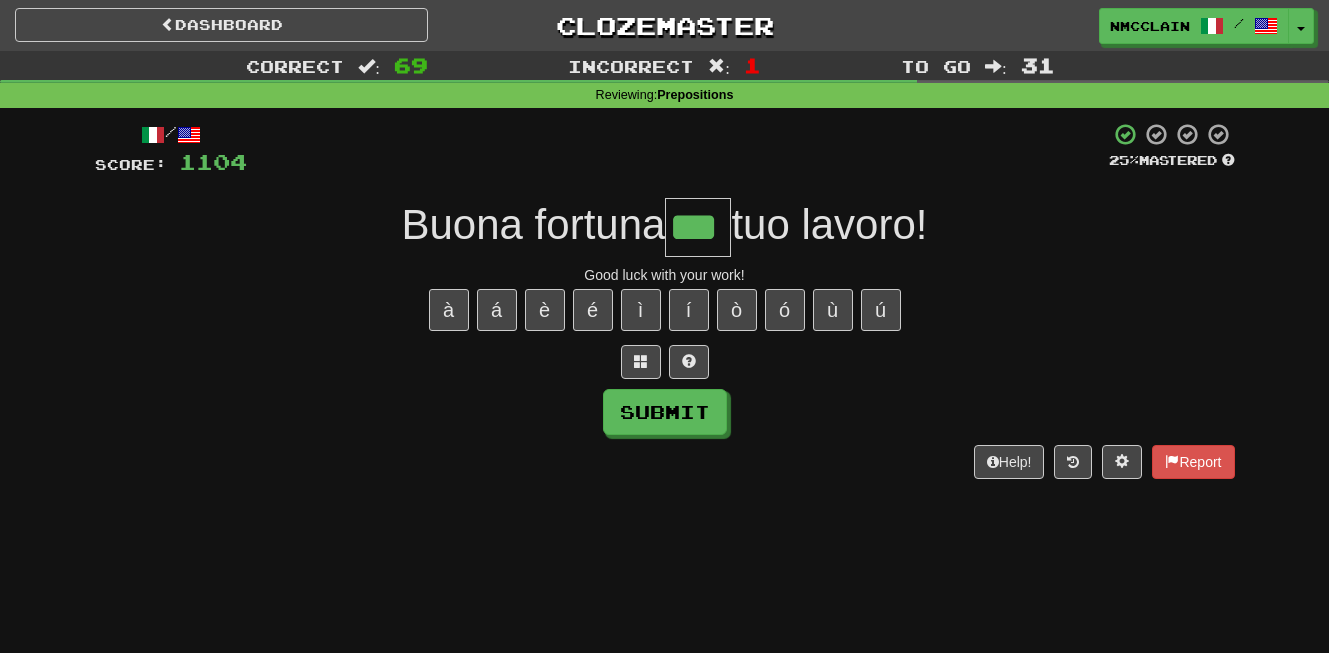 type on "***" 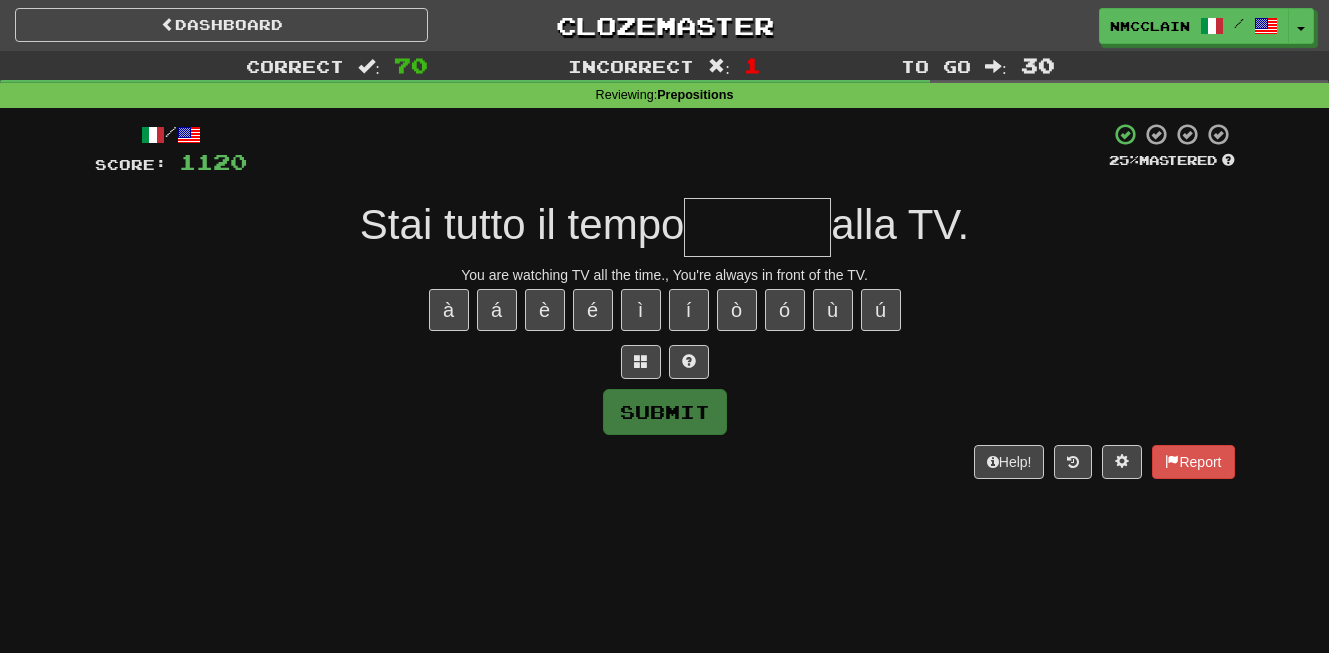 type on "*" 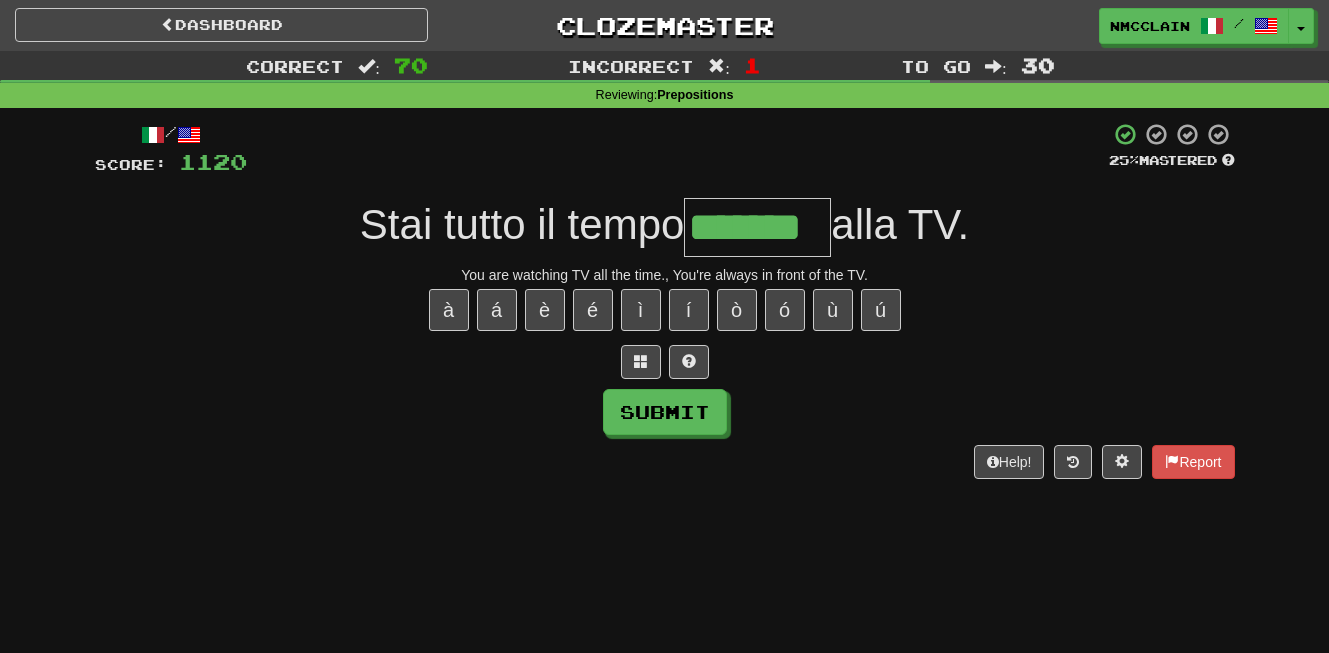 type on "*******" 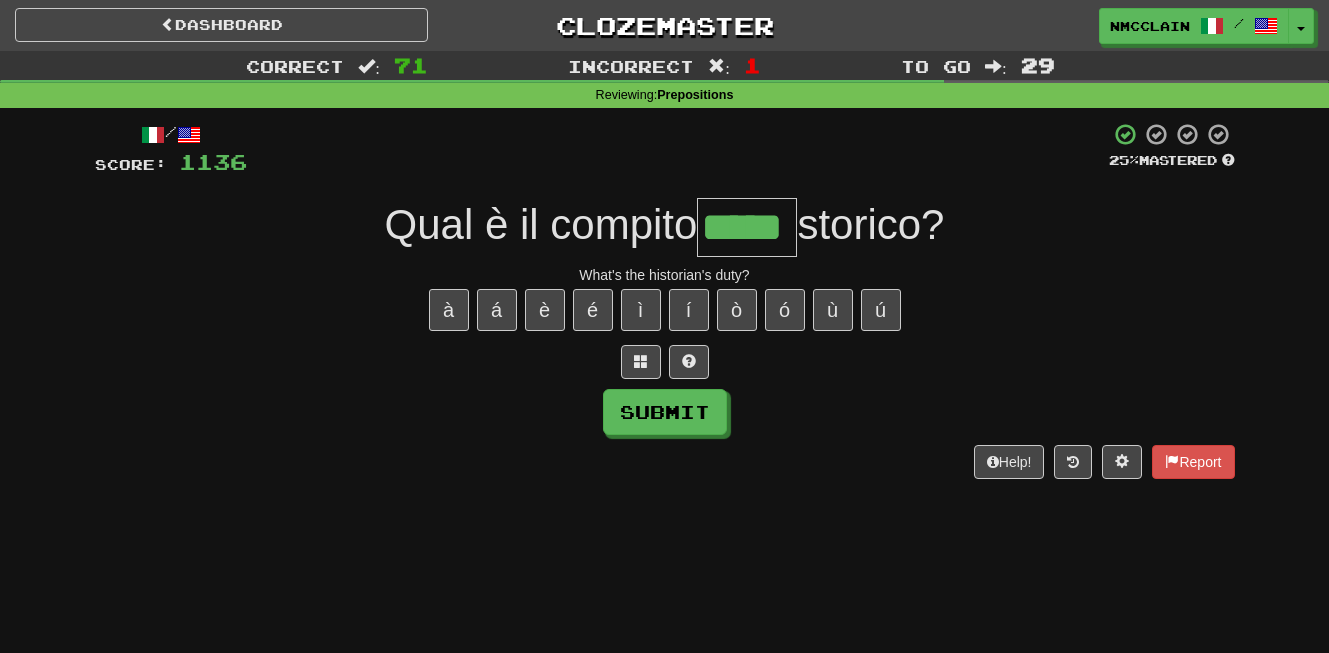 type on "*****" 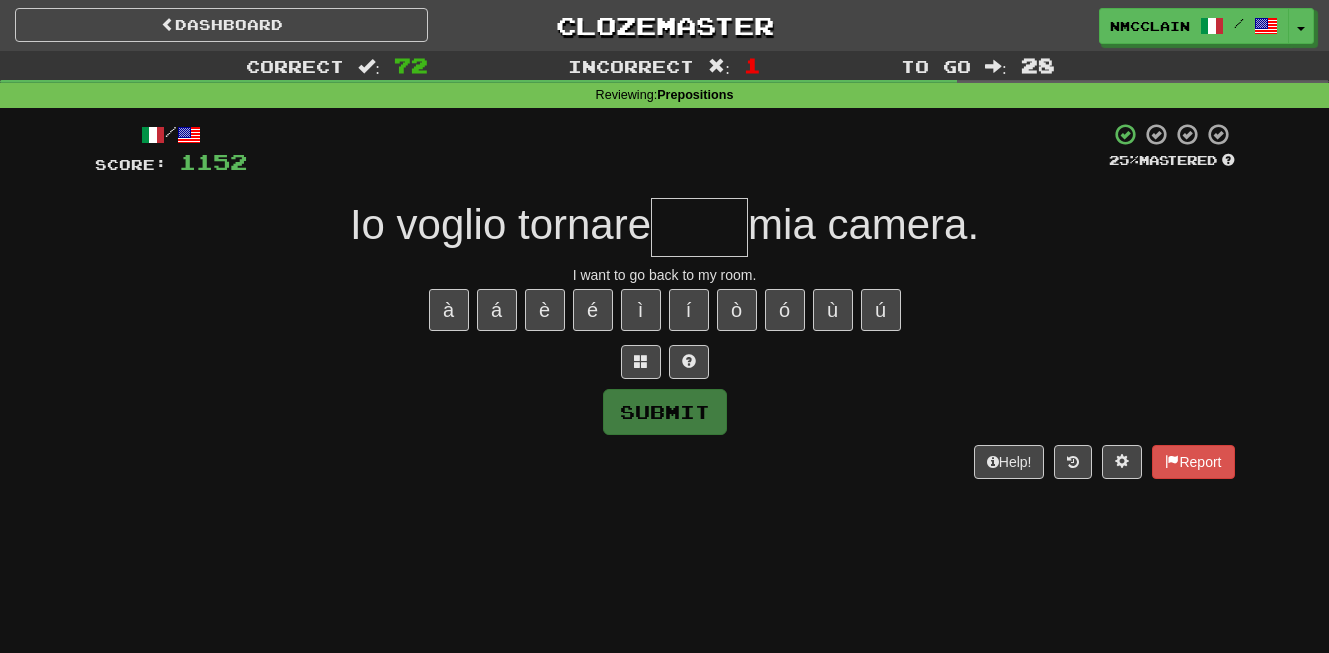 type on "*" 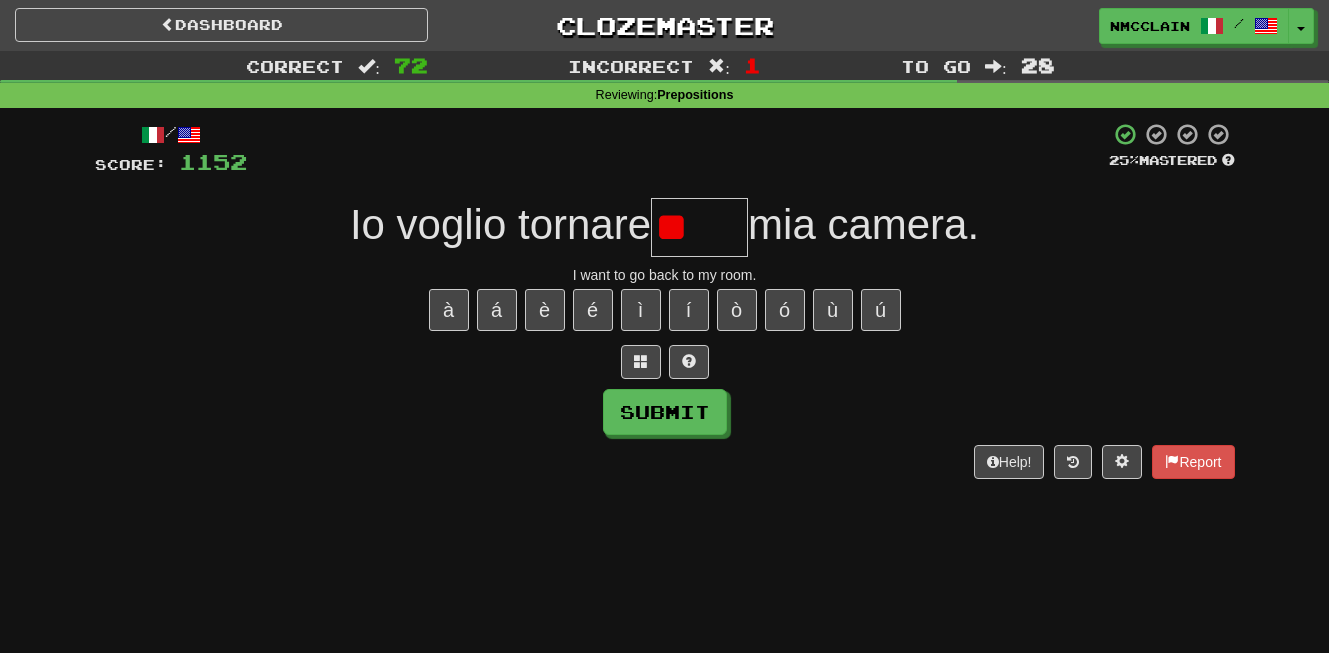 type on "*" 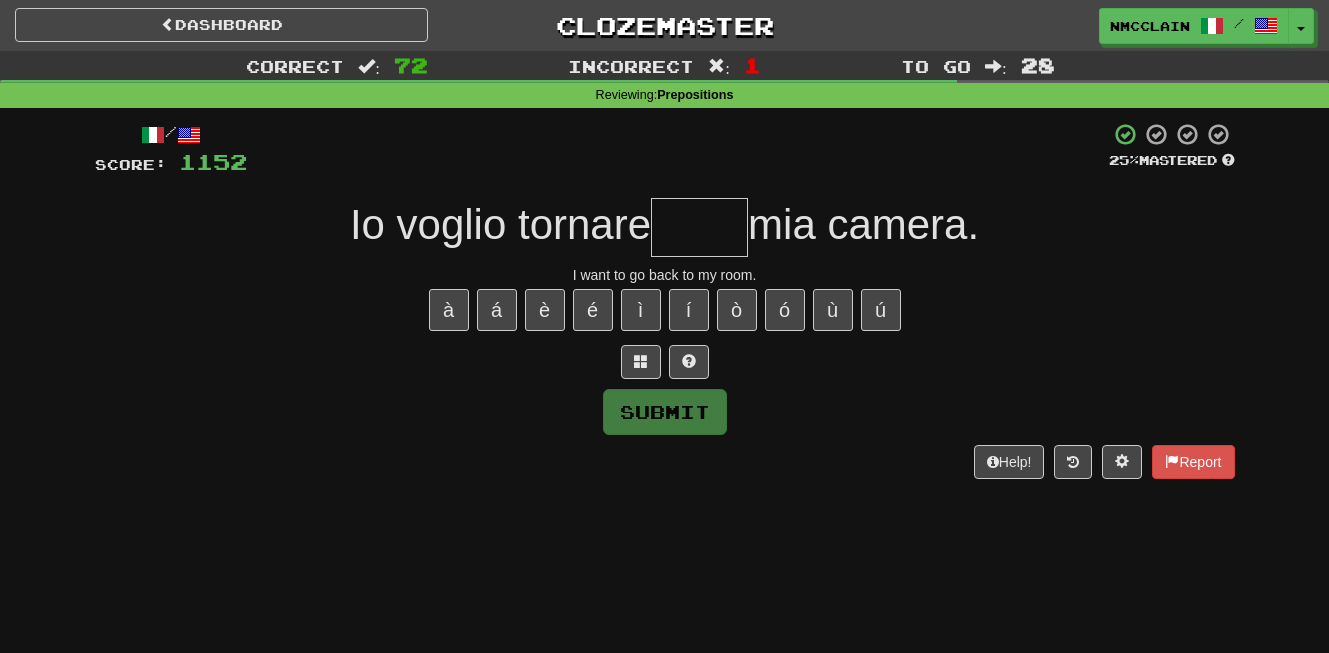 type on "*" 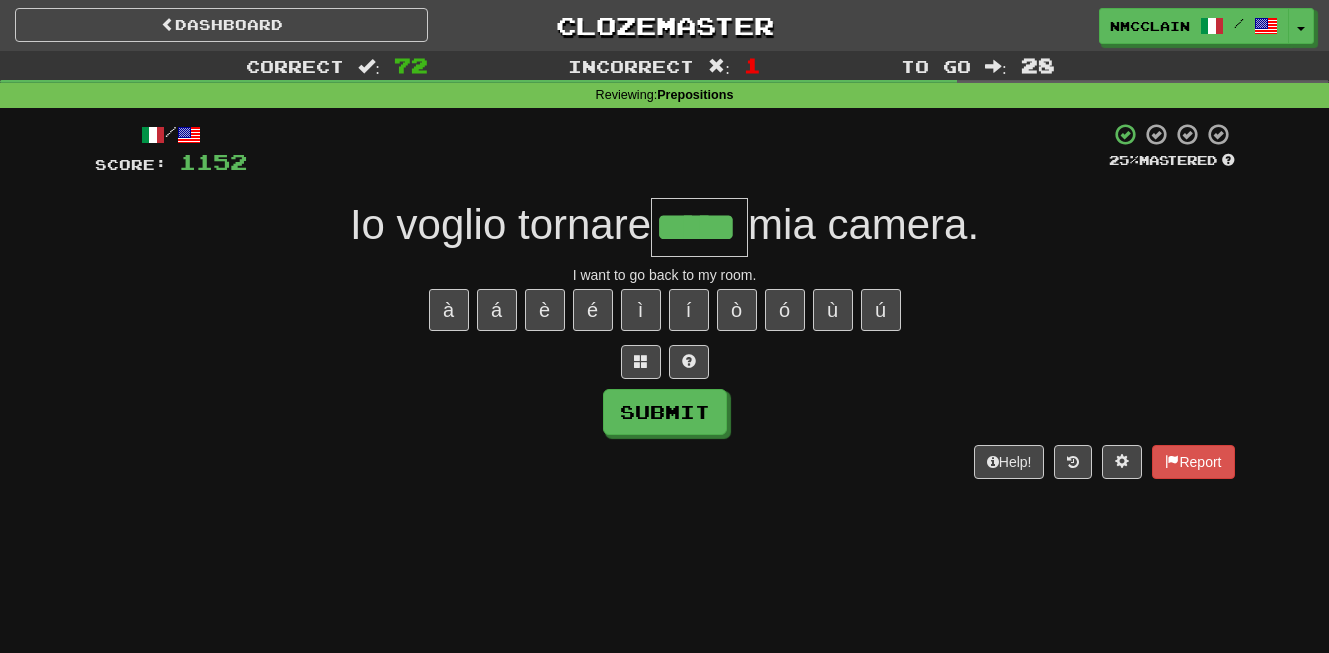 type on "*****" 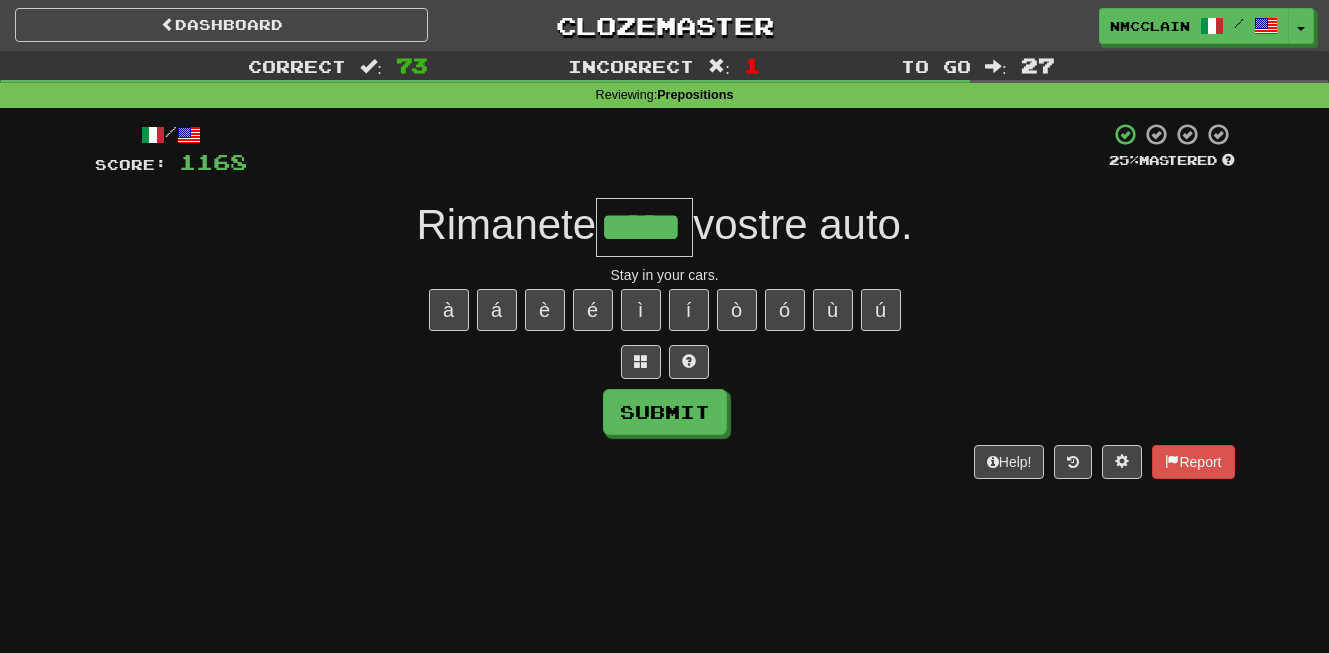 type on "*****" 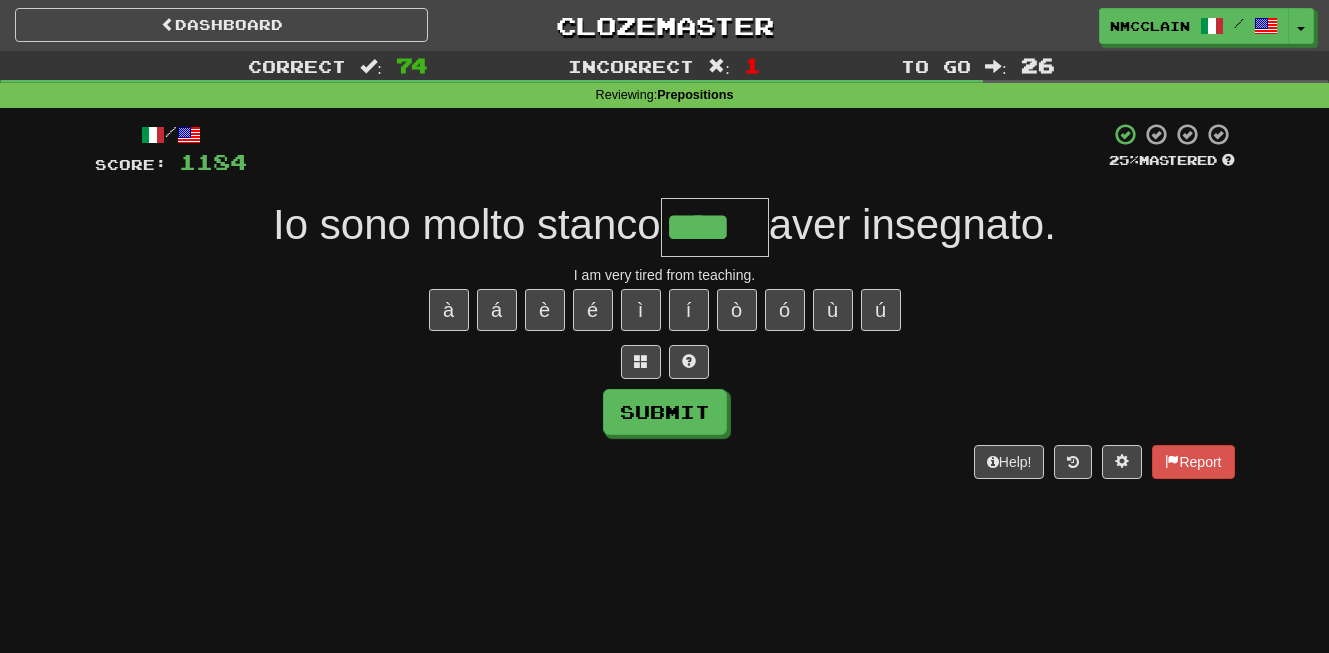 type on "****" 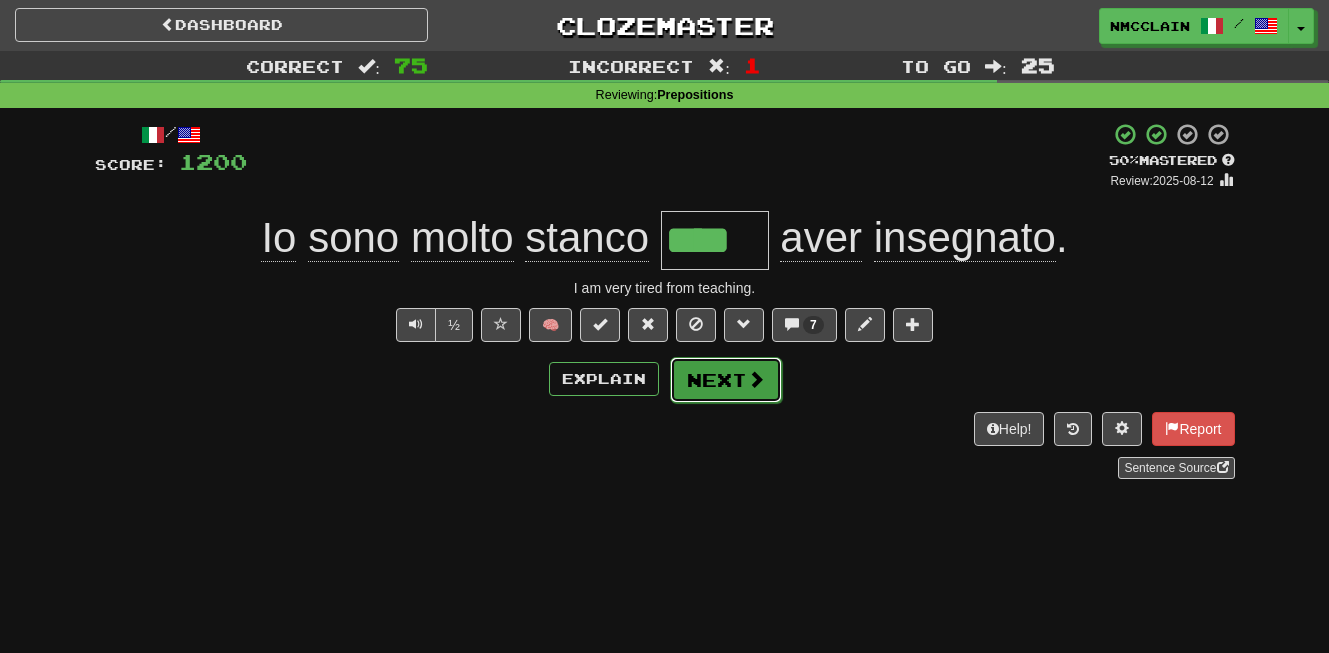 click on "Next" at bounding box center [726, 380] 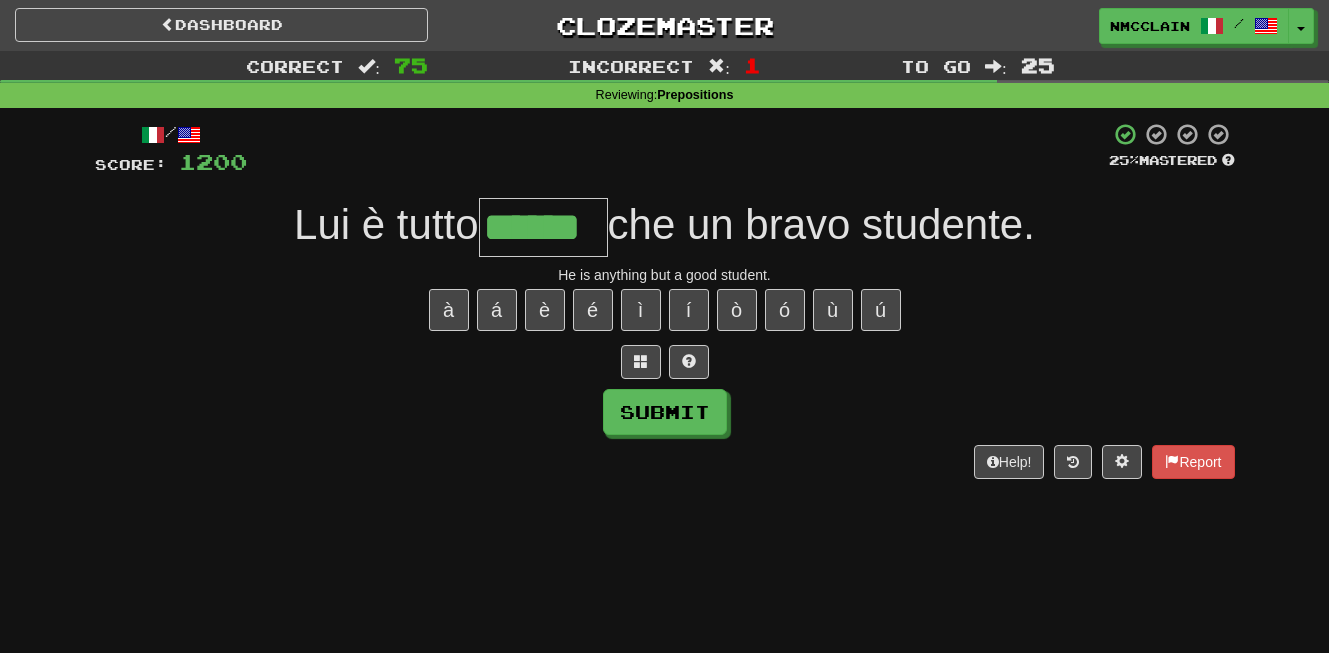 type on "******" 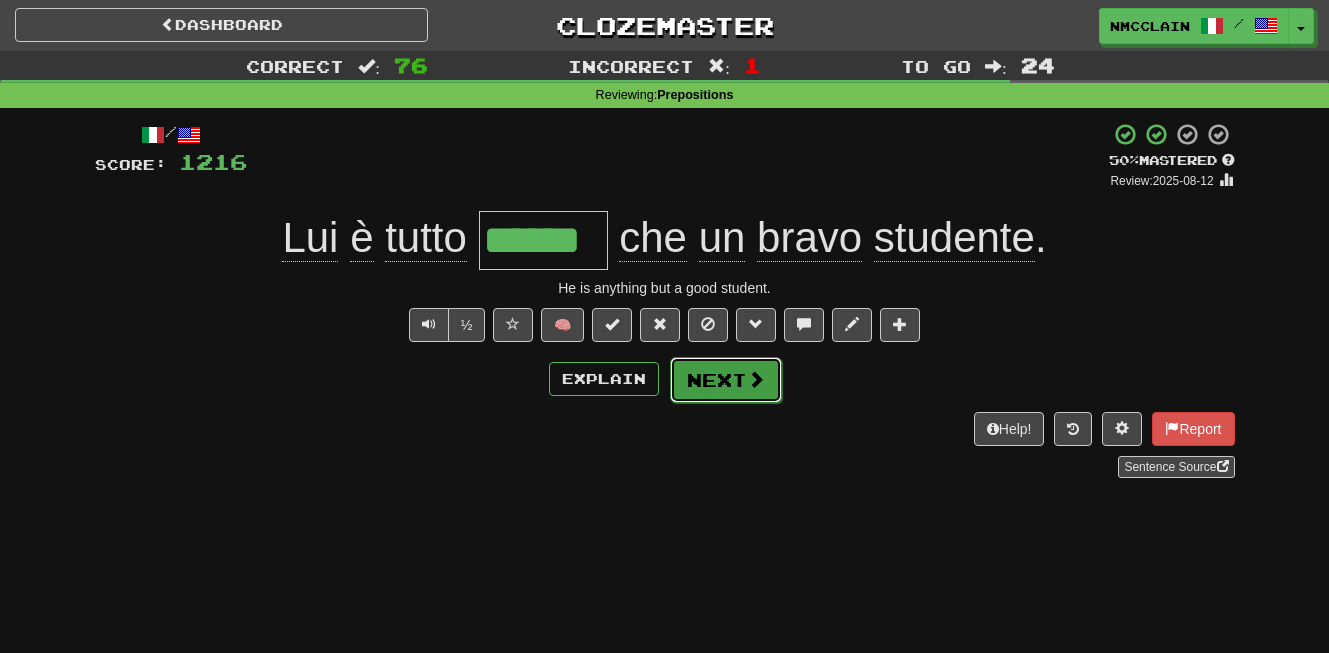 click at bounding box center (756, 379) 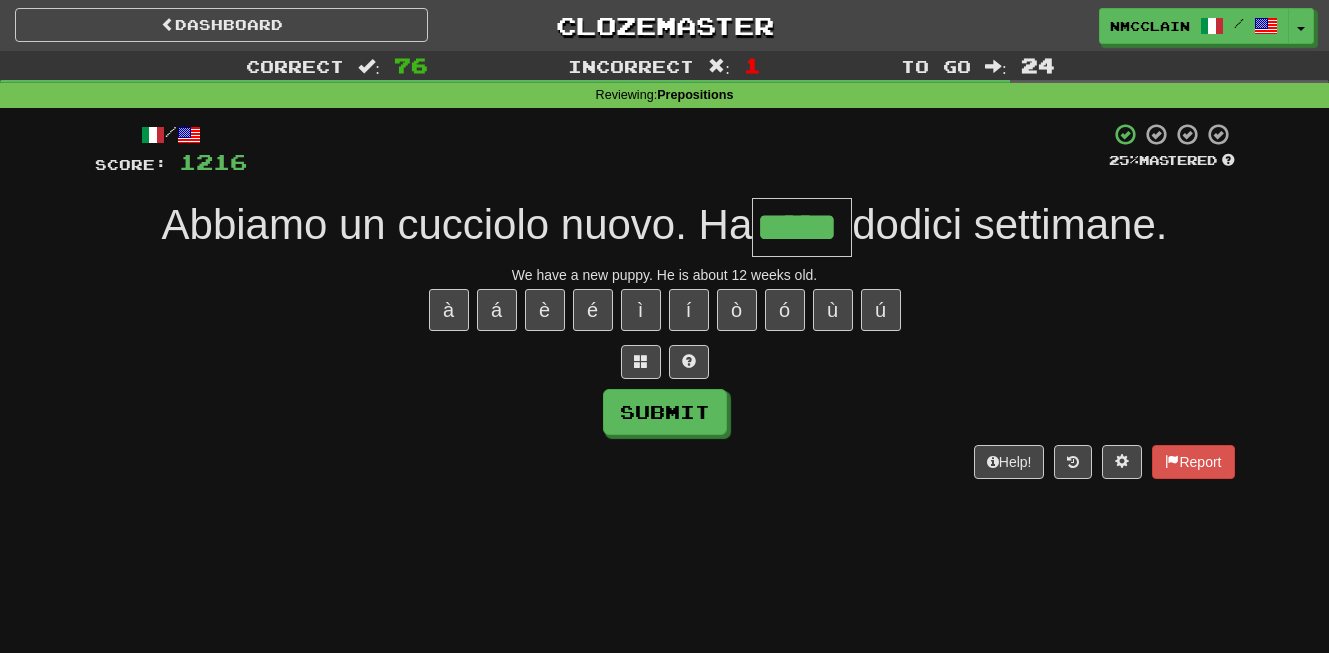 type on "*****" 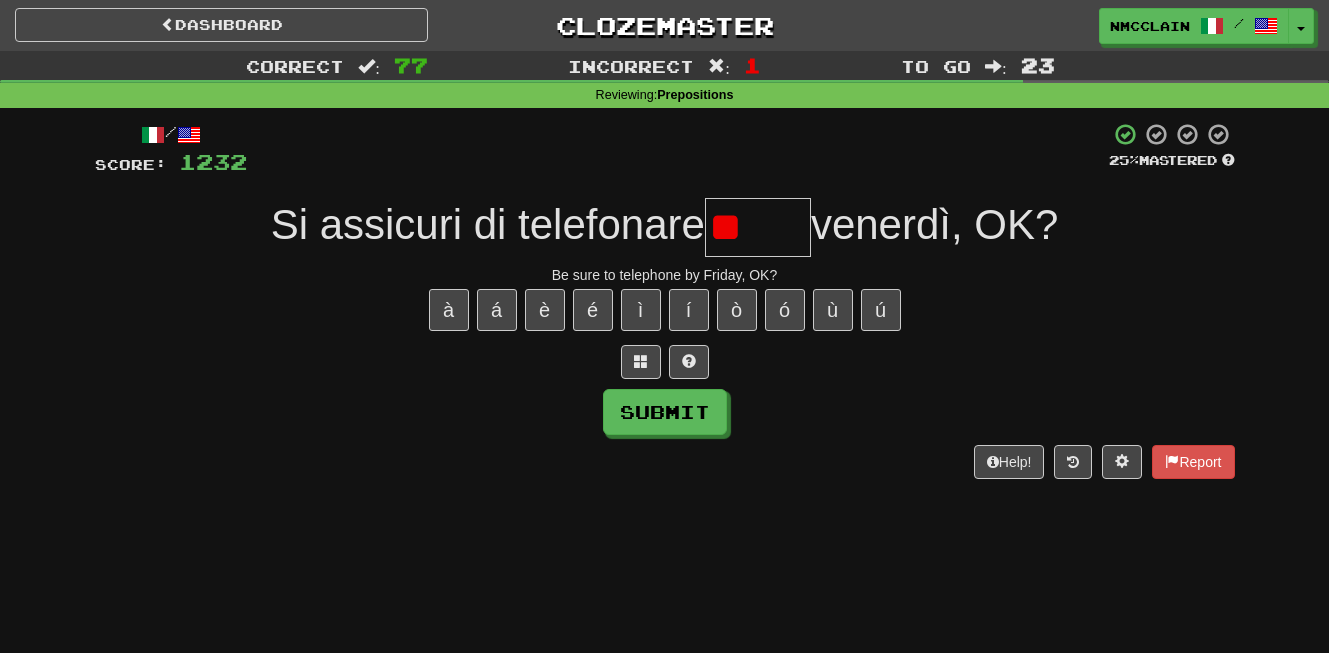 type on "*" 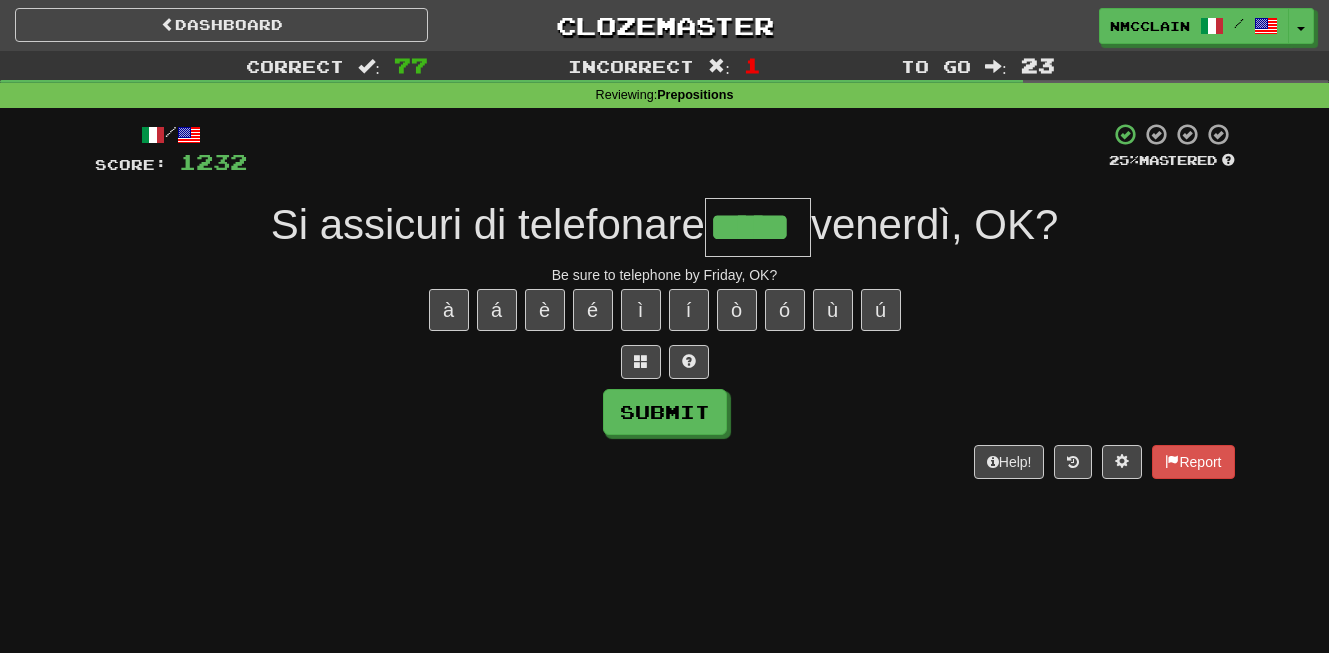 type on "*****" 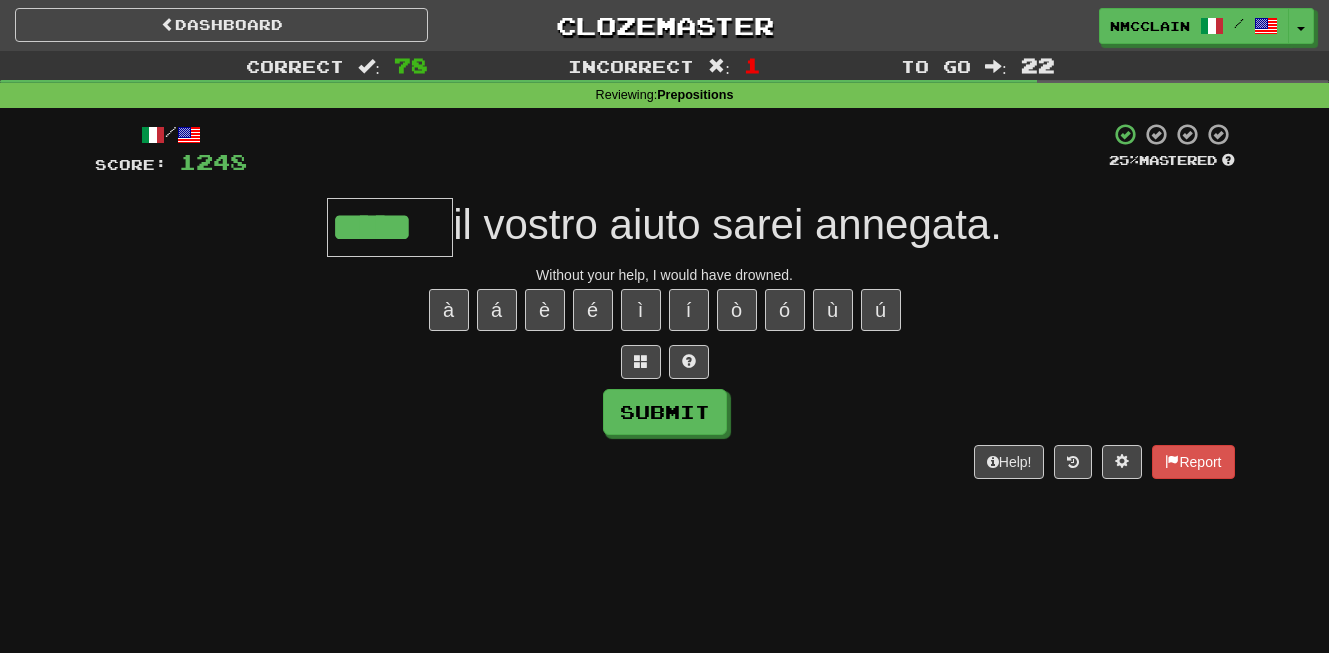 type on "*****" 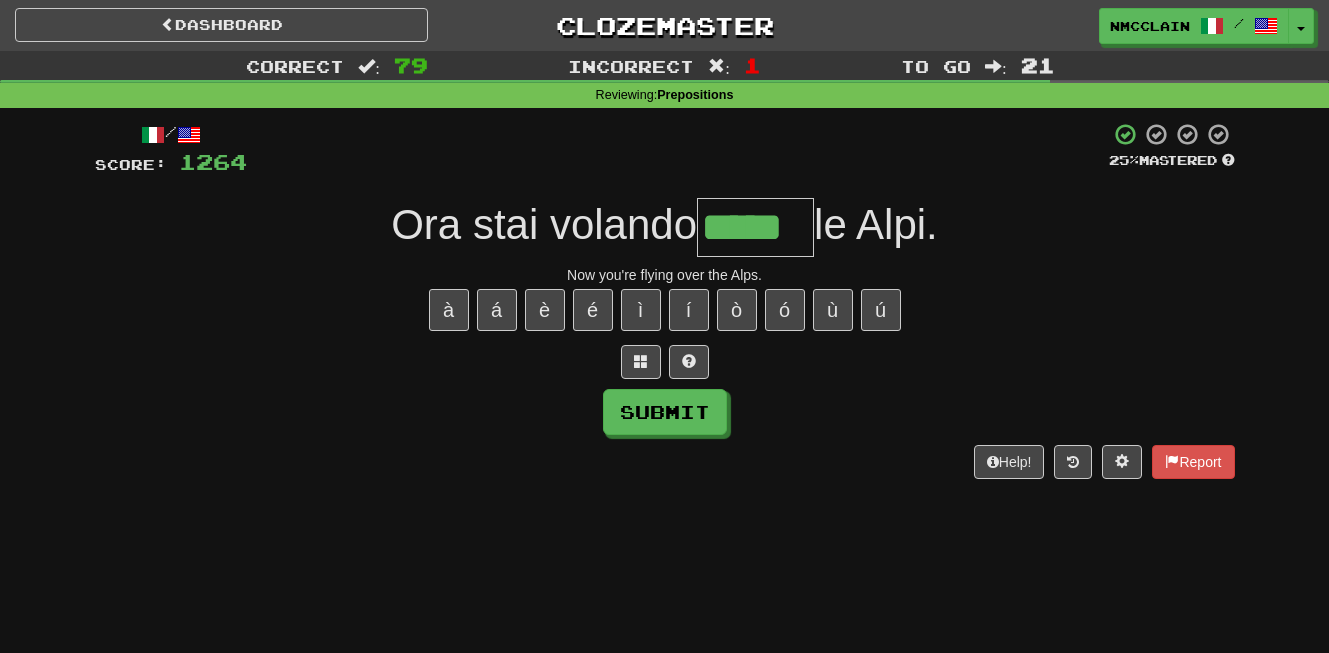 type on "*****" 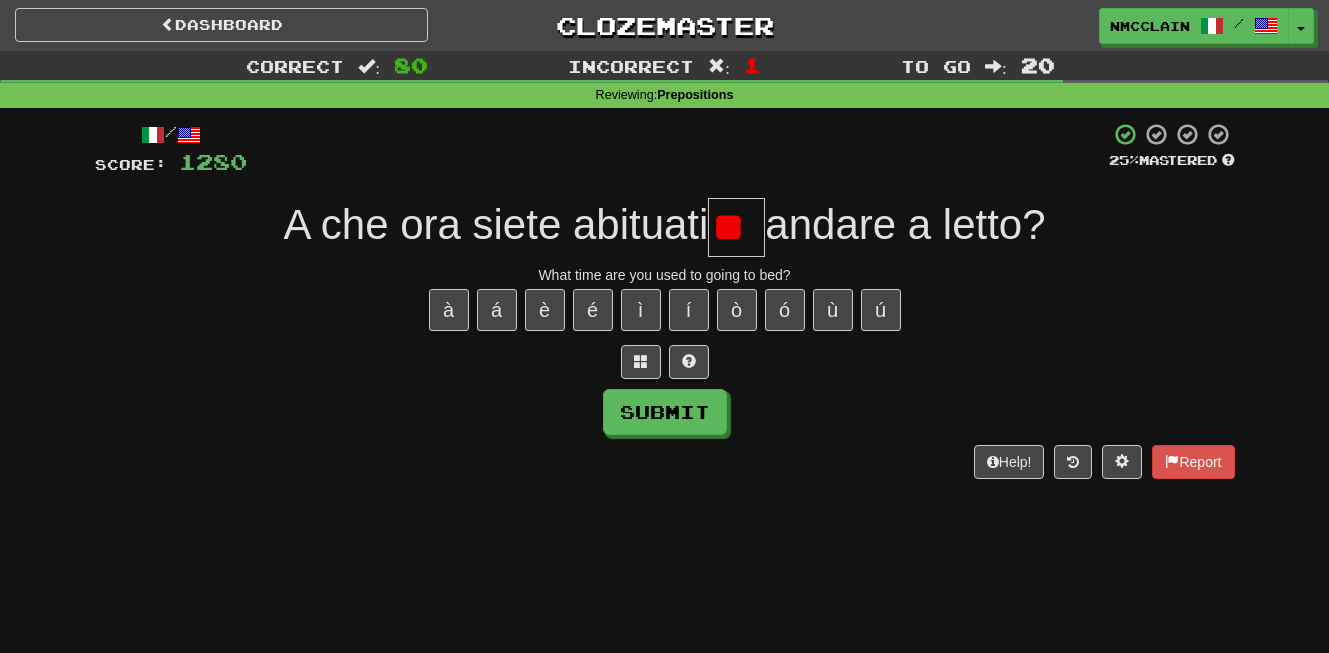 type on "*" 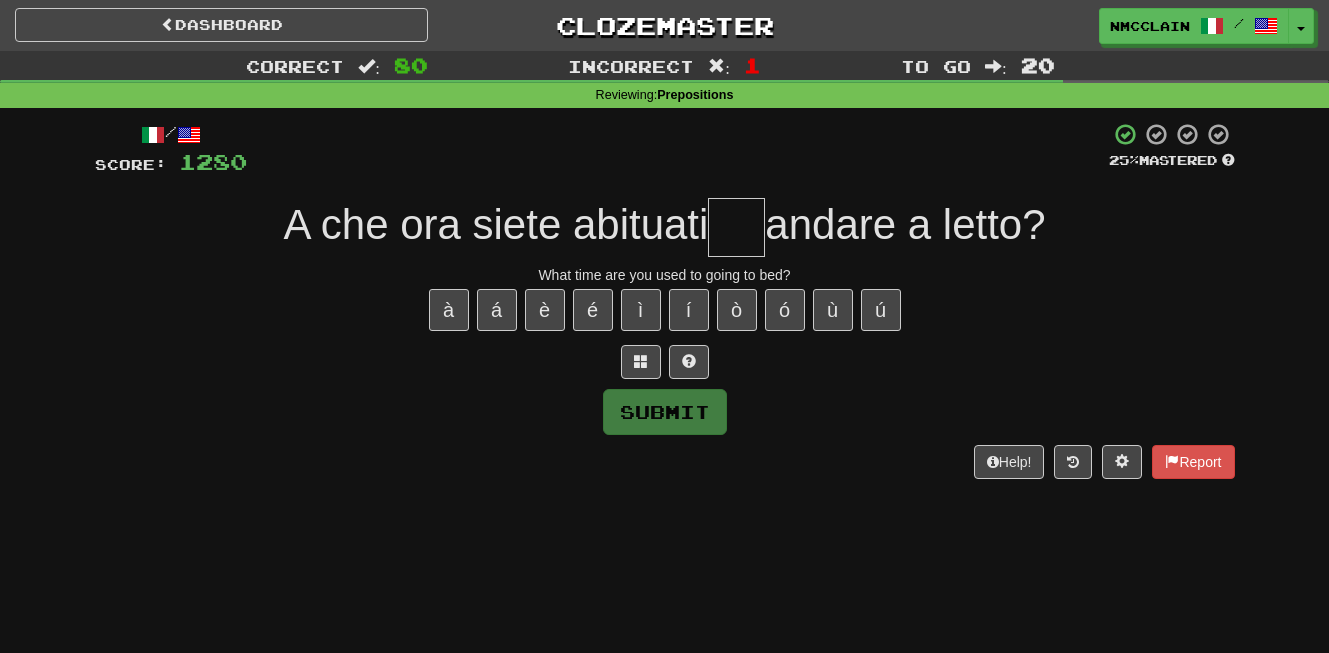 type on "*" 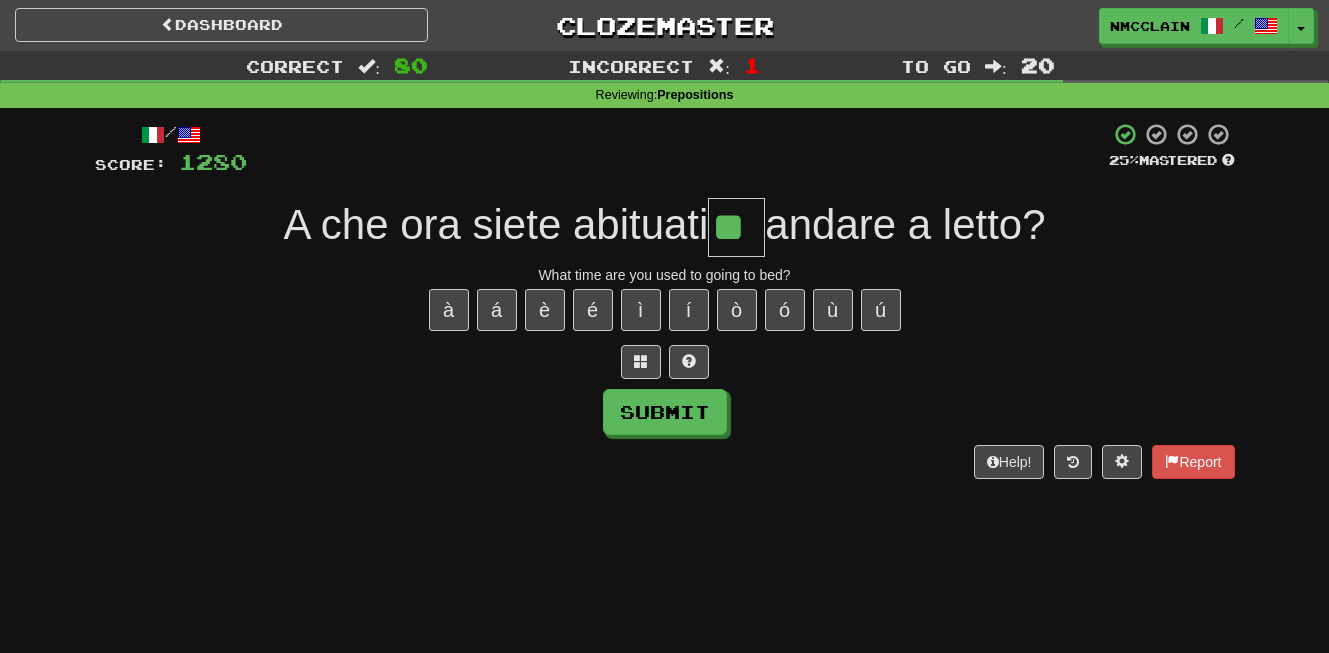 type on "**" 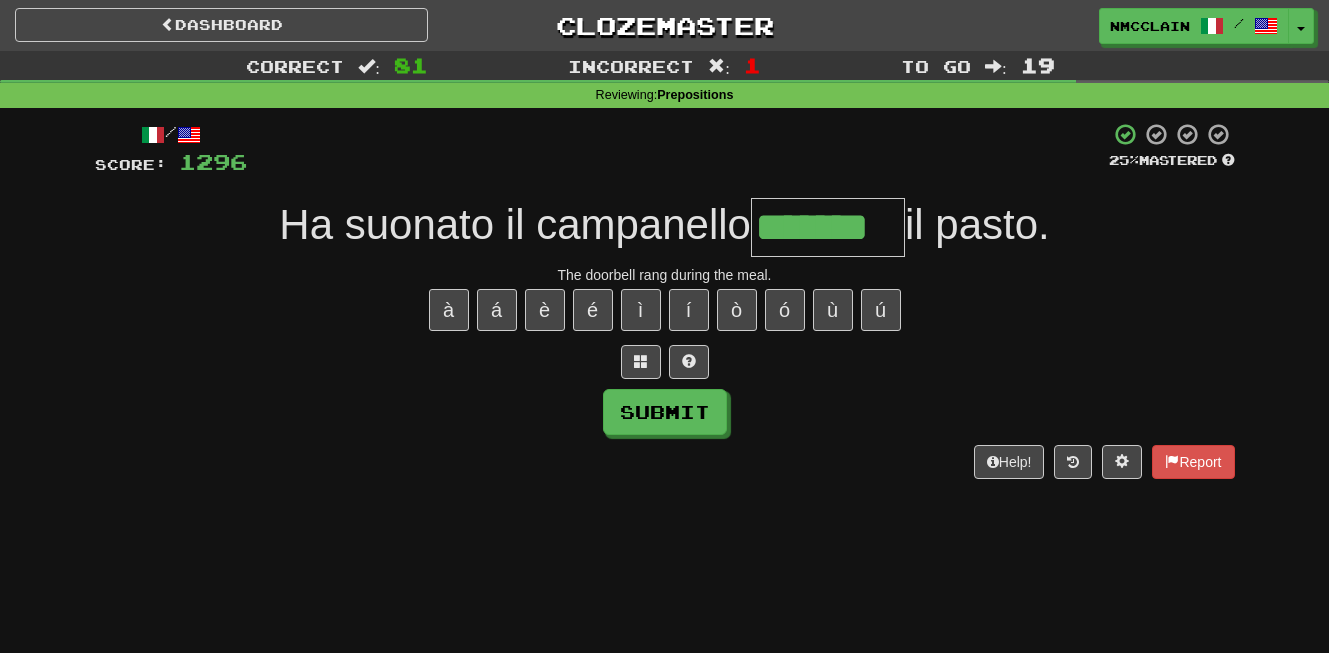 type on "*******" 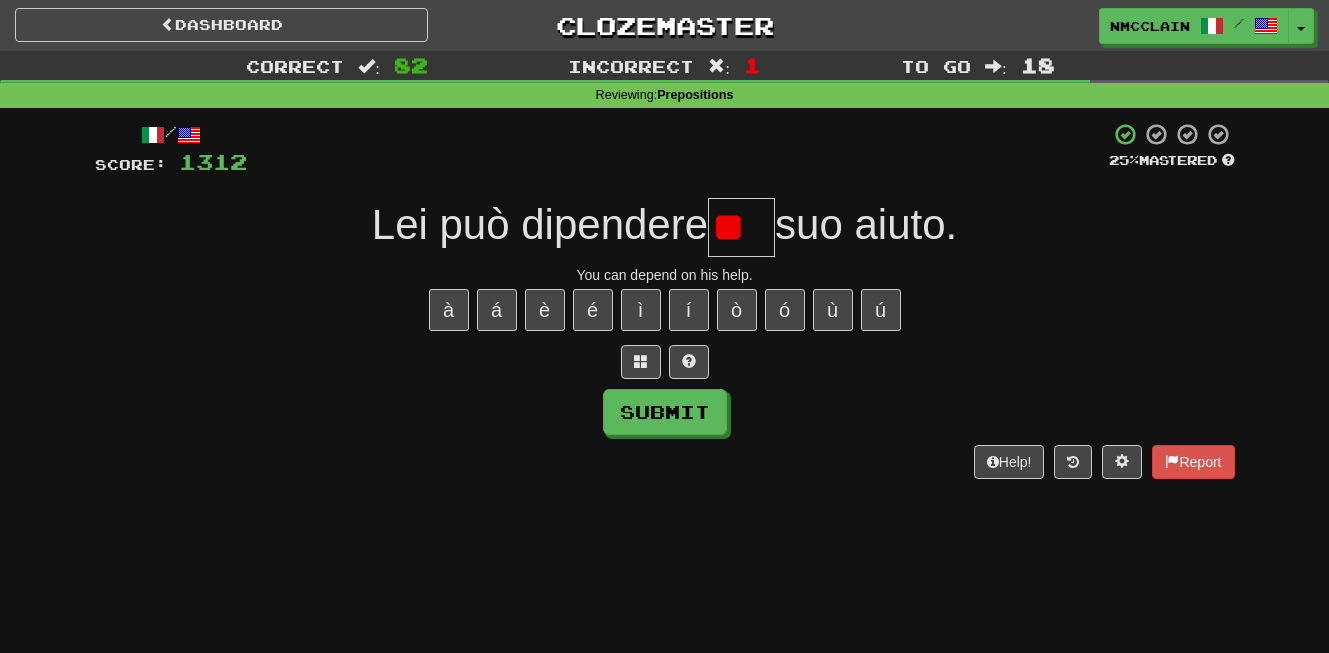 type on "*" 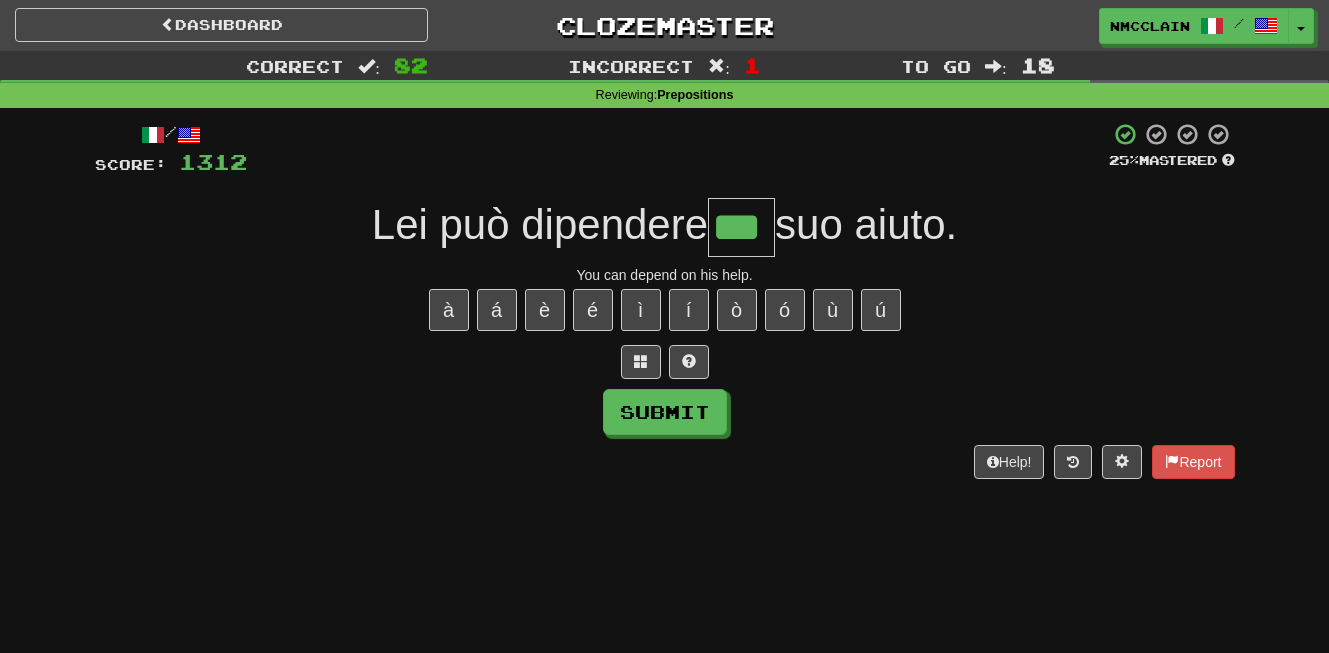 type on "***" 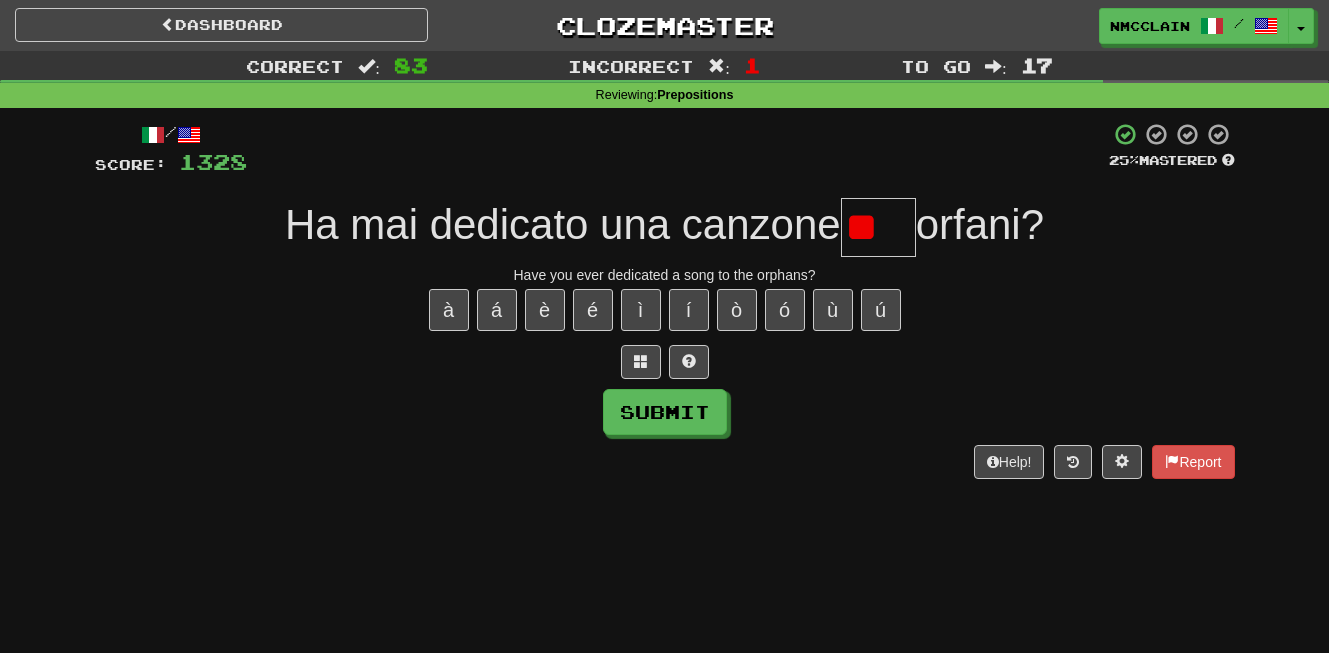type on "*" 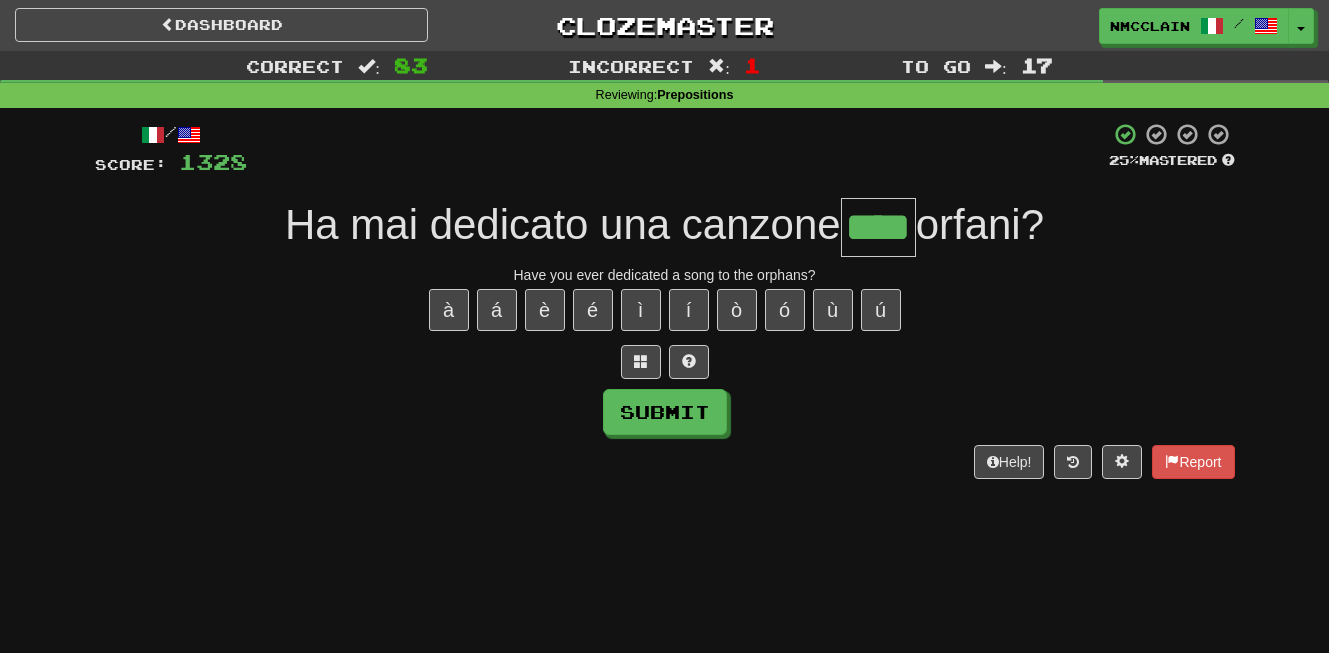 type on "****" 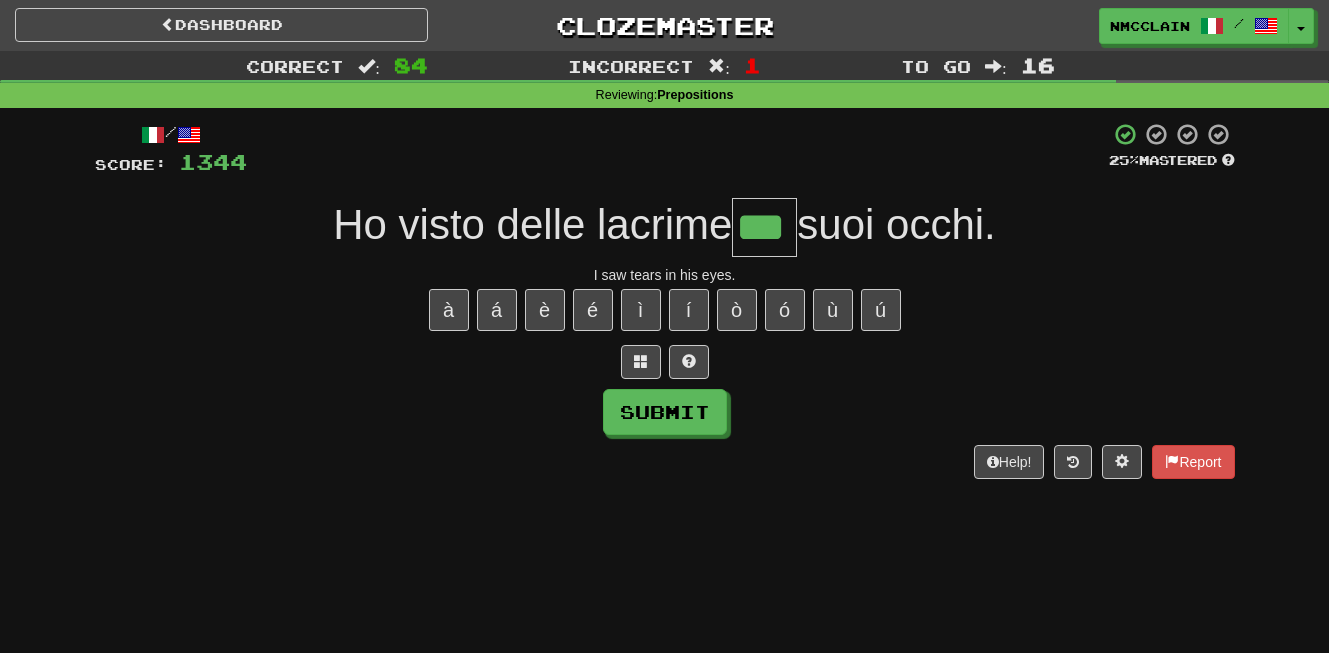 type on "***" 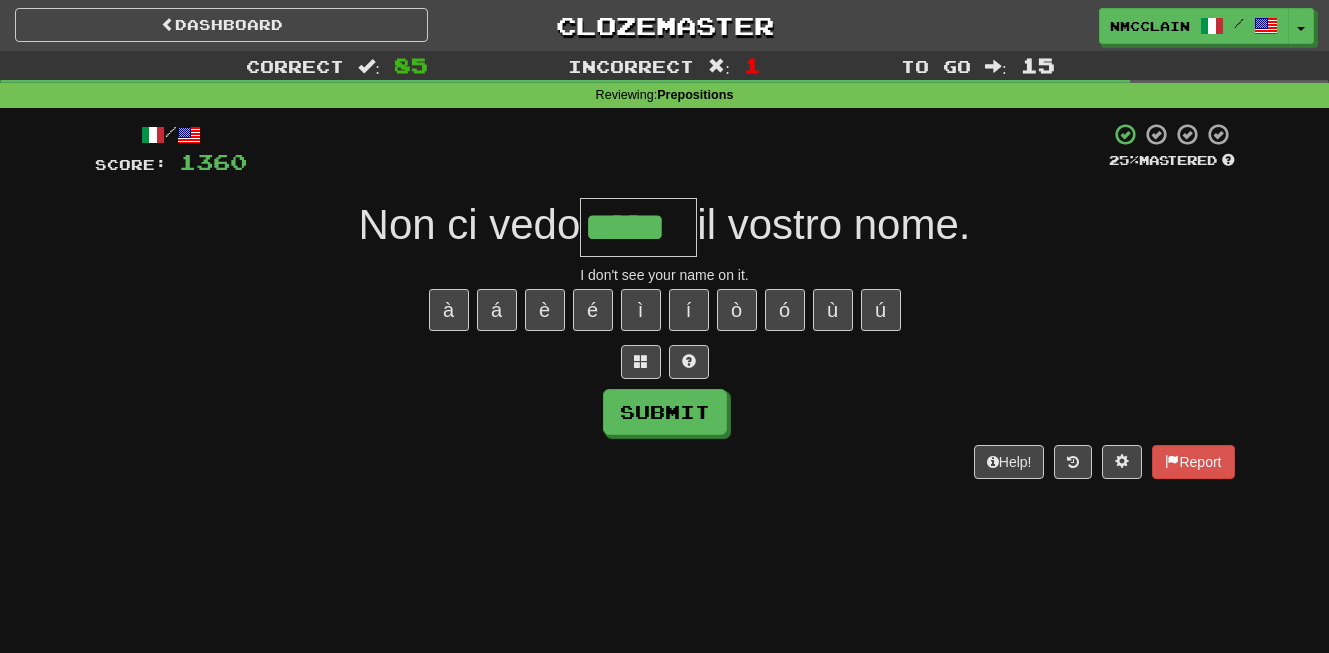 type on "*****" 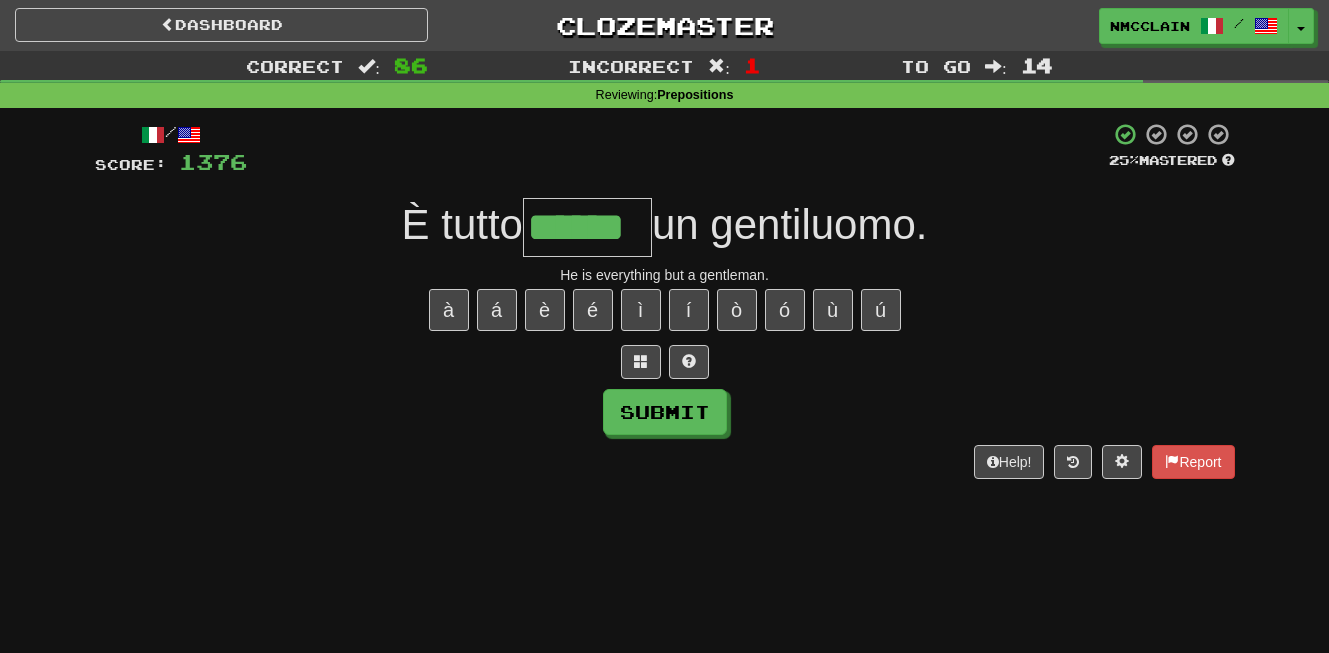 type on "******" 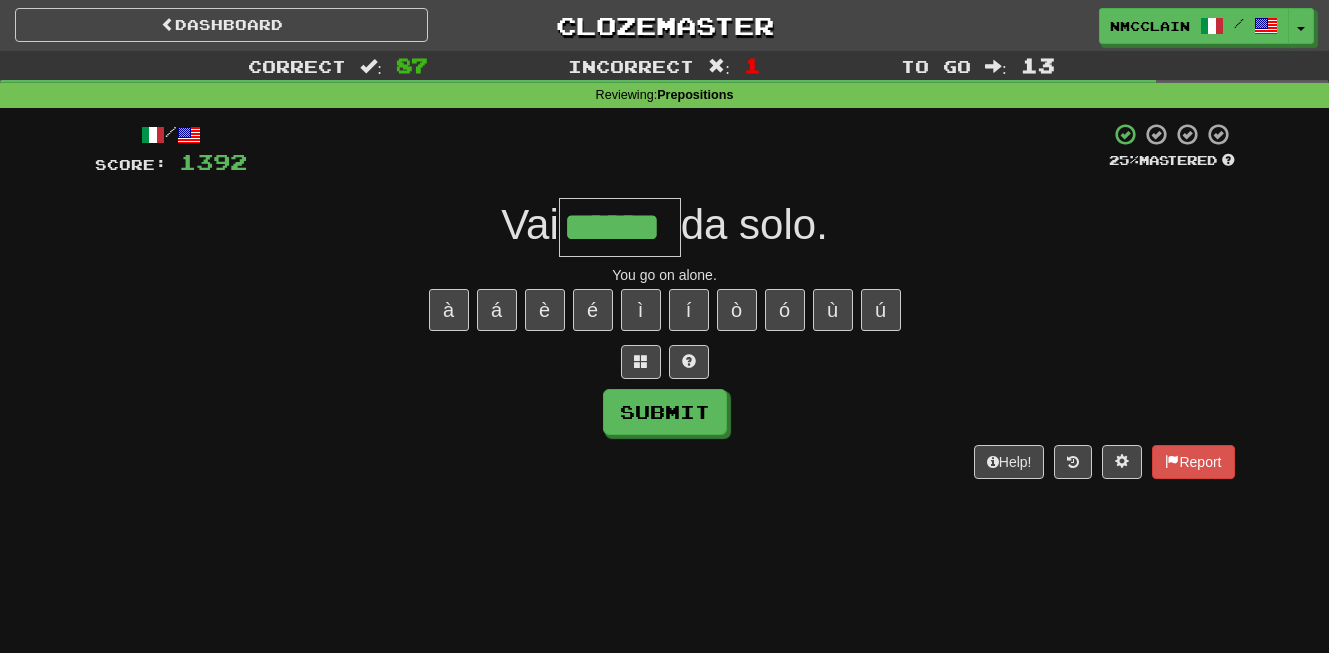 type on "******" 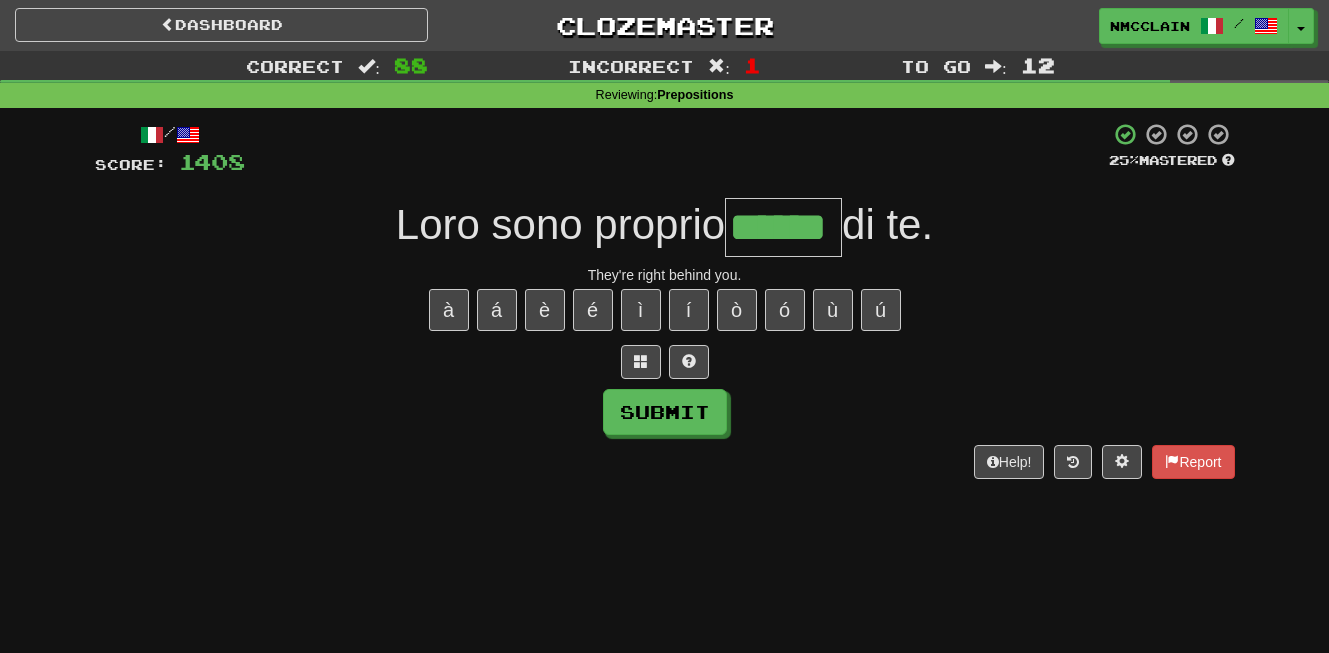 type on "******" 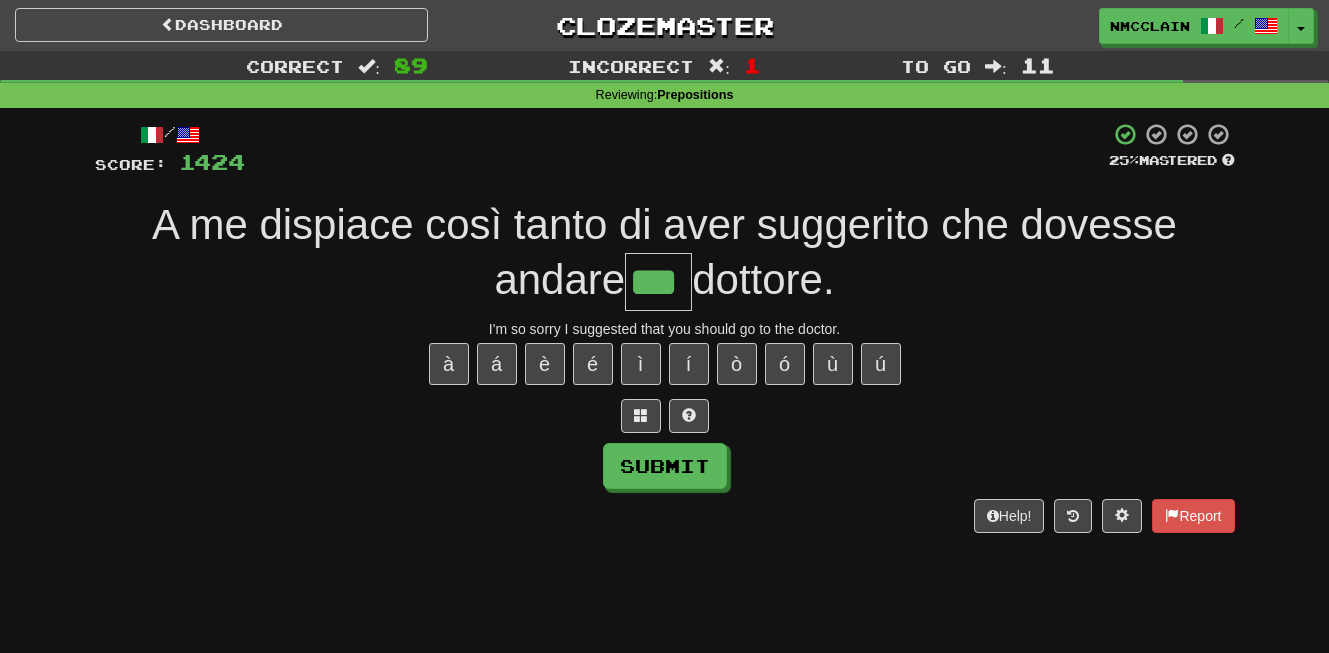 type on "***" 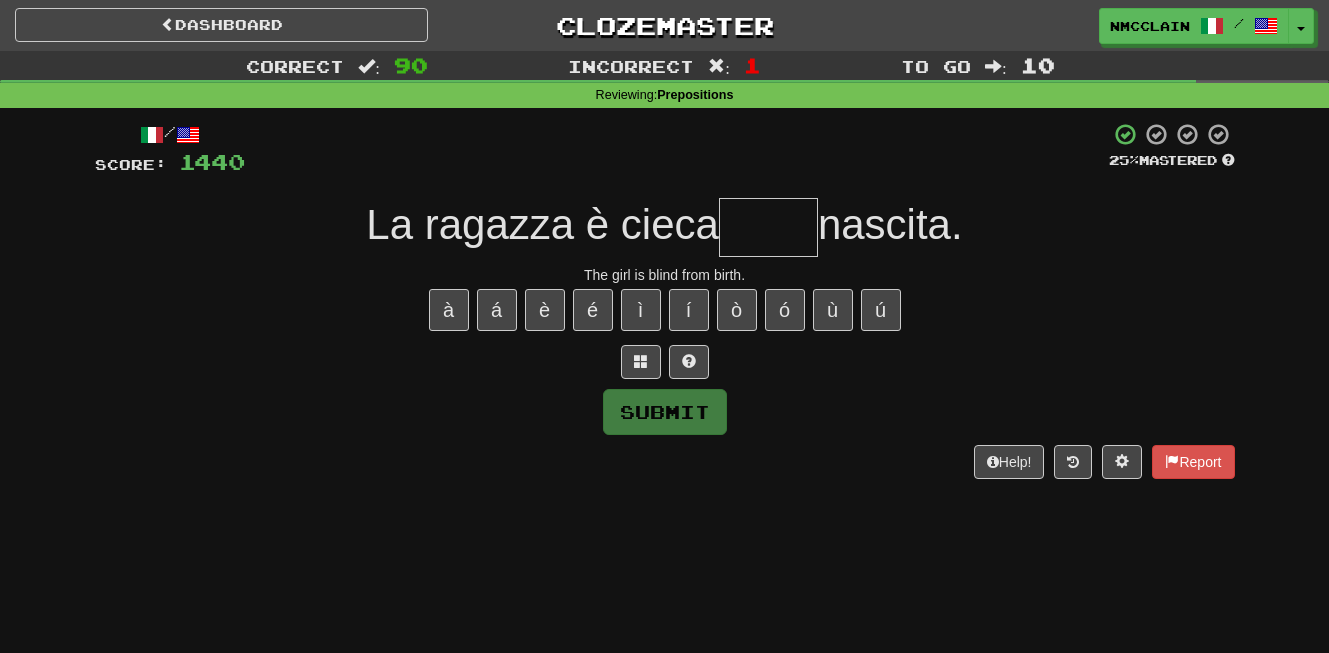 type on "*" 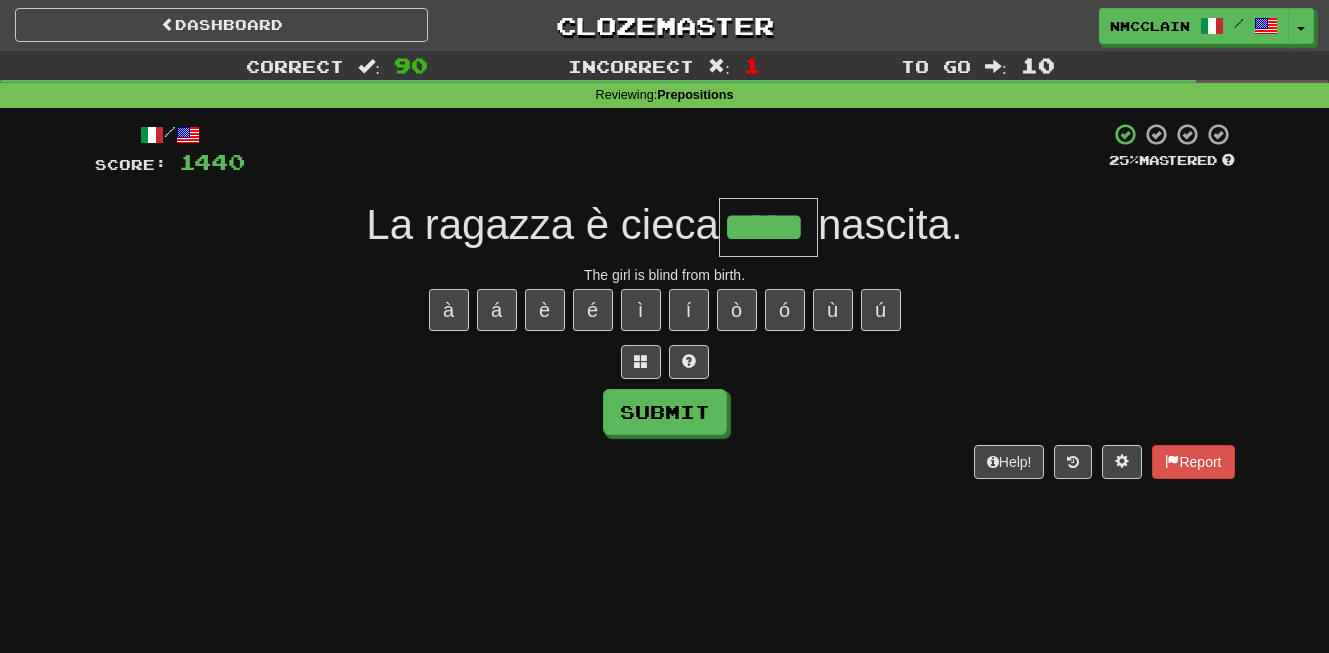 type on "*****" 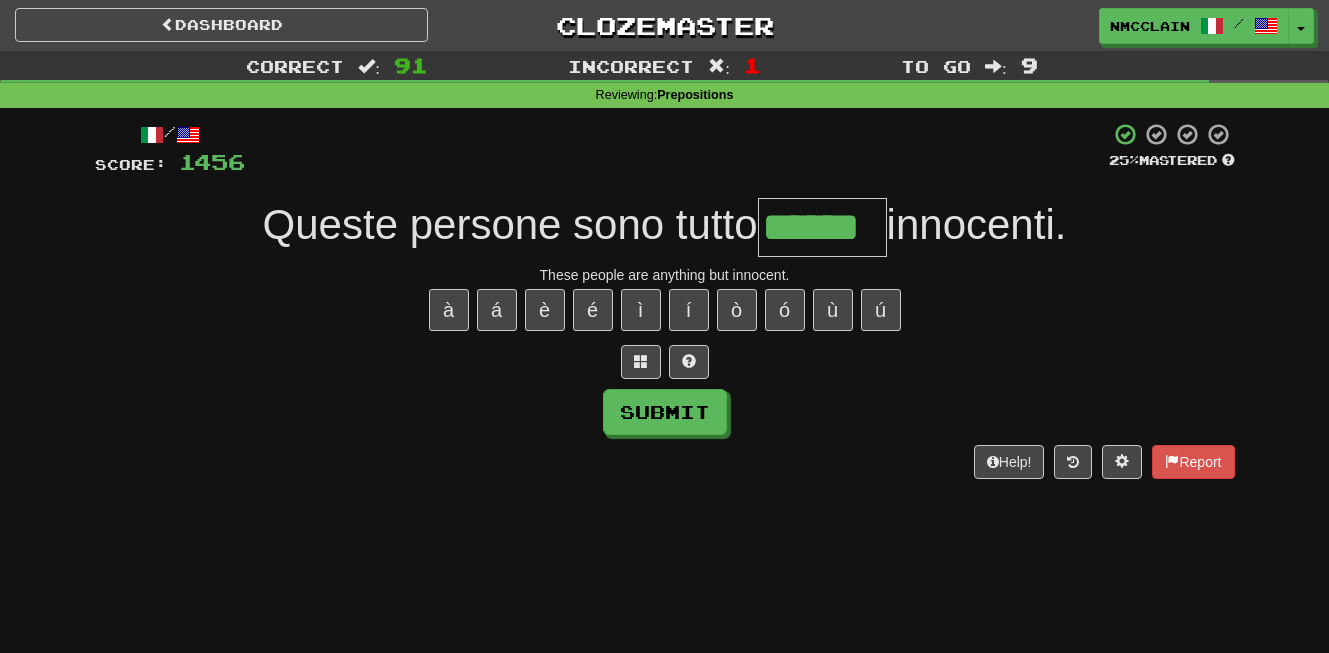 type on "******" 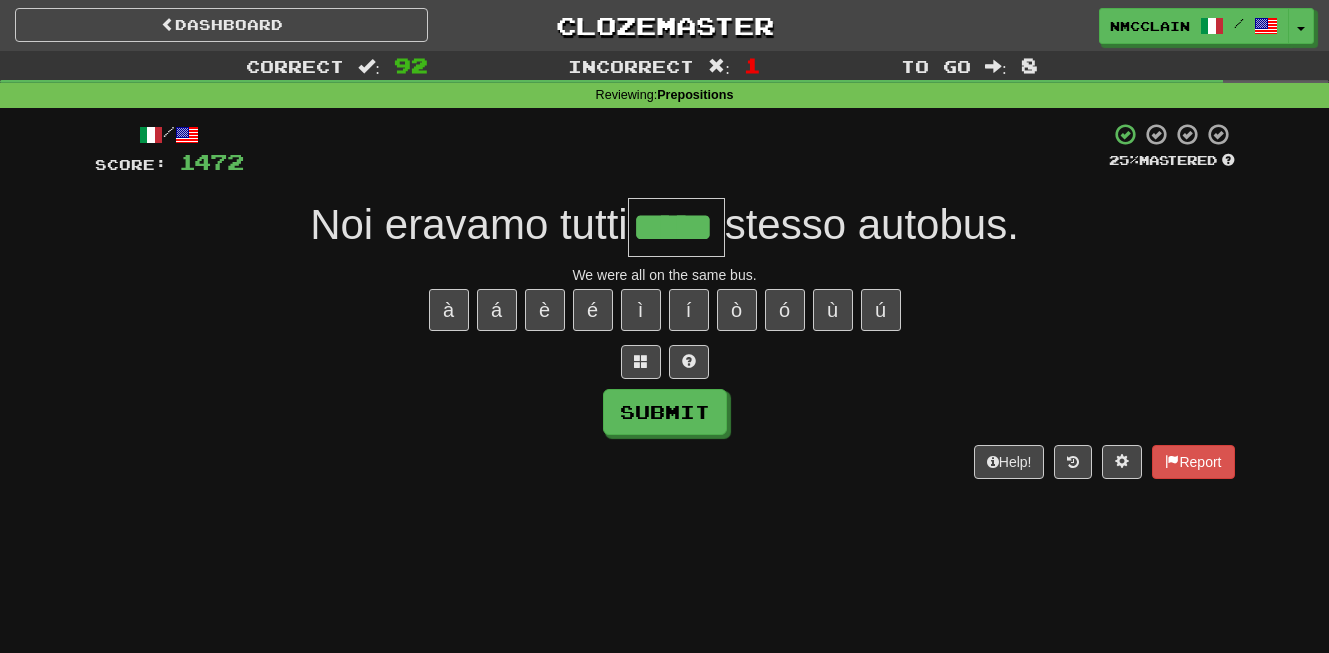 type on "*****" 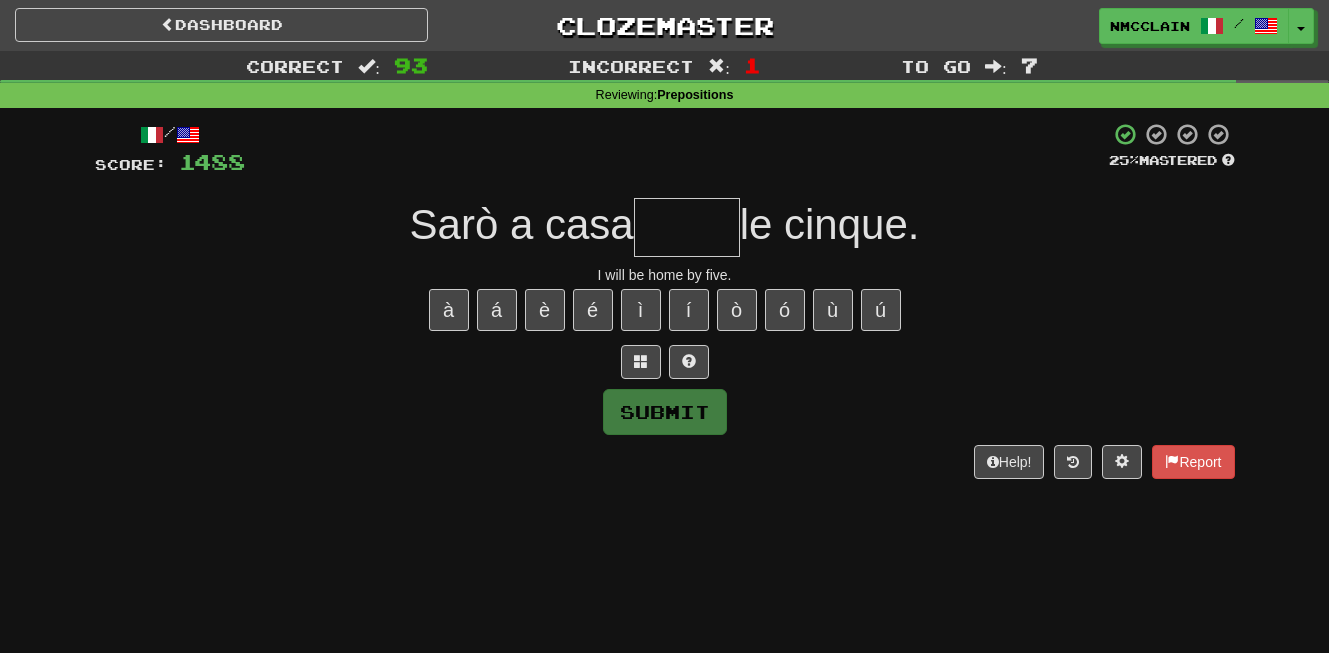 type on "*" 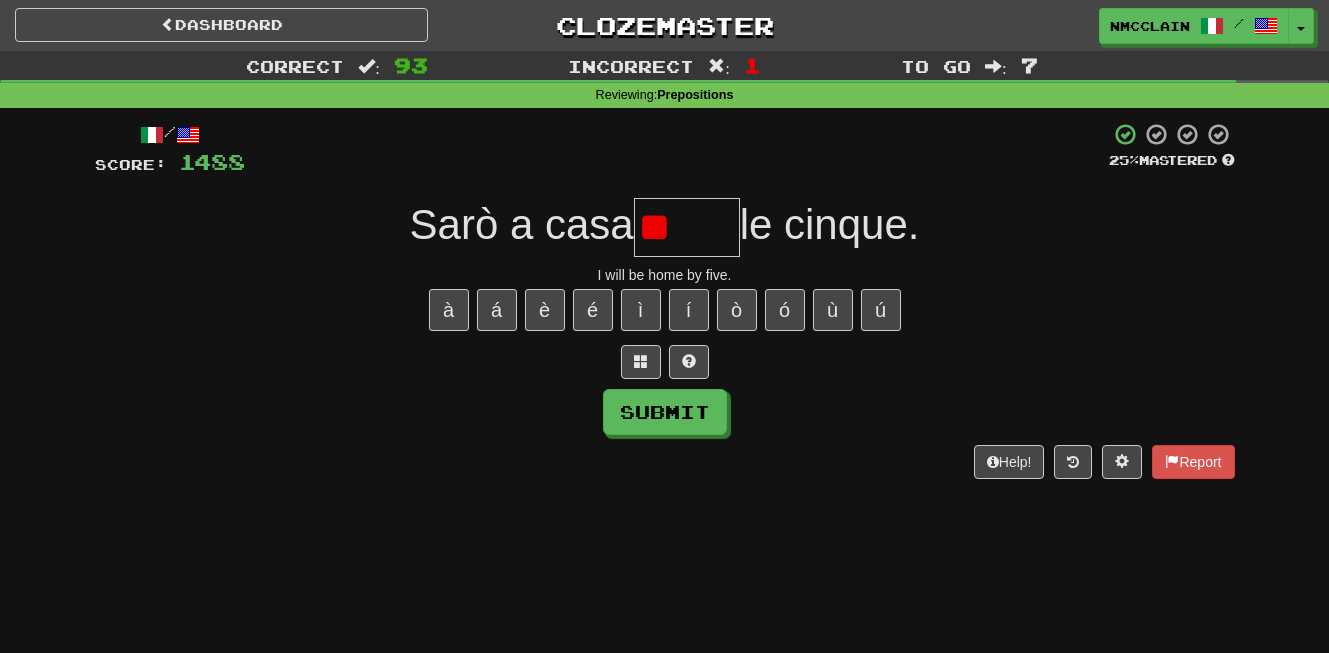 type on "*" 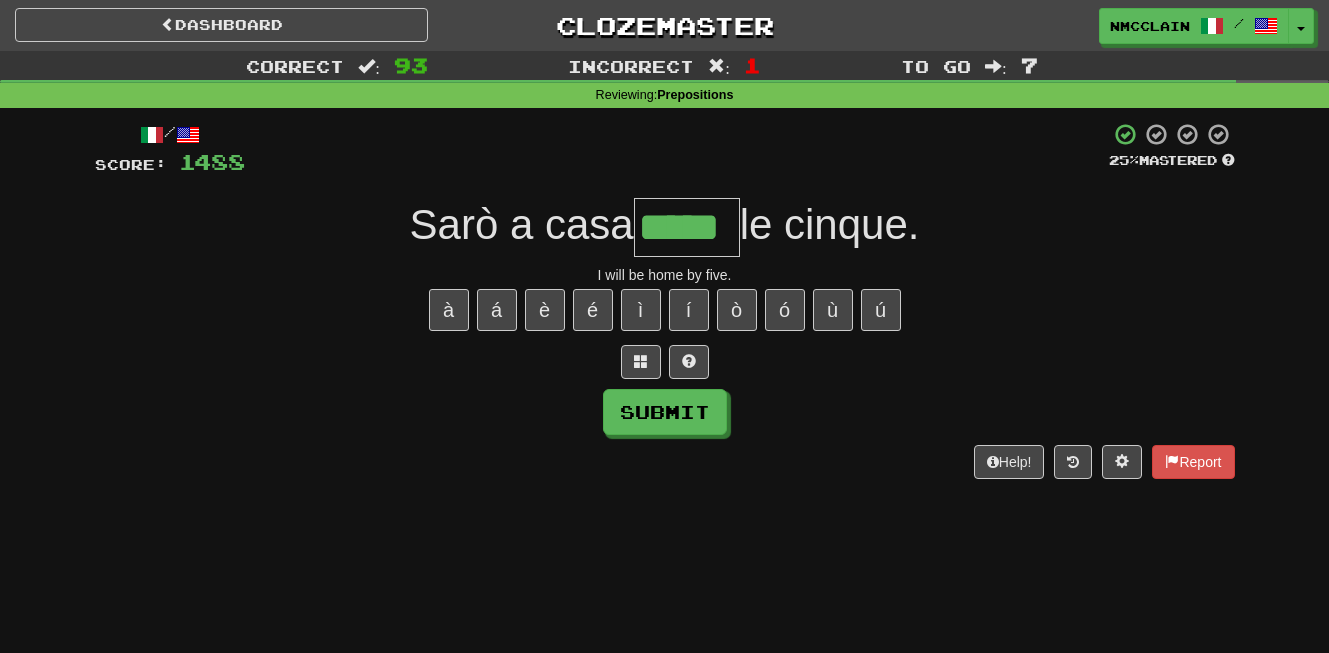 type on "*****" 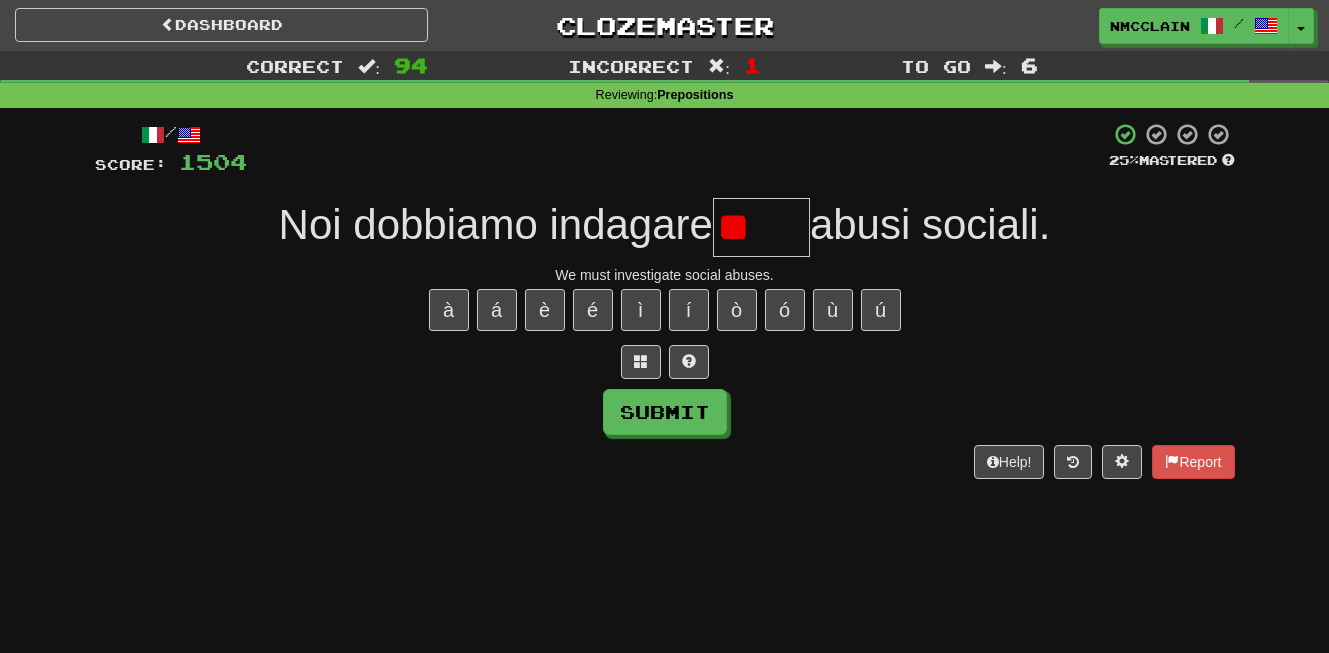 type on "*" 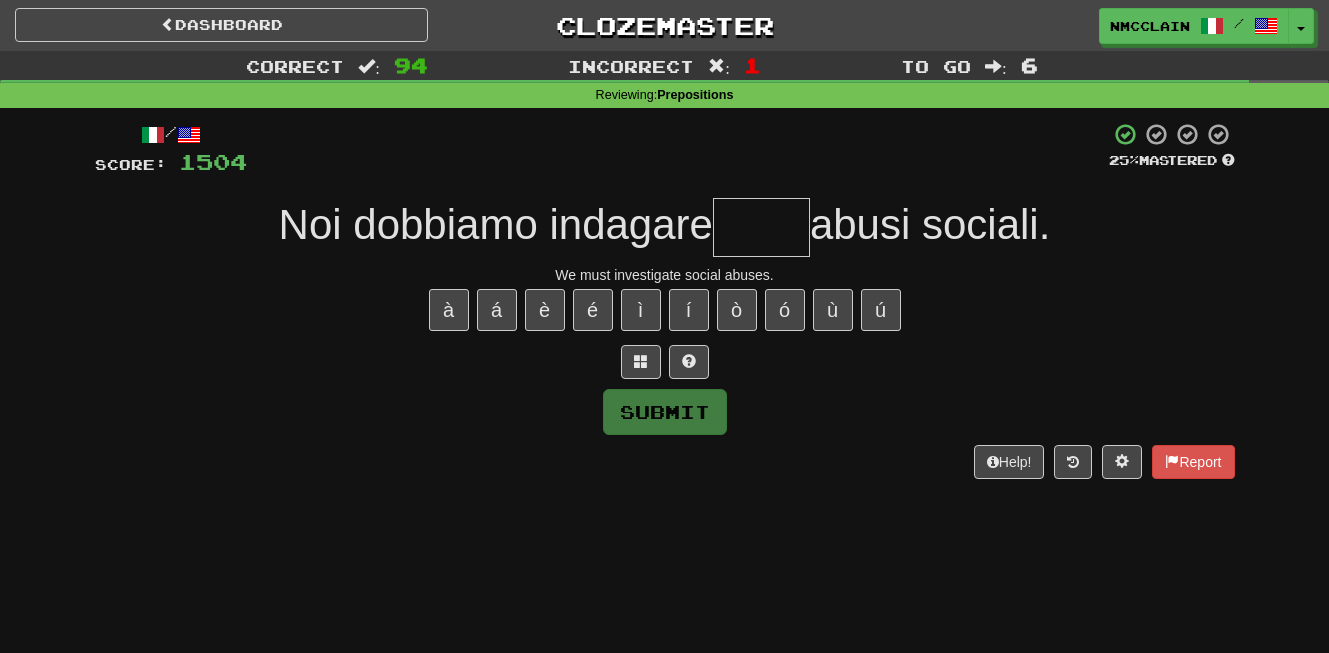 type on "*" 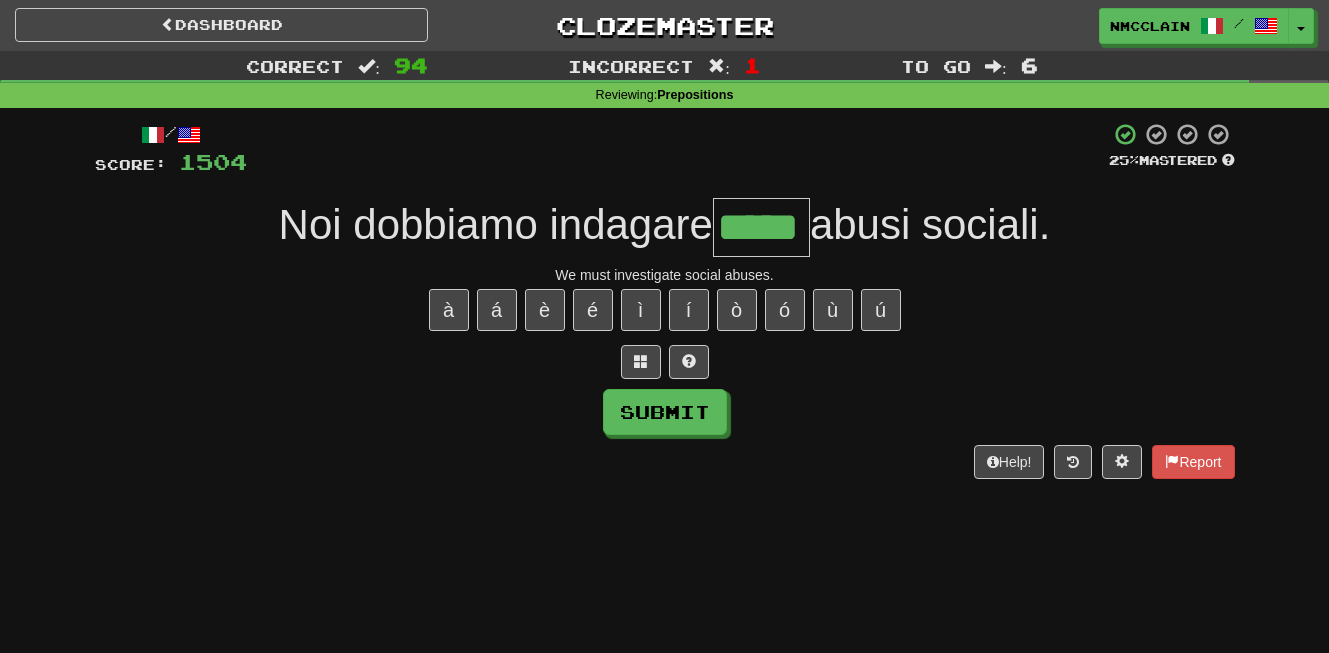 type on "*****" 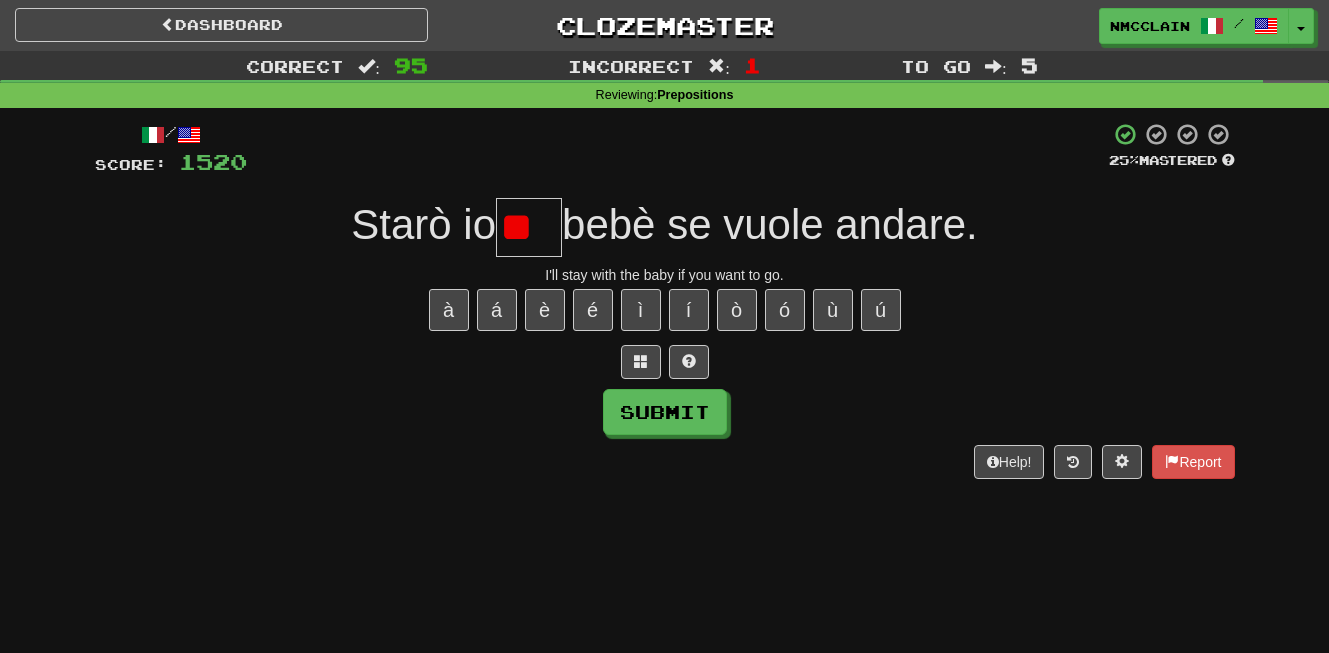 scroll, scrollTop: 0, scrollLeft: 0, axis: both 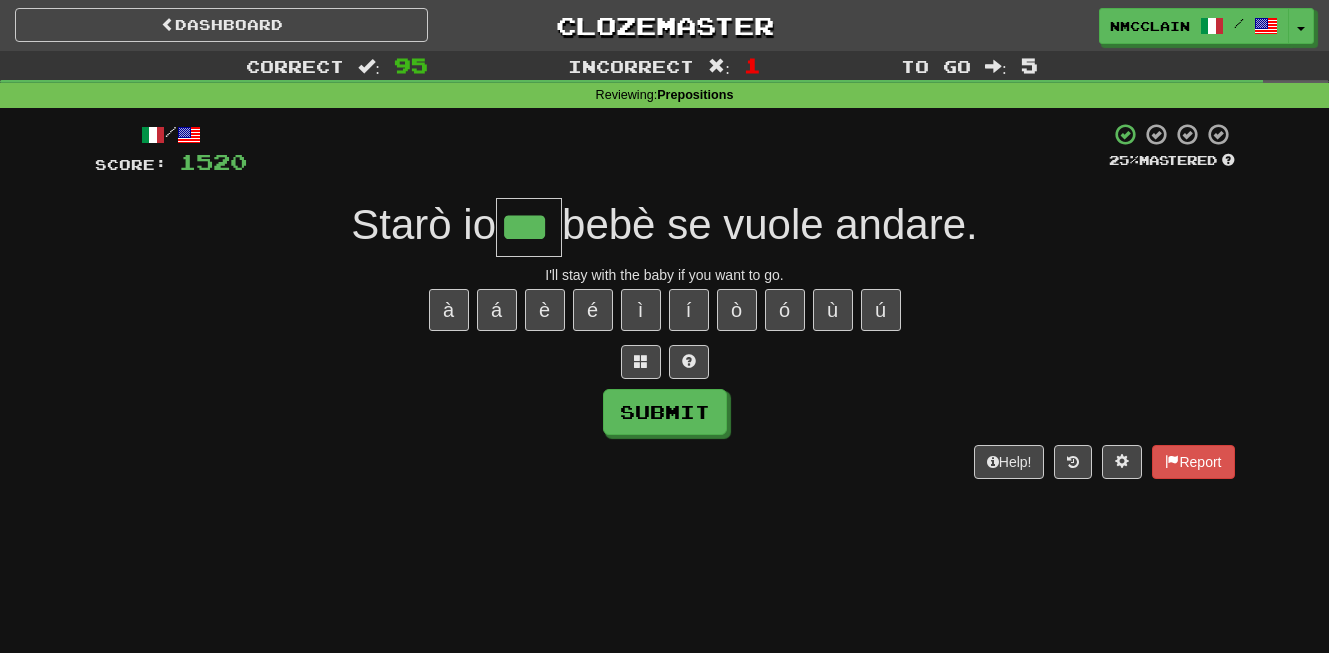 type on "***" 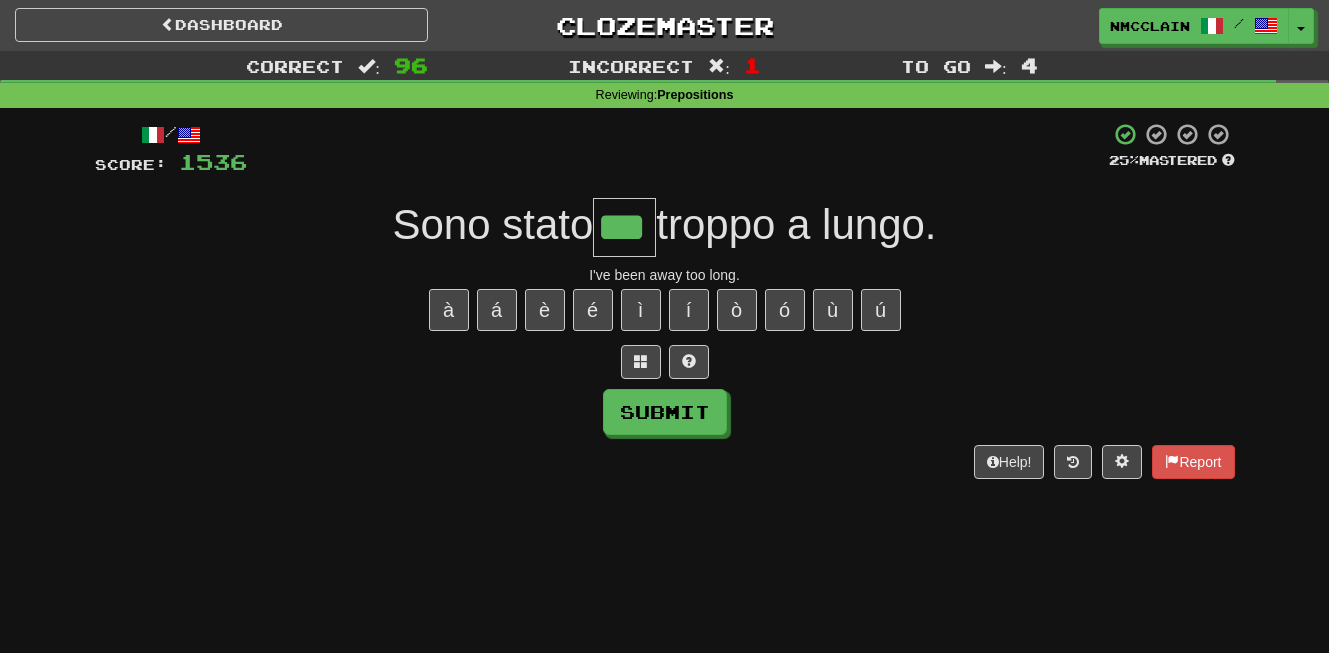 type on "***" 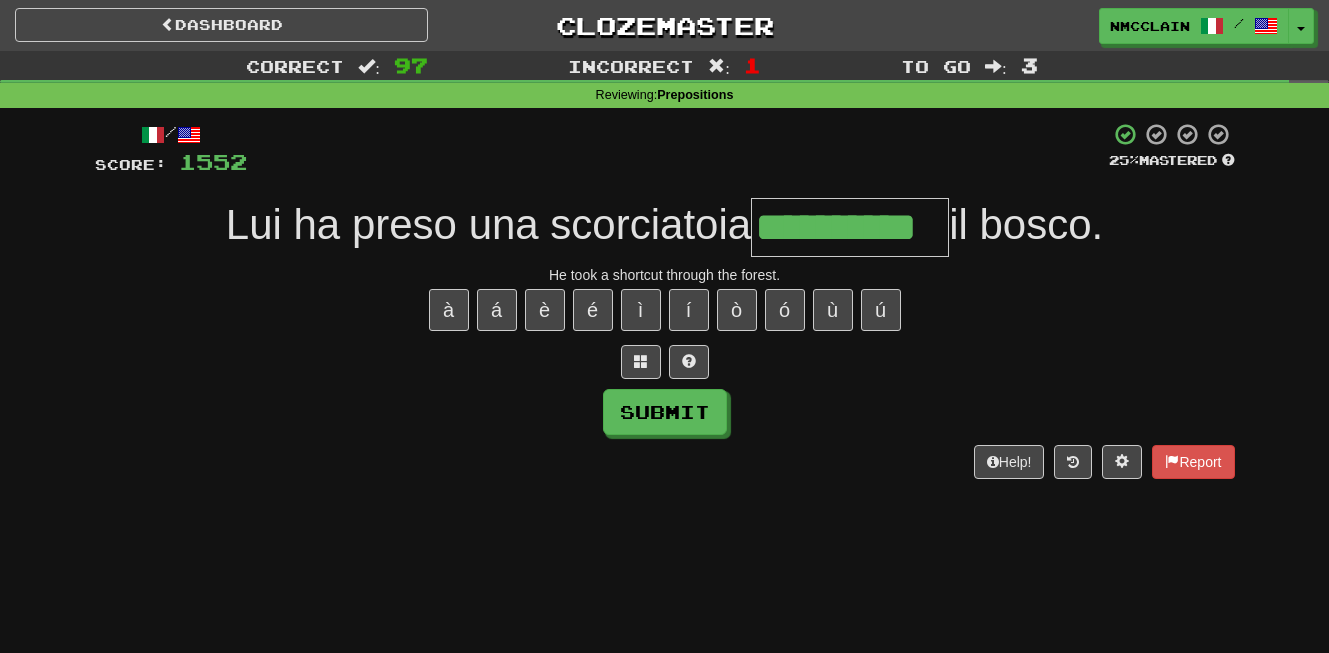 type on "**********" 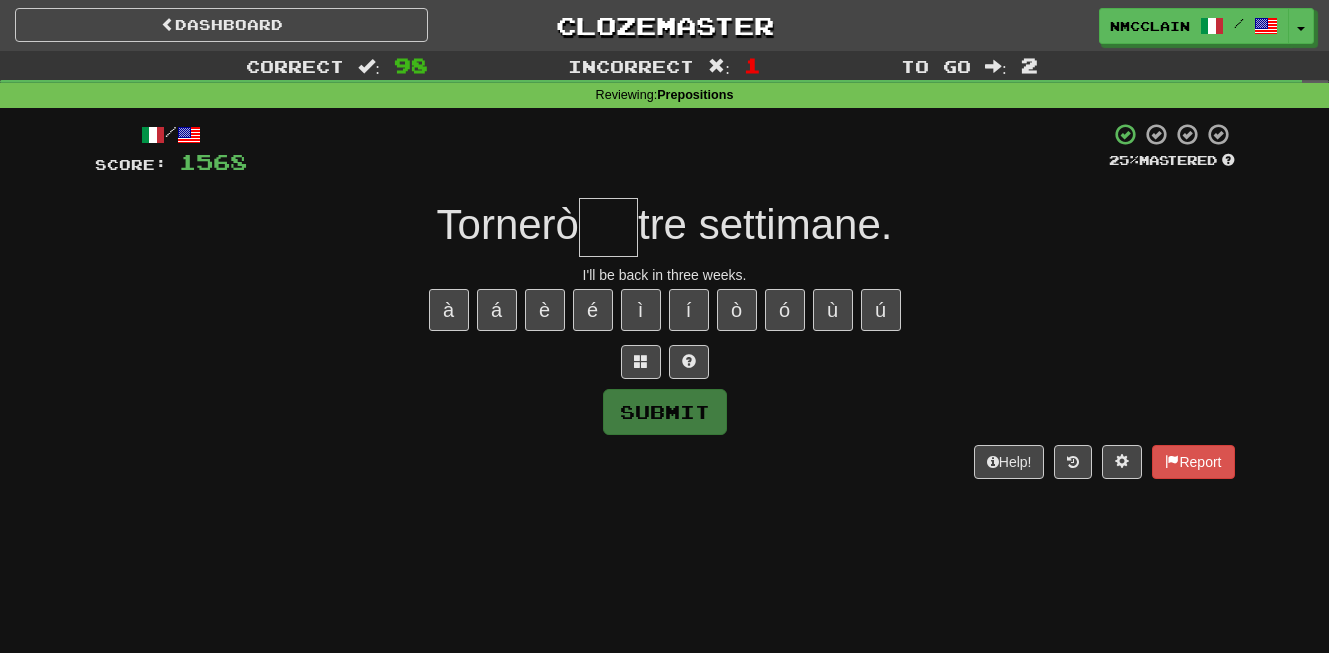 type 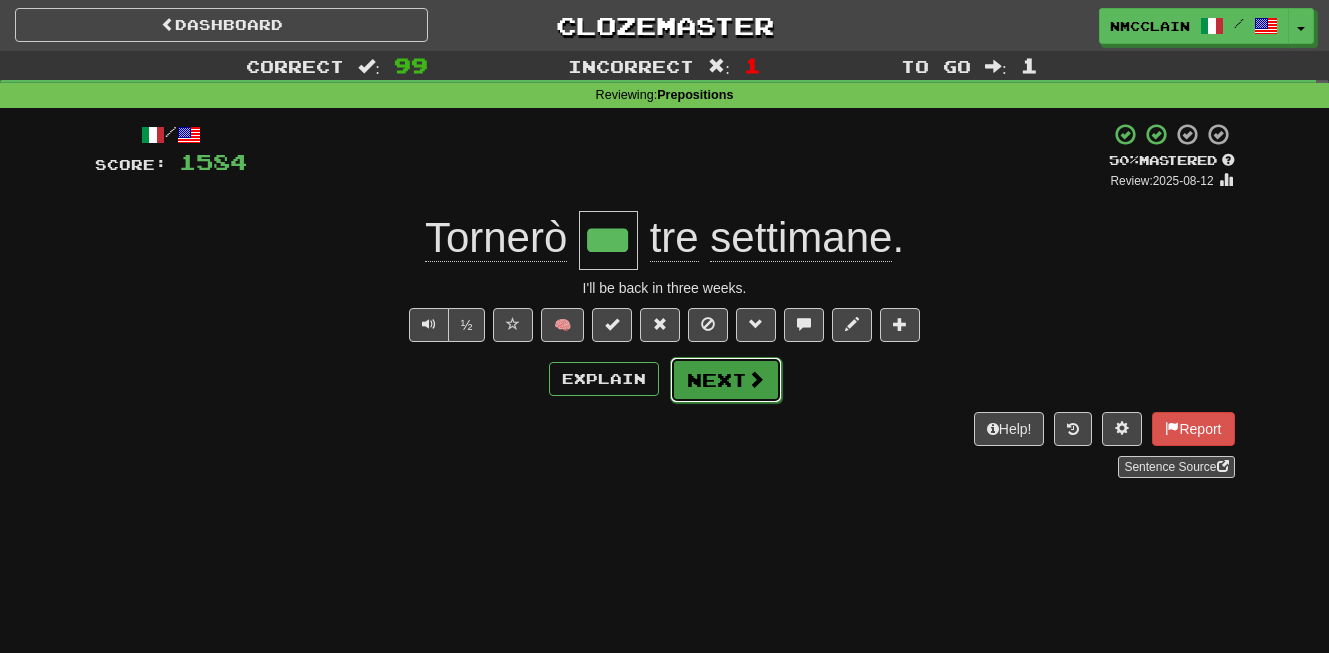 click on "Next" at bounding box center (726, 380) 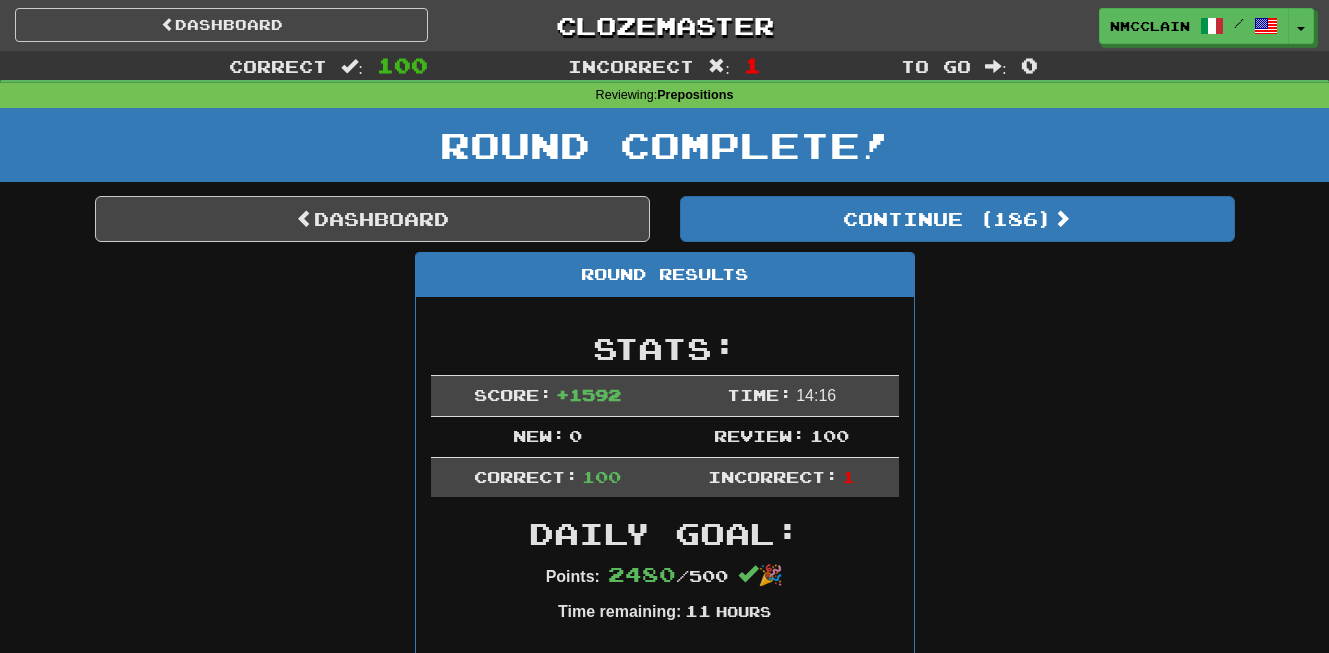 click on "Round Results Stats: Score:   + 1592 Time:   14 : 16 New:   0 Review:   100 Correct:   100 Incorrect:   1 Daily Goal: Points:   2480  /  500  🎉 Time remaining: 11   Hours Progress: Prepositions Playing:  621  /  2,385 26.038% Mastered:  0  /  2,385 0% Ready for Review:  186  /  Level:  108 4,568  points to level  109  - keep going! Ranked:  43 rd  this week ( 20  points to  42 nd ) Sentences:  Report Improvvisamente un orso apparve  davanti  a noi. Suddenly a bear appeared before us.  Report Ti stanno aspettando  accanto  alla lunga casa bianca. They are waiting for you next to the long white house.  Report Lei può chiamarmi  in  qualunque momento. You may call me anytime.  Report Io abito  accanto  a loro. I live next to them.  Report Io non riesco  ad  aspettare. I can't wait.  Report Io ho sentito dire  delle  buone cose su di lei. I've heard good things about you.  Report Mi sono imbattuto in lui  alla  stazione. I bumped into him at the station.  Report Voglio lavorare  dal  Report Credo  alla su col" at bounding box center [665, 5620] 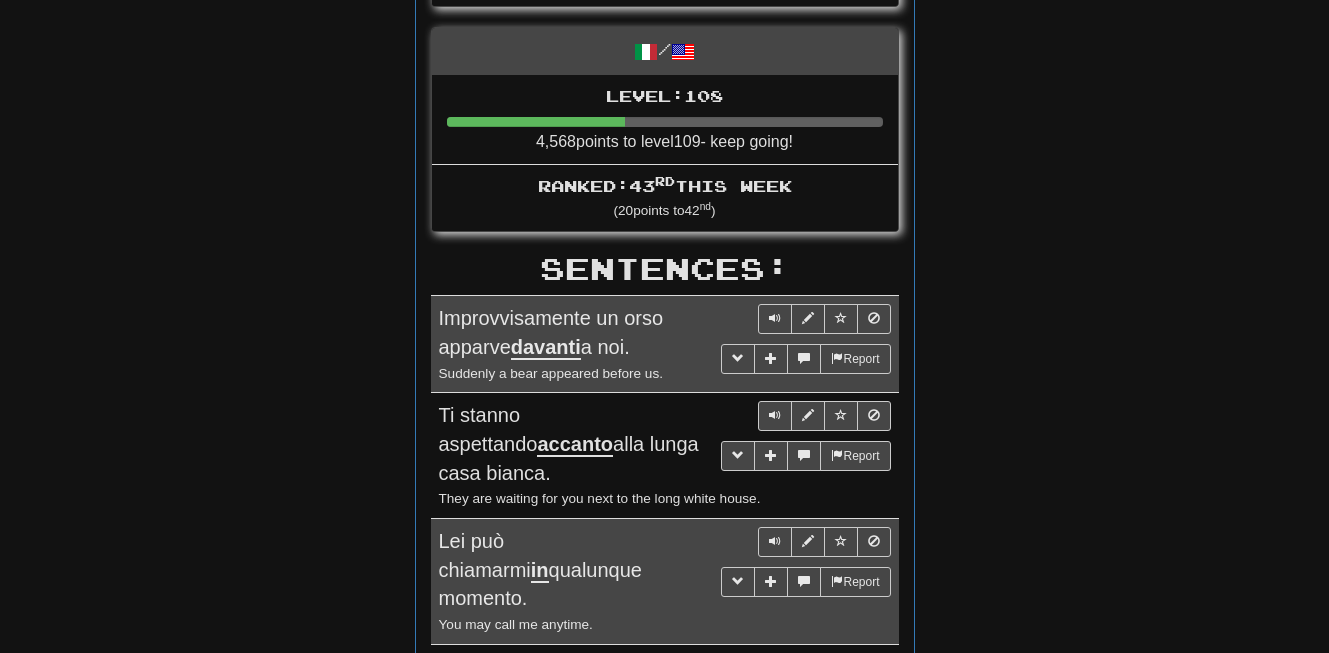 scroll, scrollTop: 920, scrollLeft: 0, axis: vertical 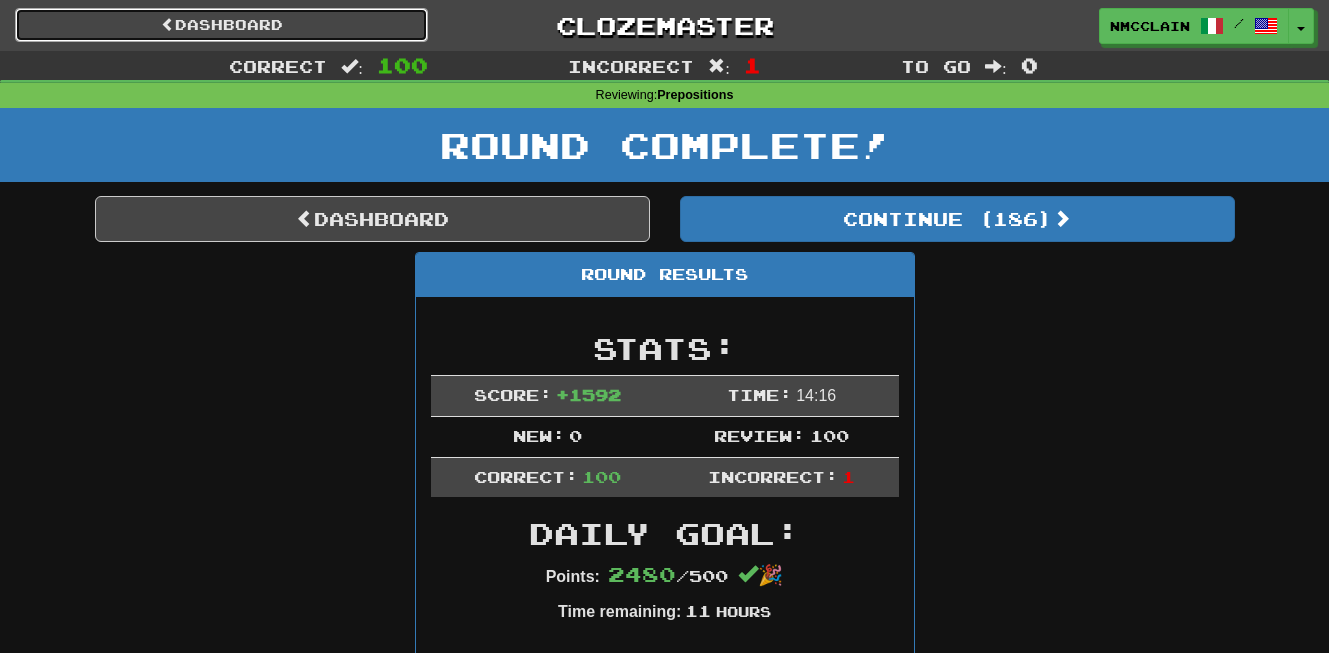 click on "Dashboard" at bounding box center (221, 25) 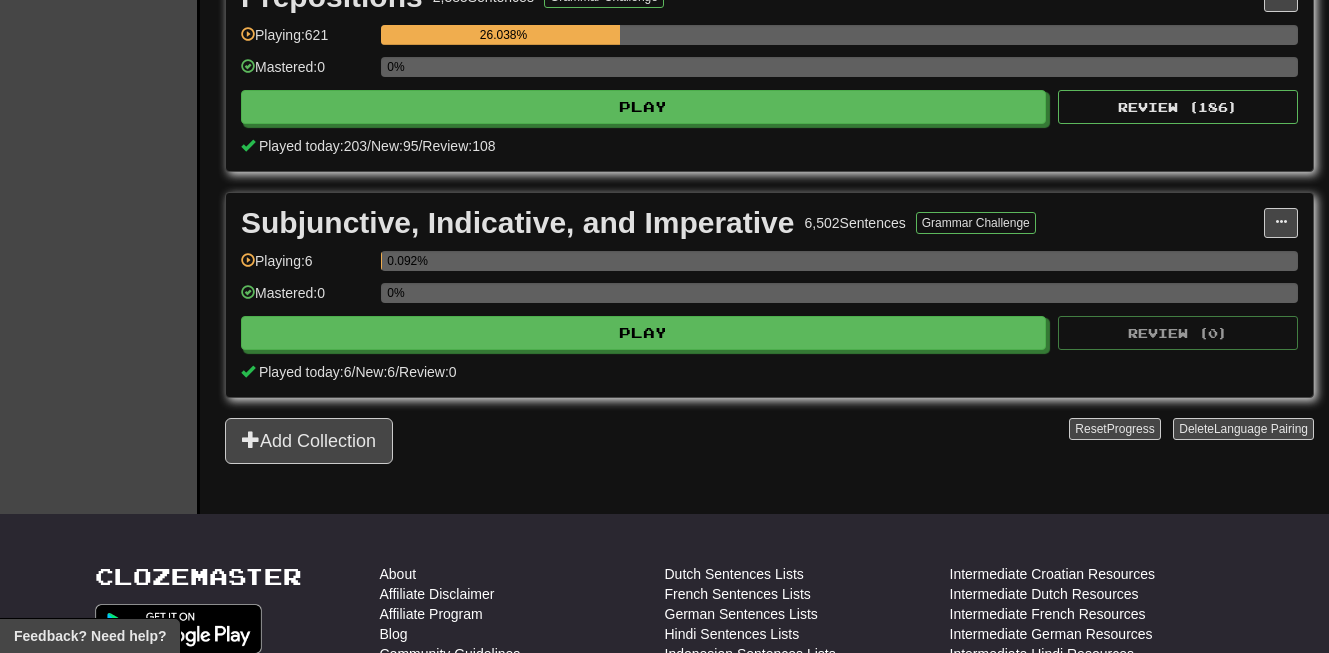 scroll, scrollTop: 760, scrollLeft: 0, axis: vertical 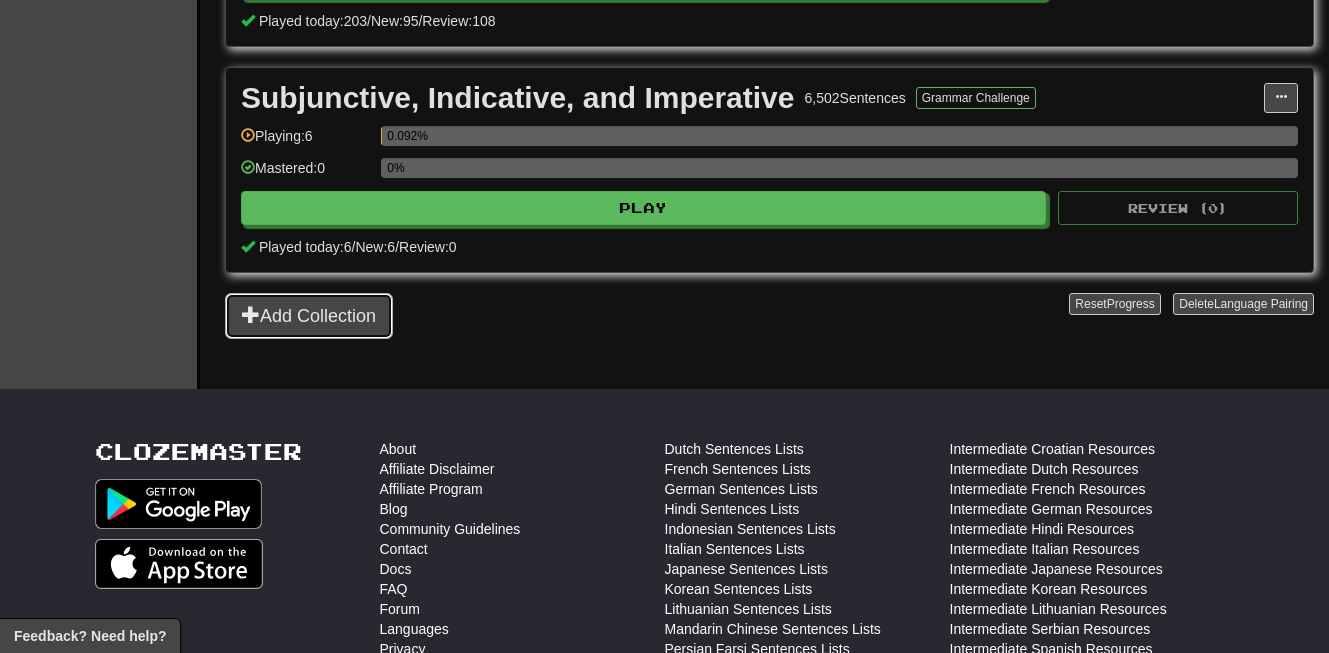 click on "Add Collection" at bounding box center [309, 316] 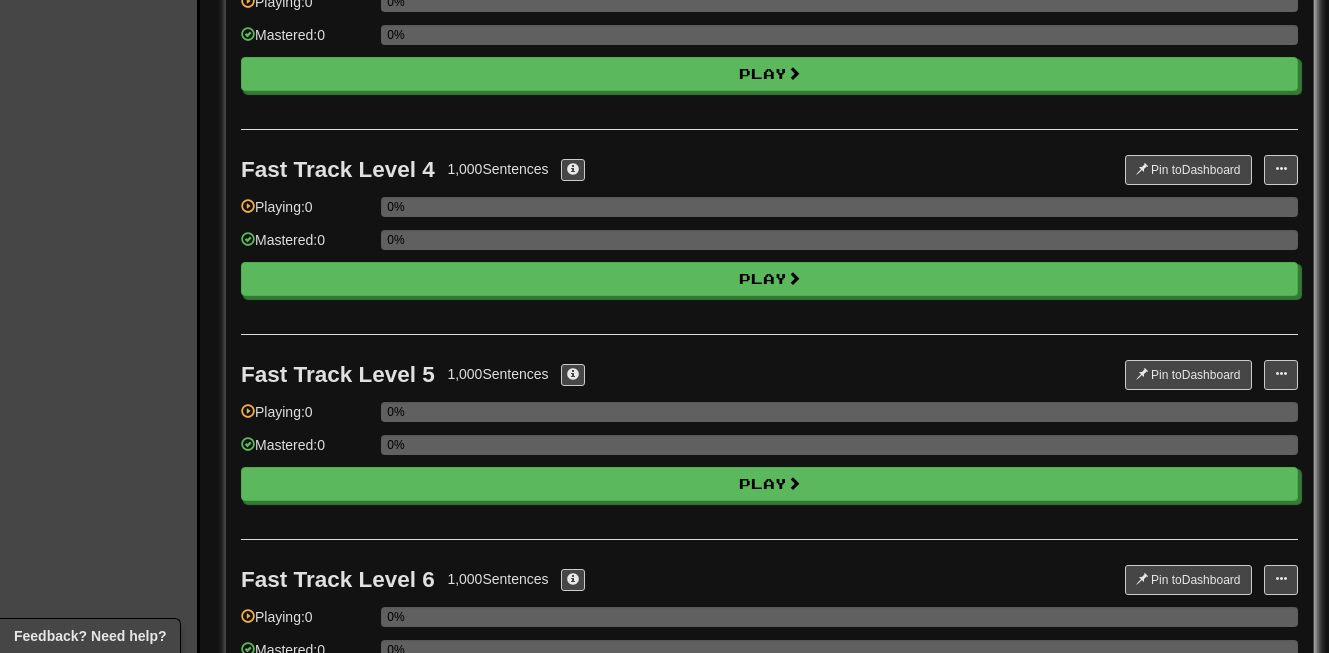scroll, scrollTop: 640, scrollLeft: 0, axis: vertical 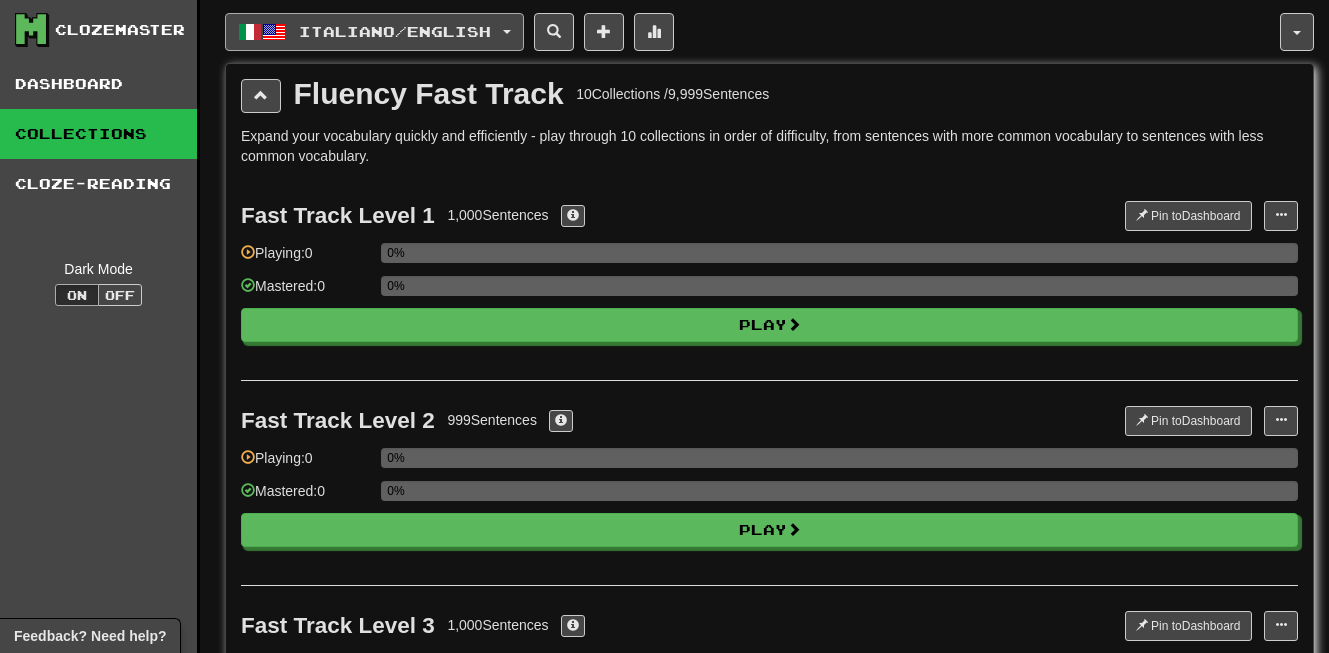 click on "Italiano  /  English" at bounding box center [395, 31] 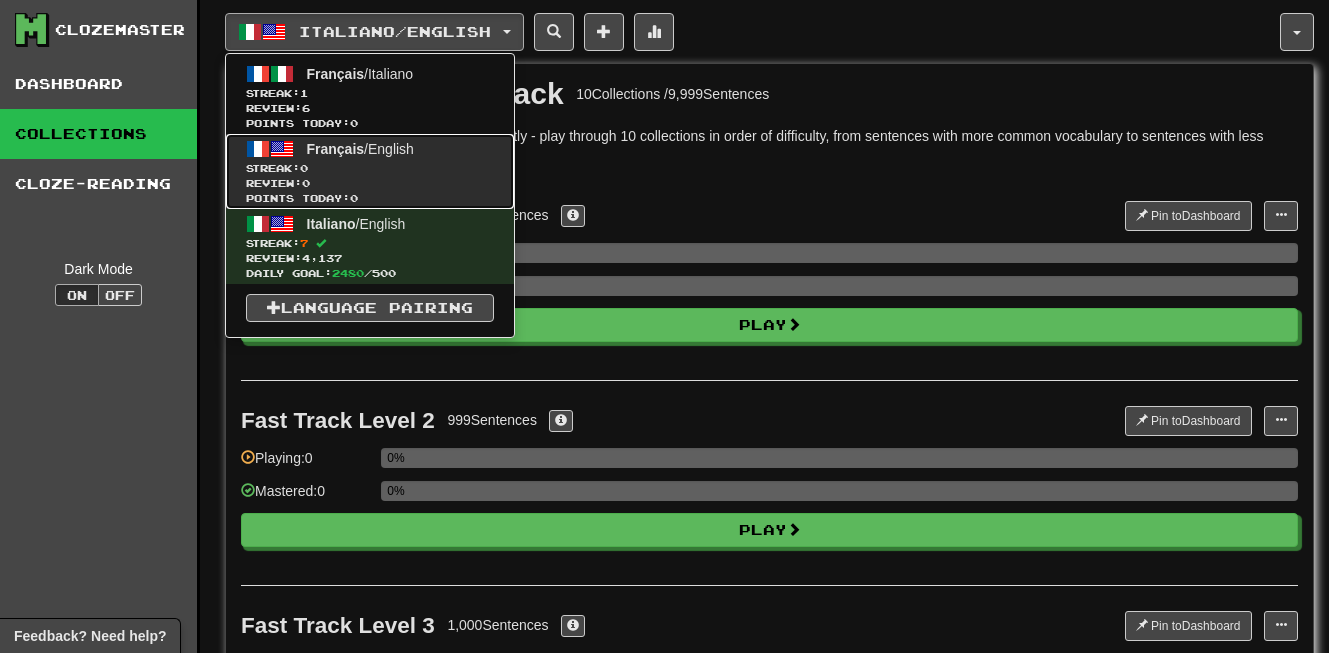 click on "Streak:  0" at bounding box center [370, 168] 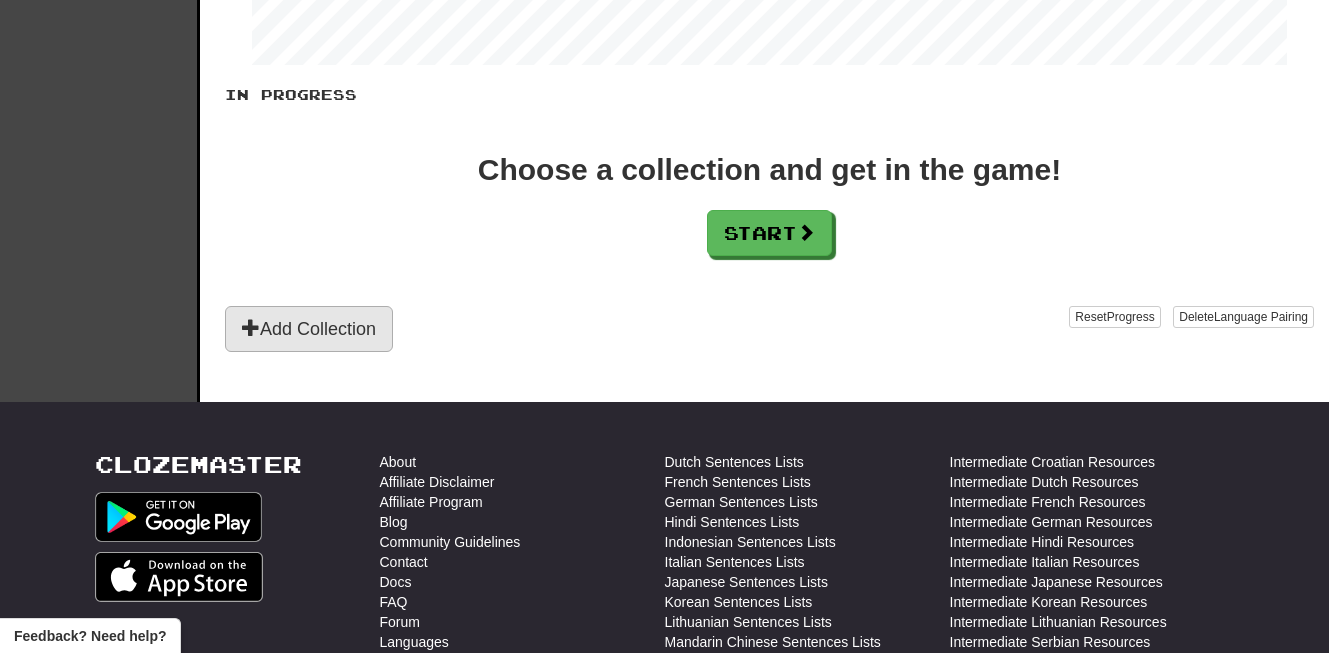 scroll, scrollTop: 360, scrollLeft: 0, axis: vertical 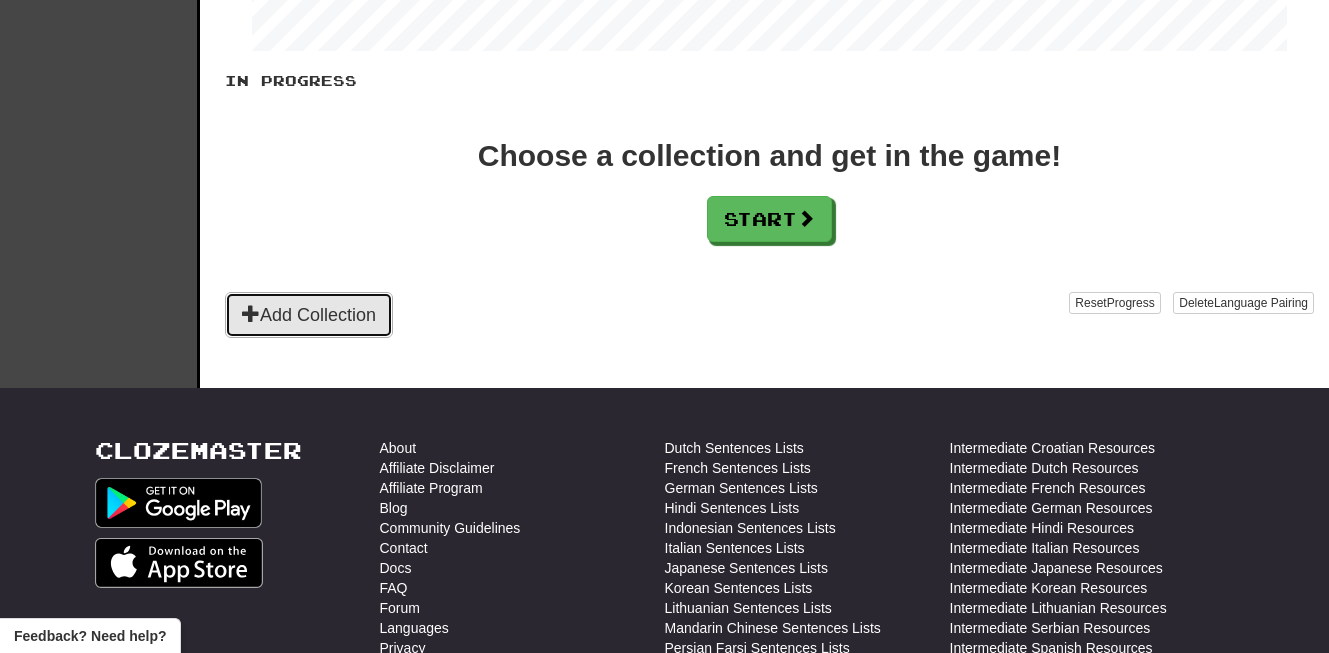 click on "Add Collection" at bounding box center (309, 315) 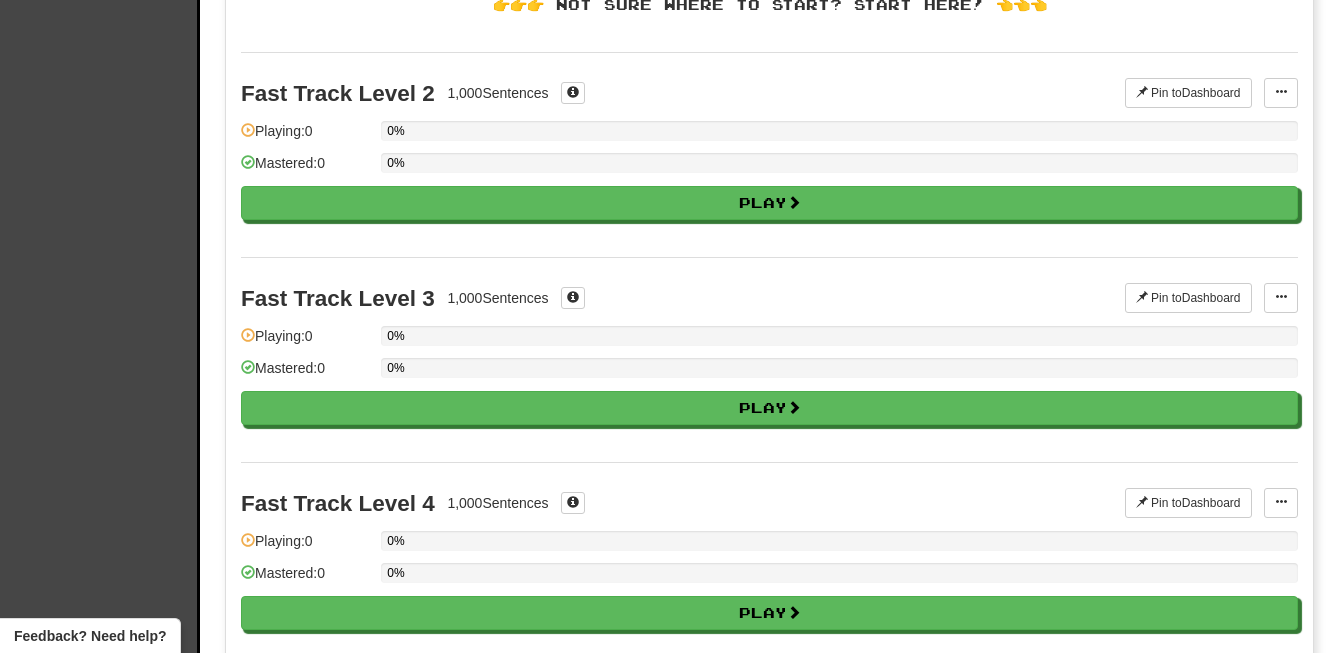 scroll, scrollTop: 0, scrollLeft: 0, axis: both 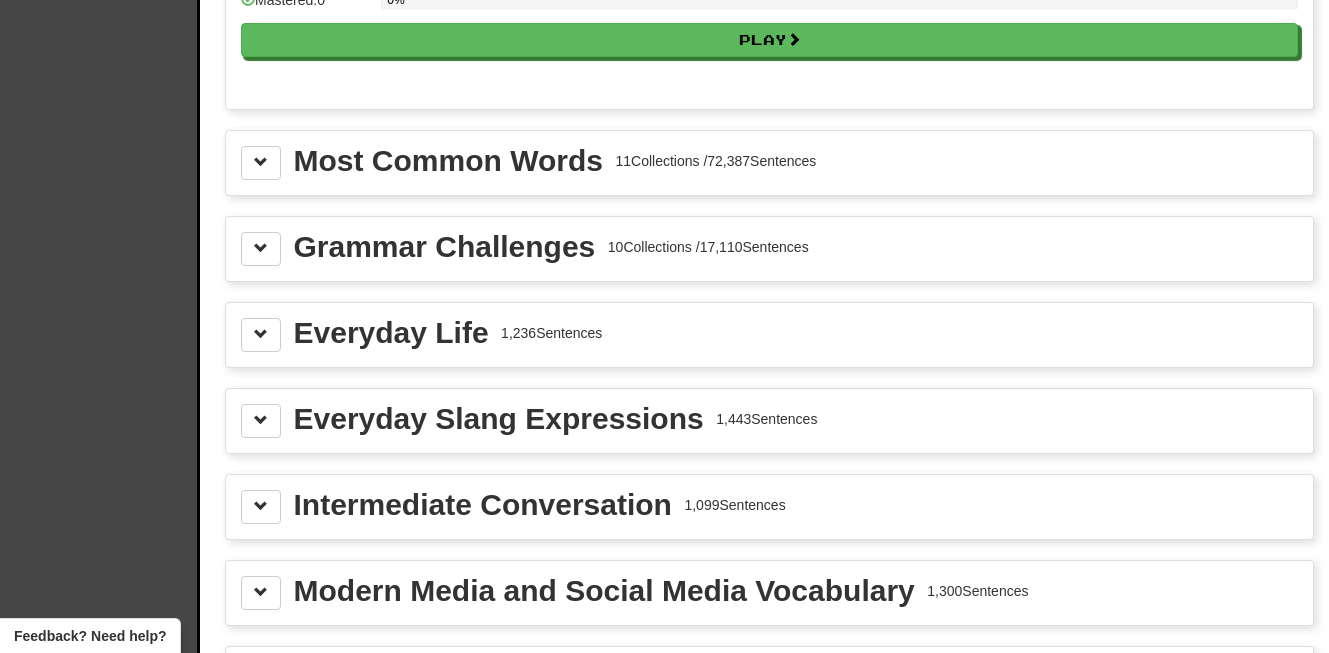 click on "Everyday Life 1,236  Sentences" at bounding box center (769, 335) 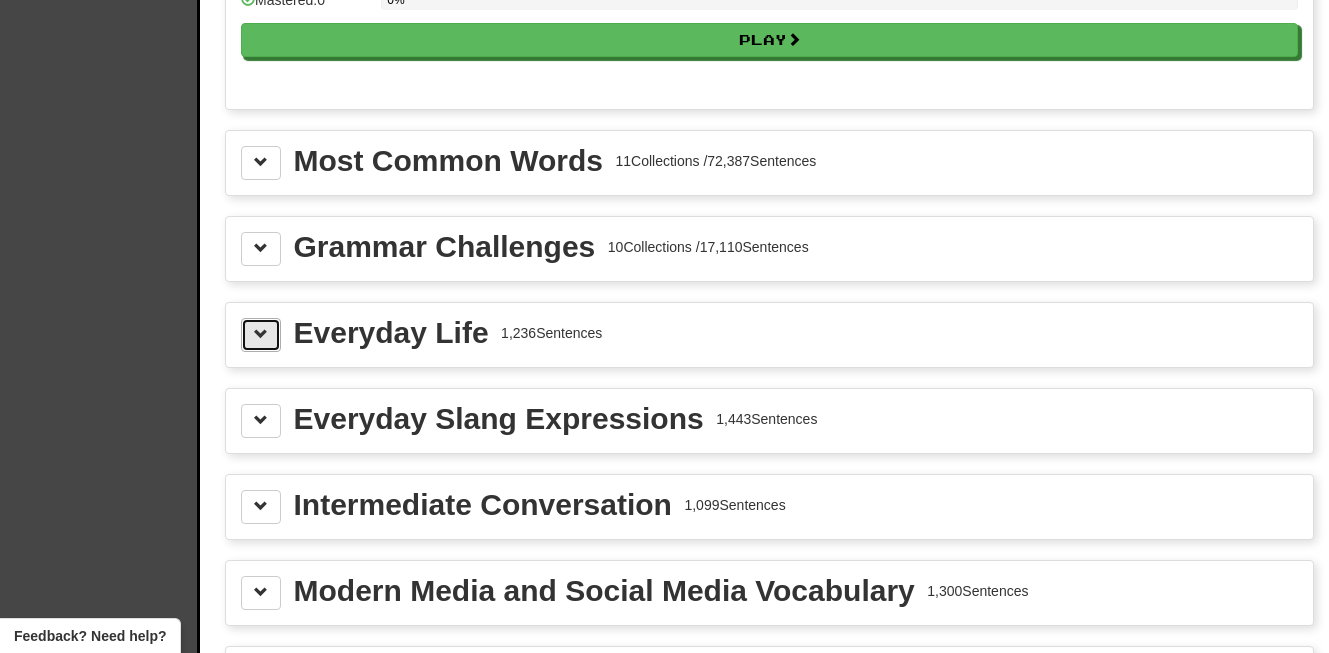 click at bounding box center (261, 335) 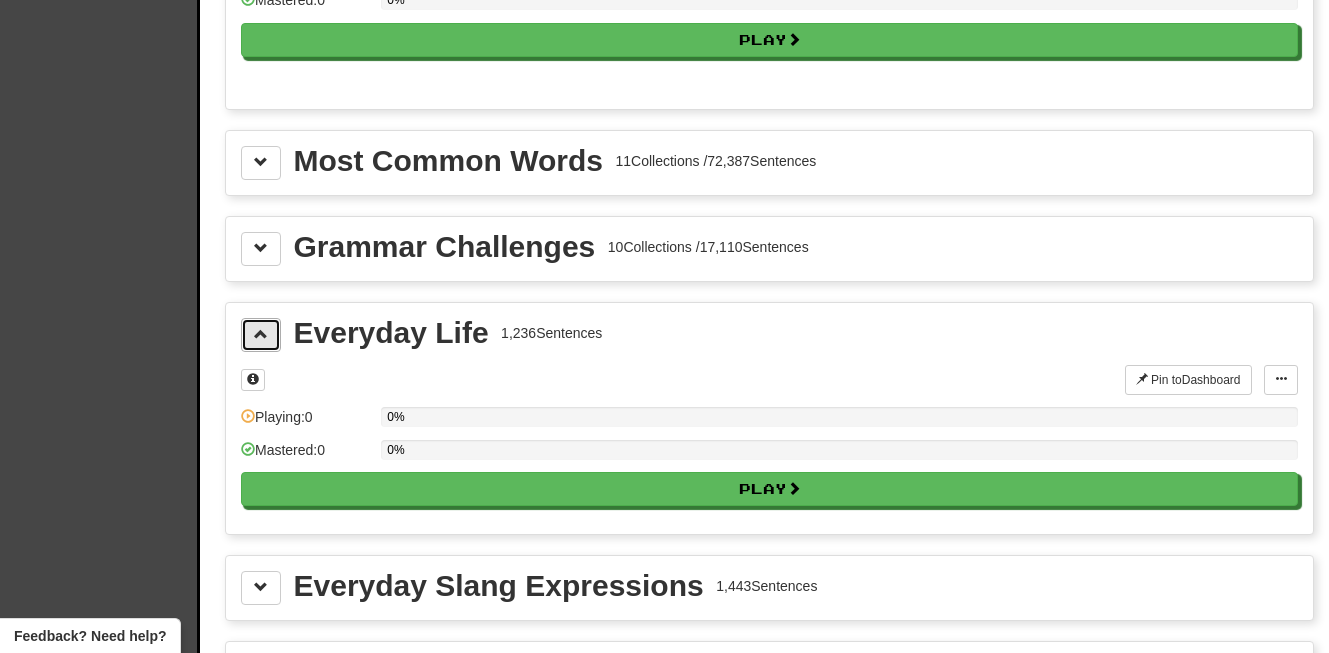 type 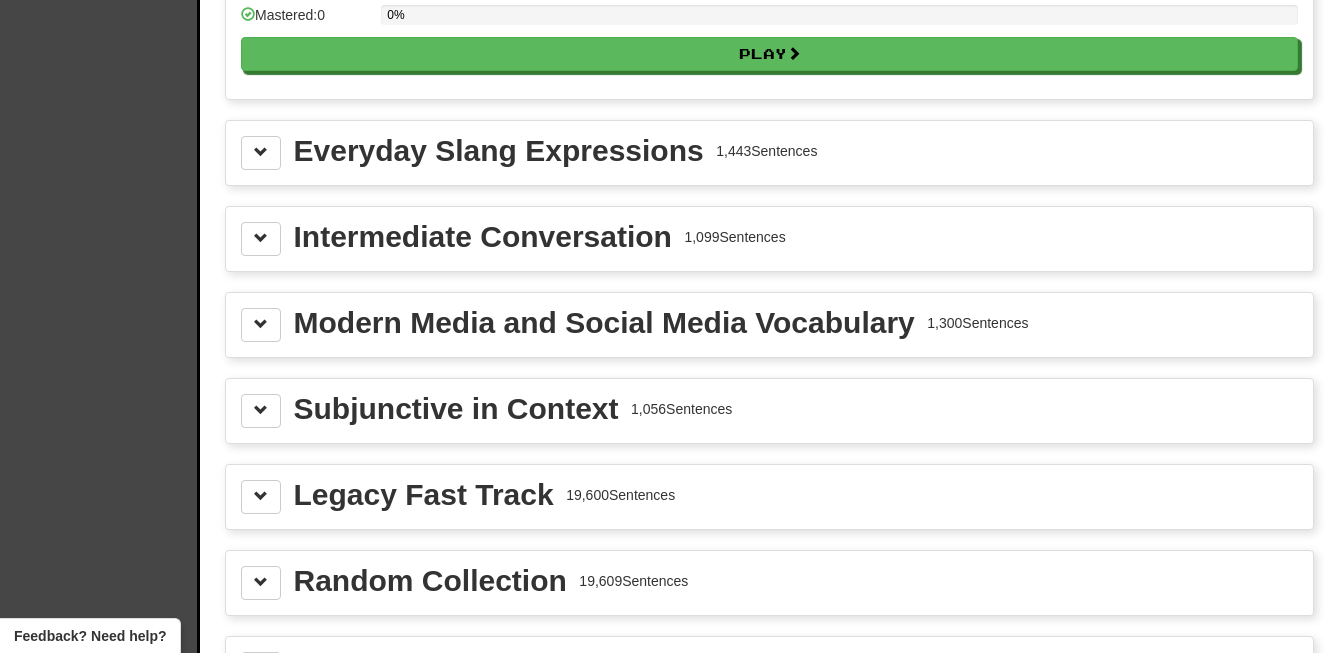 scroll, scrollTop: 2523, scrollLeft: 0, axis: vertical 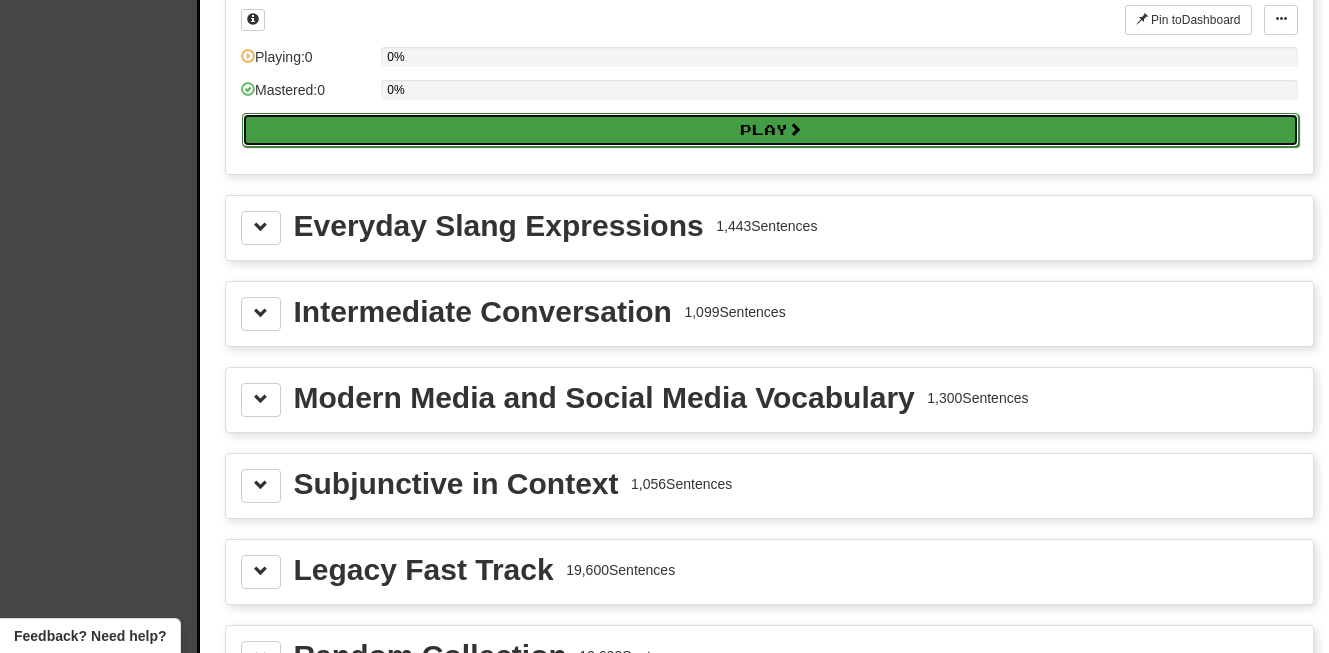 click on "Play" at bounding box center [770, 130] 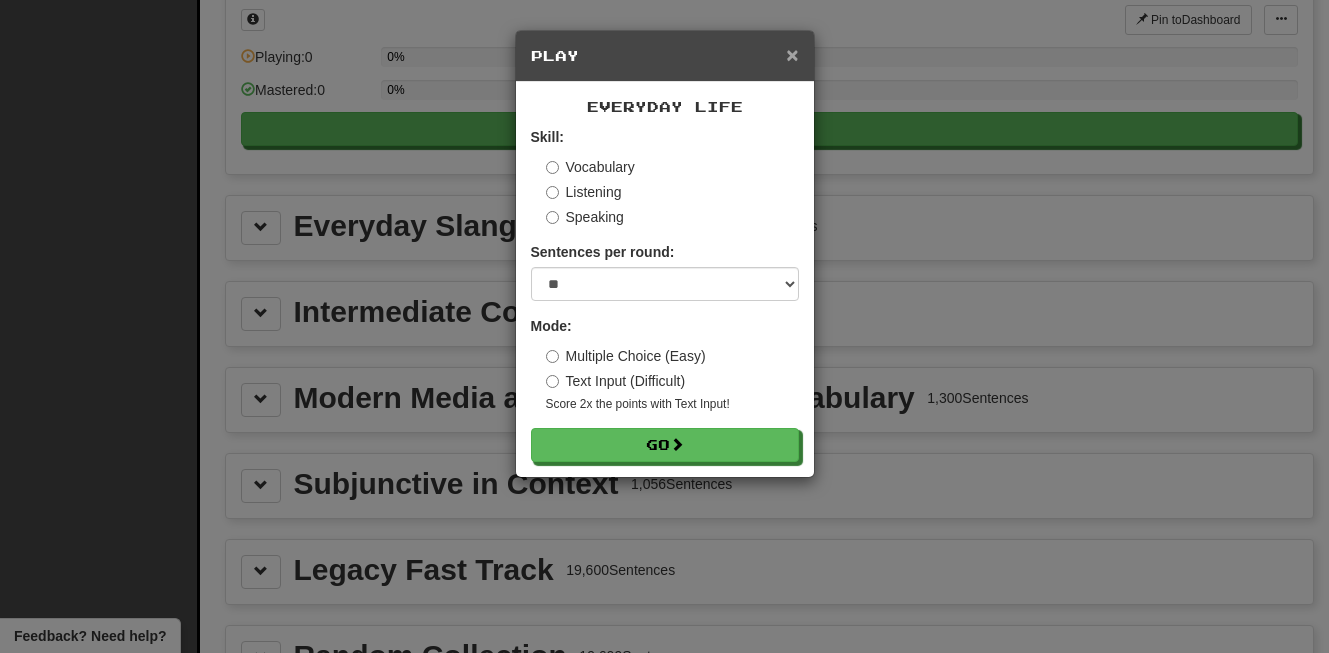 click on "×" at bounding box center (792, 54) 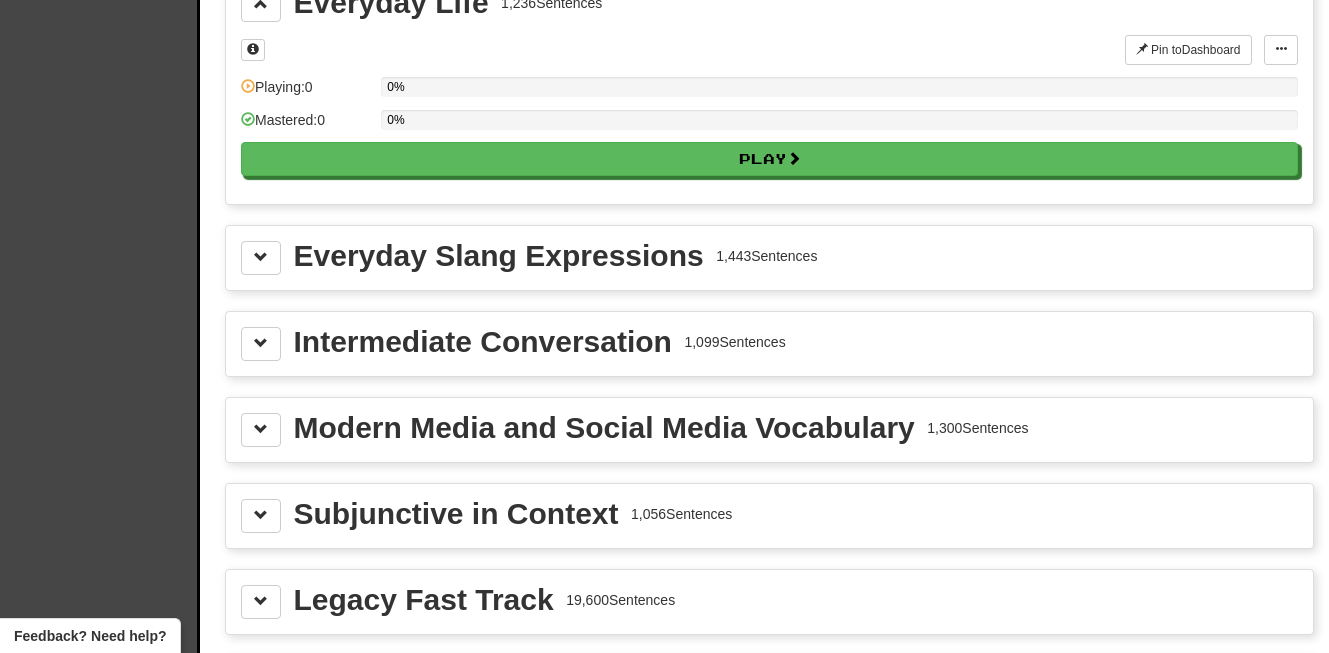 scroll, scrollTop: 2483, scrollLeft: 0, axis: vertical 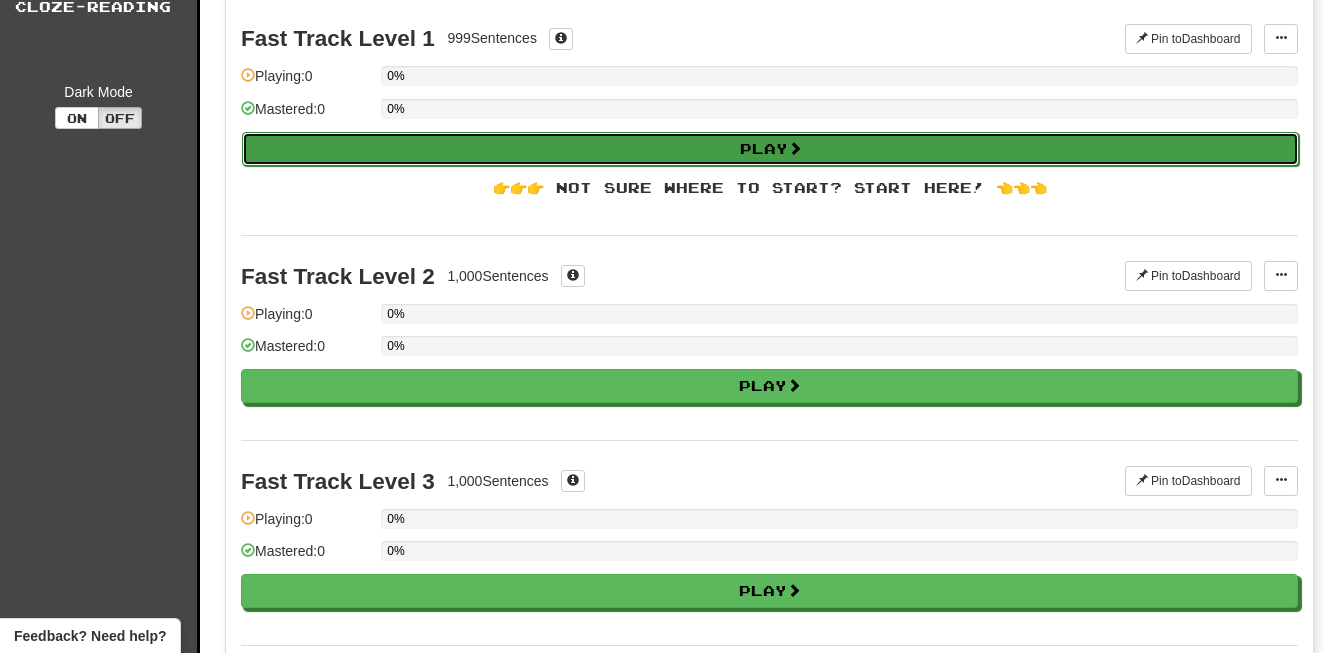 click on "Play" at bounding box center (770, 149) 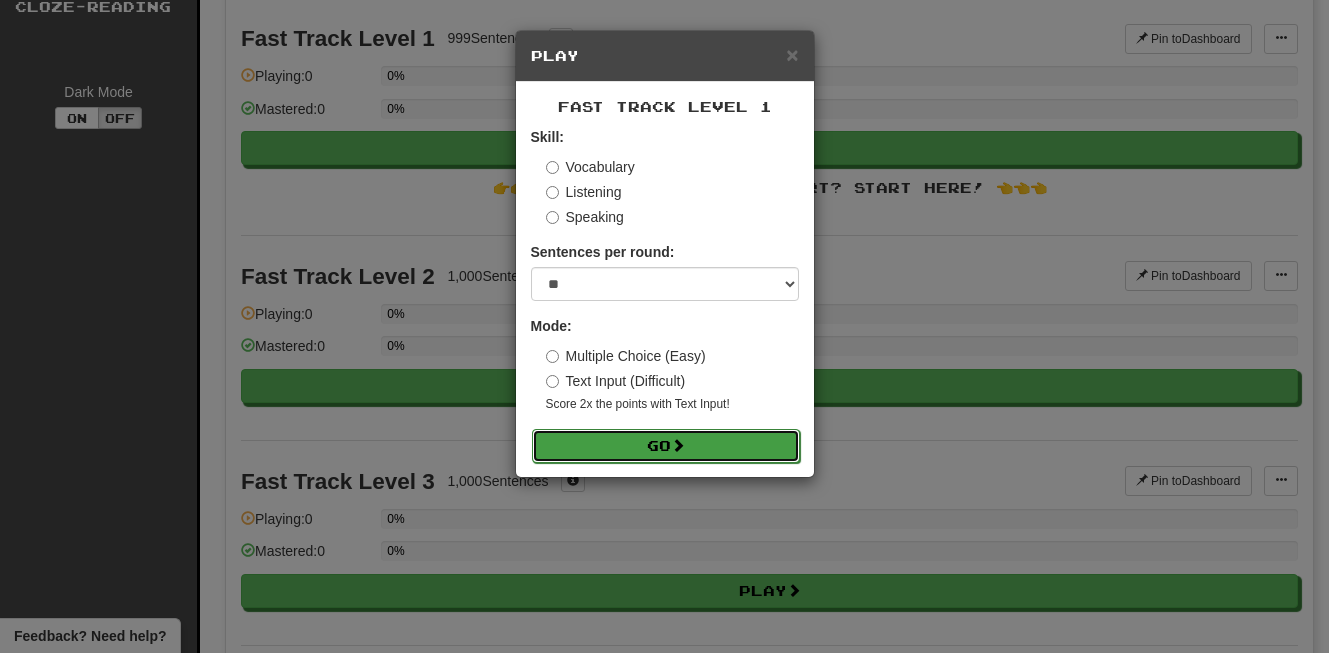 click on "Go" at bounding box center [666, 446] 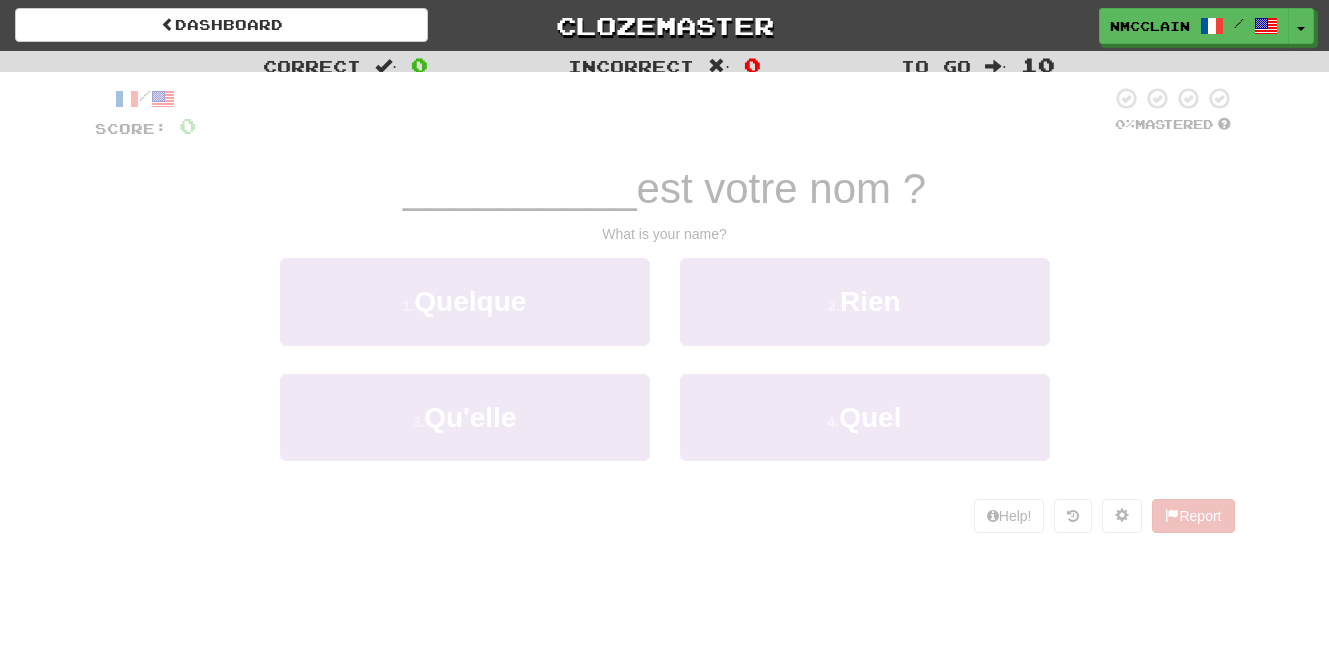 scroll, scrollTop: 0, scrollLeft: 0, axis: both 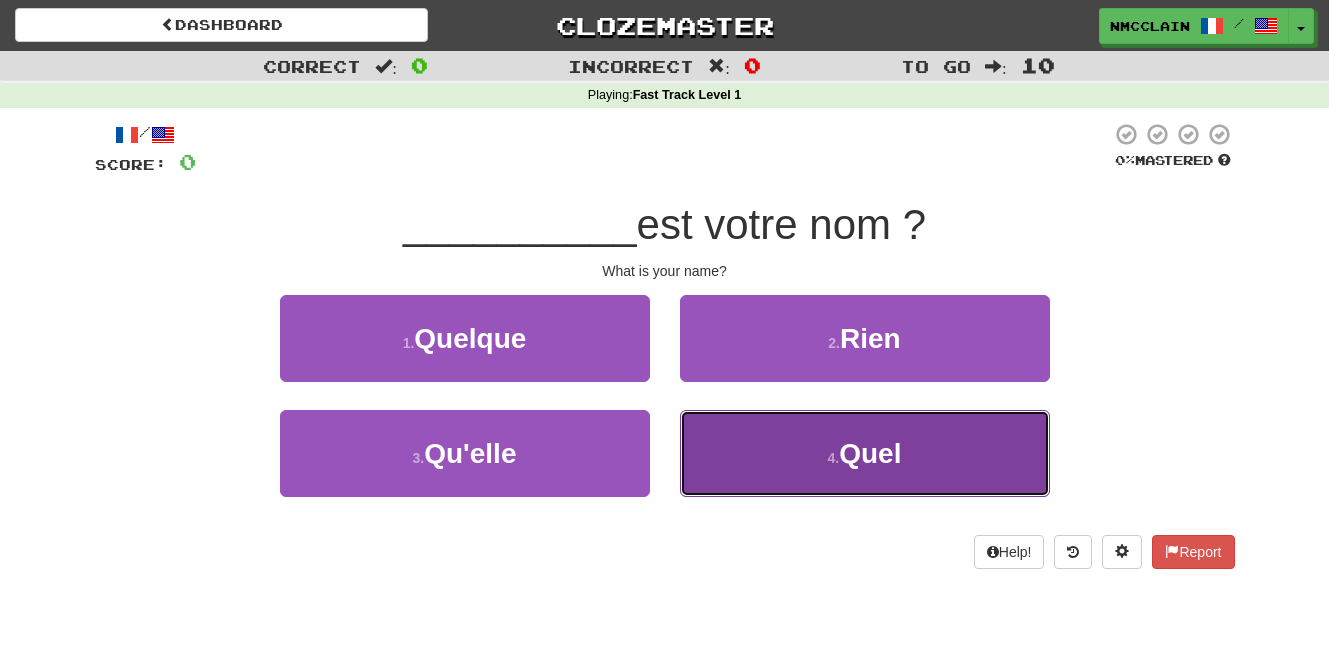 click on "Quel" at bounding box center [870, 453] 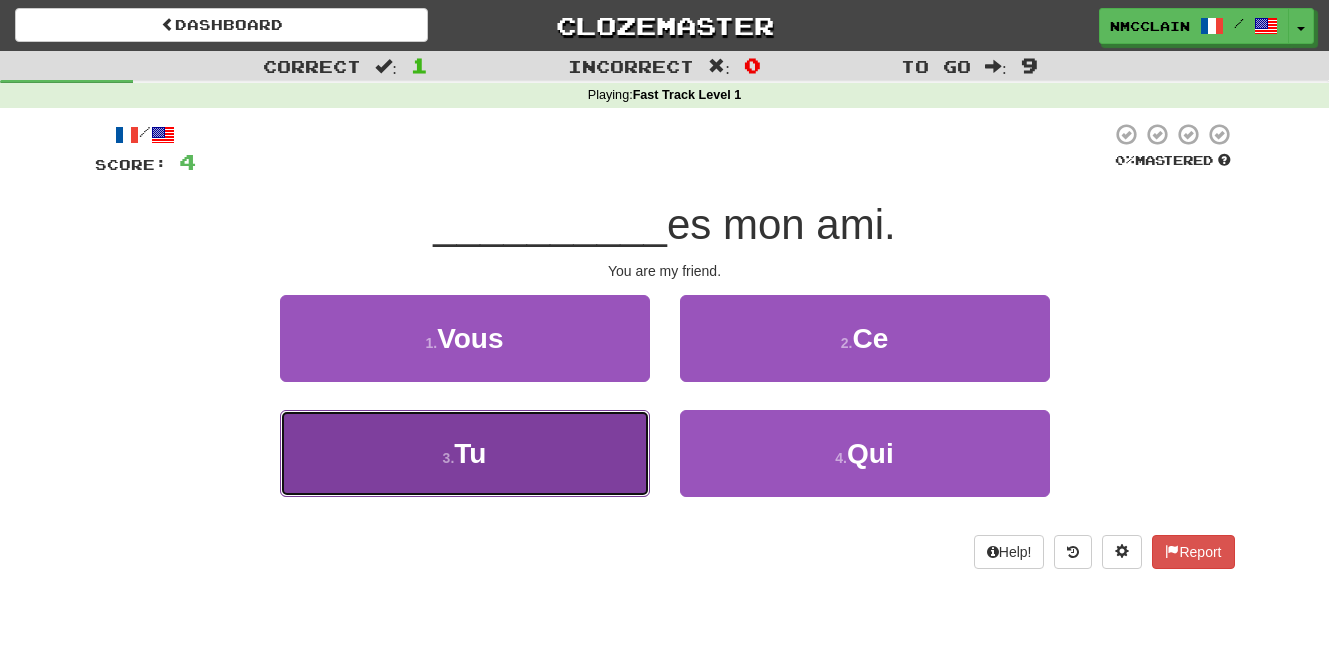 click on "3 .  Tu" at bounding box center (465, 453) 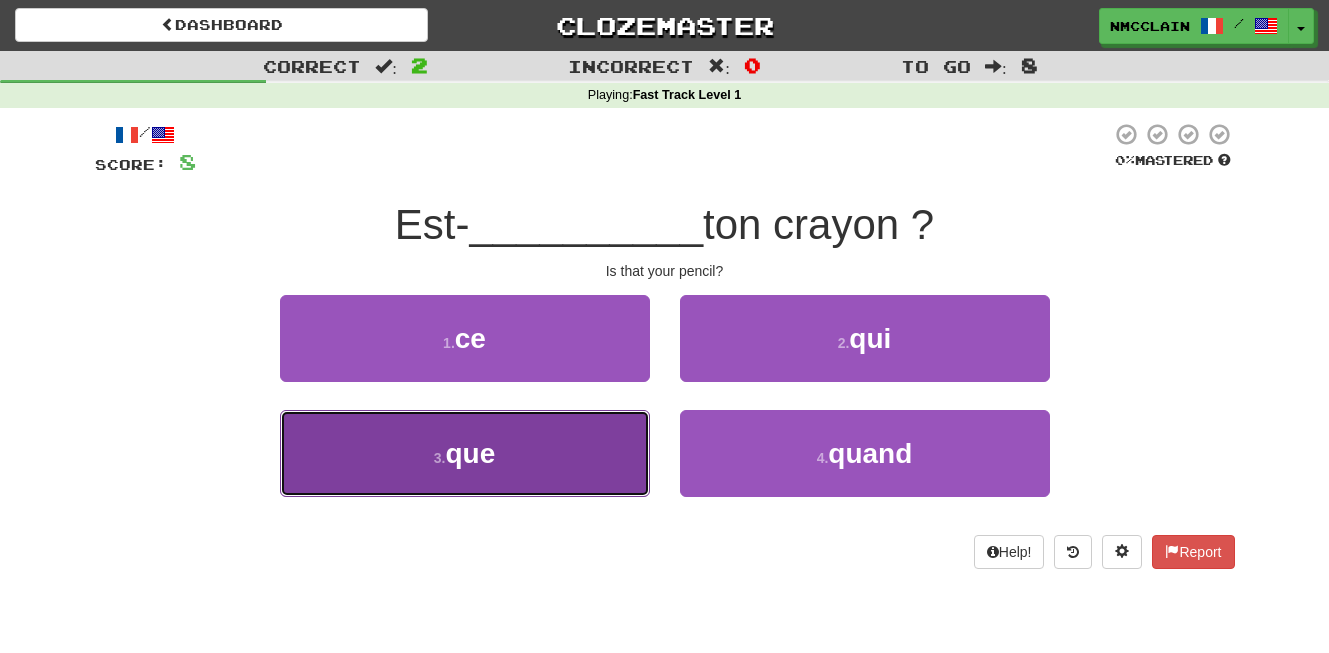 click on "3 .  que" at bounding box center [465, 453] 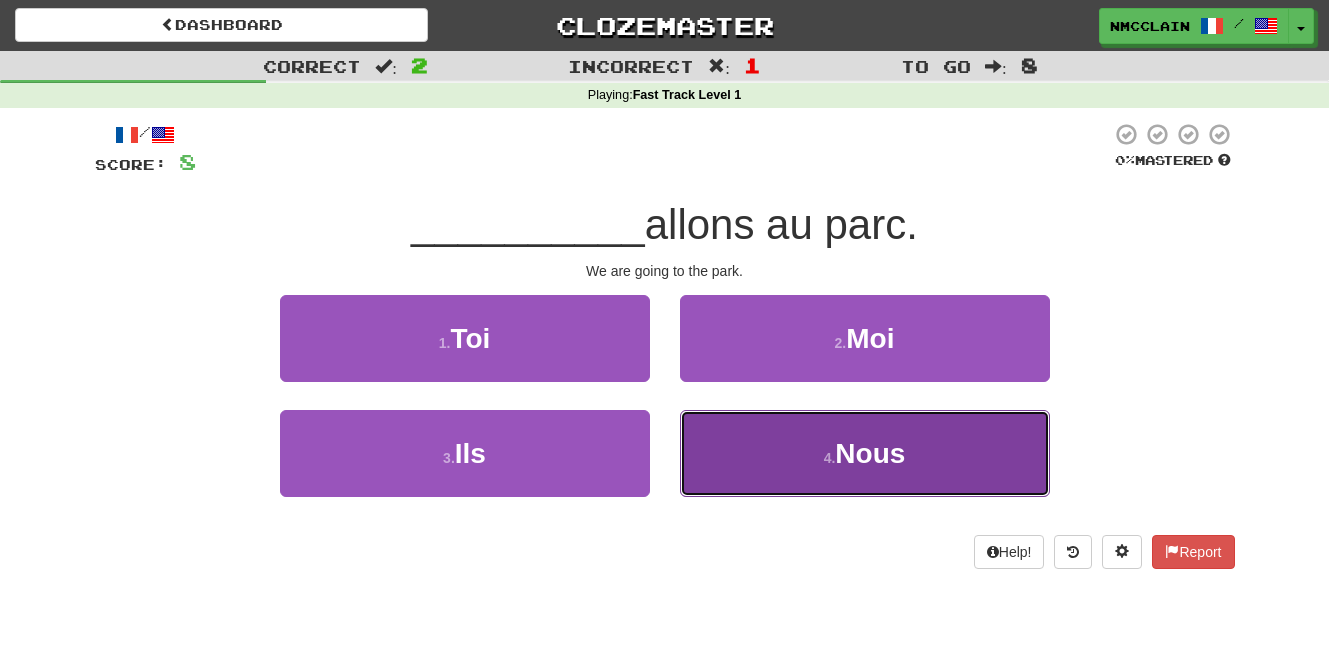 click on "Nous" at bounding box center [870, 453] 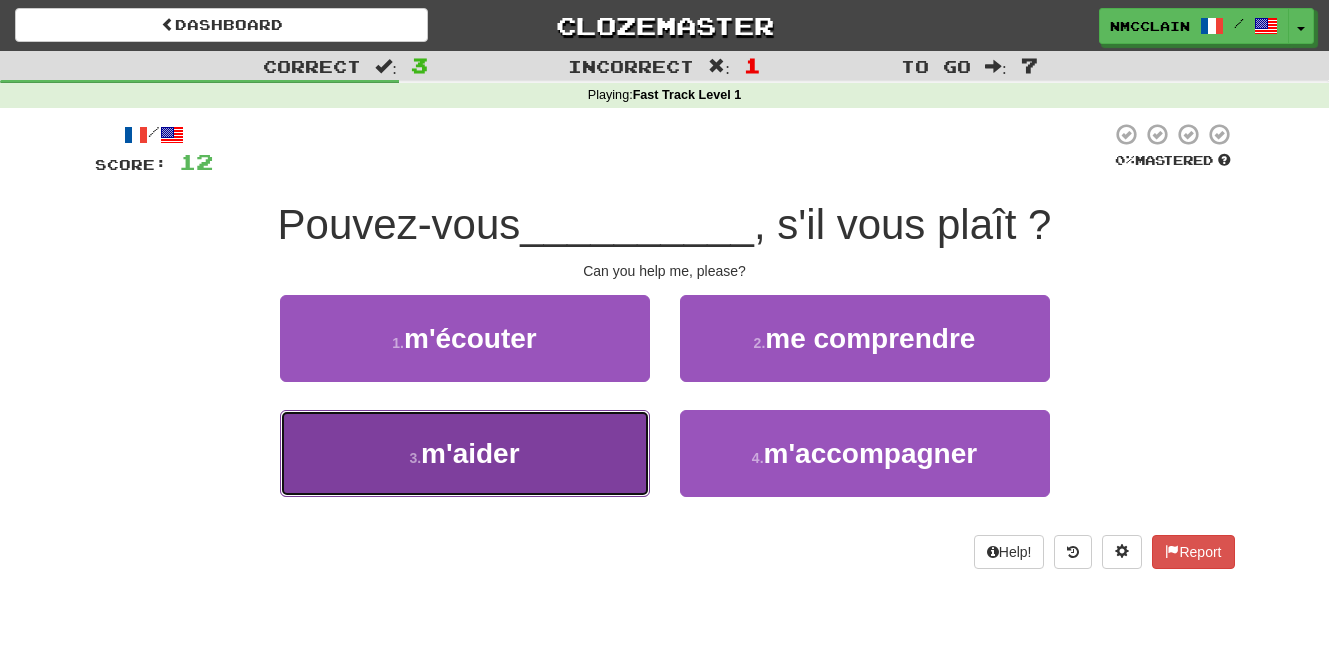 click on "3 .  m'aider" at bounding box center (465, 453) 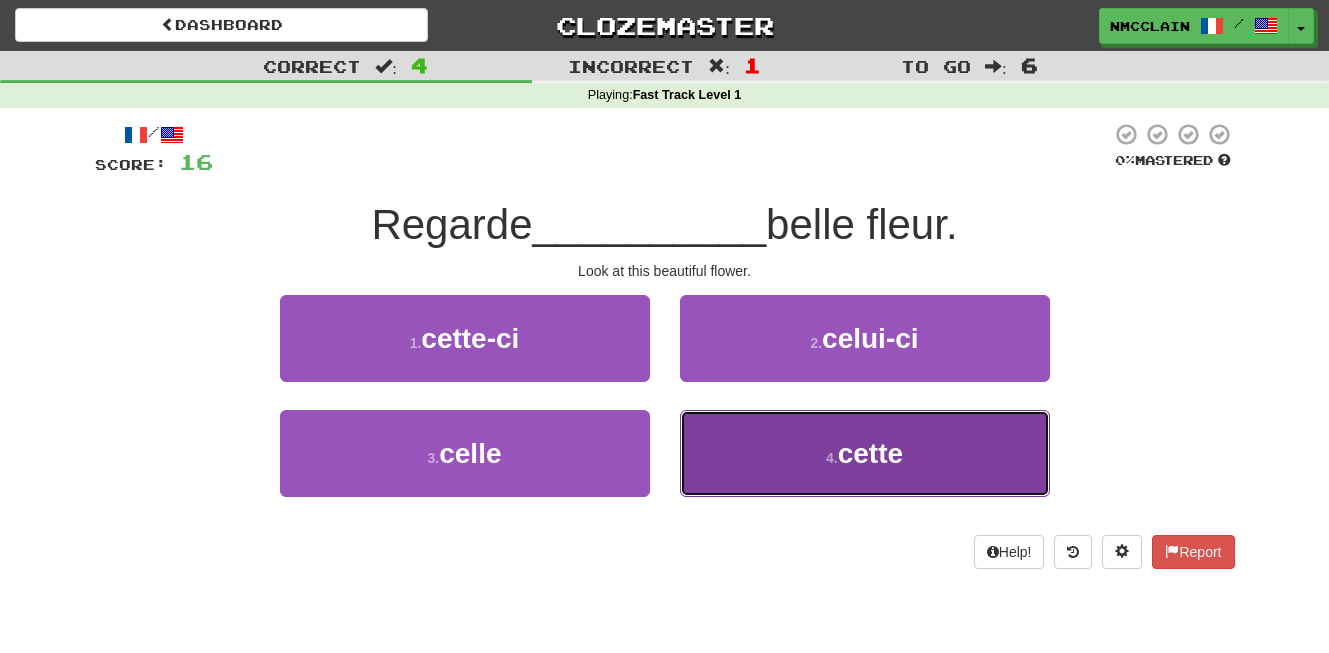 click on "cette" at bounding box center (870, 453) 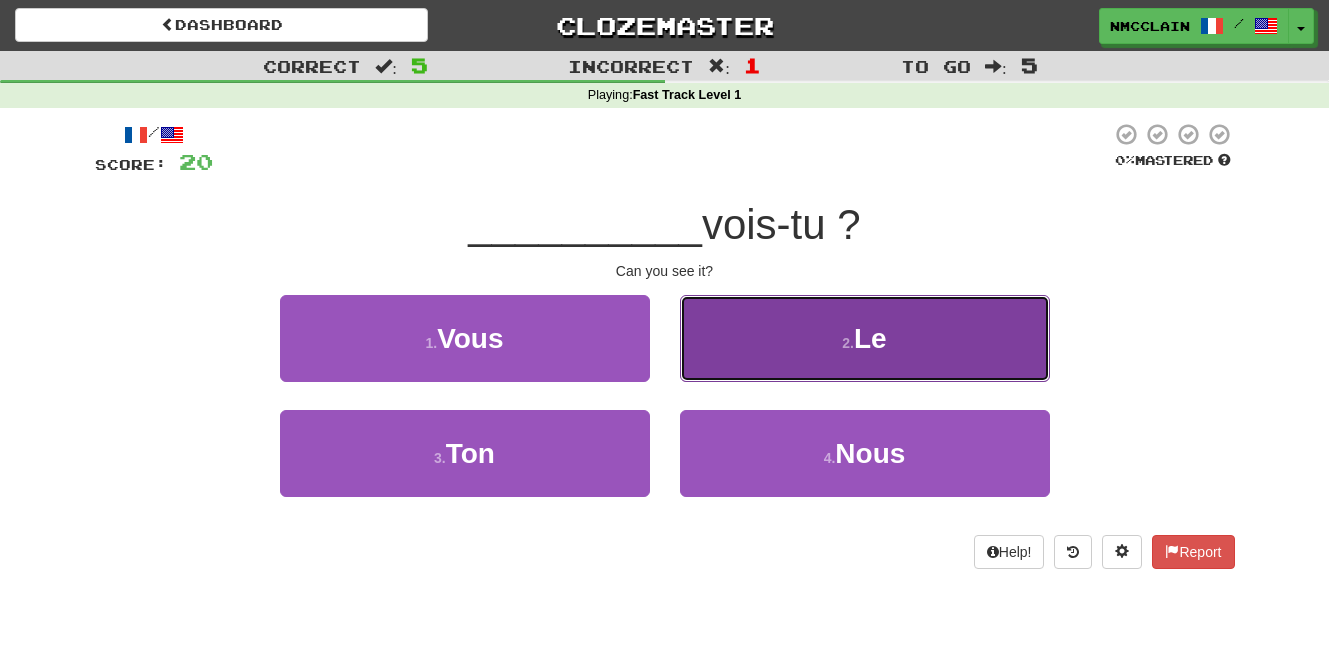 click on "2 .  Le" at bounding box center (865, 338) 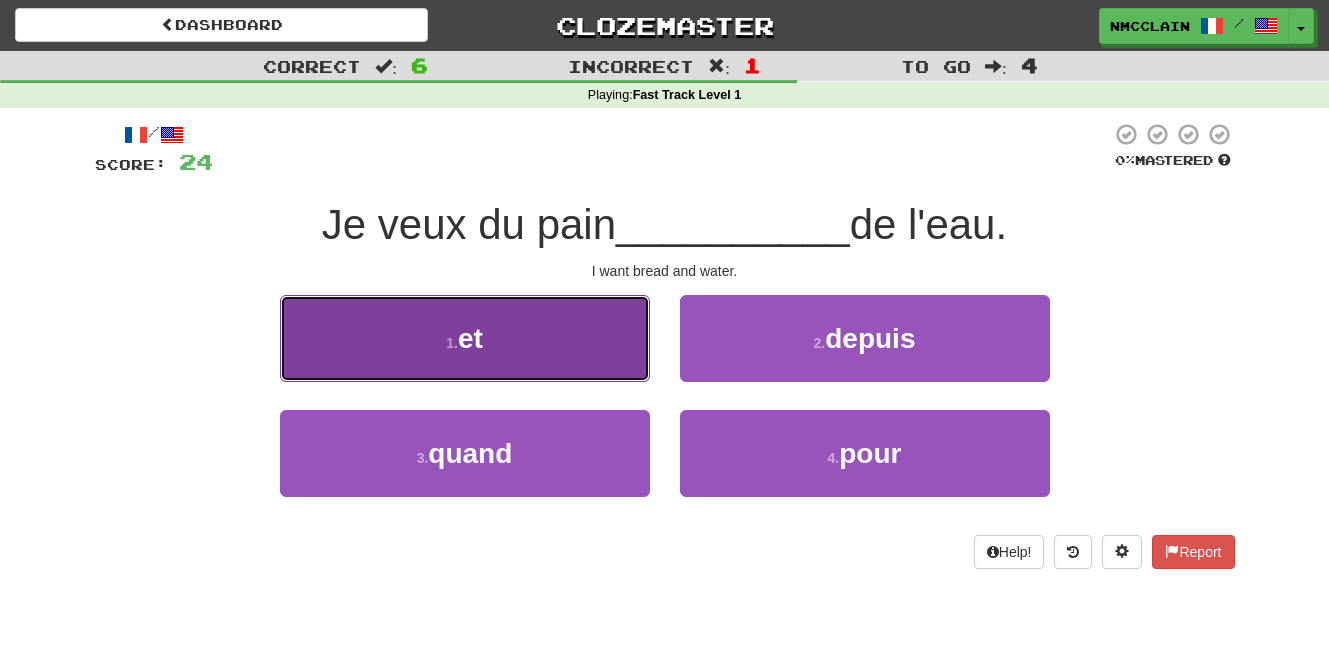 click on "1 .  et" at bounding box center [465, 338] 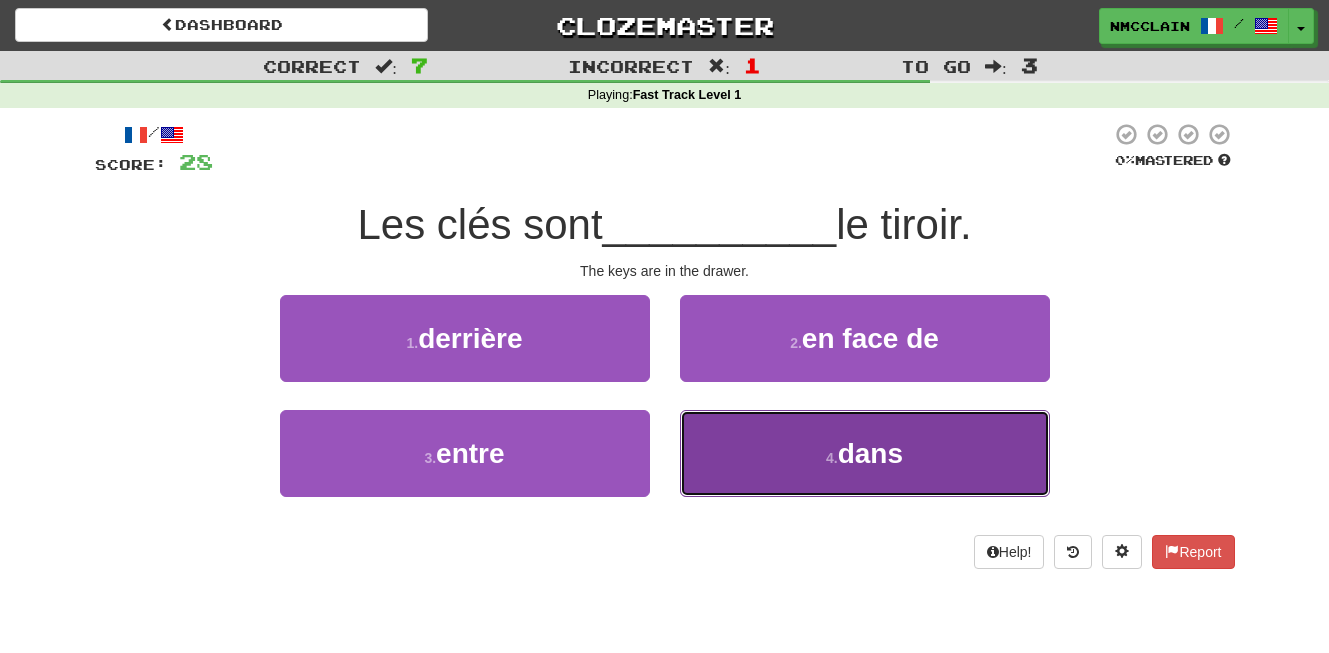 click on "4 .  dans" at bounding box center (865, 453) 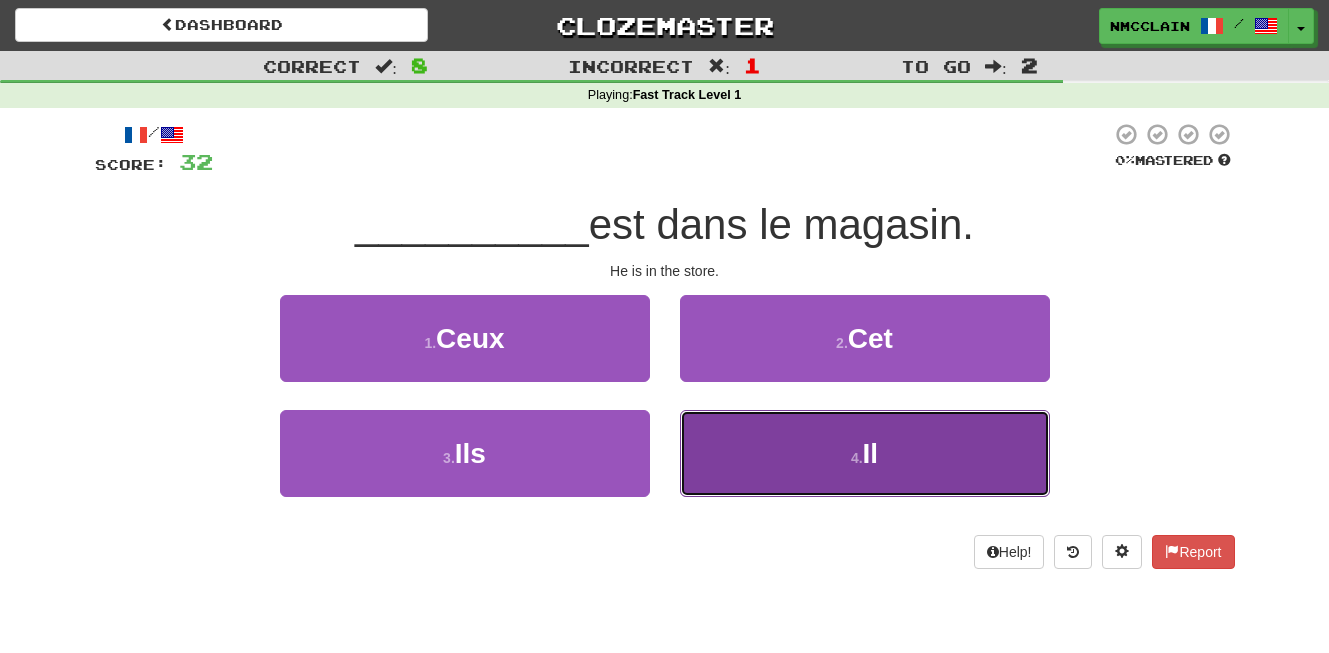 click on "4 .  Il" at bounding box center (865, 453) 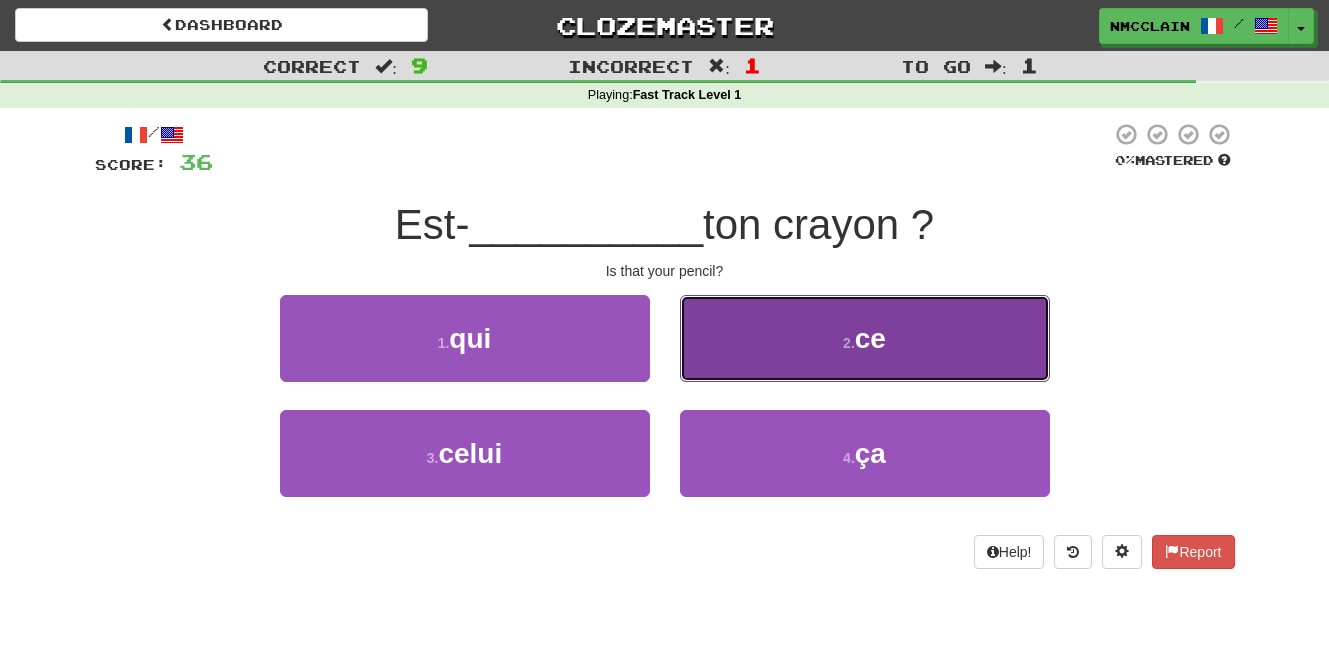 click on "2 .  ce" at bounding box center [865, 338] 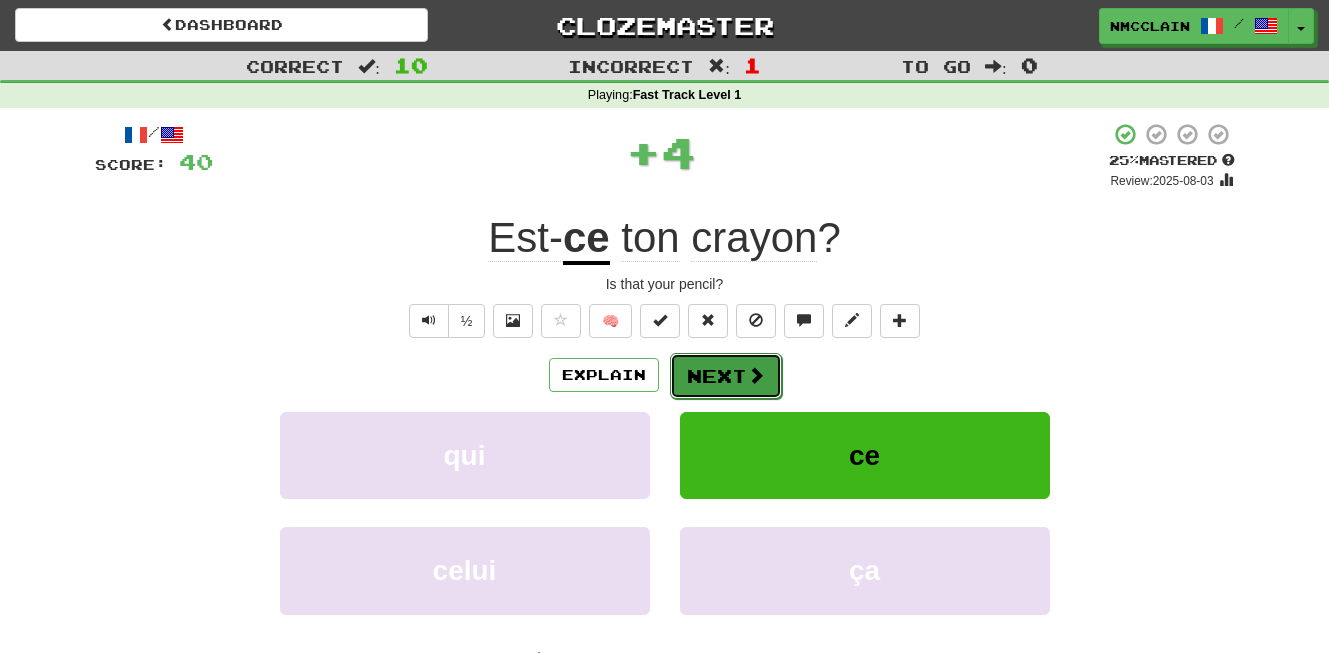 click on "Next" at bounding box center [726, 376] 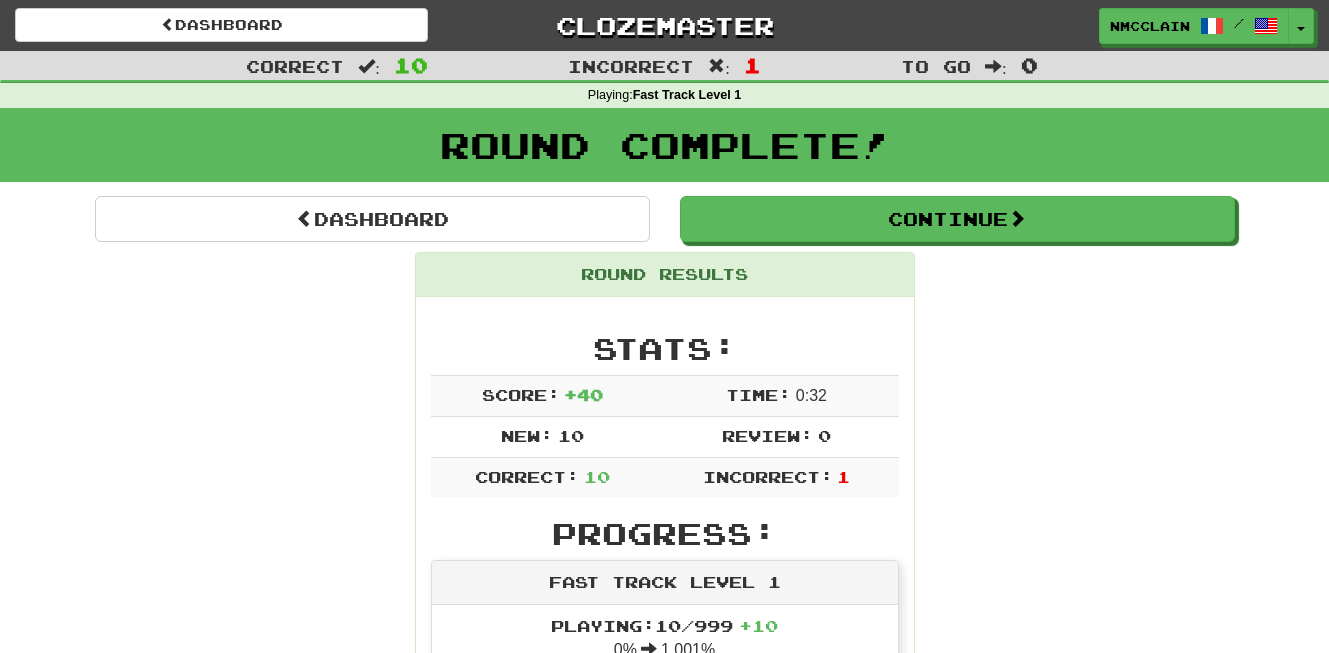click on "Round Results Stats: Score:   + 40 Time:   0 : 32 New:   10 Review:   0 Correct:   10 Incorrect:   1 Progress: Fast Track Level 1 Playing:  10  /  999 + 10 0% 1.001% Mastered:  0  /  999 0% Ready for Review:  0  /  Level:  0 60  points to level  1  - keep going! Ranked:  1541 st  this week Sentences:  Report Quel  est votre nom ? What is your name?  Report Tu  es mon ami. You are my friend.  Report Est- ce  ton crayon ? Is that your pencil?  Report Nous  allons au parc. We are going to the park.  Report Pouvez-vous  m'aider , s'il vous plaît ? Can you help me, please?  Report Regarde  cette  belle fleur. Look at this beautiful flower.  Report Le  vois-tu ? Can you see it?  Report Je veux du pain  et  de l'eau. I want bread and water.  Report Les clés sont  dans  le tiroir. The keys are in the drawer.  Report Il  est dans le magasin. He is in the store." at bounding box center (665, 1107) 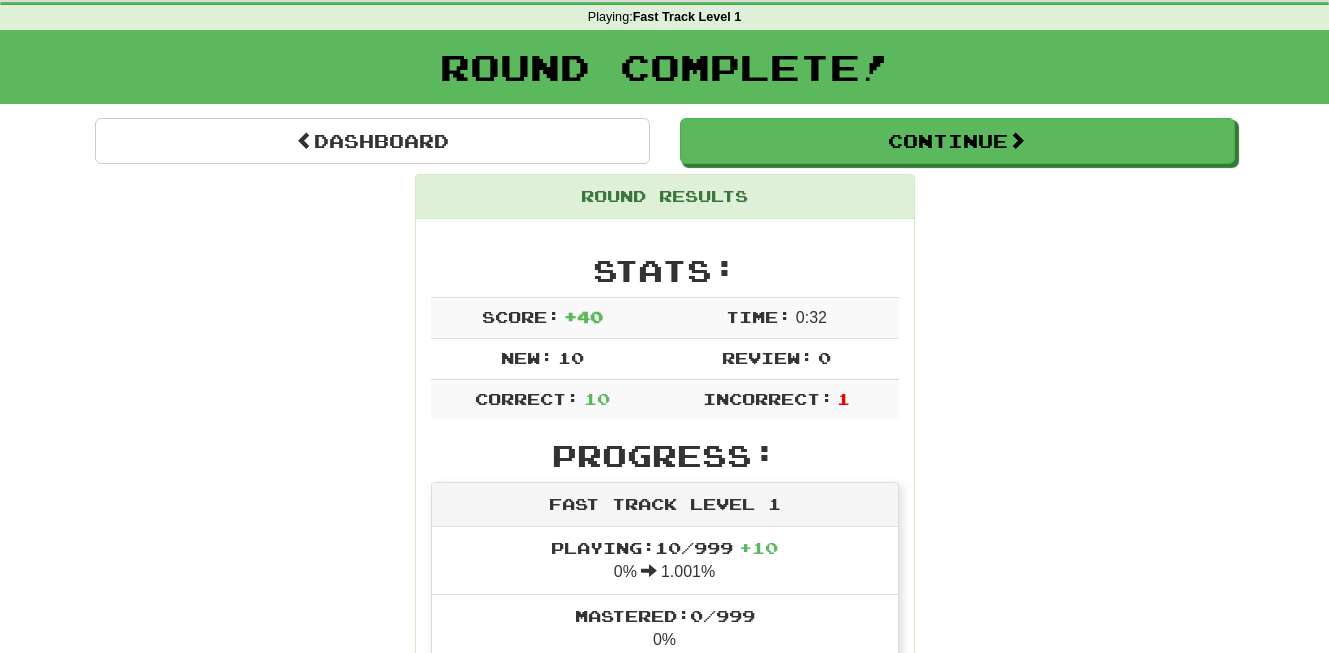 scroll, scrollTop: 0, scrollLeft: 0, axis: both 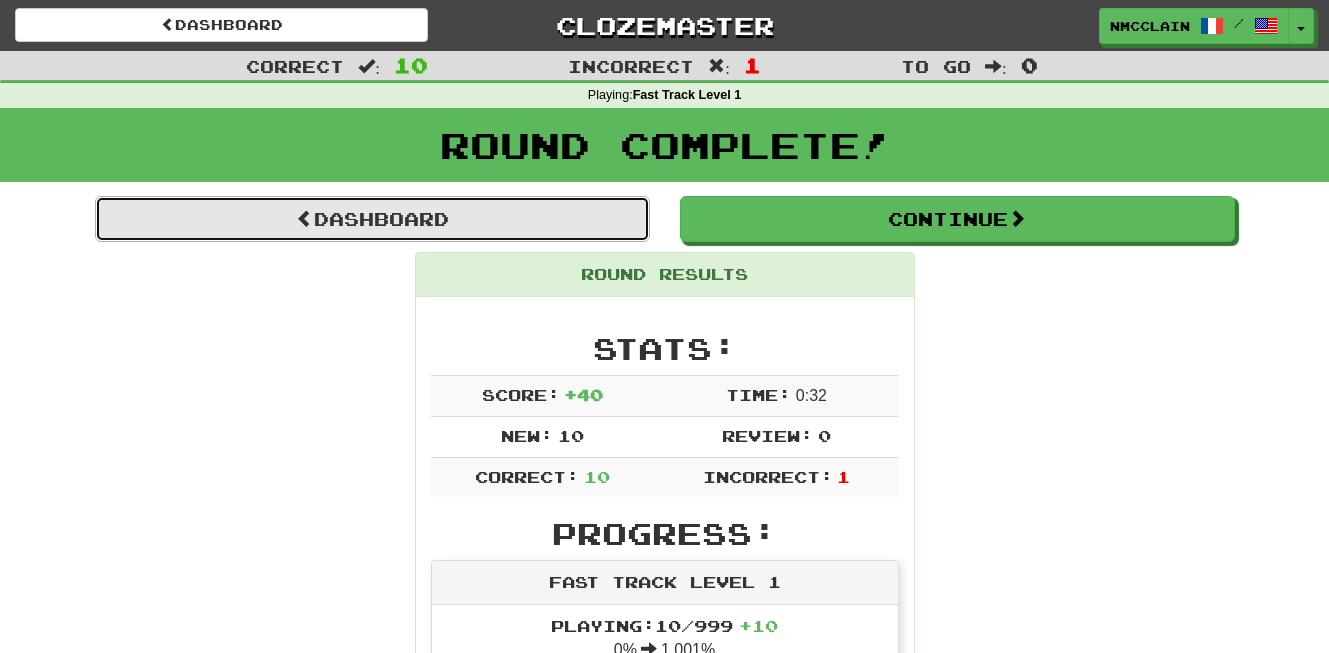 click on "Dashboard" at bounding box center [372, 219] 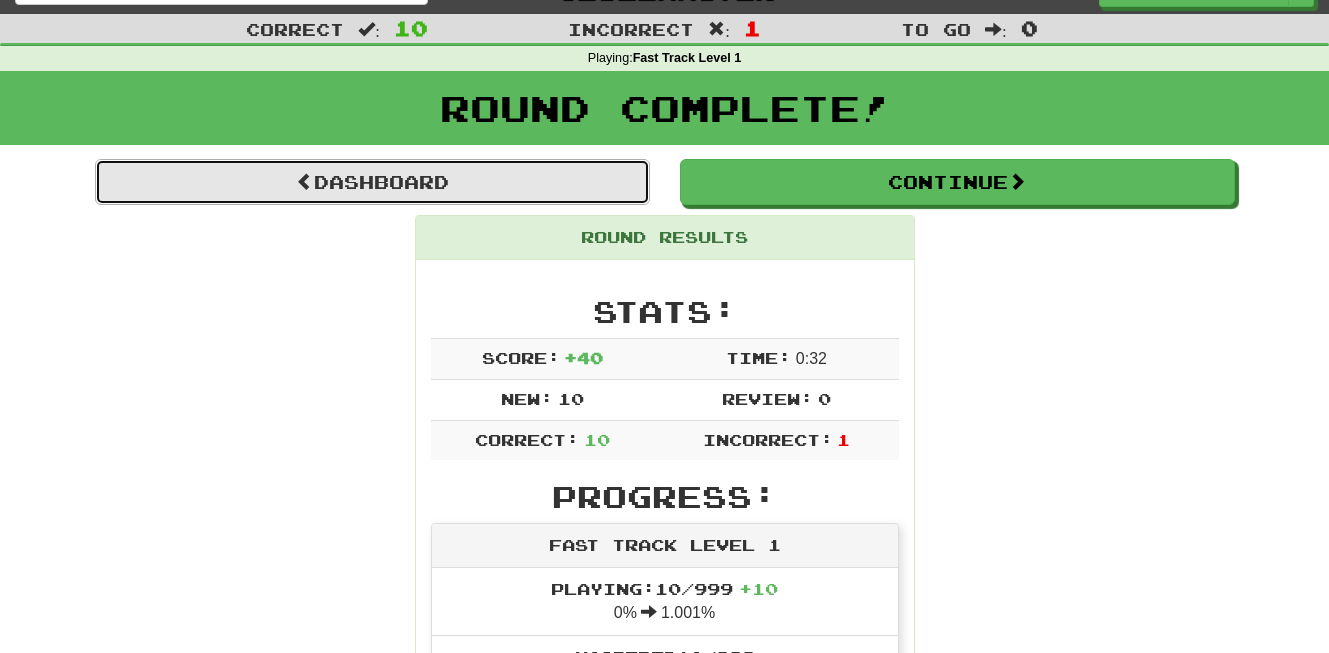 scroll, scrollTop: 40, scrollLeft: 0, axis: vertical 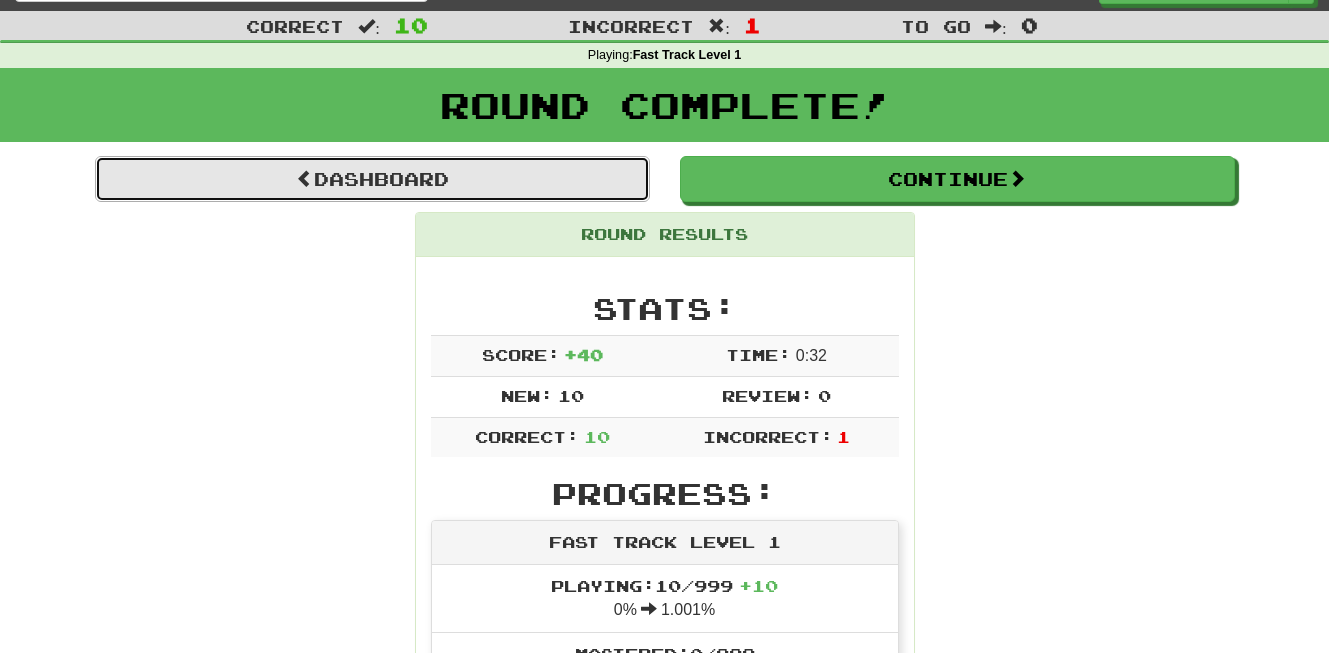 click on "Dashboard" at bounding box center [372, 179] 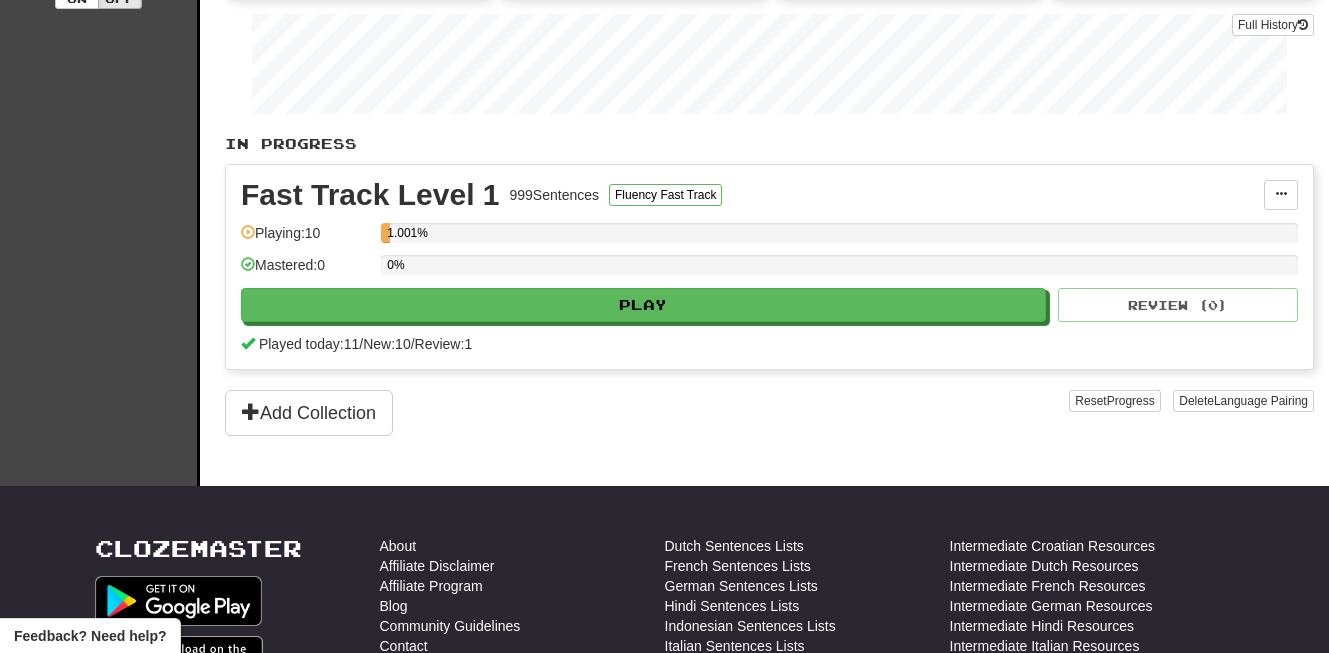scroll, scrollTop: 360, scrollLeft: 0, axis: vertical 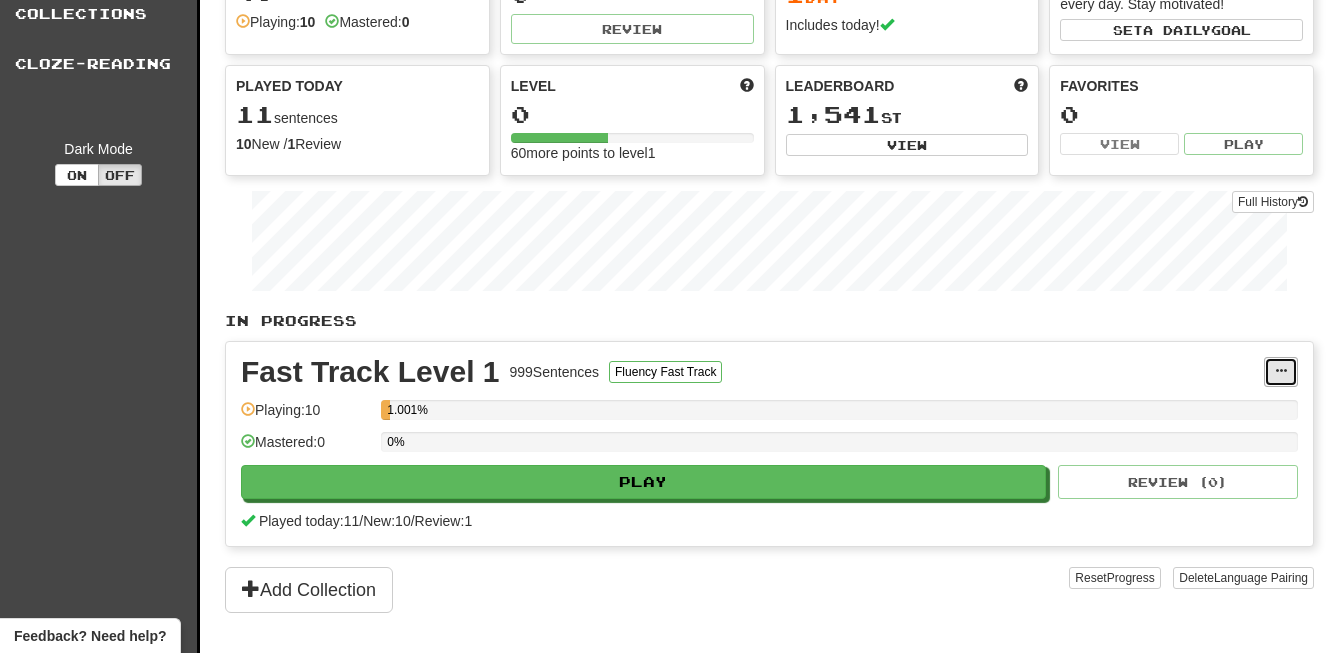 click at bounding box center (1281, 371) 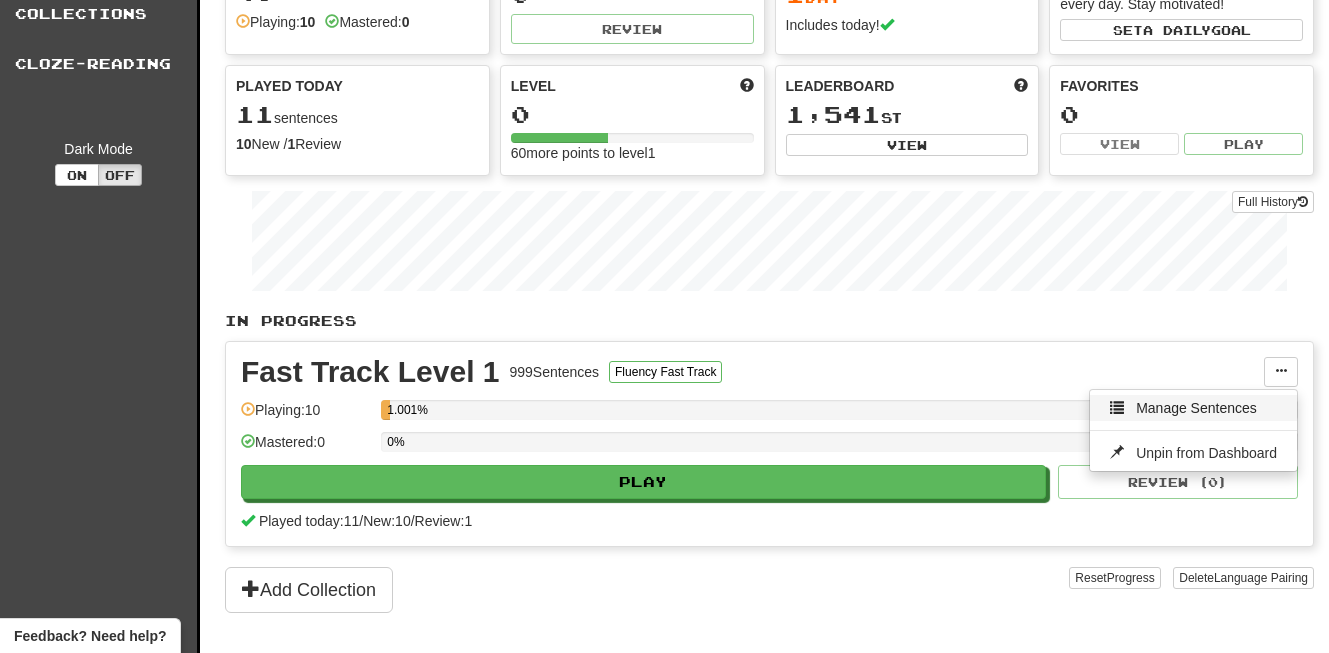 click on "Manage Sentences" at bounding box center [1196, 408] 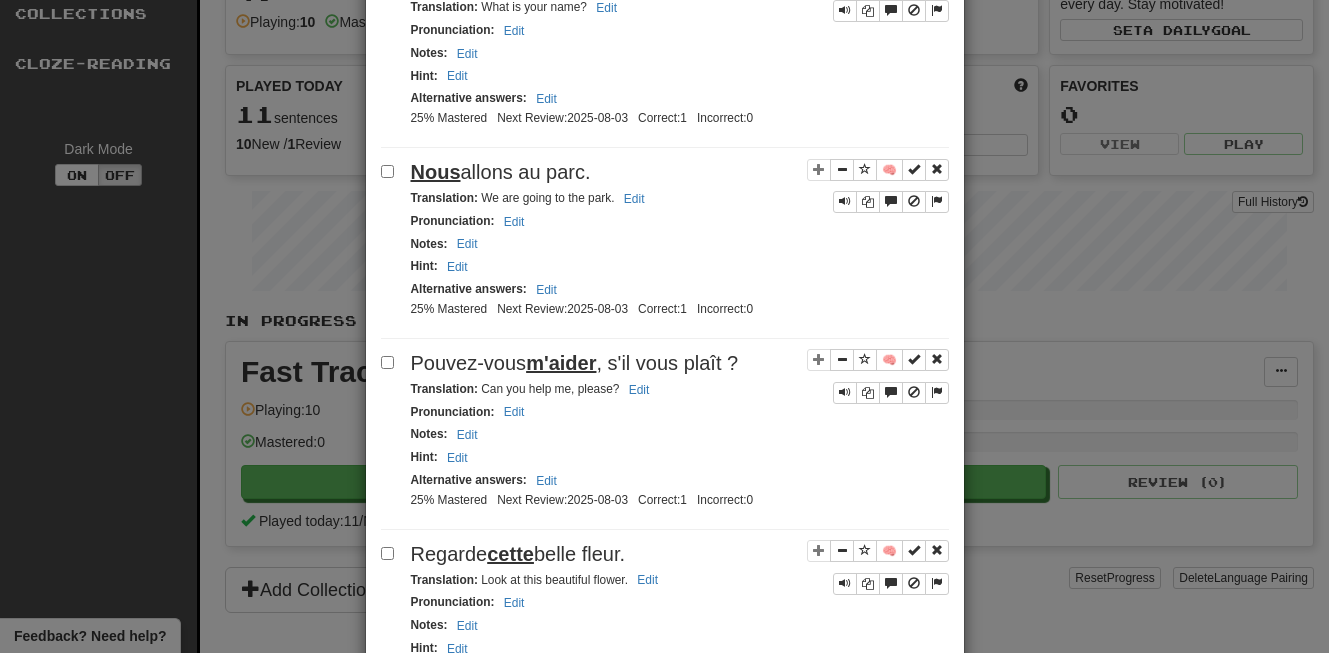 scroll, scrollTop: 1908, scrollLeft: 0, axis: vertical 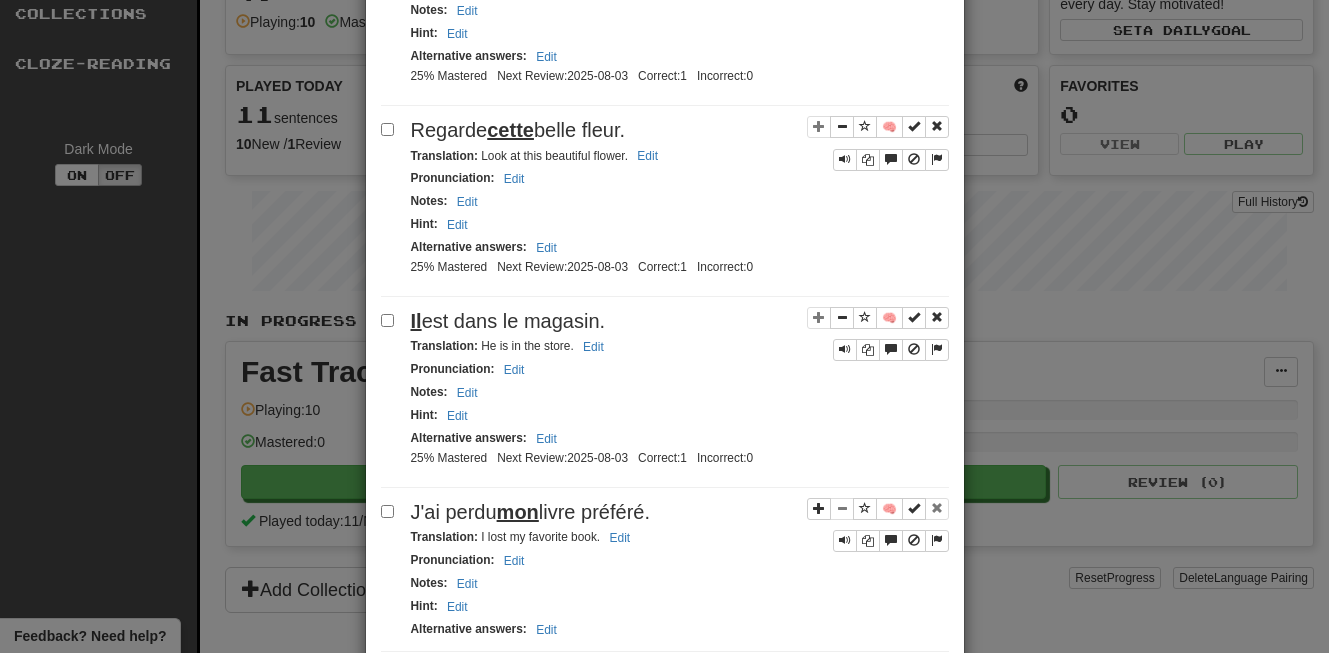 click on "Clozemaster Dashboard Collections Cloze-Reading Dark Mode On Off Dashboard Collections Pro Cloze-Reading Français  /  English Français  /  Italiano Streak:  1   Review:  6 Points today:  0 Français  /  English Streak:  1   Review:  0 Points today:  40 Italiano  /  English Streak:  7   Review:  4,137 Daily Goal:  2480  /  500  Language Pairing Username: nmcclain Edit  Account  Notifications  Activity Feed  Profile  Leaderboard  Forum  Logout Score 40  Playing:  10  Mastered:  0 Ready for Review 0   Review Streak   ( EDT ) 1  Day Includes today!  Daily Goal Learning a language requires practice every day. Stay motivated! Set  a daily  goal Played Today 11  sentences 10  New /  1  Review Full History  Level 0 60  more points to level  1 Leaderboard 1,541 st View Favorites 0 View Play Full History  In Progress Fast Track Level 1 999  Sentences Fluency Fast Track Manage Sentences Unpin from Dashboard  Playing:  10 1.001%  Mastered:  0 0% Play Review ( 0 )   Played today:  11  /  New:  10 1" at bounding box center (664, 601) 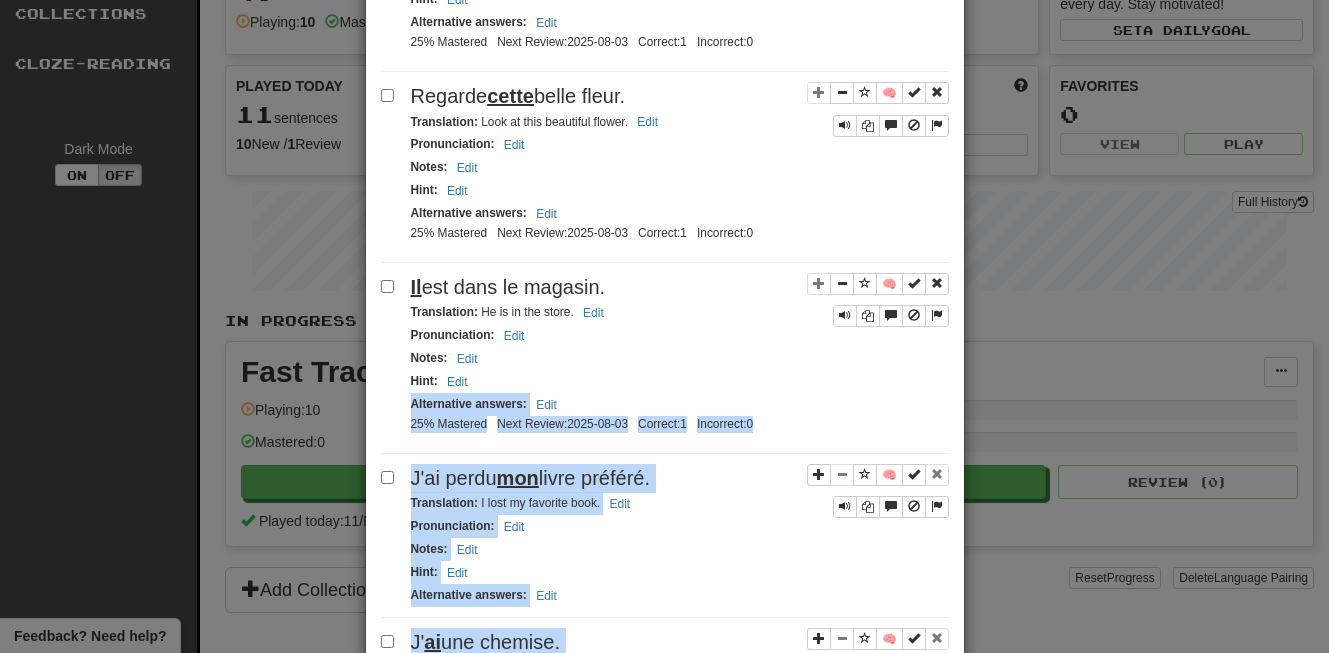 scroll, scrollTop: 2008, scrollLeft: 0, axis: vertical 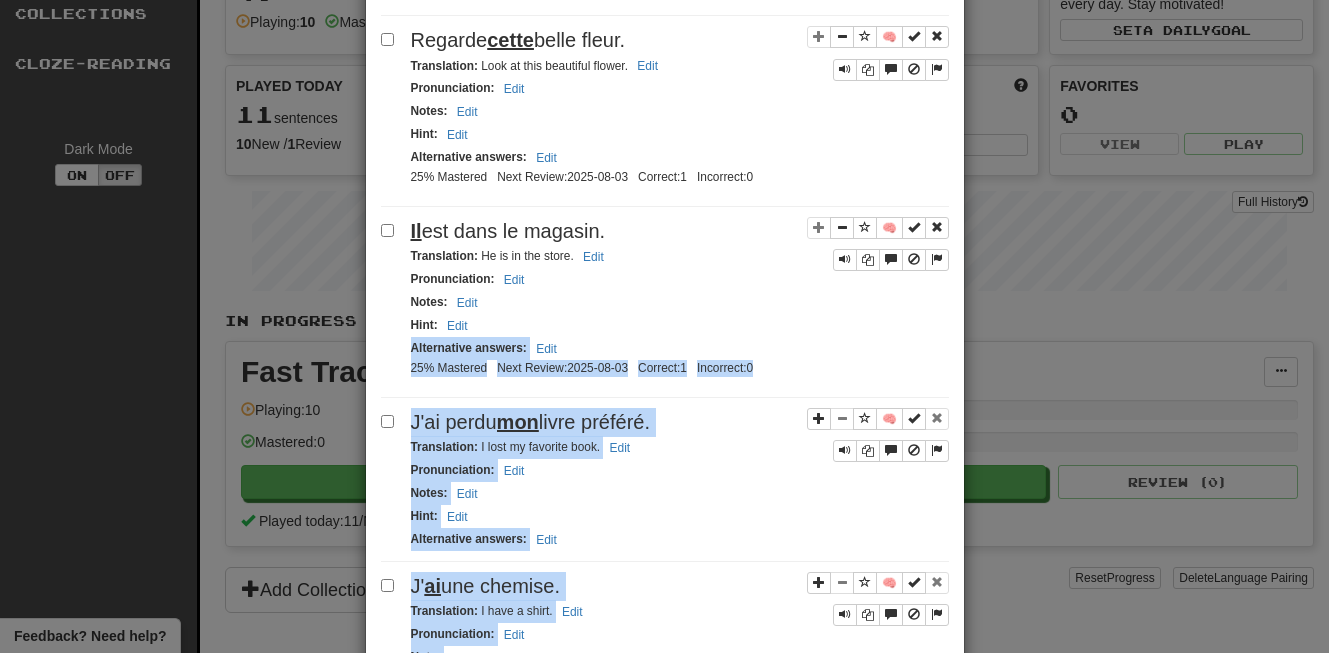 drag, startPoint x: 716, startPoint y: 416, endPoint x: 705, endPoint y: 648, distance: 232.26064 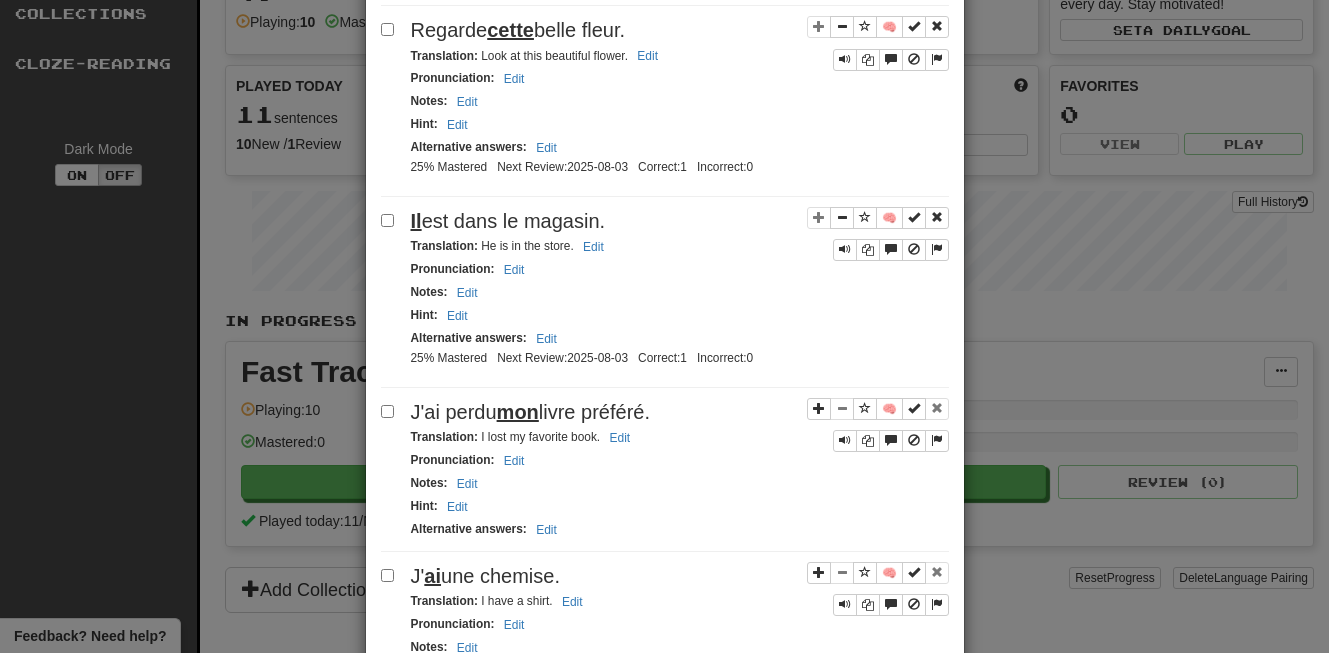 click on "**********" at bounding box center (664, 326) 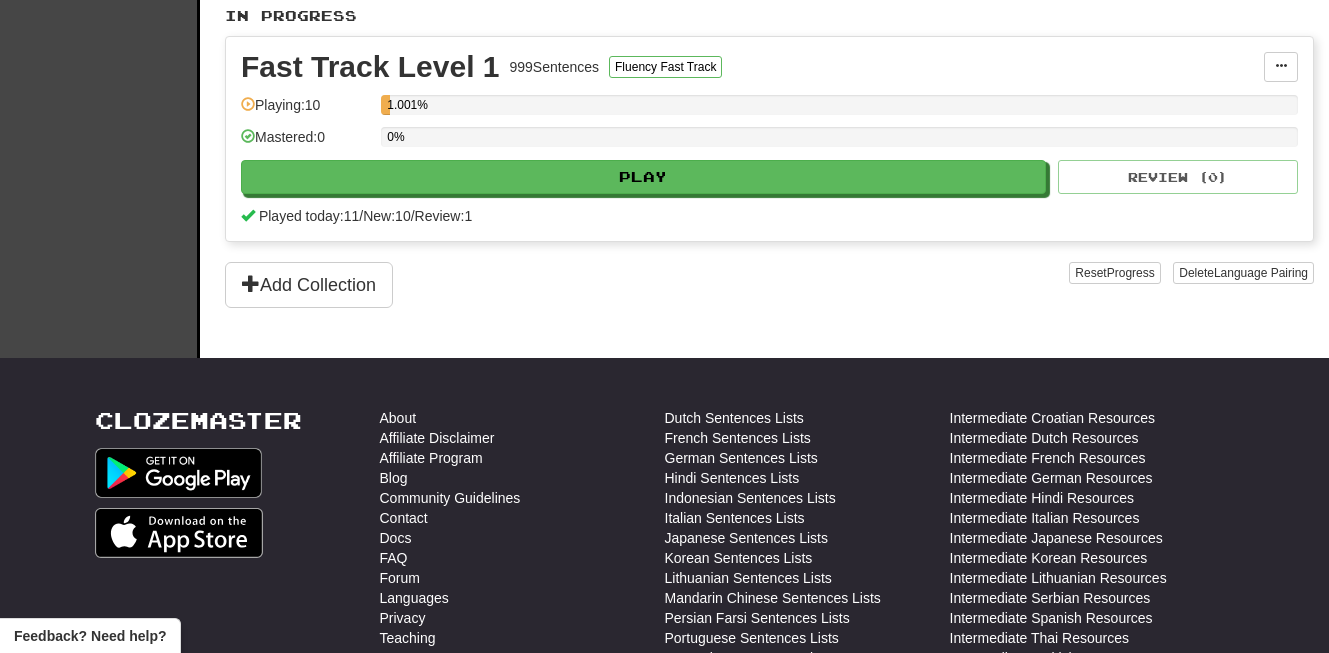 scroll, scrollTop: 440, scrollLeft: 0, axis: vertical 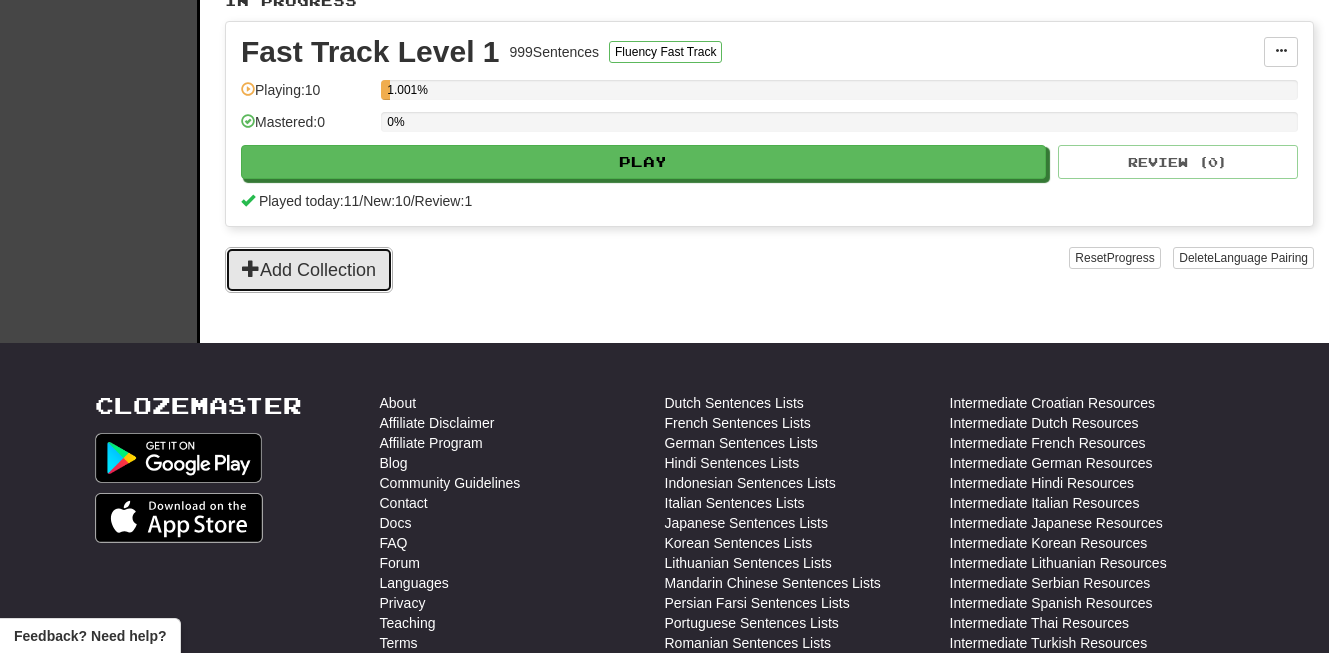 click on "Add Collection" at bounding box center (309, 270) 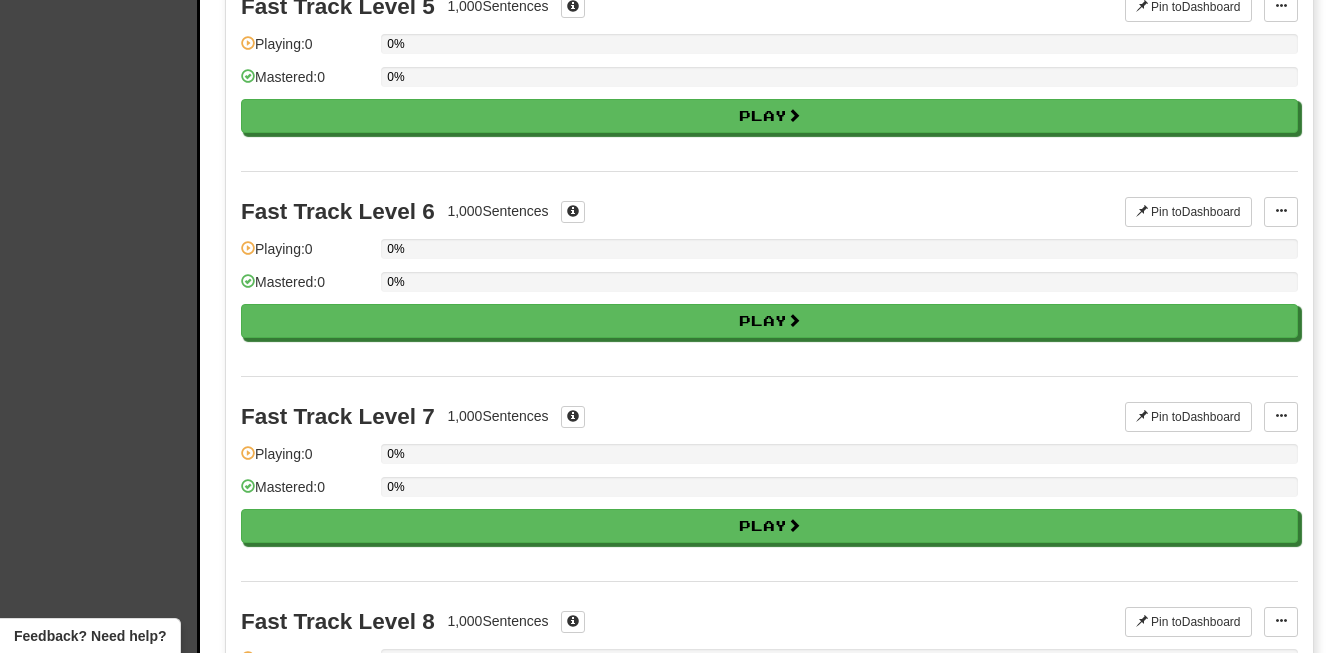 scroll, scrollTop: 1080, scrollLeft: 0, axis: vertical 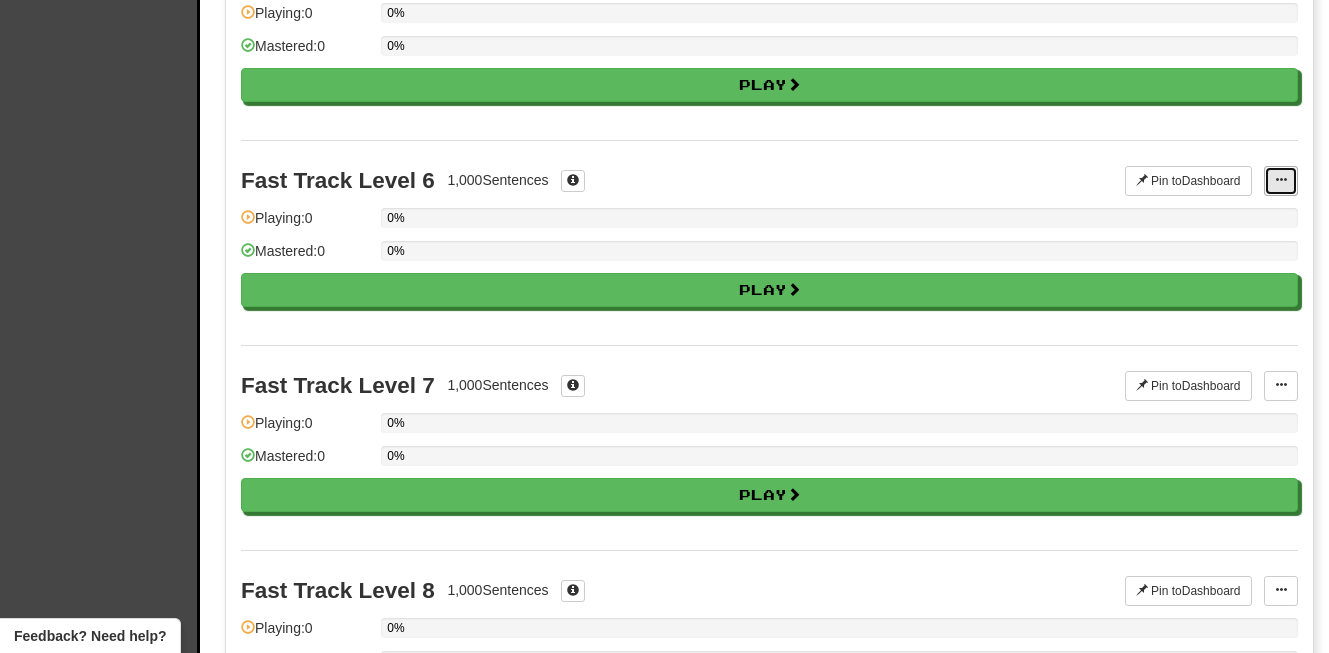 click at bounding box center (1281, 181) 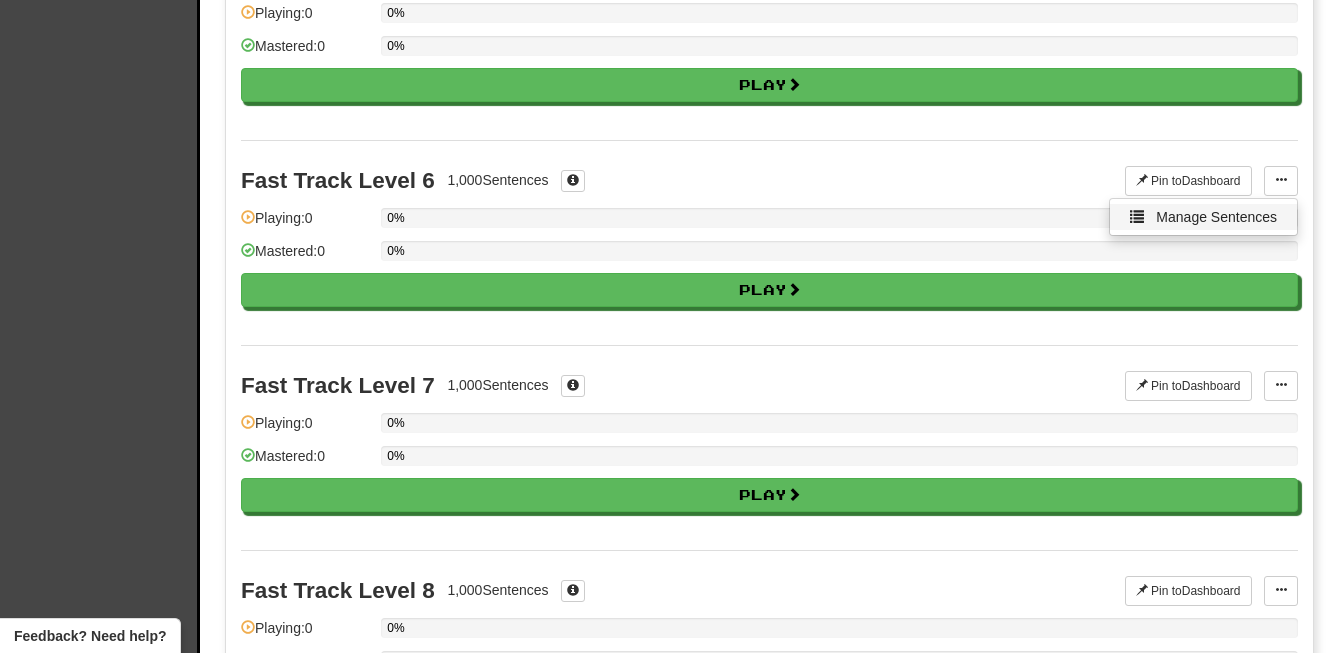 click on "Manage Sentences" at bounding box center (1216, 217) 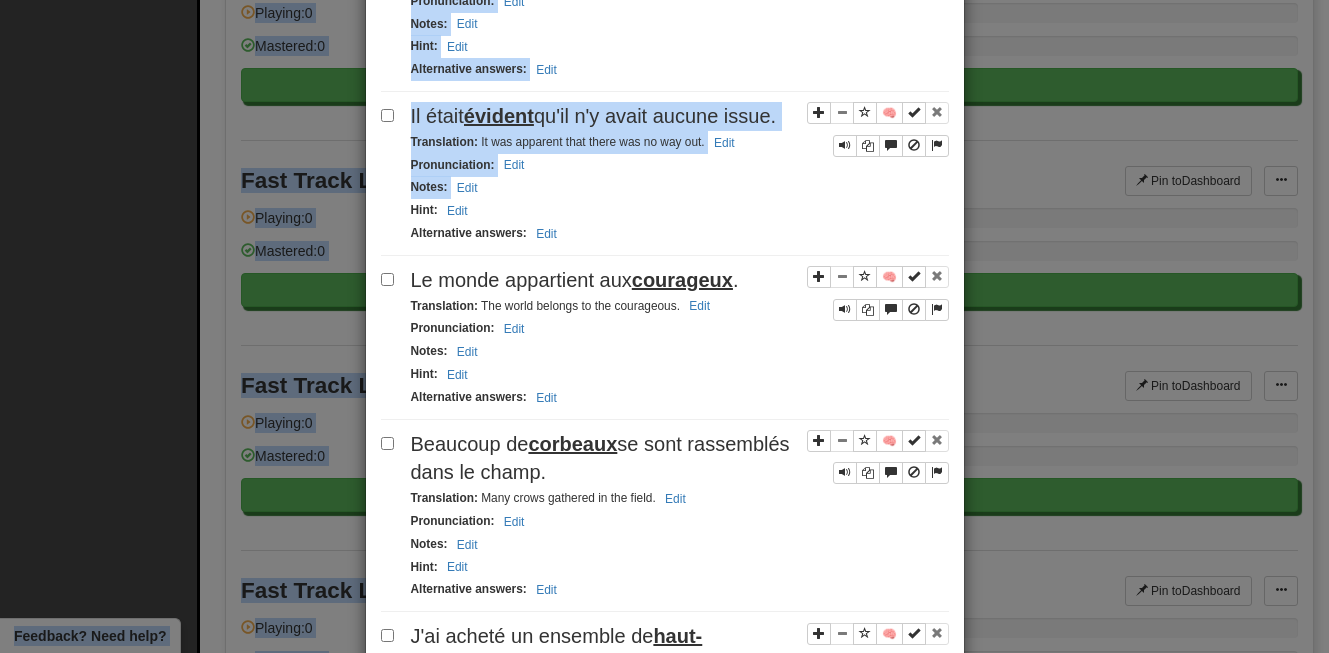 scroll, scrollTop: 665, scrollLeft: 0, axis: vertical 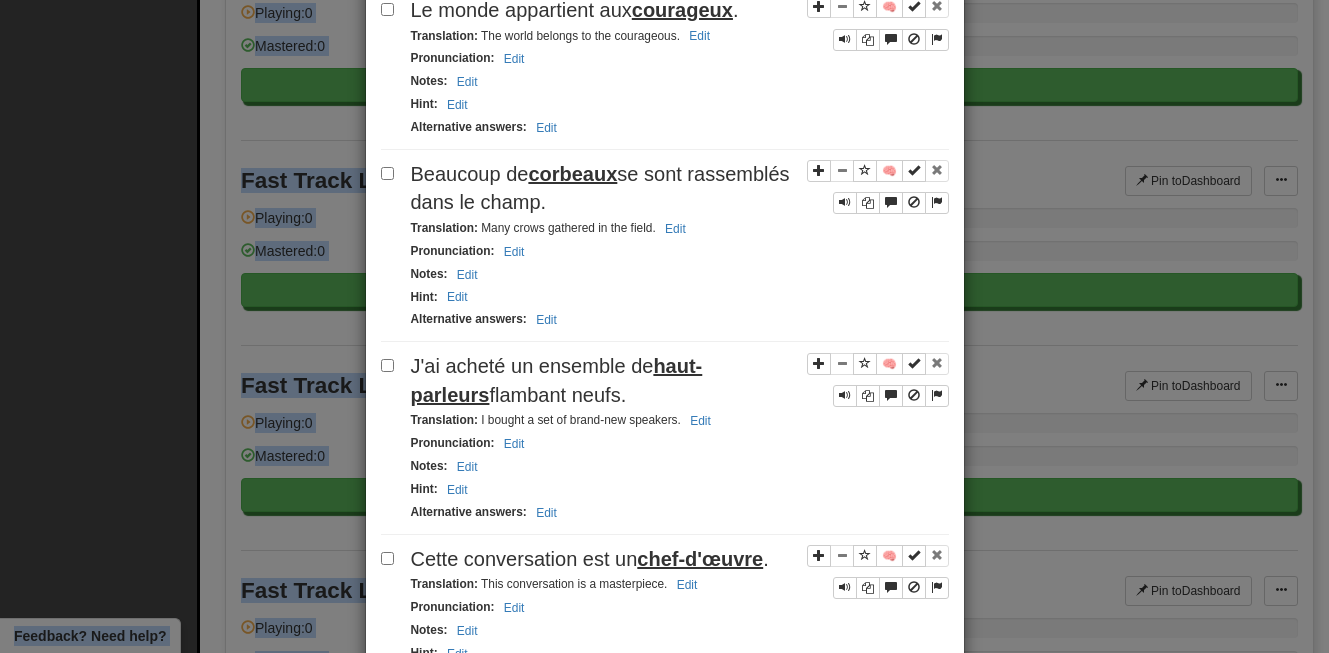 drag, startPoint x: 688, startPoint y: 572, endPoint x: 702, endPoint y: 681, distance: 109.89541 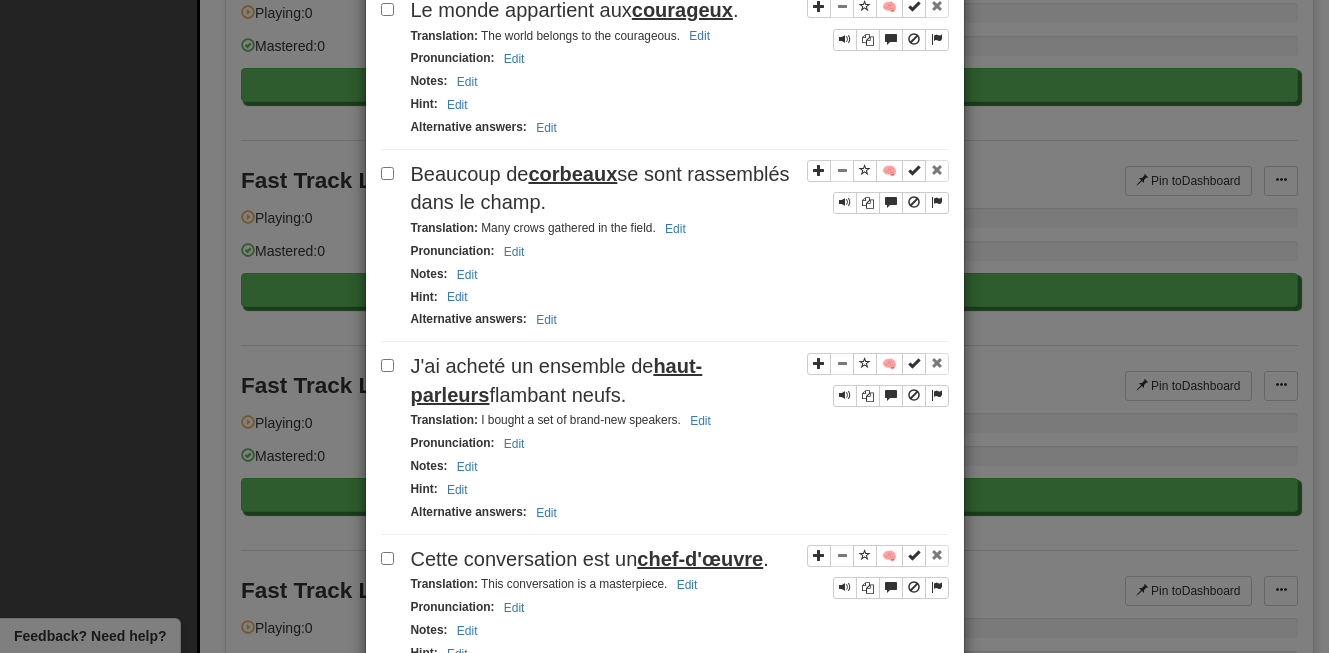 click on "**********" at bounding box center (664, 326) 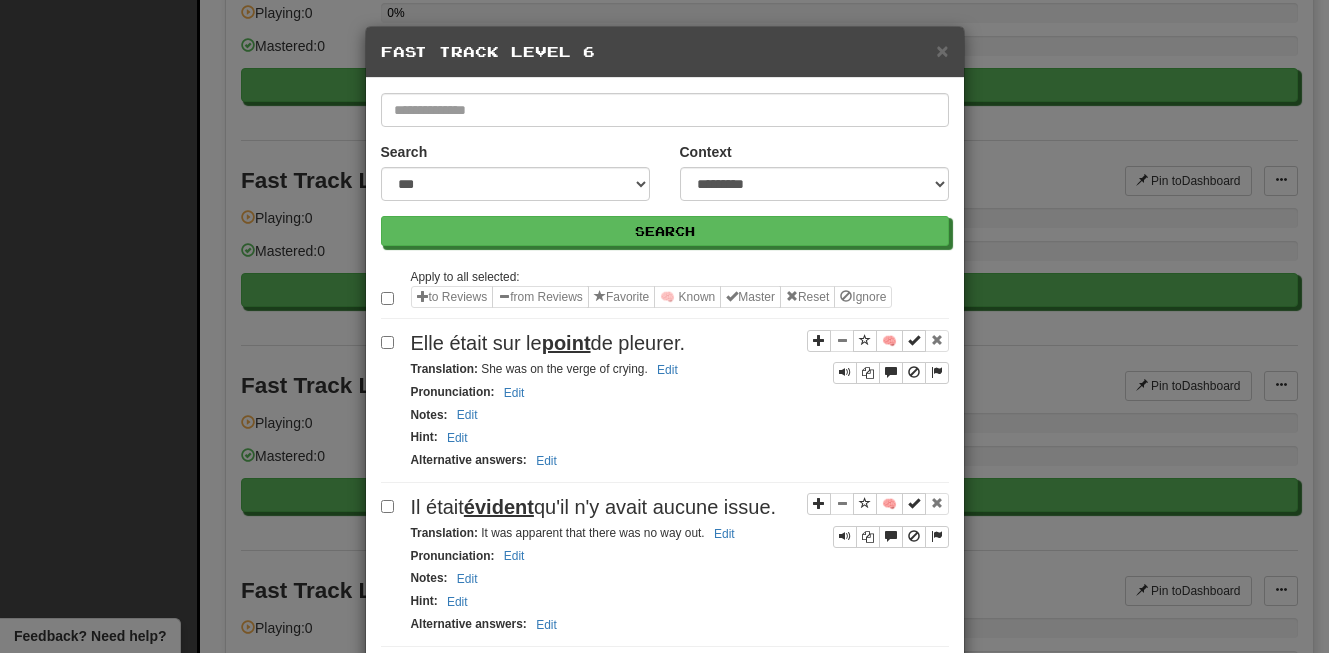 scroll, scrollTop: 0, scrollLeft: 0, axis: both 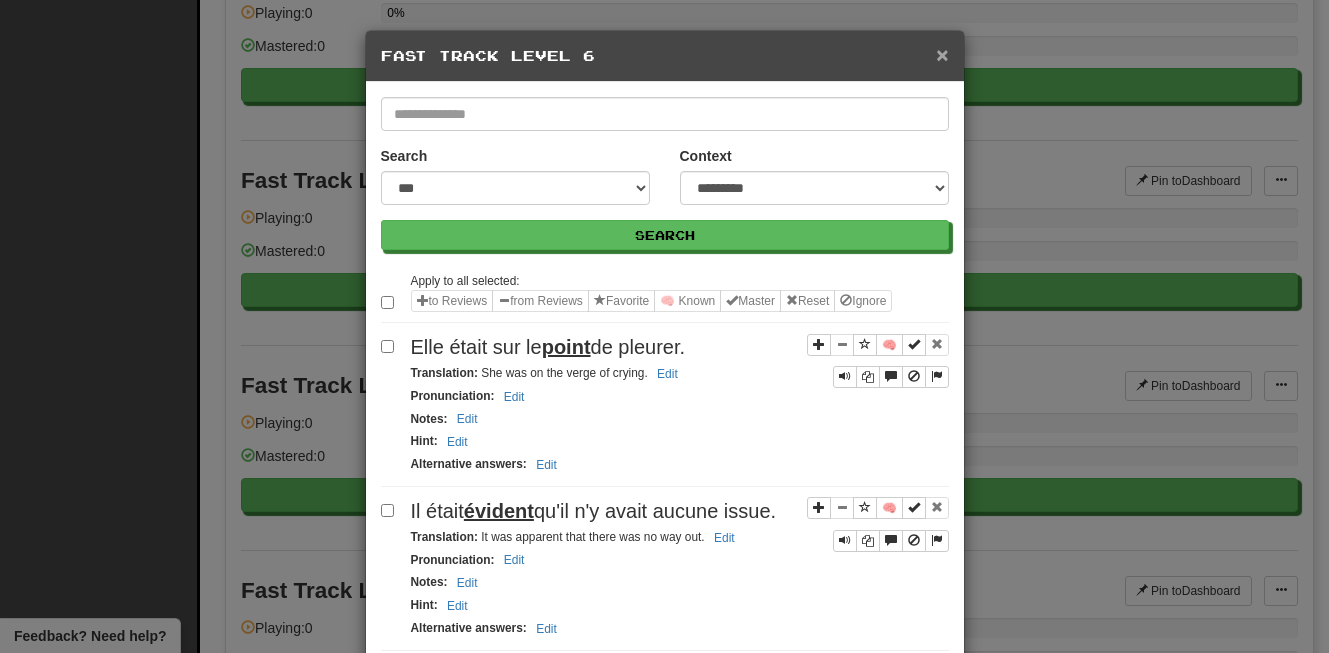click on "×" at bounding box center [942, 54] 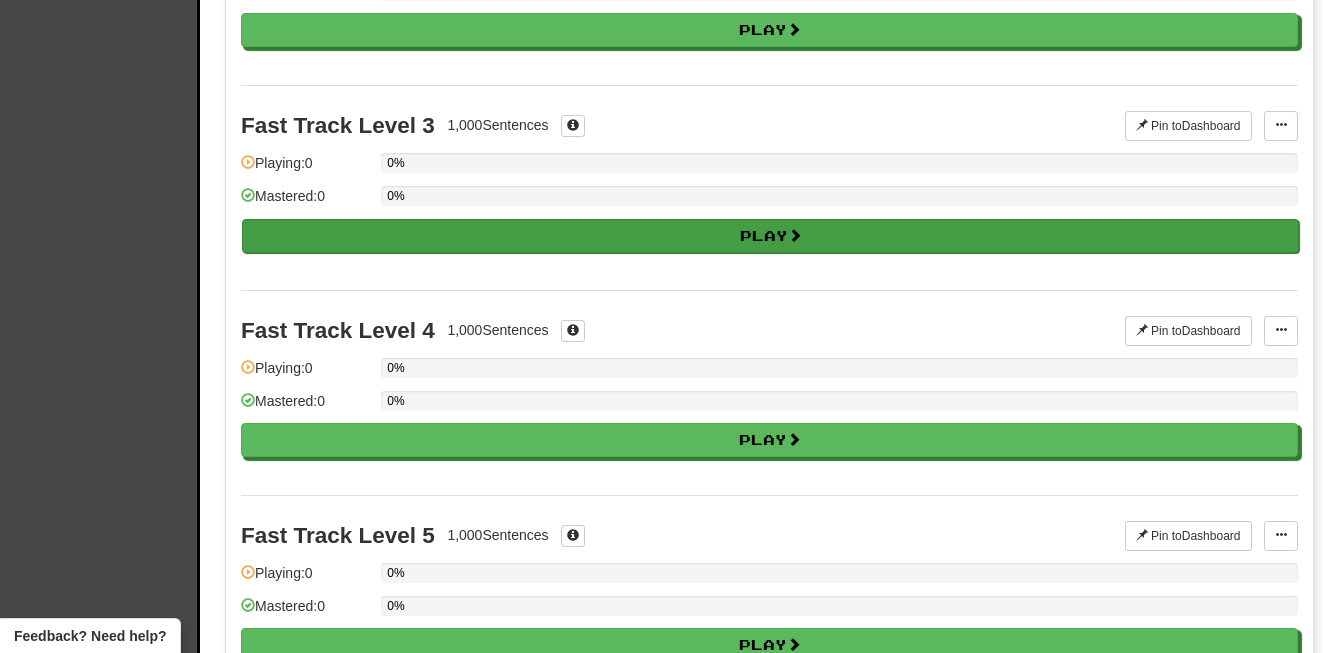 scroll, scrollTop: 480, scrollLeft: 0, axis: vertical 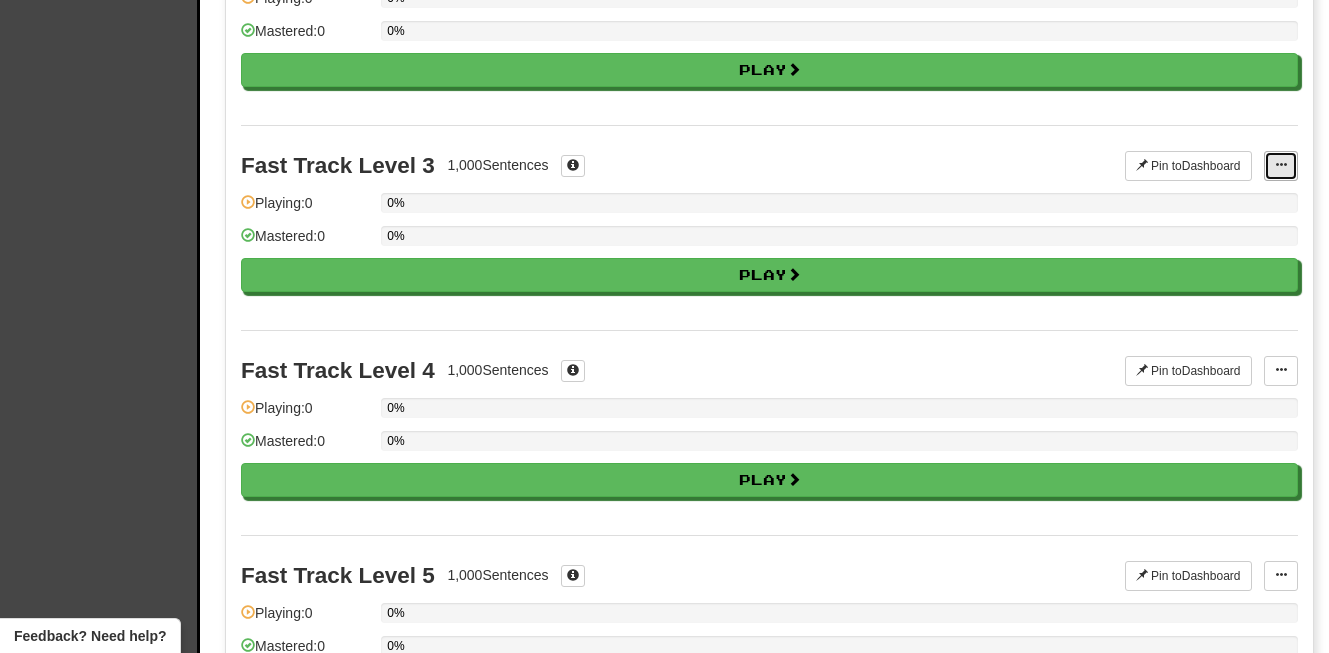 click at bounding box center (1281, 165) 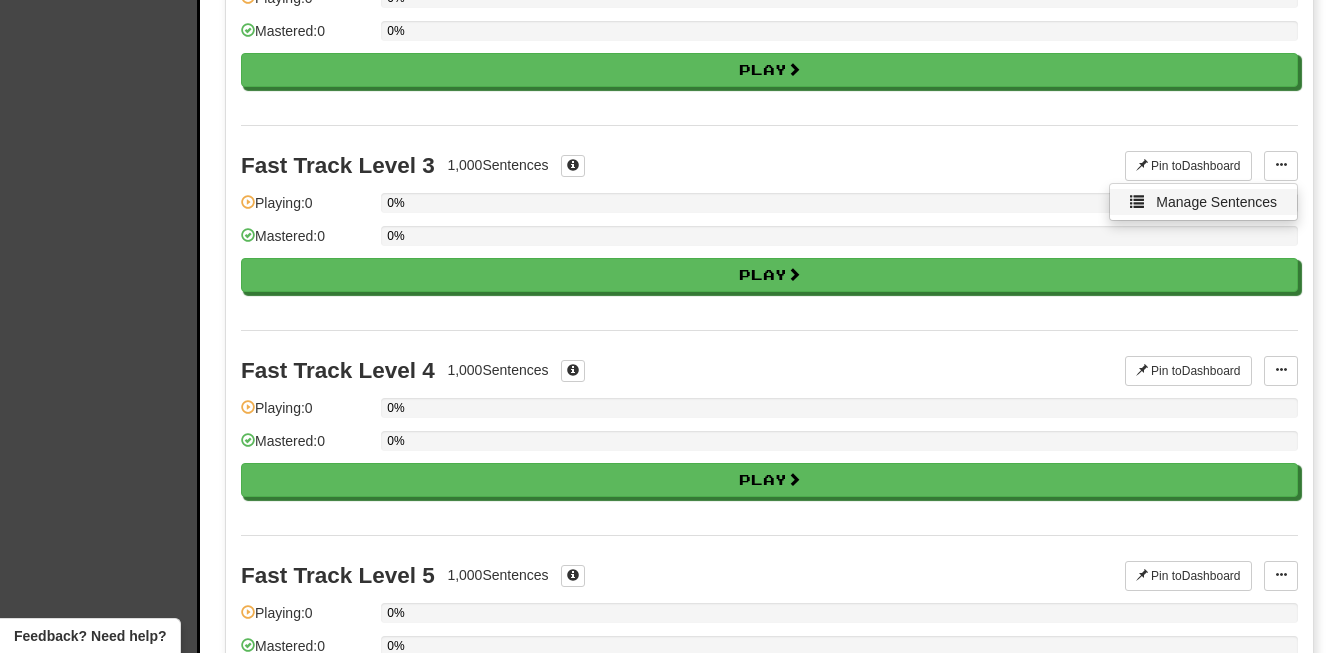 click on "Manage Sentences" at bounding box center (1216, 202) 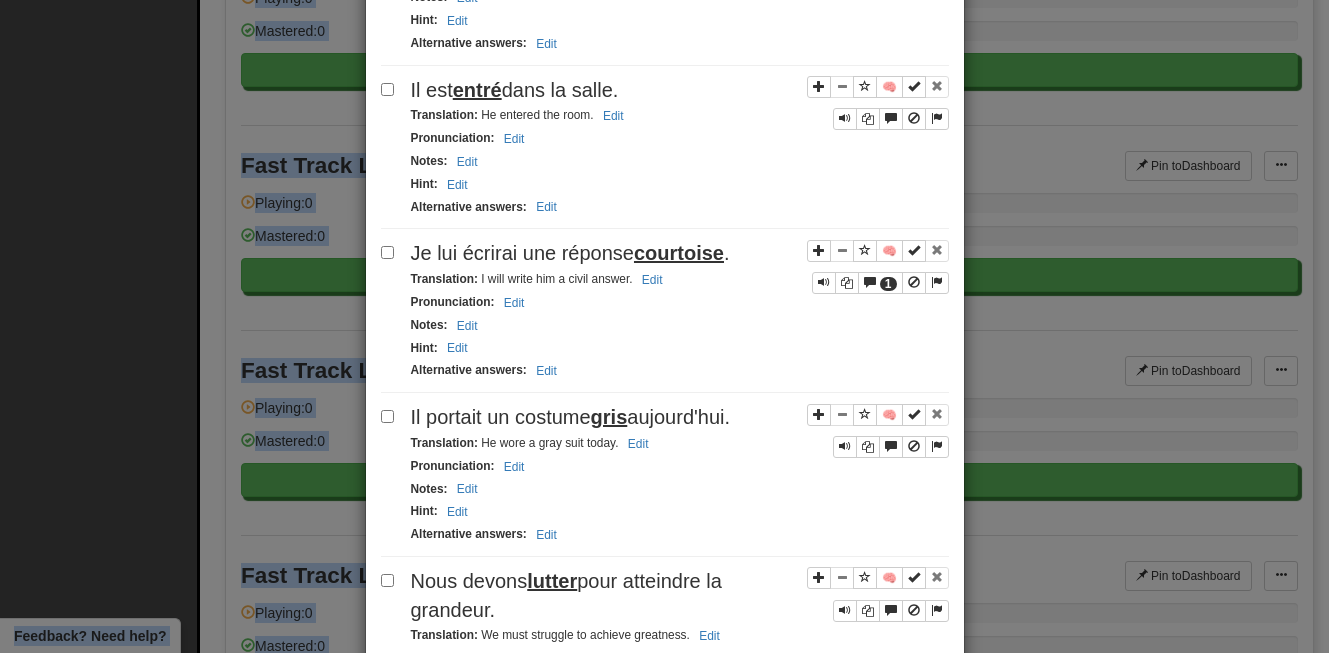 drag, startPoint x: 710, startPoint y: 492, endPoint x: 717, endPoint y: 715, distance: 223.10983 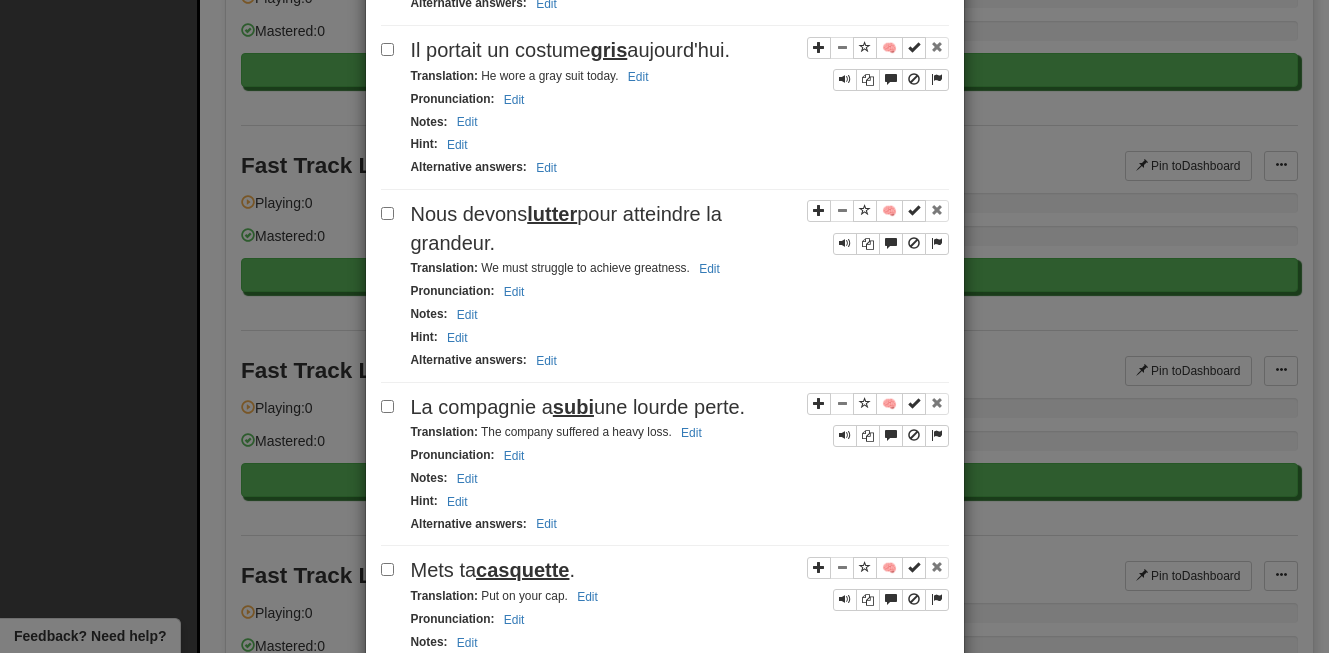 click on "Translation :   The company suffered a heavy loss.   Edit" at bounding box center (680, 432) 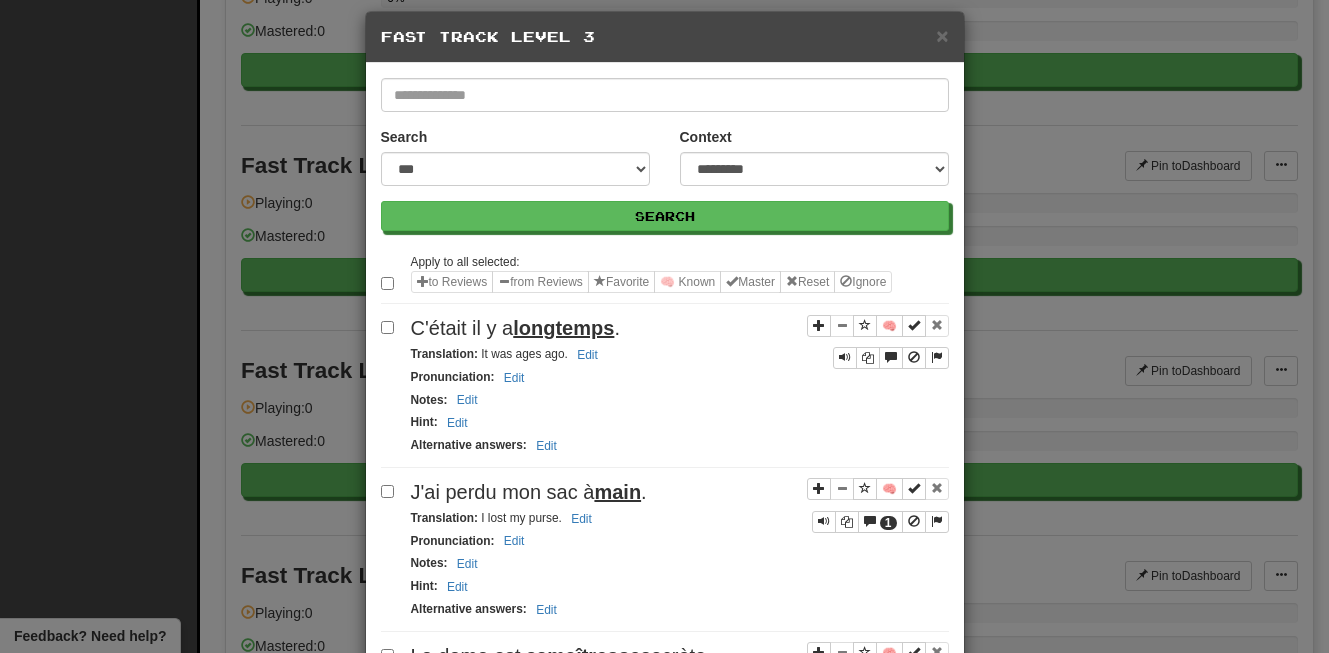 scroll, scrollTop: 0, scrollLeft: 0, axis: both 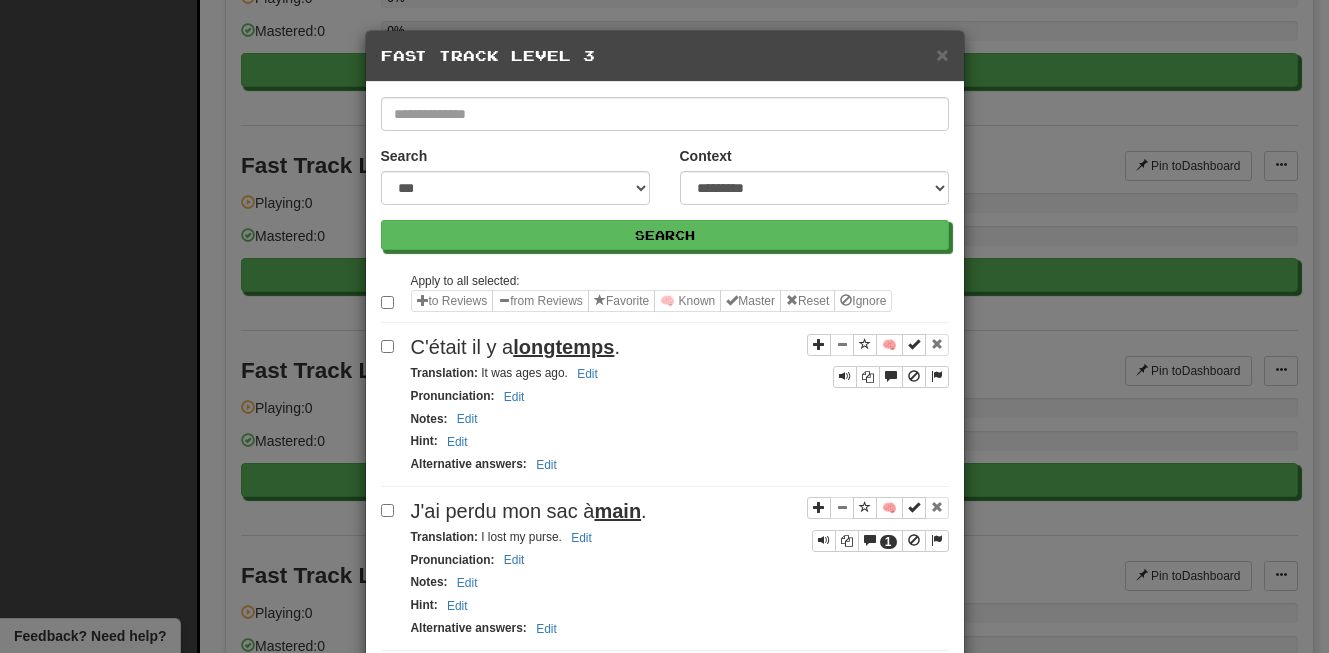 click on "Fast Track Level 3" at bounding box center (665, 56) 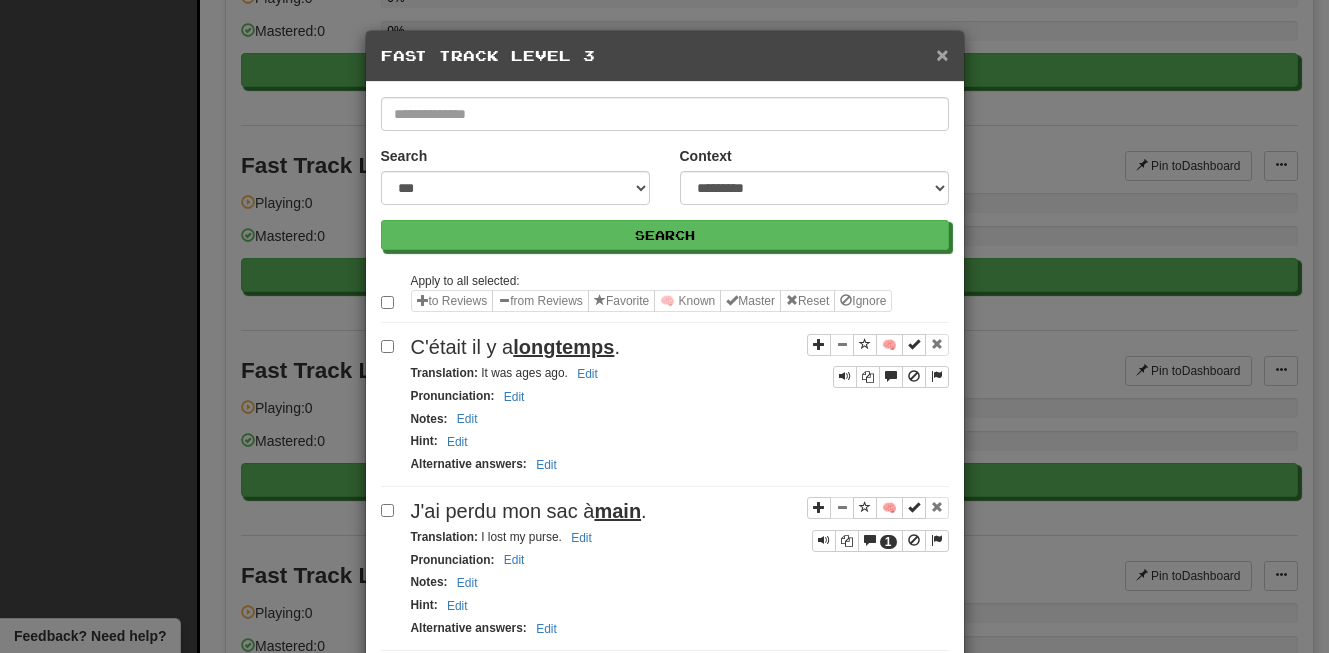 click on "×" at bounding box center [942, 54] 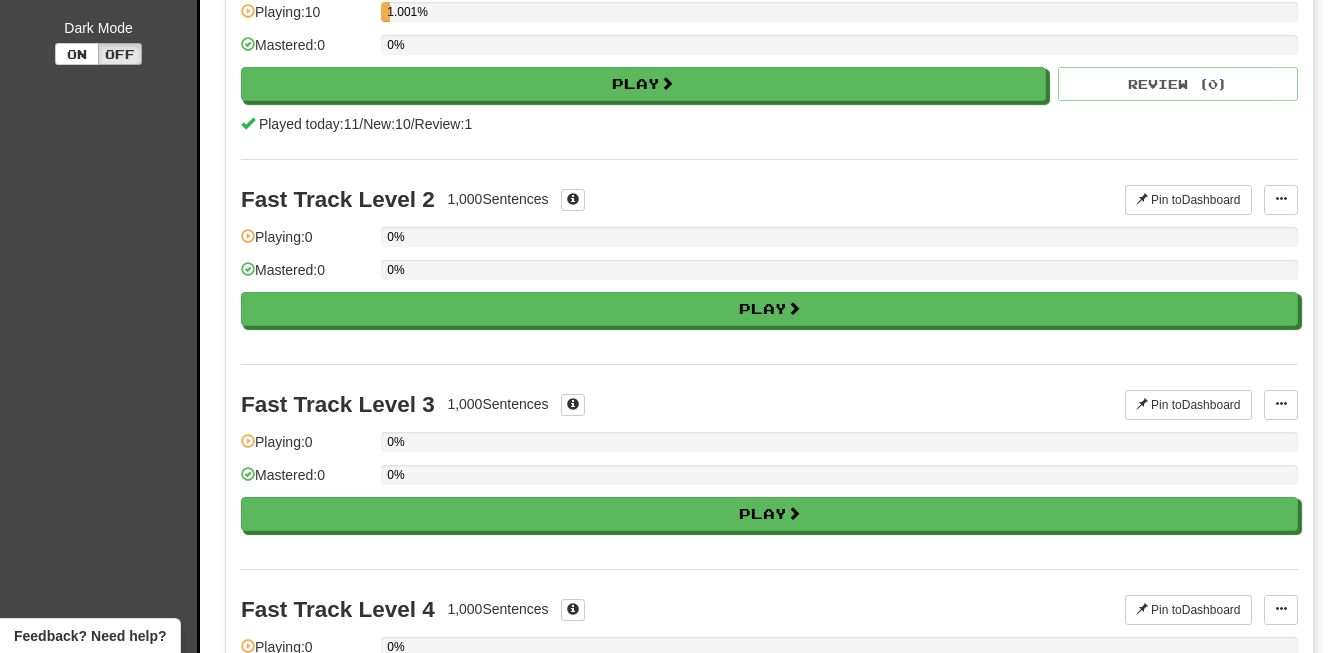 scroll, scrollTop: 280, scrollLeft: 0, axis: vertical 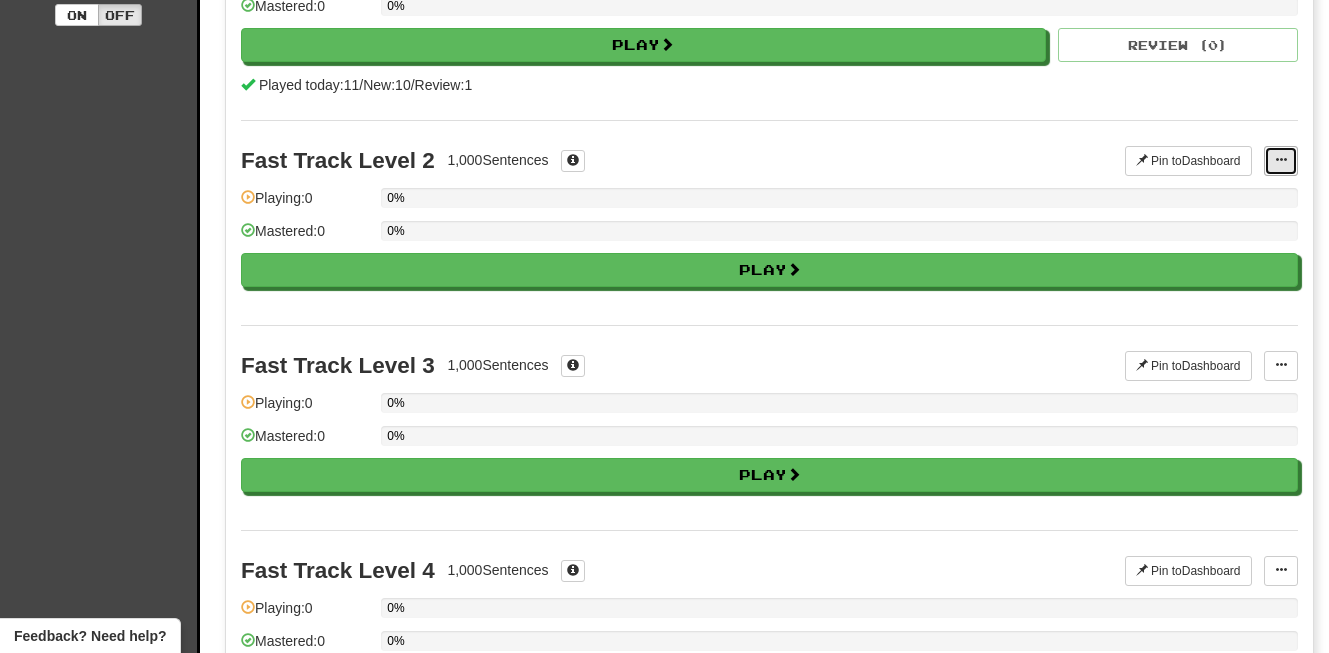 click at bounding box center [1281, 160] 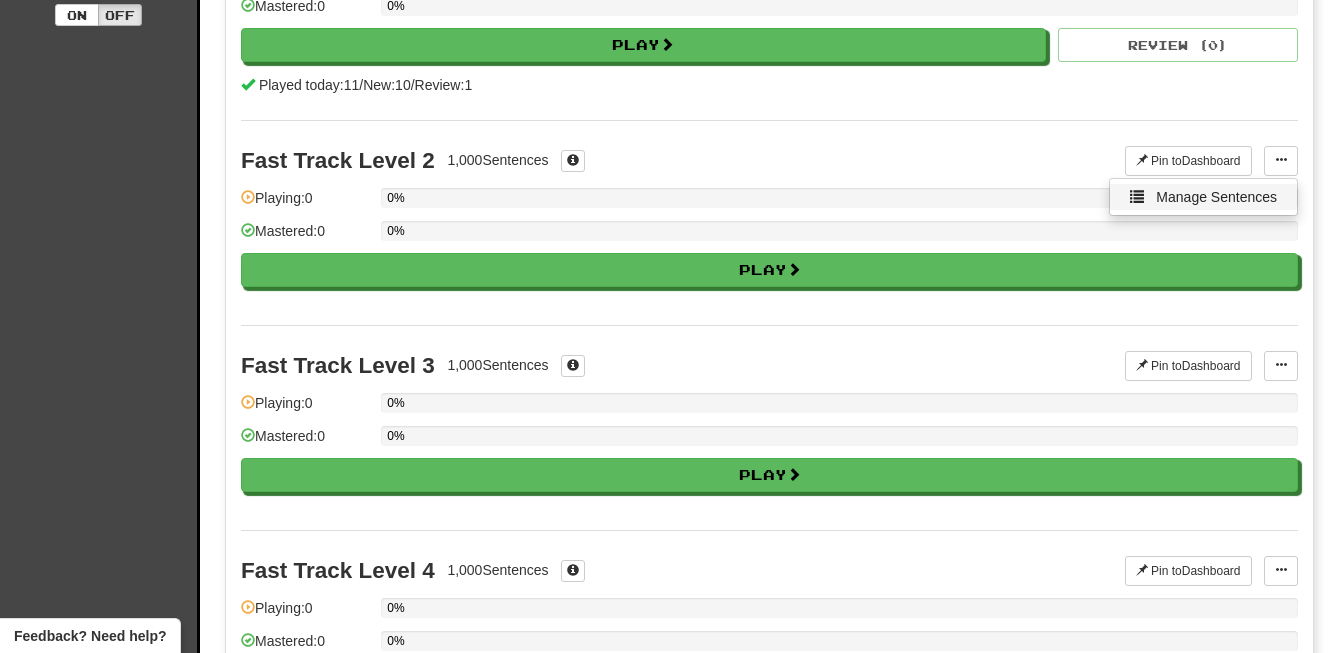 click on "Manage Sentences" at bounding box center [1216, 197] 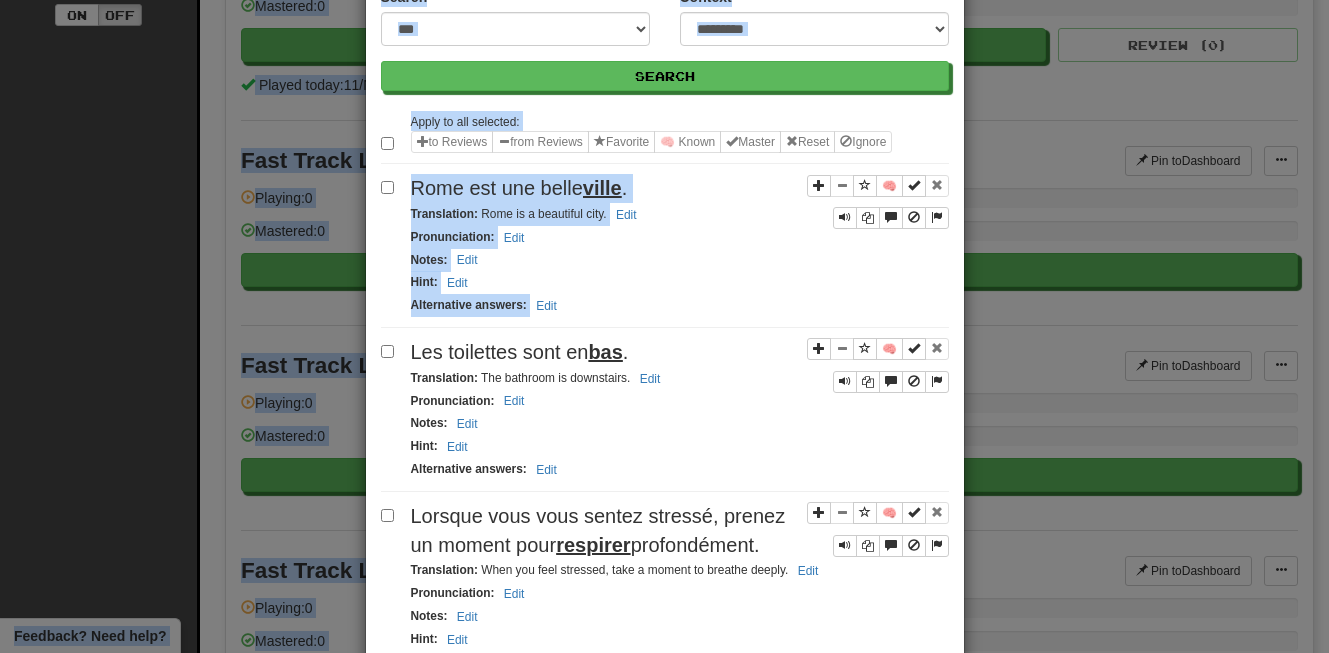 scroll, scrollTop: 662, scrollLeft: 0, axis: vertical 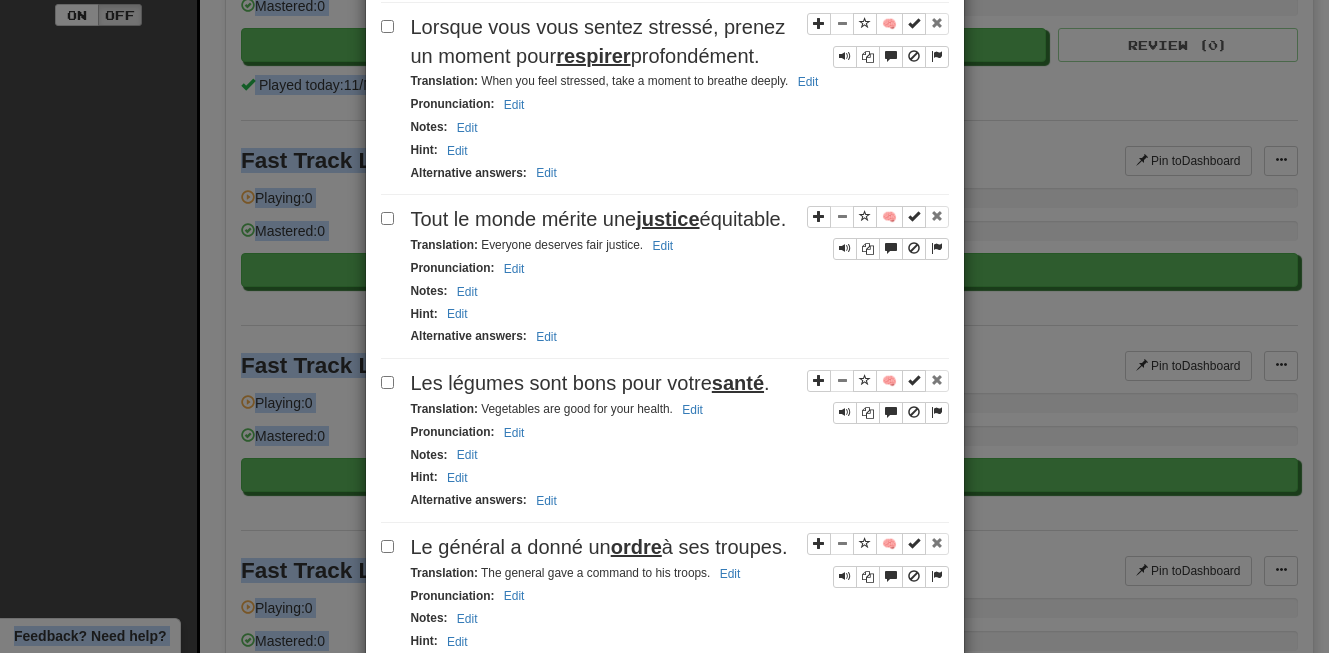 drag, startPoint x: 736, startPoint y: 473, endPoint x: 740, endPoint y: 680, distance: 207.03865 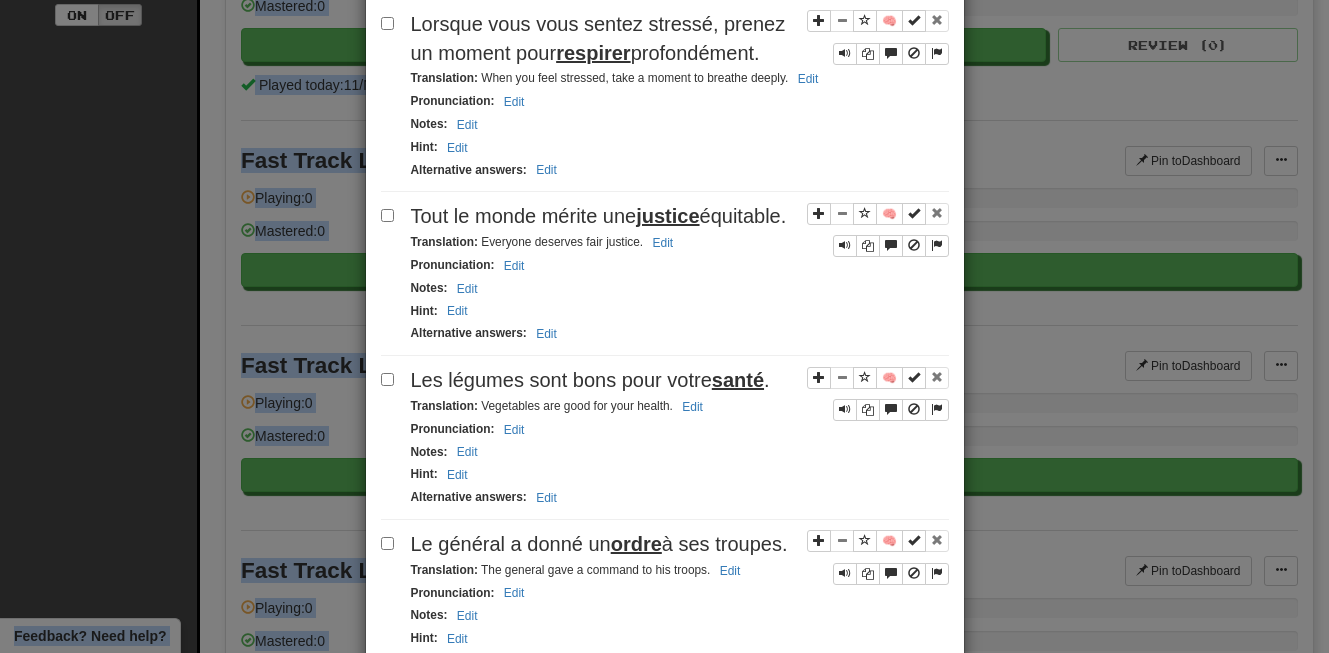 click on "Clozemaster Dashboard Collections Cloze-Reading Dark Mode On Off Dashboard Collections Pro Cloze-Reading Français  /  English Français  /  Italiano Streak:  1   Review:  6 Points today:  0 Français  /  English Streak:  1   Review:  0 Points today:  40 Italiano  /  English Streak:  7   Review:  4,137 Daily Goal:  2480  /  500  Language Pairing Username: [USERNAME] Edit  Account  Notifications  Activity Feed  Profile  Leaderboard  Forum  Logout Fluency Fast Track 10  Collections /  9,999  Sentences Expand your vocabulary quickly and efficiently - play through 10 collections in order of difficulty, from sentences with more common vocabulary to sentences with less common vocabulary. Fast Track Level 1 999  Sentences   Unpin from  Dashboard   Unpin from  Dashboard Manage Sentences  Playing:  10 1.001%  Mastered:  0 0% Play  Review ( 0 )   Played today:  11  /  New:  10  /  Review:  1 Fast Track Level 2 1,000  Sentences   Pin to  Dashboard   Pin to  Dashboard Manage Sentences  Playing:  0 0%" at bounding box center (664, 1865) 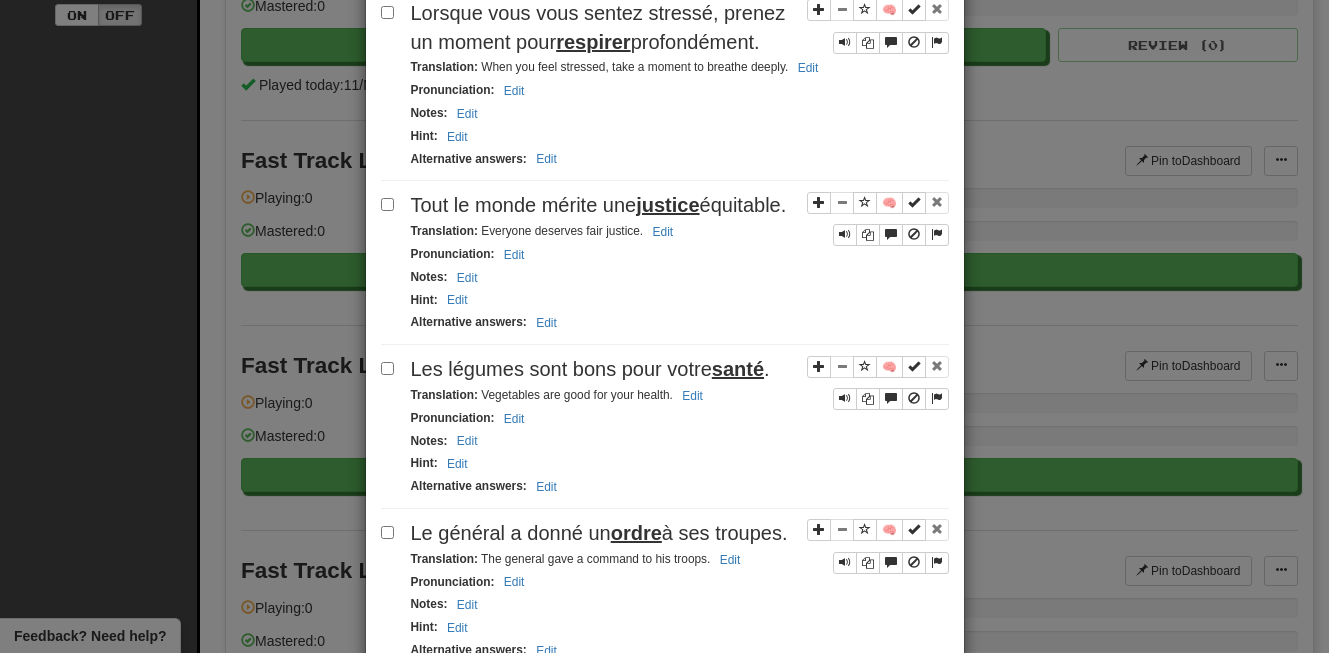click on "**********" at bounding box center (664, 326) 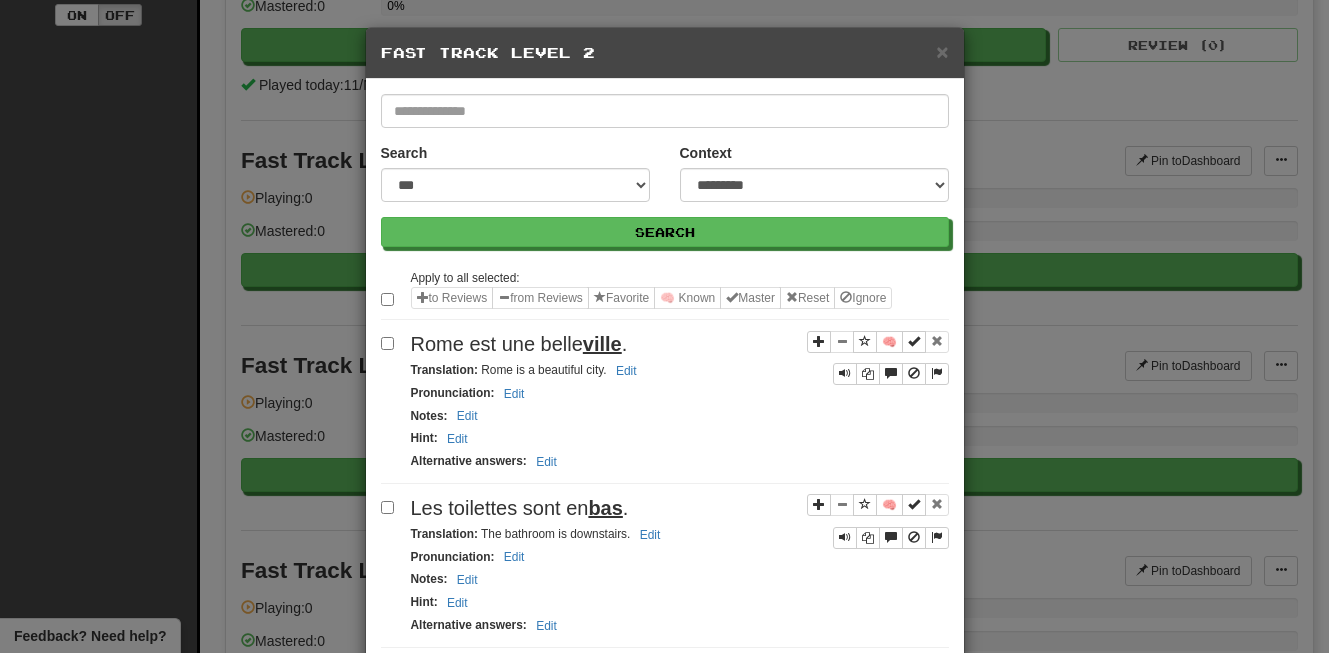 scroll, scrollTop: 0, scrollLeft: 0, axis: both 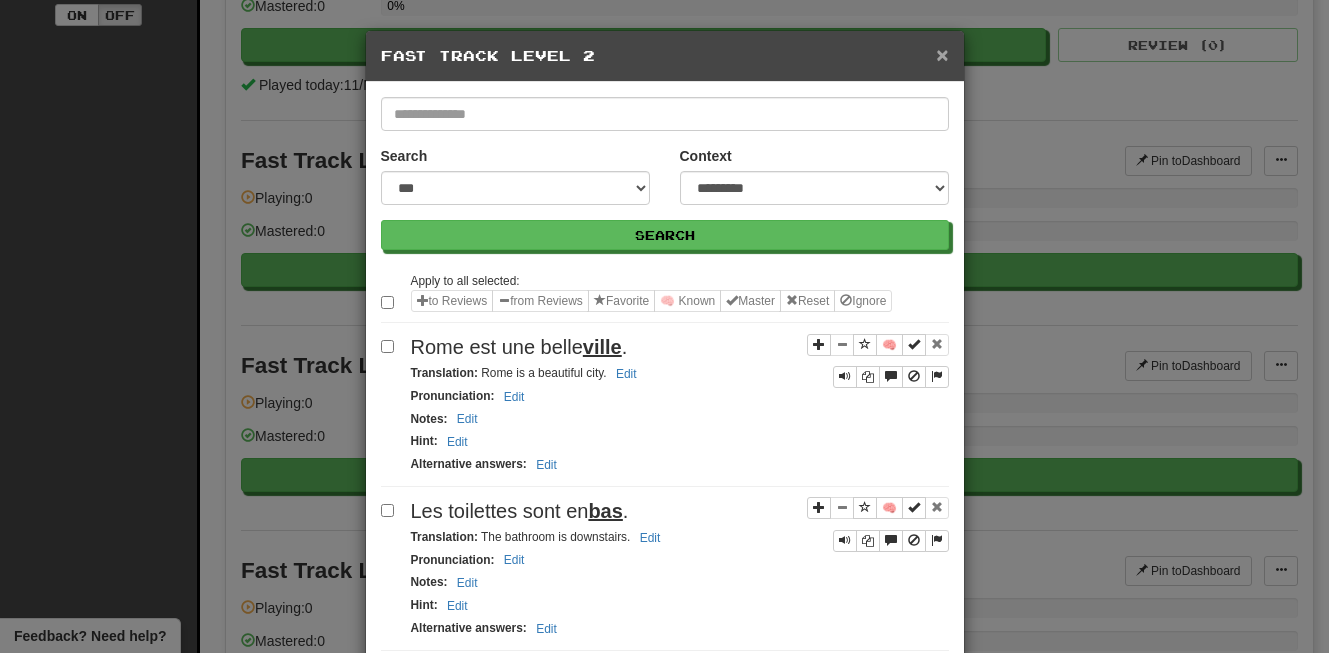 click on "×" at bounding box center (942, 54) 